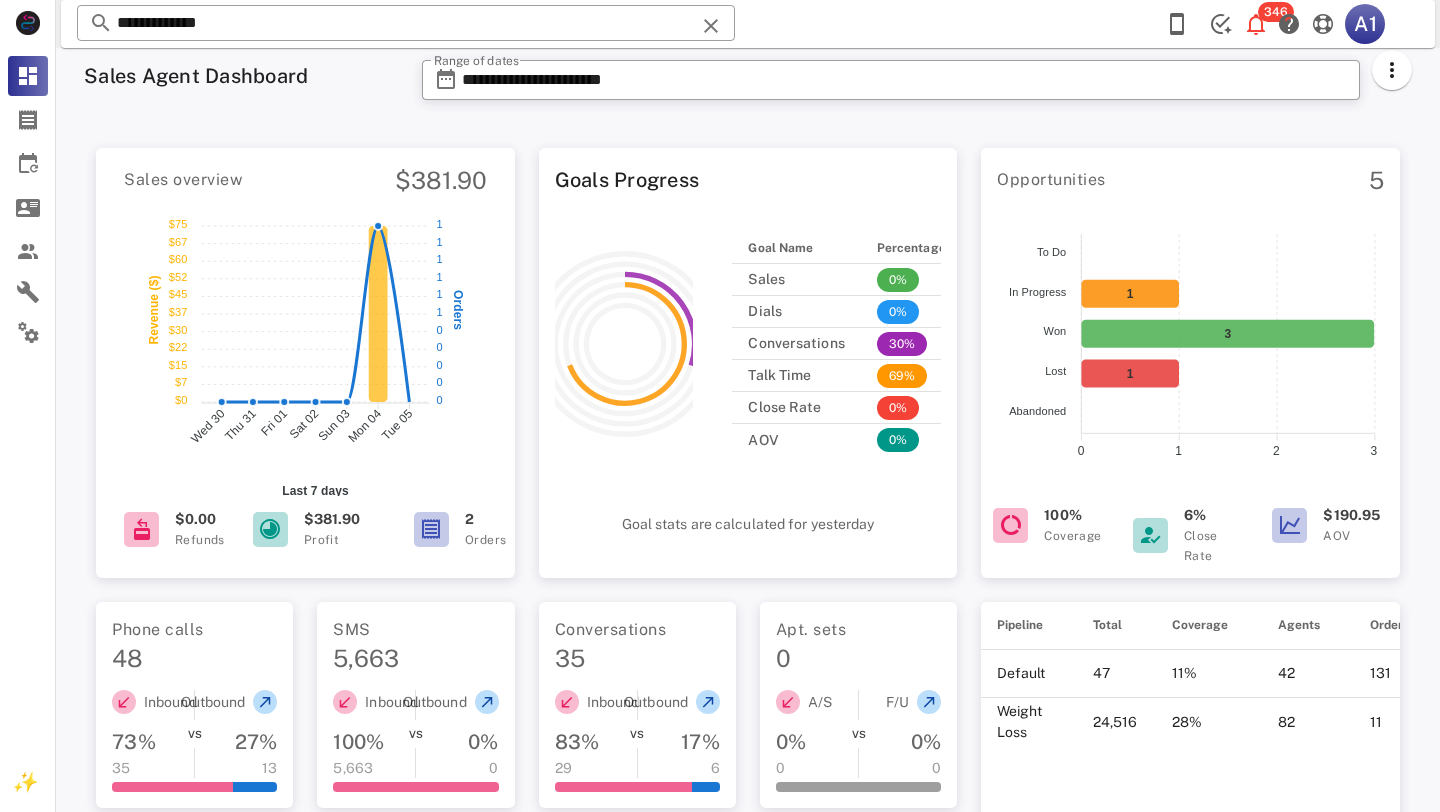scroll, scrollTop: 489, scrollLeft: 0, axis: vertical 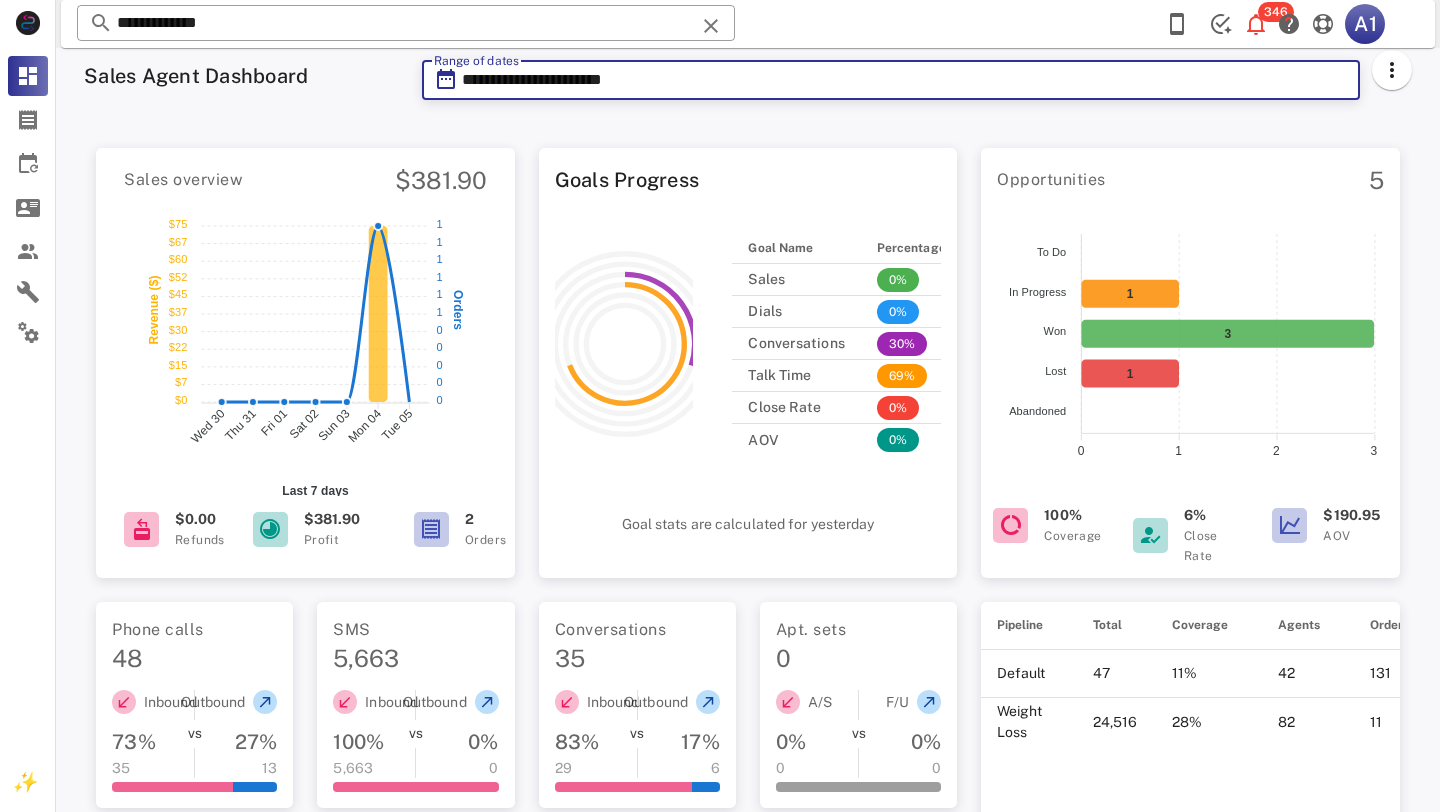 click on "**********" at bounding box center [905, 80] 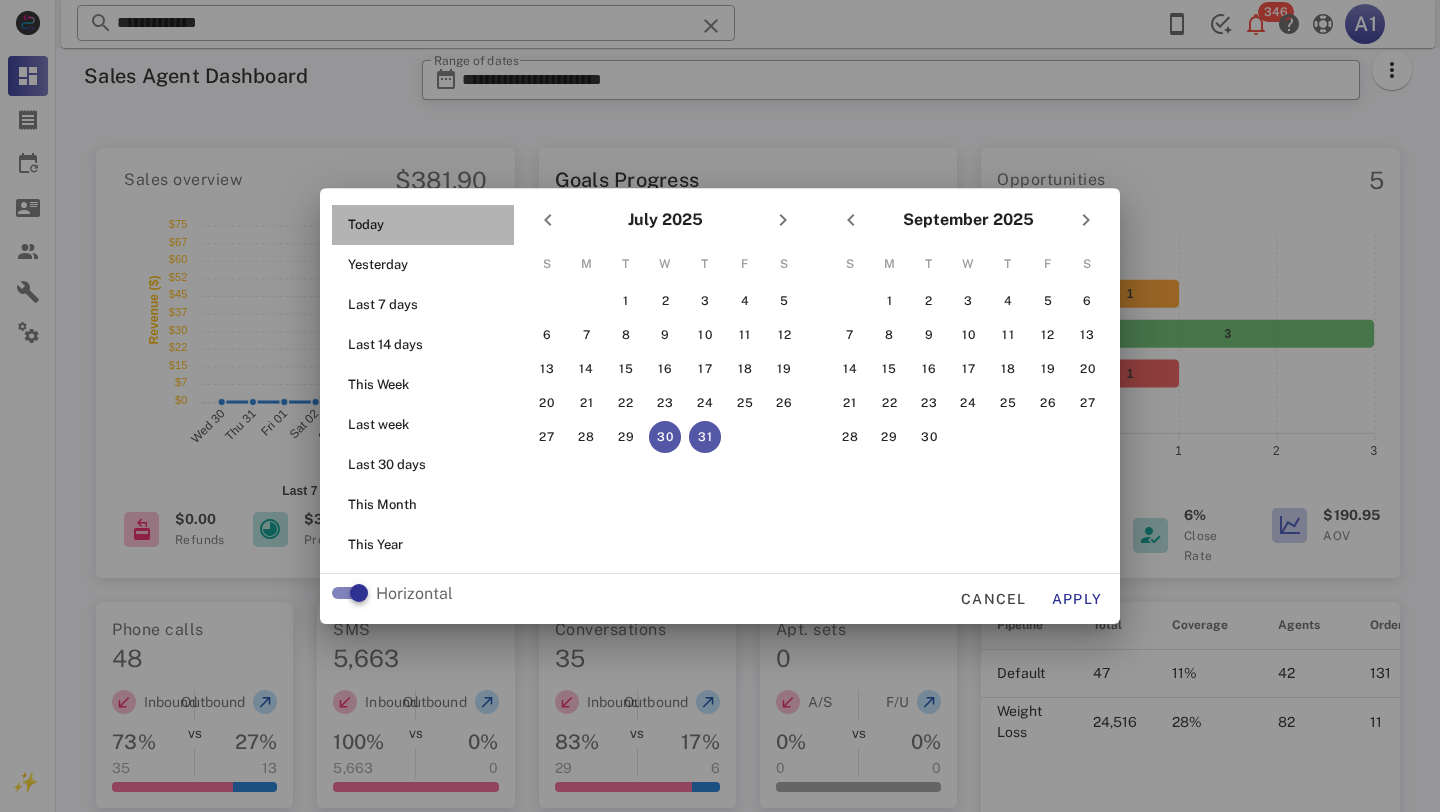 click on "Today" at bounding box center (429, 225) 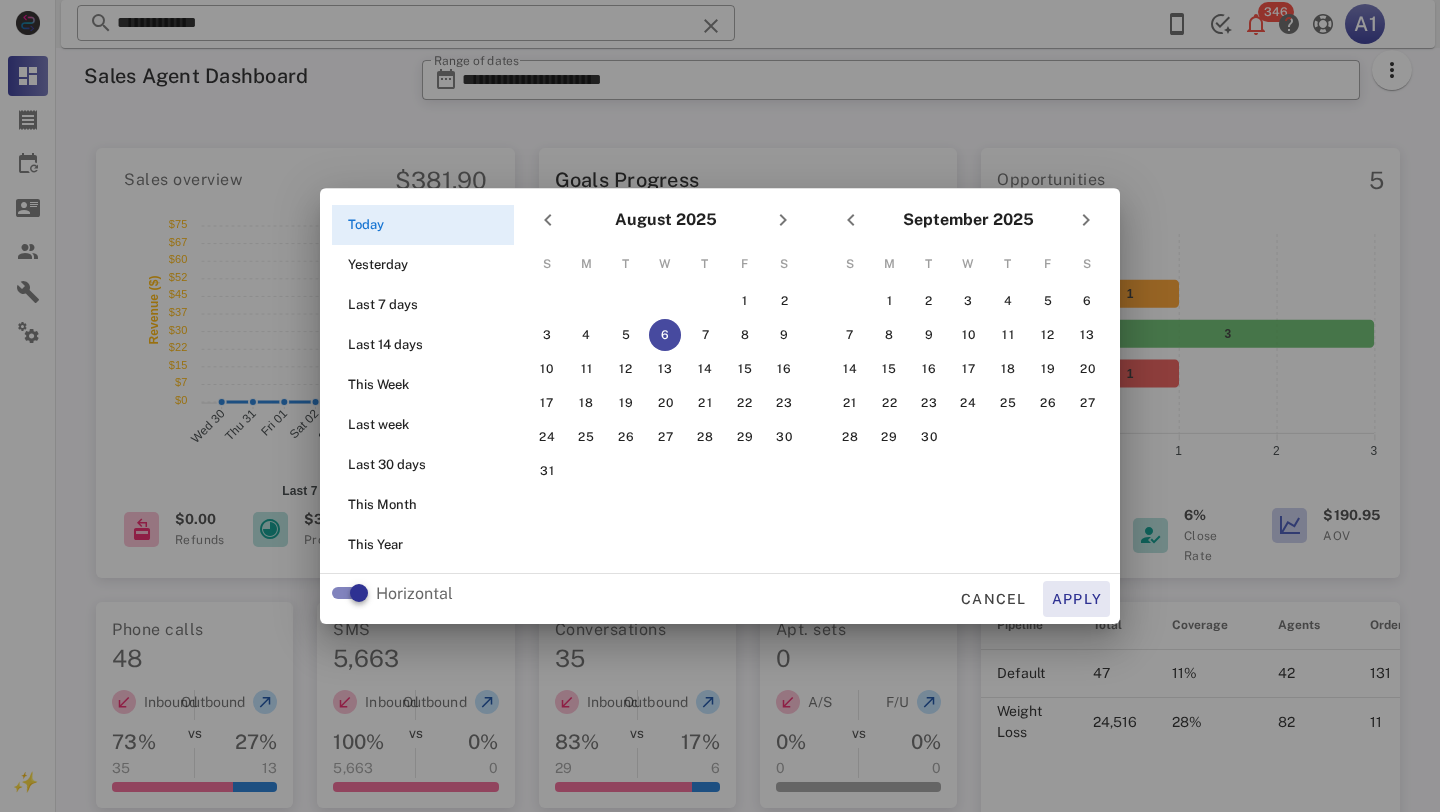 click on "Apply" at bounding box center (1077, 599) 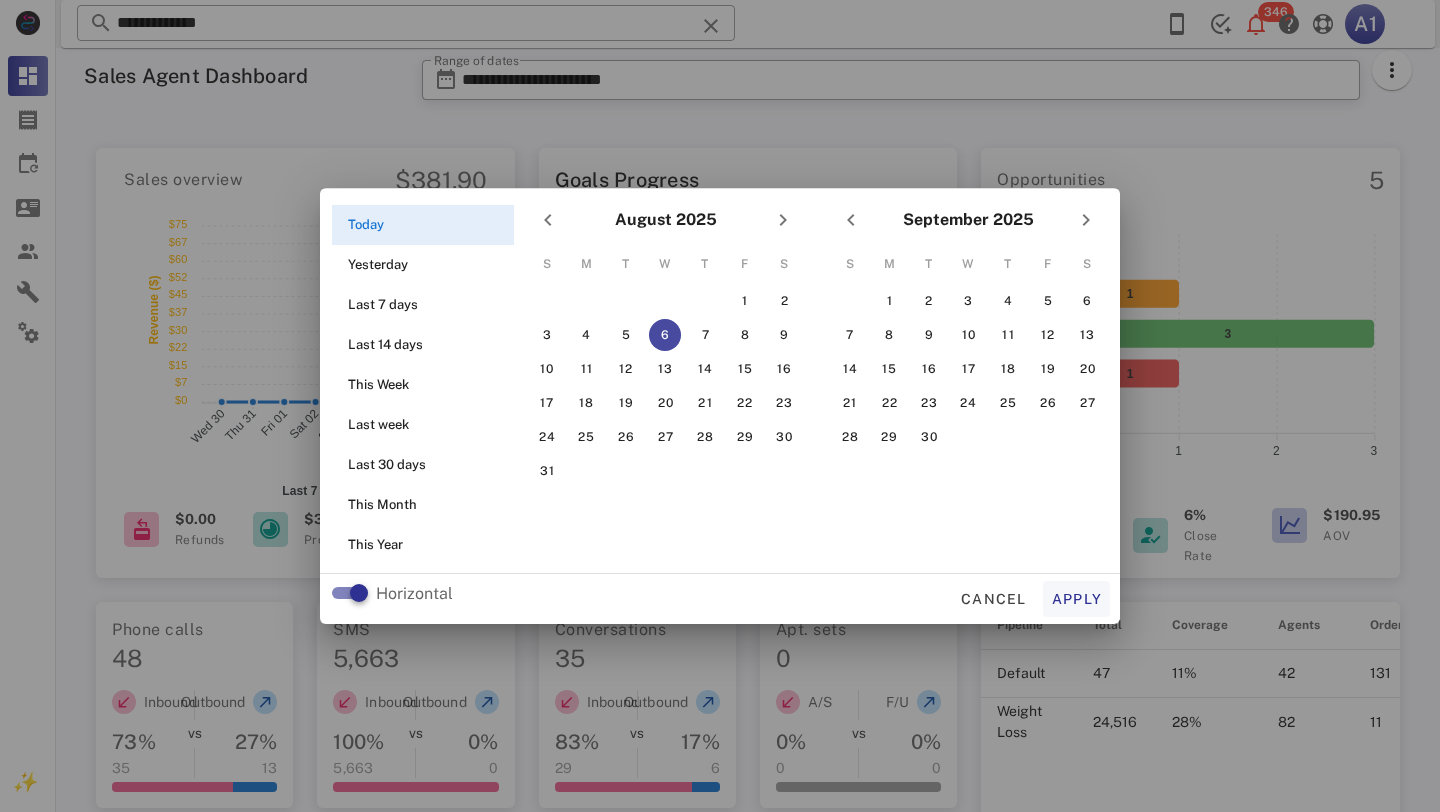 type on "**********" 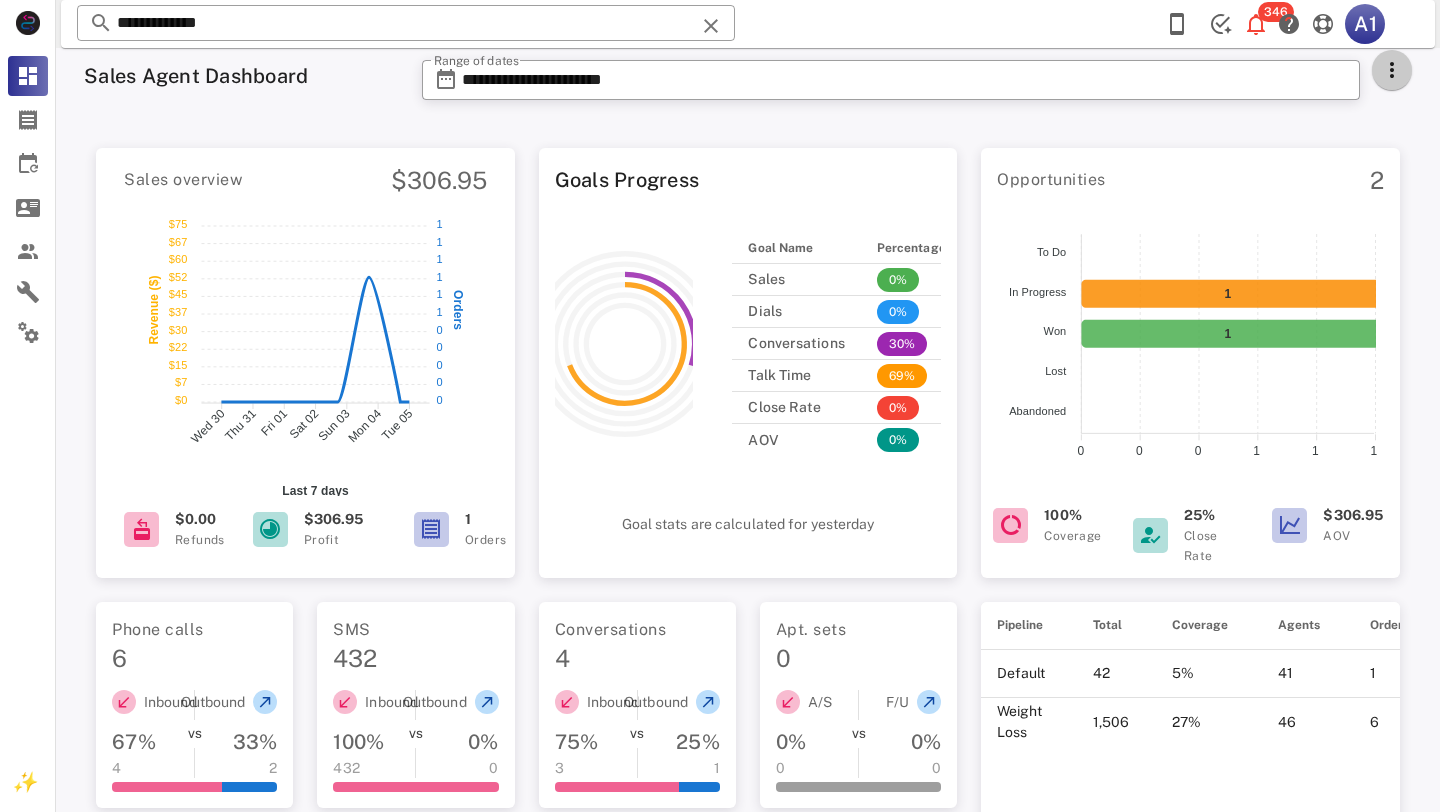 click at bounding box center [1392, 70] 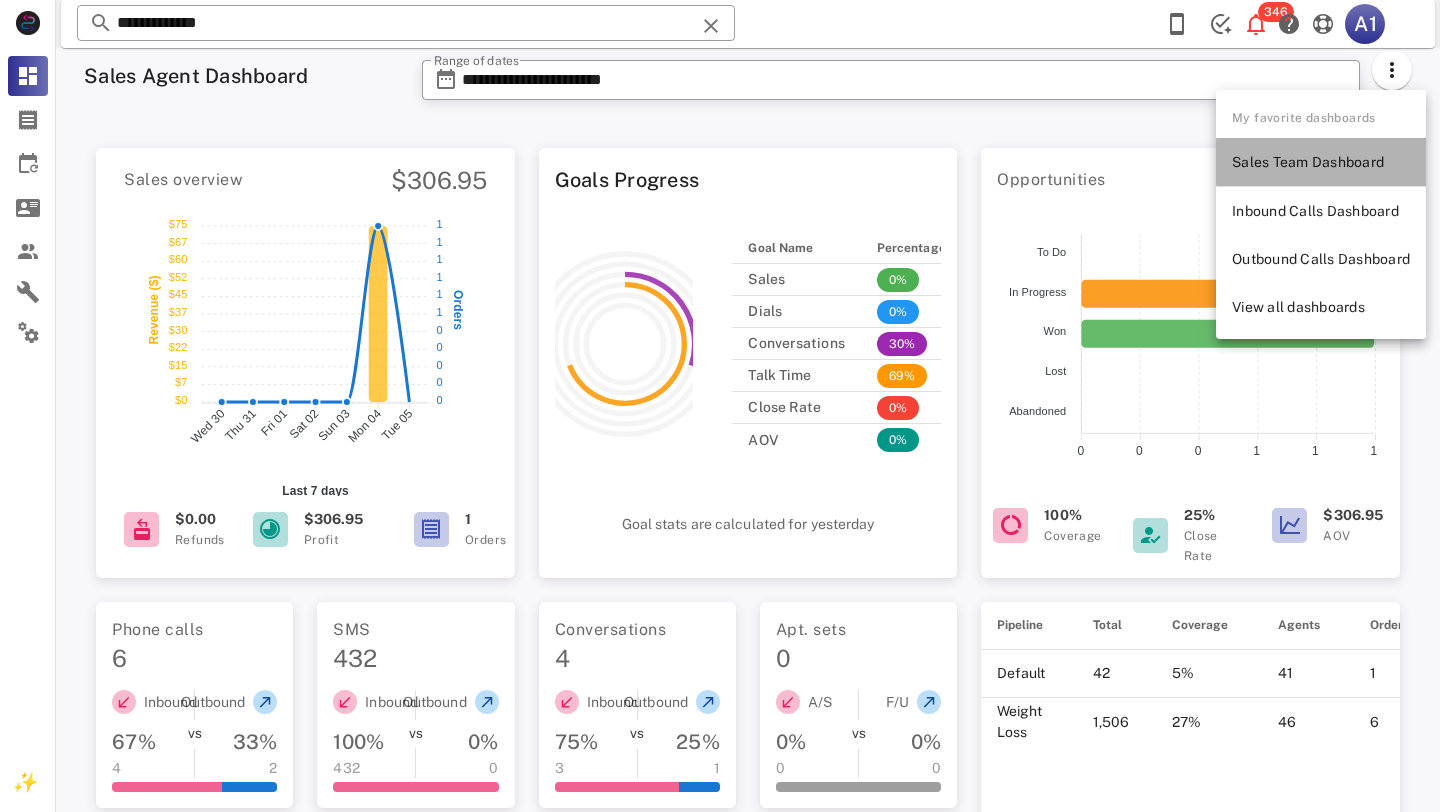 click on "Sales Team Dashboard" at bounding box center (1321, 162) 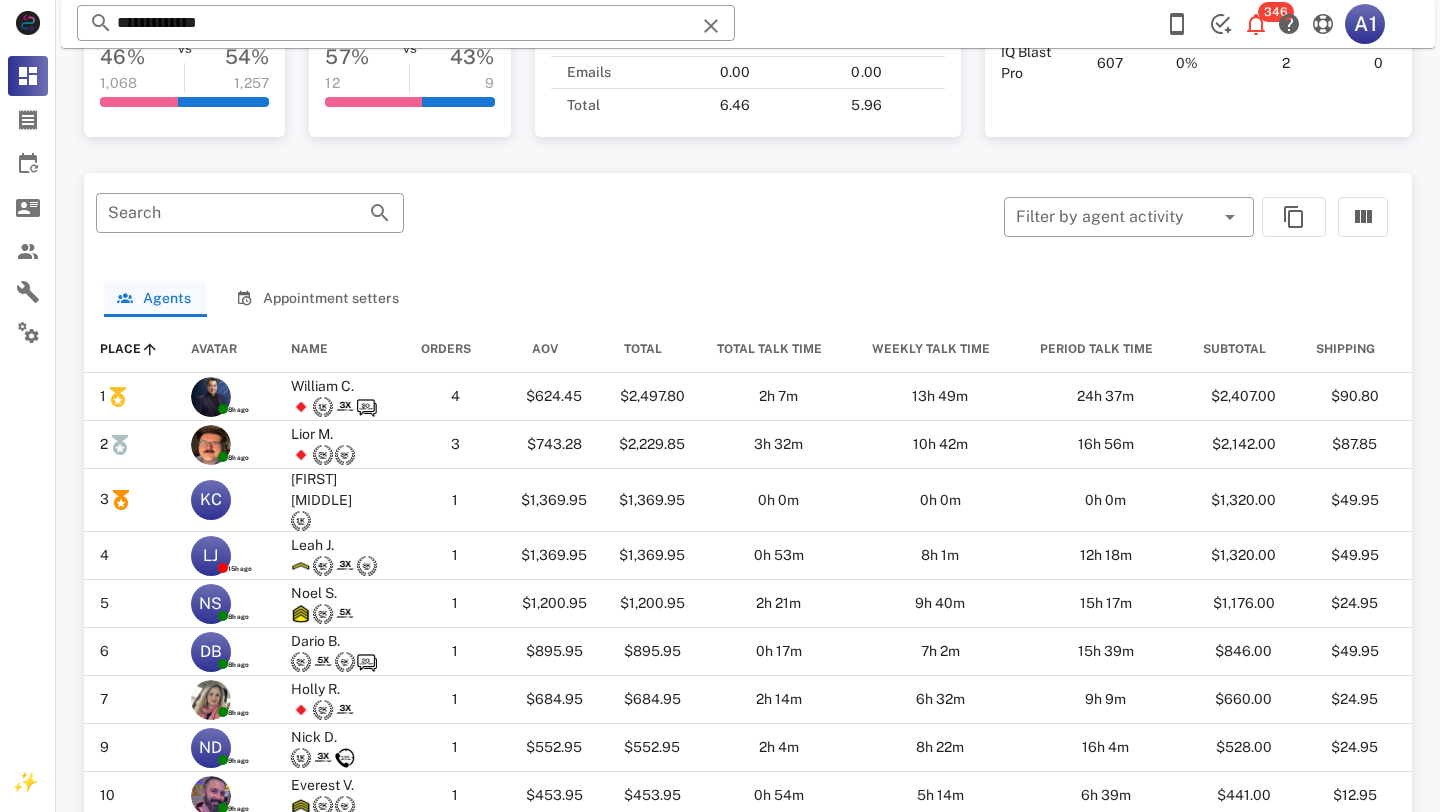 scroll, scrollTop: 923, scrollLeft: 0, axis: vertical 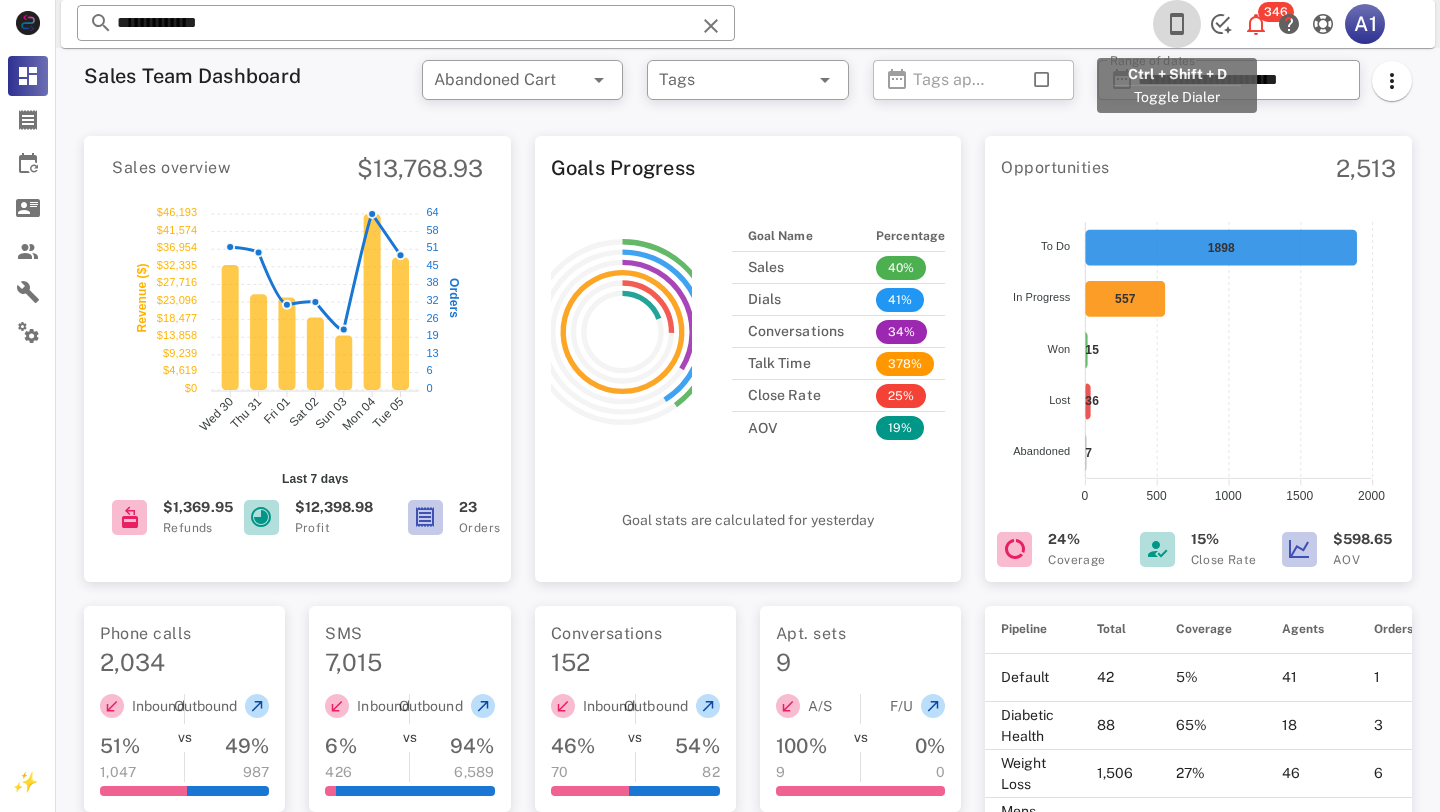 click at bounding box center (1177, 24) 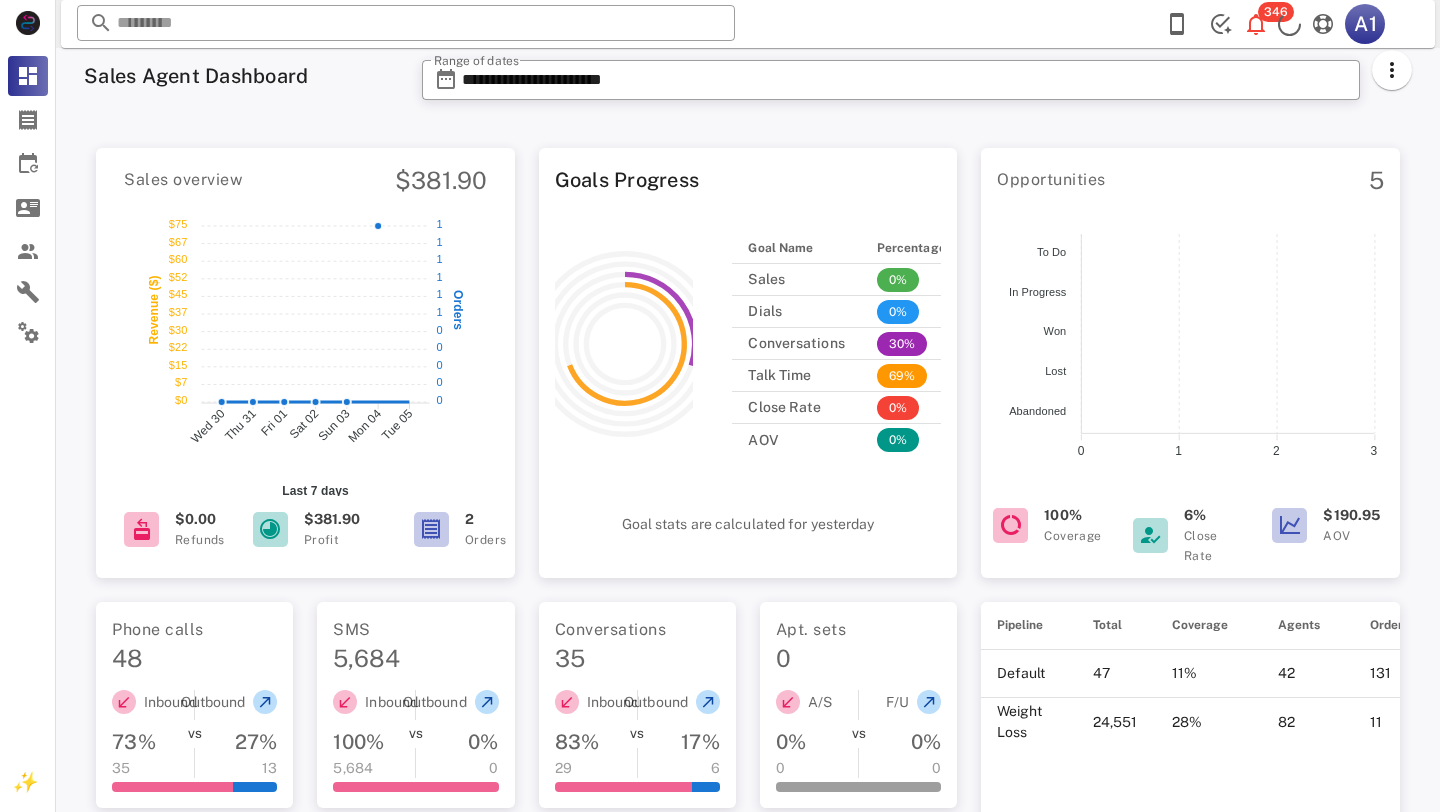 scroll, scrollTop: 0, scrollLeft: 0, axis: both 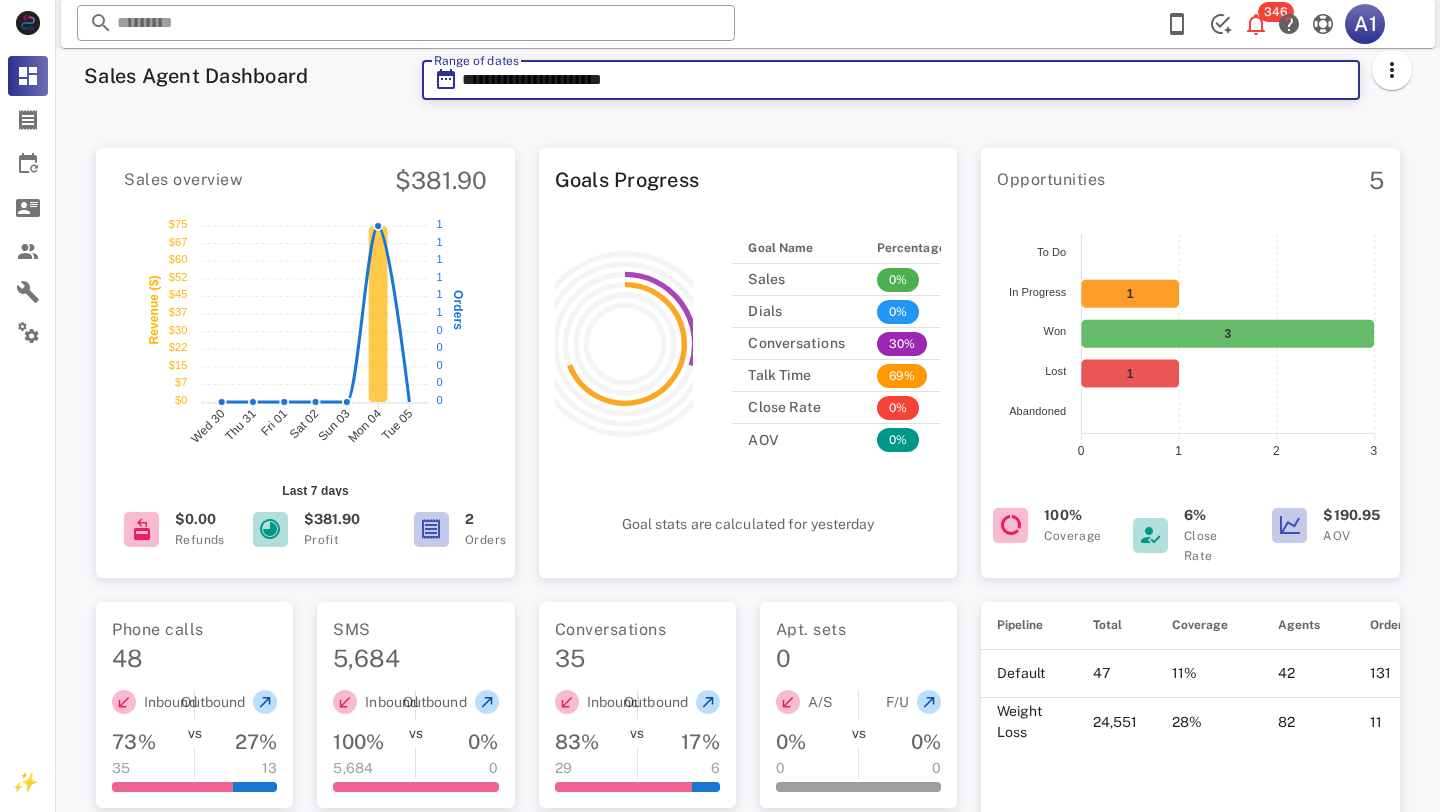 click on "**********" at bounding box center [905, 80] 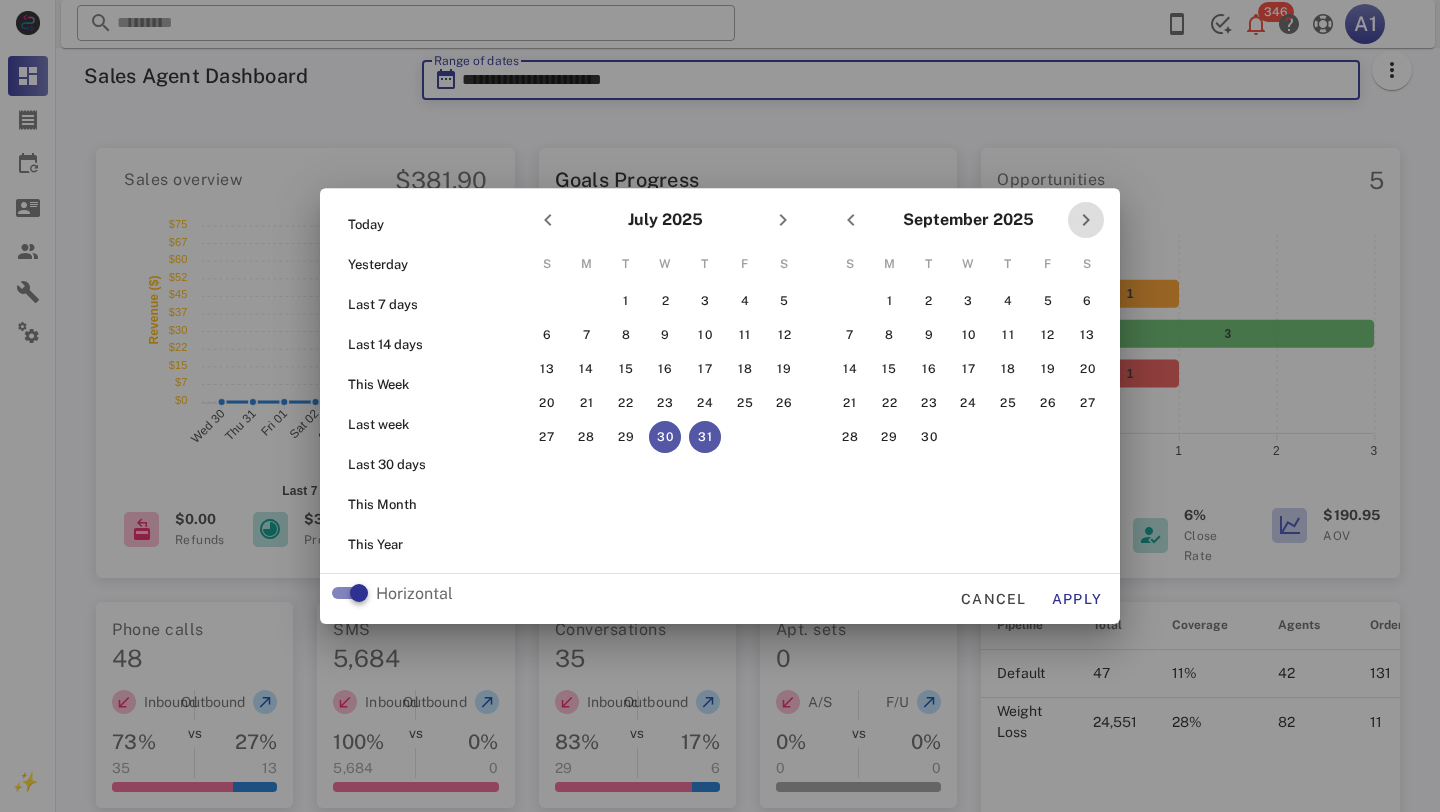 click at bounding box center (1086, 220) 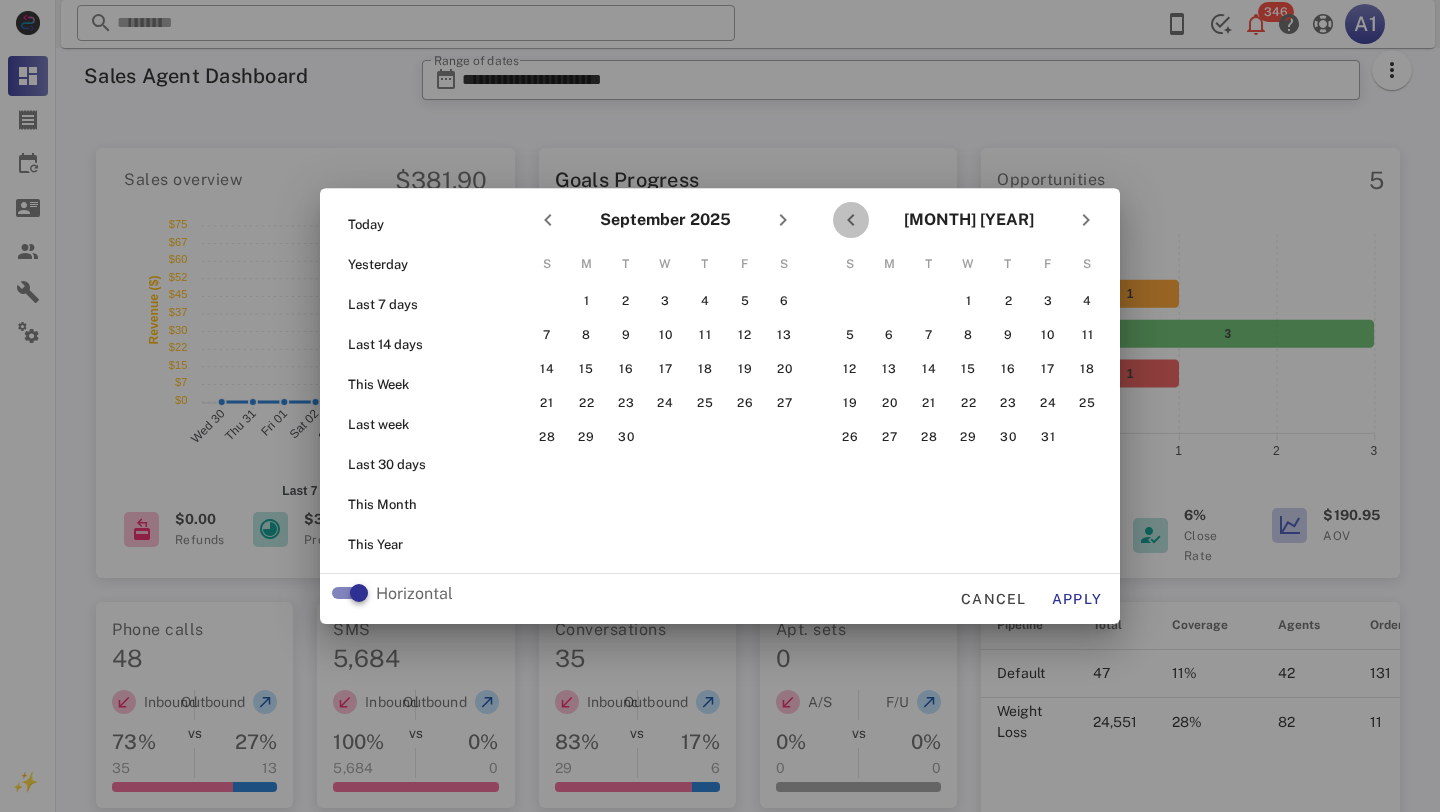 click at bounding box center [851, 220] 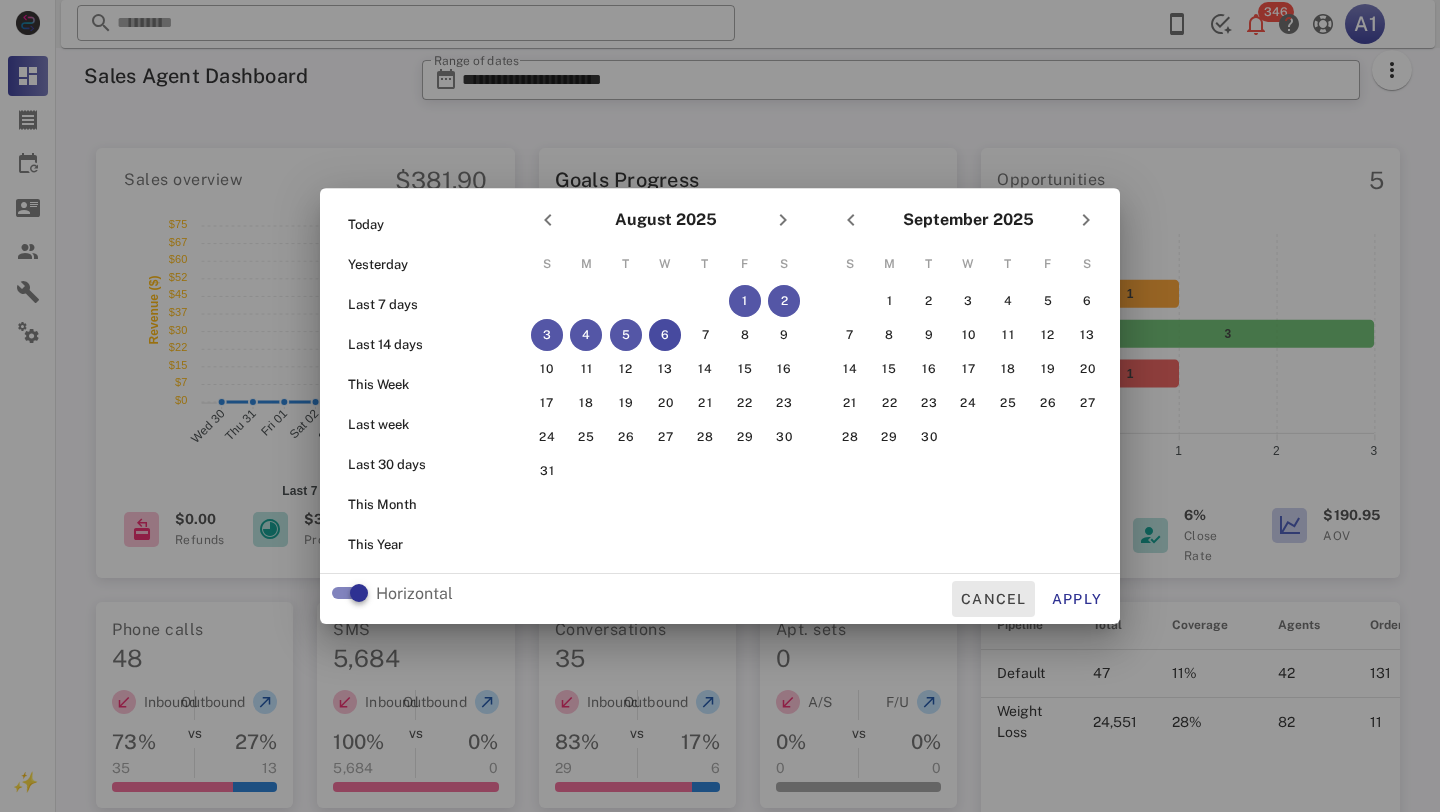 click on "Cancel" at bounding box center [993, 599] 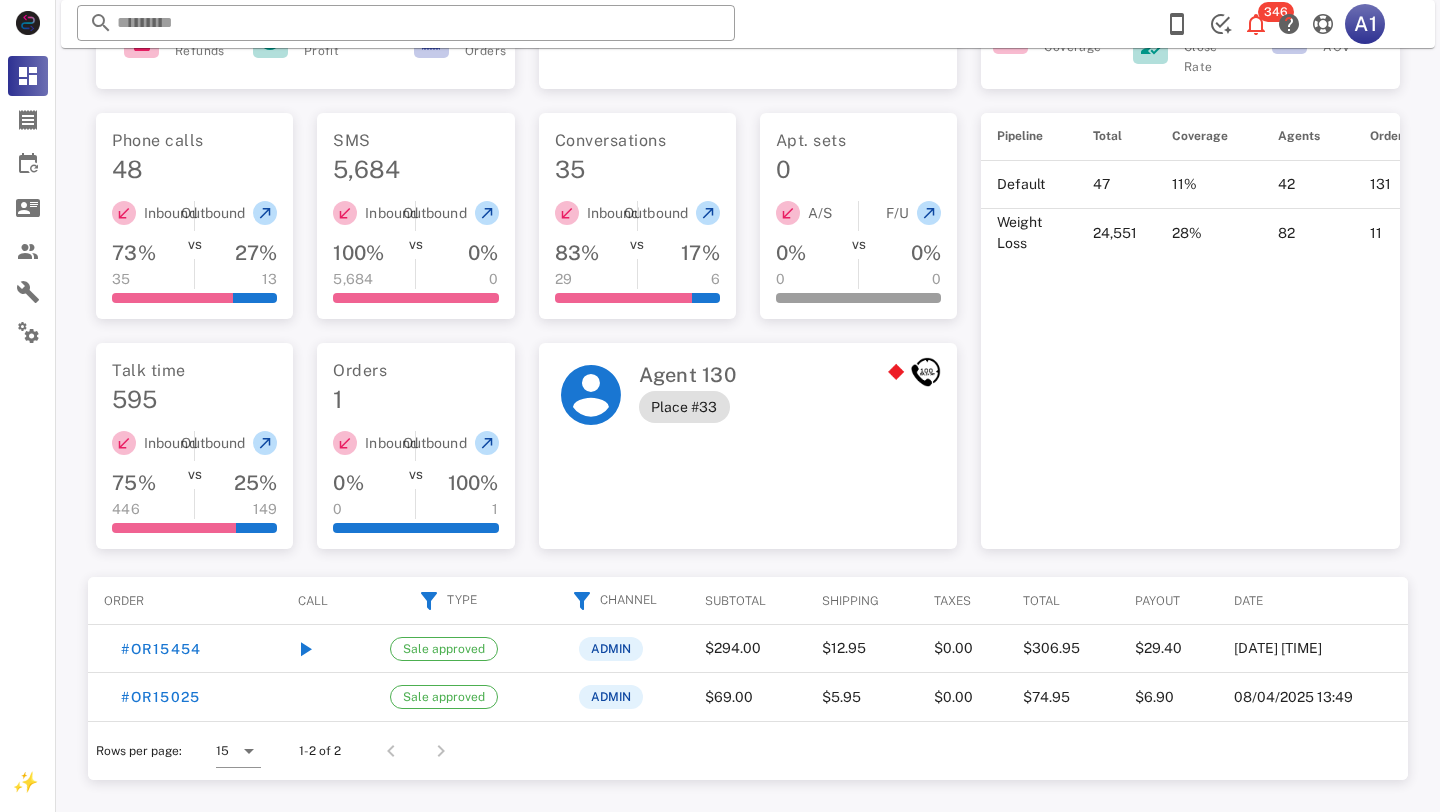 scroll, scrollTop: 0, scrollLeft: 0, axis: both 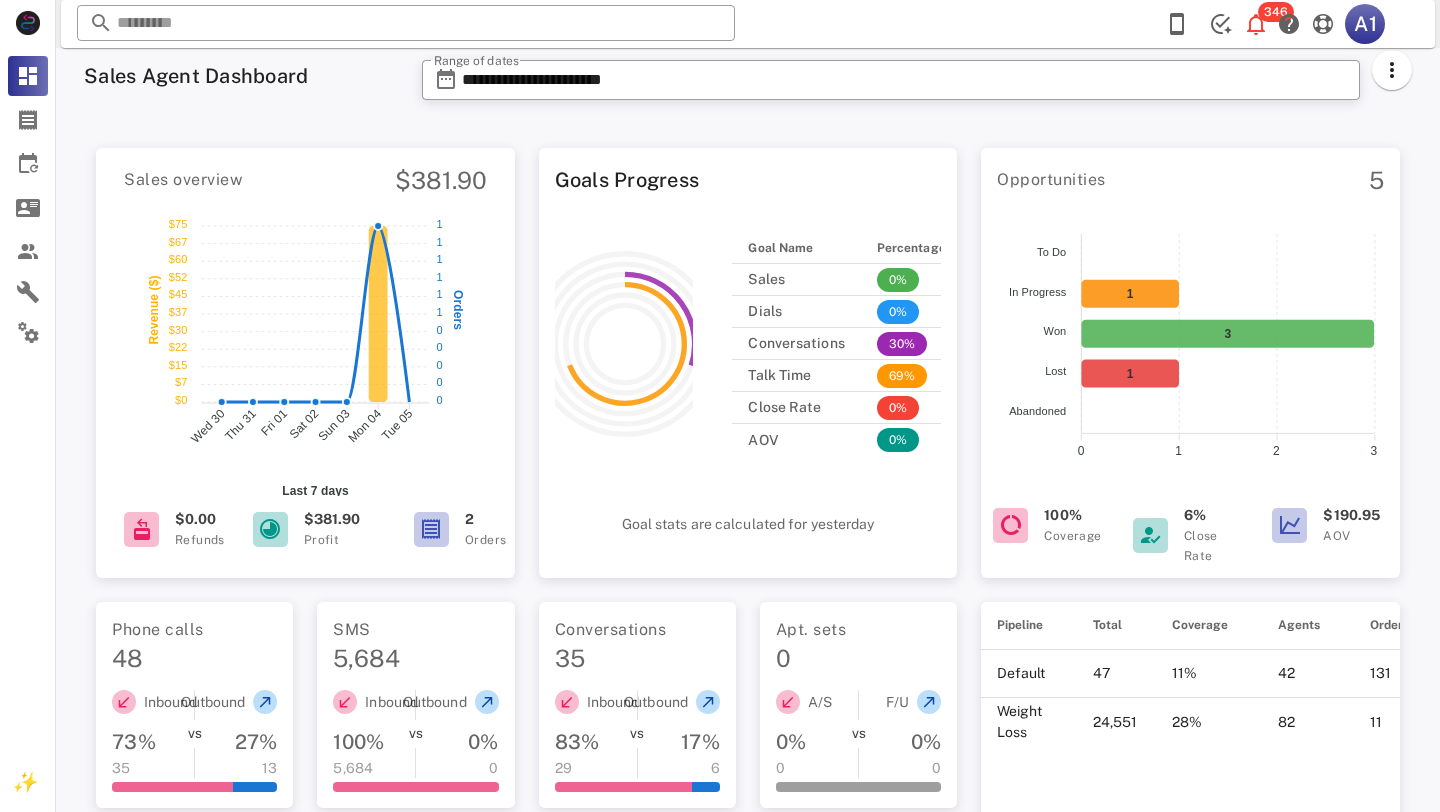 click on "**********" at bounding box center (917, 86) 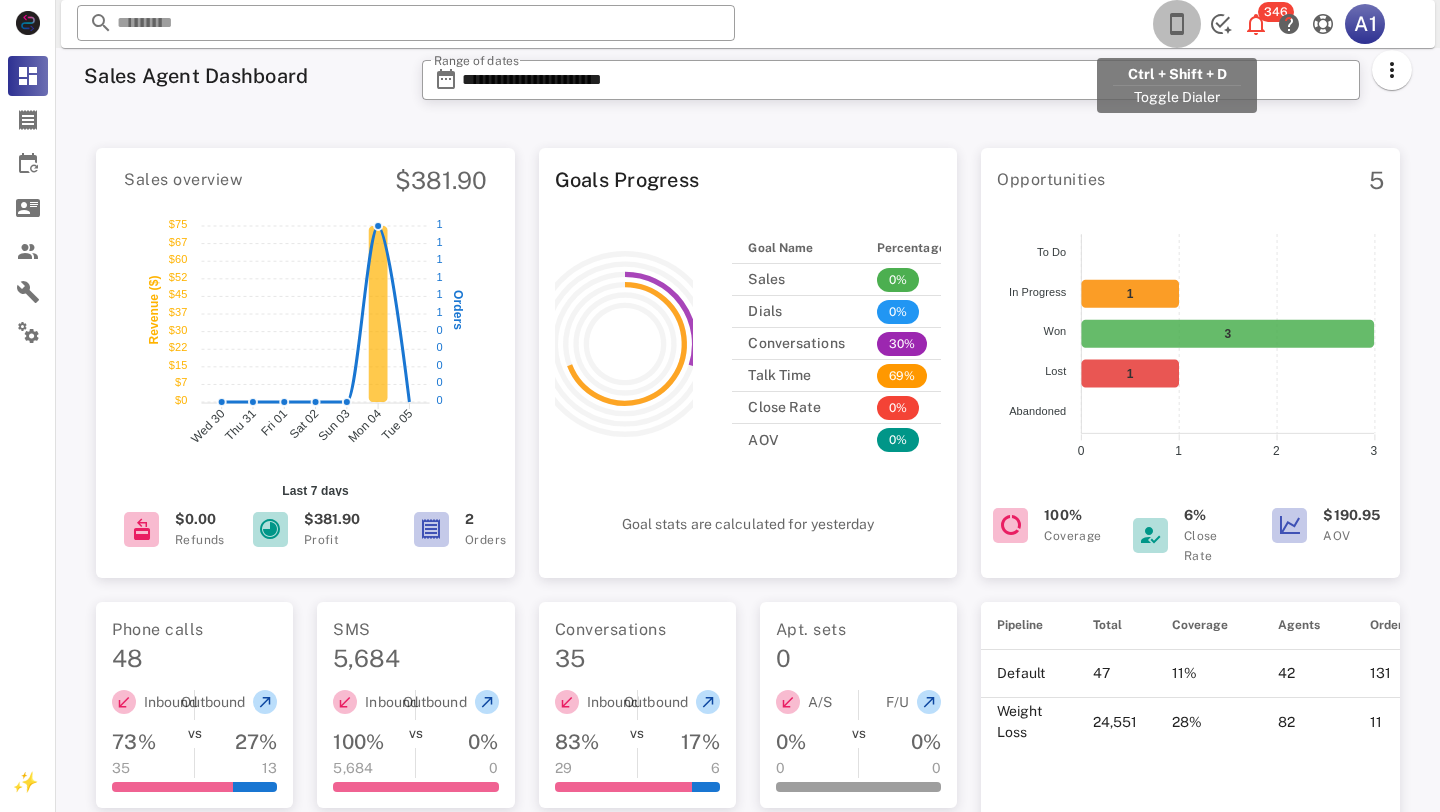 click at bounding box center [1177, 24] 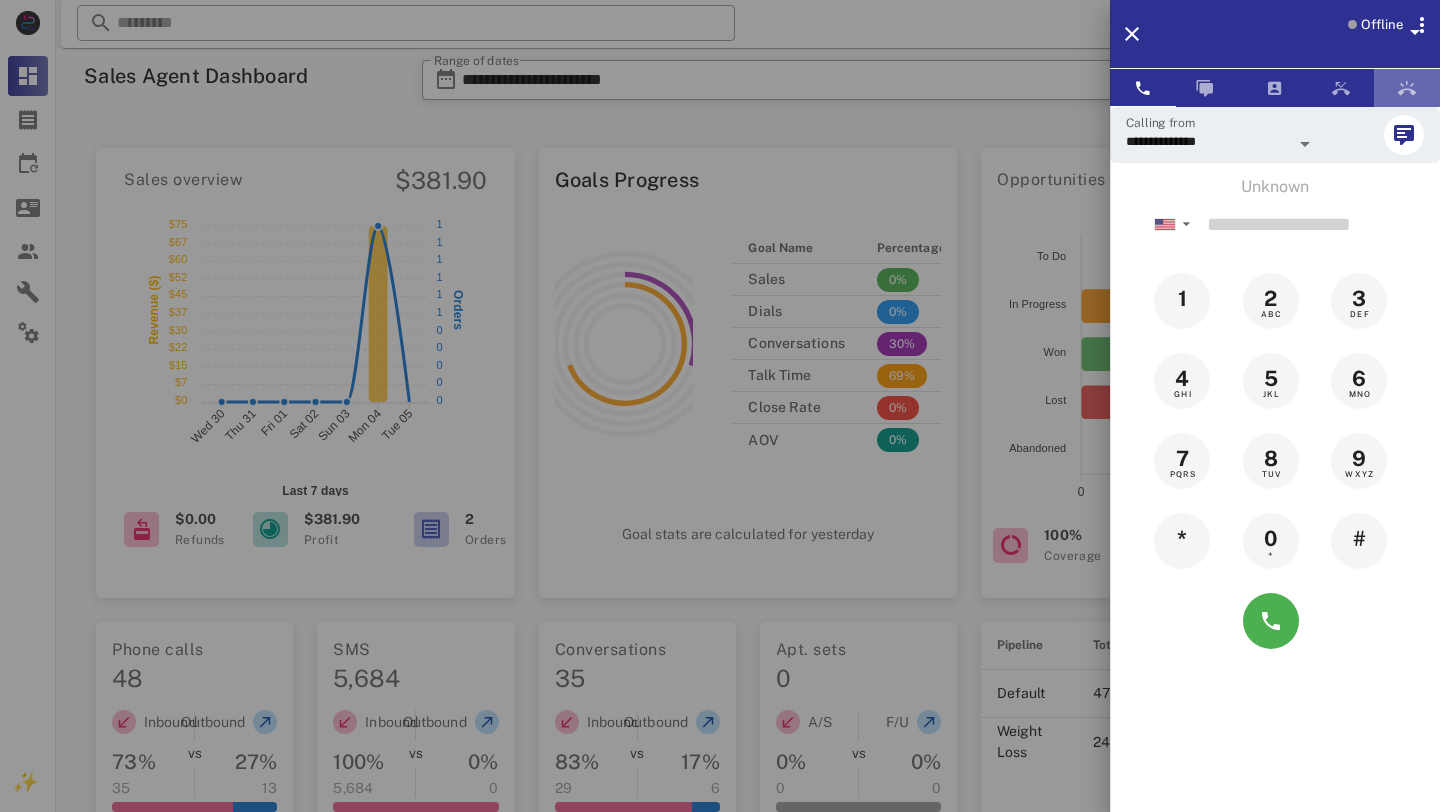 click at bounding box center (1407, 88) 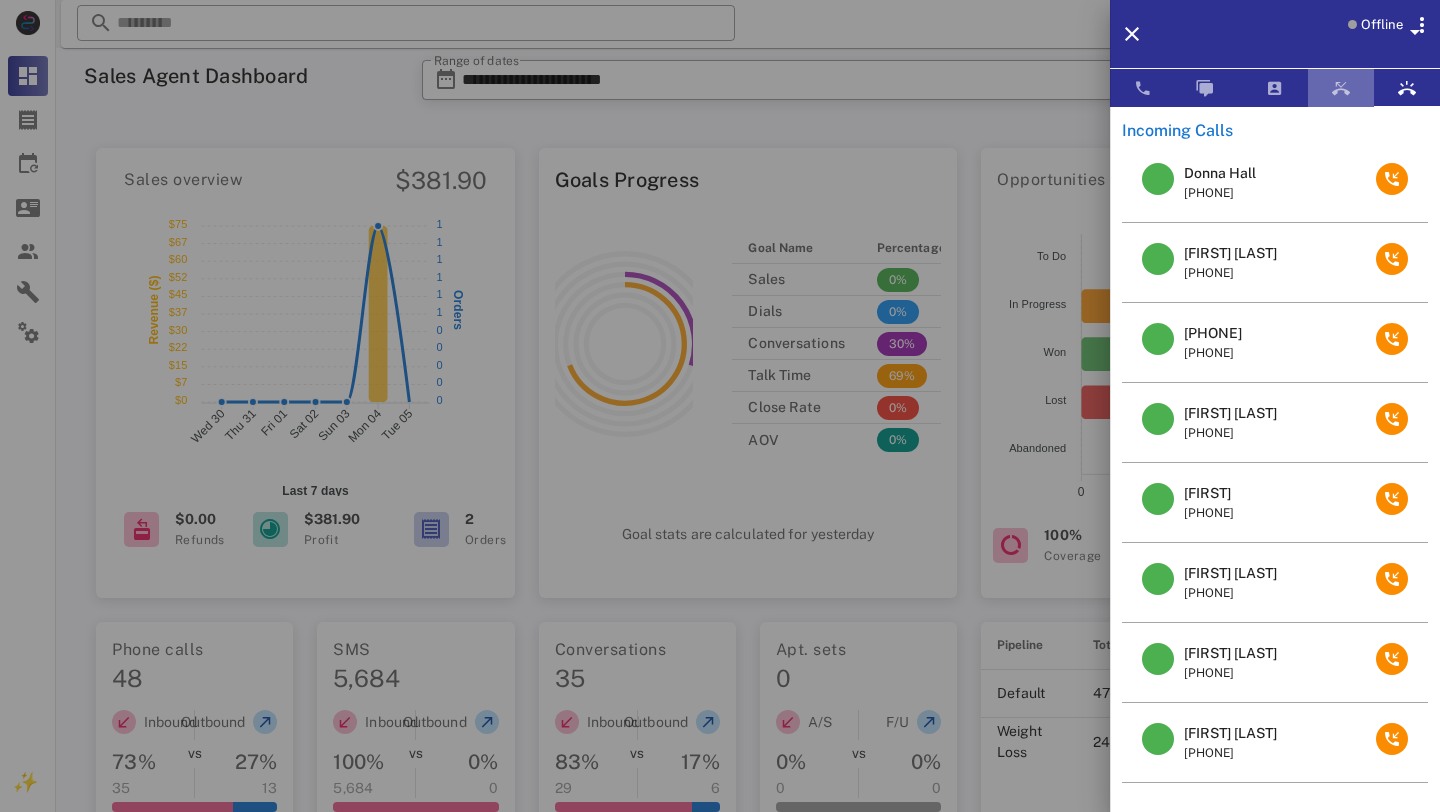 click at bounding box center (1341, 88) 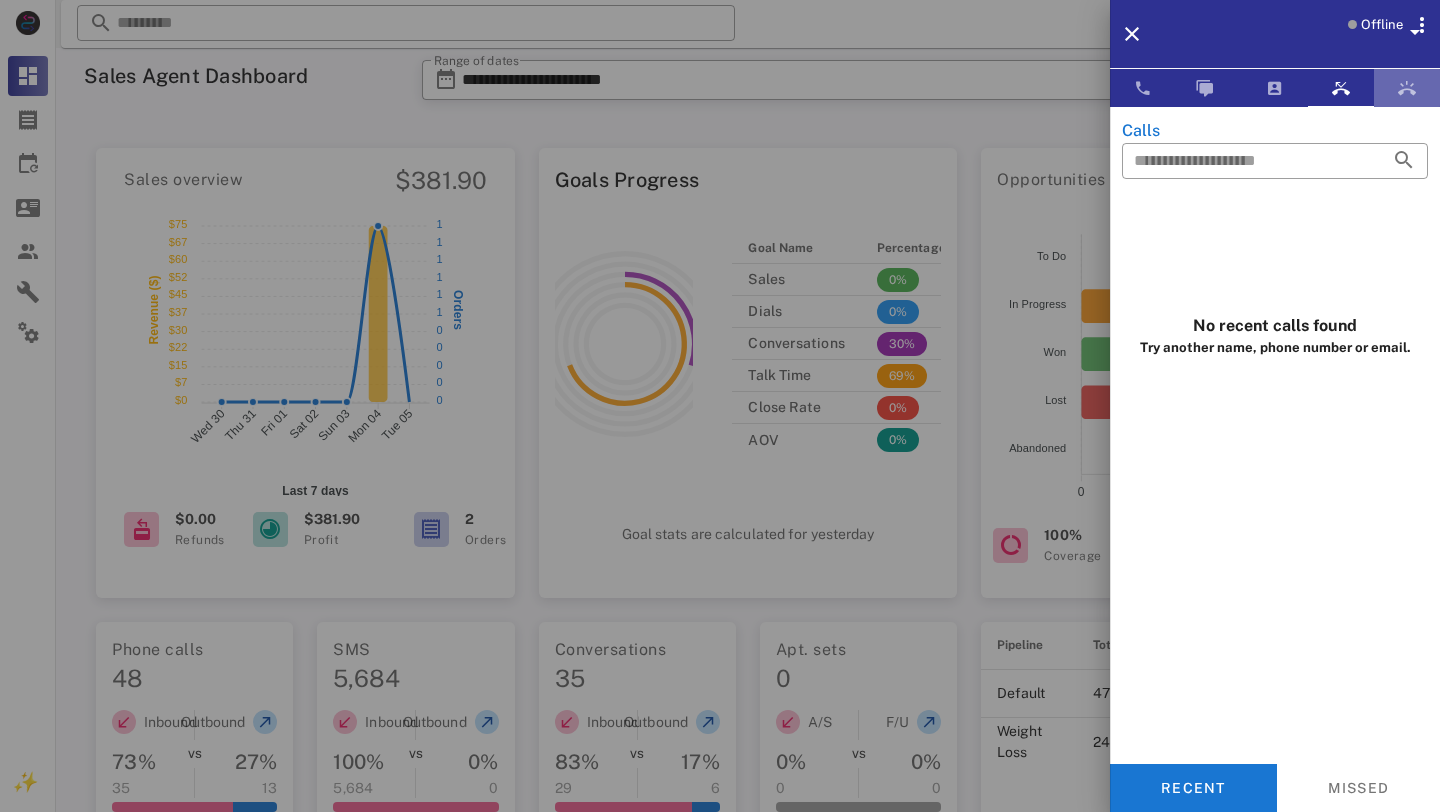 click at bounding box center (1407, 88) 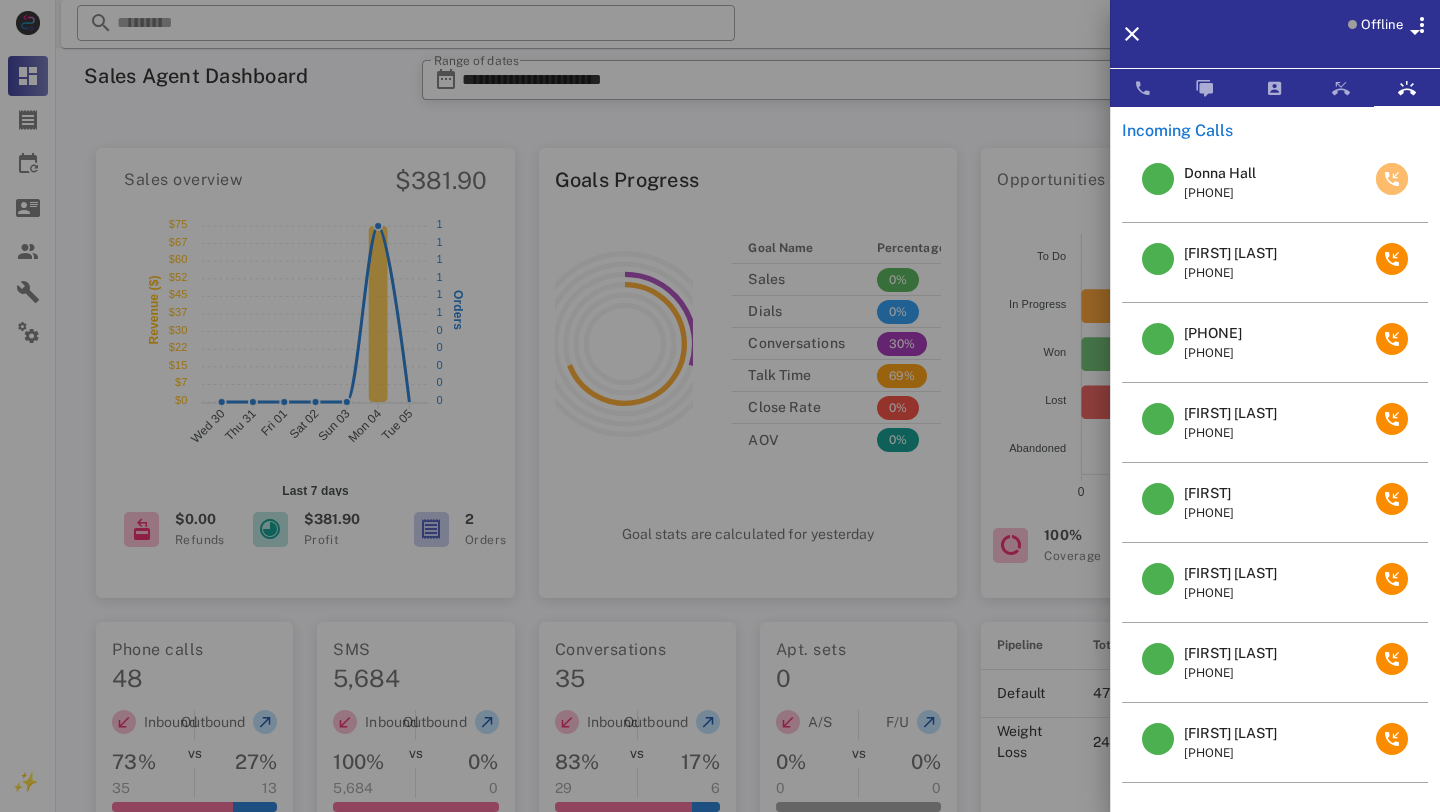 click at bounding box center (1392, 179) 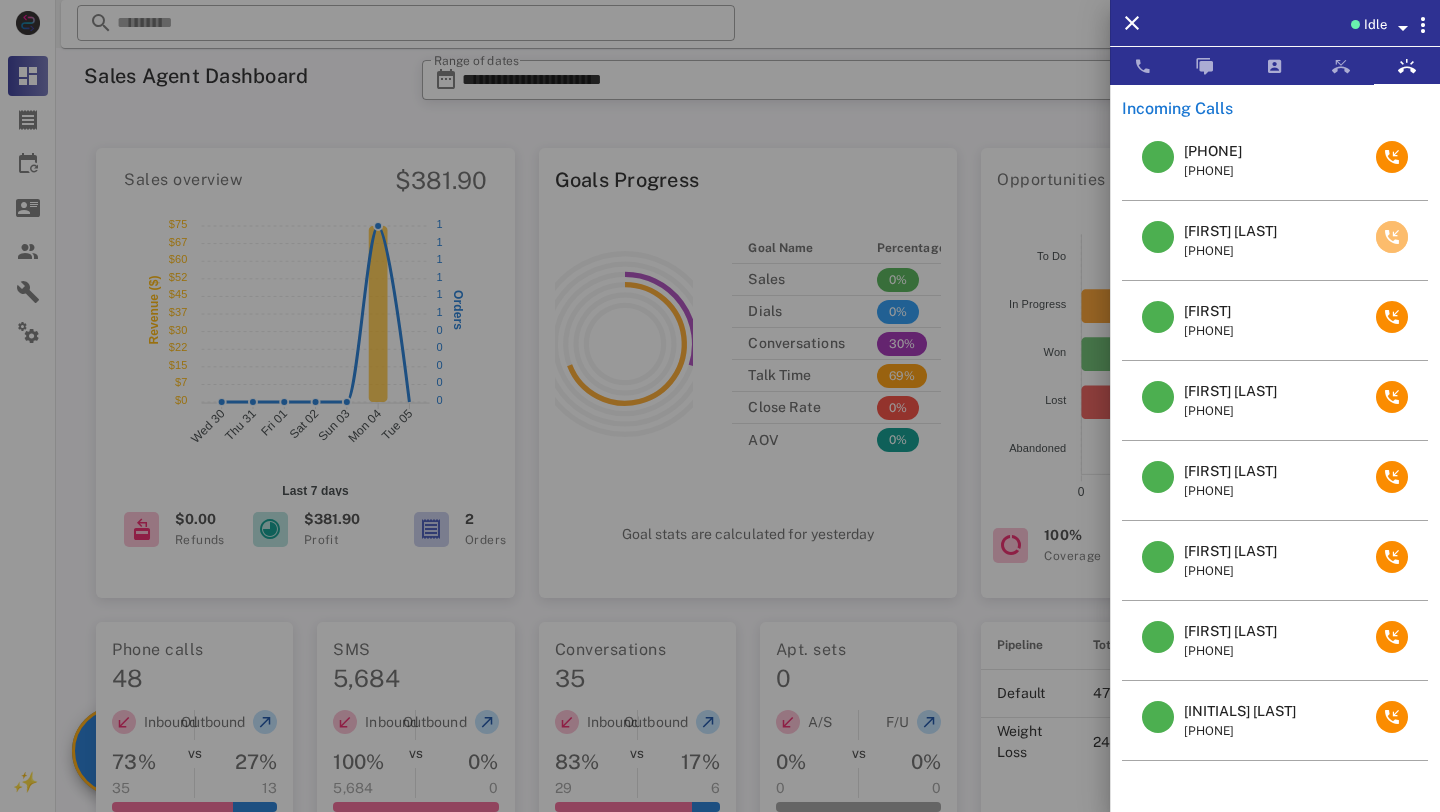 click at bounding box center [1392, 237] 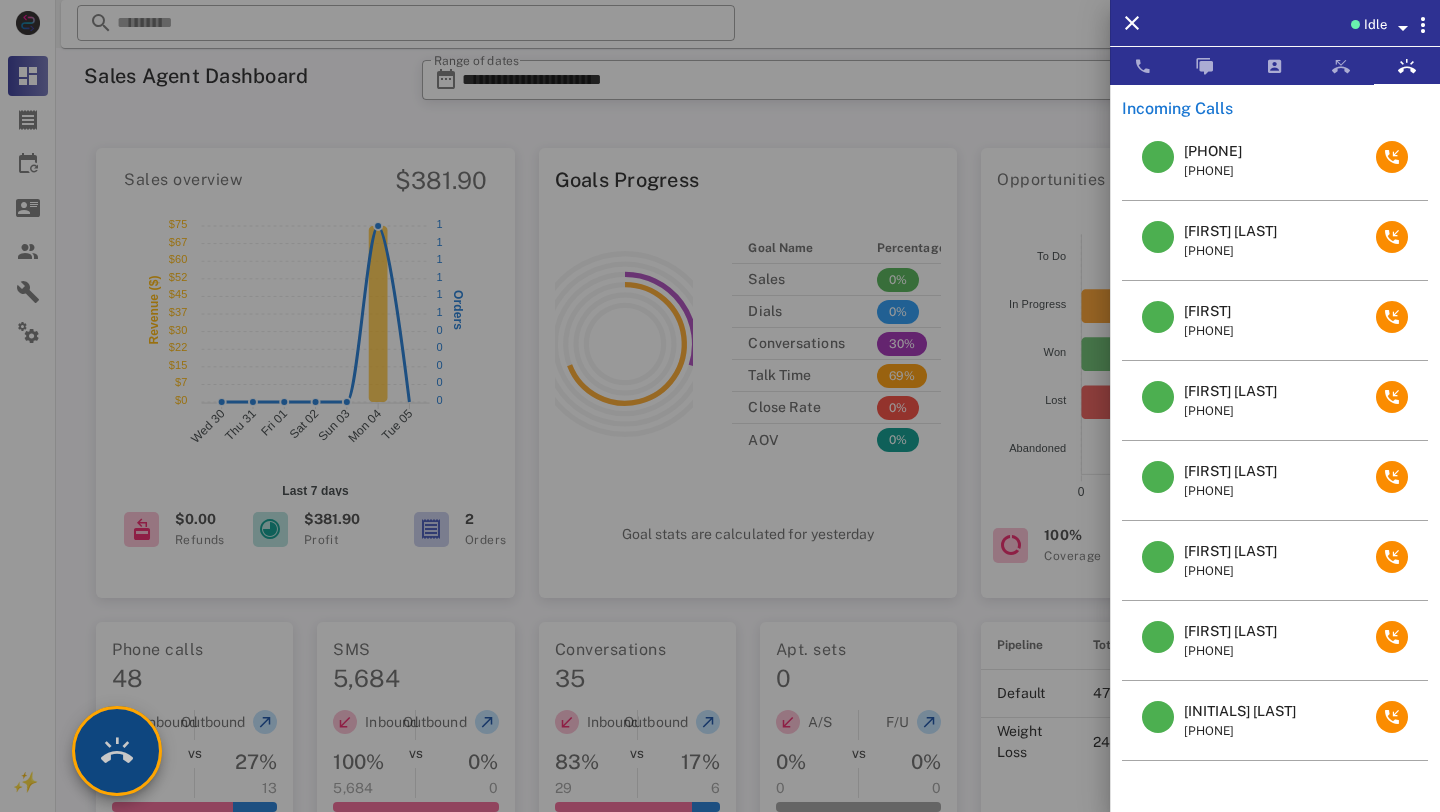 click at bounding box center (117, 751) 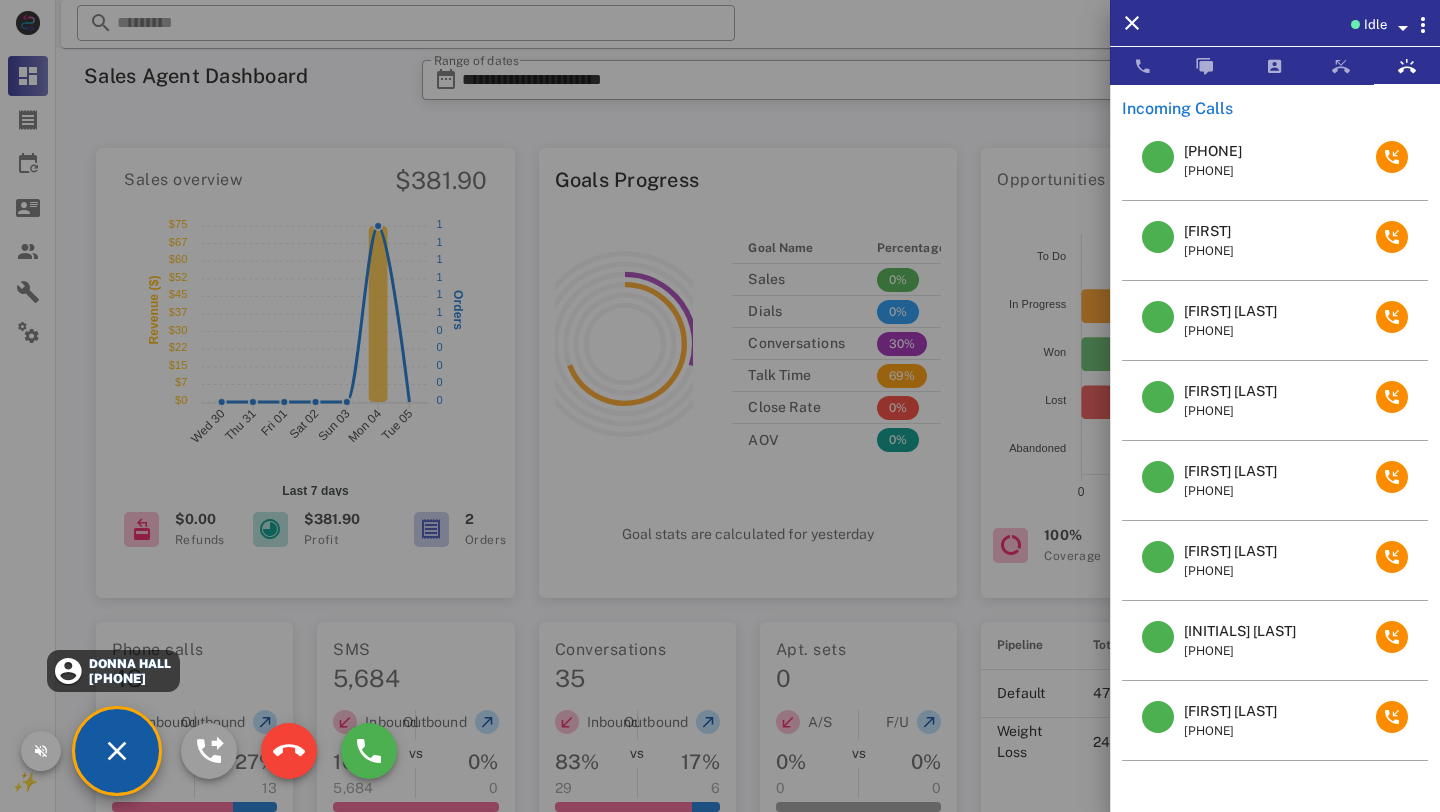 click on "Donna Hall" at bounding box center [129, 664] 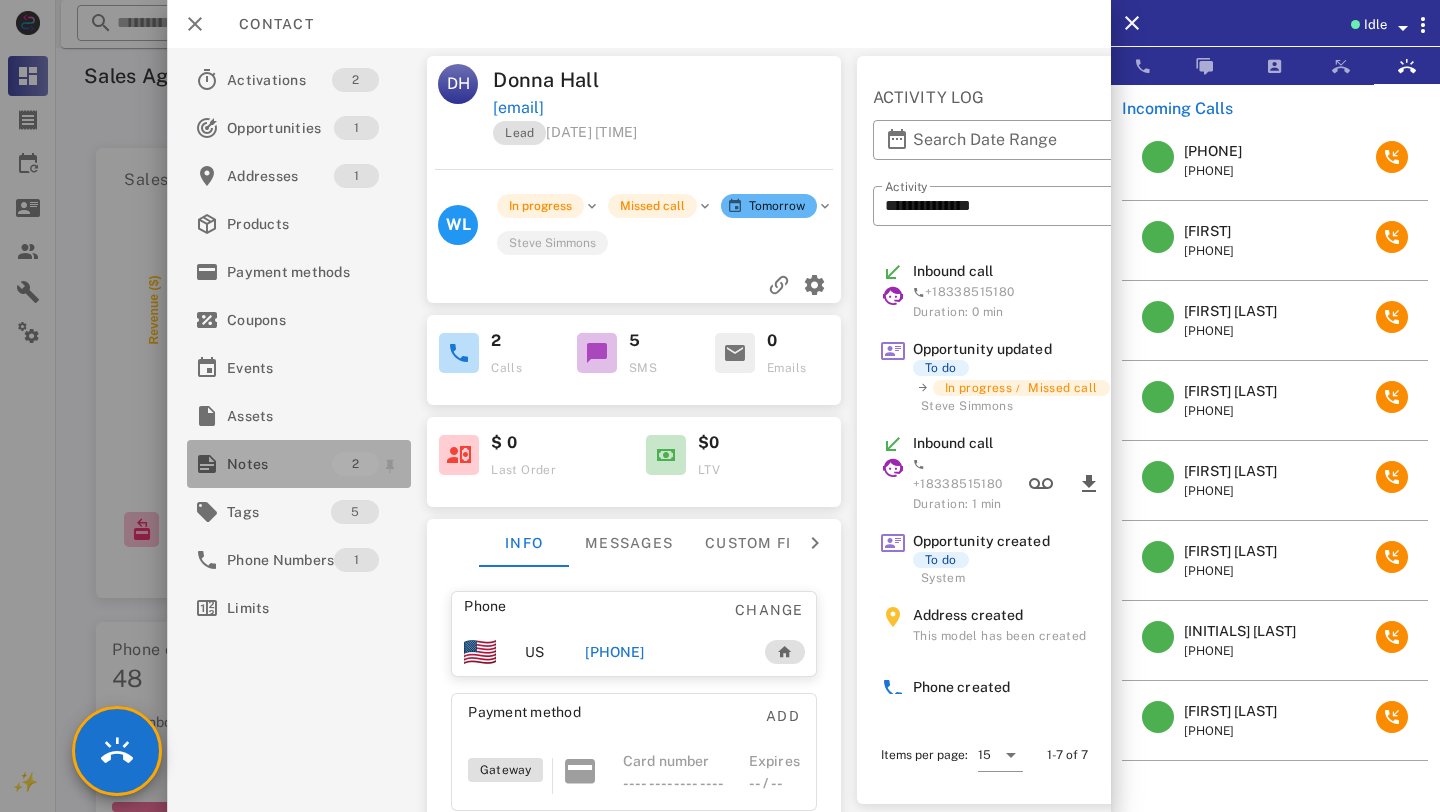 click on "Notes" at bounding box center [279, 464] 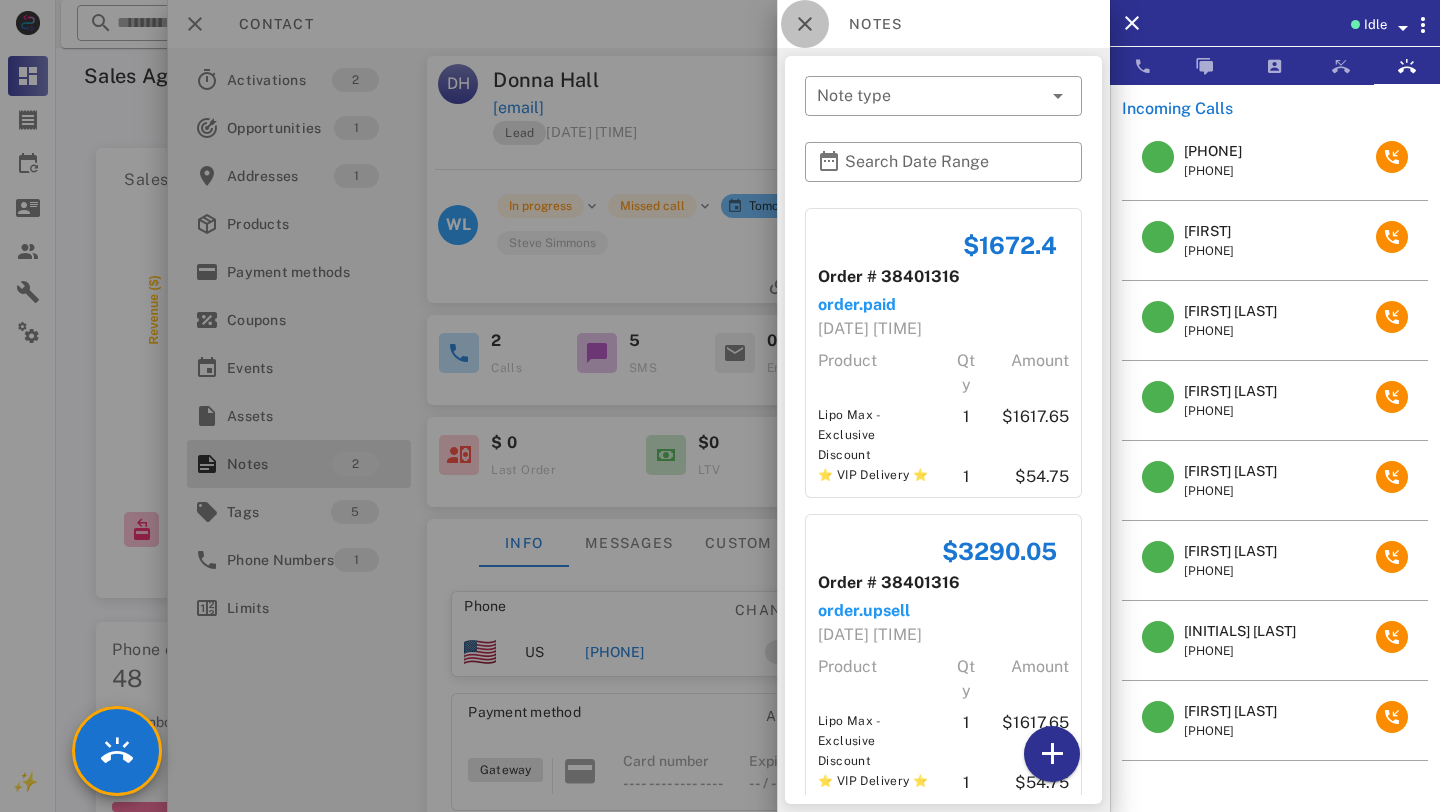 click at bounding box center (805, 24) 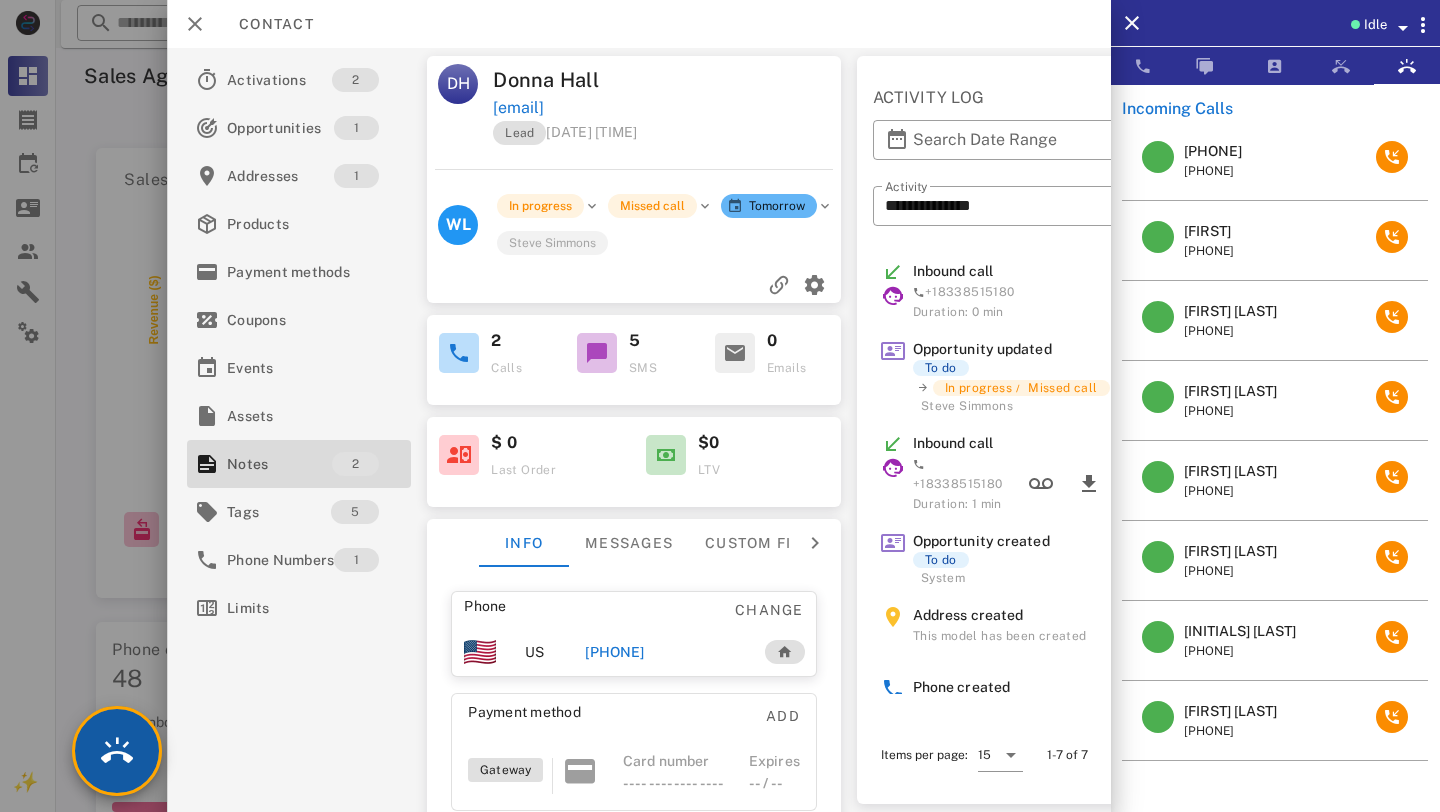 click at bounding box center [117, 751] 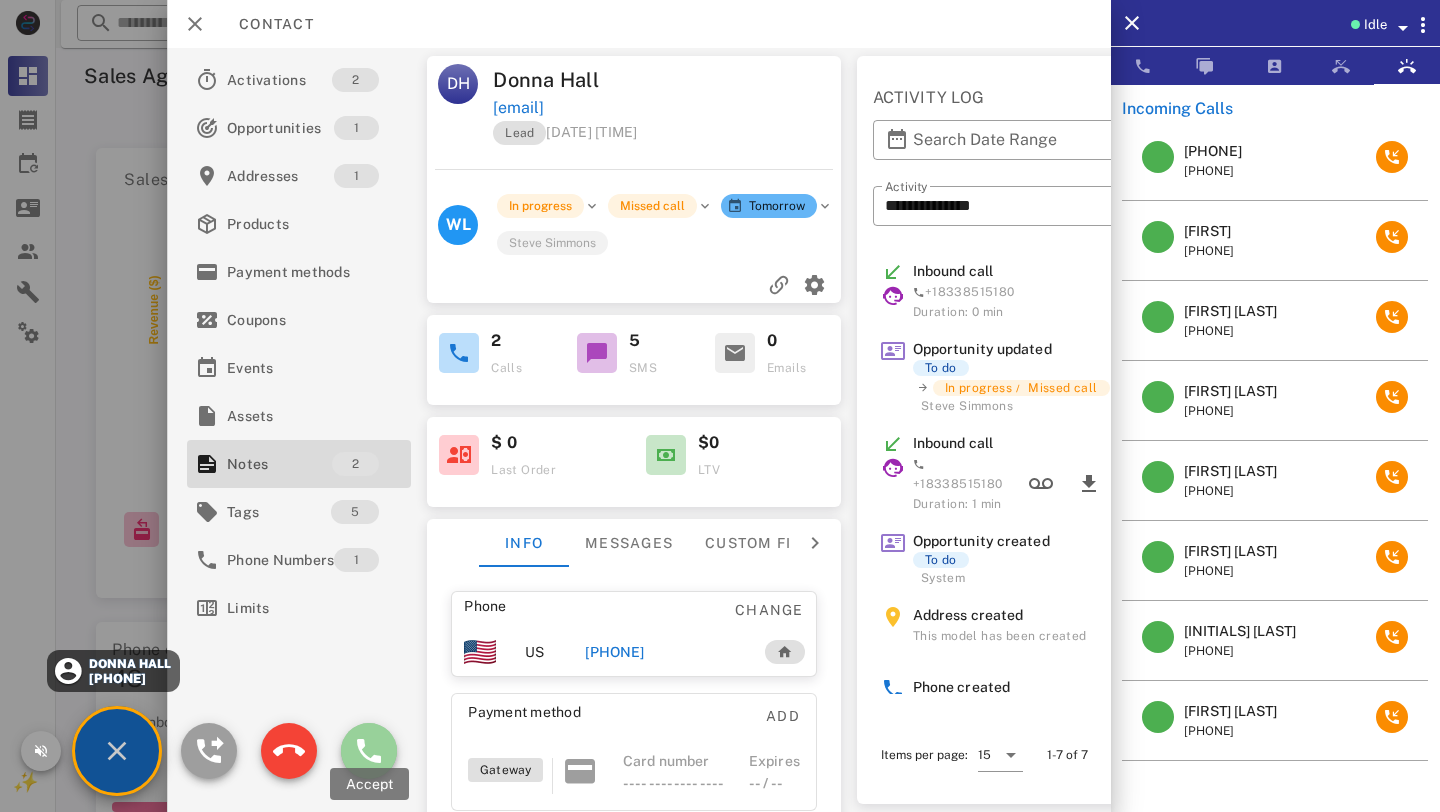 click at bounding box center (369, 751) 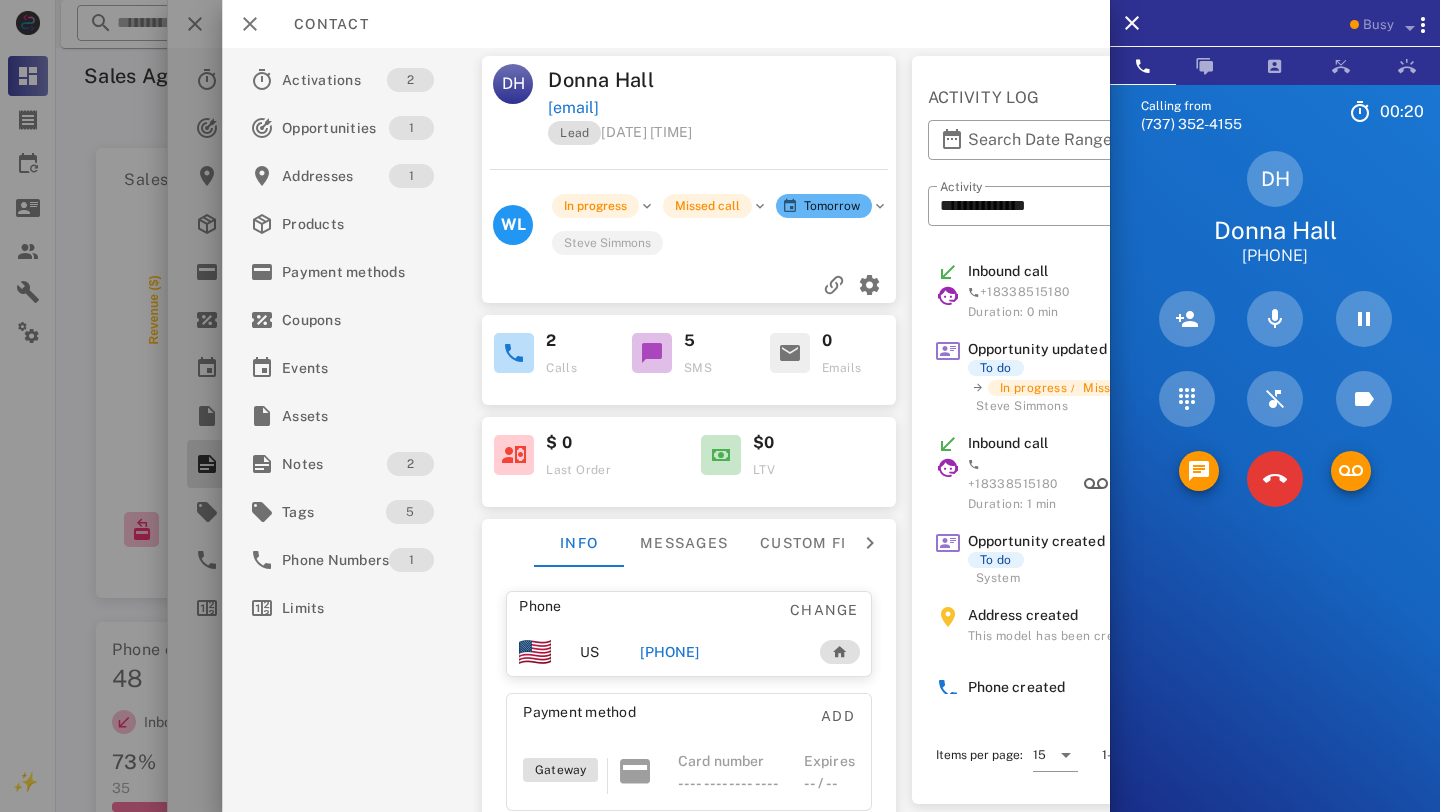 scroll, scrollTop: 168, scrollLeft: 0, axis: vertical 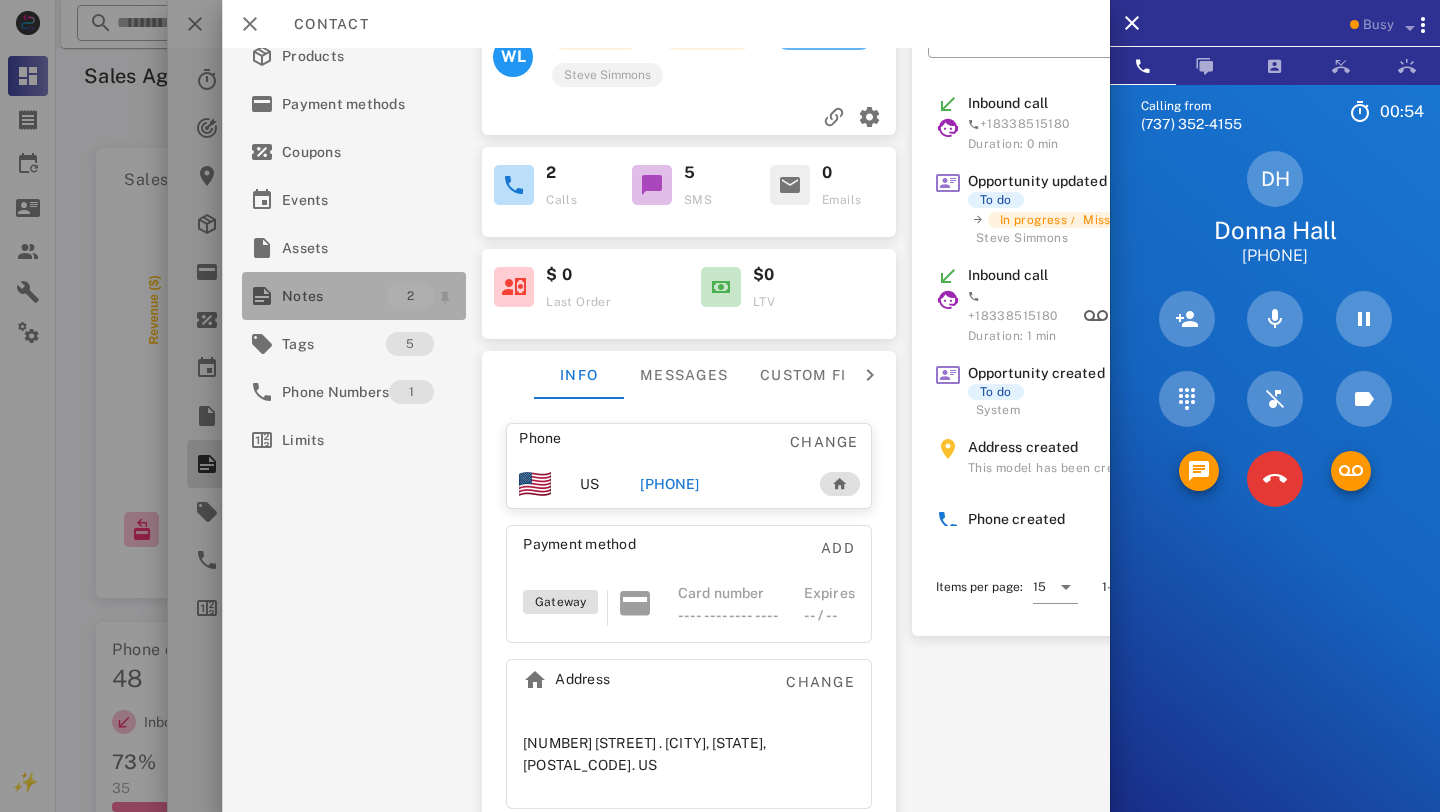 click on "Notes" at bounding box center [334, 296] 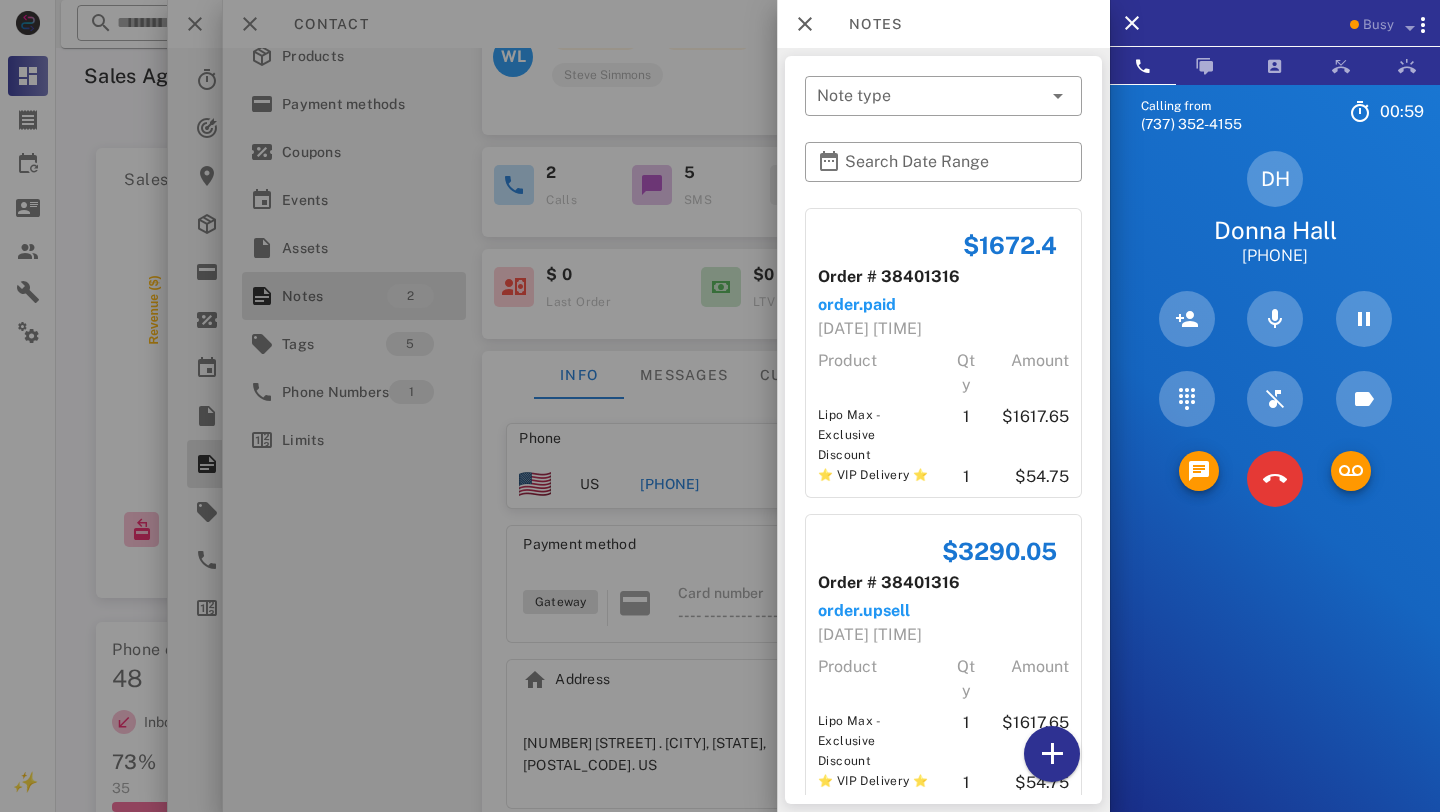 scroll, scrollTop: 57, scrollLeft: 0, axis: vertical 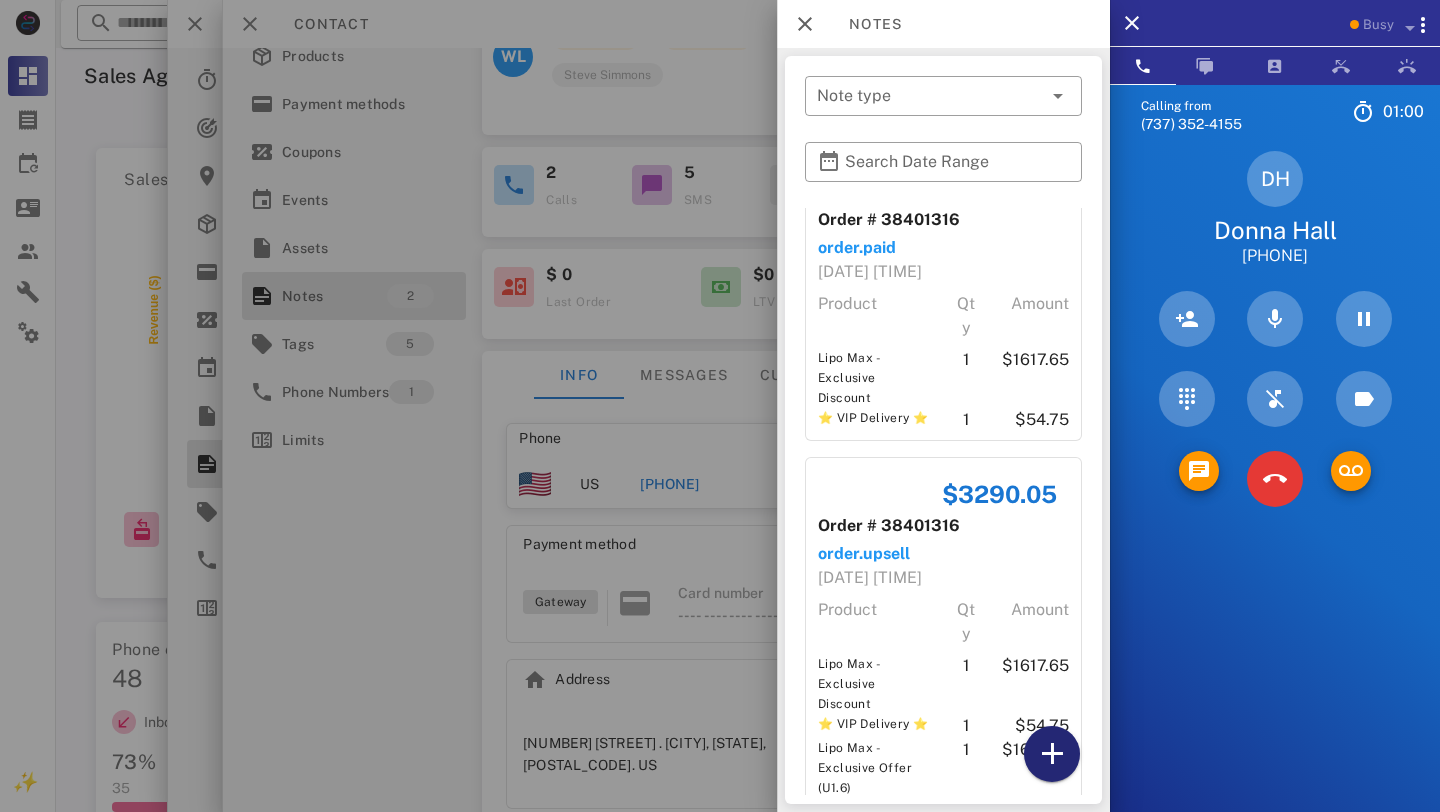 click at bounding box center (1052, 754) 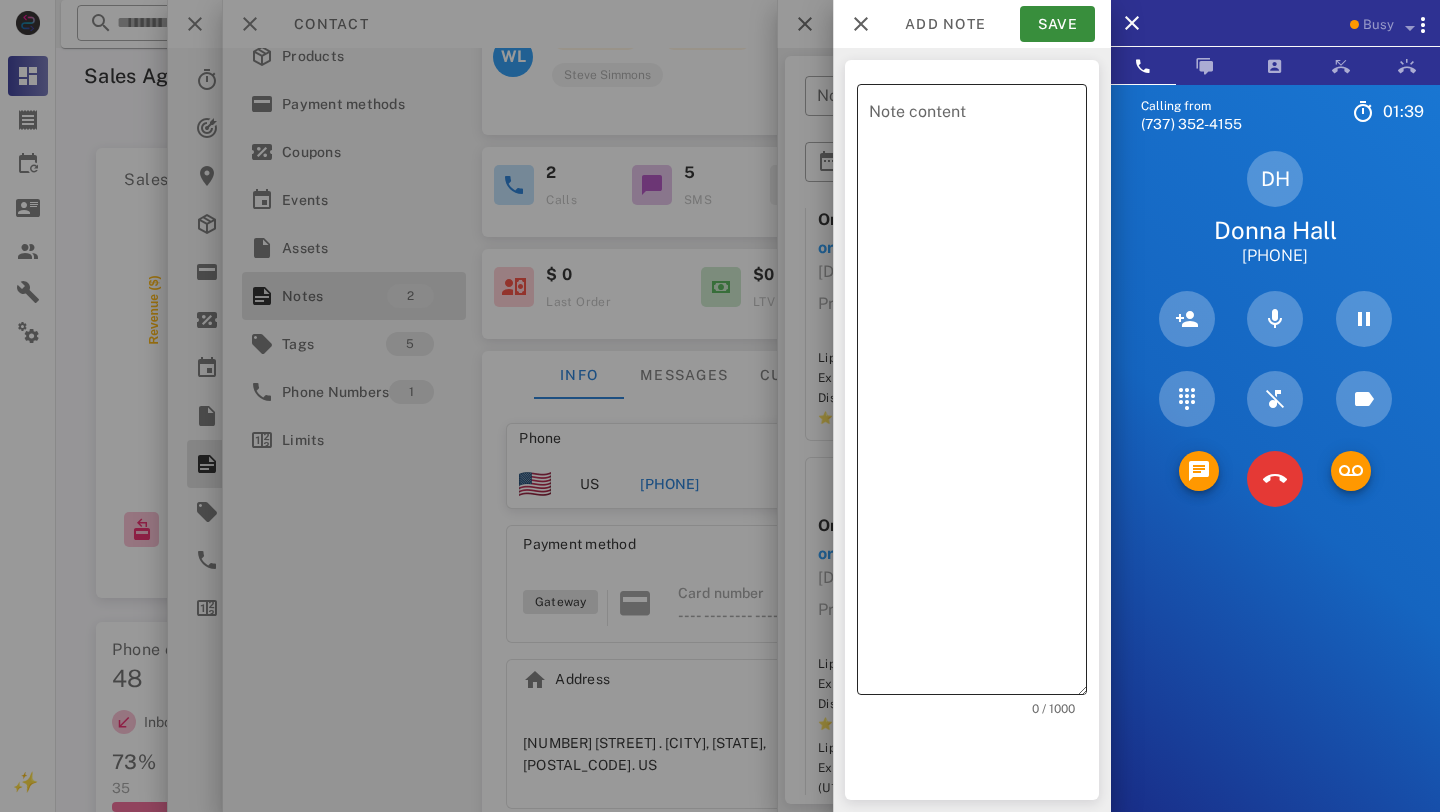 click on "Note content" at bounding box center [978, 394] 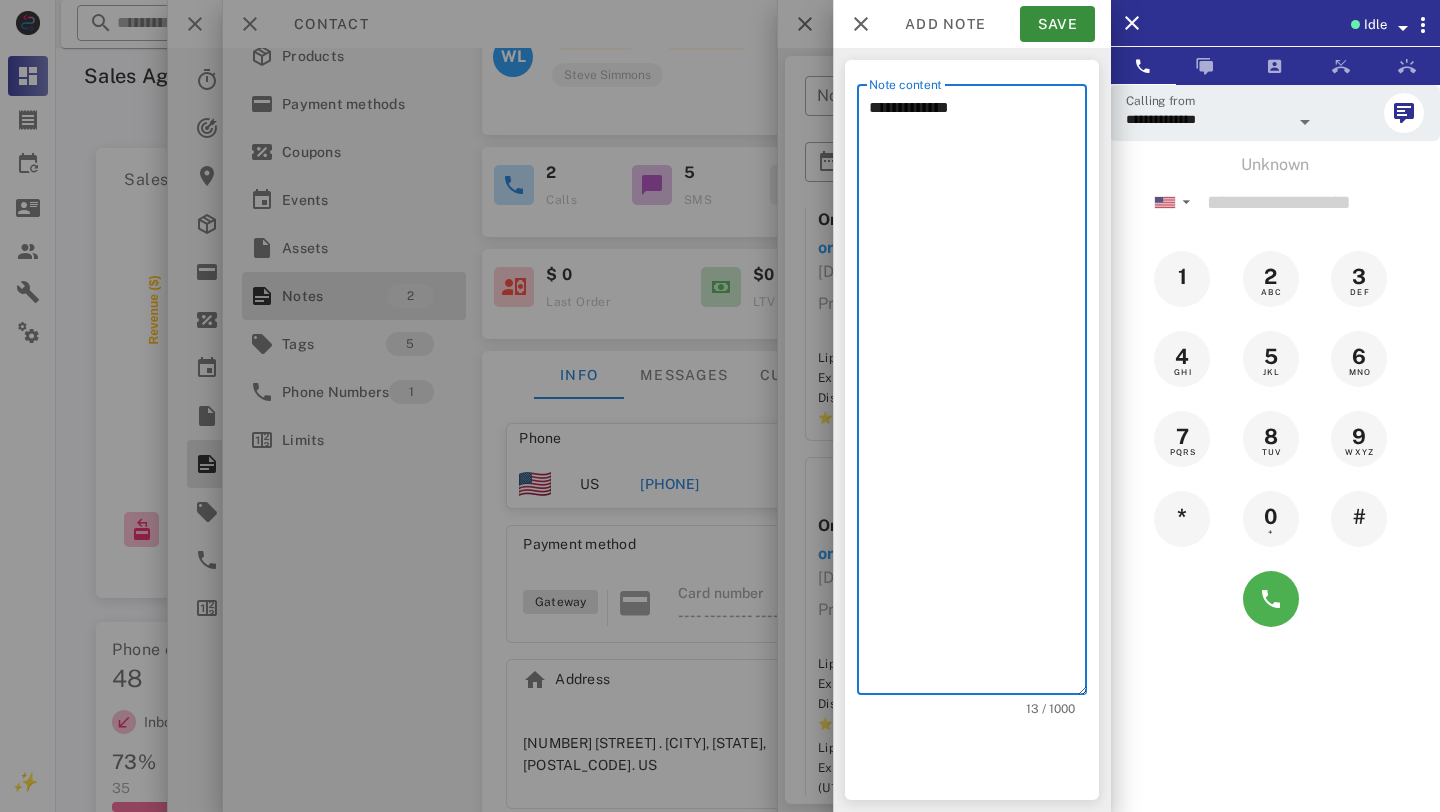 type on "**********" 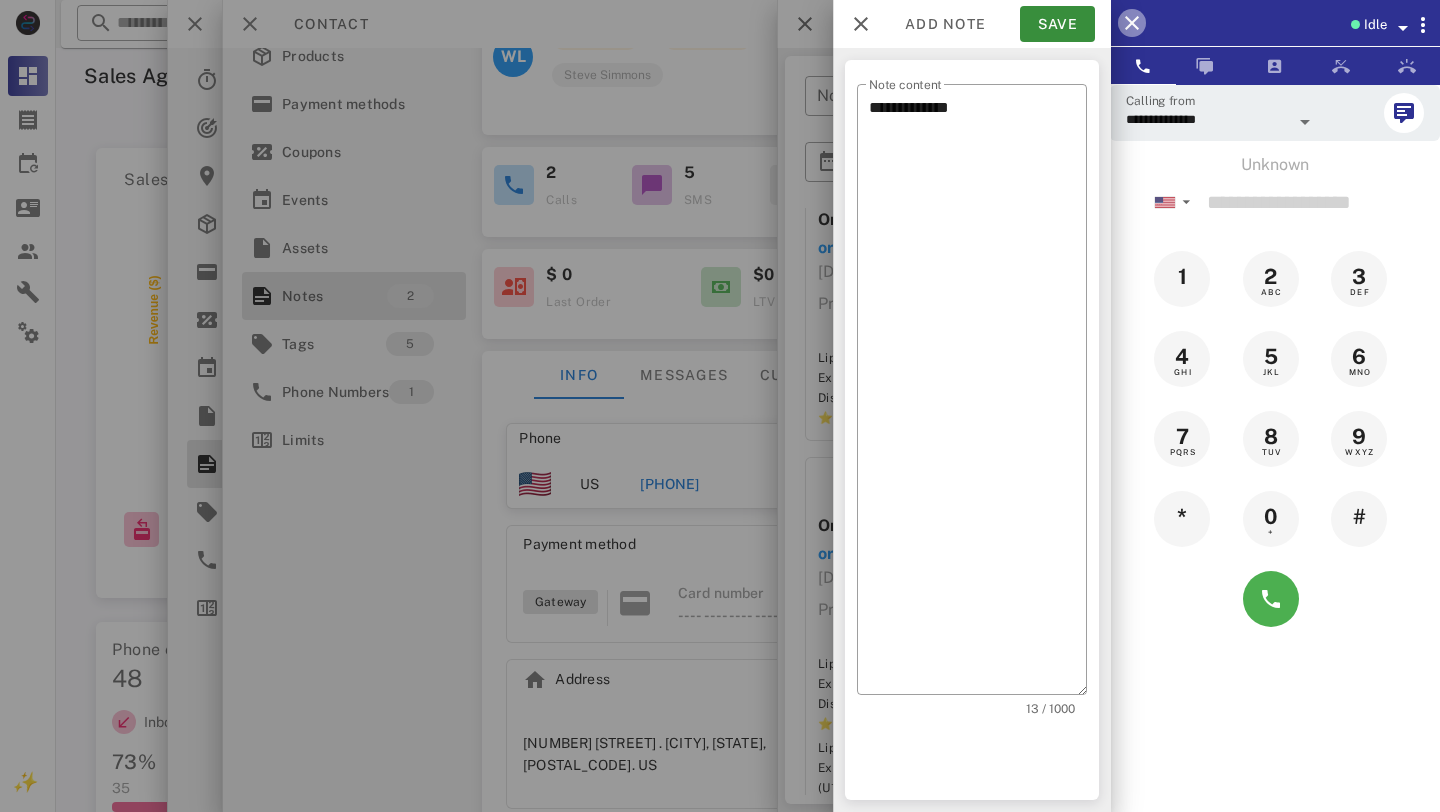 click at bounding box center [1132, 23] 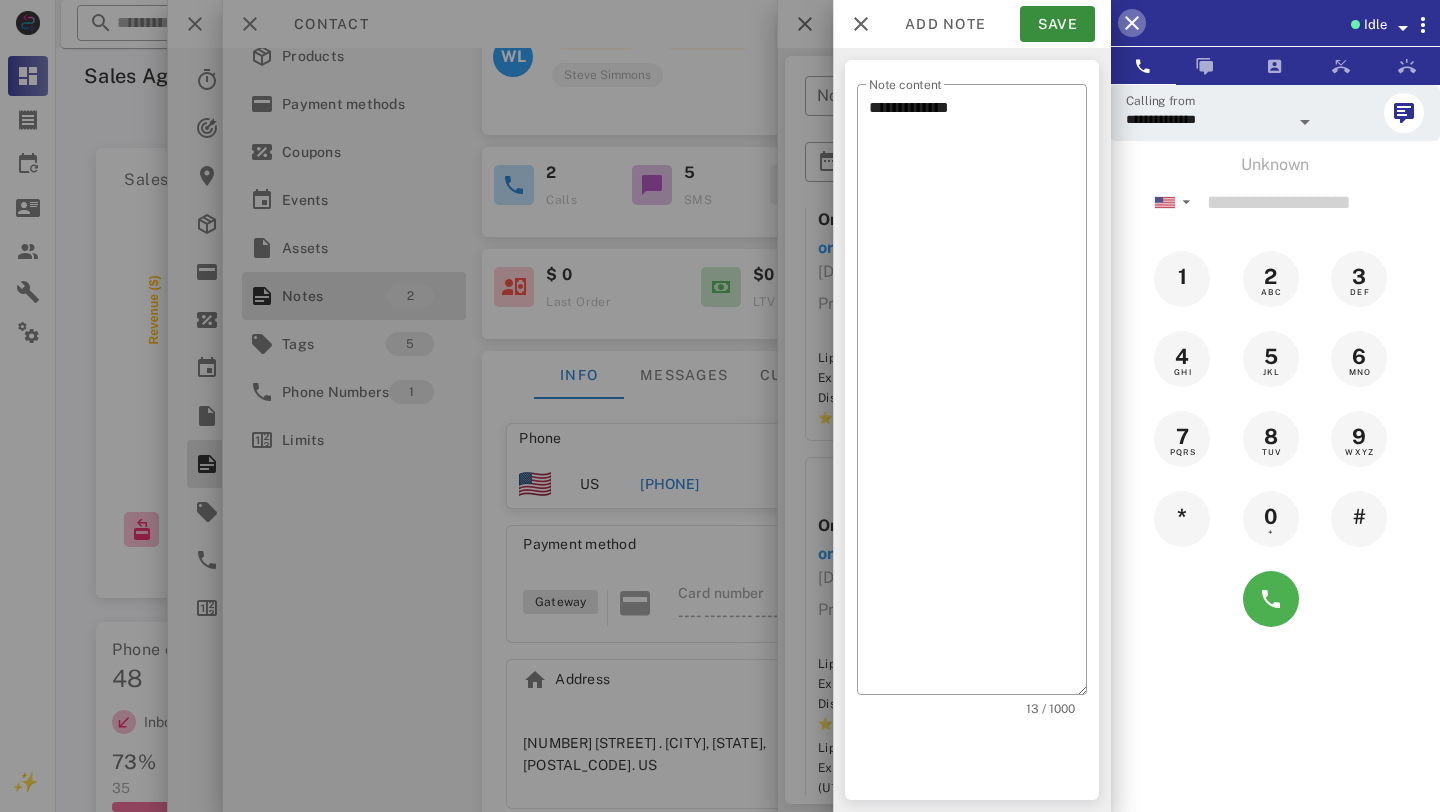 scroll, scrollTop: 0, scrollLeft: 0, axis: both 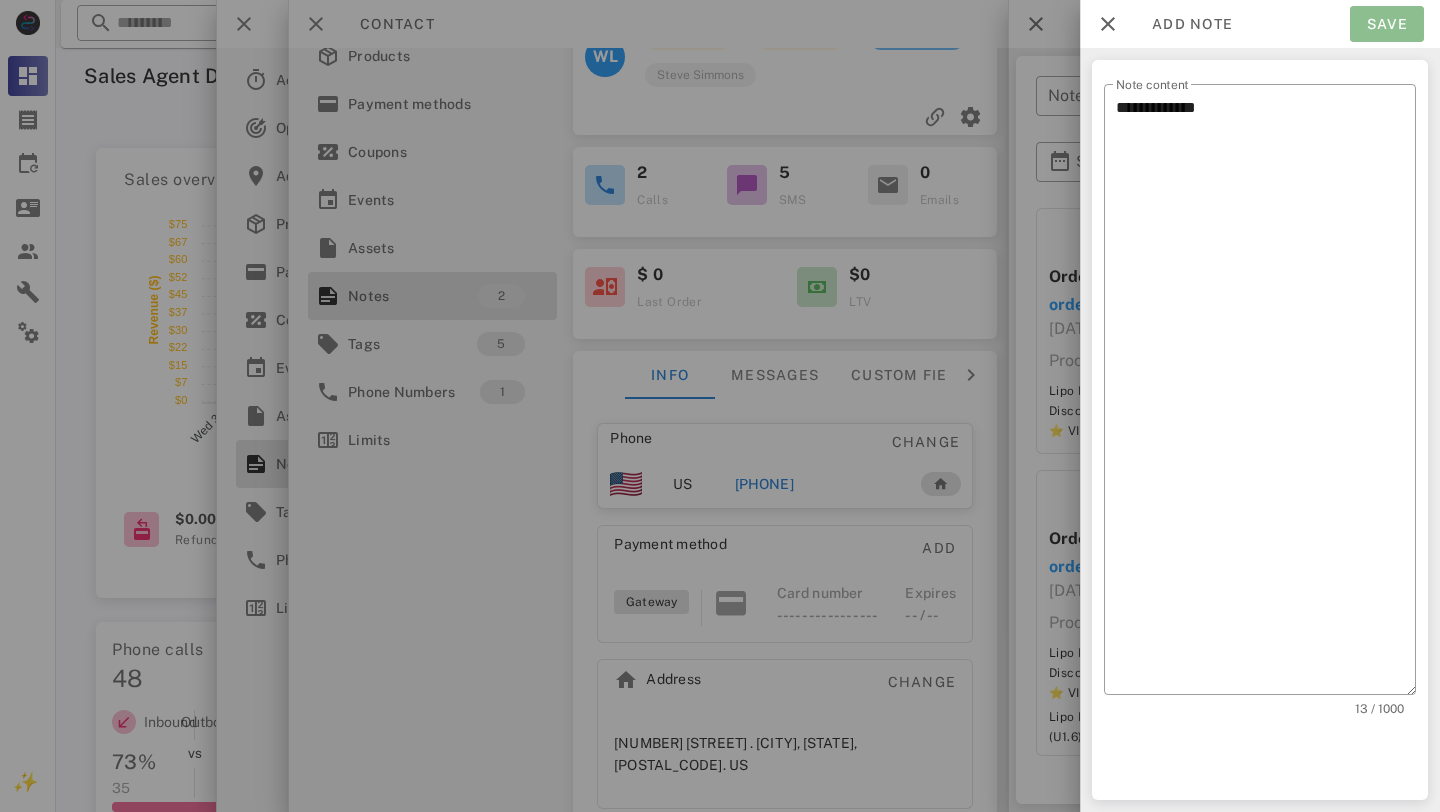 click on "Save" at bounding box center (1387, 24) 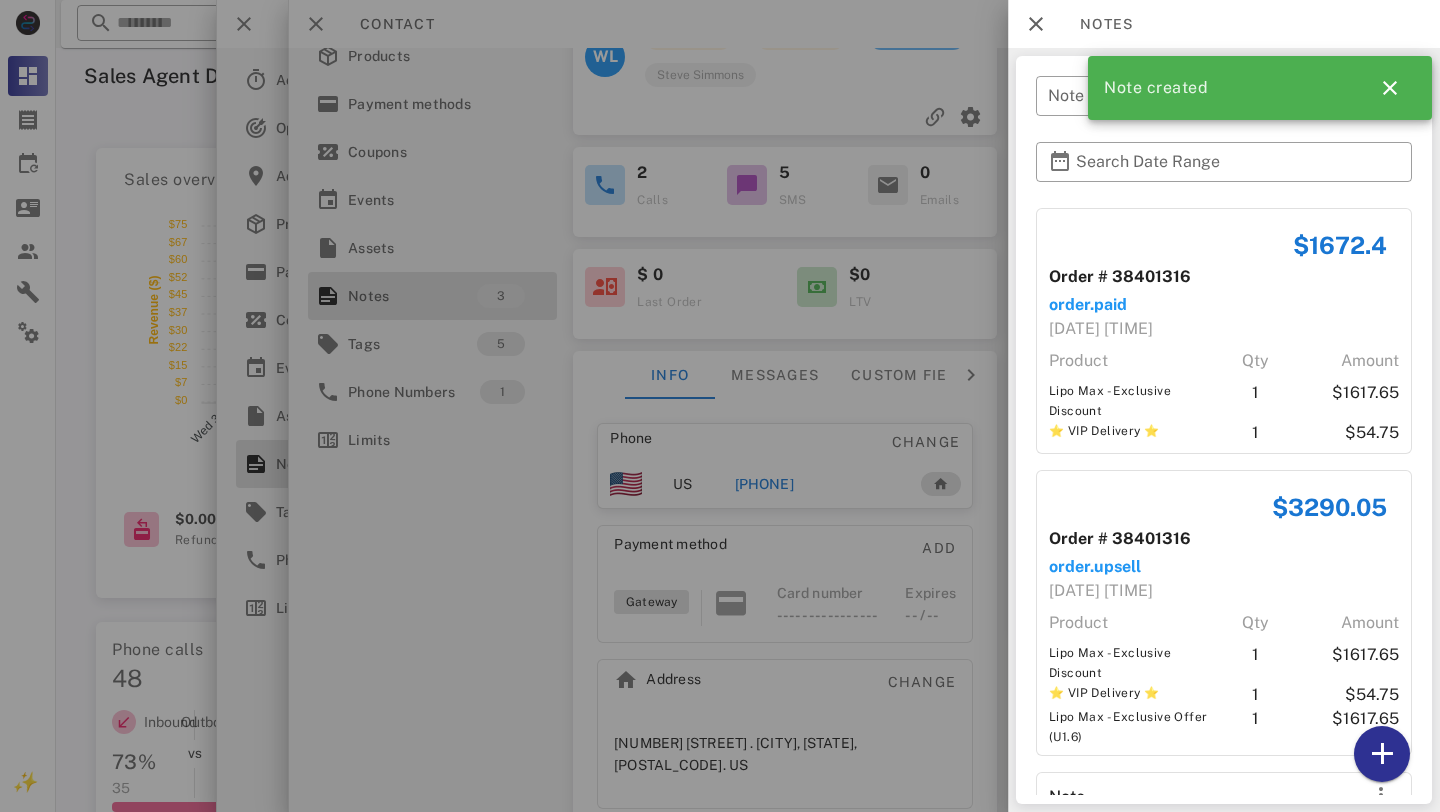 click on "Note created" at bounding box center [1256, 88] 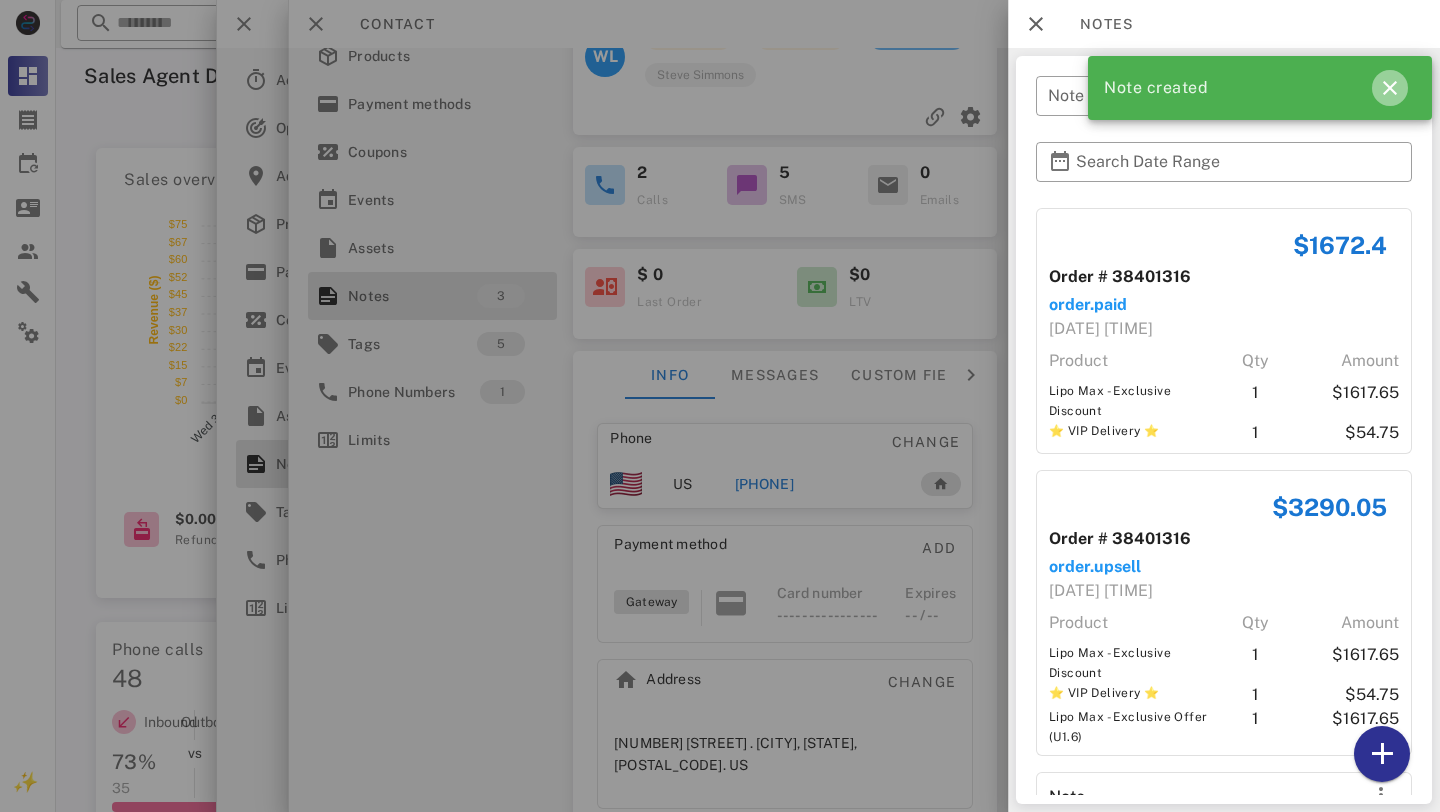 click at bounding box center (1390, 88) 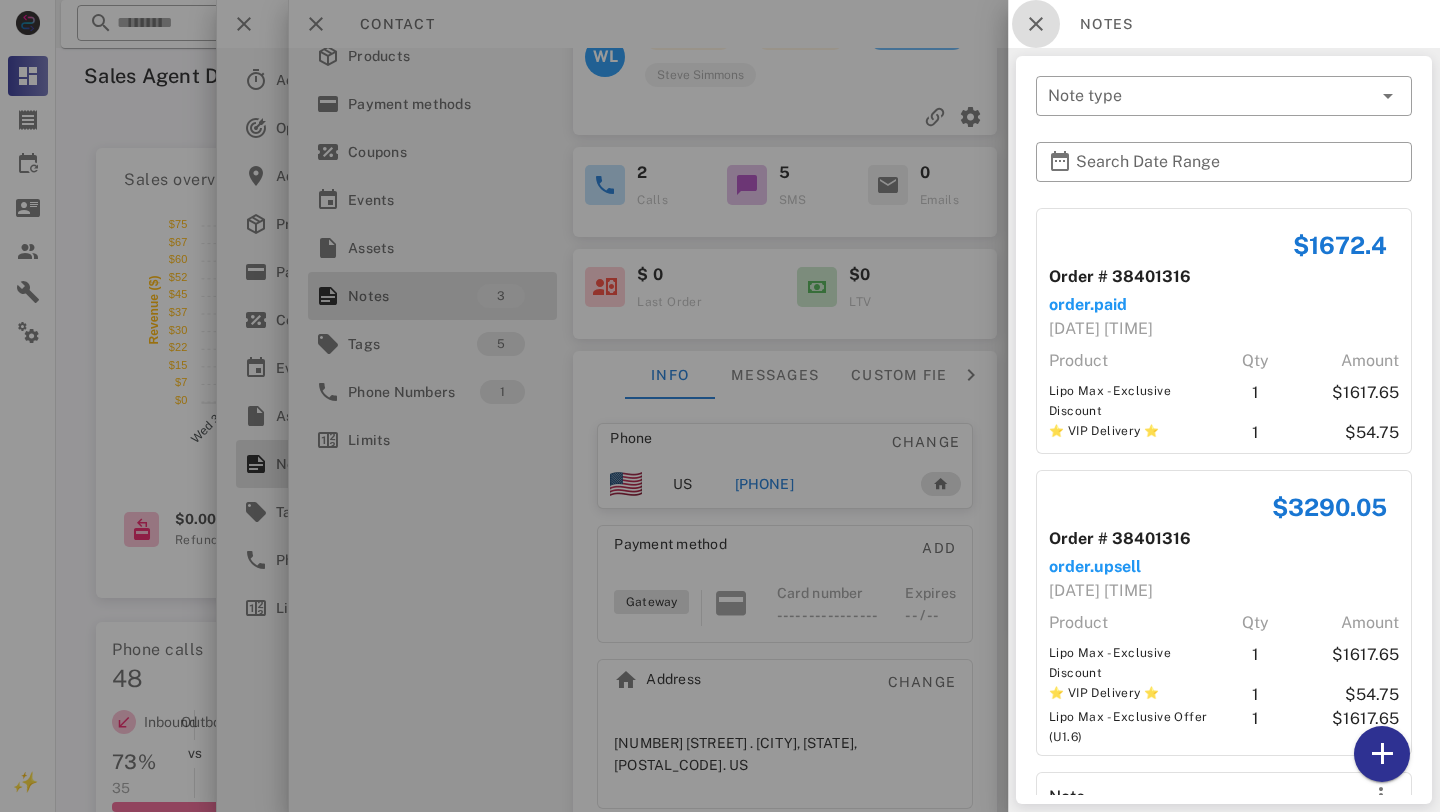 click at bounding box center (1036, 24) 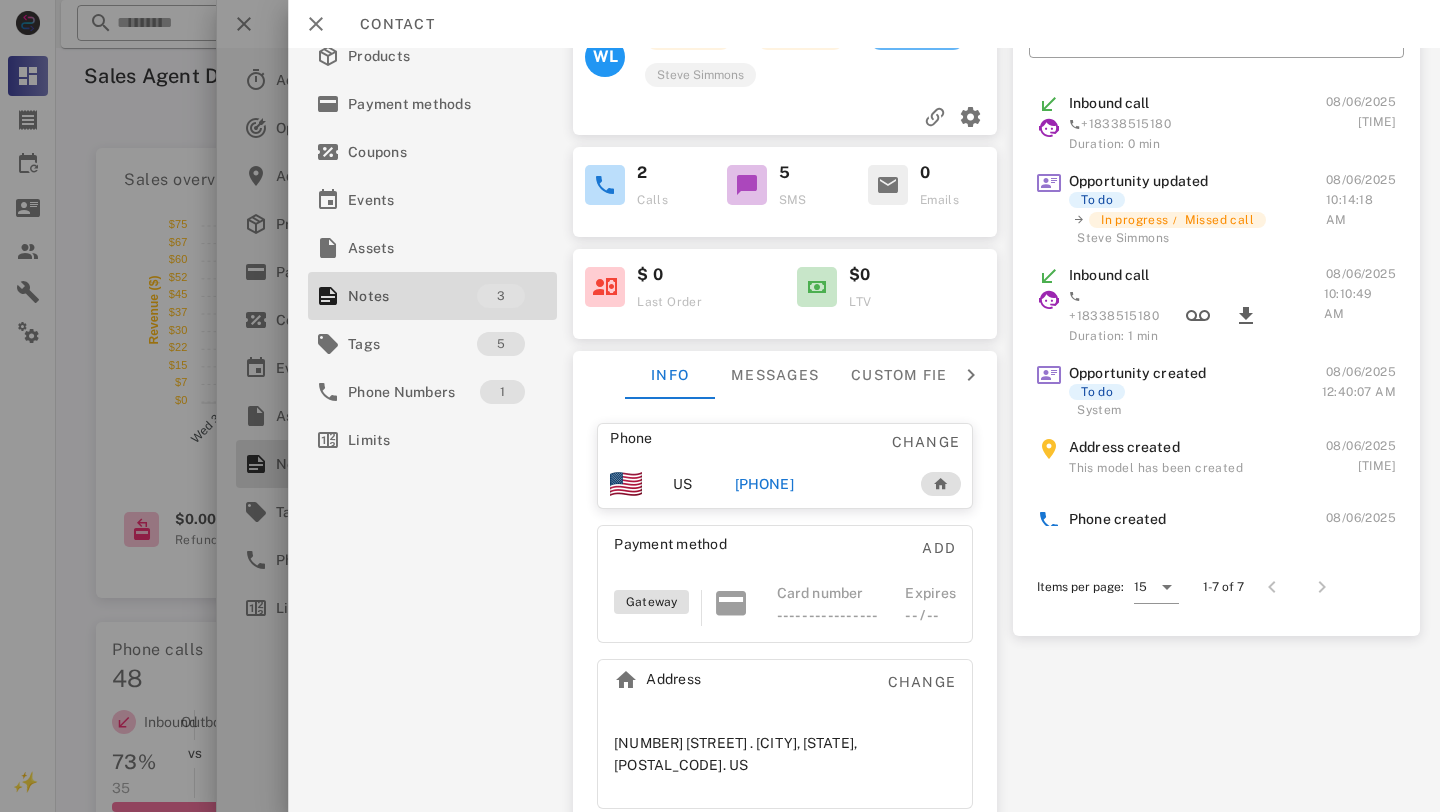 scroll, scrollTop: 0, scrollLeft: 0, axis: both 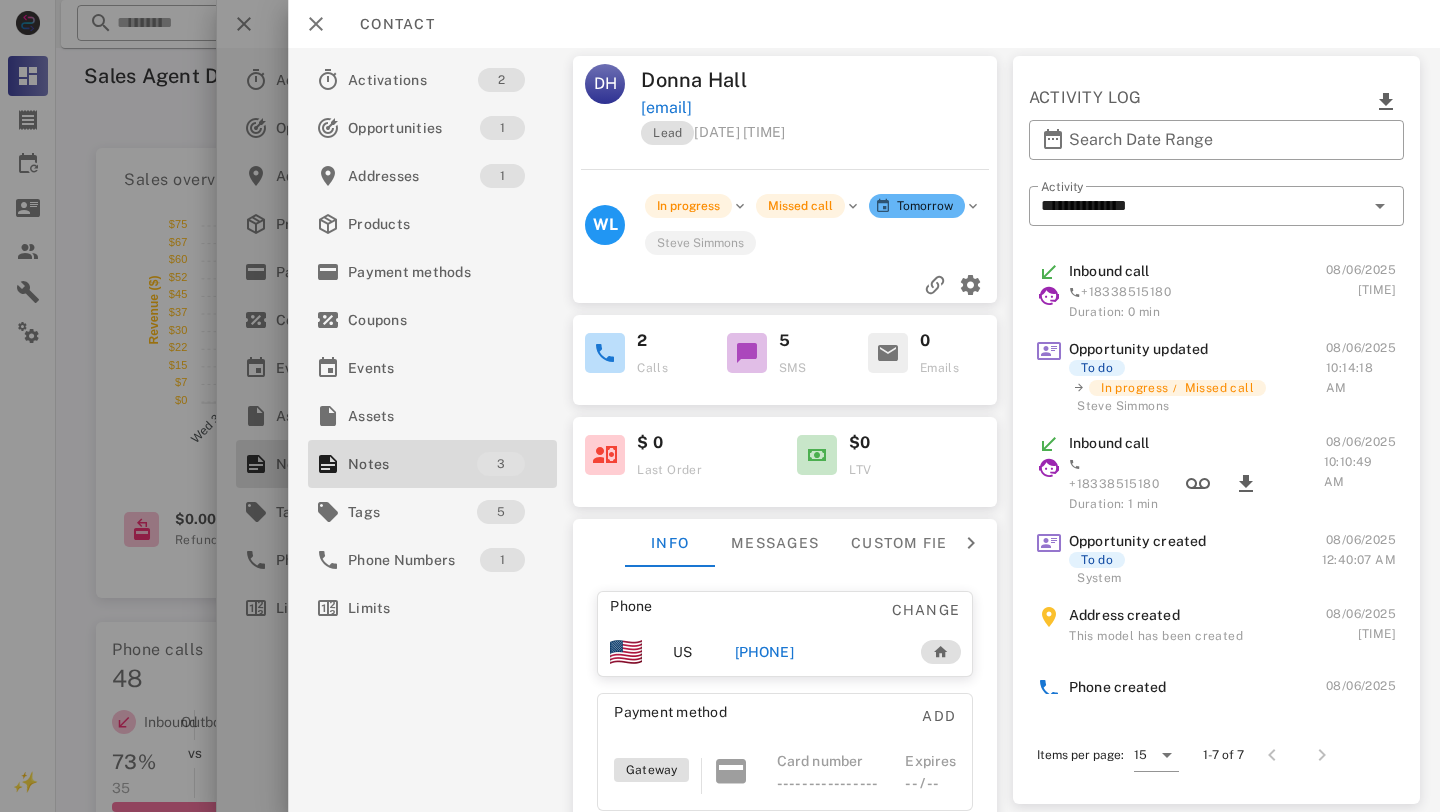 click on "+15037809930" at bounding box center (764, 652) 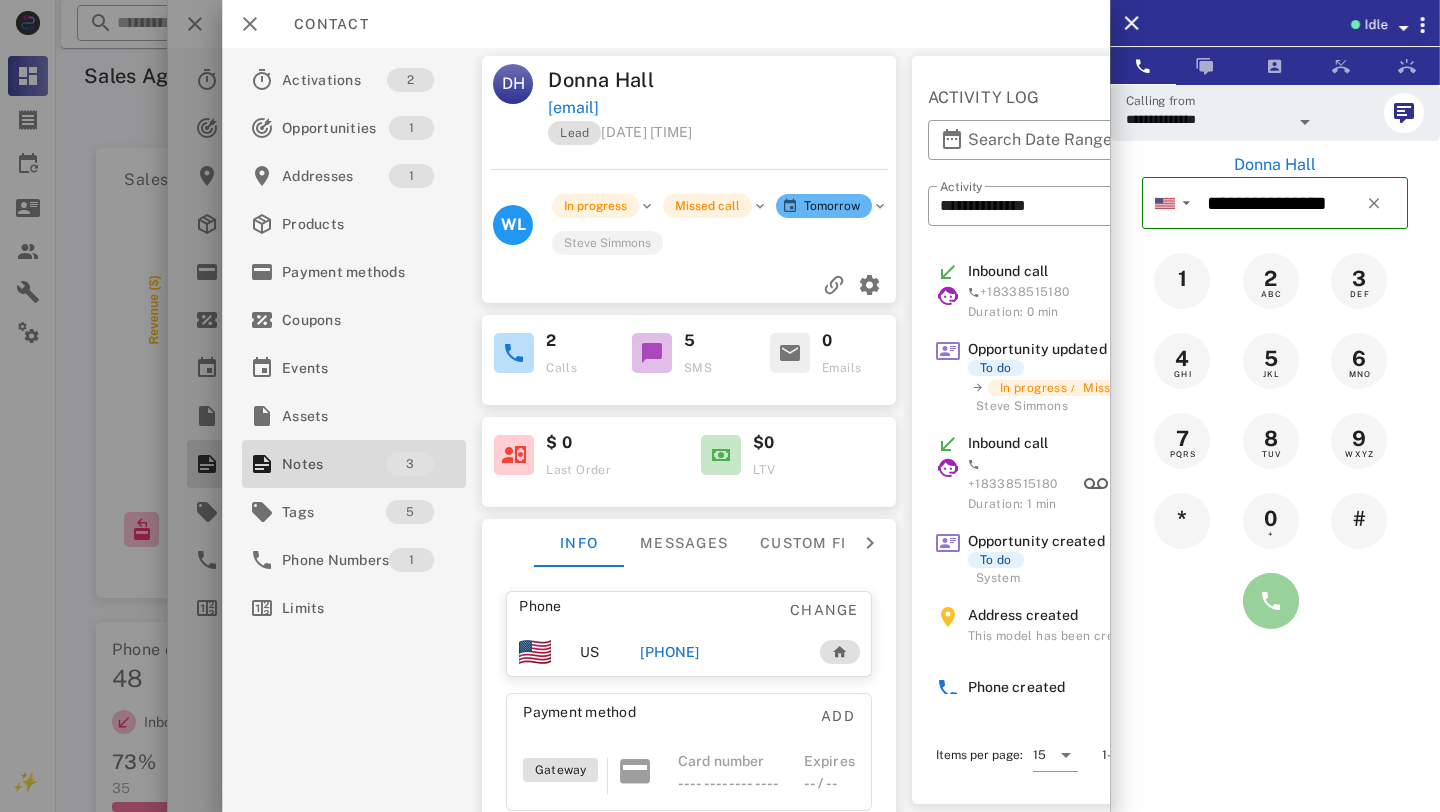 click at bounding box center (1271, 601) 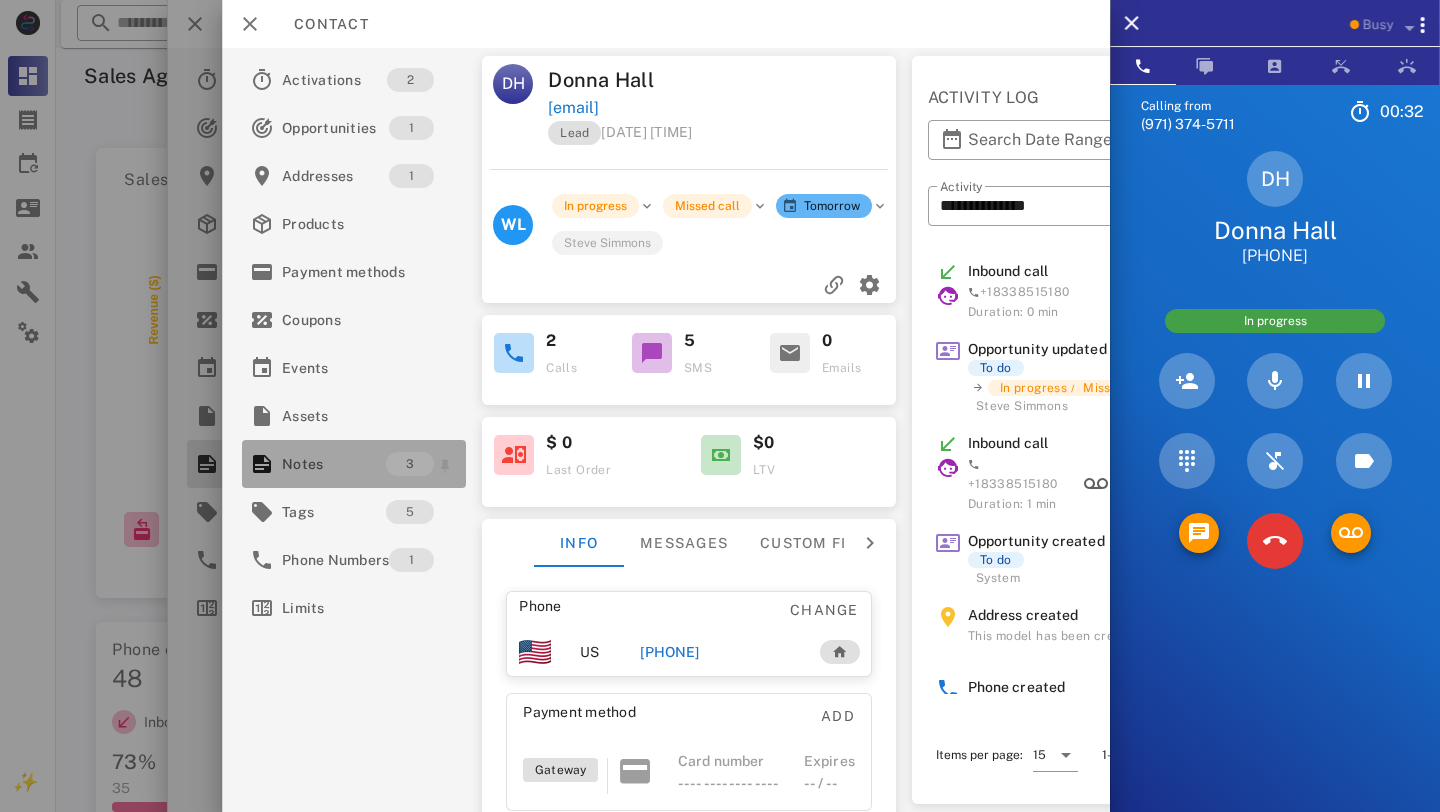 click on "Notes" at bounding box center [334, 464] 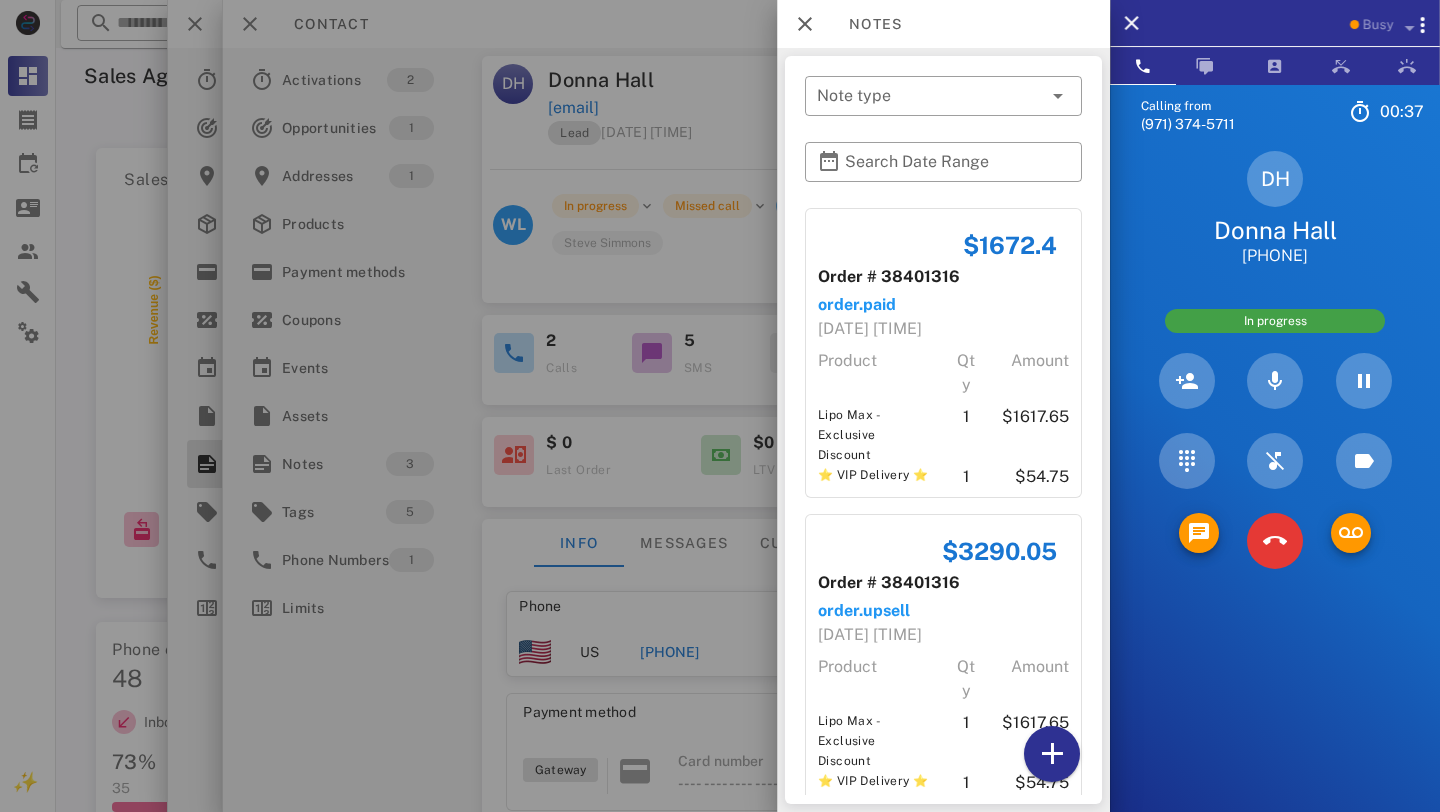 scroll, scrollTop: 223, scrollLeft: 0, axis: vertical 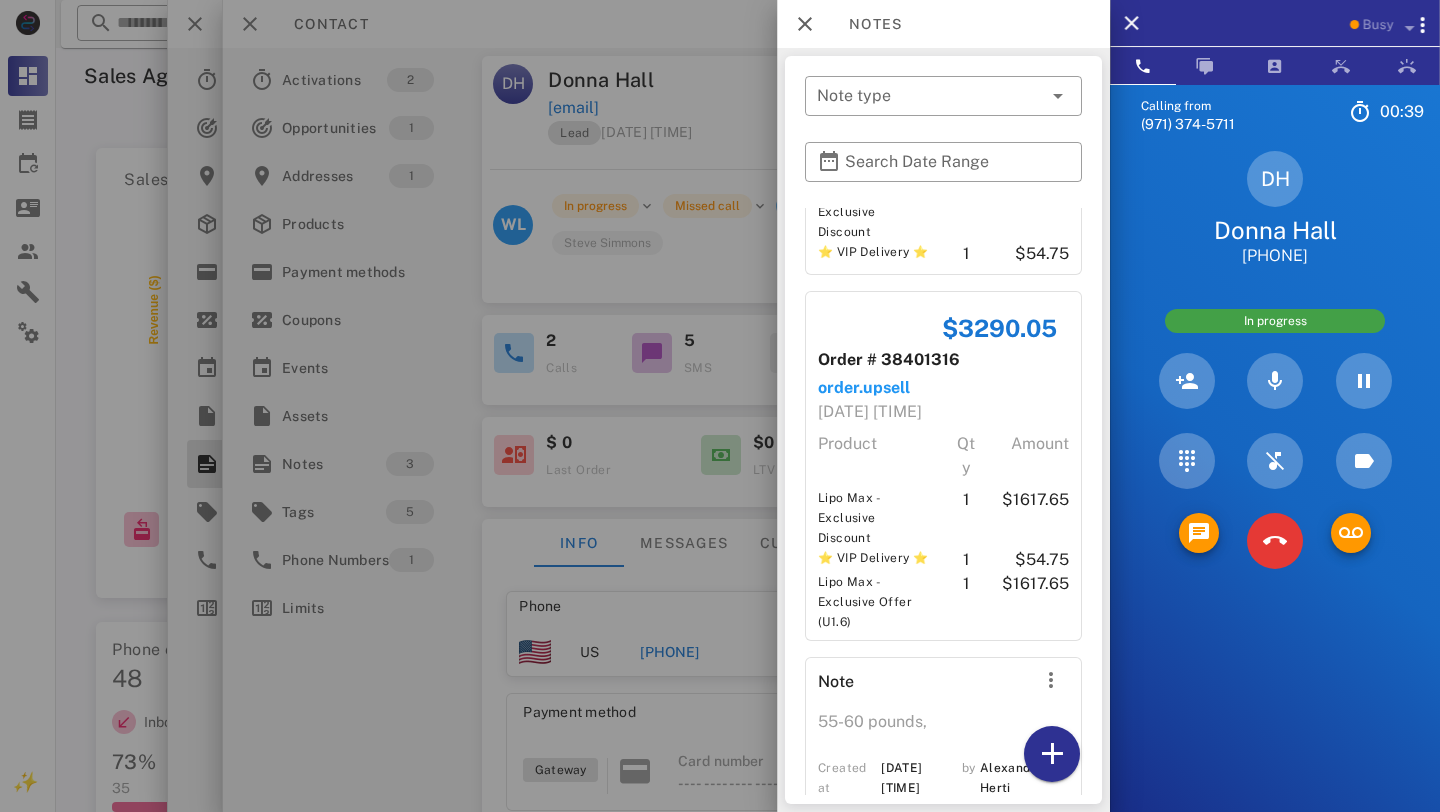 click at bounding box center [1058, 684] 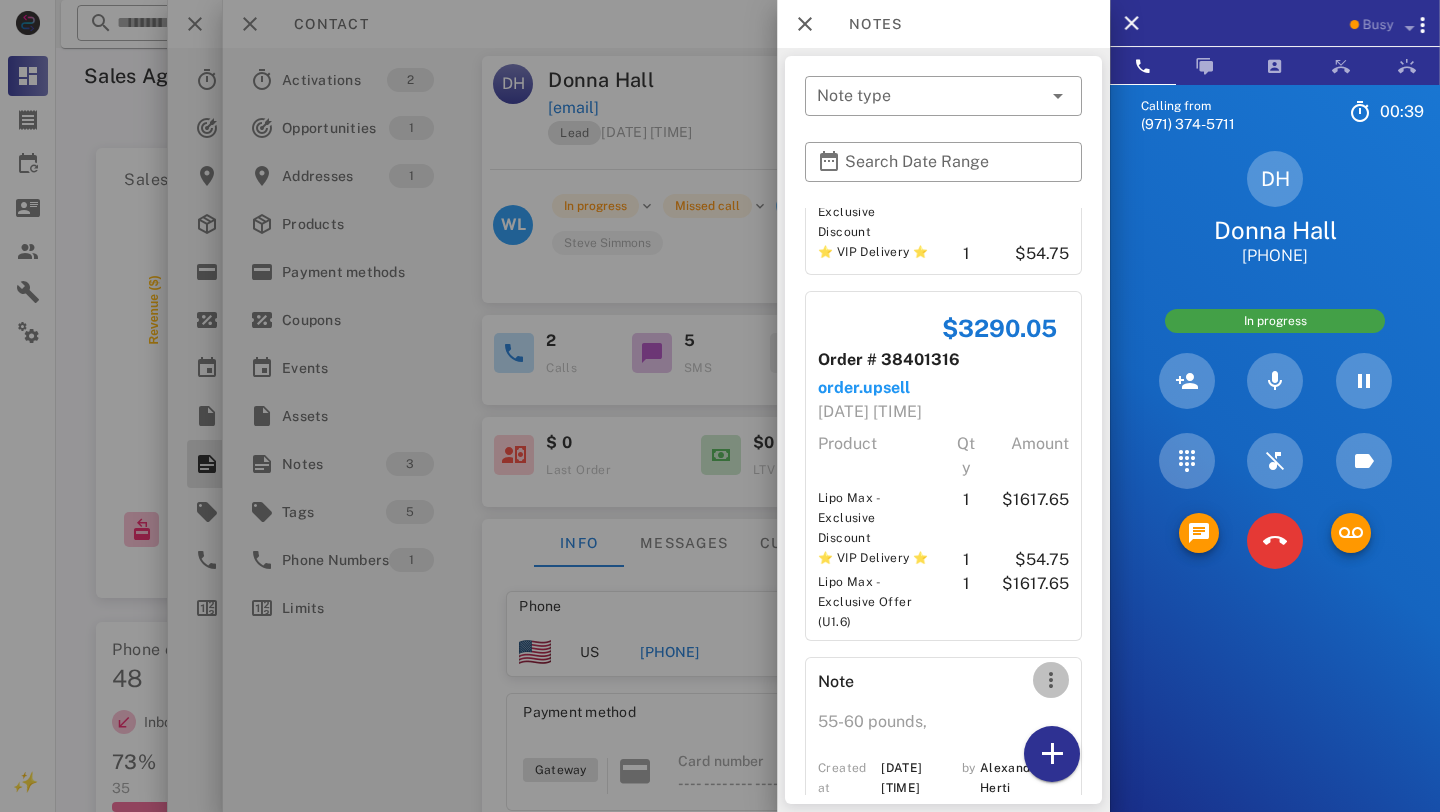 click at bounding box center (1051, 680) 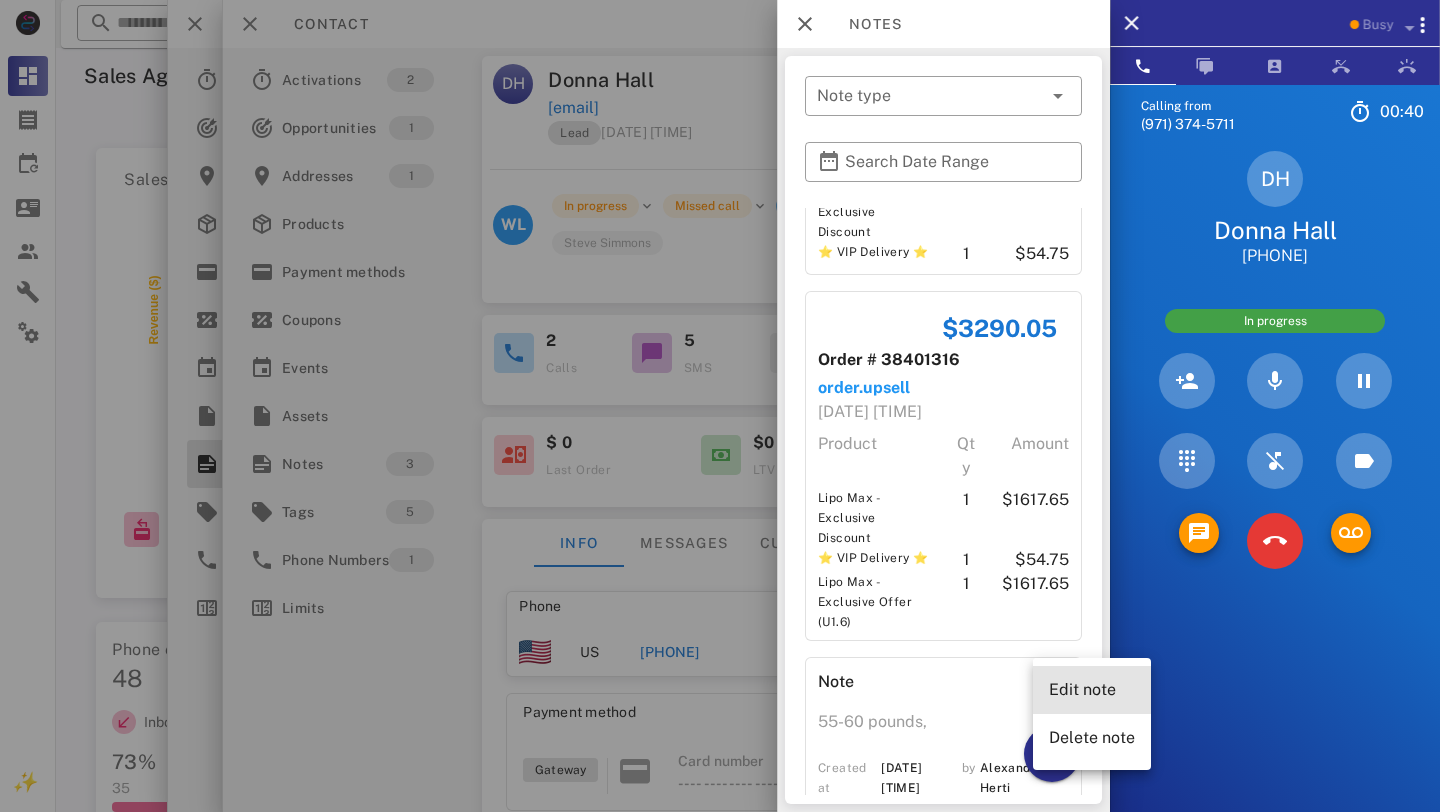 click on "Edit note" at bounding box center [1092, 689] 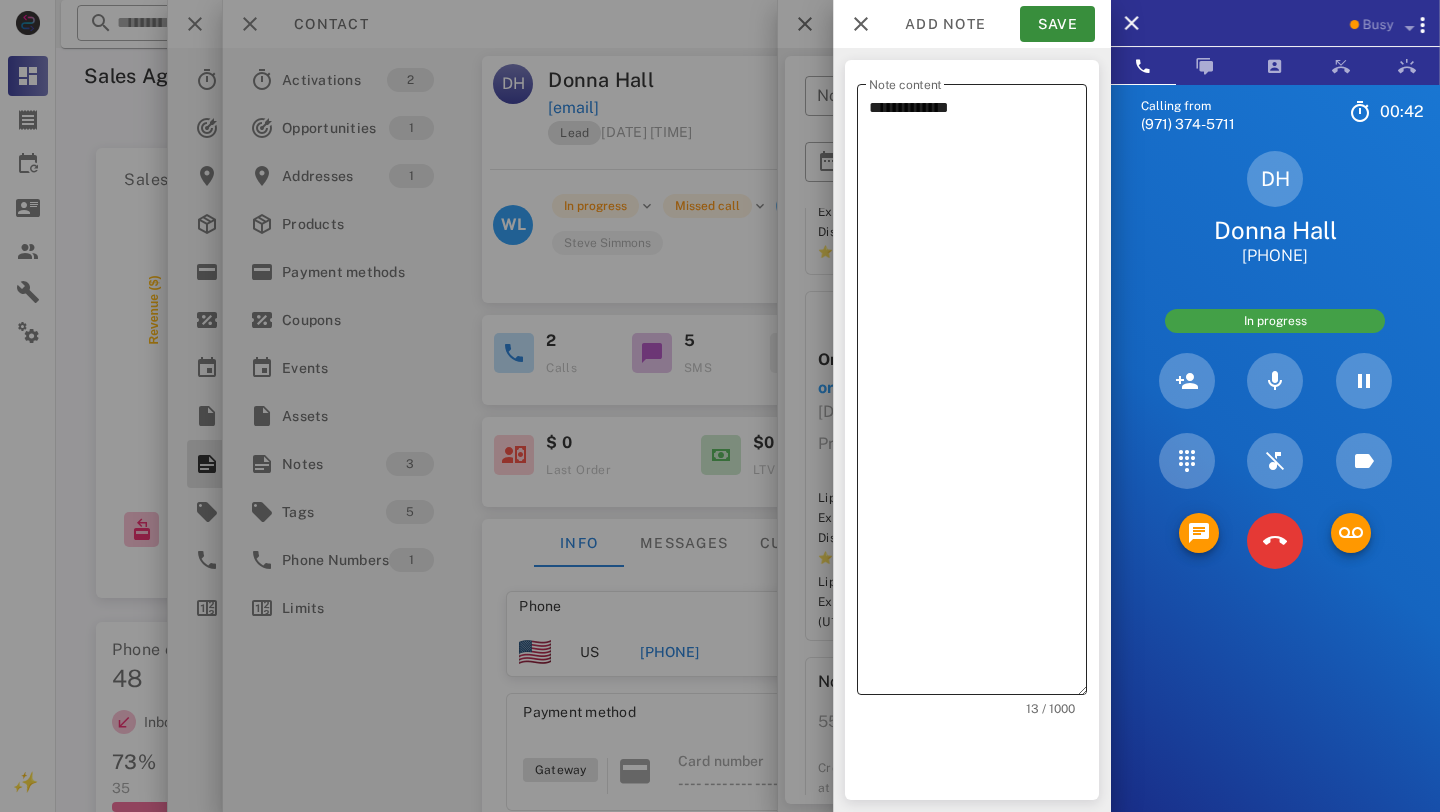 click on "**********" at bounding box center (978, 394) 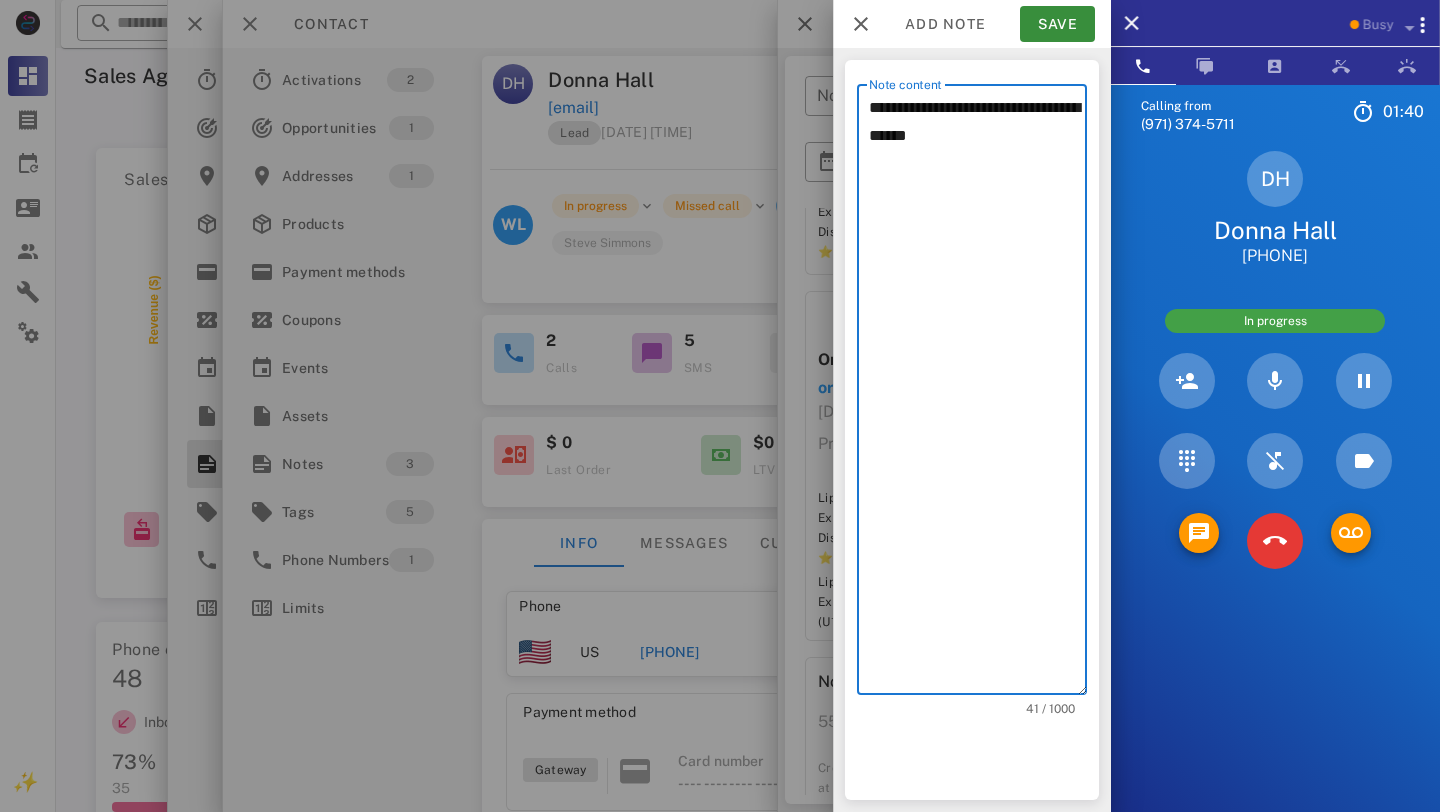 click on "**********" at bounding box center (978, 394) 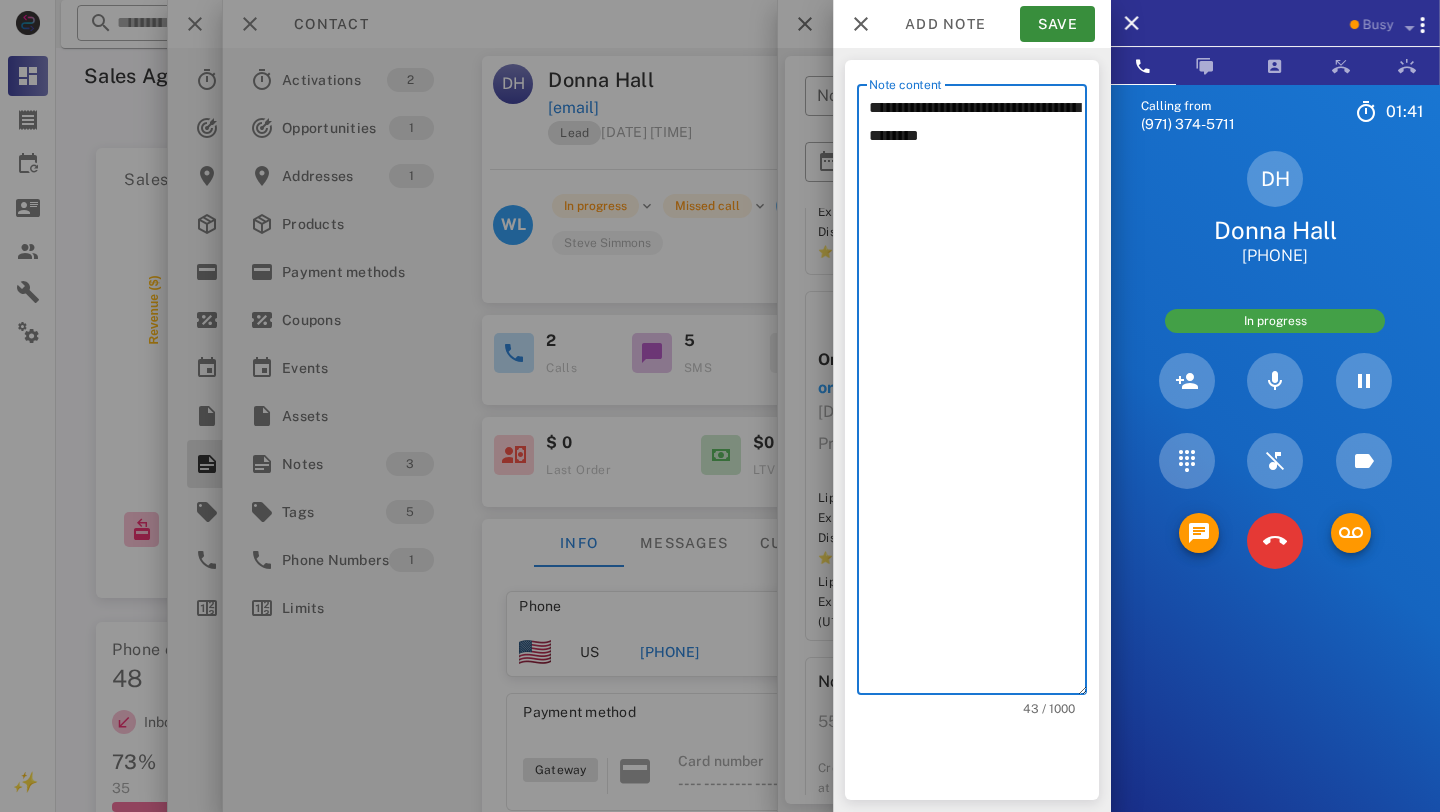 paste on "**********" 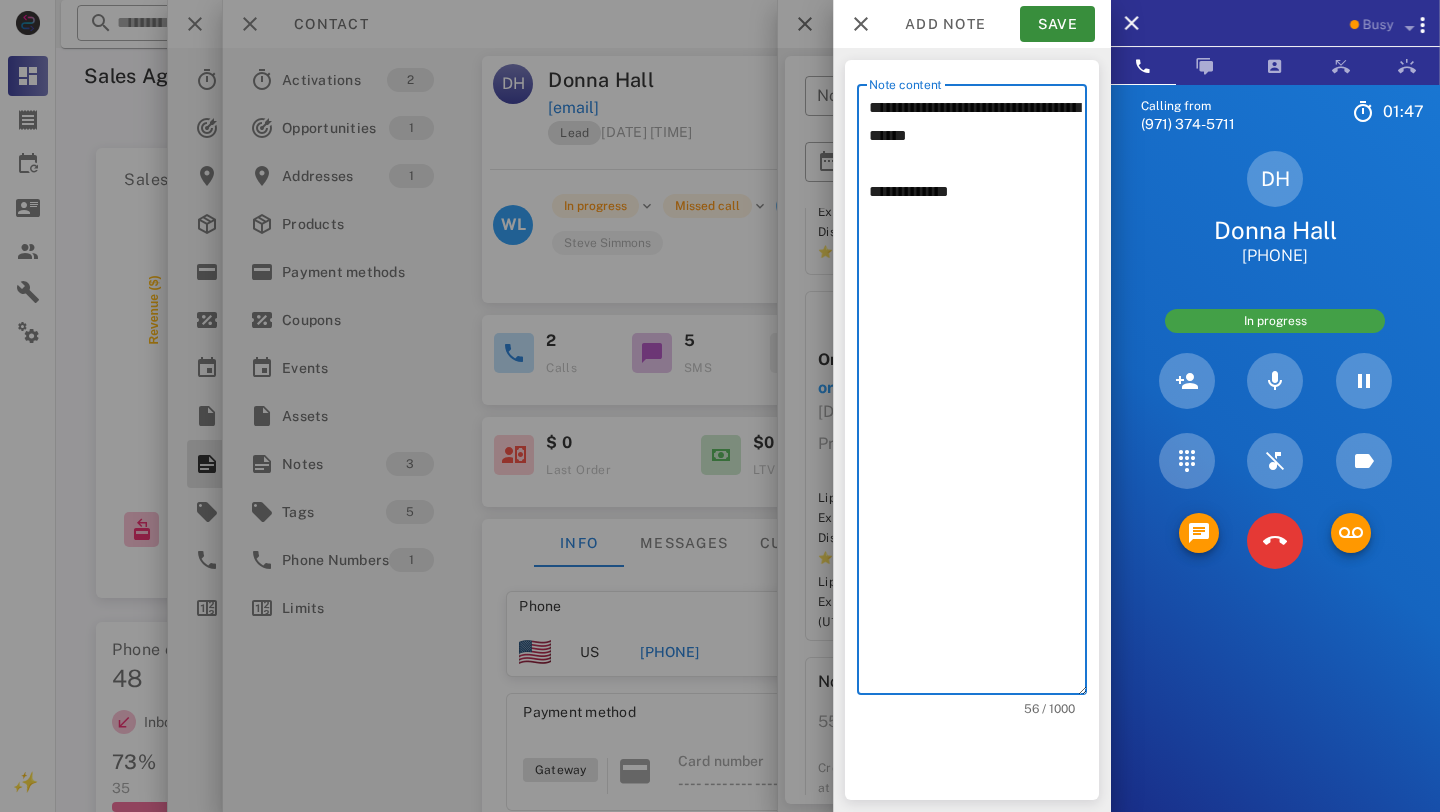 drag, startPoint x: 988, startPoint y: 211, endPoint x: 809, endPoint y: 187, distance: 180.60178 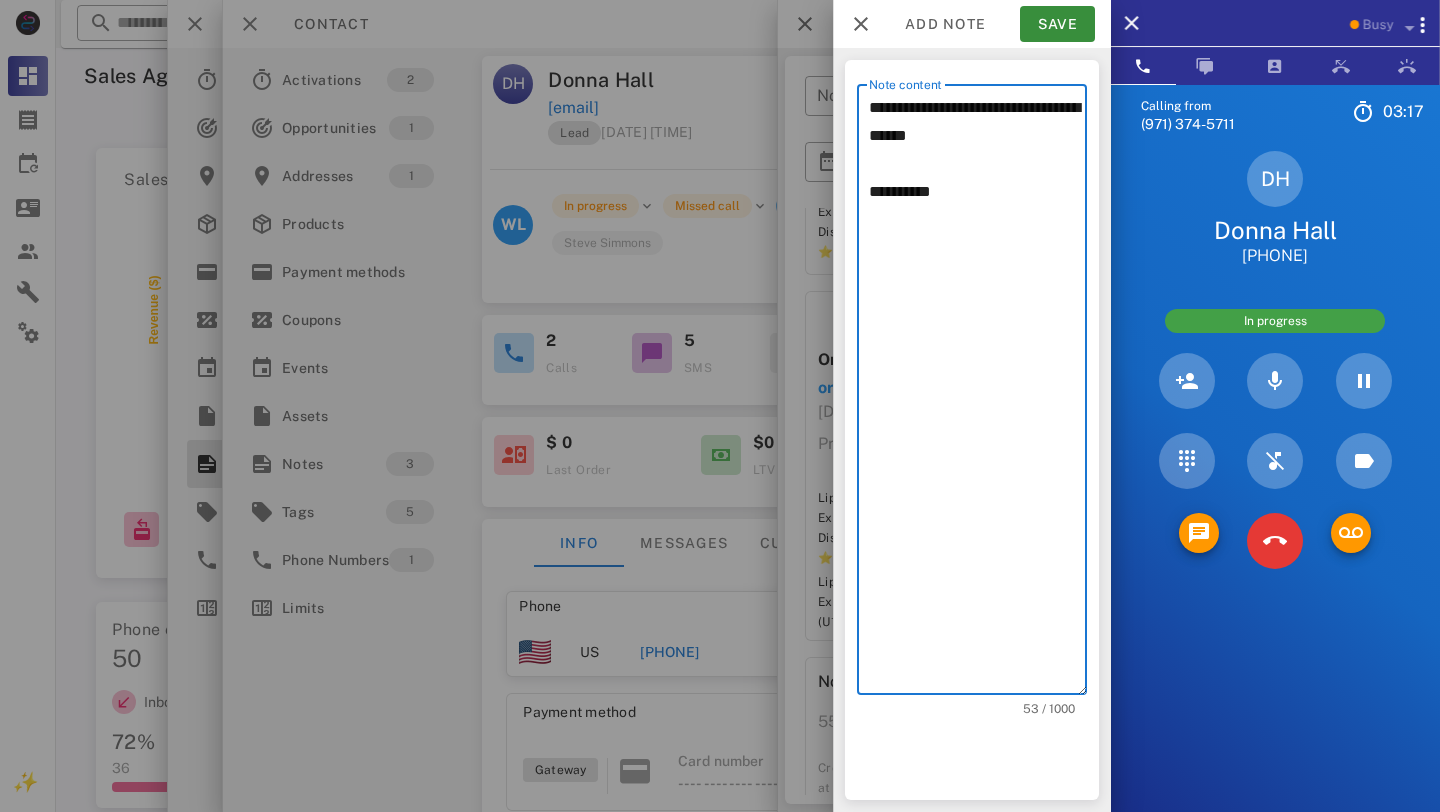 click on "**********" at bounding box center [978, 394] 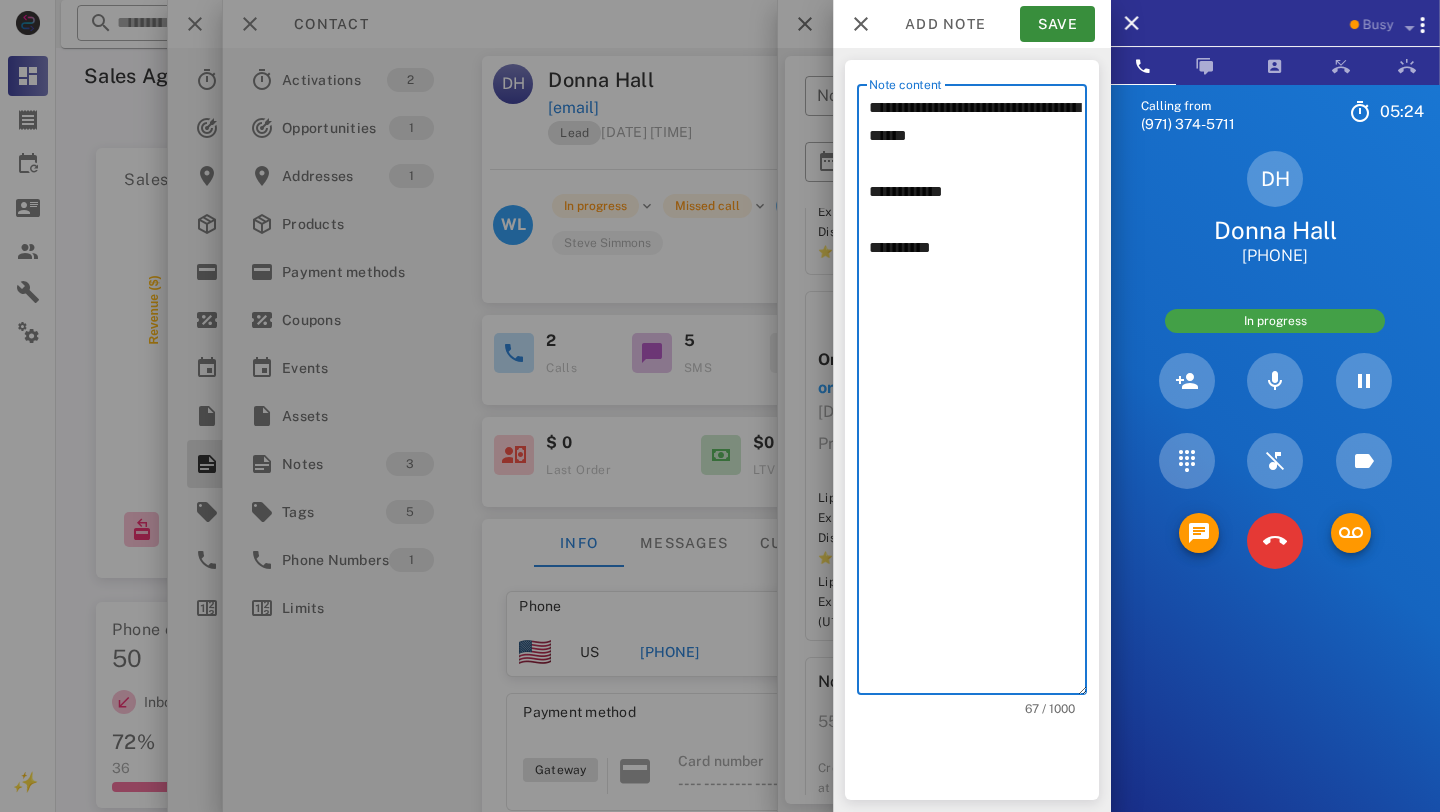 click on "**********" at bounding box center [978, 394] 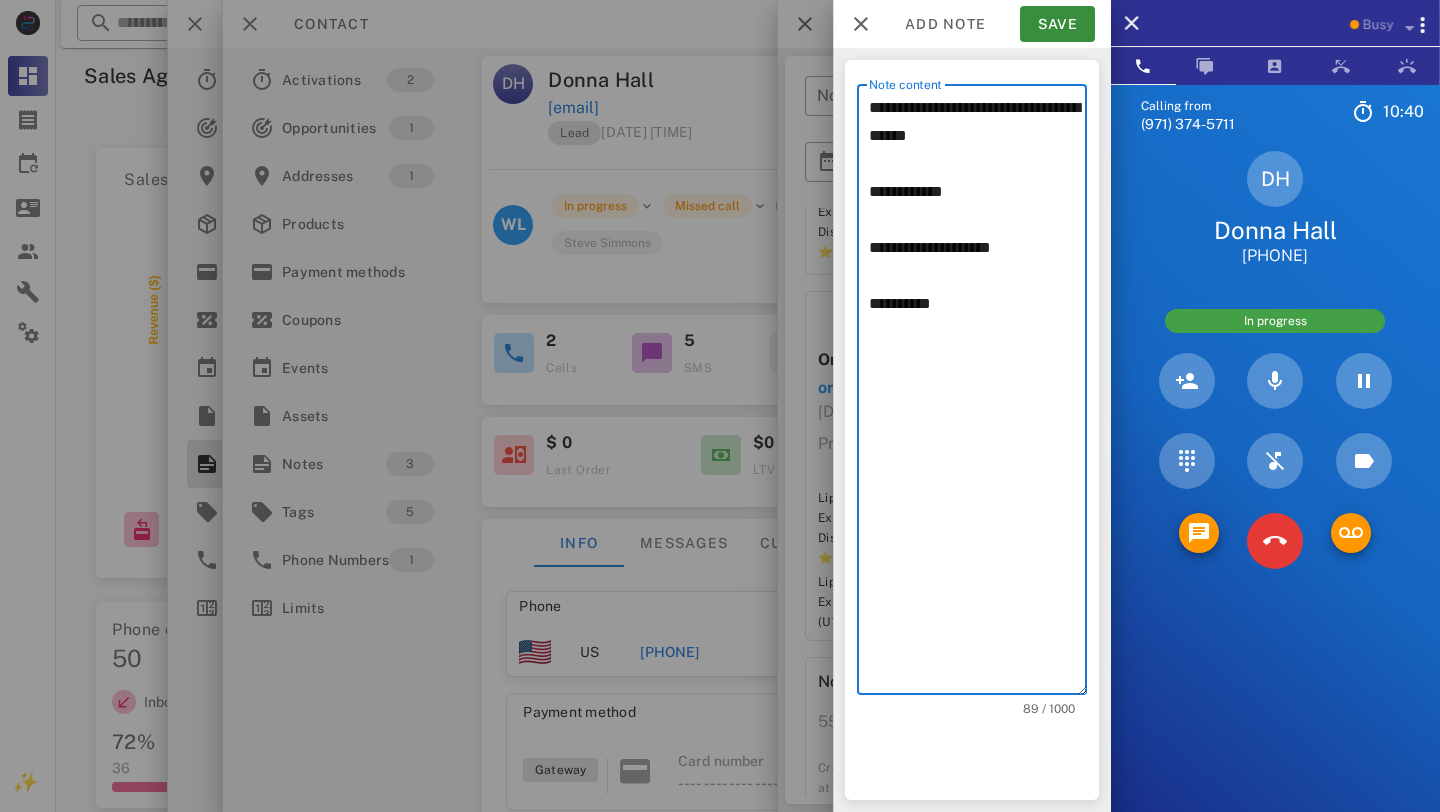 click on "**********" at bounding box center [978, 394] 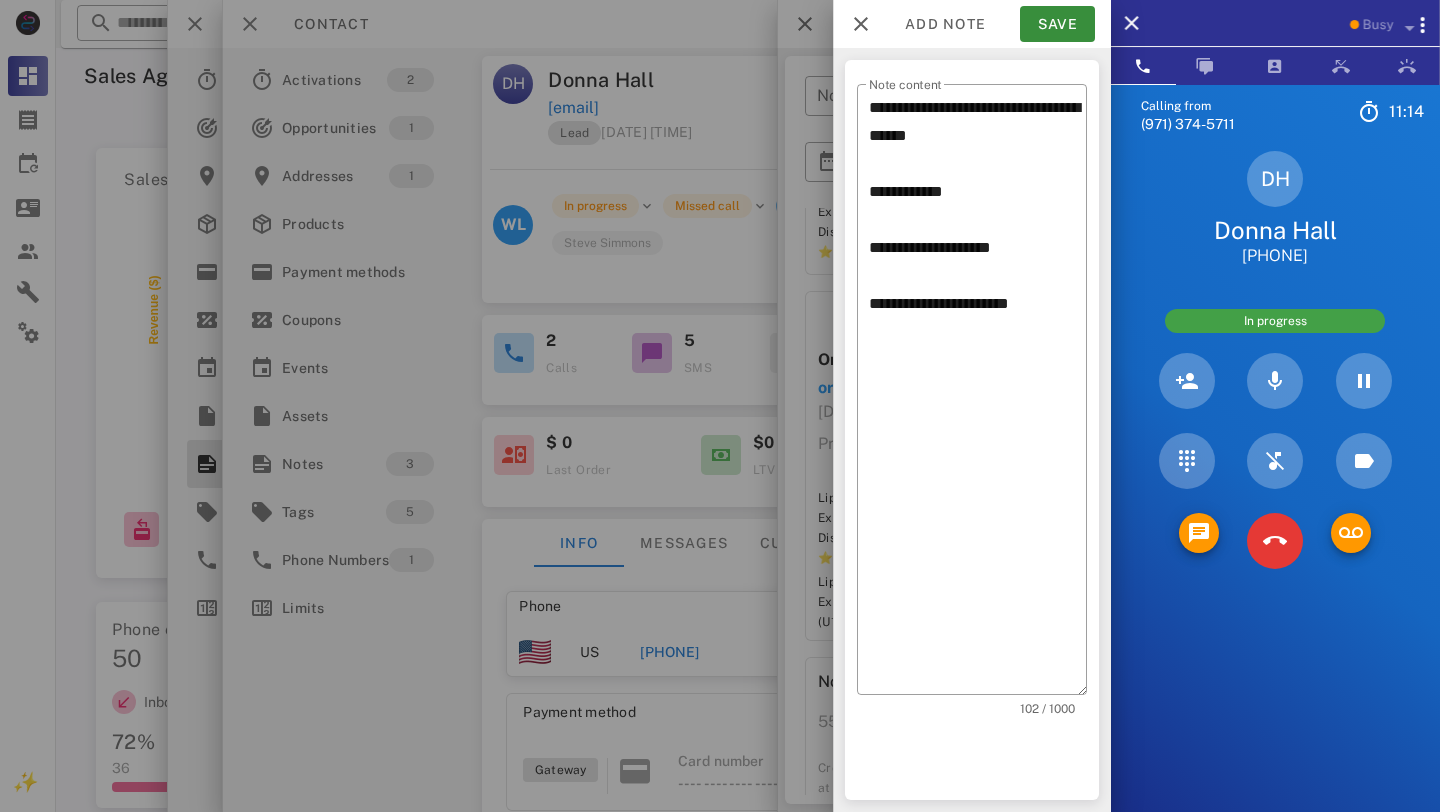 drag, startPoint x: 1341, startPoint y: 263, endPoint x: 1175, endPoint y: 226, distance: 170.07352 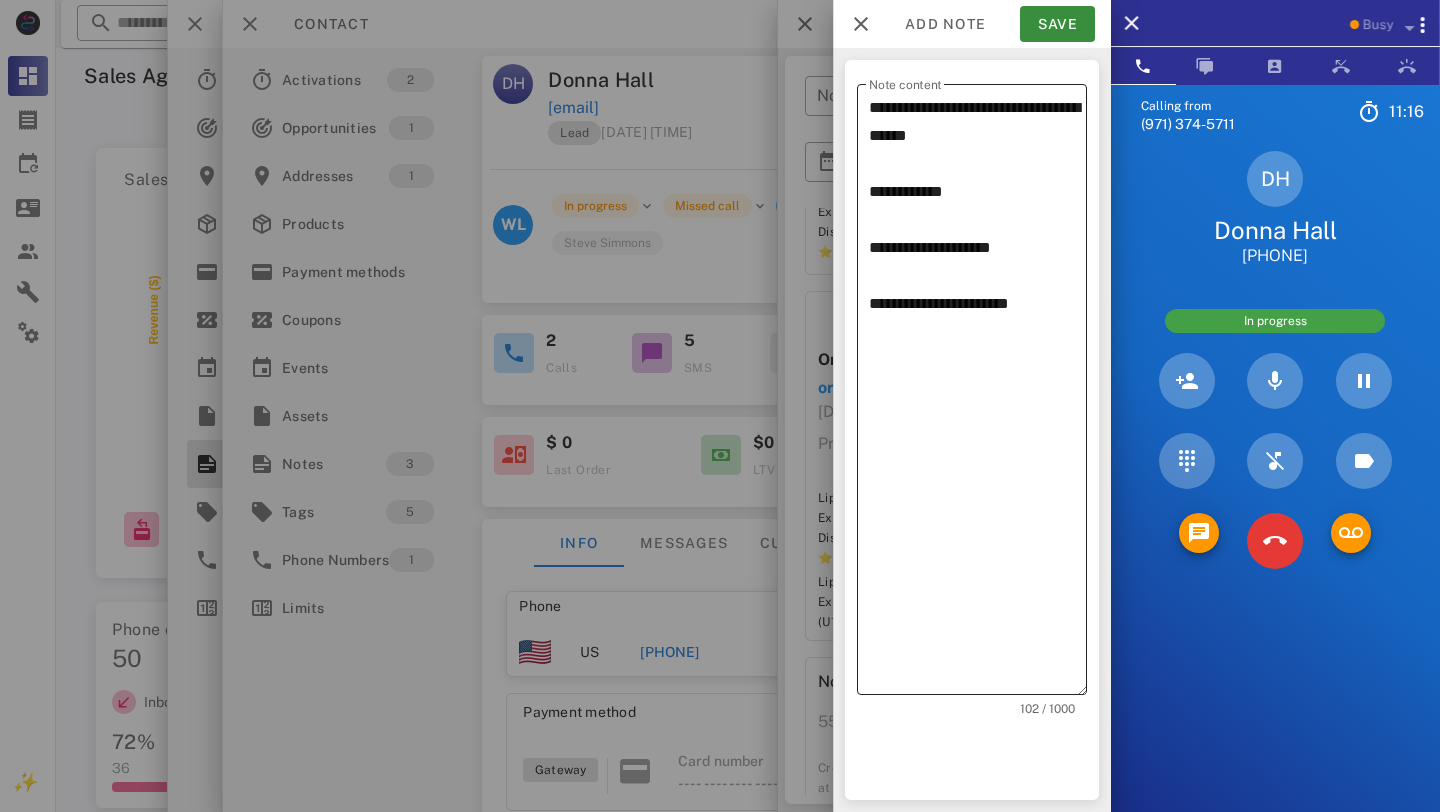click on "**********" at bounding box center (978, 394) 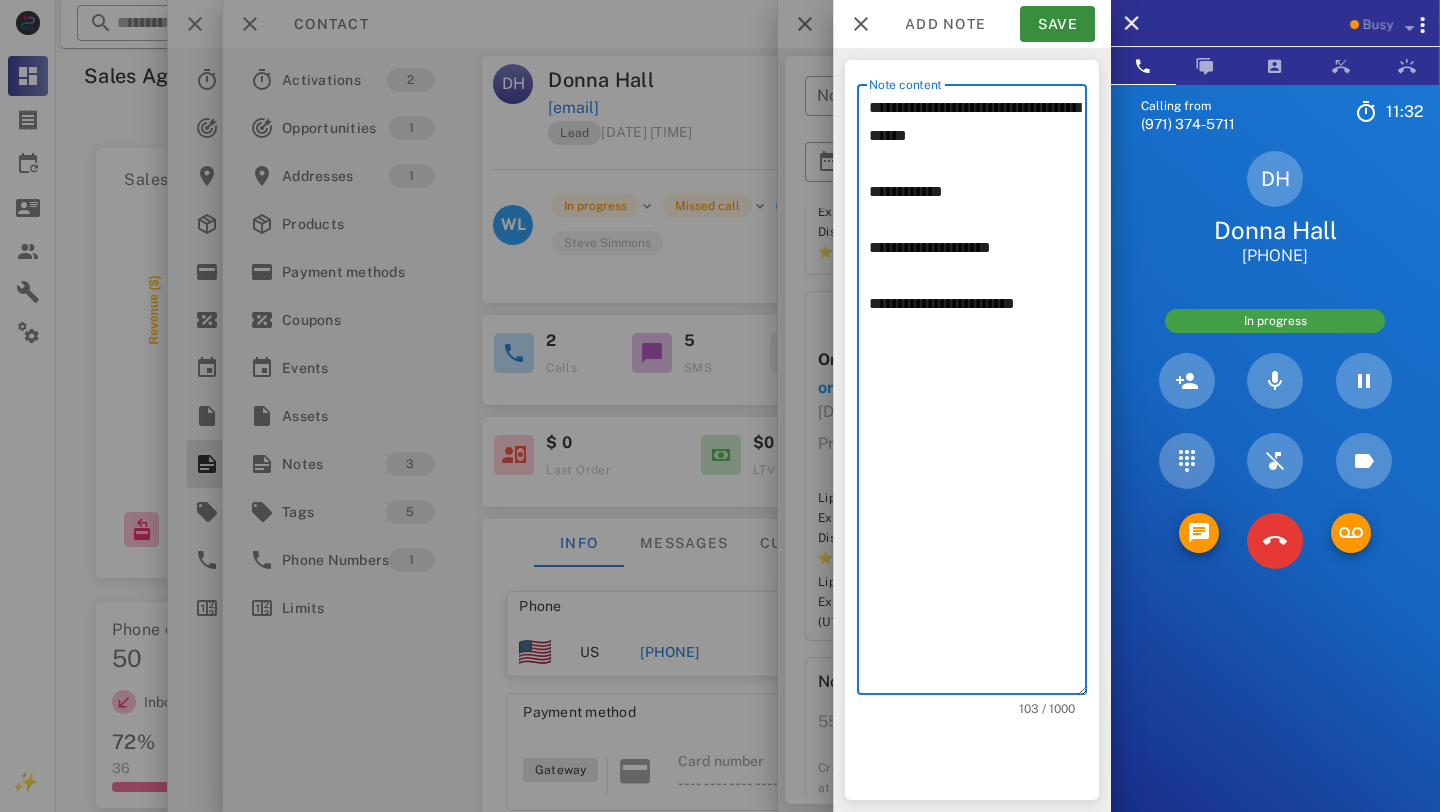 type on "**********" 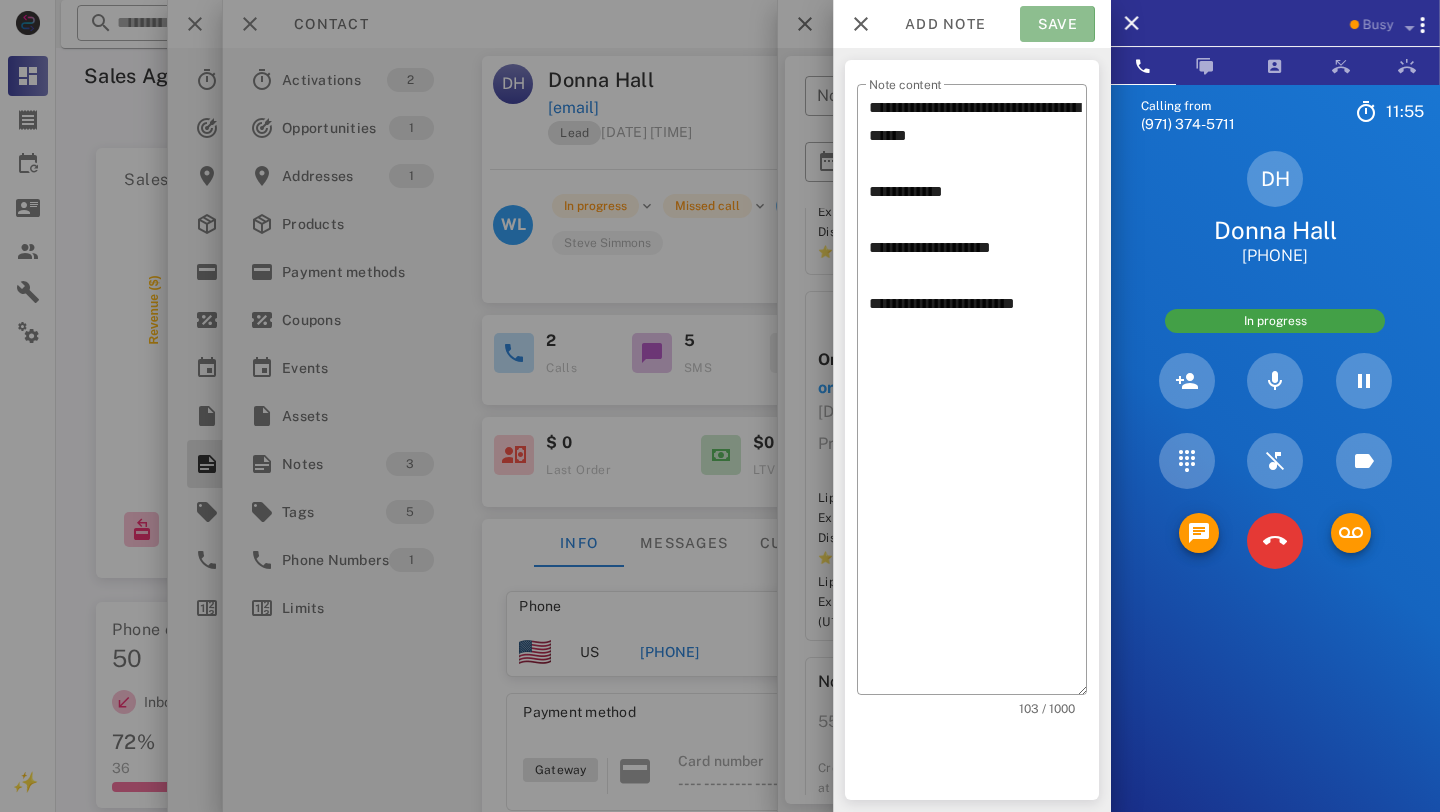 click on "Save" at bounding box center [1057, 24] 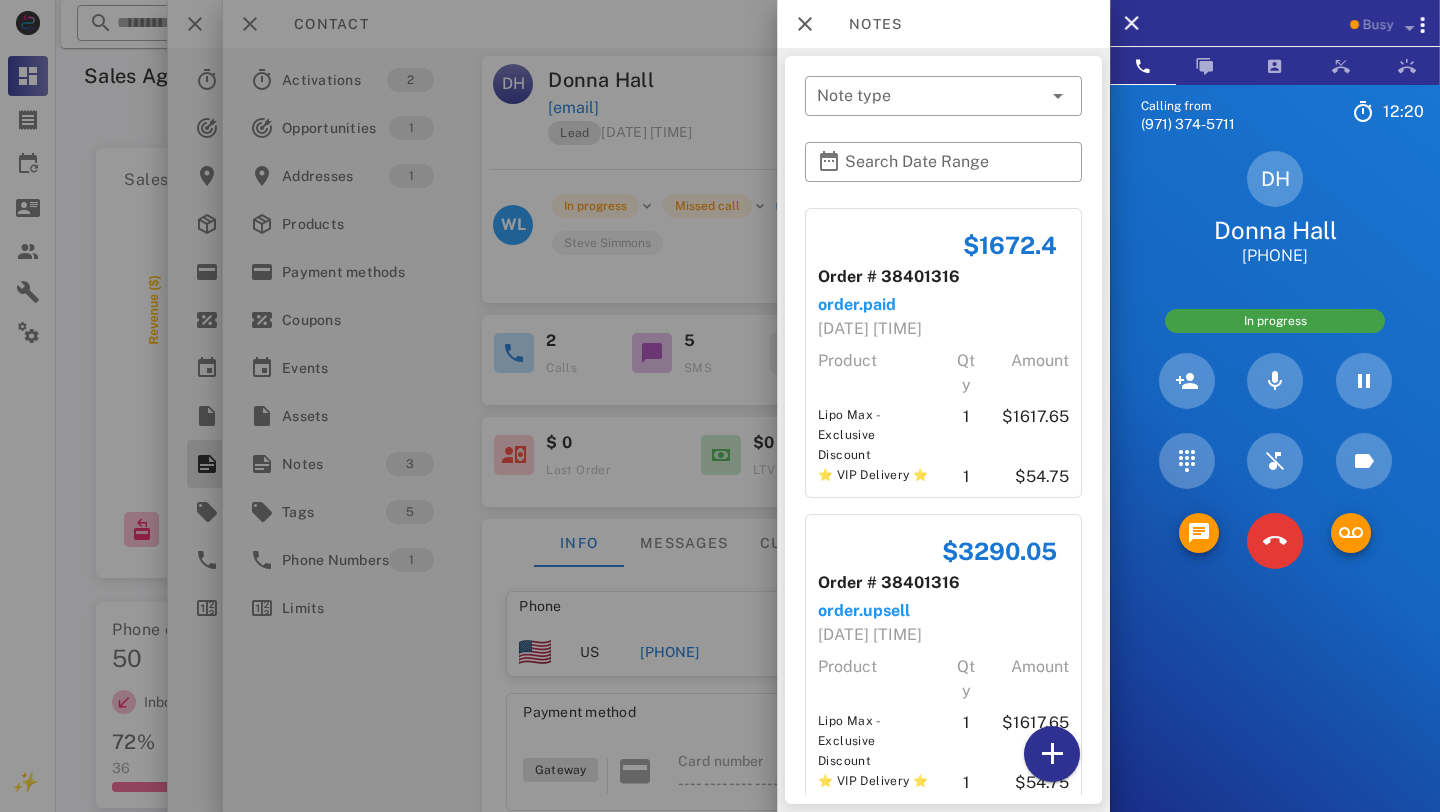 drag, startPoint x: 1346, startPoint y: 236, endPoint x: 1192, endPoint y: 232, distance: 154.05194 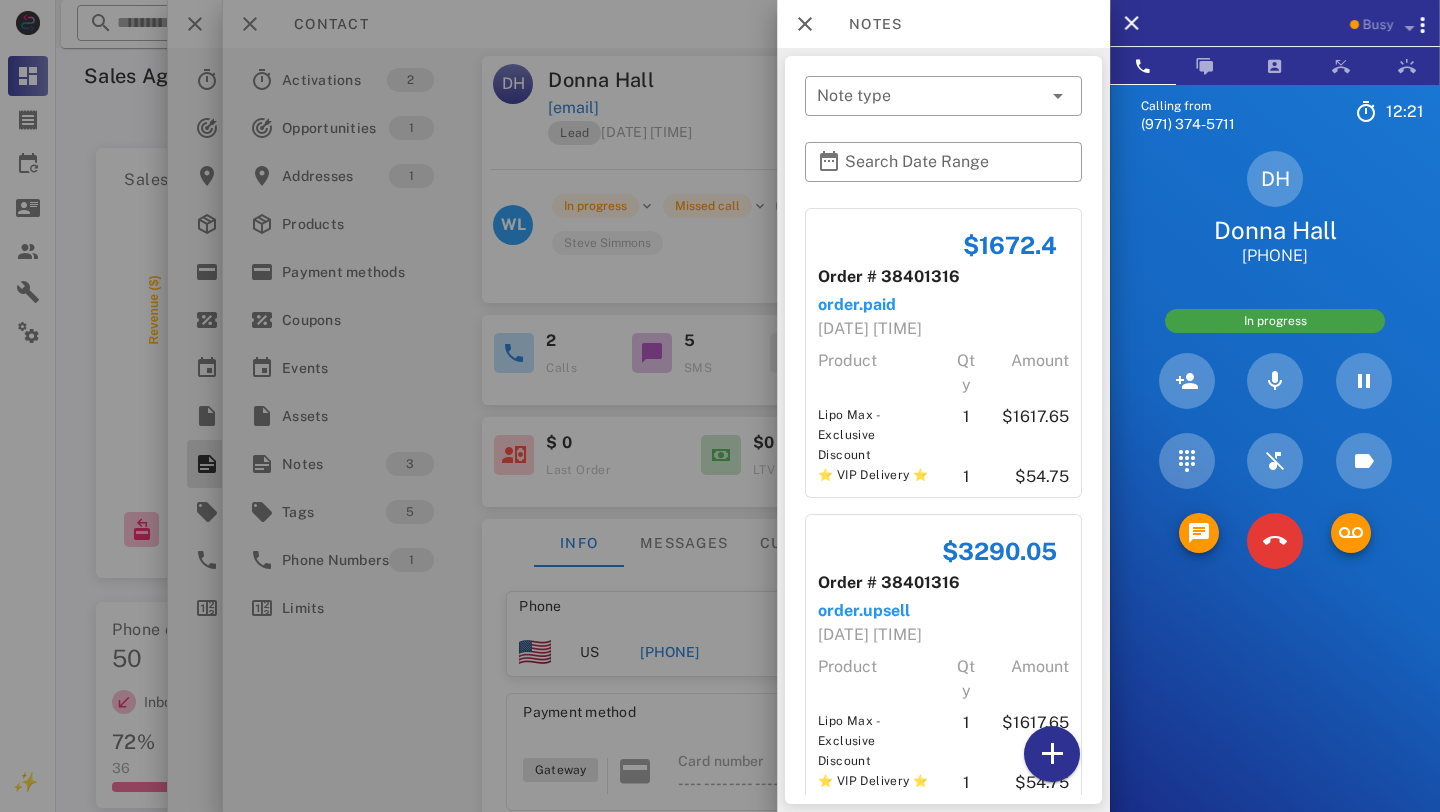 copy on "Donna Hall" 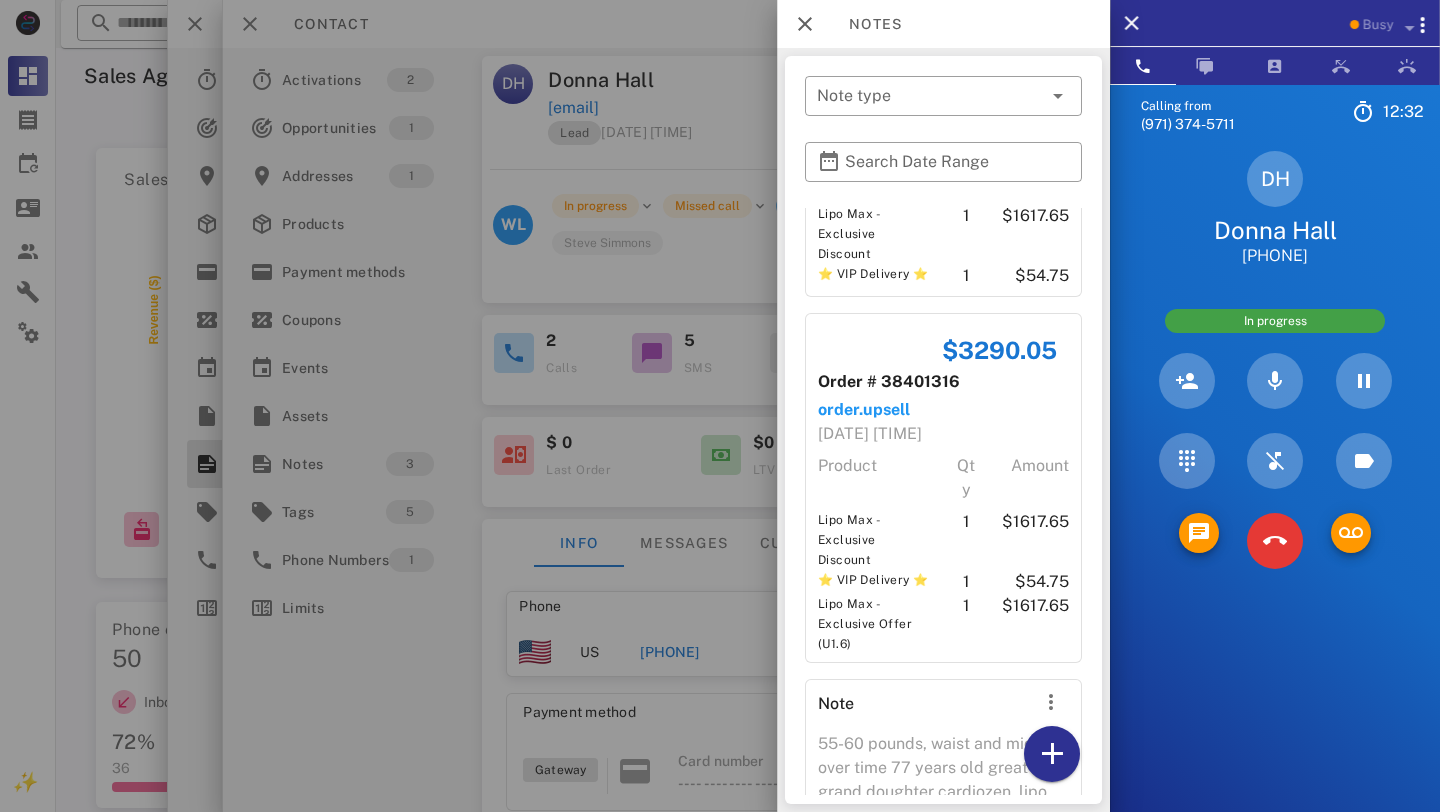scroll, scrollTop: 204, scrollLeft: 0, axis: vertical 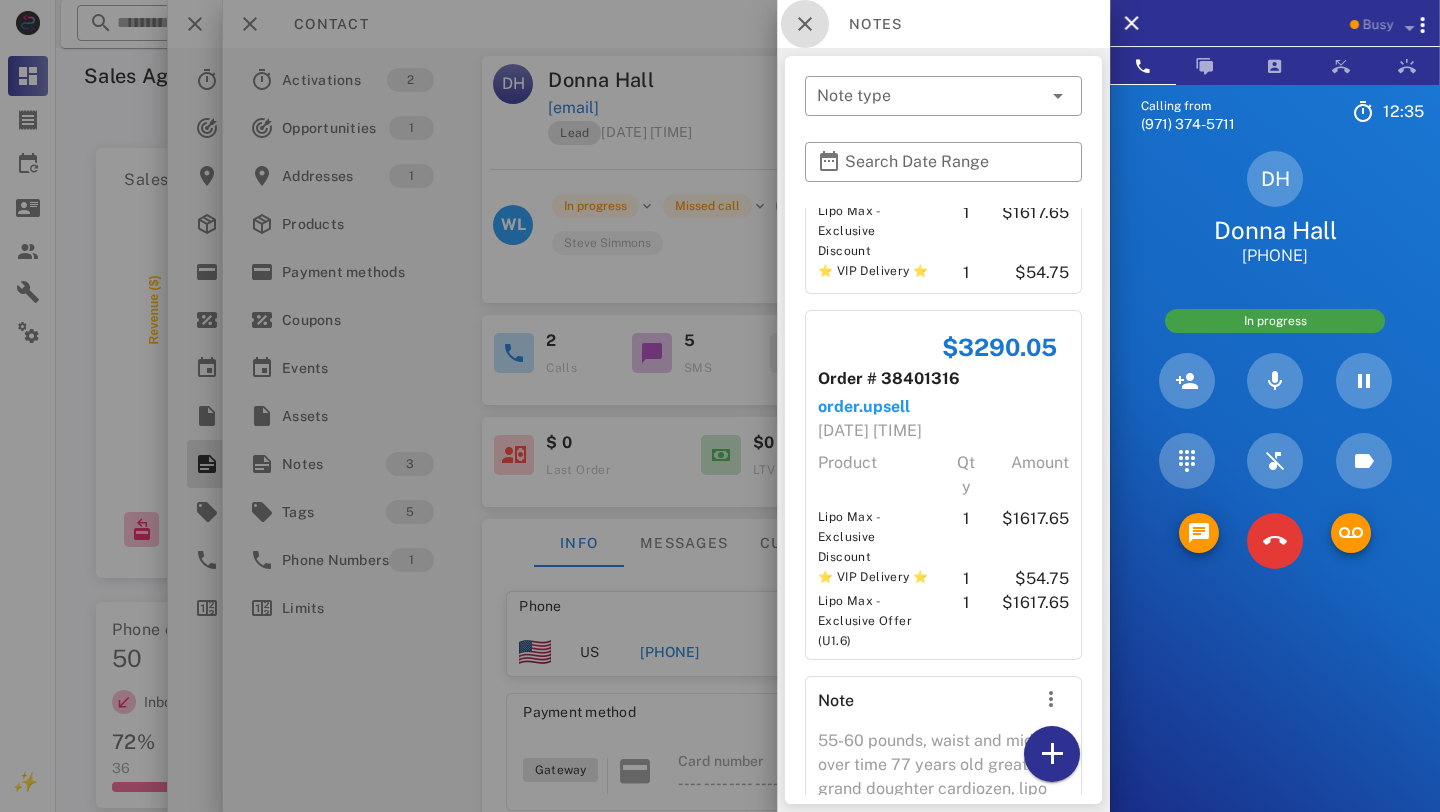 click at bounding box center (805, 24) 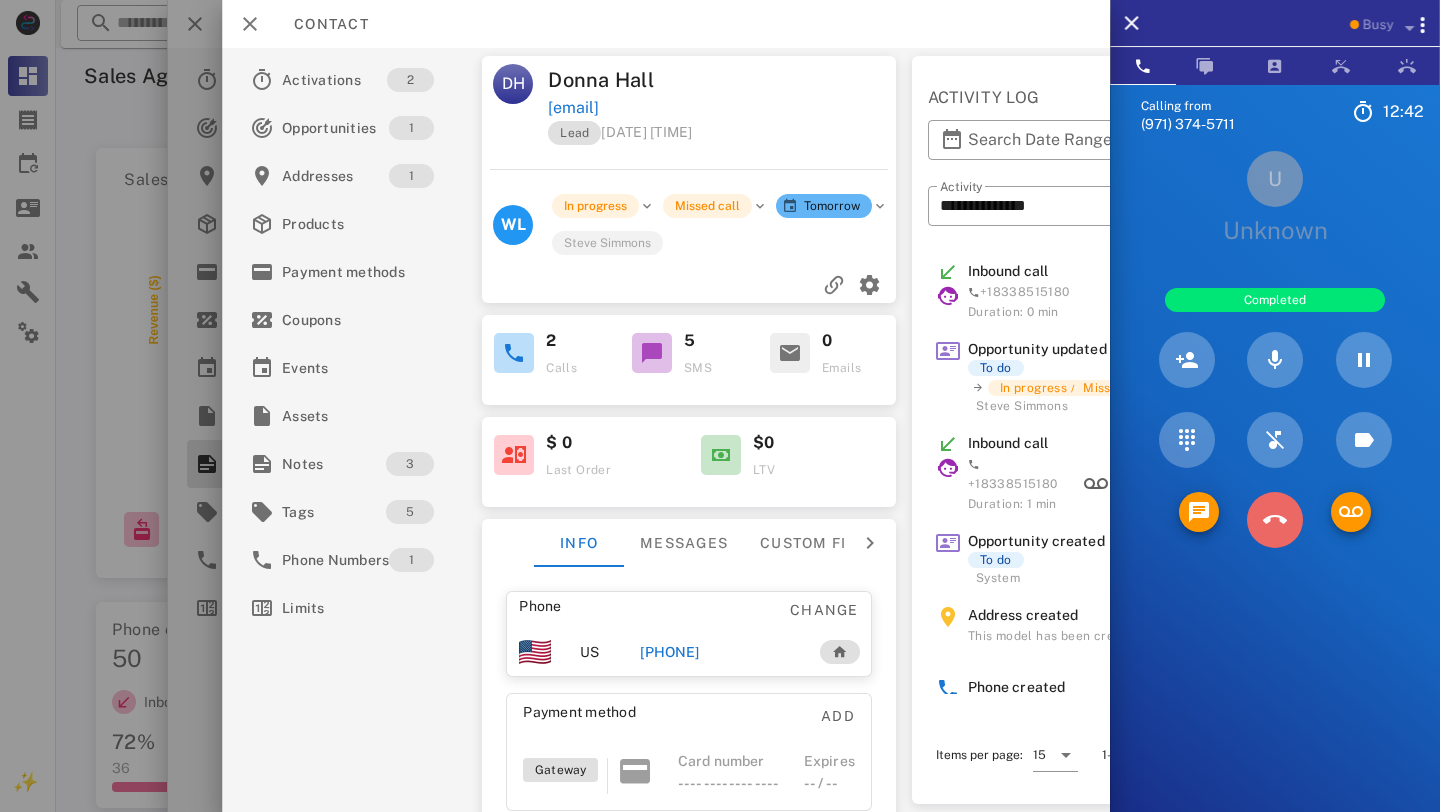 click at bounding box center [1275, 520] 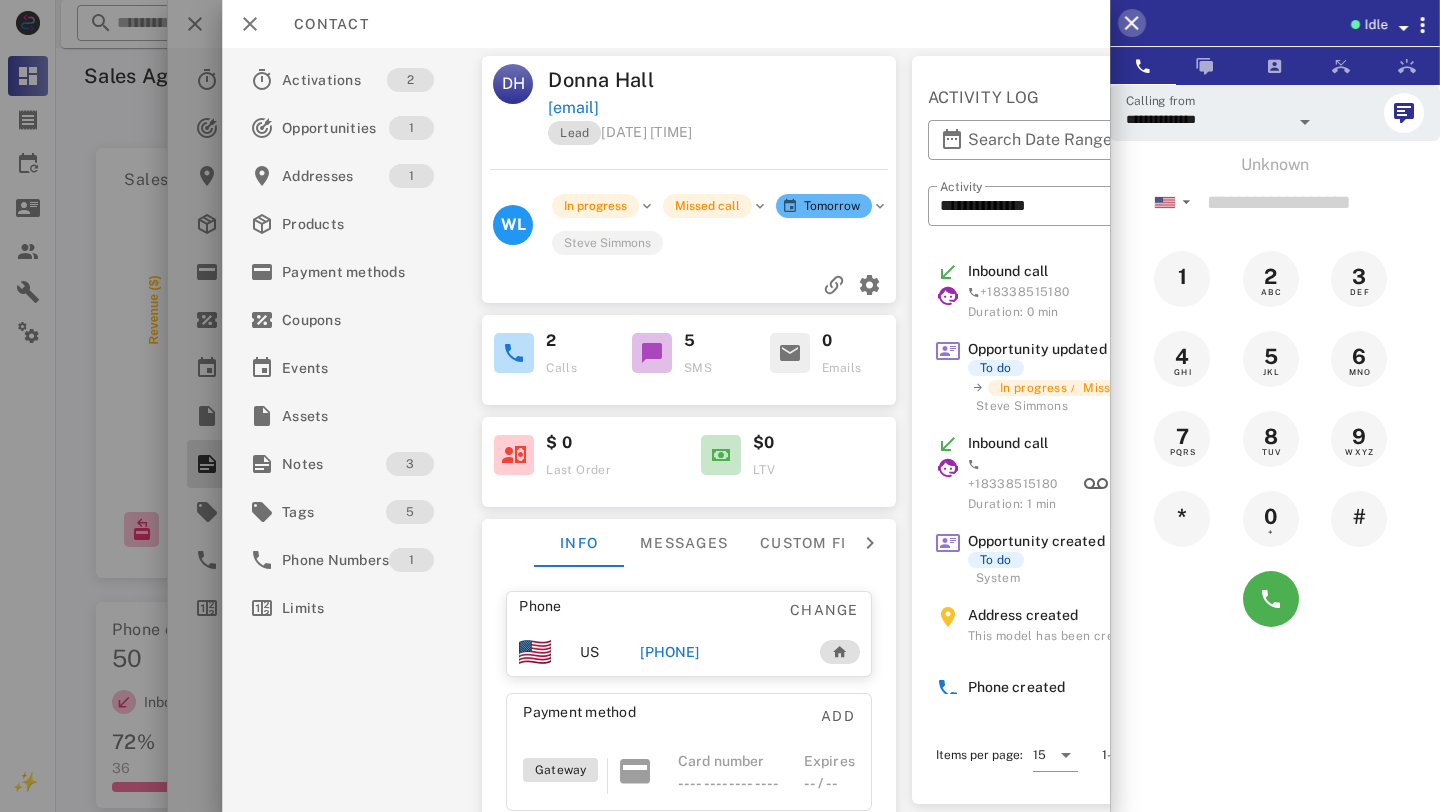 click at bounding box center (1132, 23) 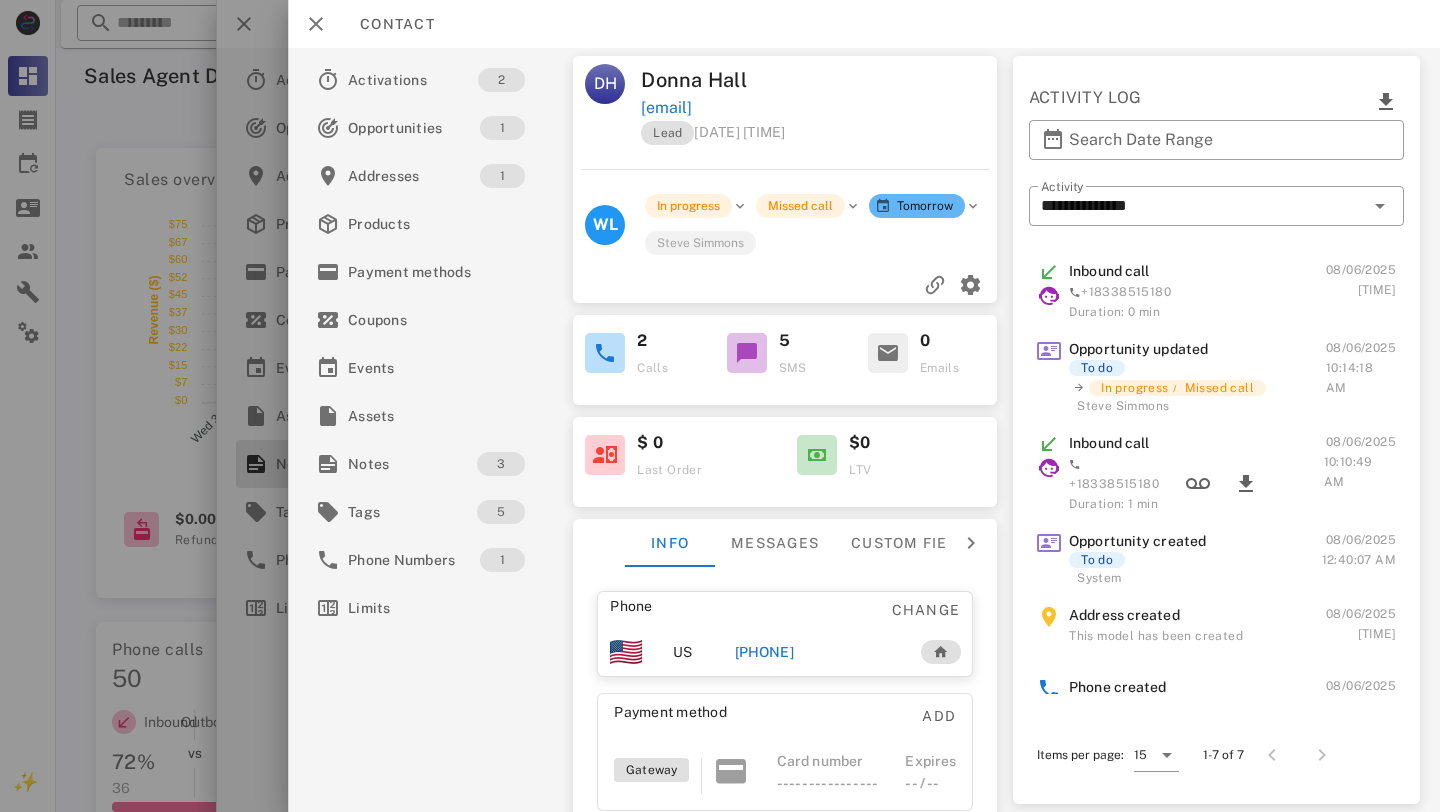 click on "Contact" at bounding box center (864, 24) 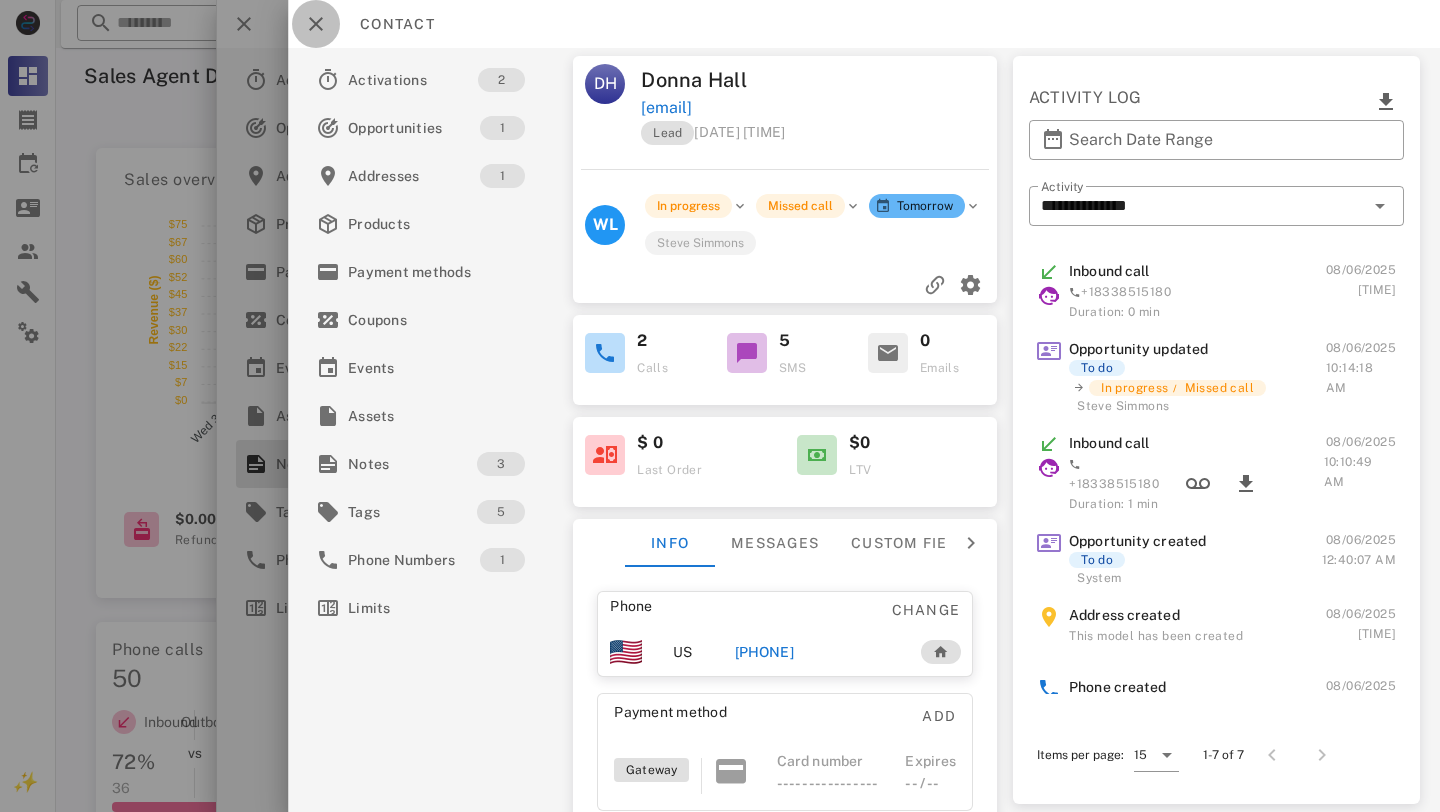 click at bounding box center (316, 24) 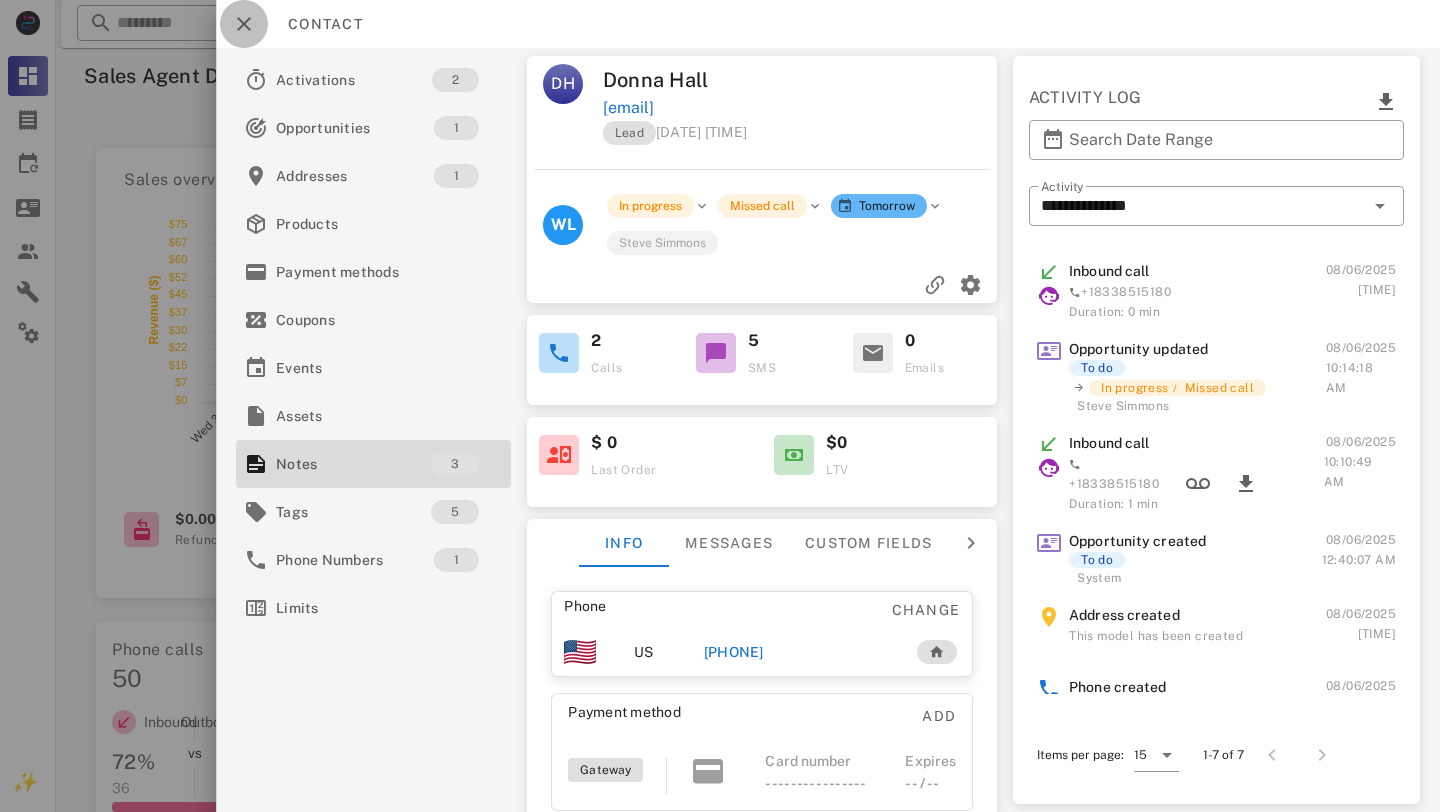 click at bounding box center [244, 24] 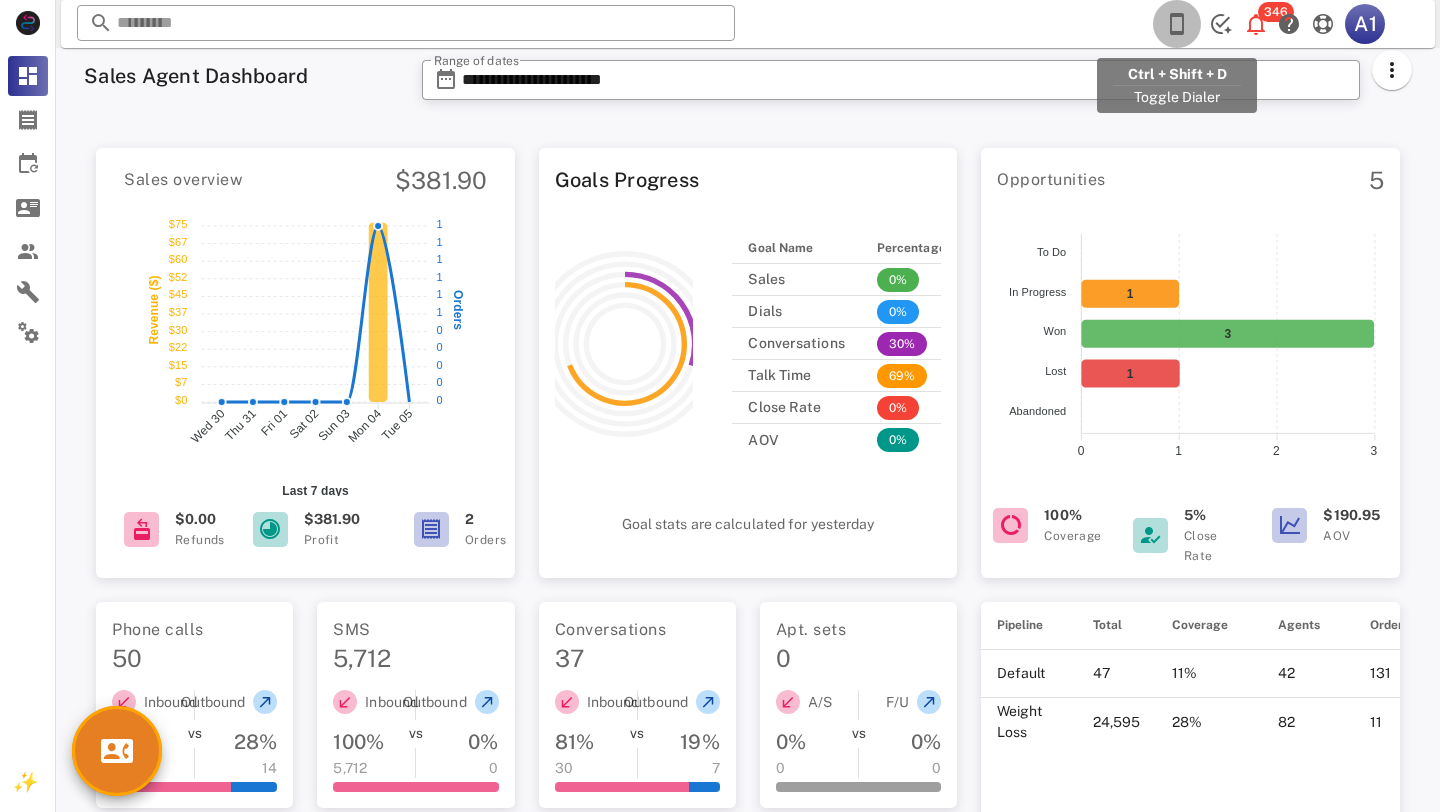click at bounding box center (1177, 24) 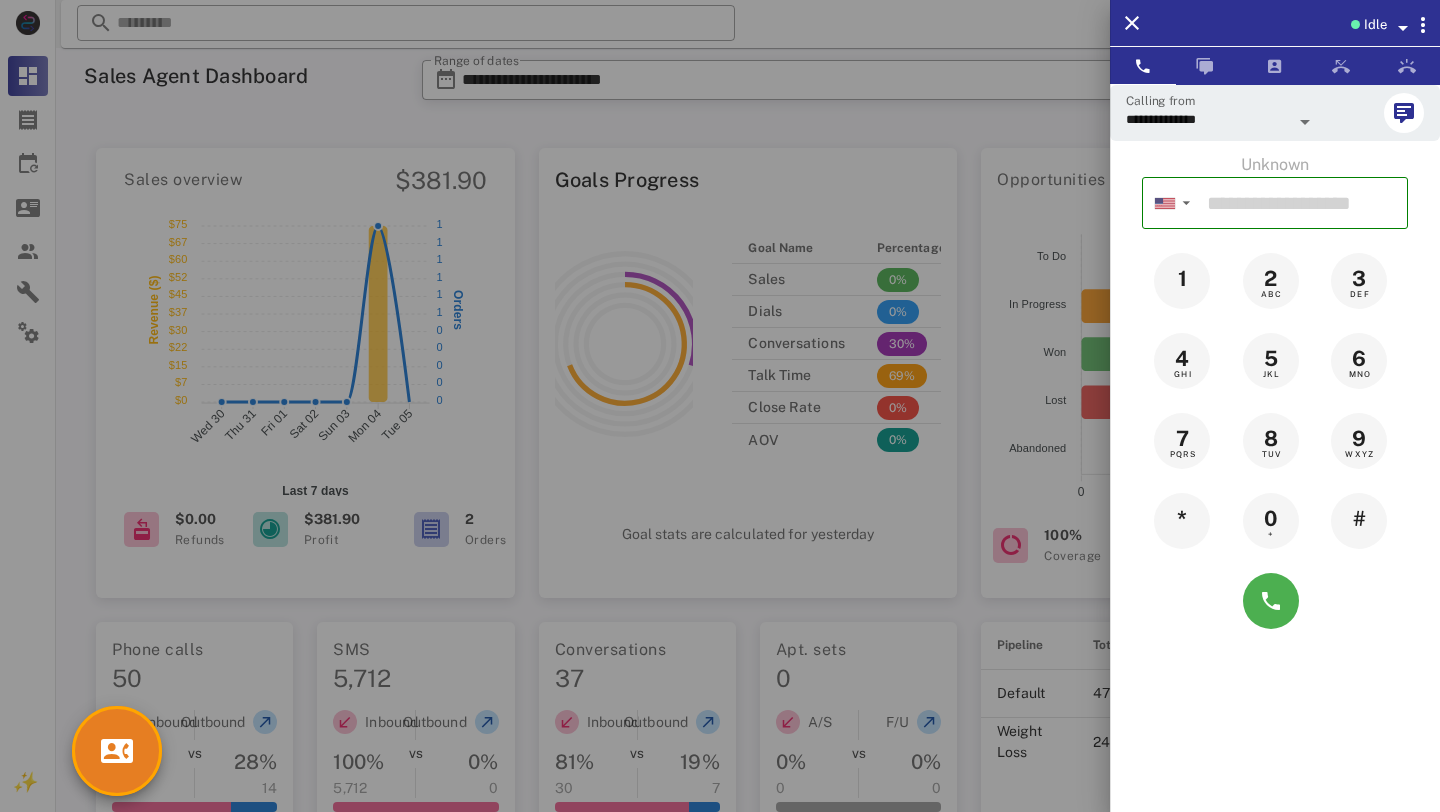 click on "Idle" at bounding box center (1375, 25) 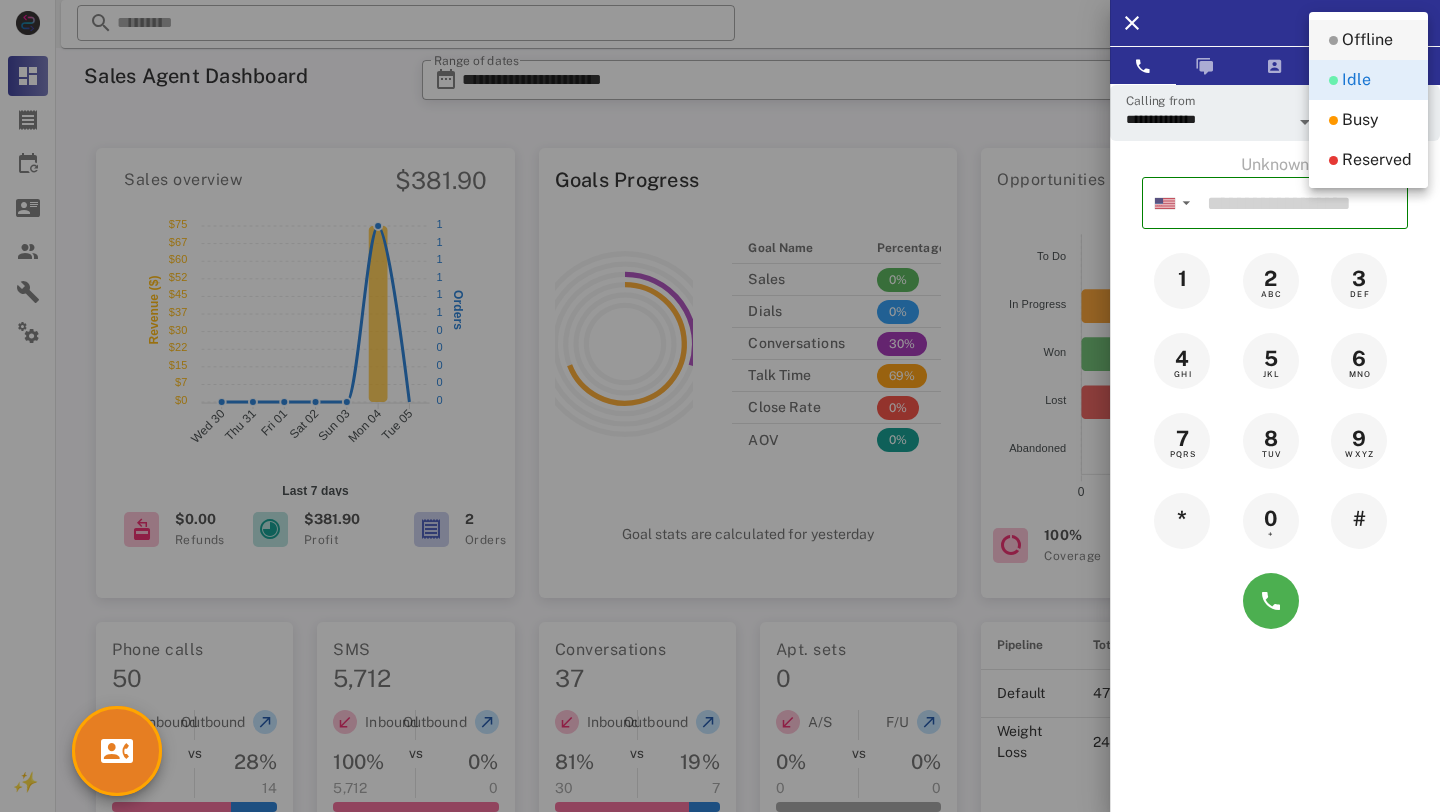 click on "Offline" at bounding box center [1367, 40] 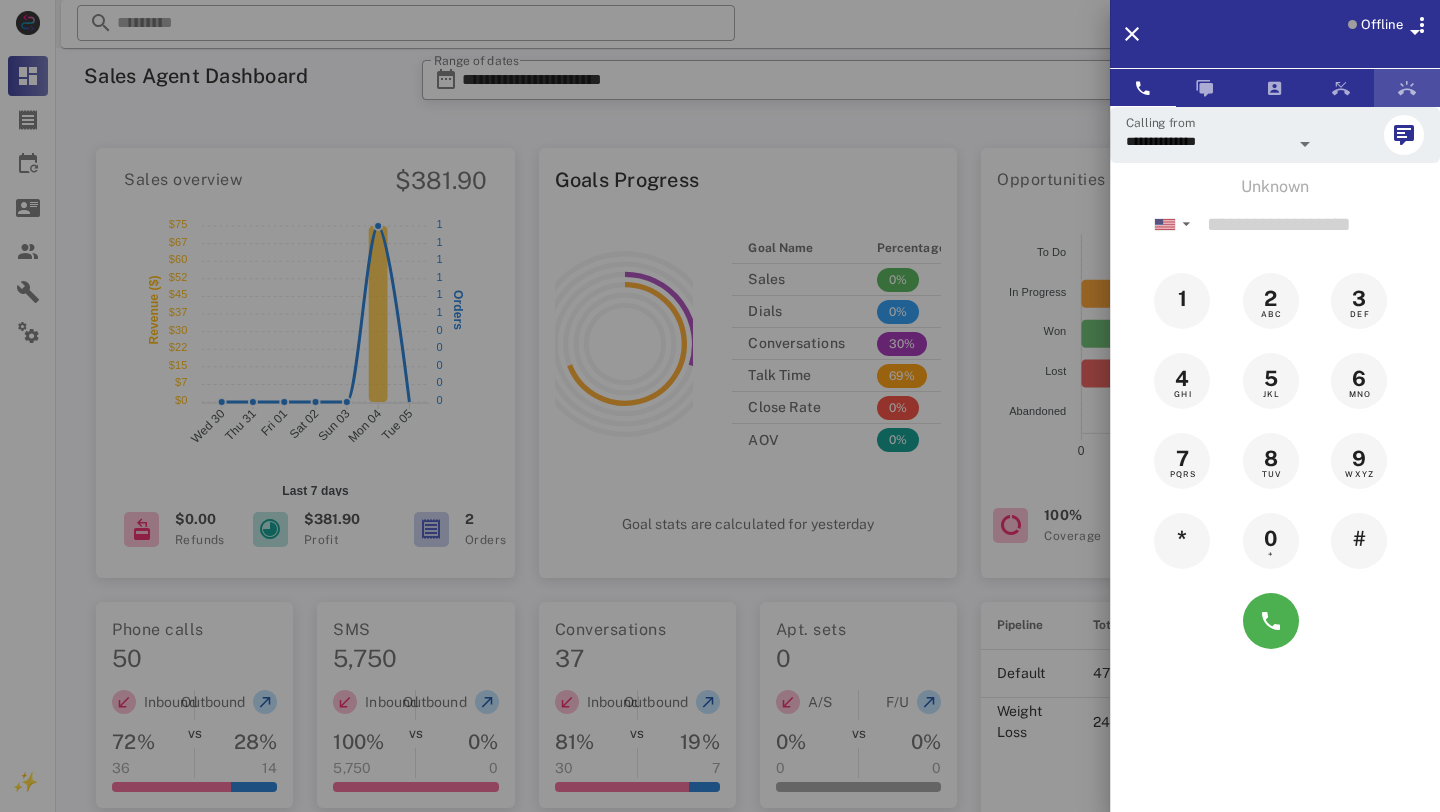 click at bounding box center [1407, 88] 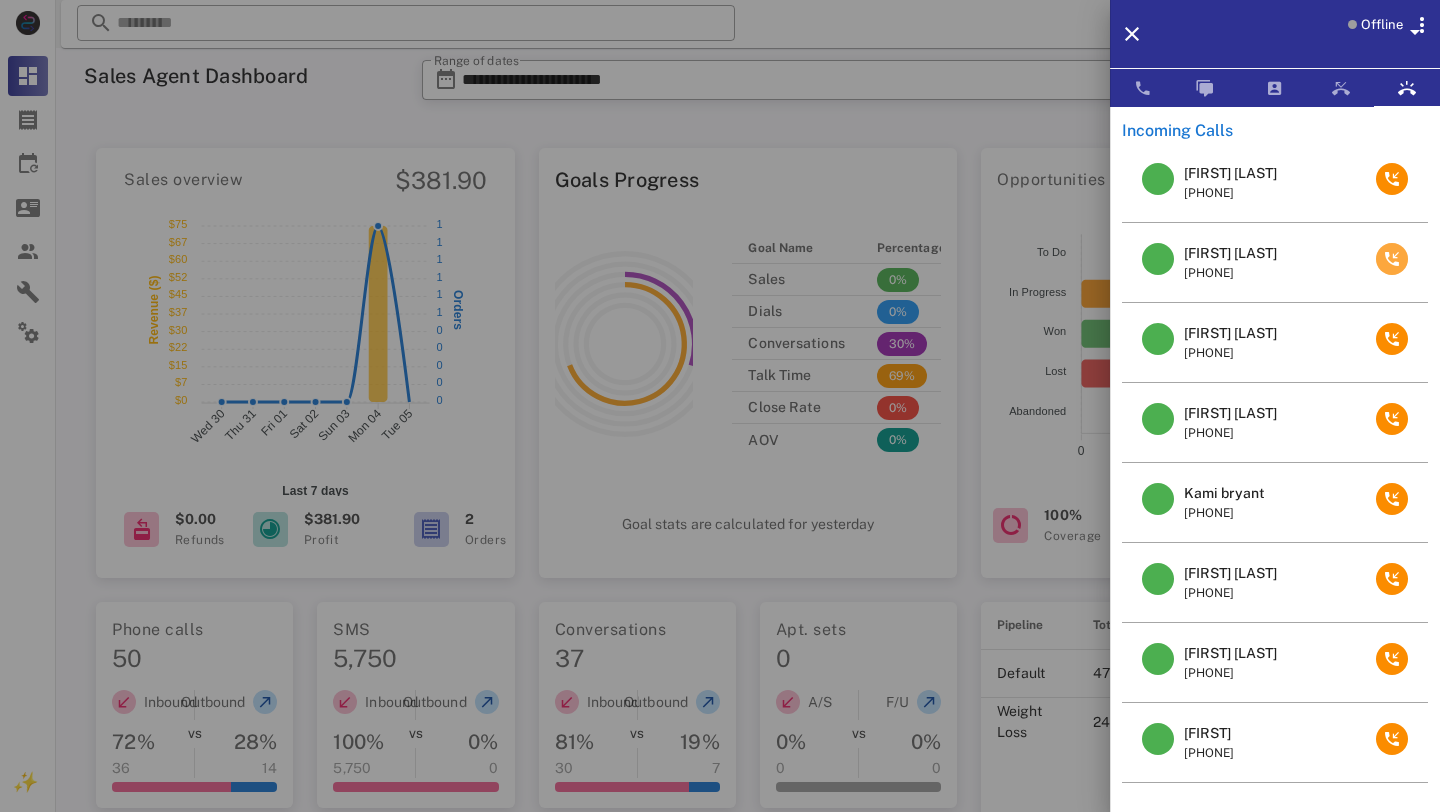 click at bounding box center [1392, 259] 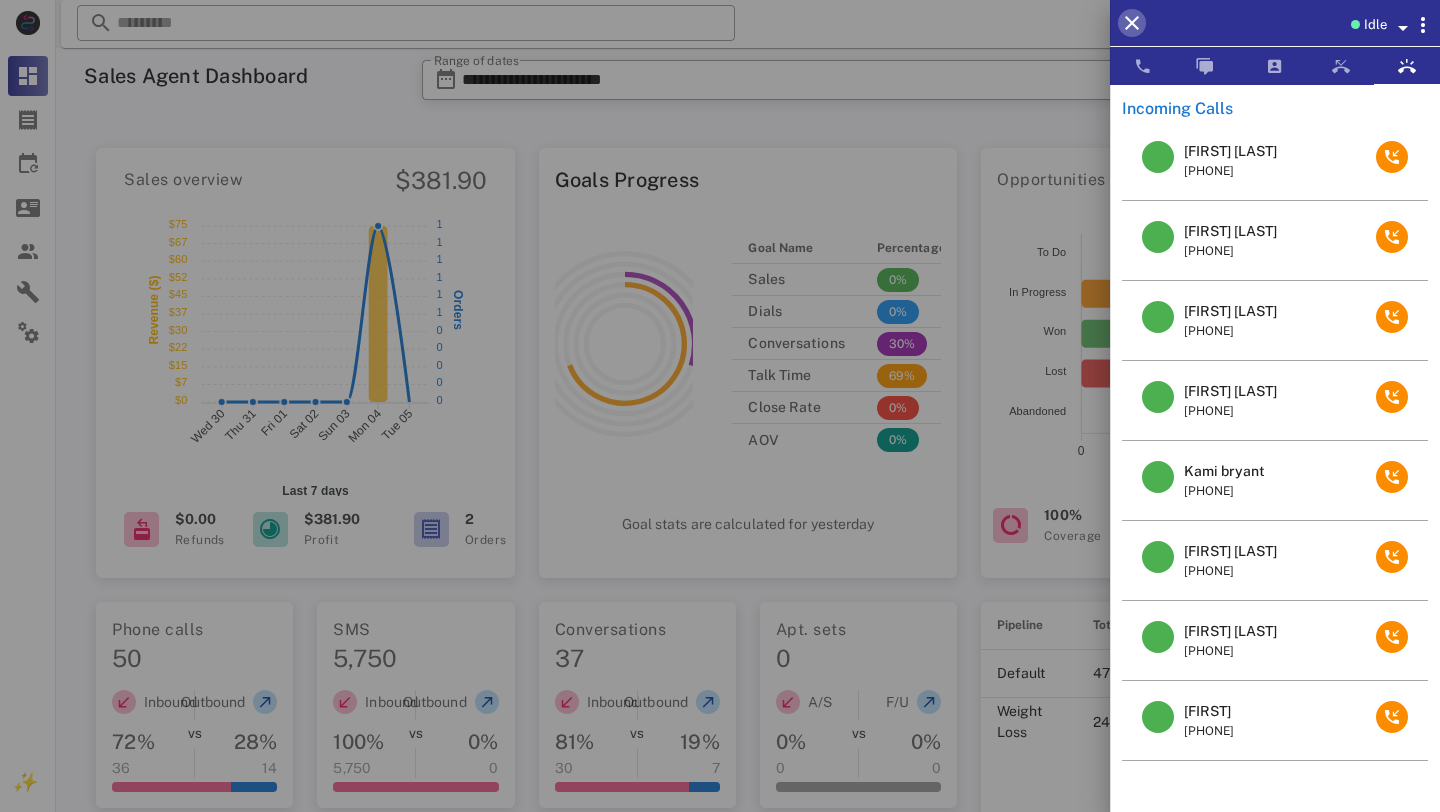 click at bounding box center (1132, 23) 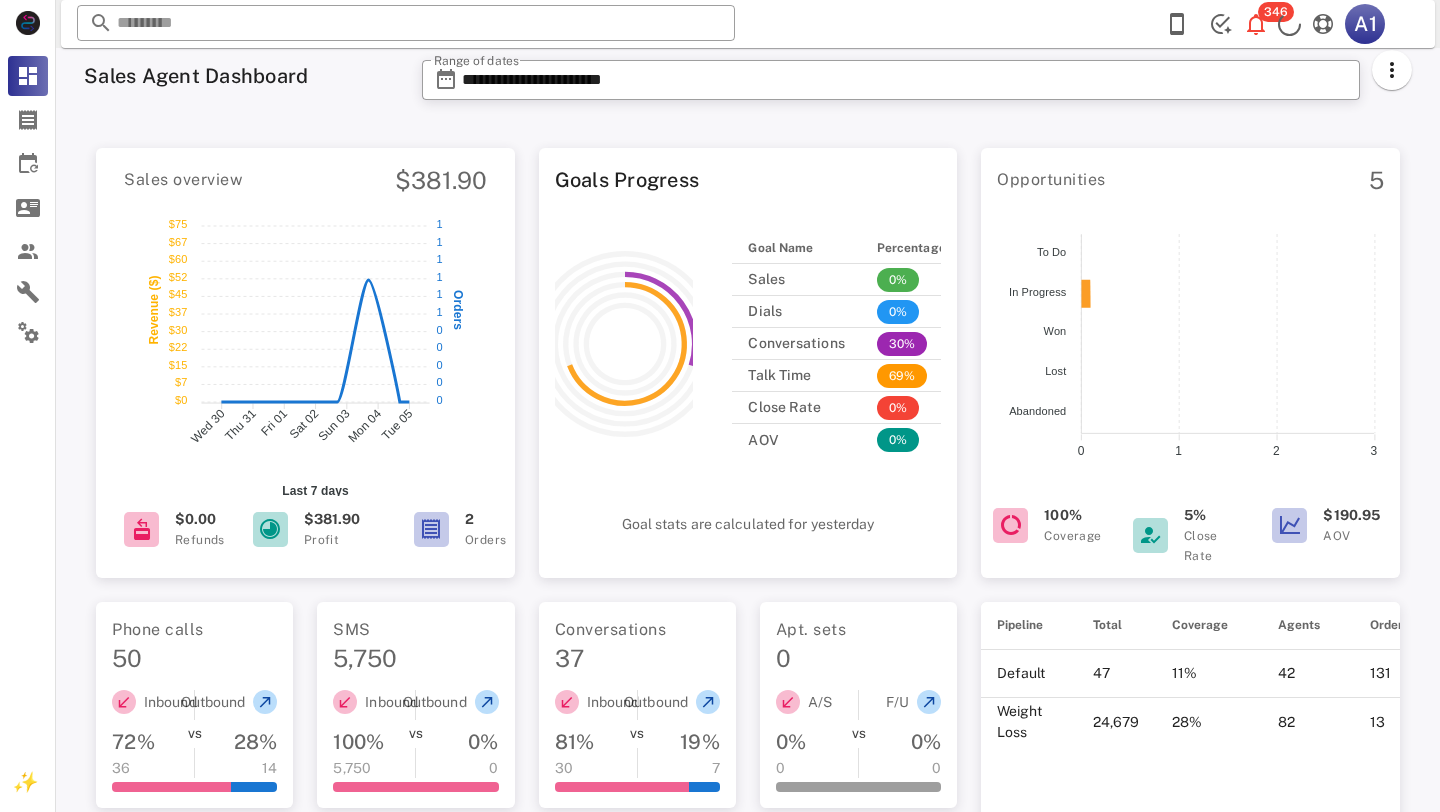 scroll, scrollTop: 0, scrollLeft: 0, axis: both 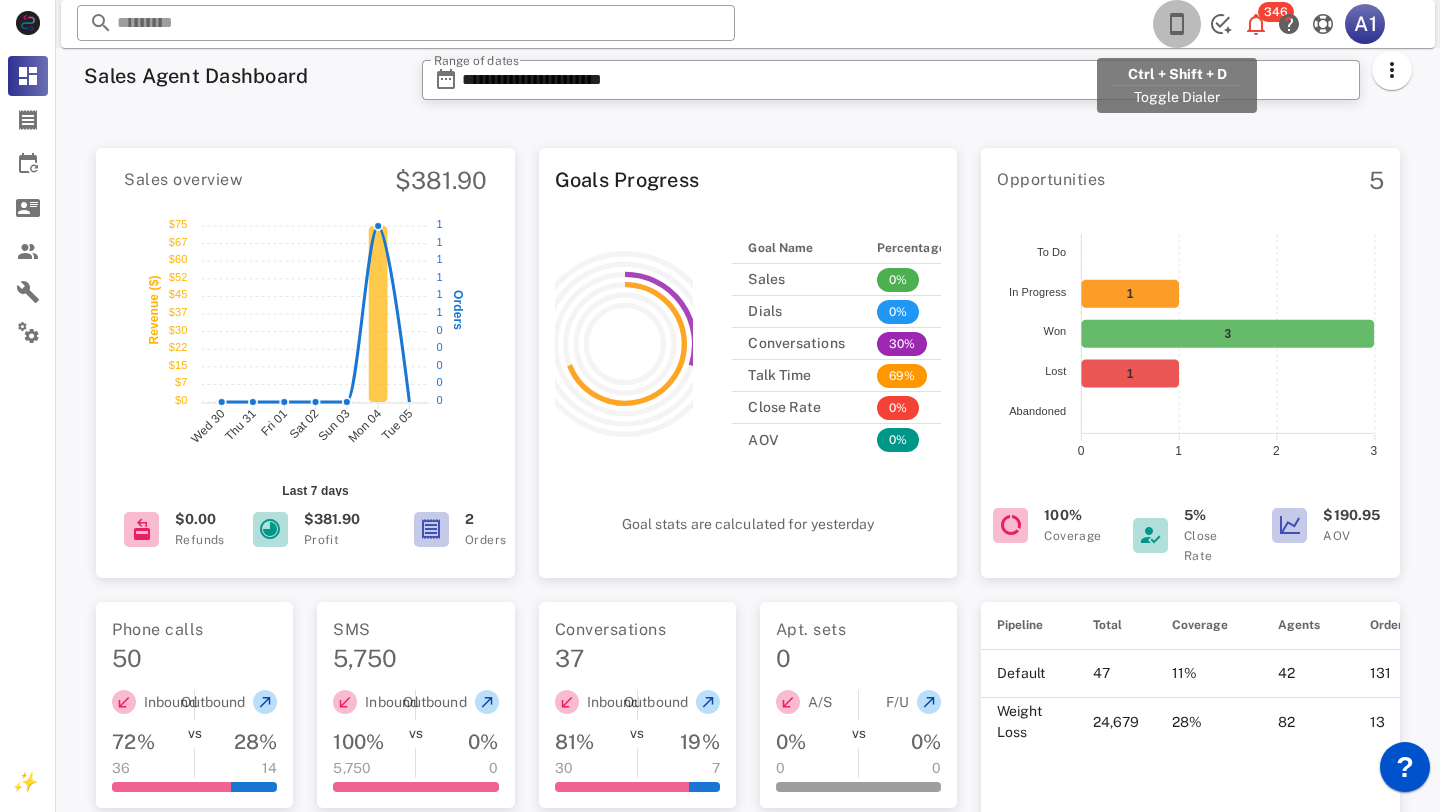 click at bounding box center (1177, 24) 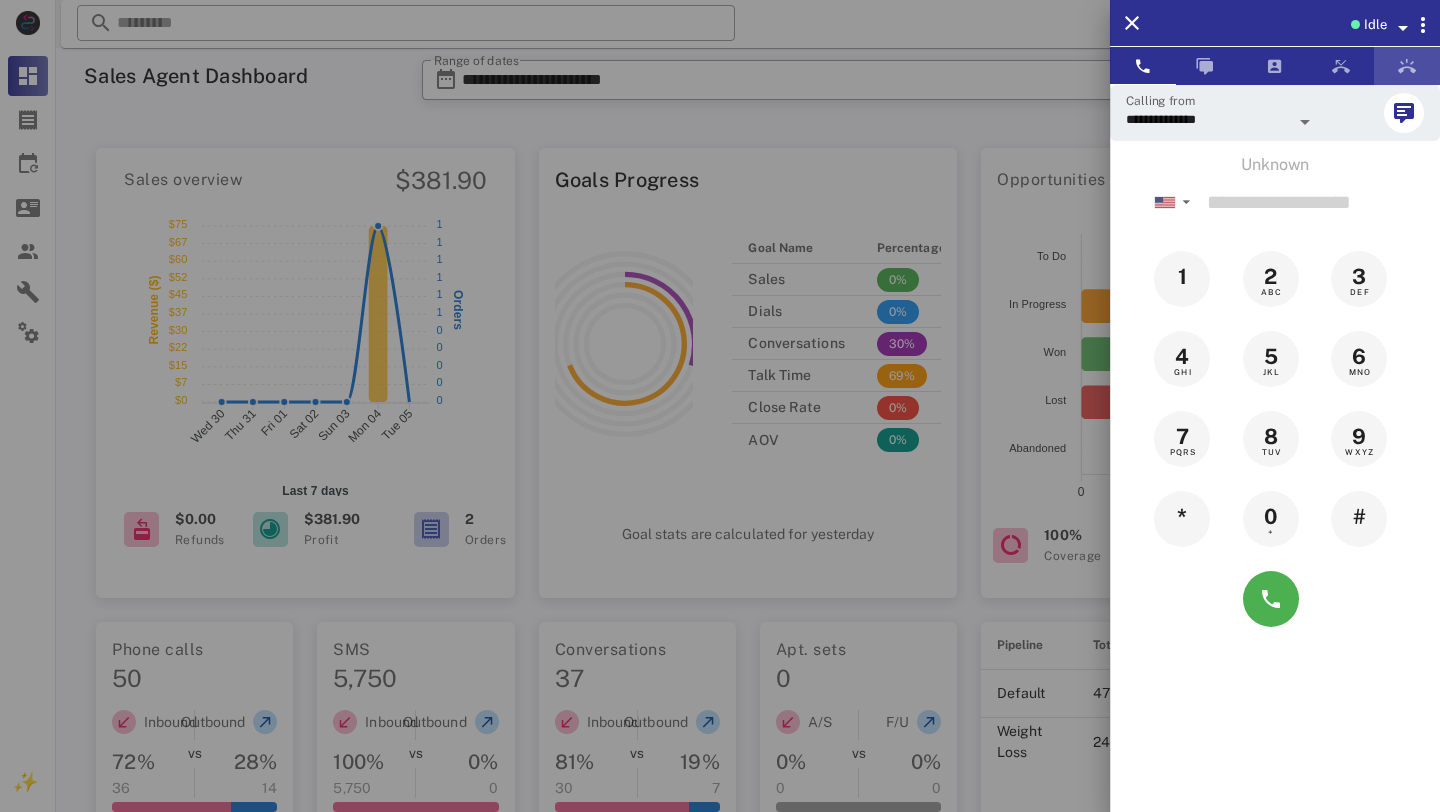 click at bounding box center [1407, 66] 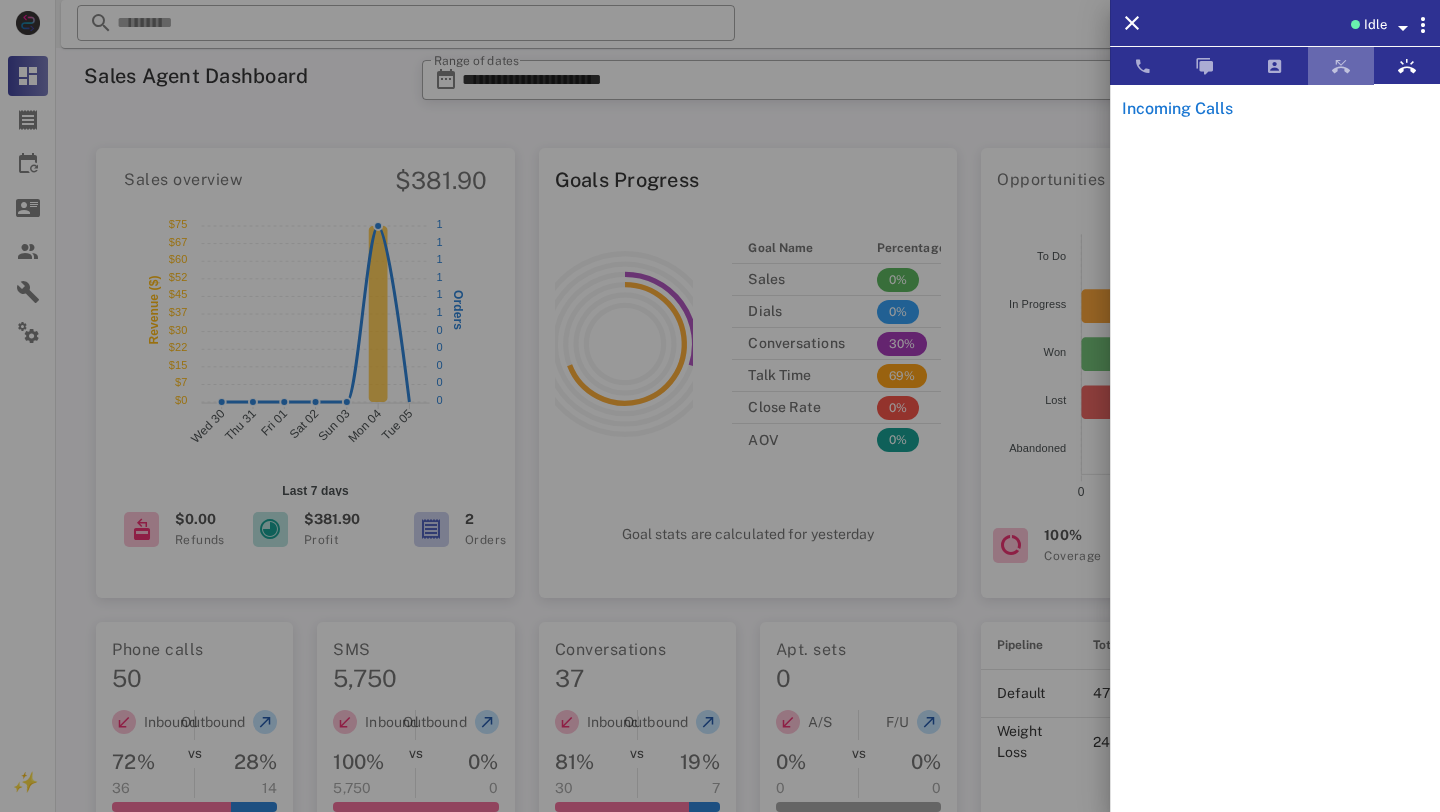 click at bounding box center (1341, 66) 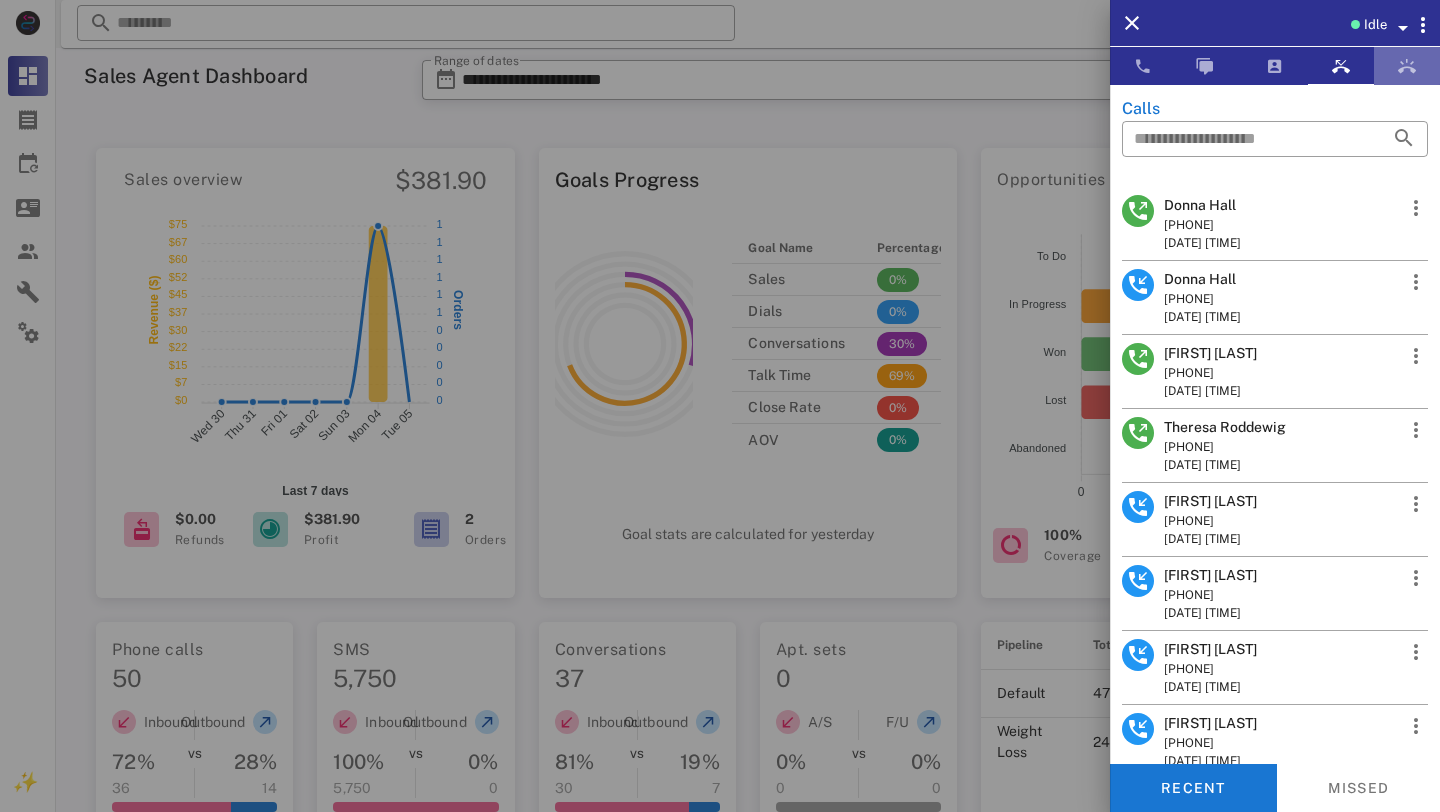 click at bounding box center (1407, 66) 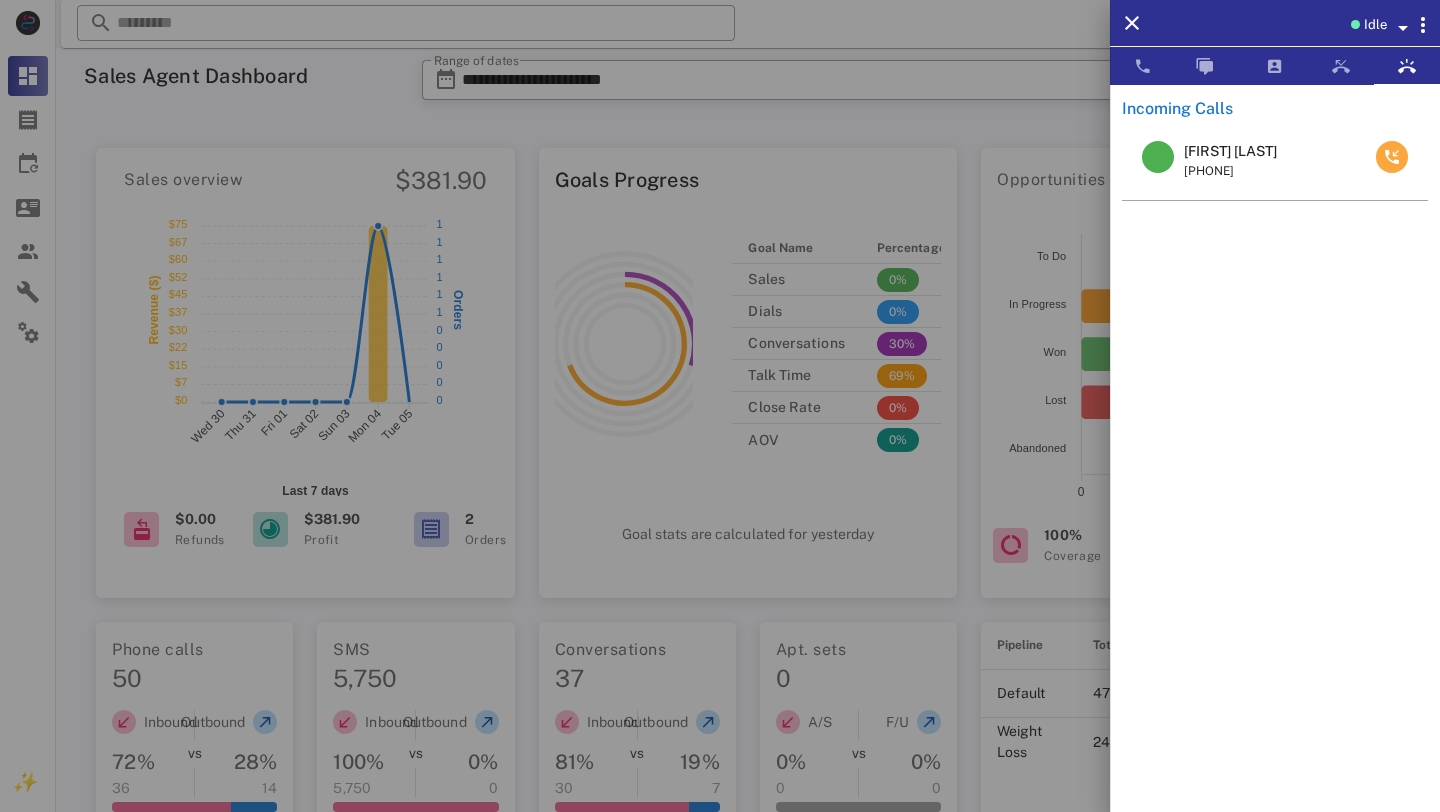 click at bounding box center [1392, 157] 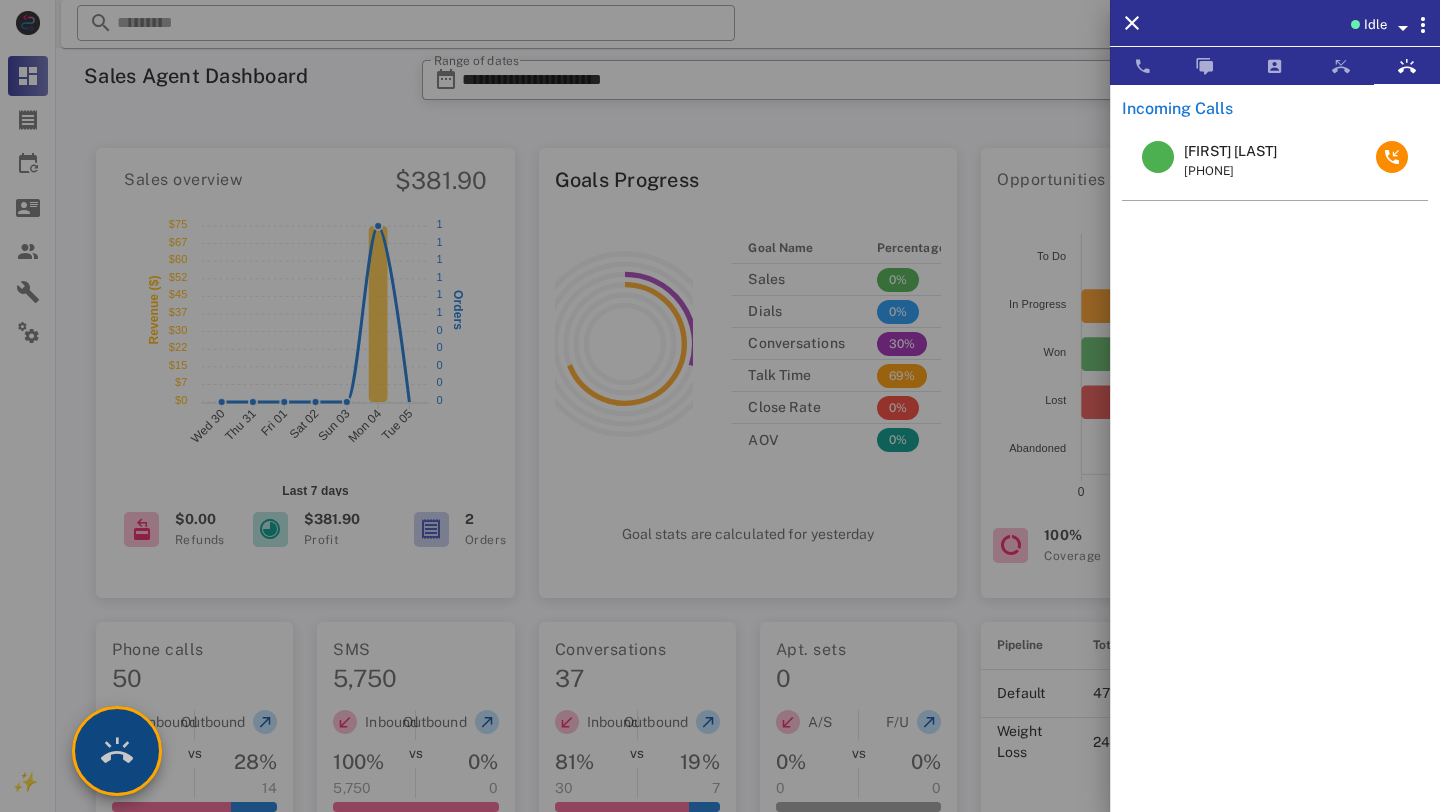 click at bounding box center [117, 751] 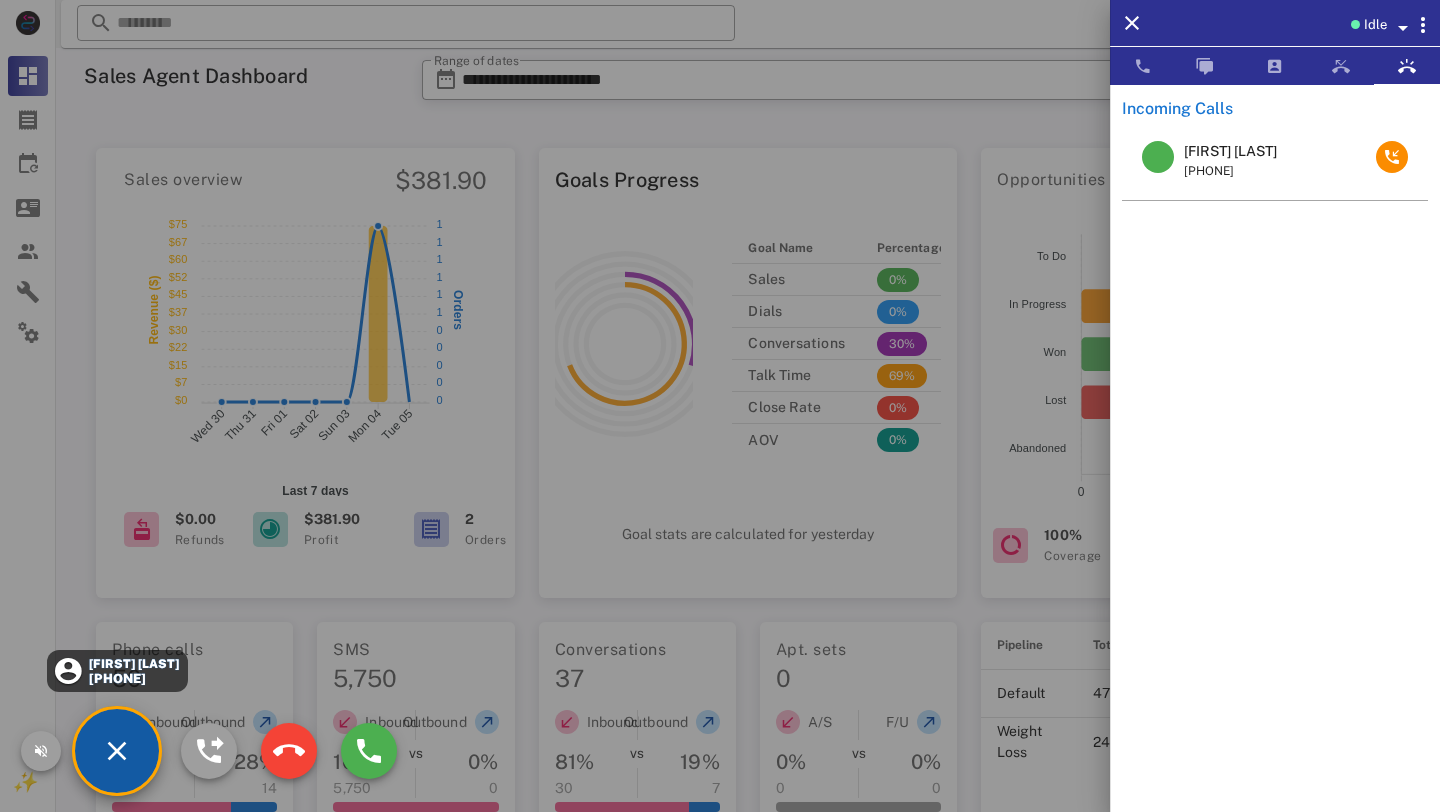 drag, startPoint x: 85, startPoint y: 674, endPoint x: 45, endPoint y: 684, distance: 41.231056 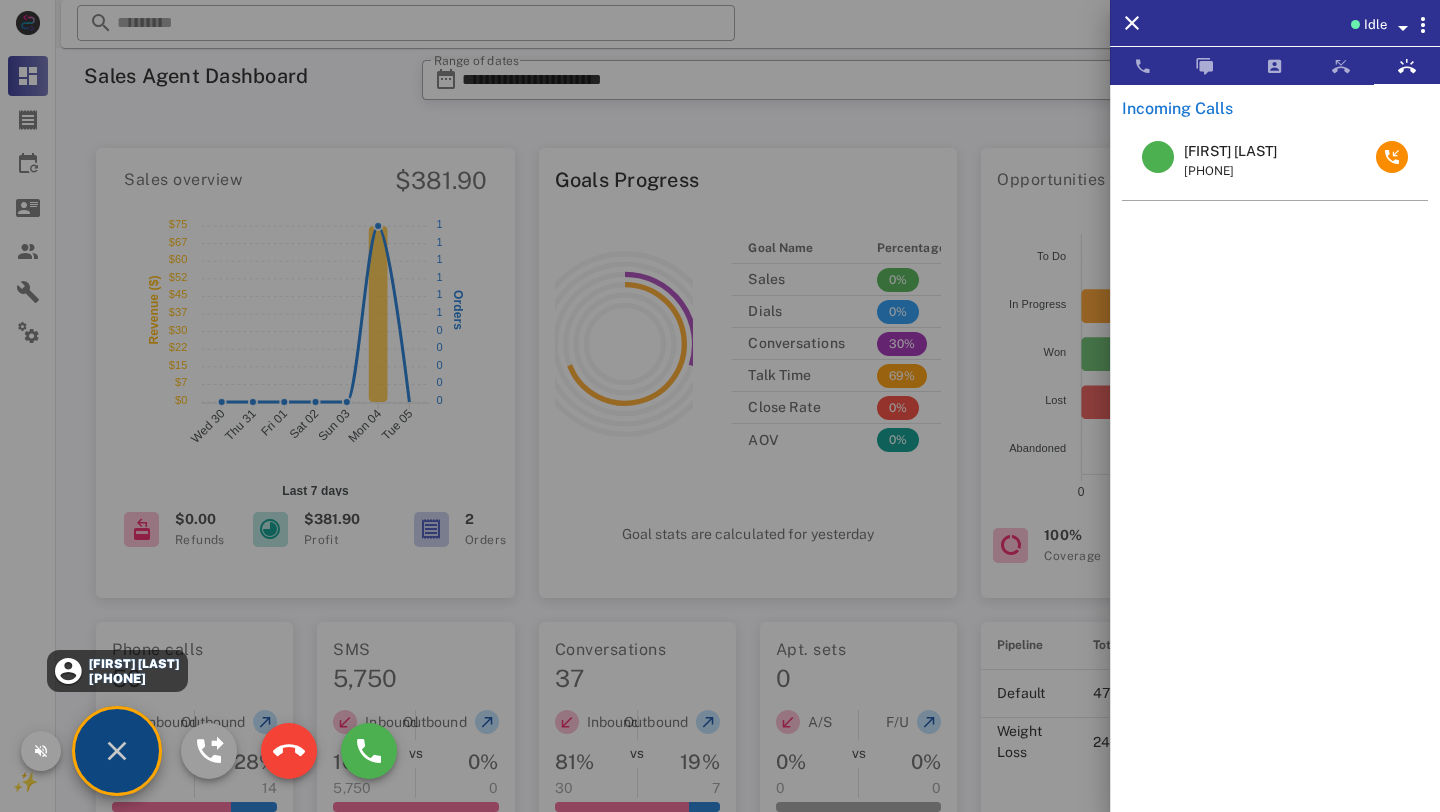 click on "+15132626889" at bounding box center [133, 678] 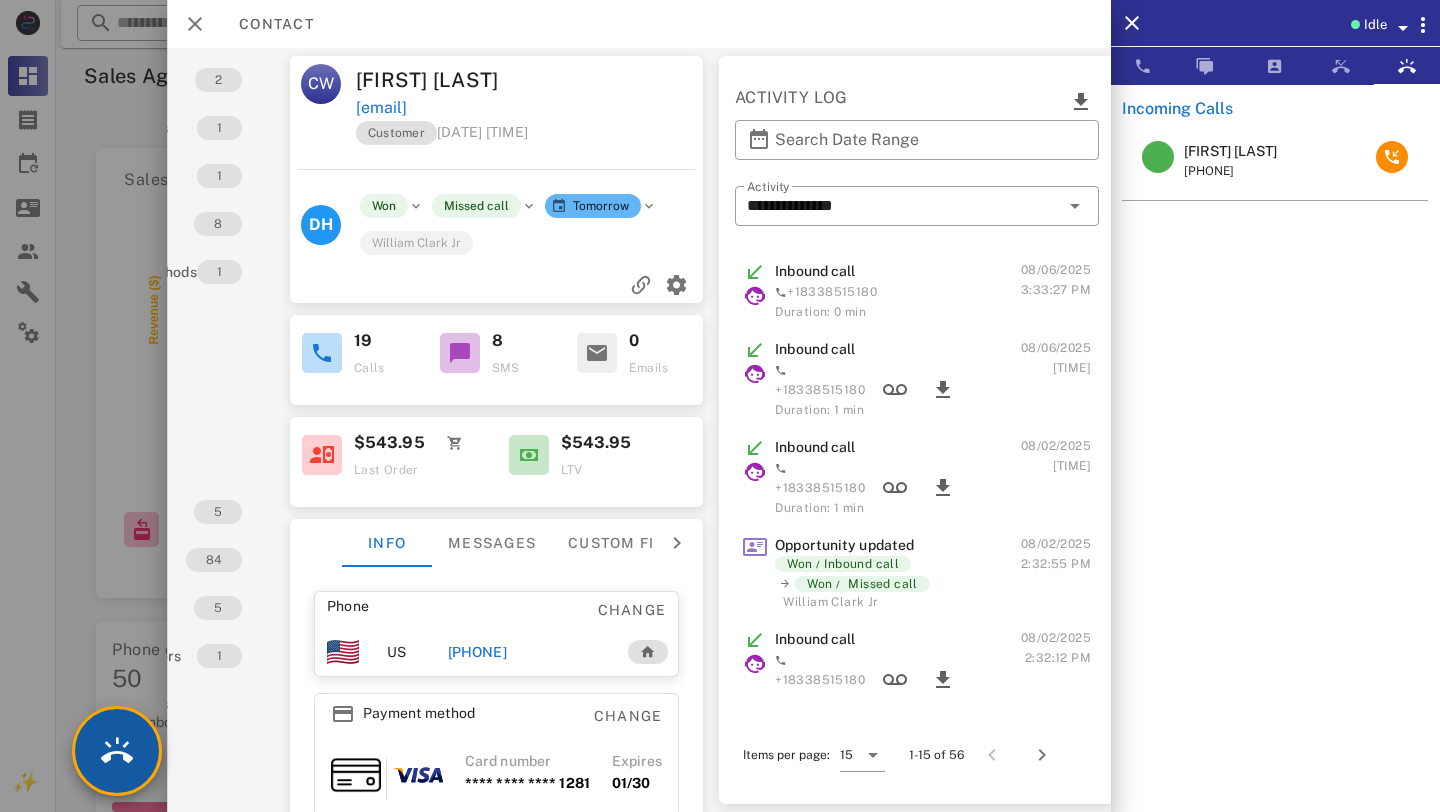scroll, scrollTop: 0, scrollLeft: 154, axis: horizontal 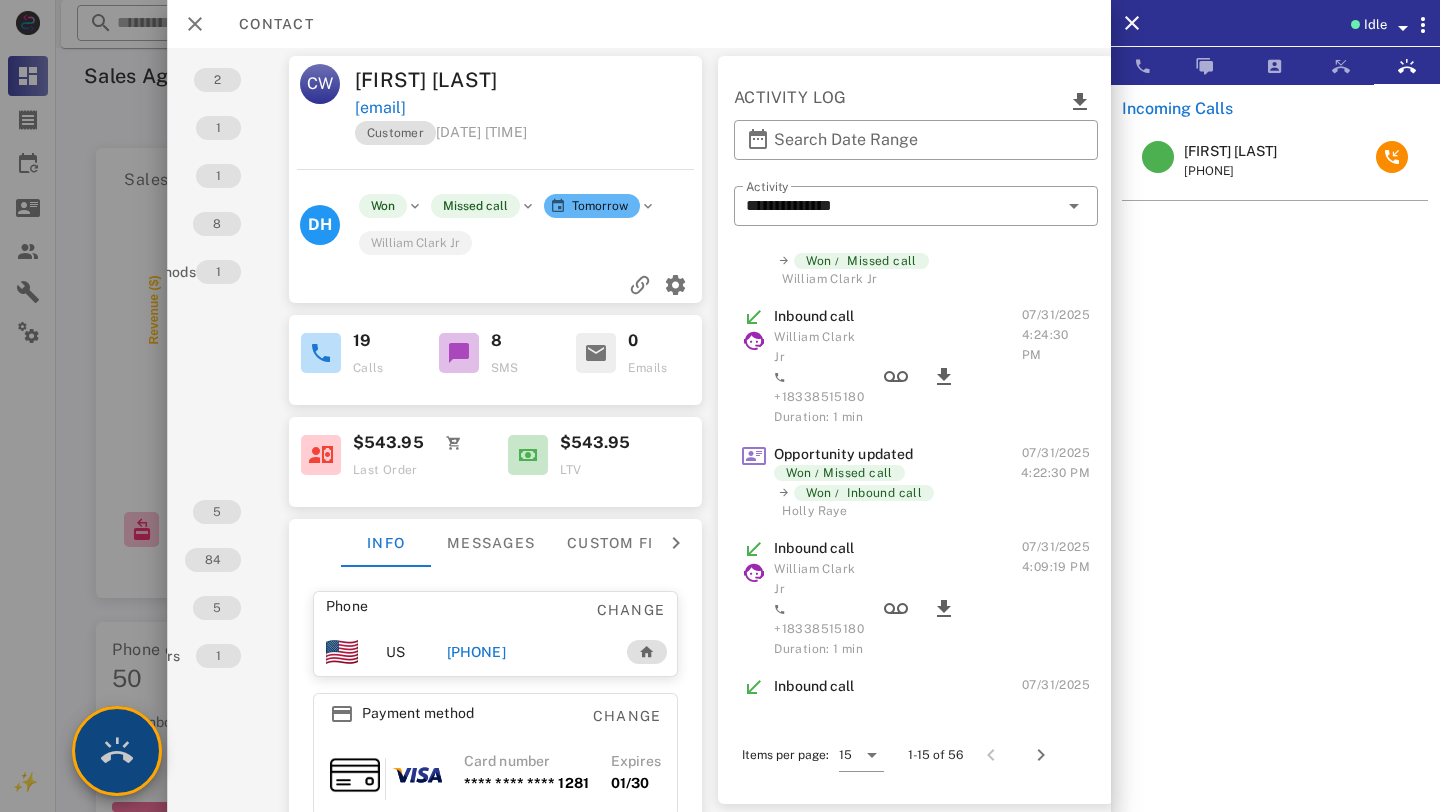 click at bounding box center [117, 751] 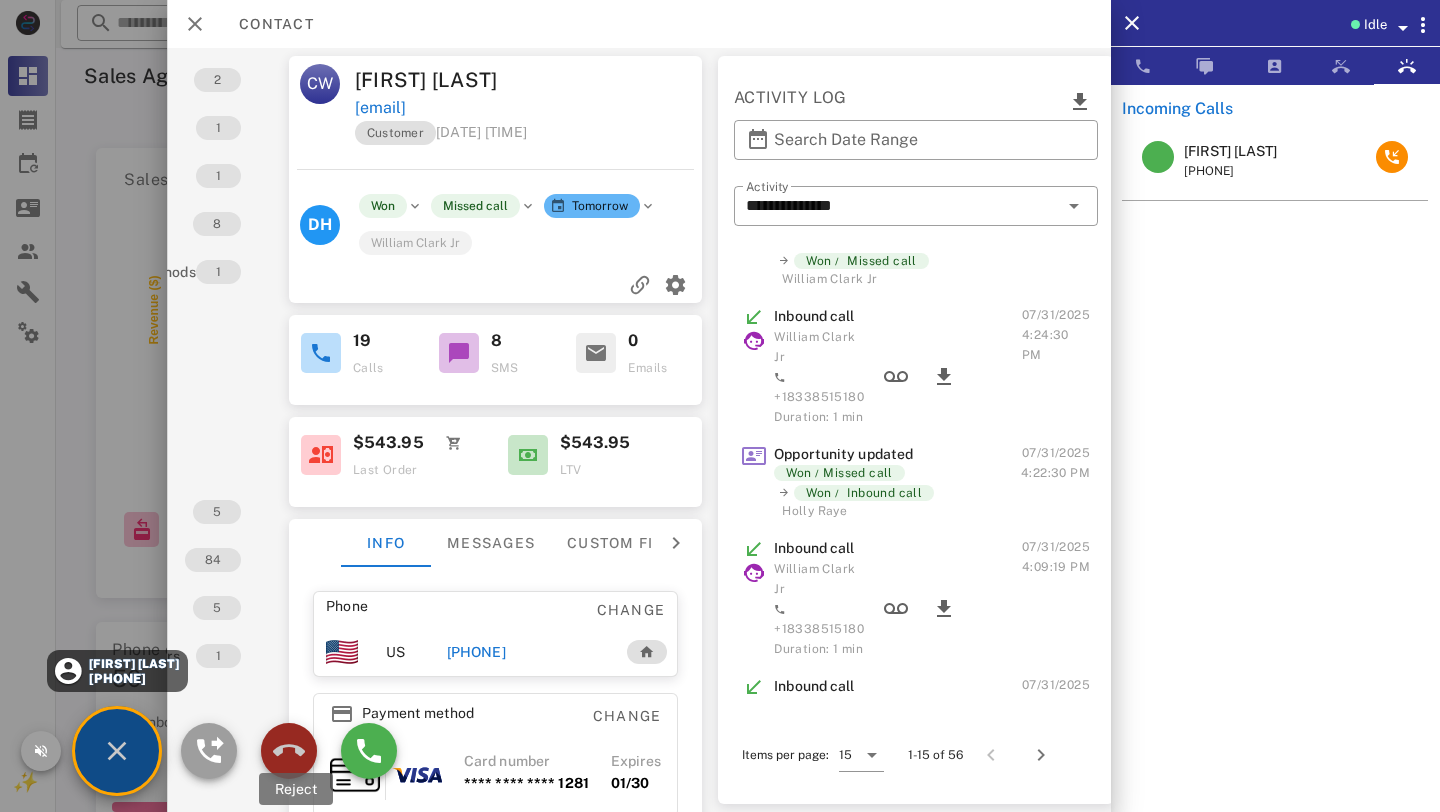 click at bounding box center [289, 751] 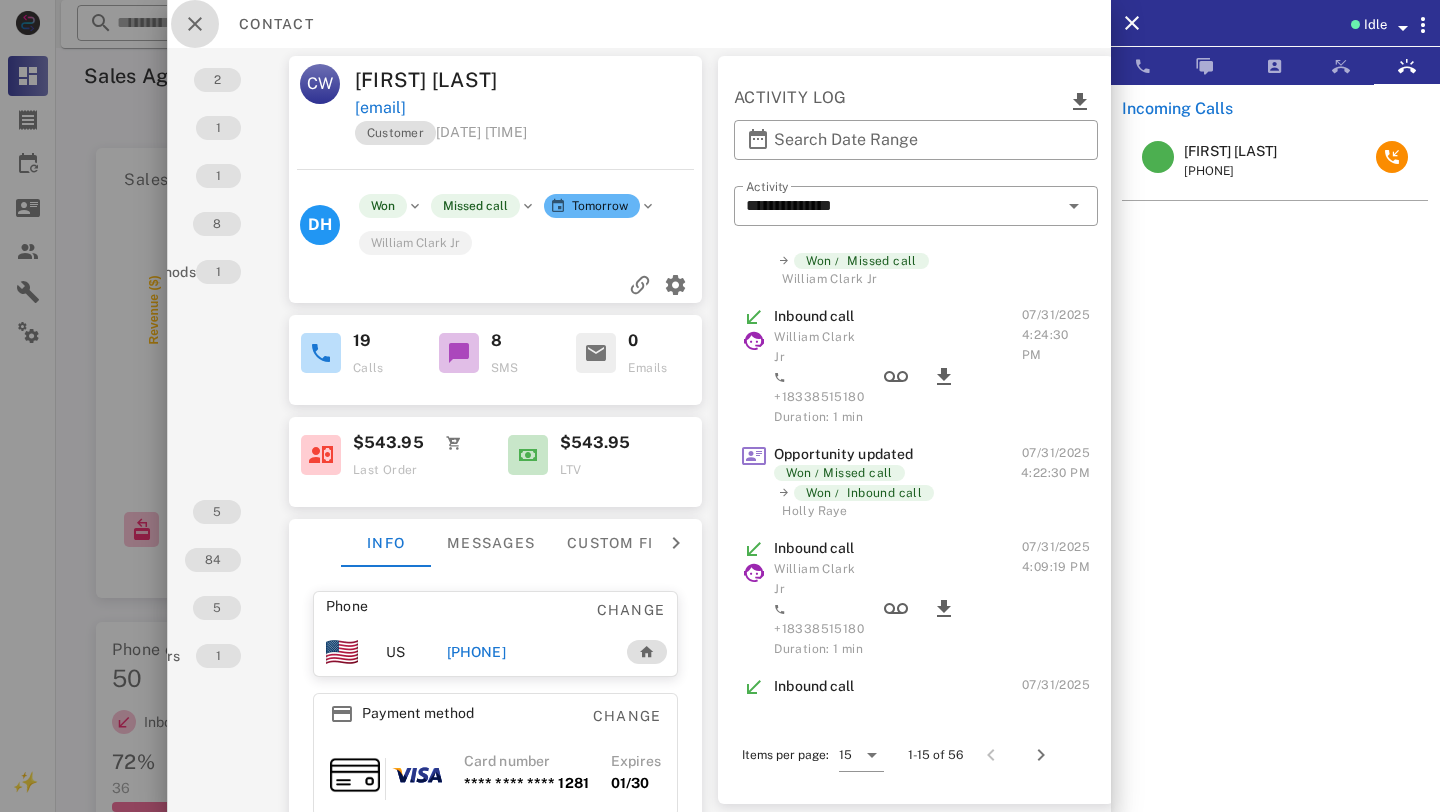 click at bounding box center [195, 24] 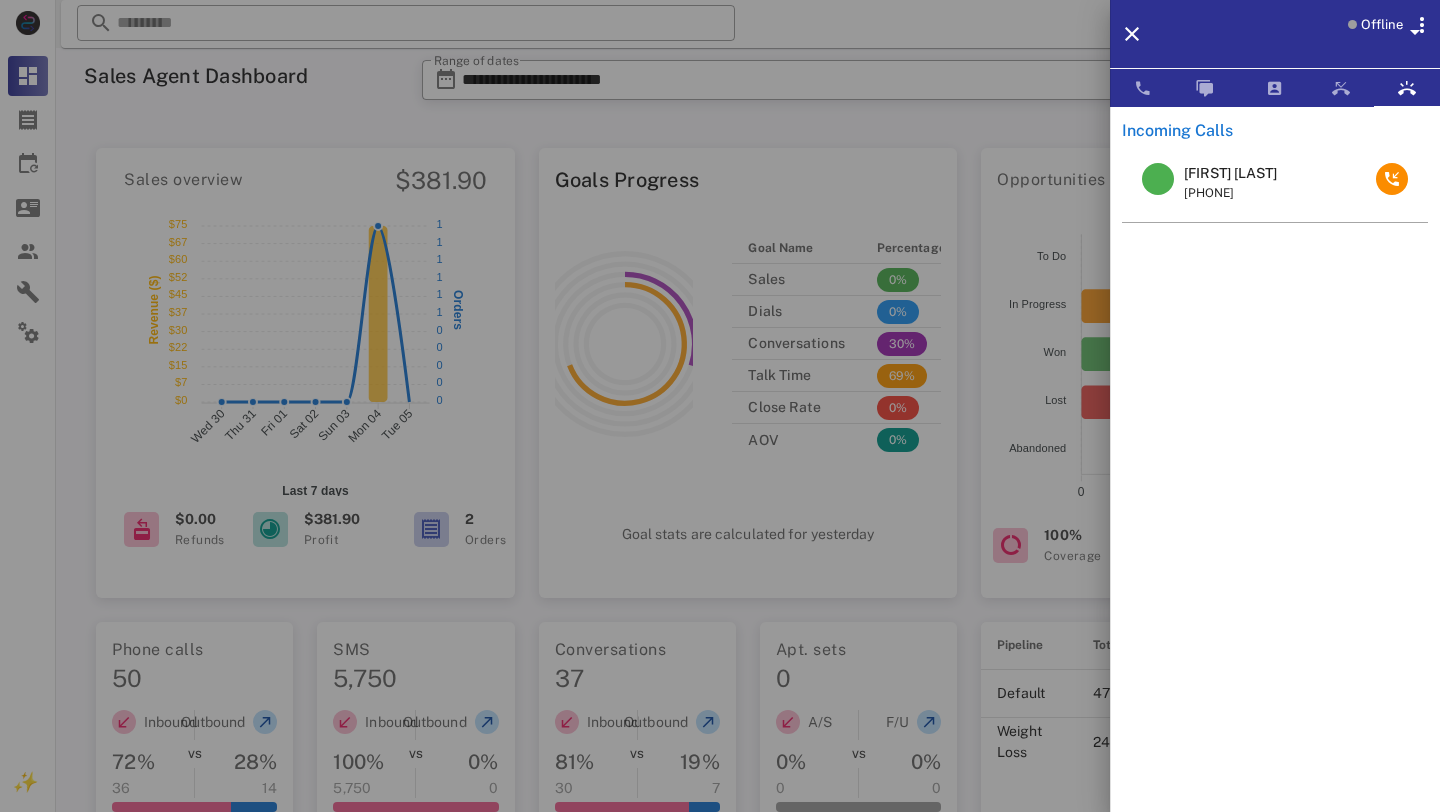 click on "Offline" at bounding box center (1275, 34) 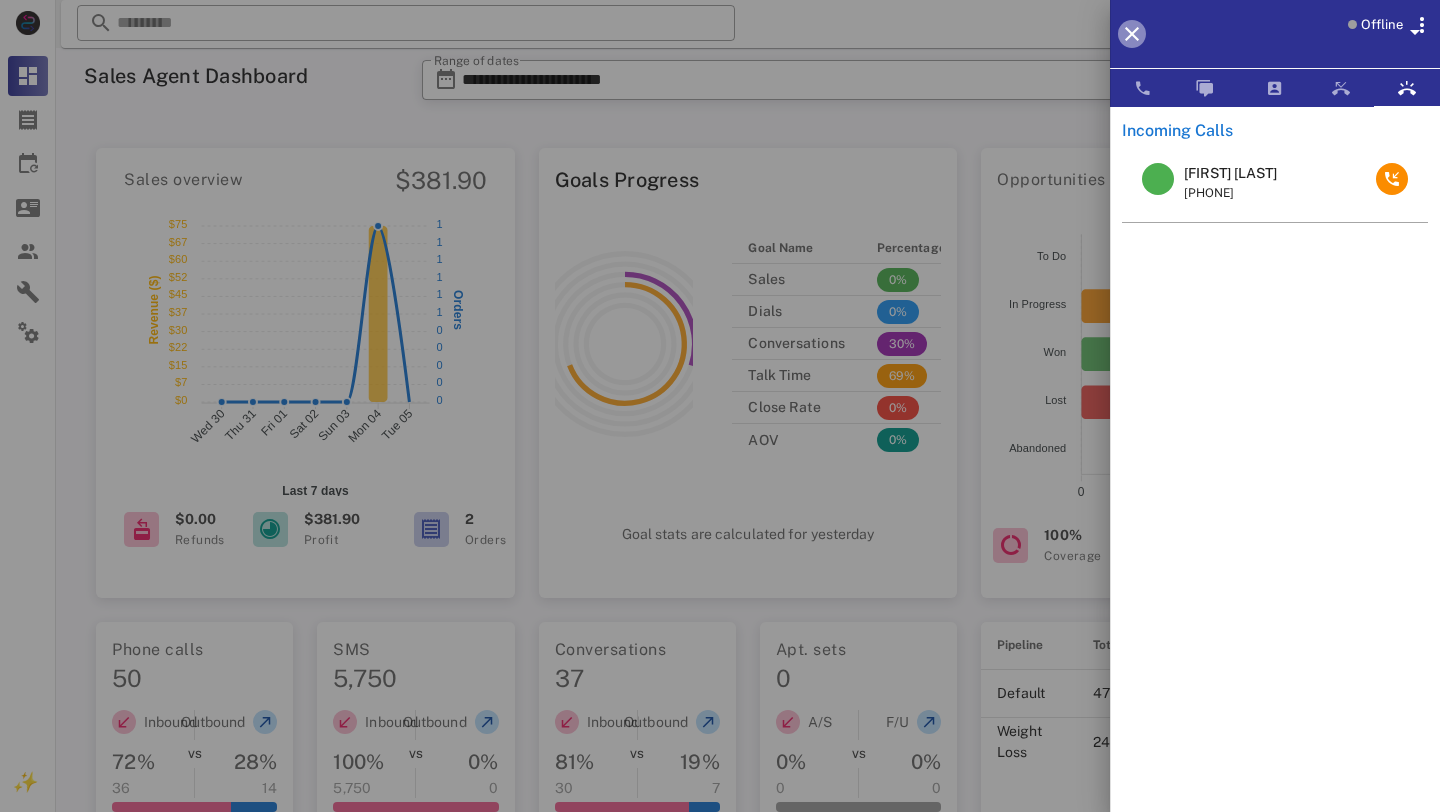 click at bounding box center (1132, 34) 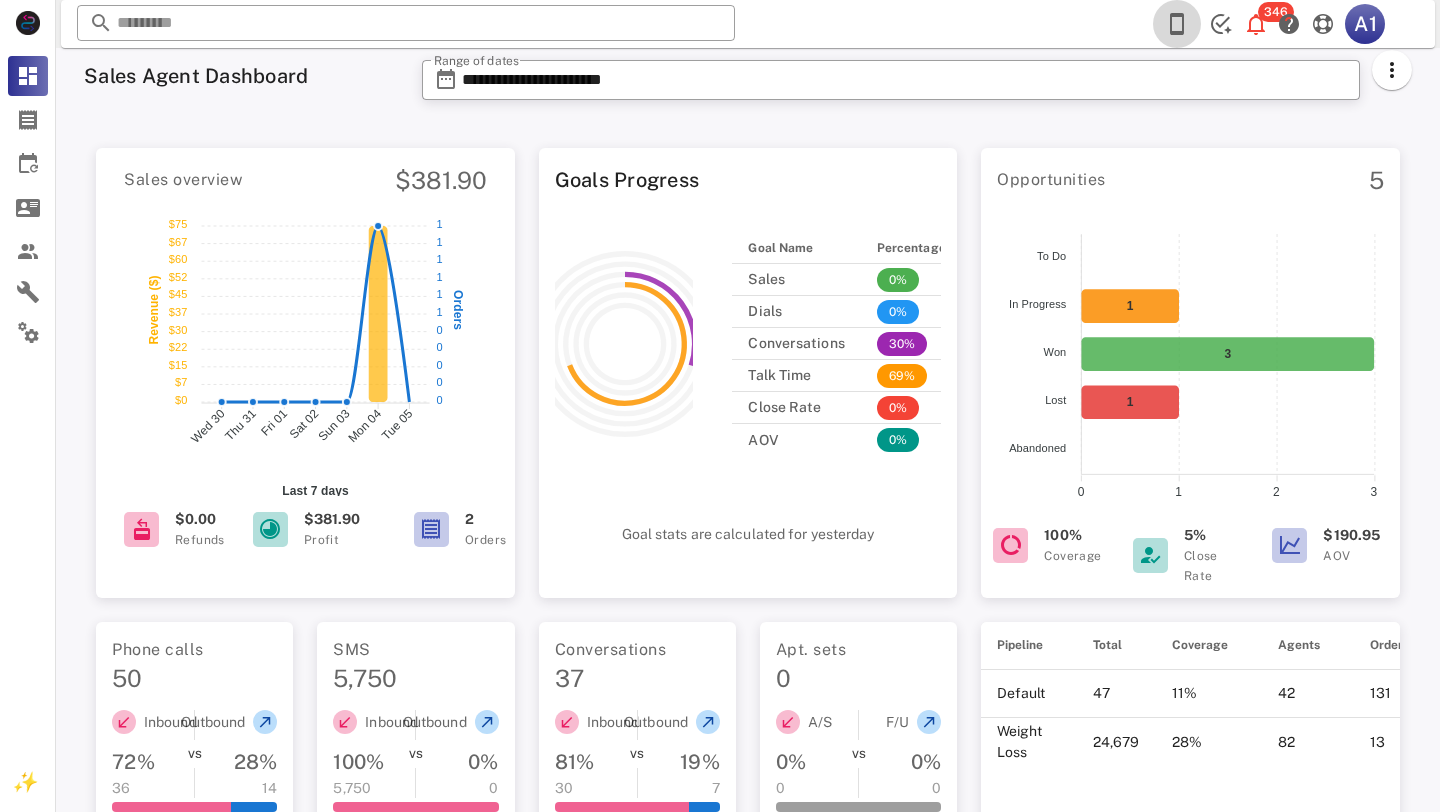 click at bounding box center [1177, 24] 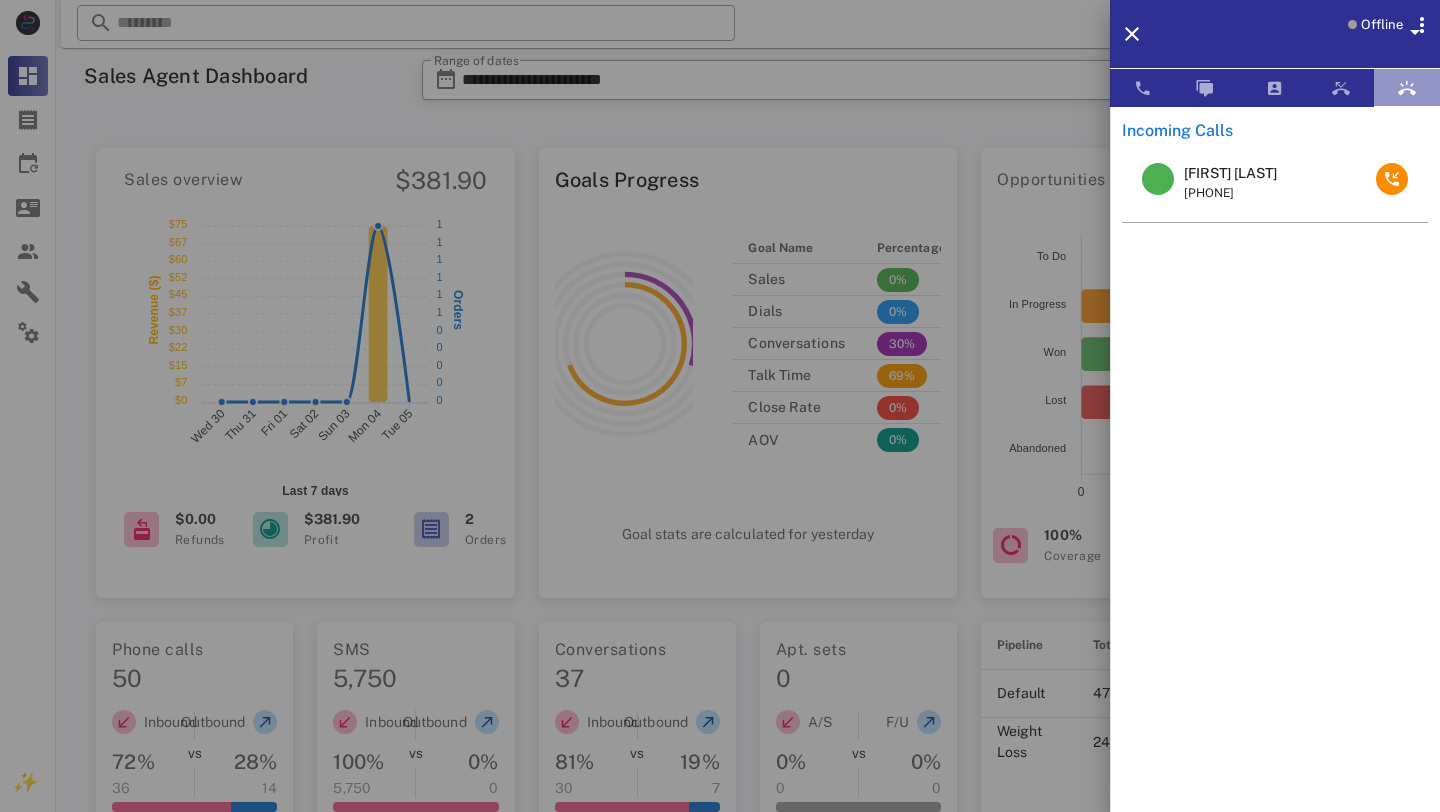 click at bounding box center (1407, 88) 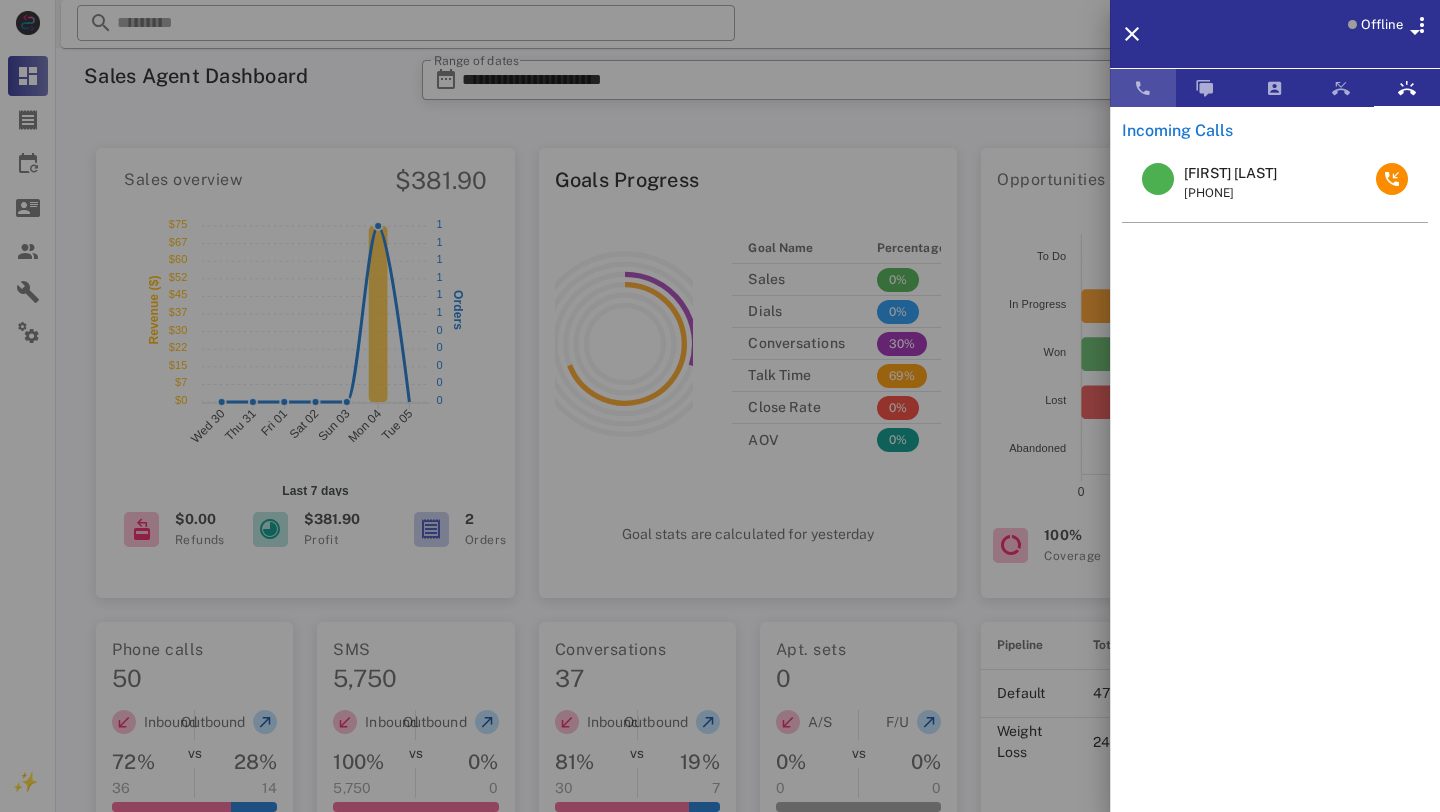 click at bounding box center [1143, 88] 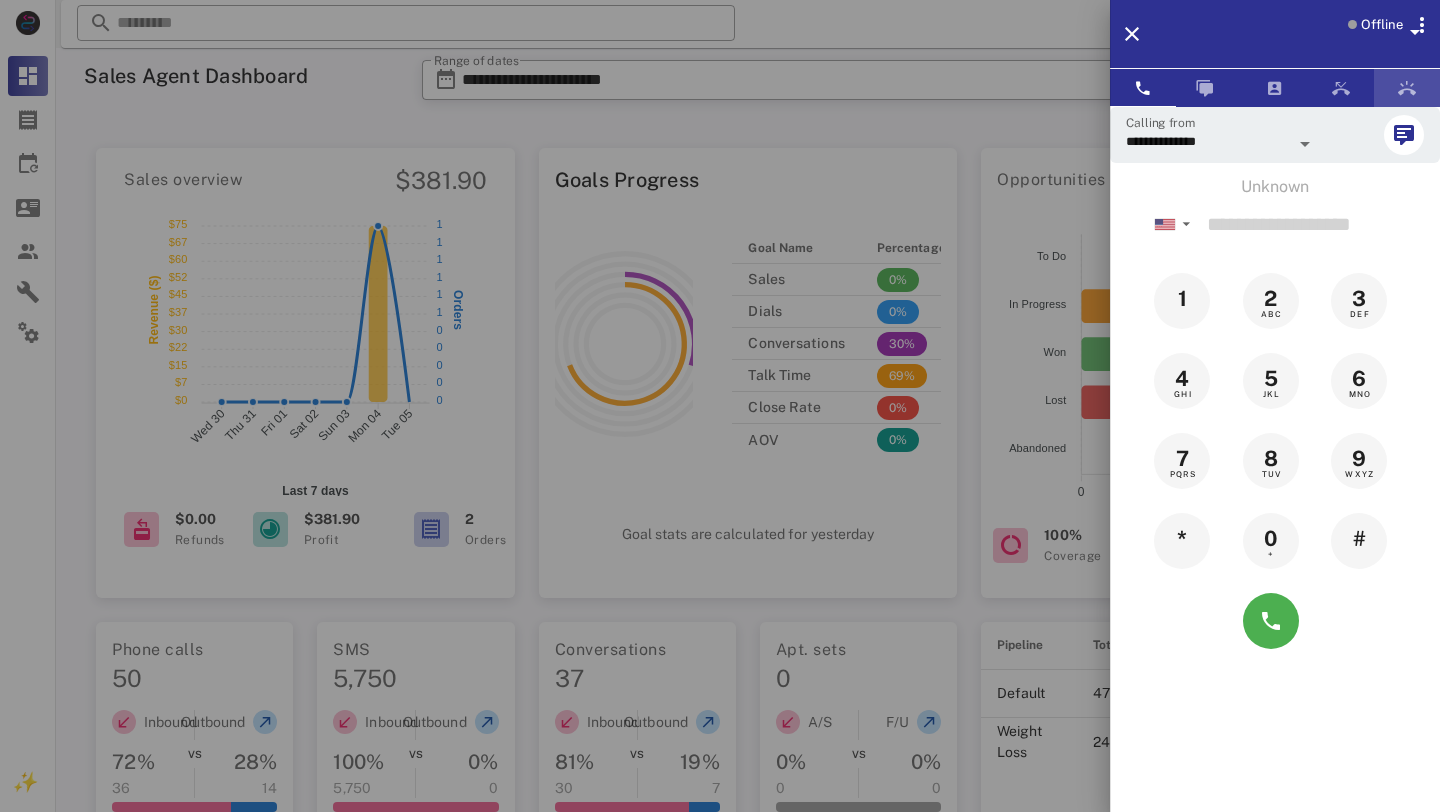 click at bounding box center [1407, 88] 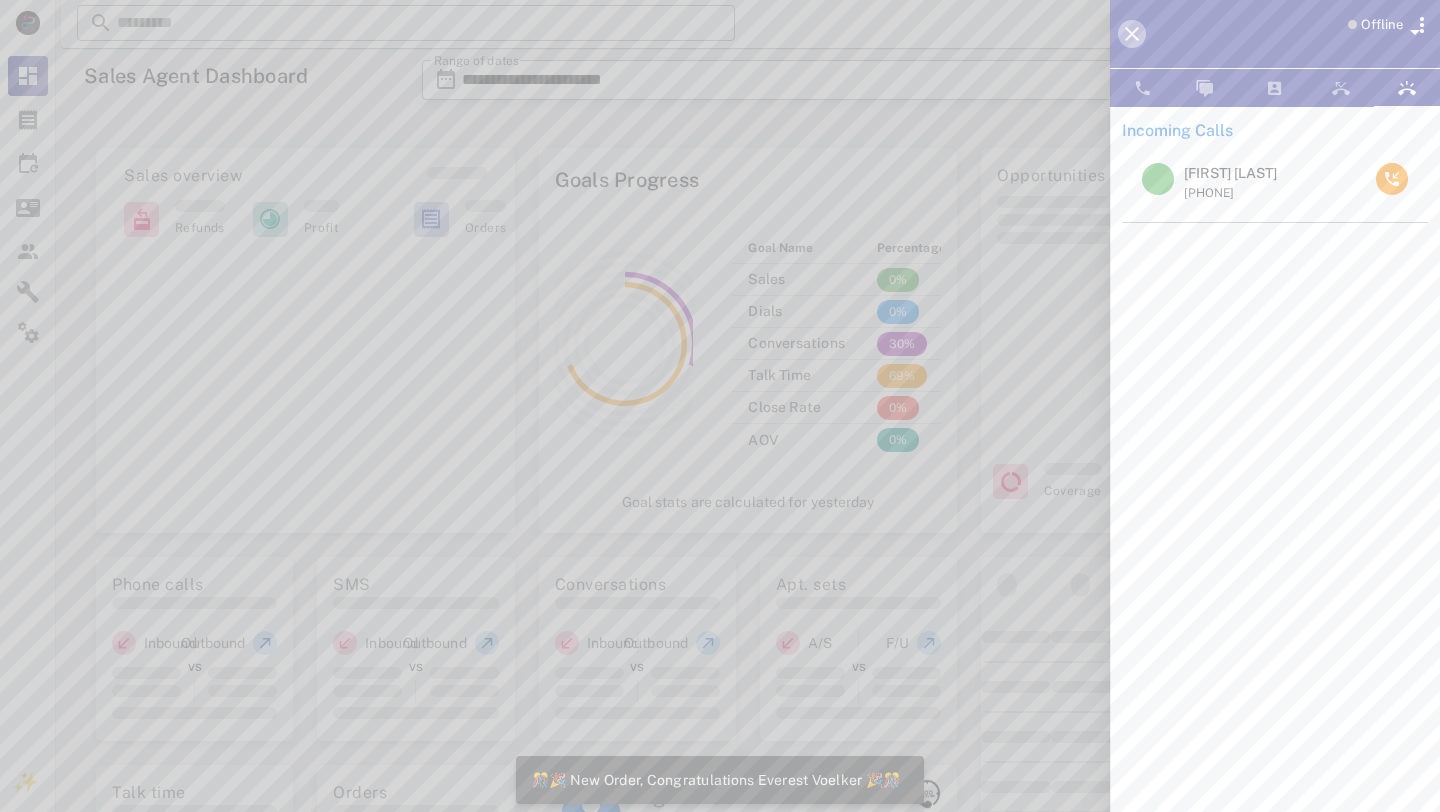 click at bounding box center [1132, 34] 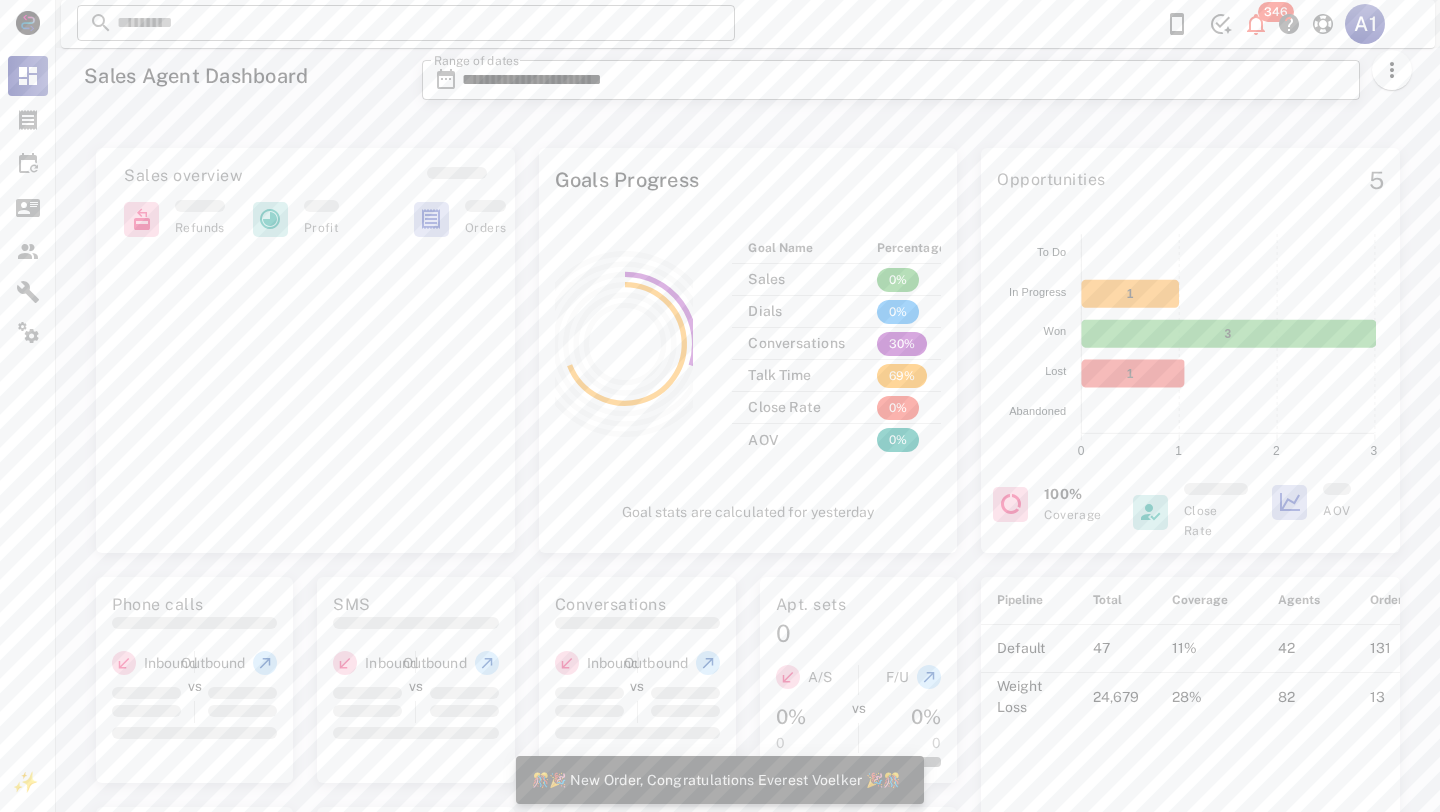 click on "**********" at bounding box center (917, 86) 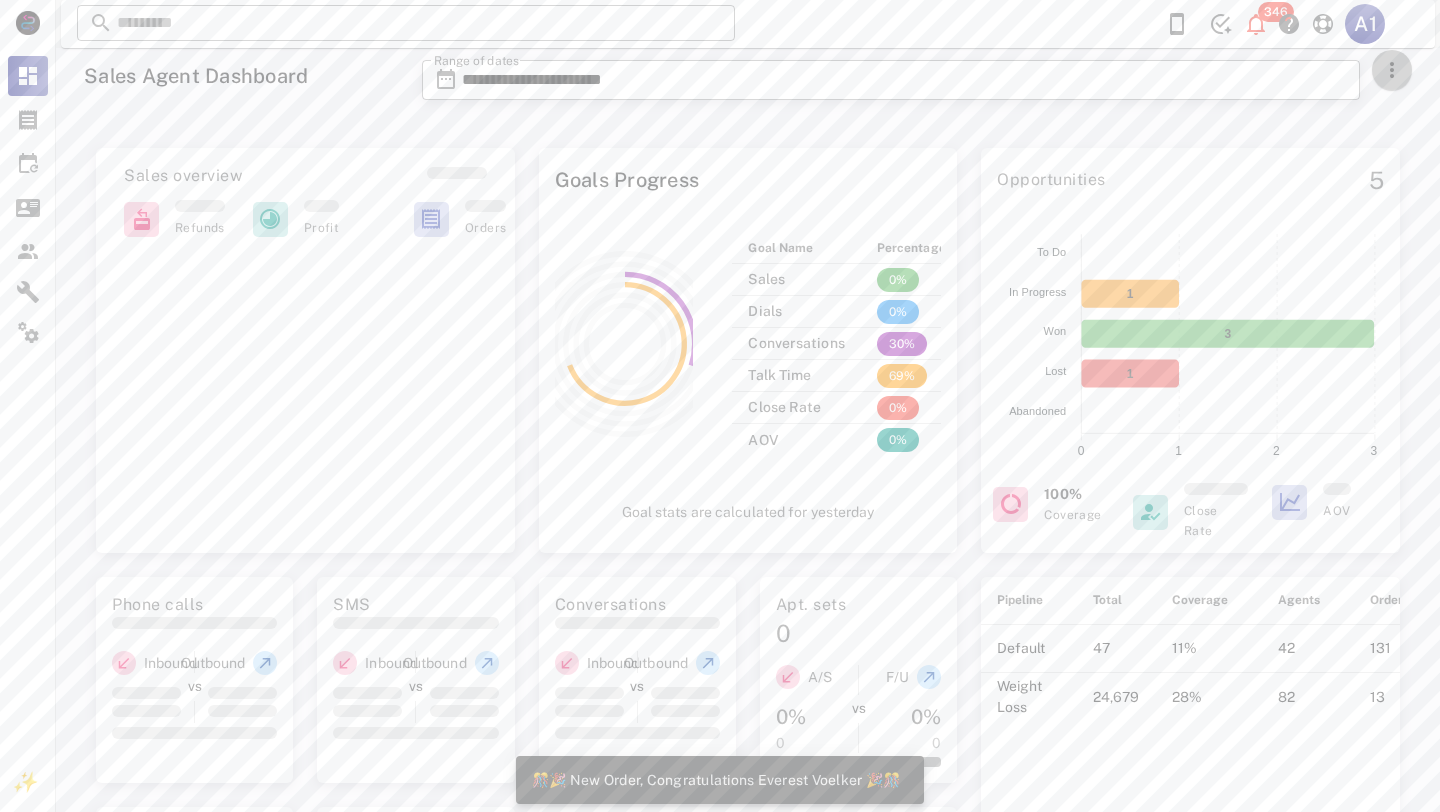 click at bounding box center (1392, 70) 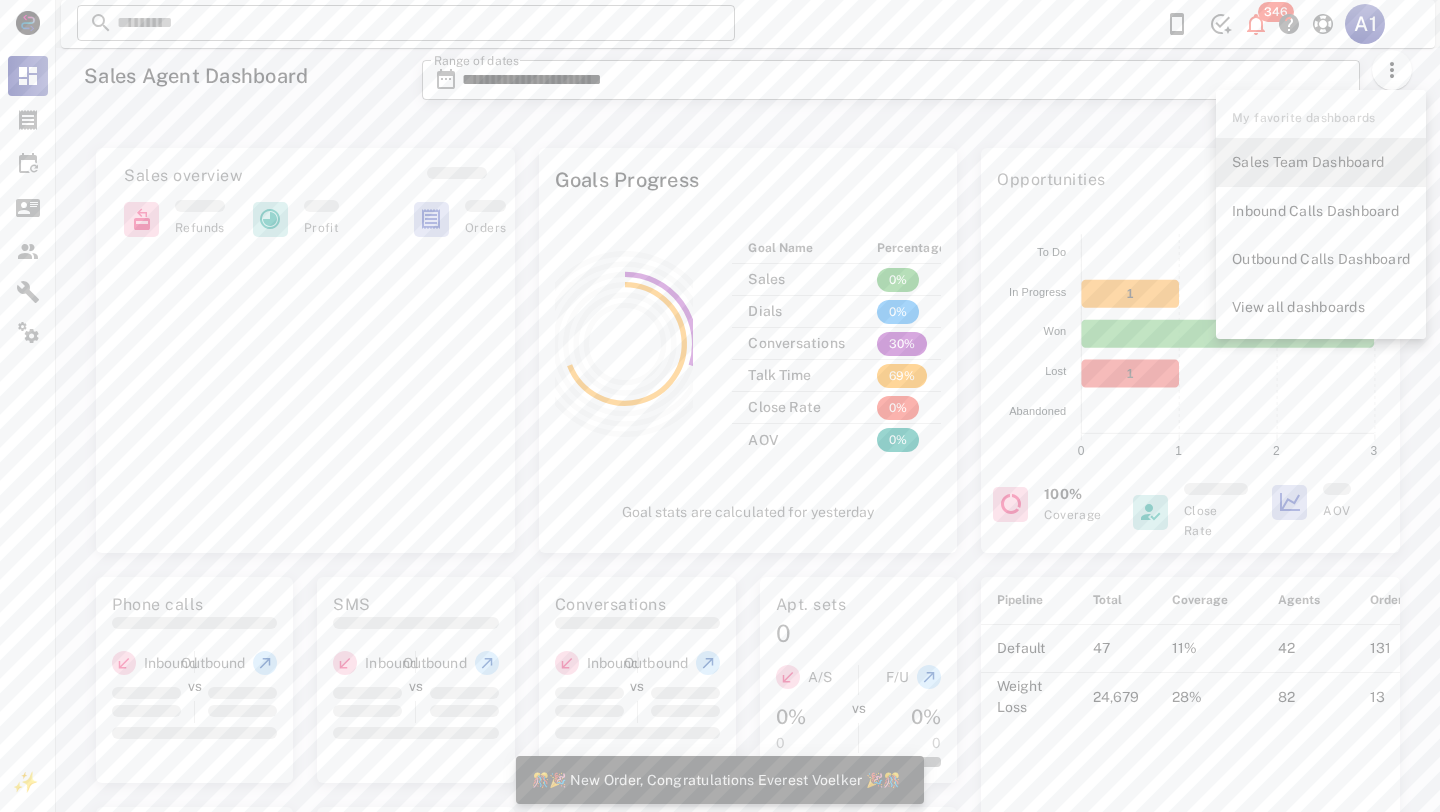click on "Sales Team Dashboard" at bounding box center (1321, 162) 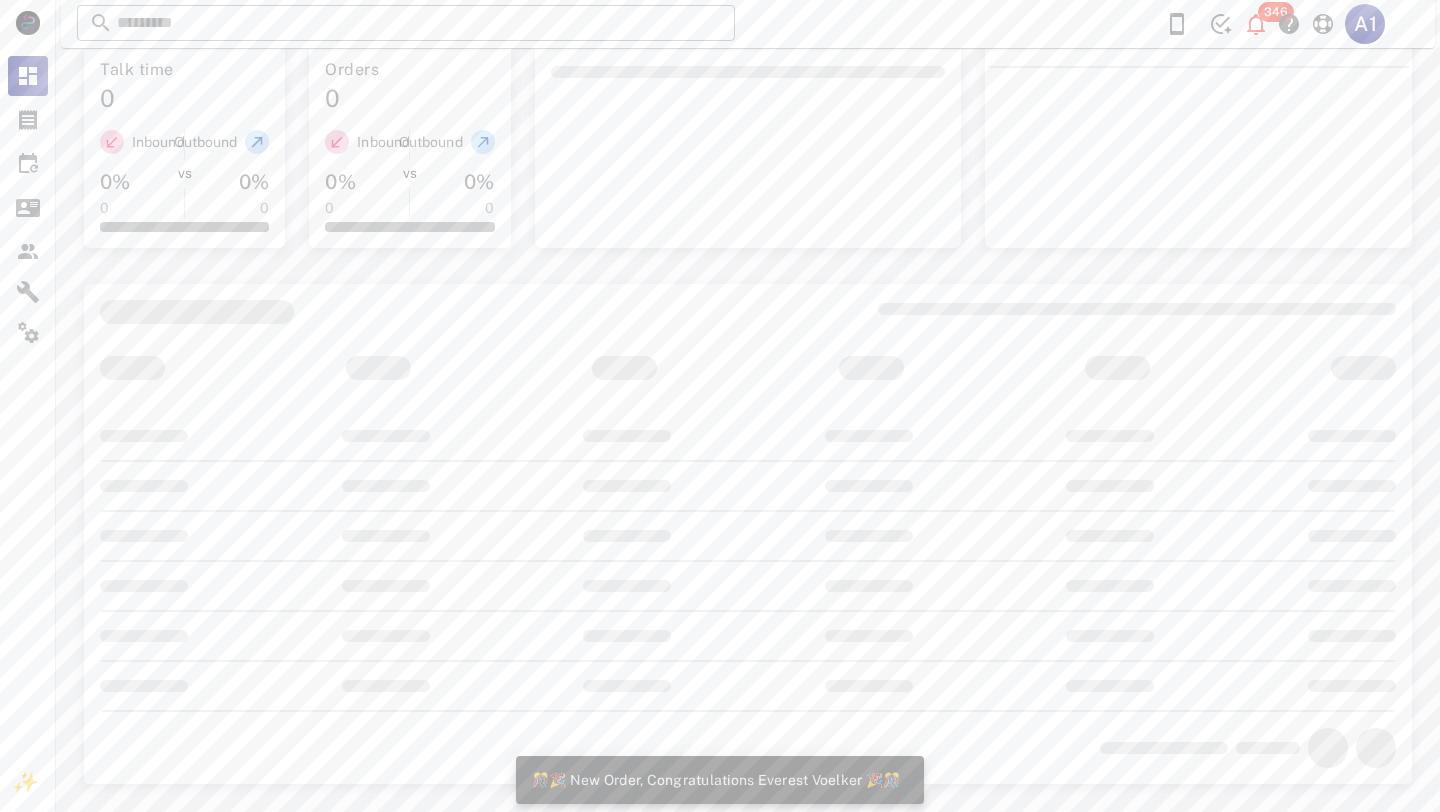 scroll, scrollTop: 732, scrollLeft: 0, axis: vertical 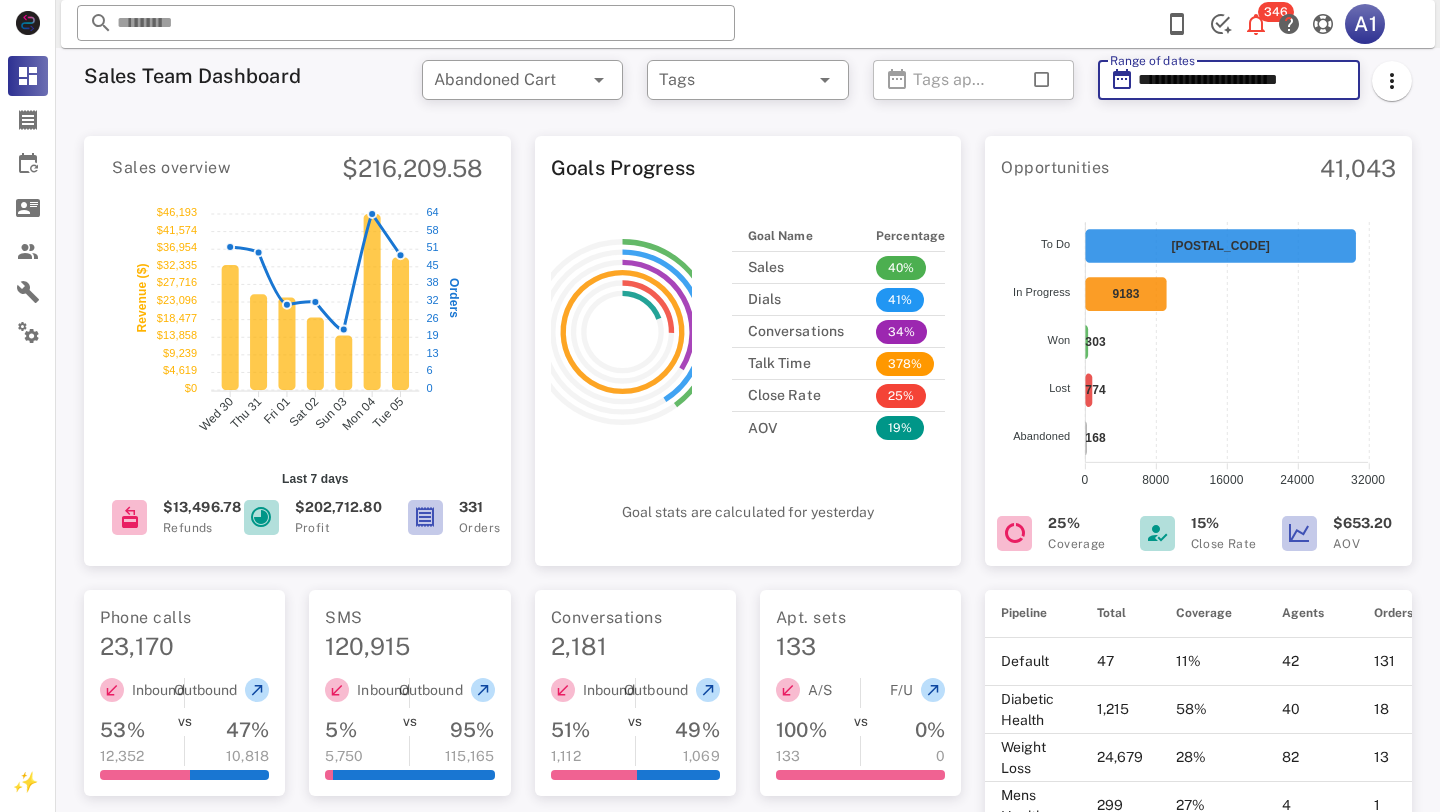 click on "**********" at bounding box center [1243, 80] 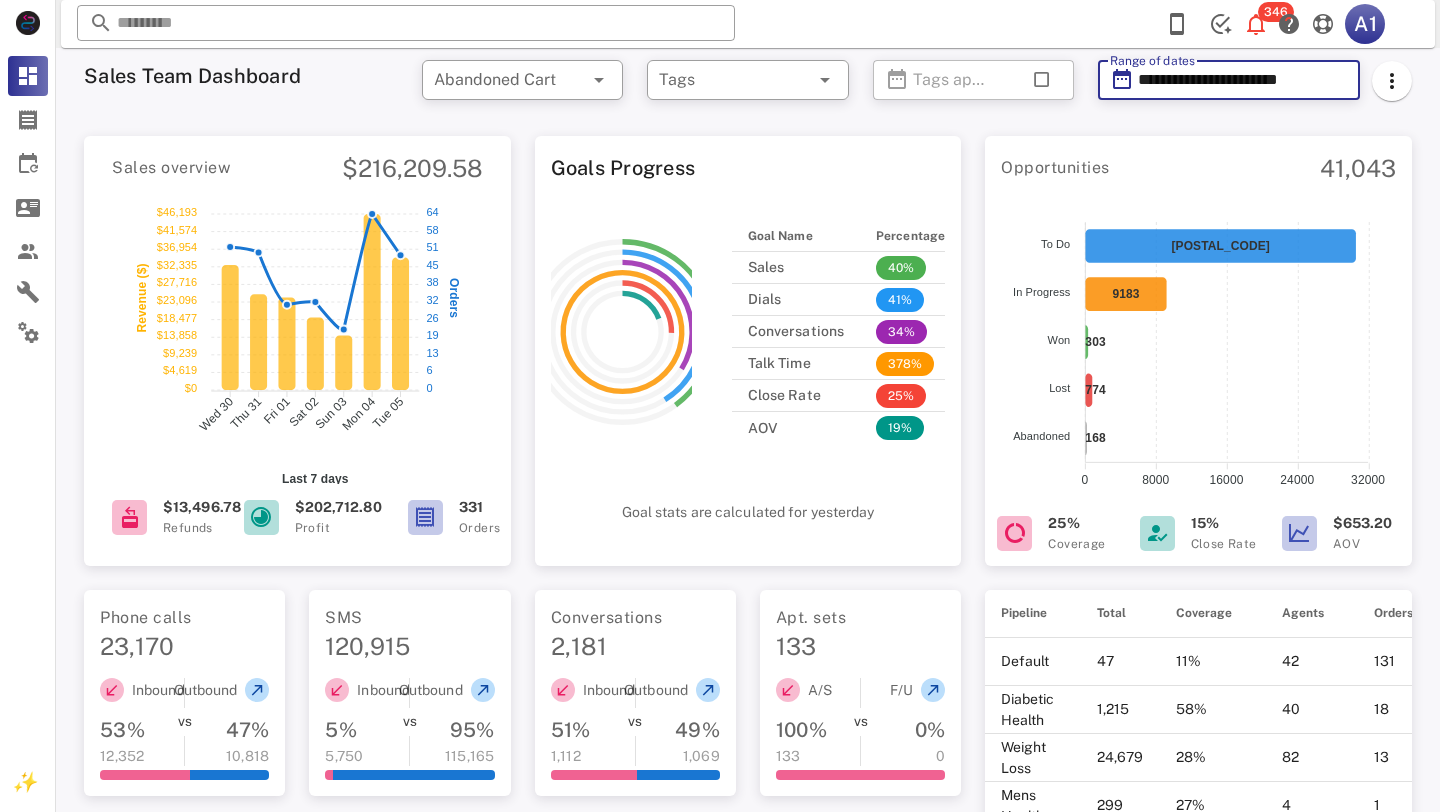 click on "**********" at bounding box center [1243, 80] 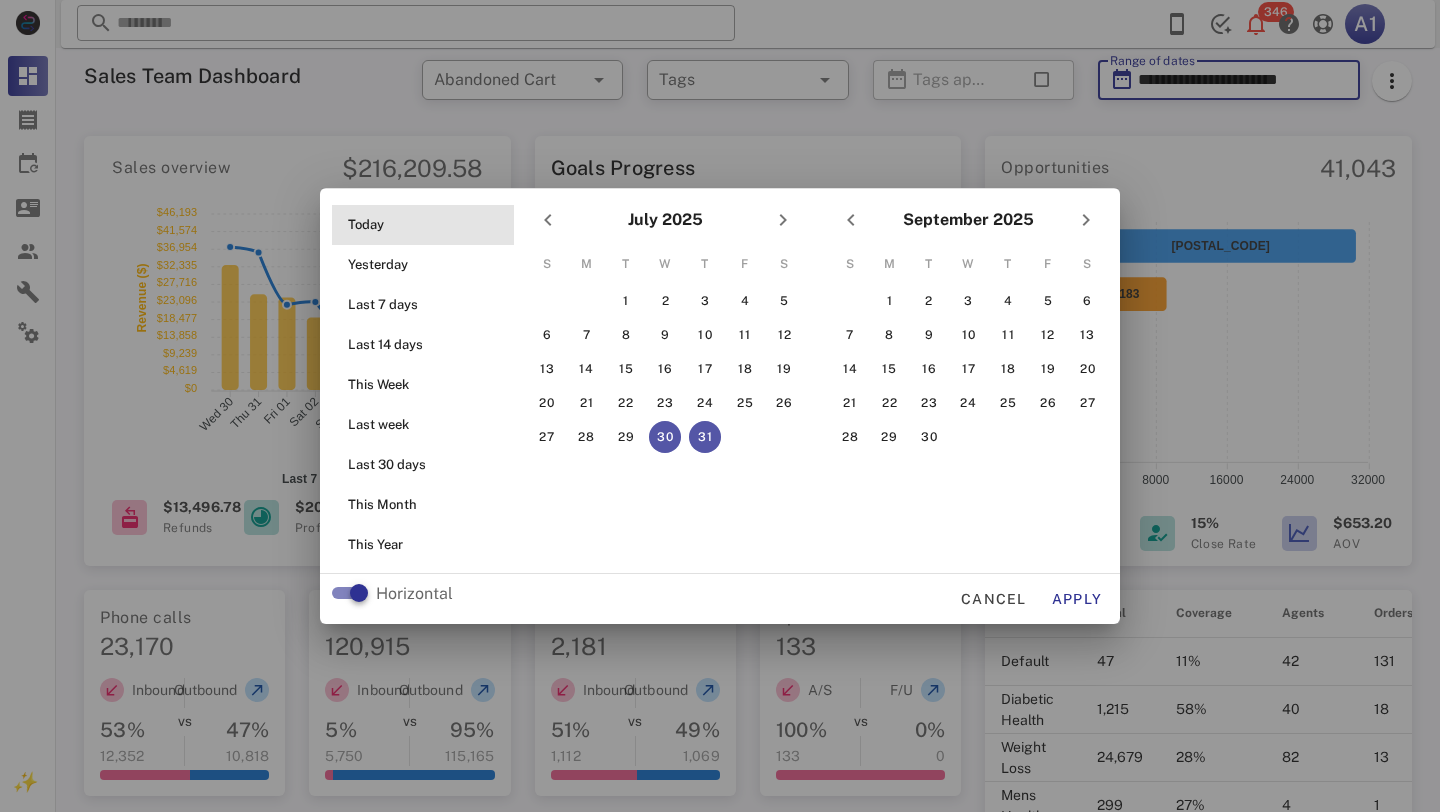 click on "Today" at bounding box center (429, 225) 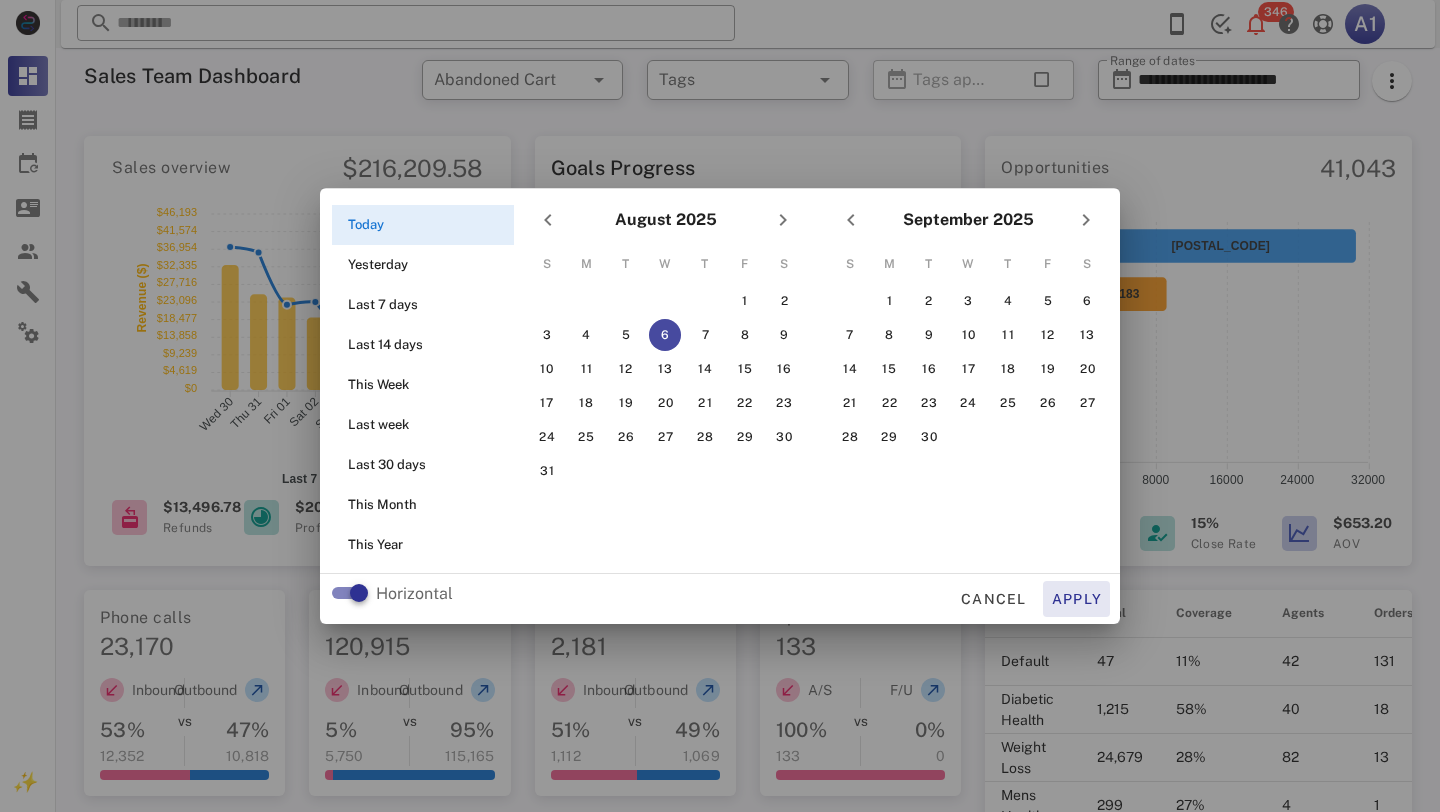 click on "Apply" at bounding box center (1077, 599) 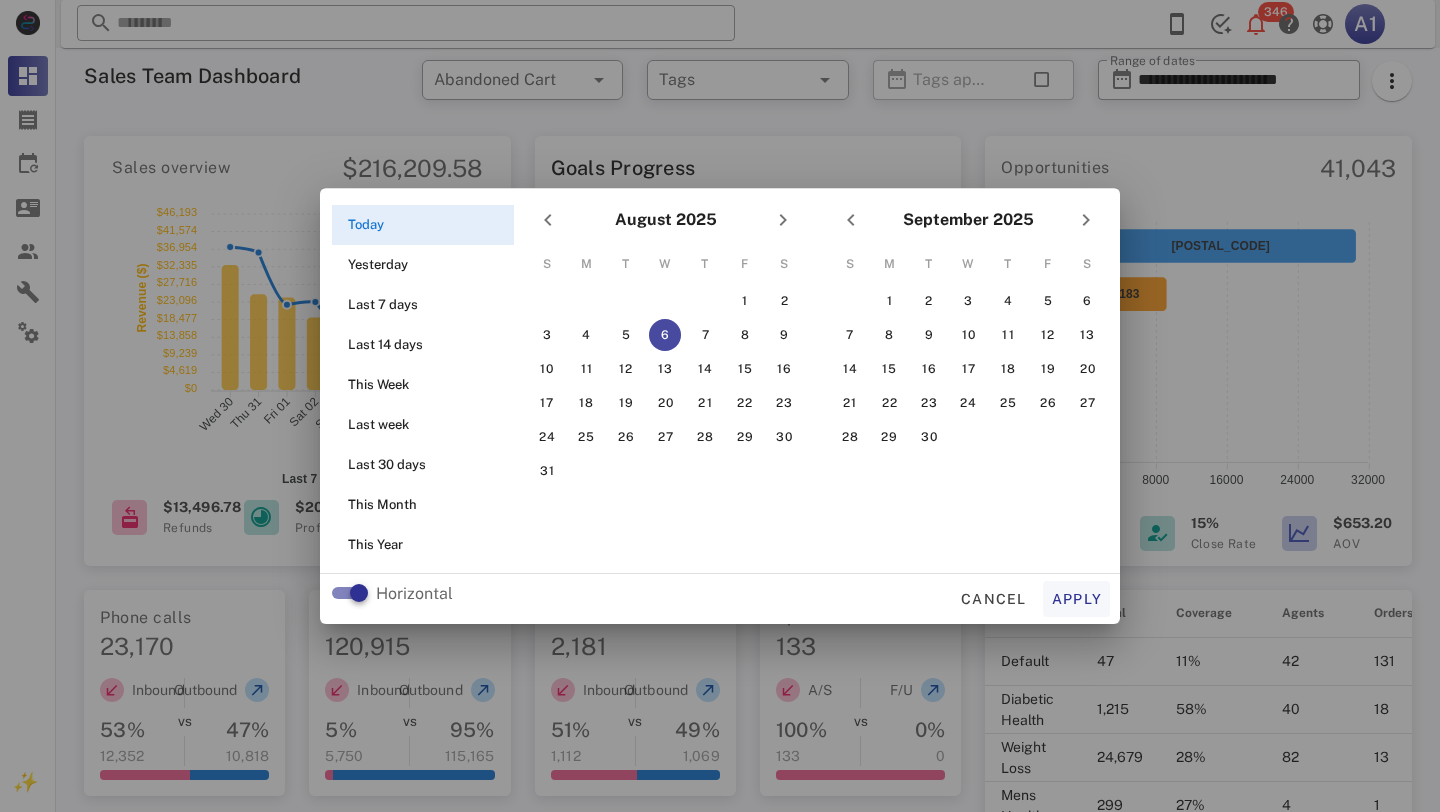 type on "**********" 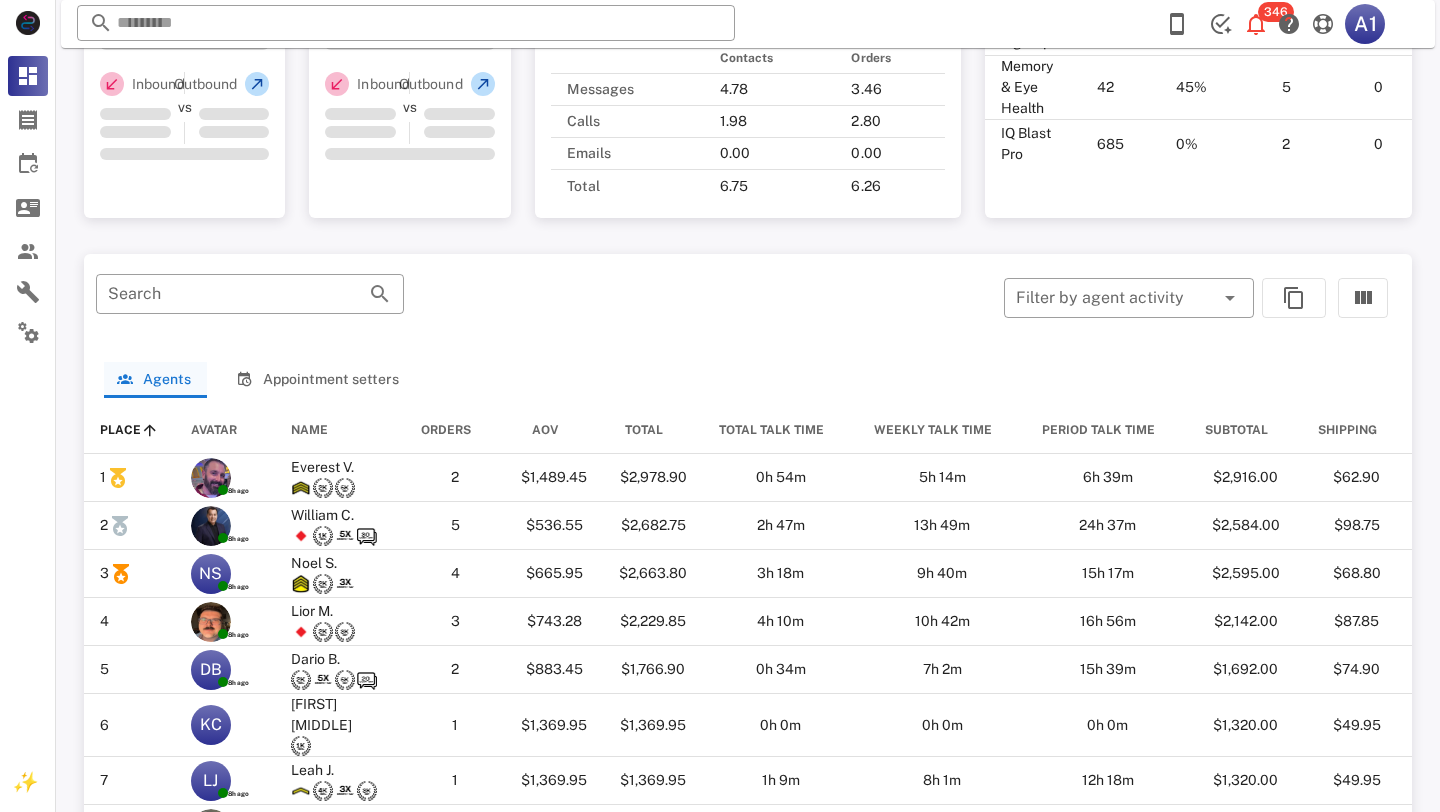 scroll, scrollTop: 845, scrollLeft: 0, axis: vertical 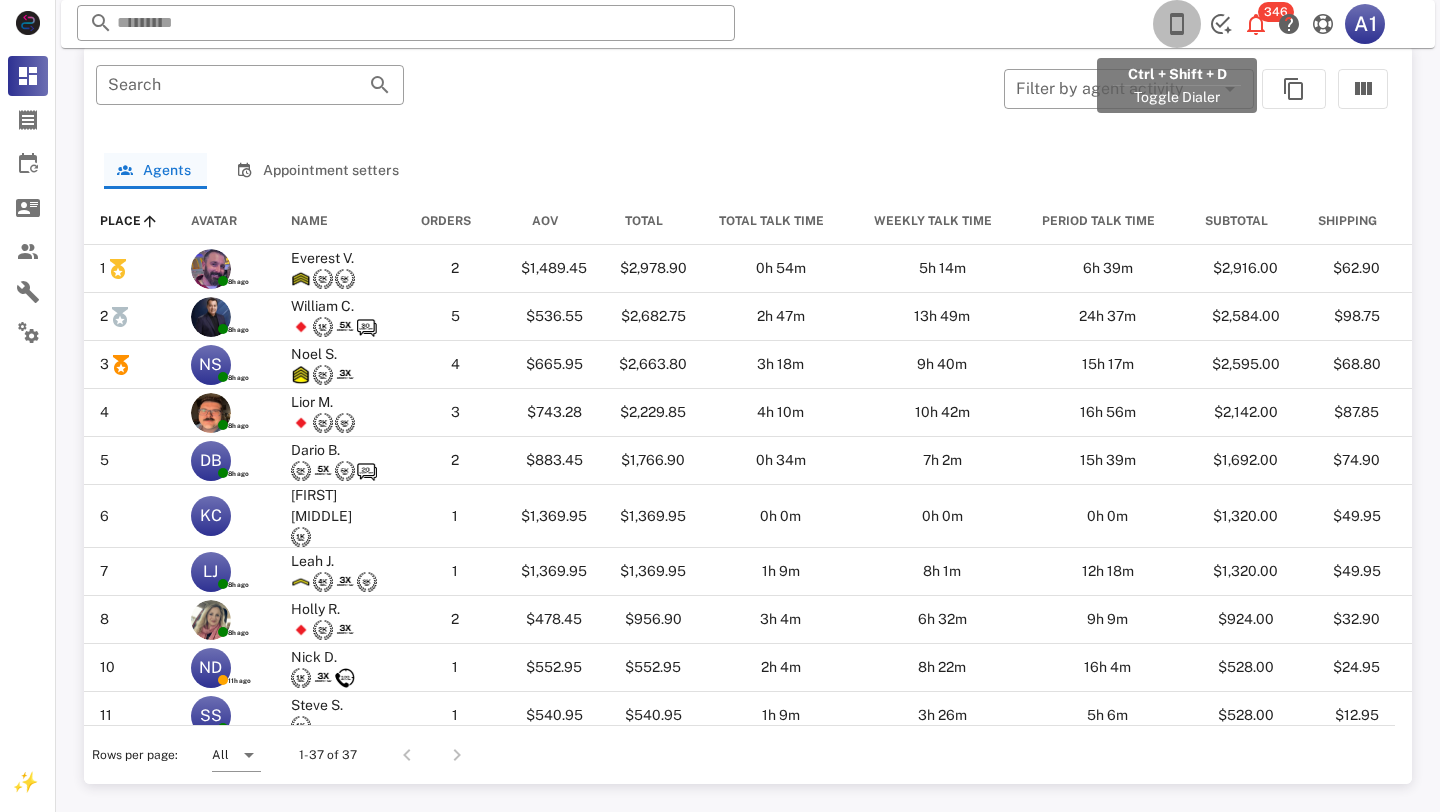 click at bounding box center (1177, 24) 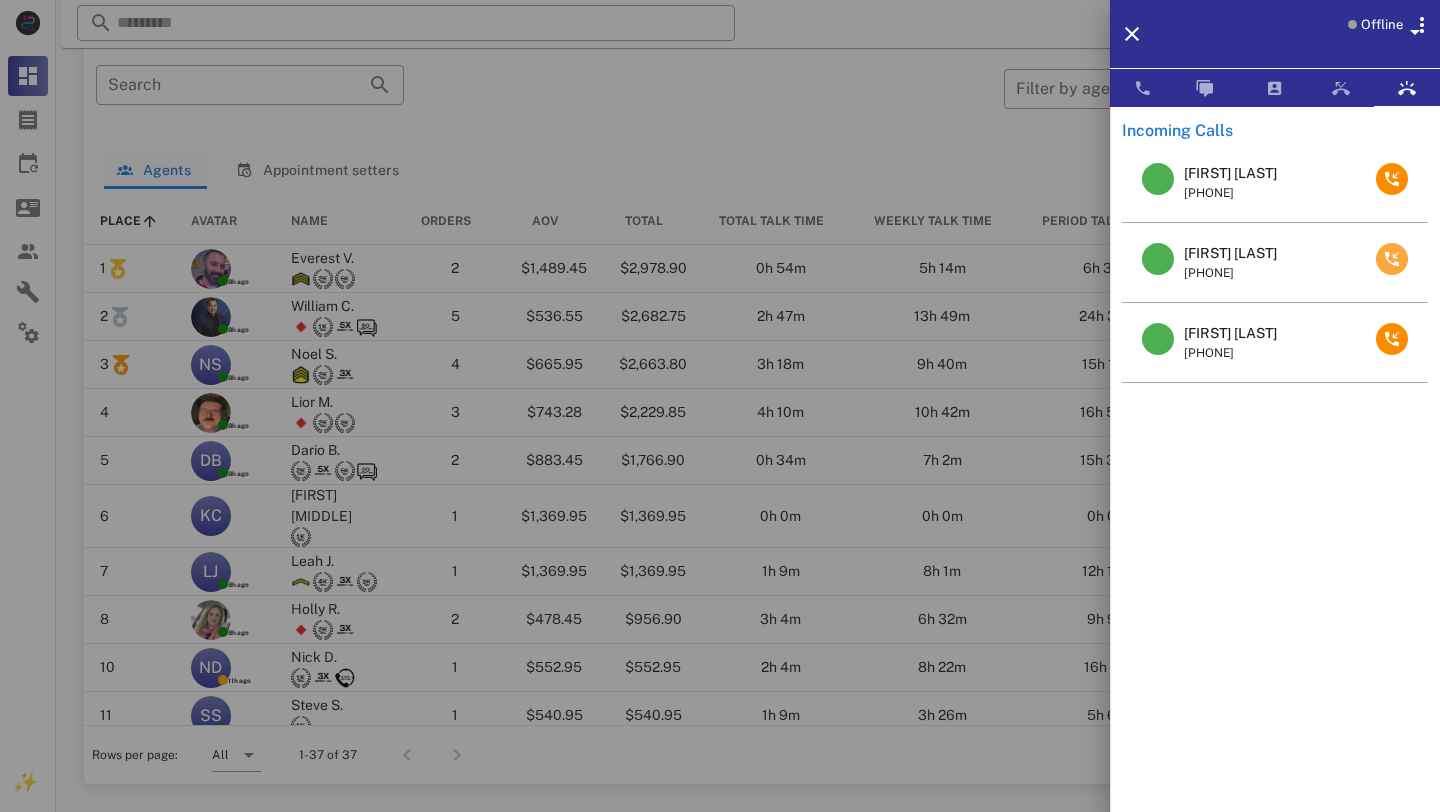 click at bounding box center [1392, 259] 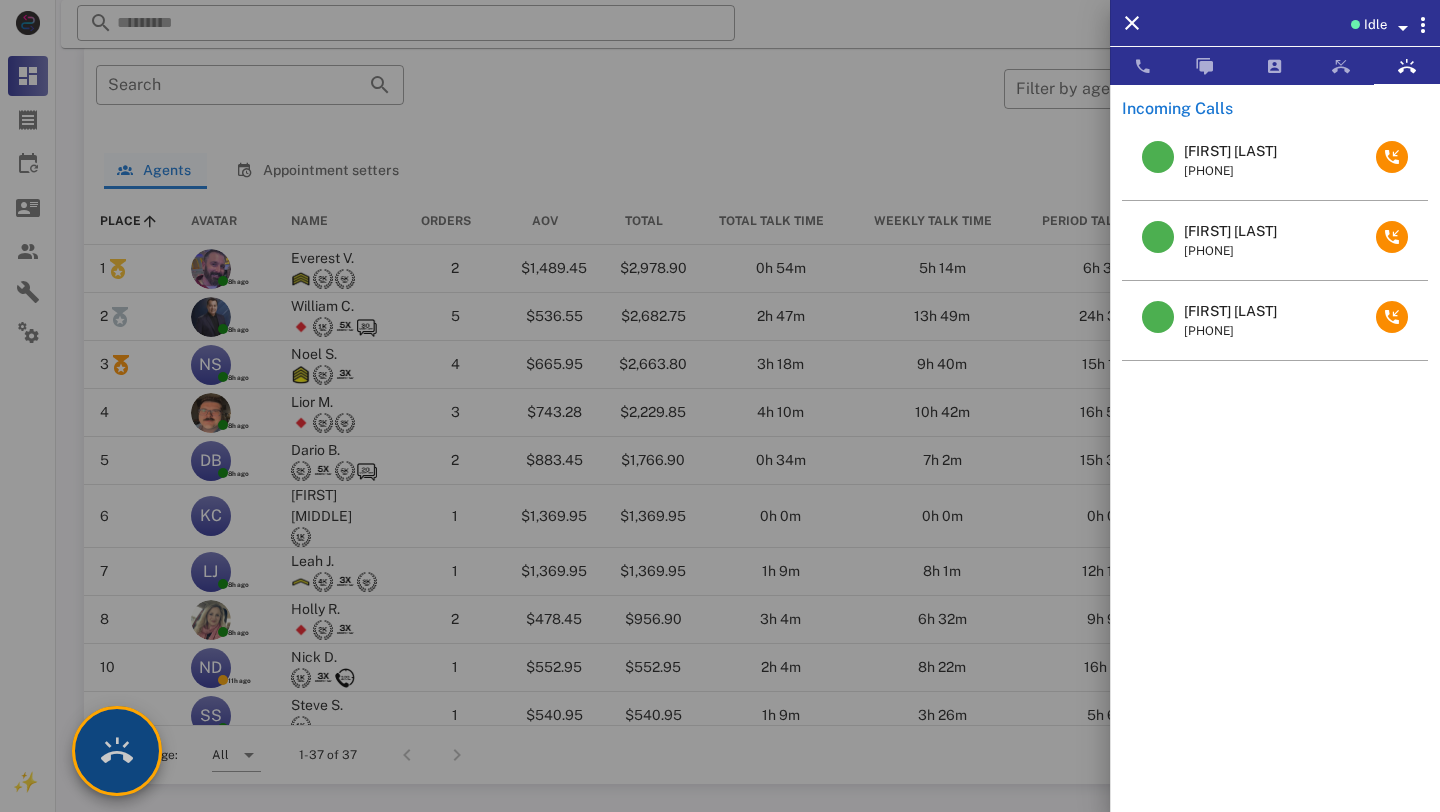 click at bounding box center (117, 751) 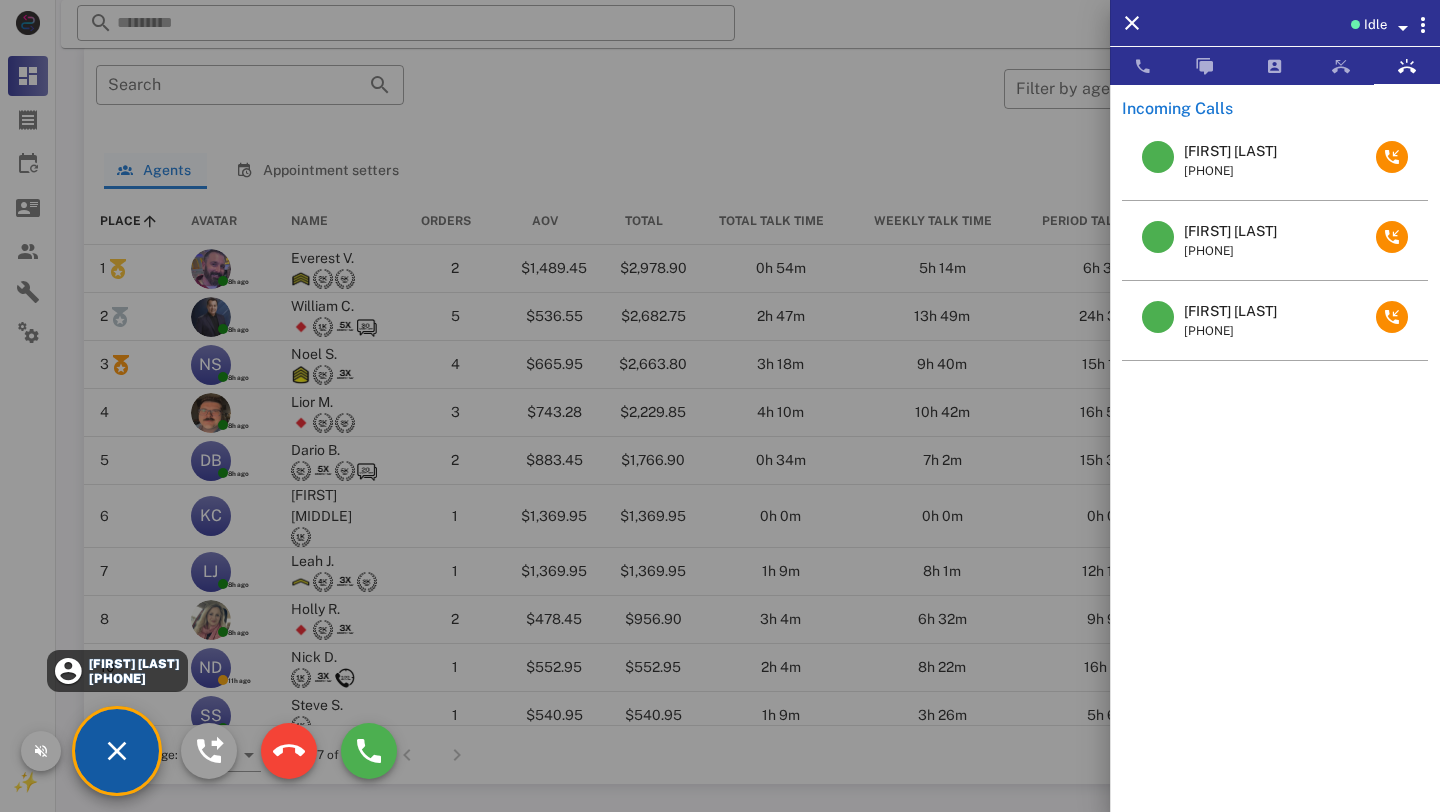 click on "Larry Tolle" at bounding box center [133, 664] 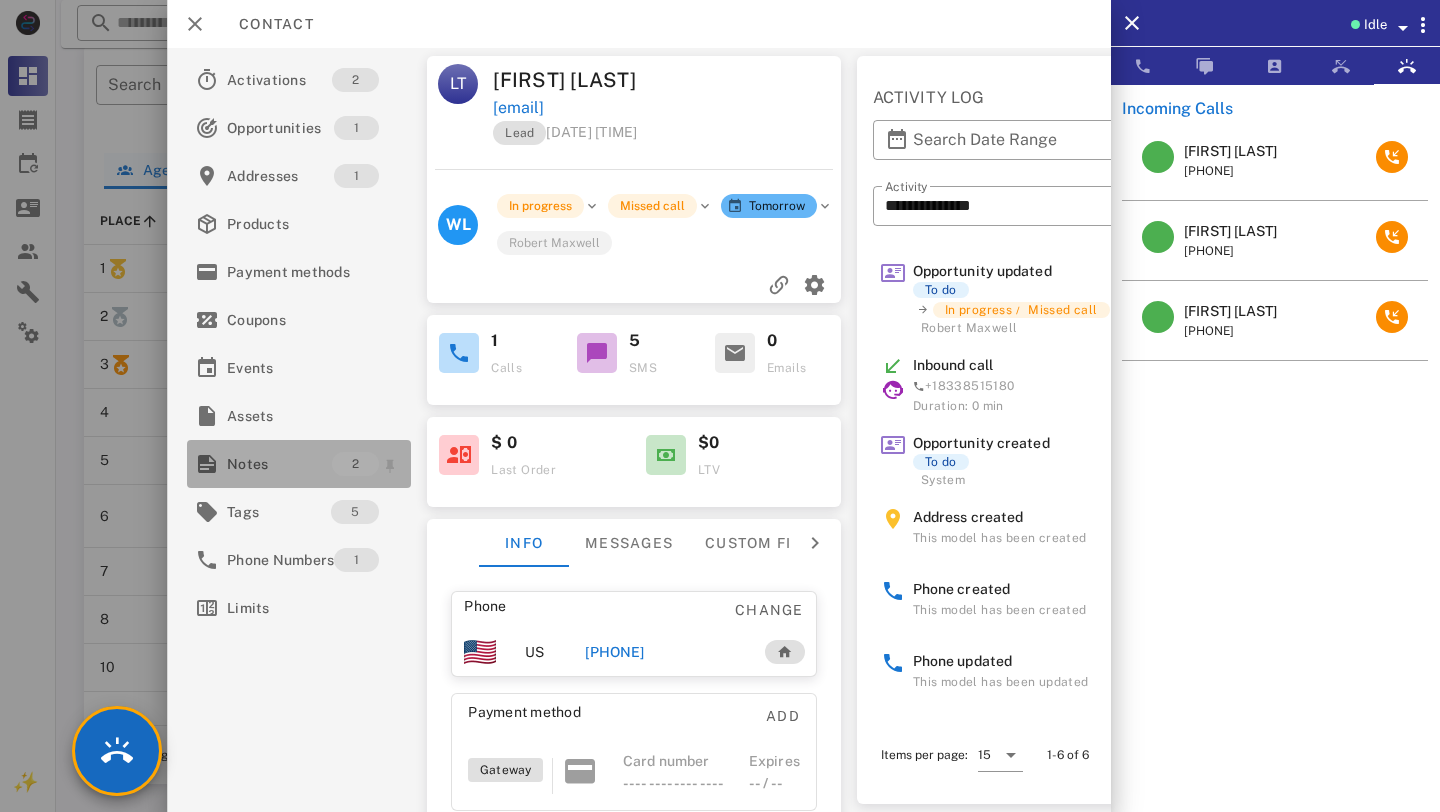 click on "Notes" at bounding box center (279, 464) 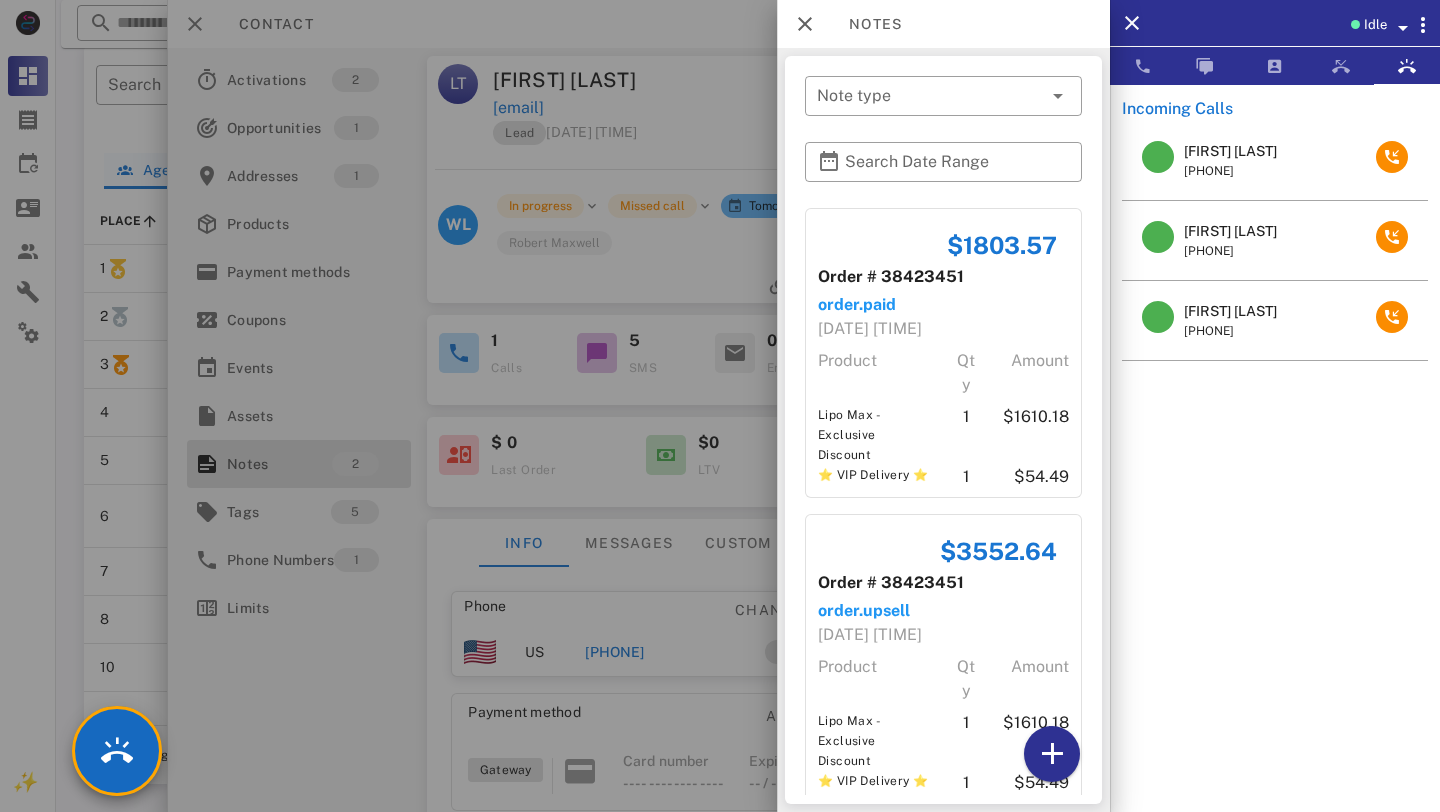 scroll, scrollTop: 57, scrollLeft: 0, axis: vertical 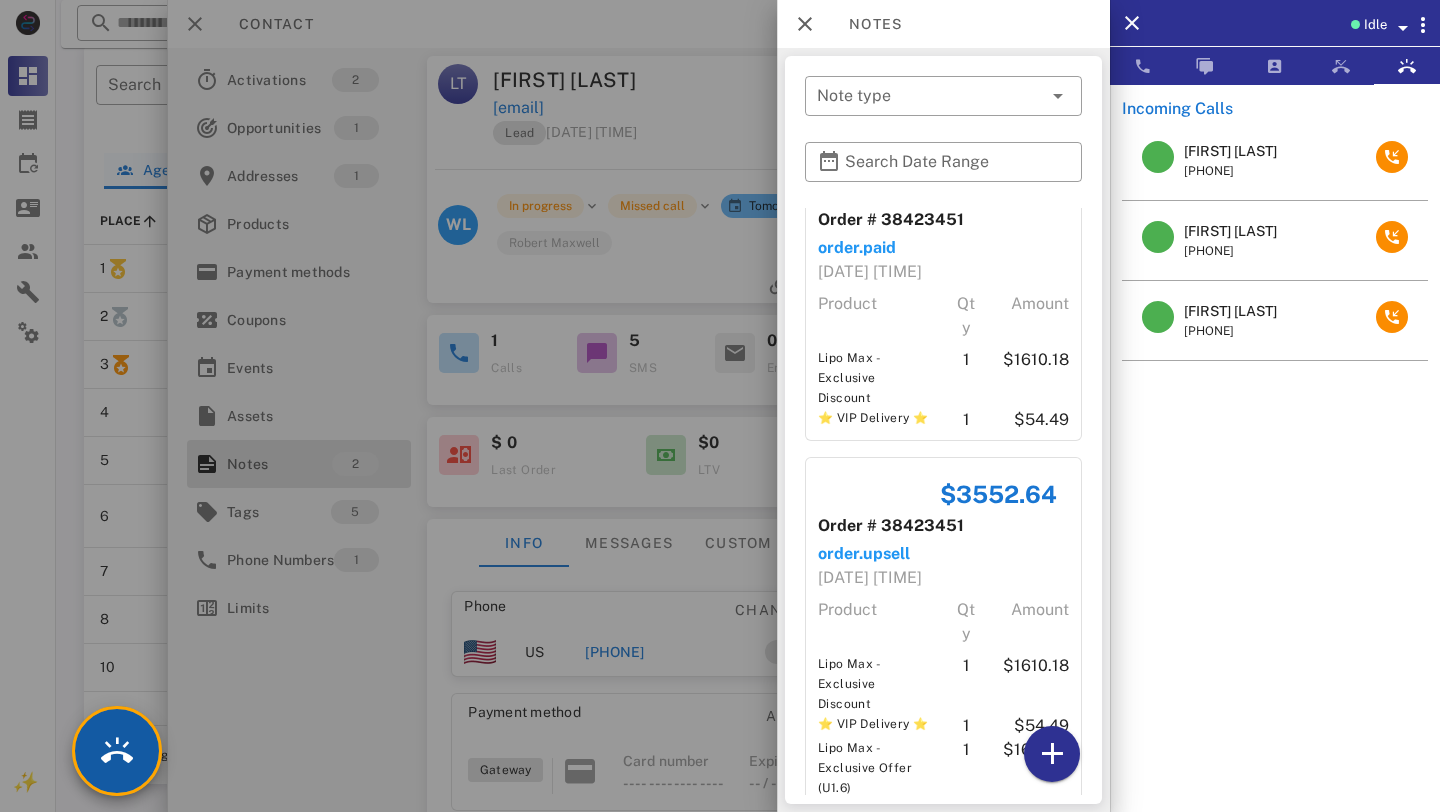 click at bounding box center [117, 751] 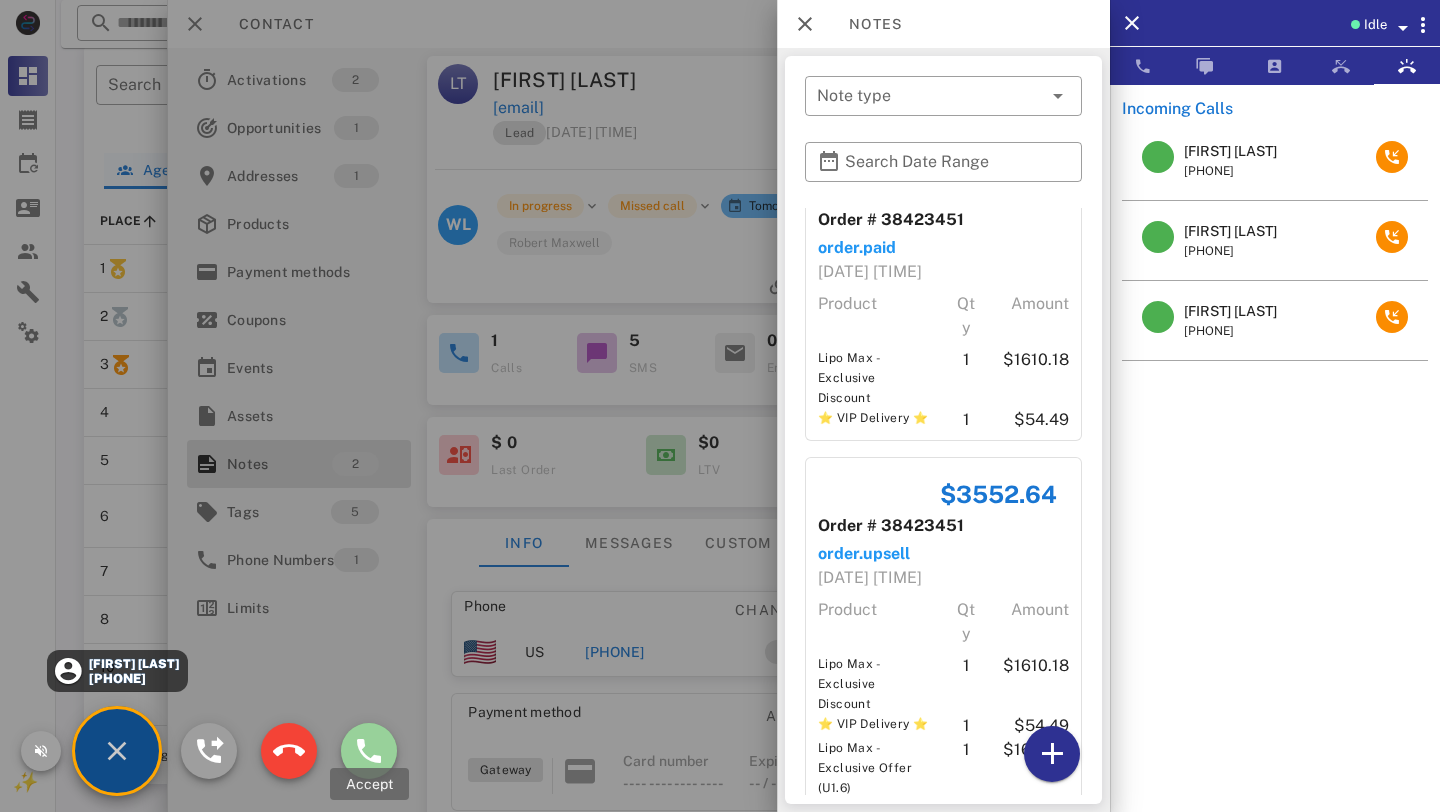 click at bounding box center (369, 751) 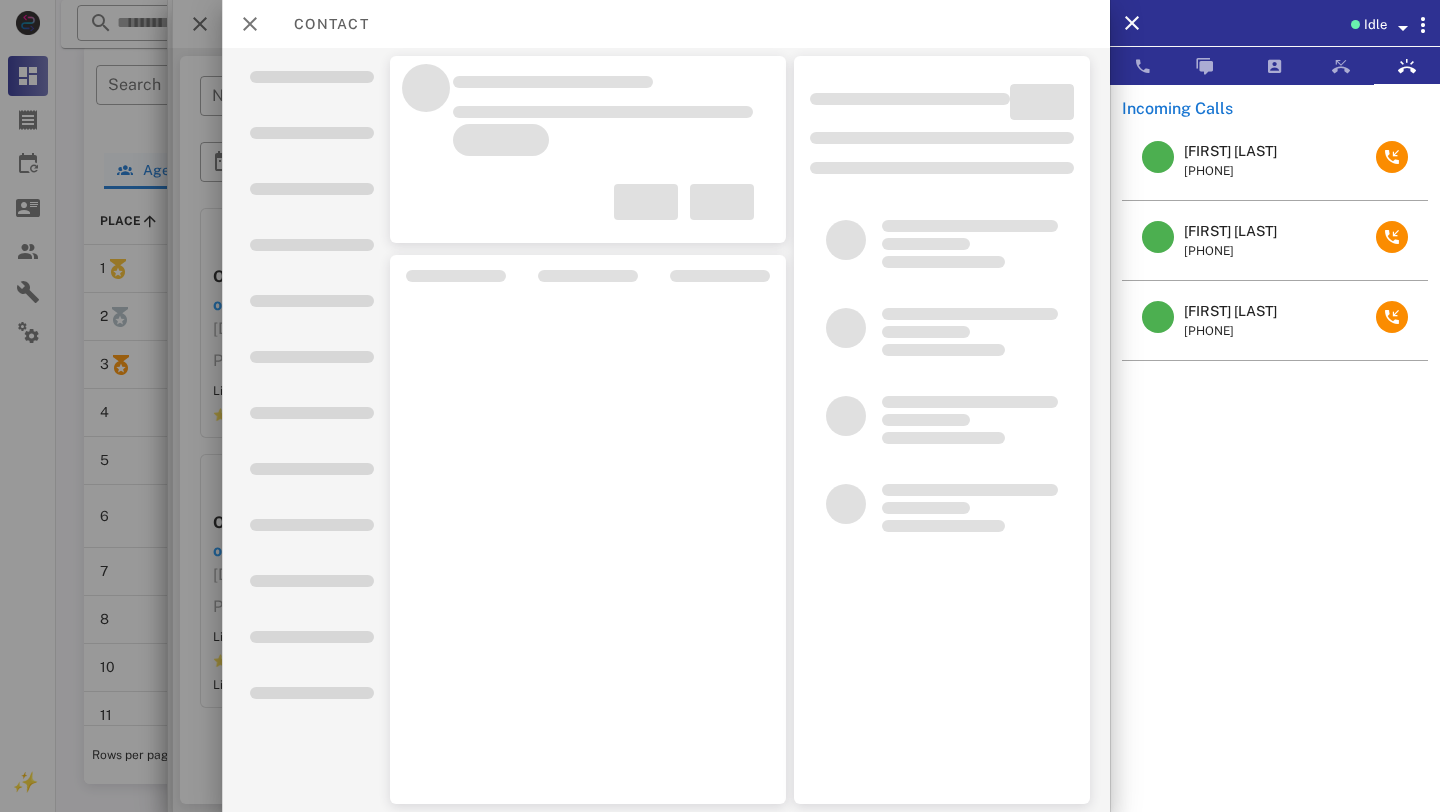 scroll, scrollTop: 0, scrollLeft: 0, axis: both 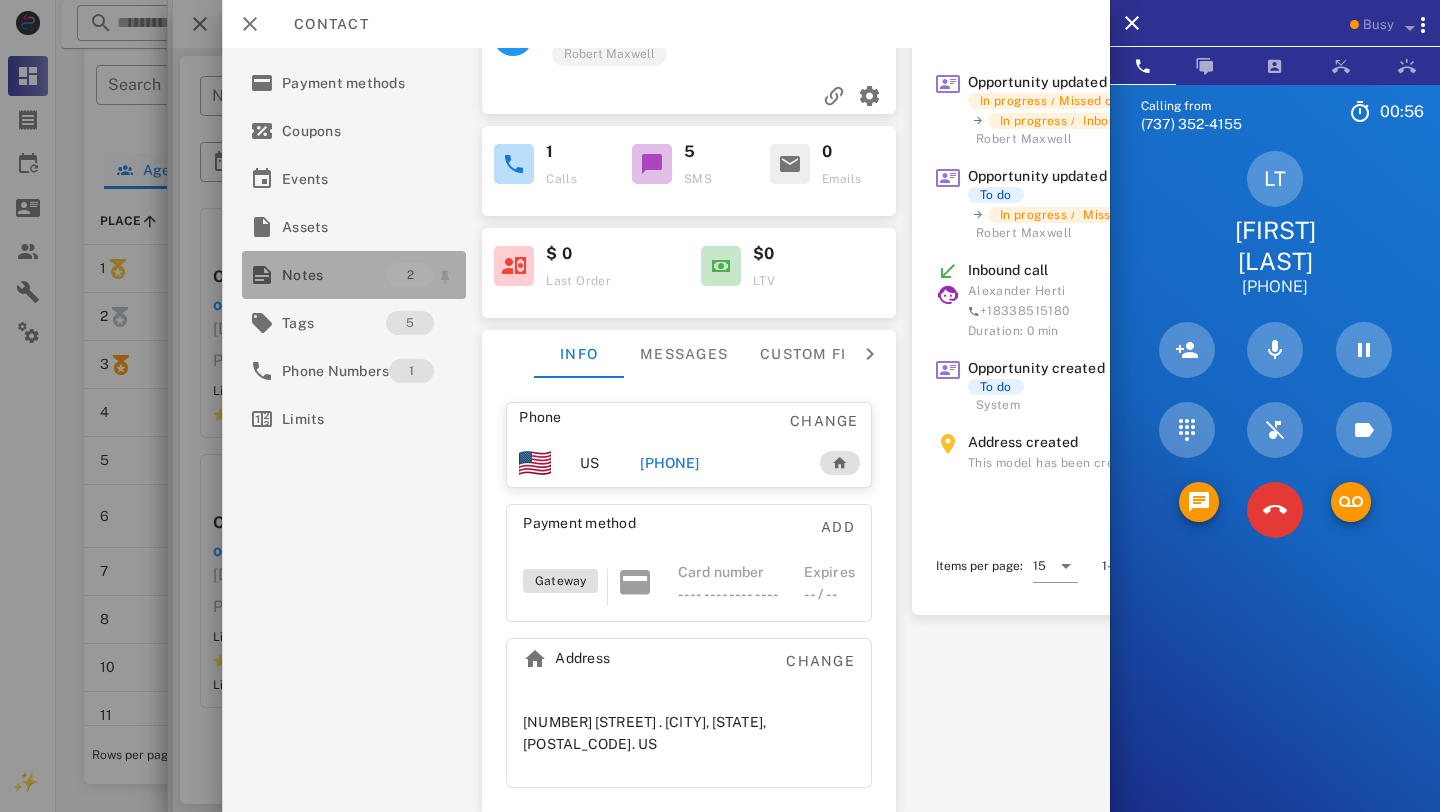 click on "Notes" at bounding box center (334, 275) 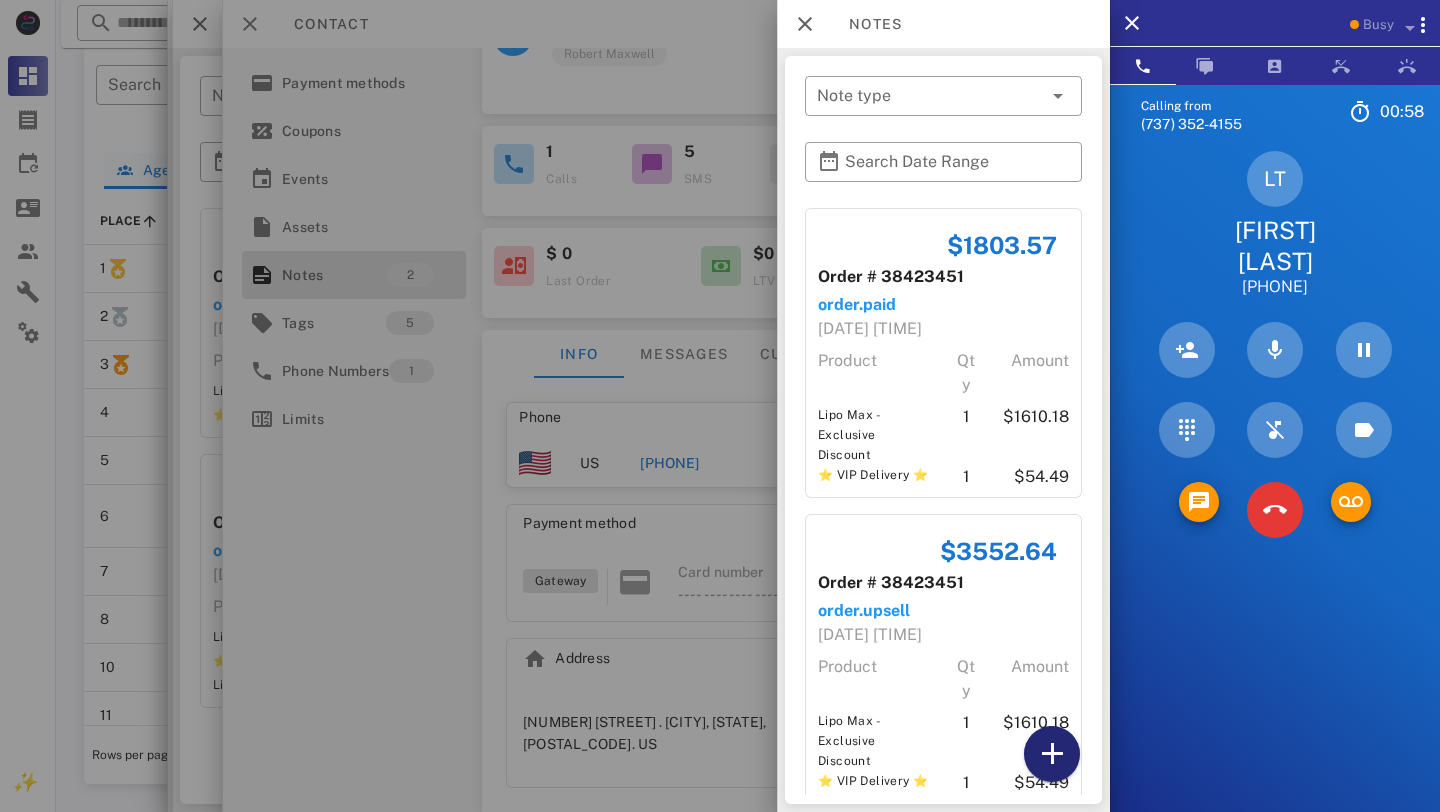 click at bounding box center (1052, 754) 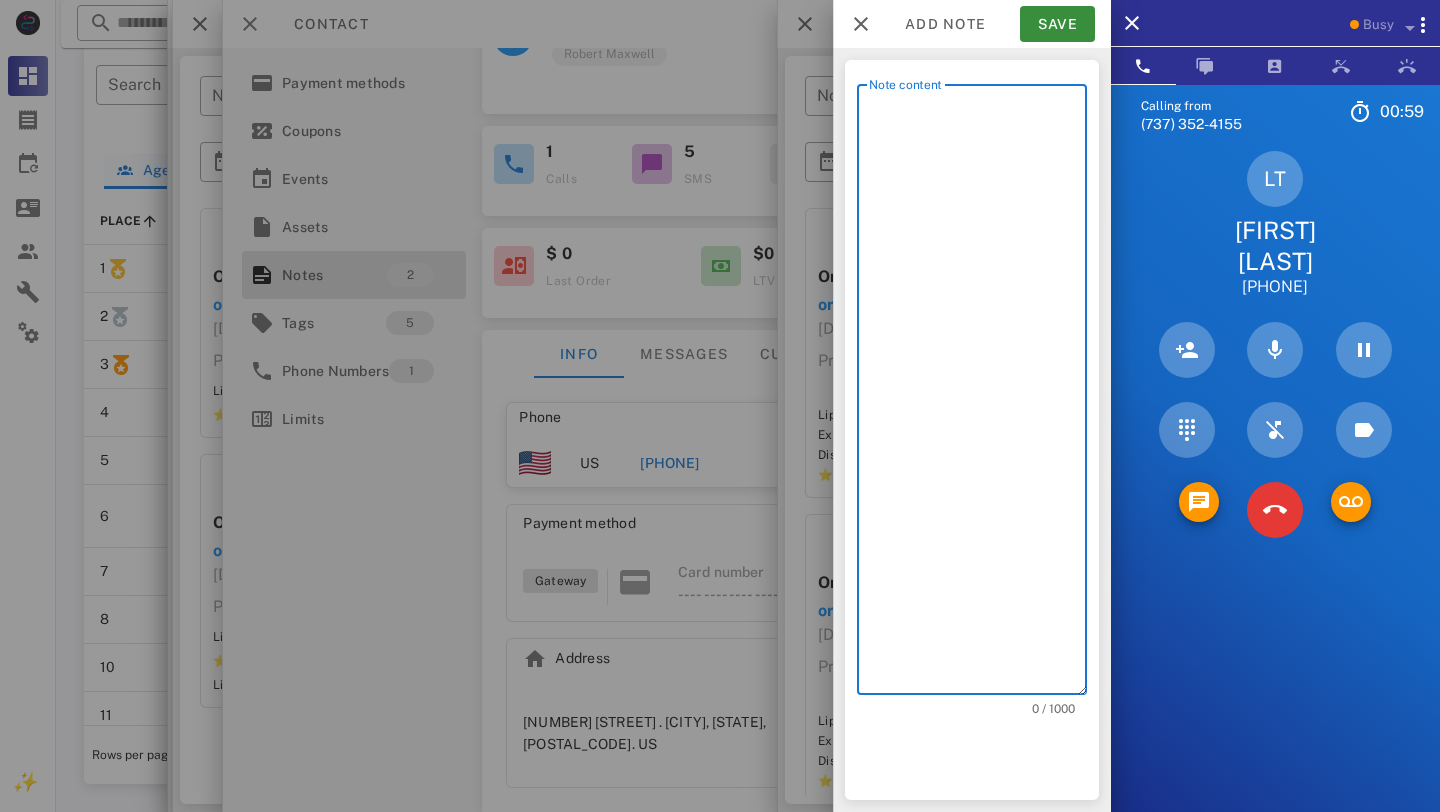 click on "Note content" at bounding box center (978, 394) 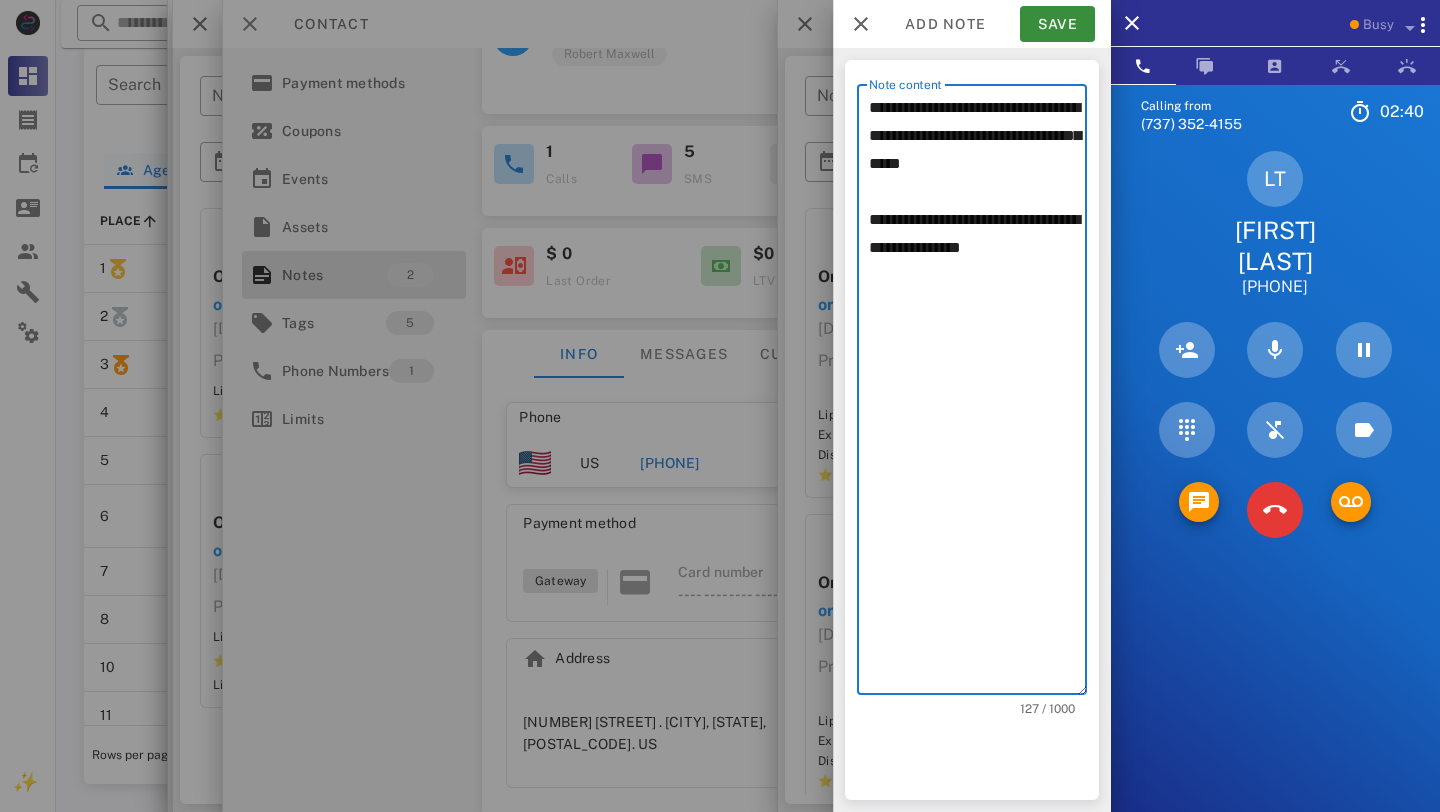 paste on "*********" 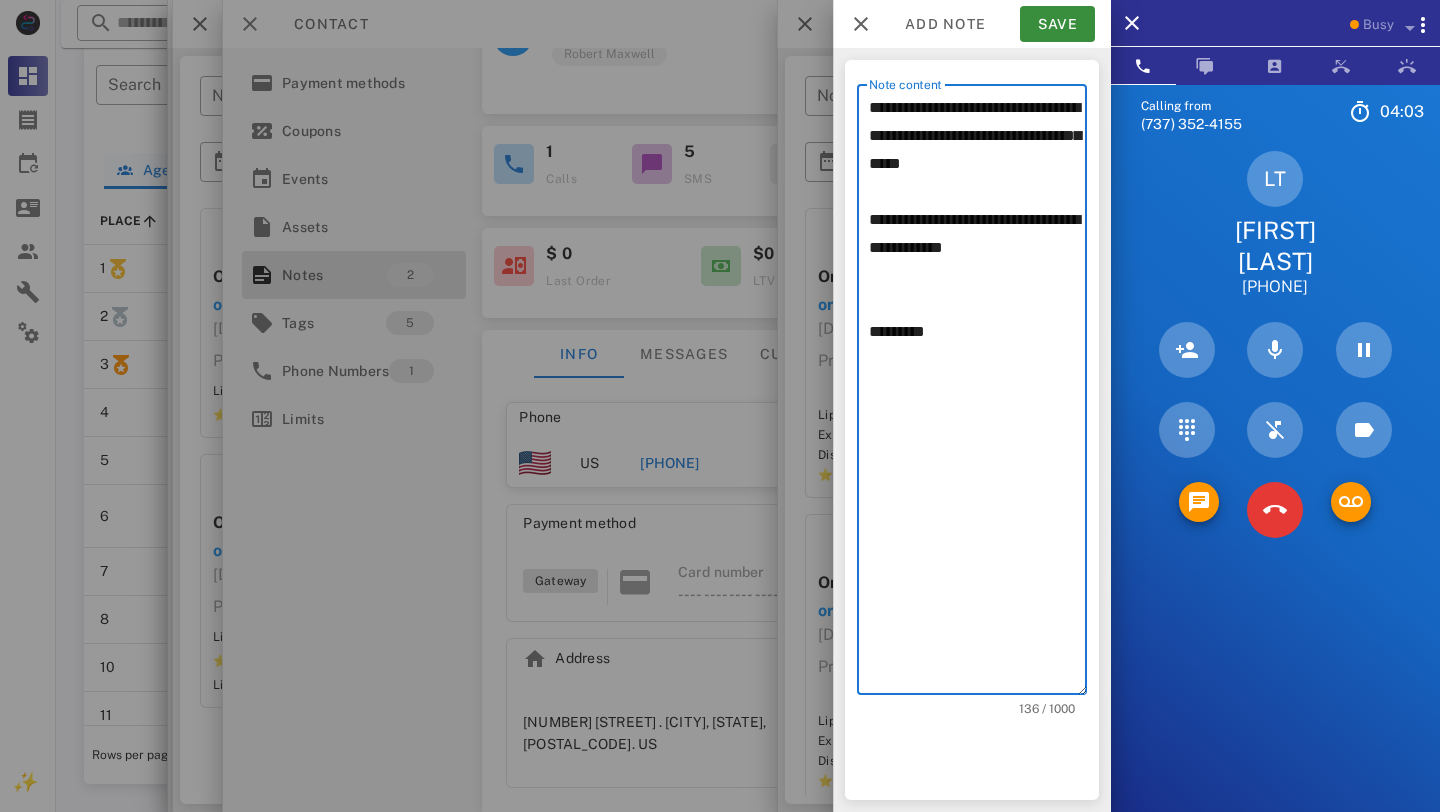click on "**********" at bounding box center (978, 394) 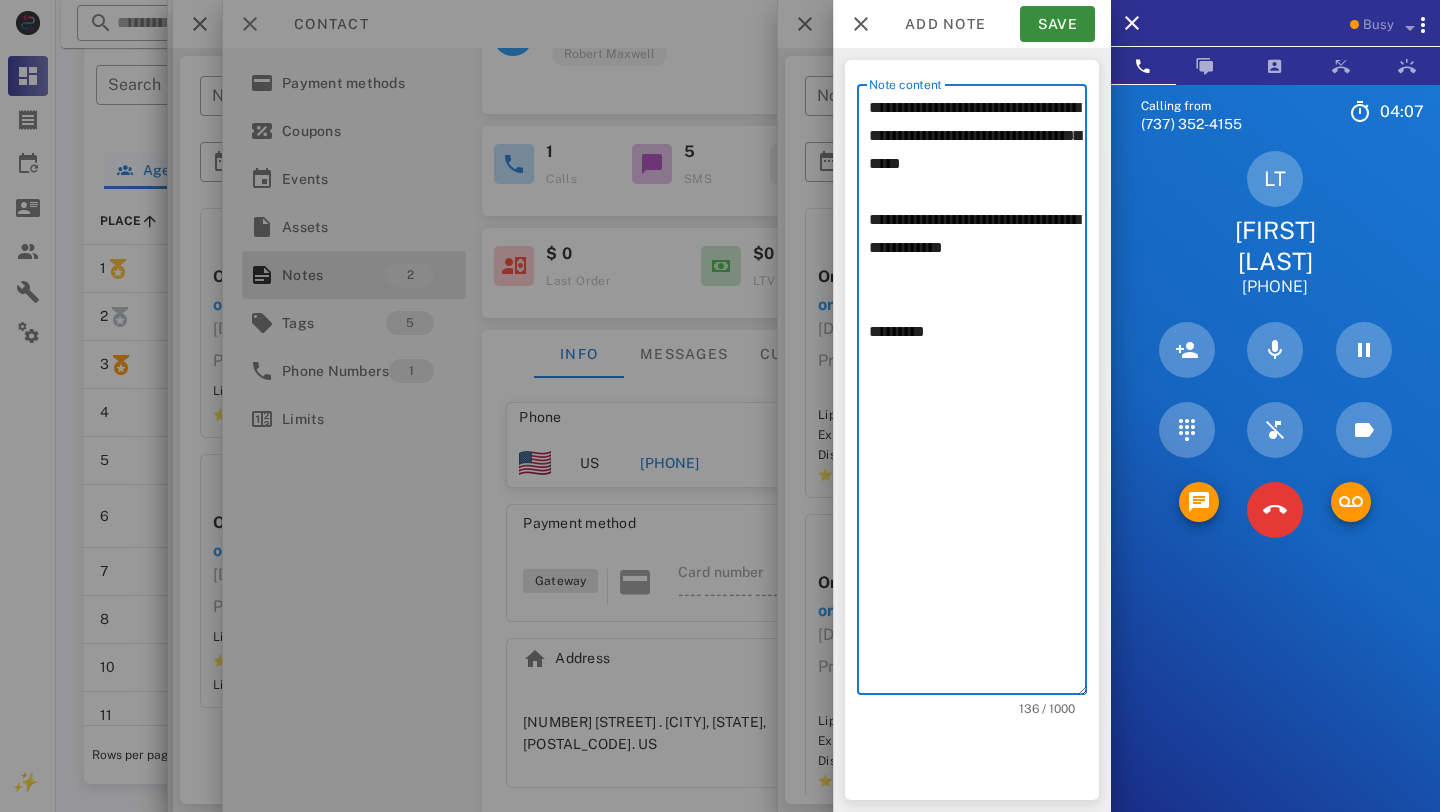 click on "**********" at bounding box center [978, 394] 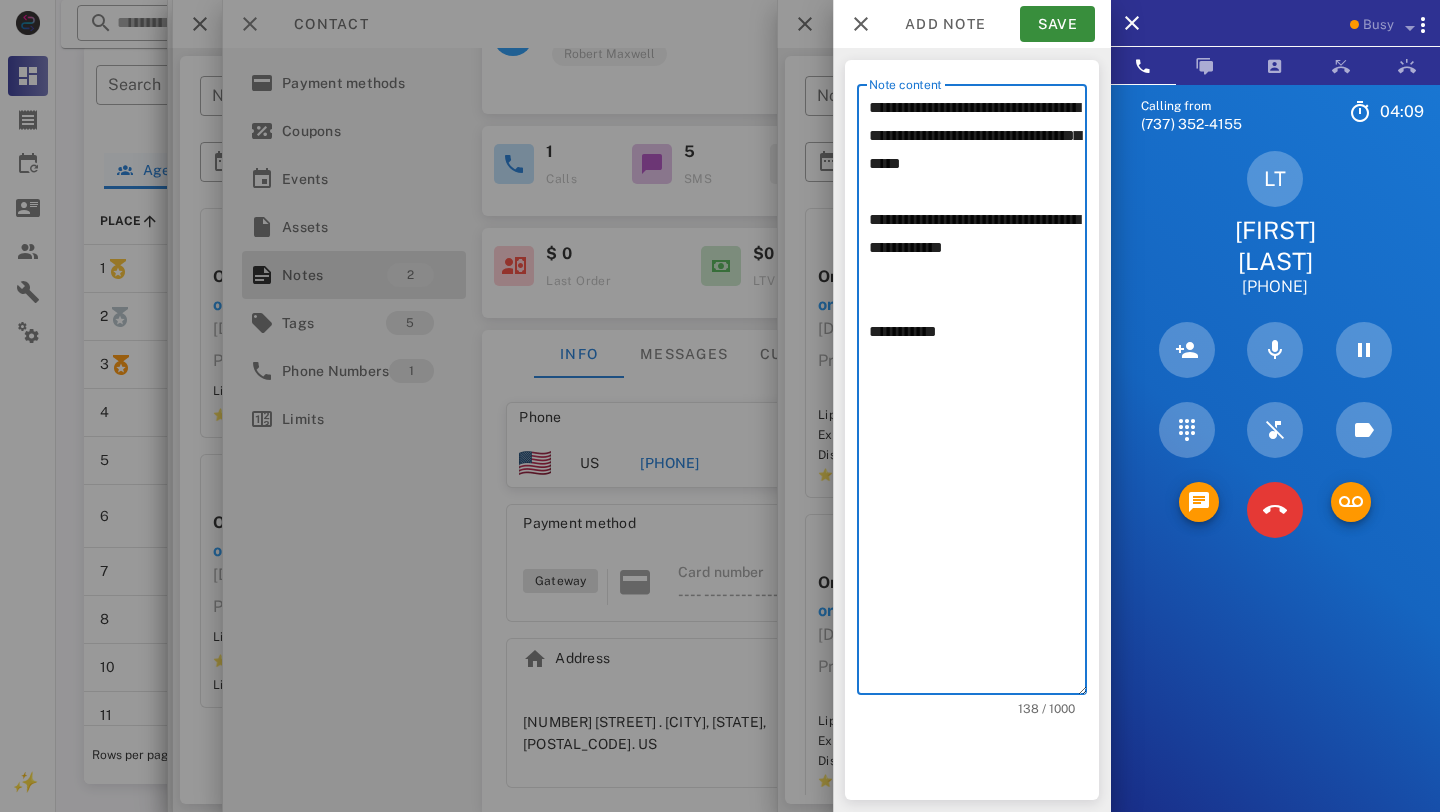 paste on "*********" 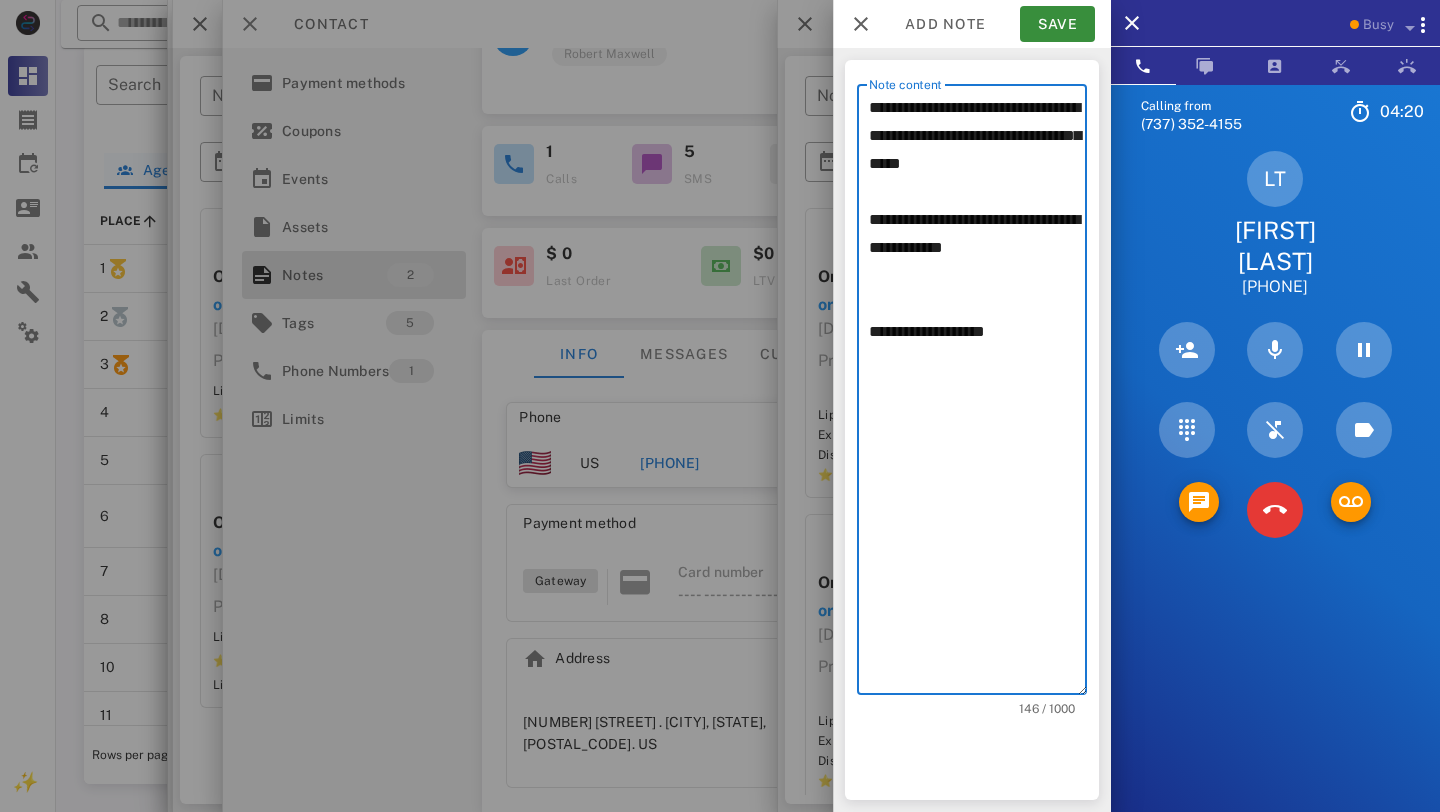 click on "**********" at bounding box center [978, 394] 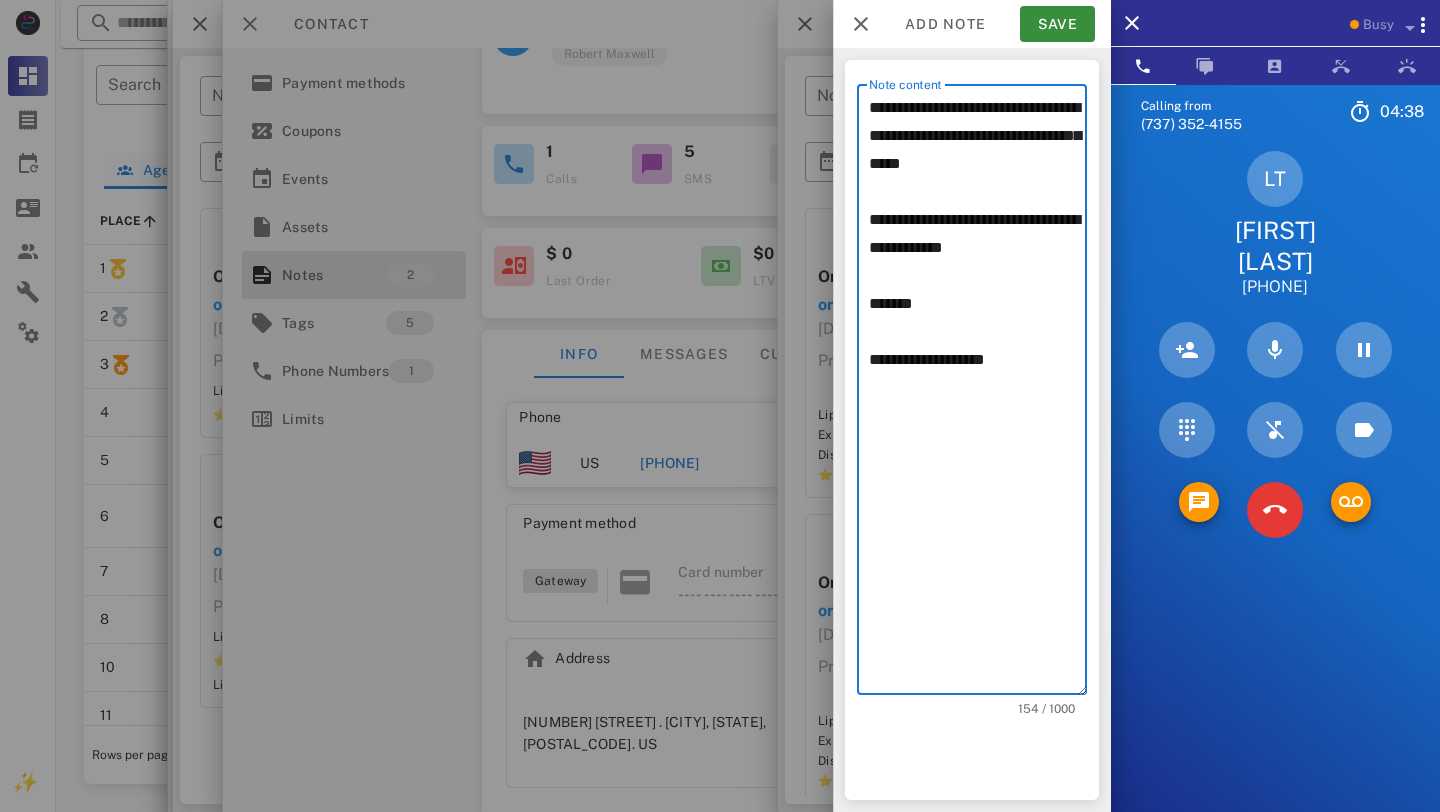 click on "**********" at bounding box center [978, 394] 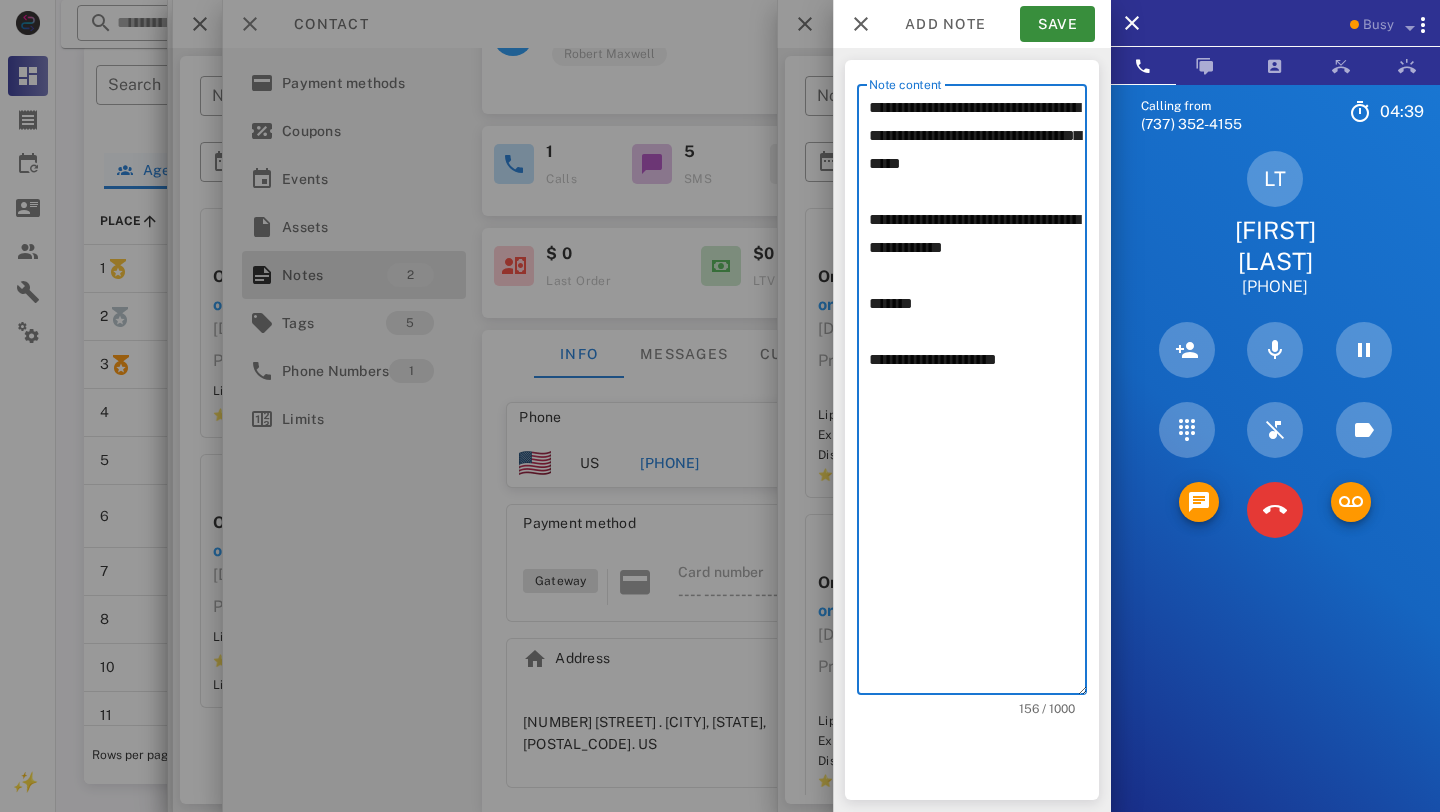 paste on "**********" 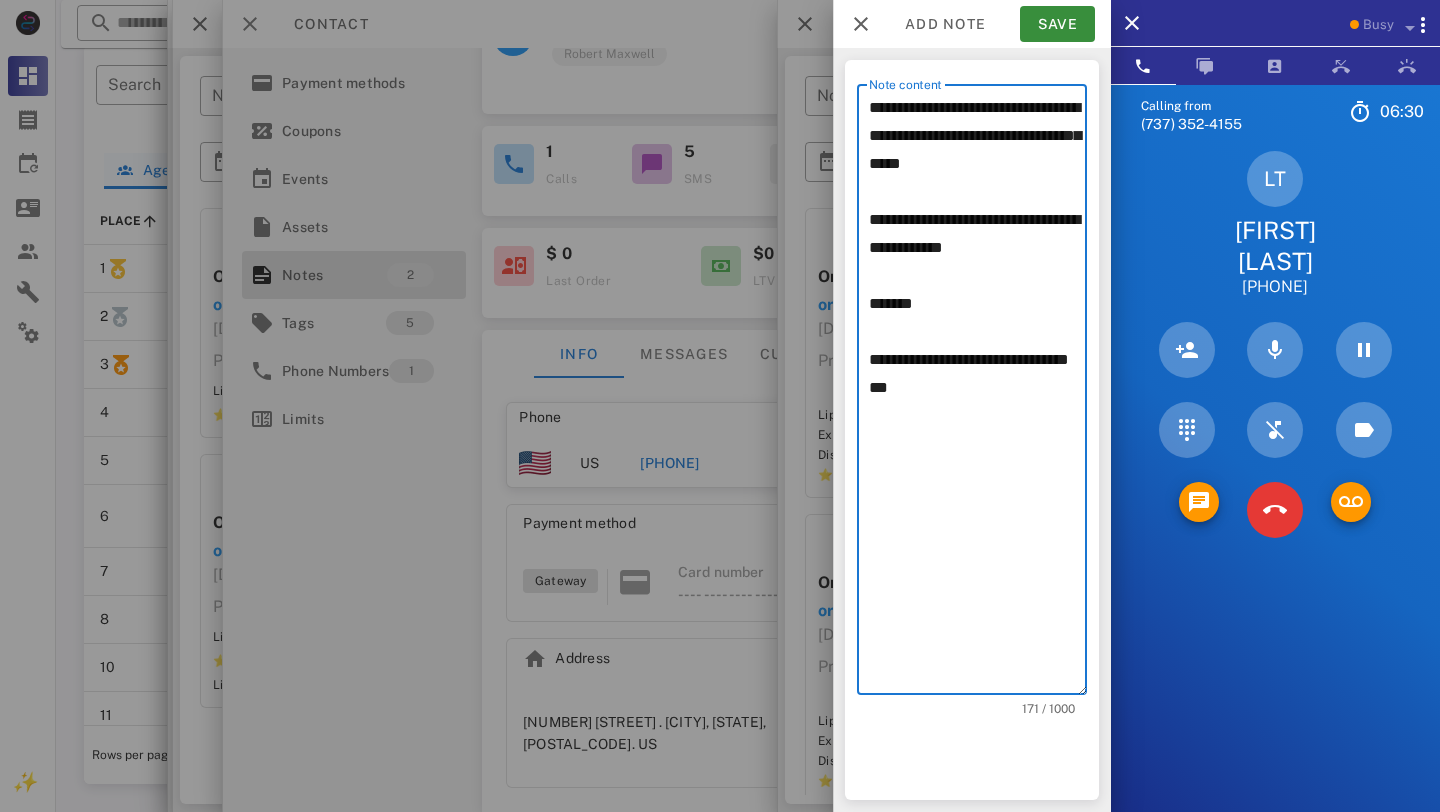 click on "**********" at bounding box center [978, 394] 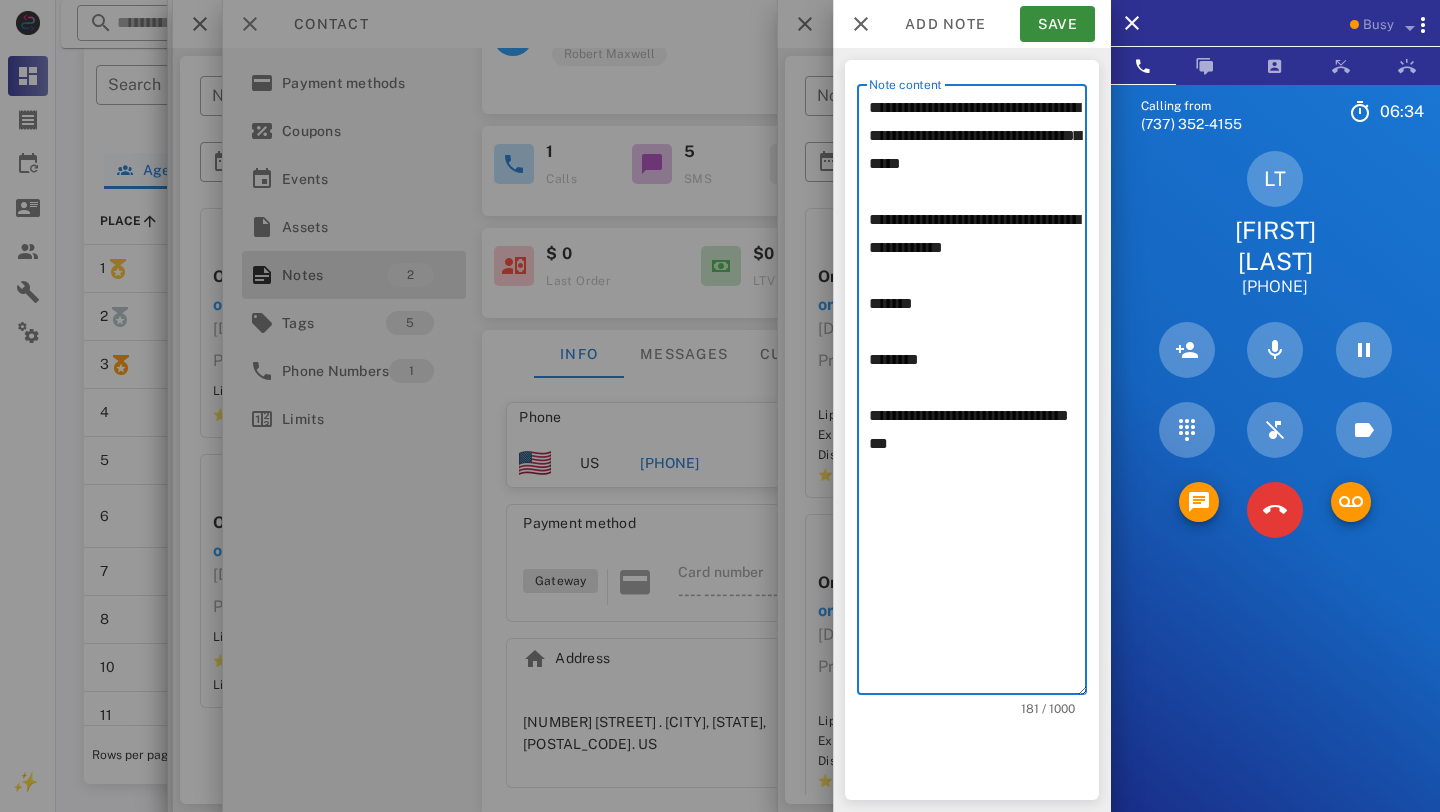 type on "**********" 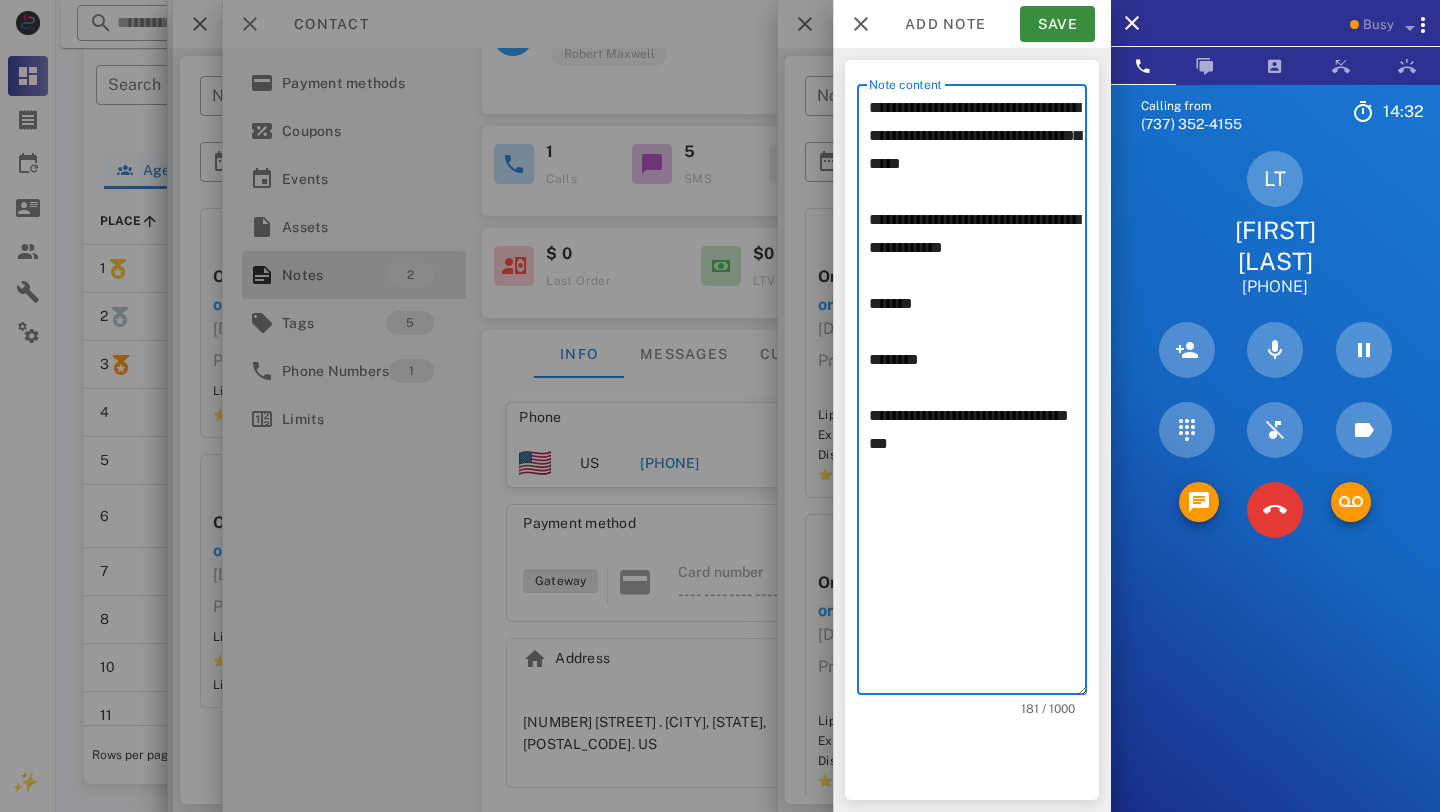 drag, startPoint x: 932, startPoint y: 475, endPoint x: 847, endPoint y: 441, distance: 91.5478 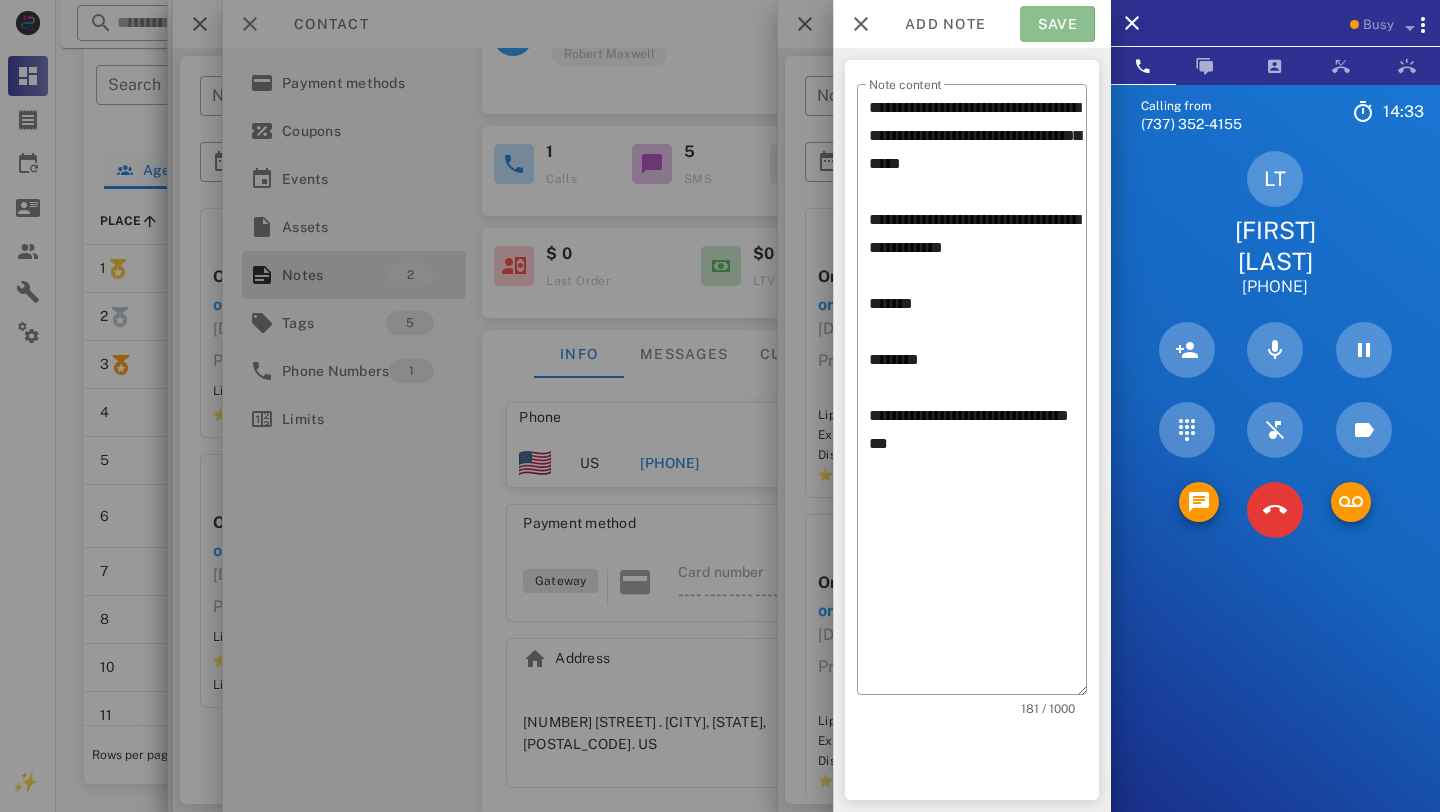 click on "Save" at bounding box center [1057, 24] 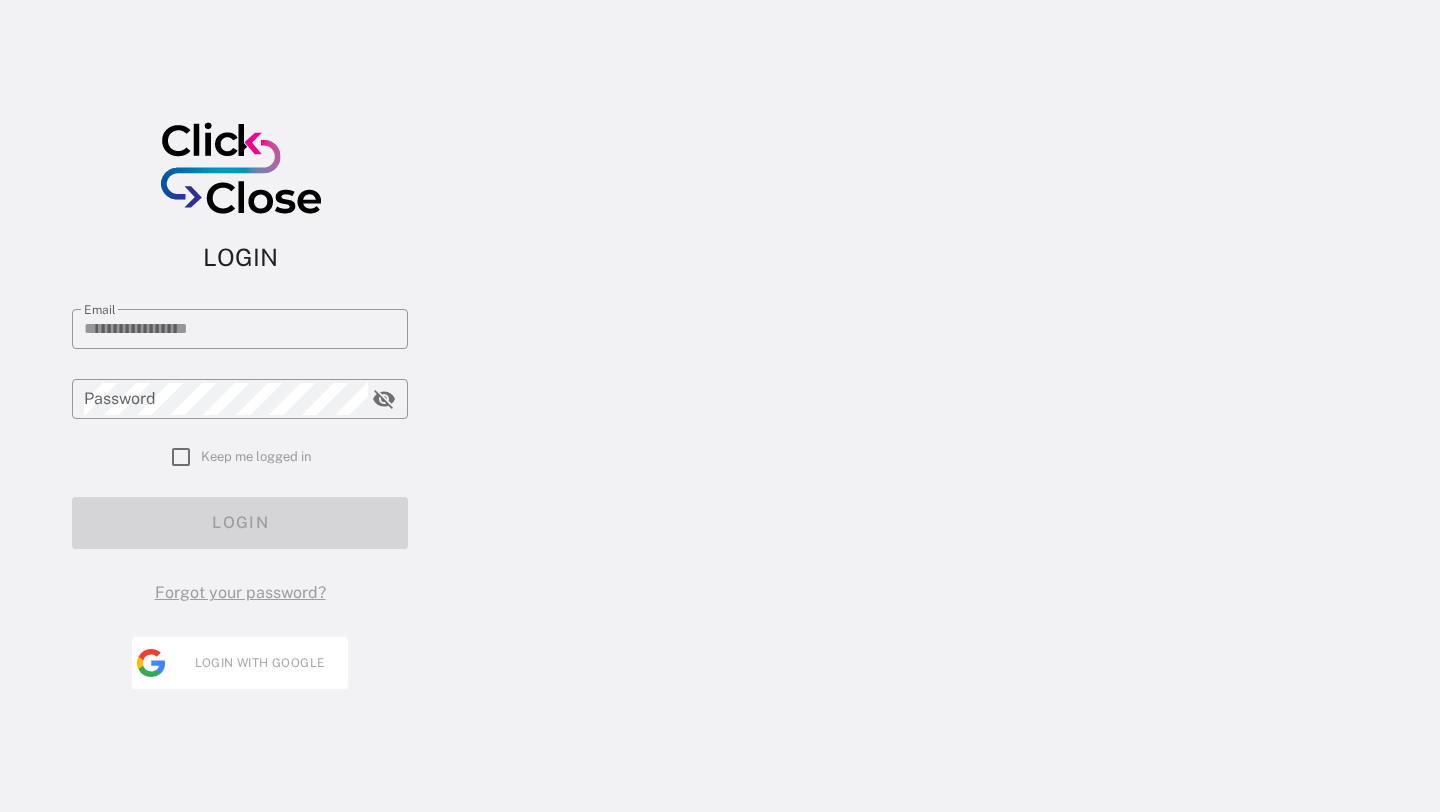 scroll, scrollTop: 0, scrollLeft: 0, axis: both 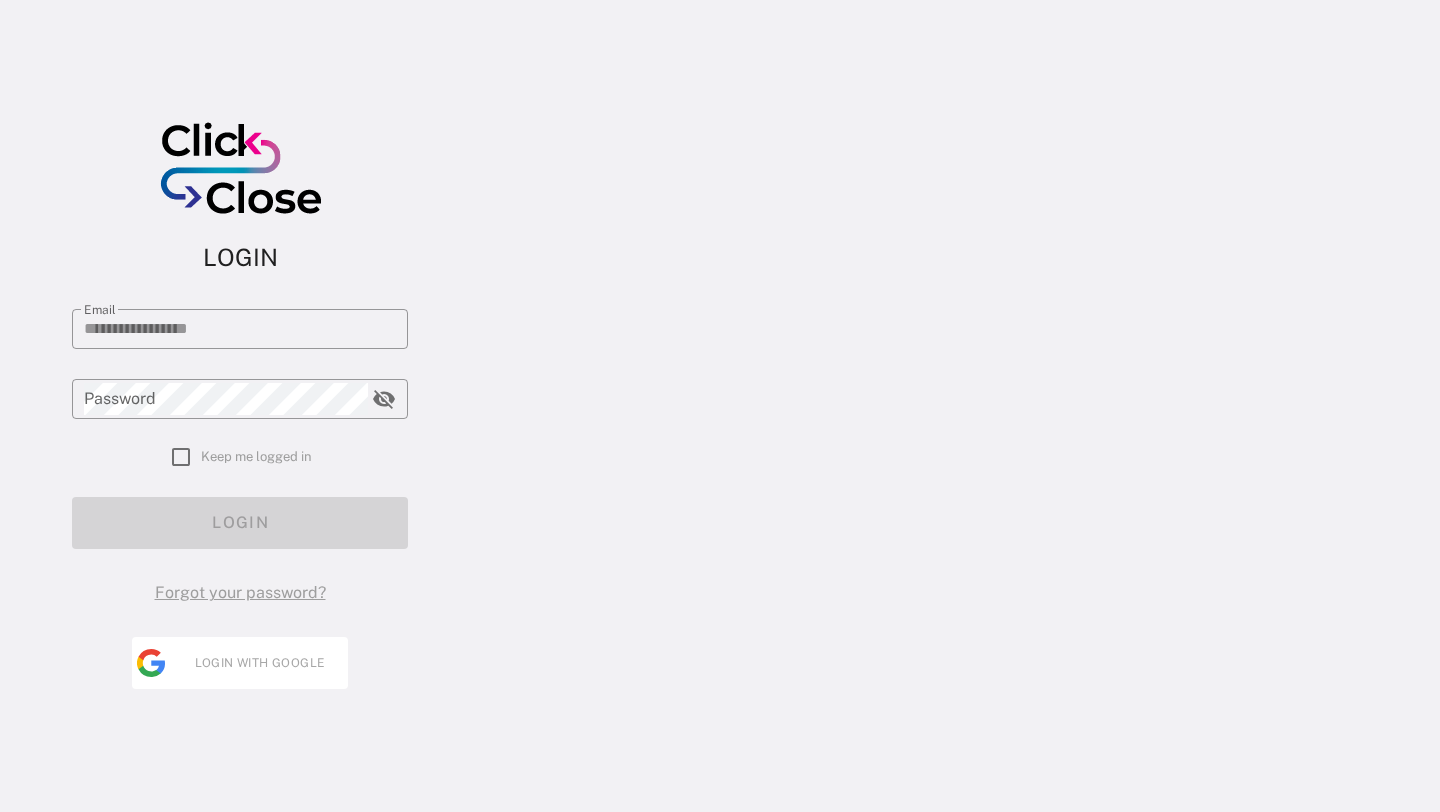 type on "**********" 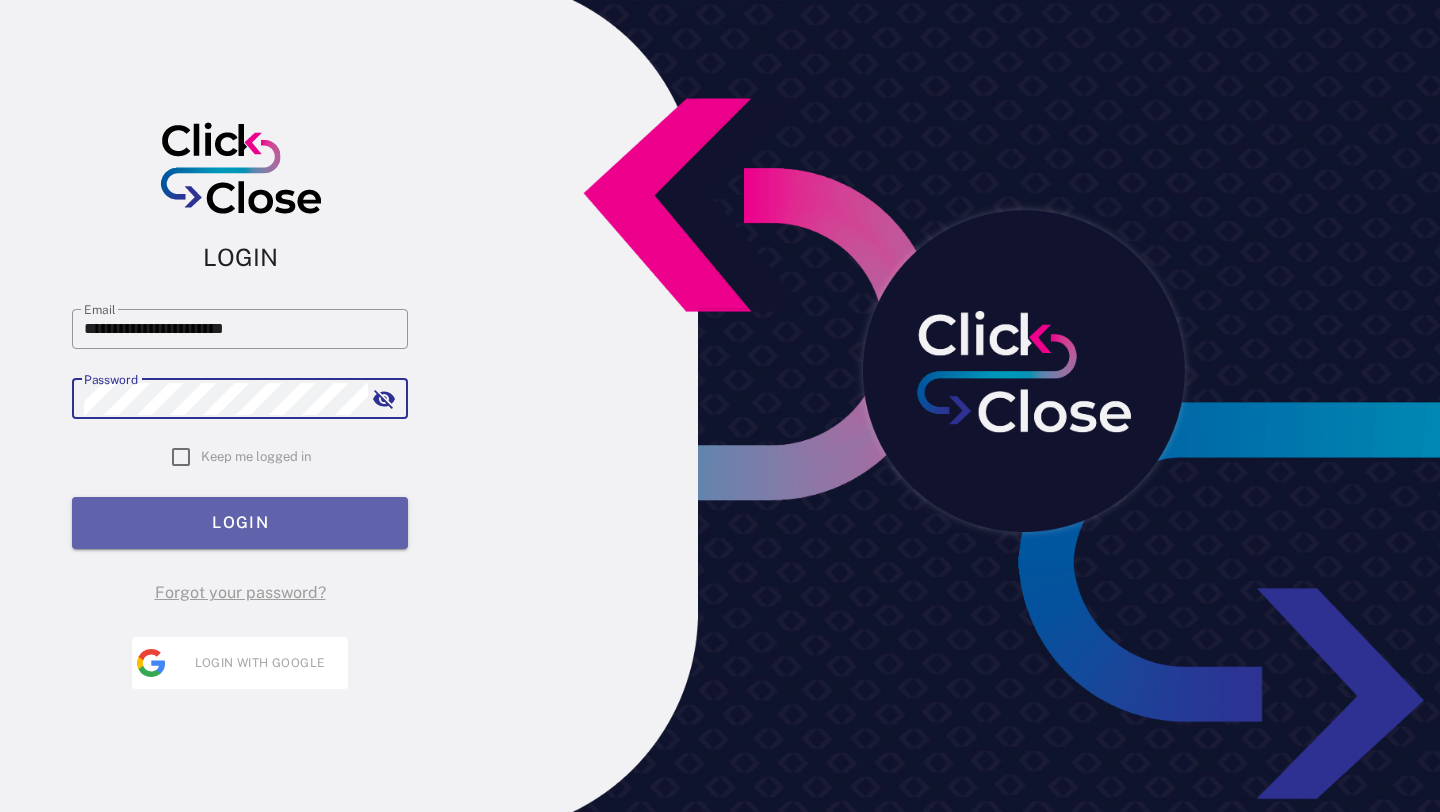 click on "LOGIN" at bounding box center [240, 522] 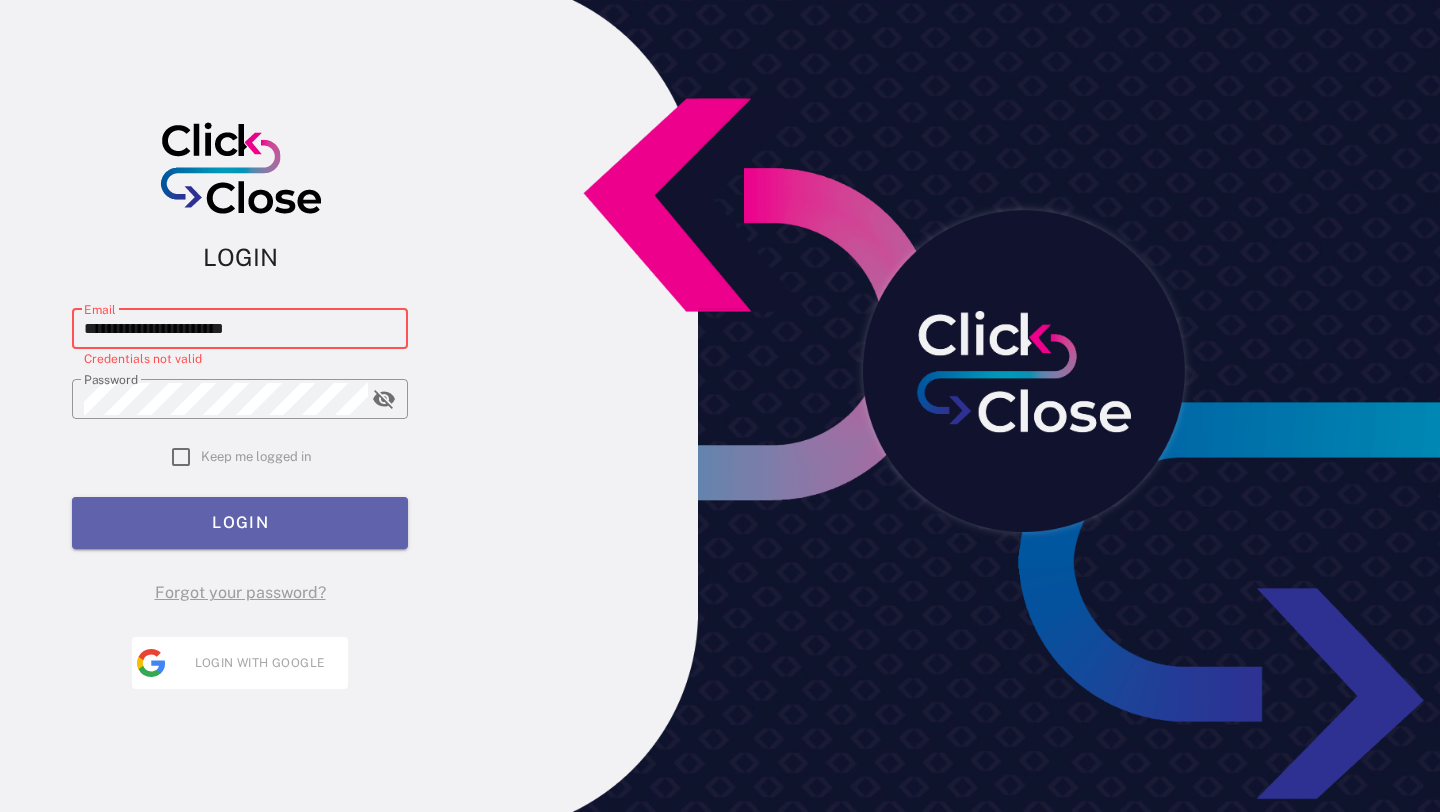 click on "LOGIN" at bounding box center [240, 523] 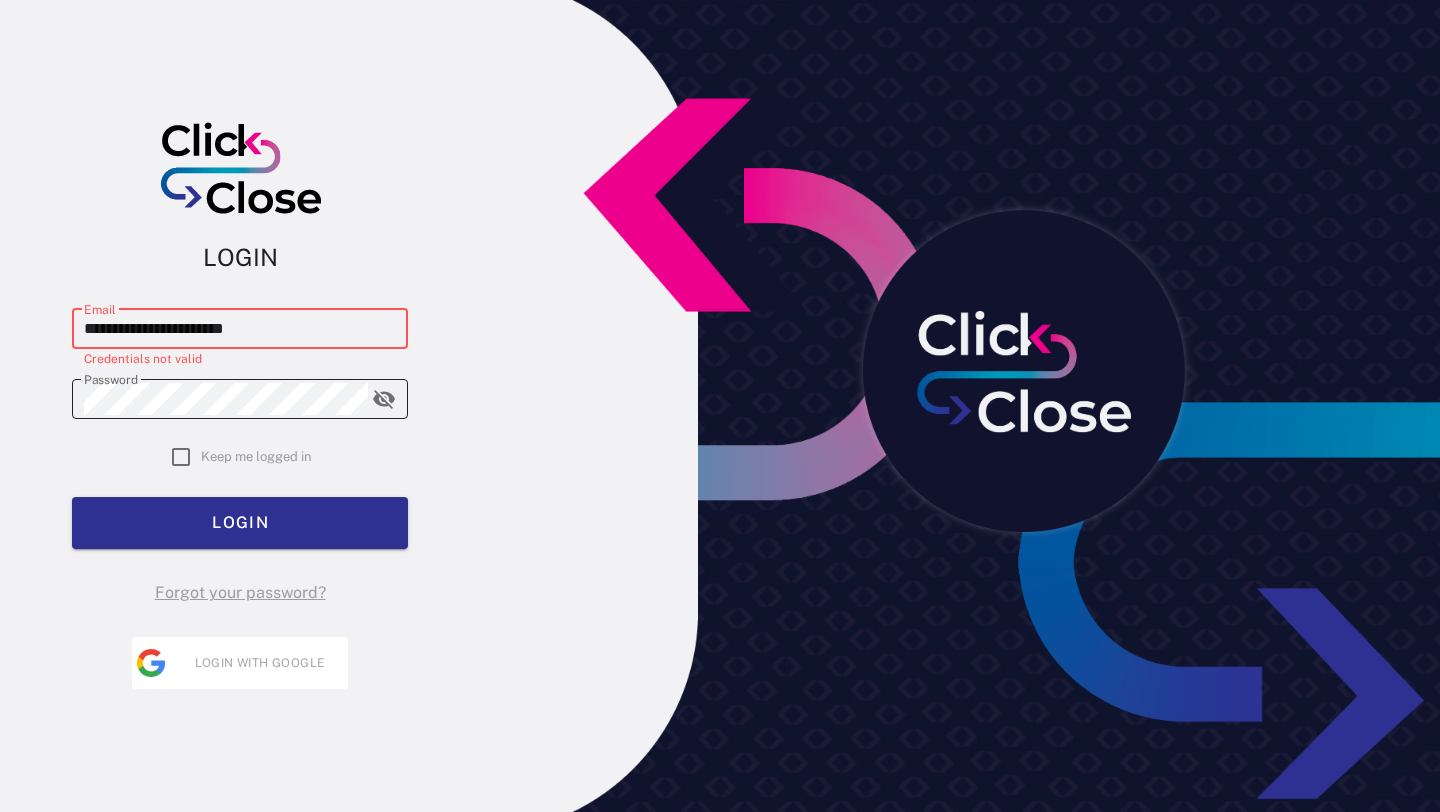 click on "​ Password" at bounding box center (240, 399) 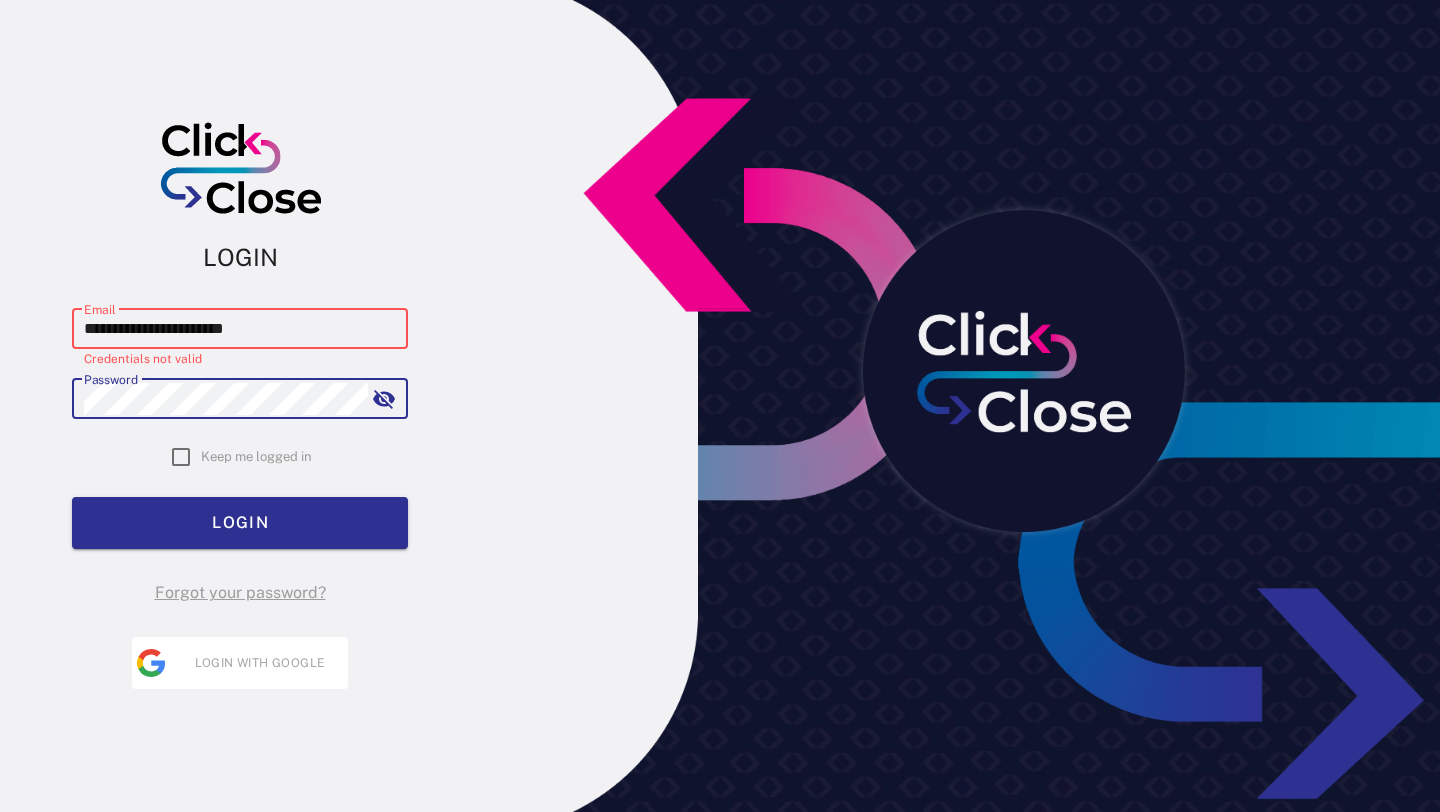 click at bounding box center (384, 399) 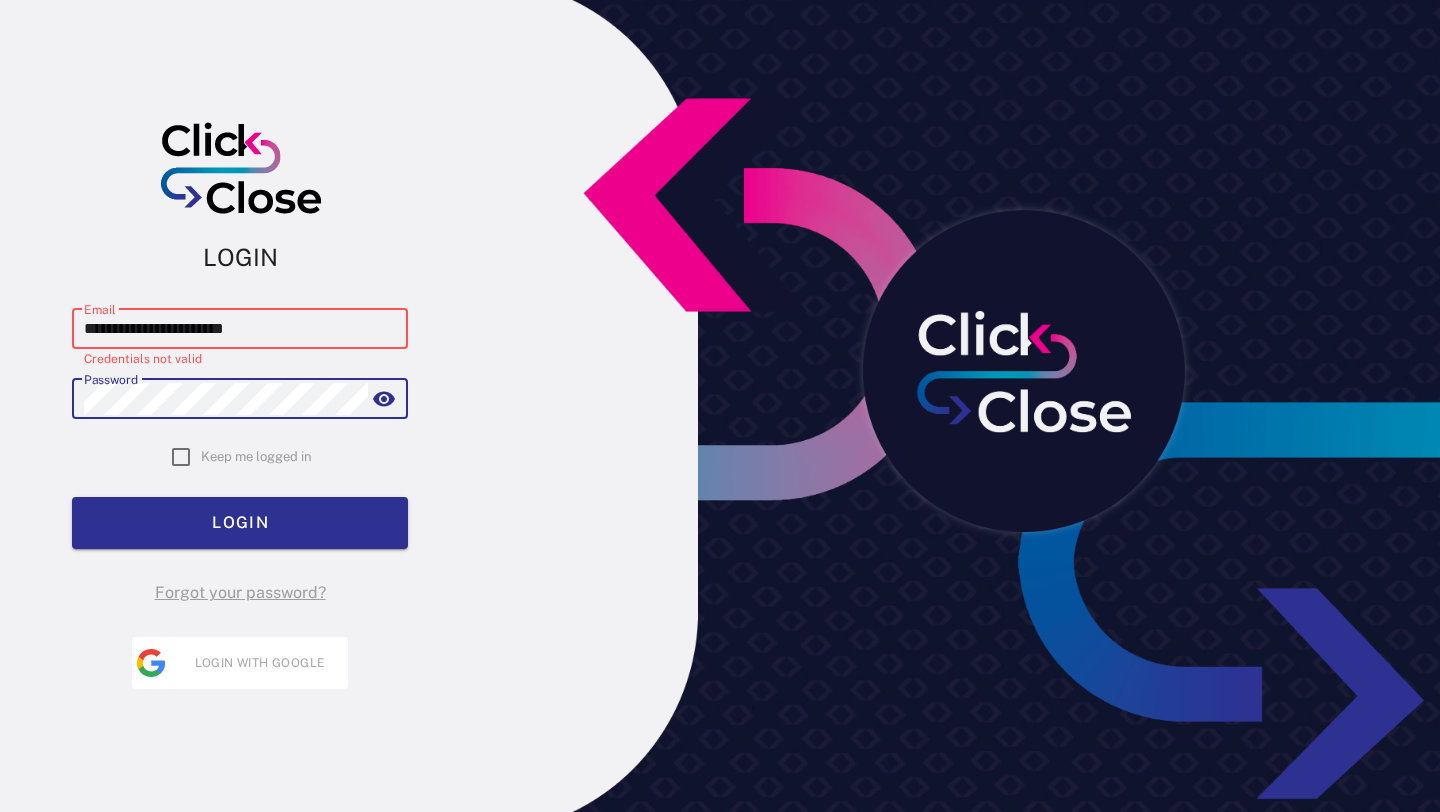 click on "**********" at bounding box center (240, 447) 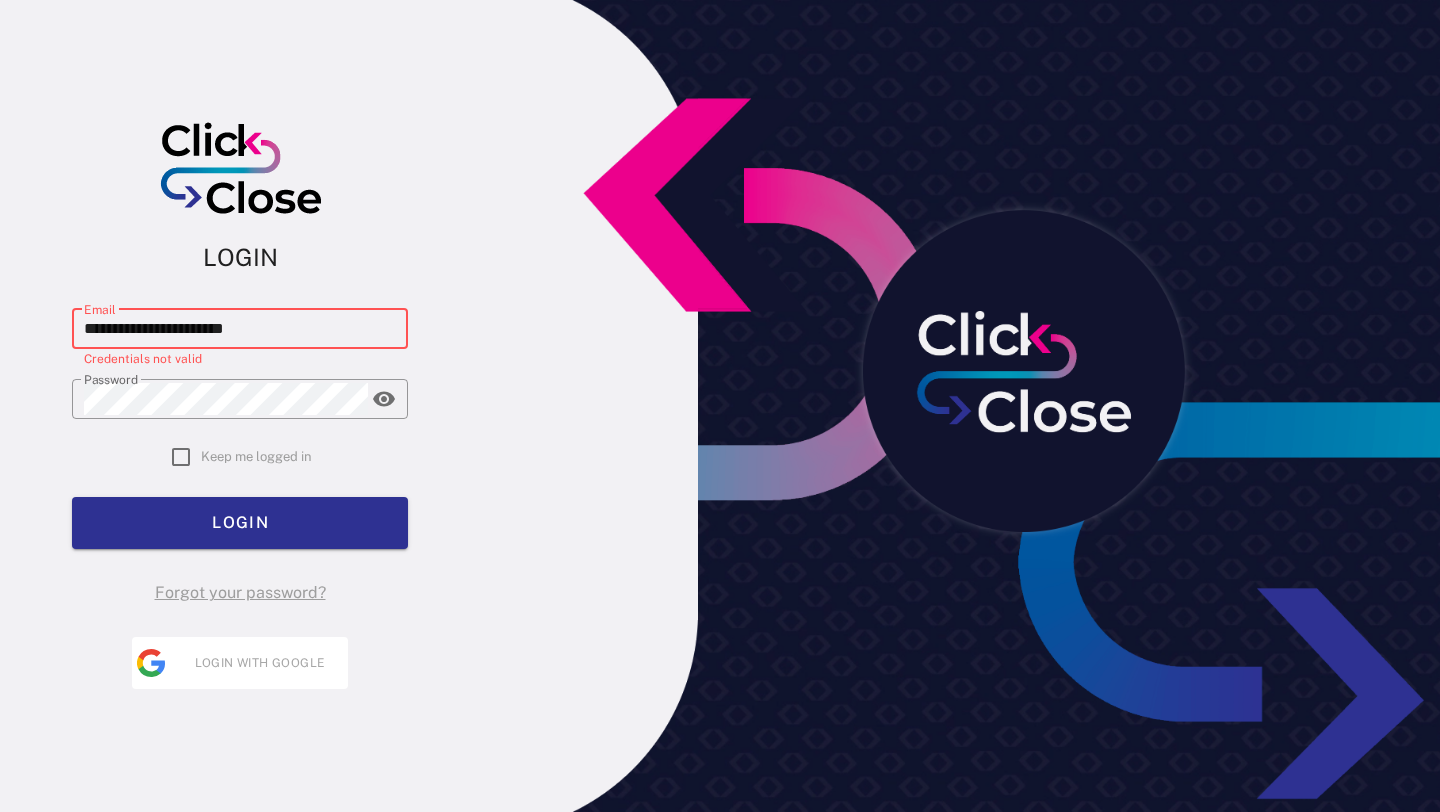 click on "**********" at bounding box center (240, 329) 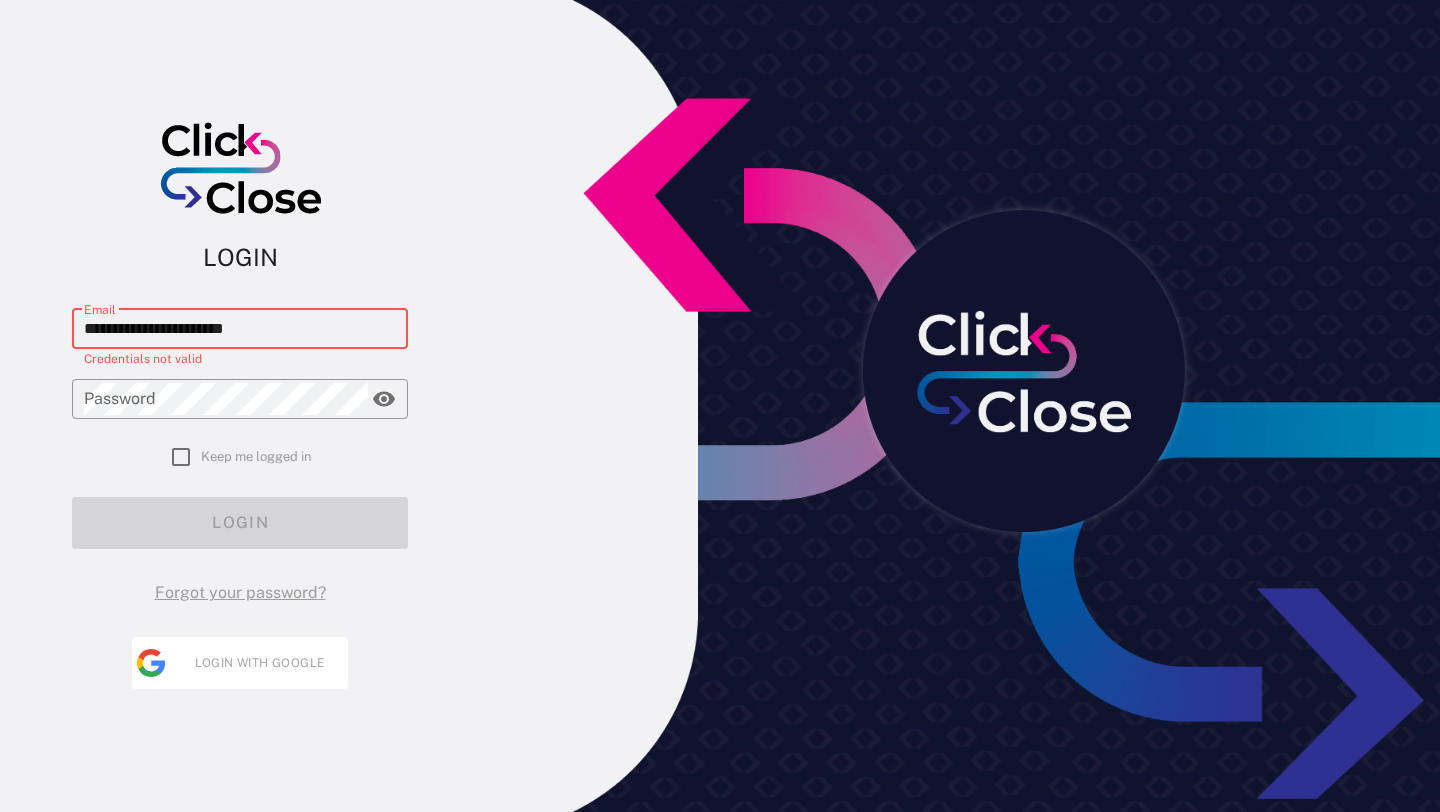 click on "**********" at bounding box center [240, 329] 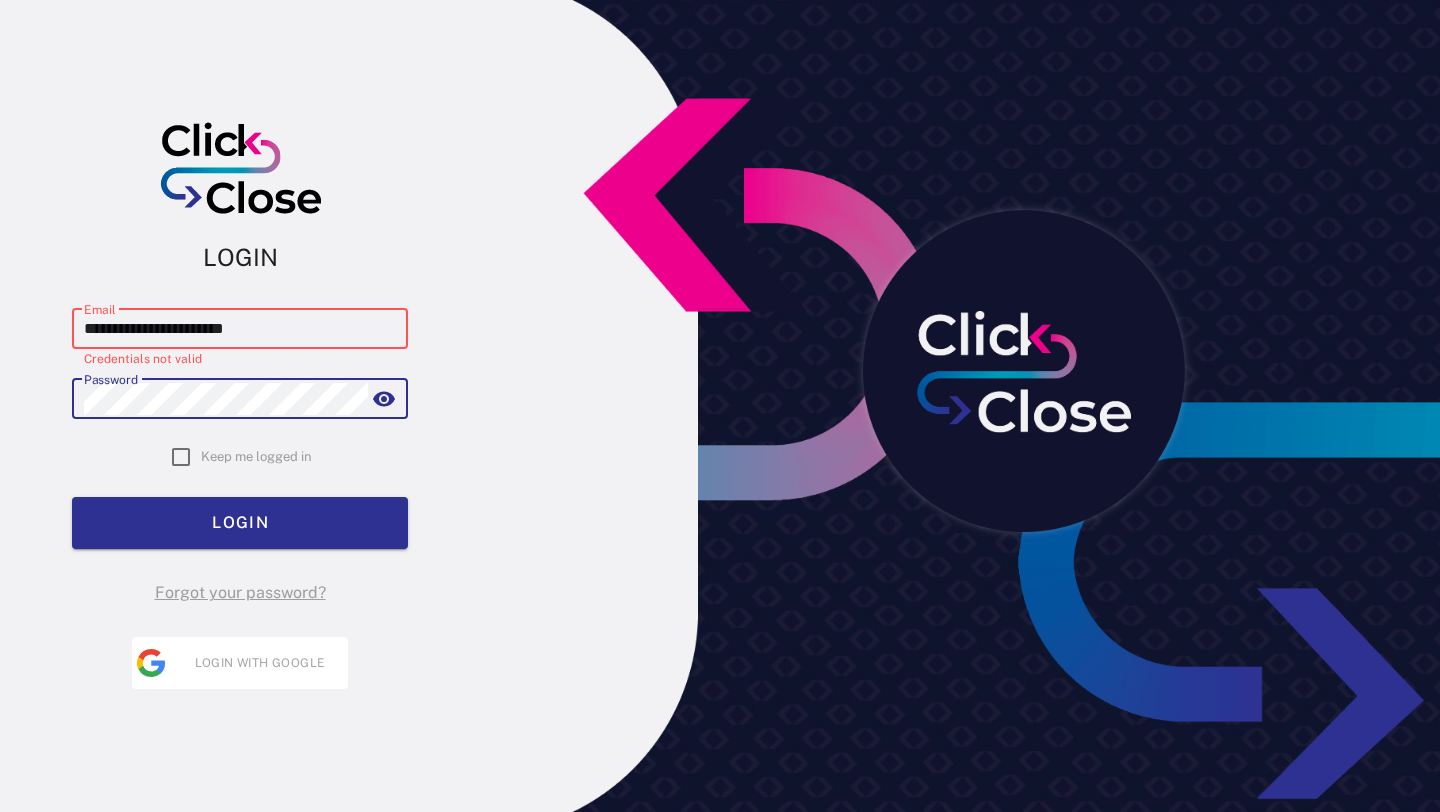 click at bounding box center (384, 399) 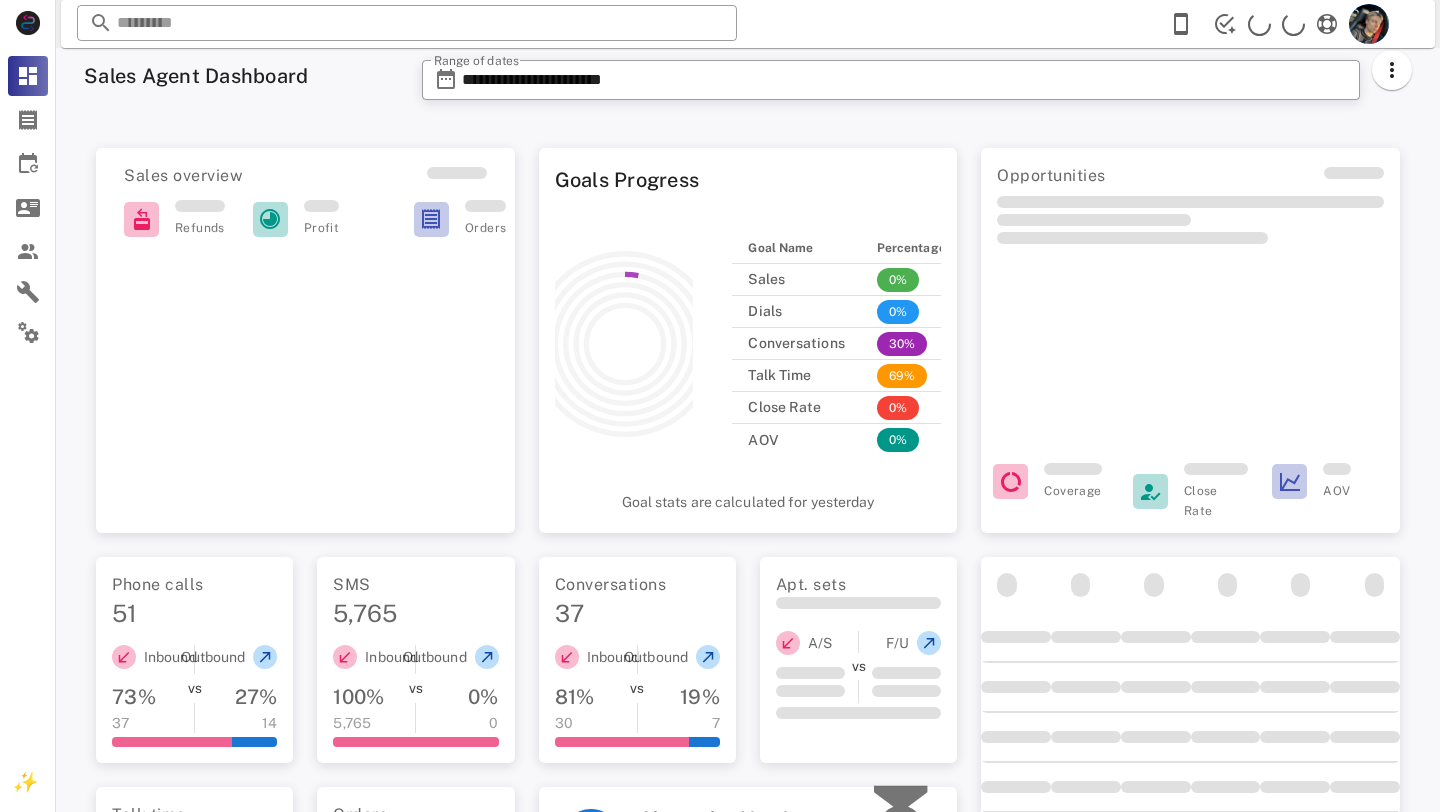 scroll, scrollTop: 0, scrollLeft: 0, axis: both 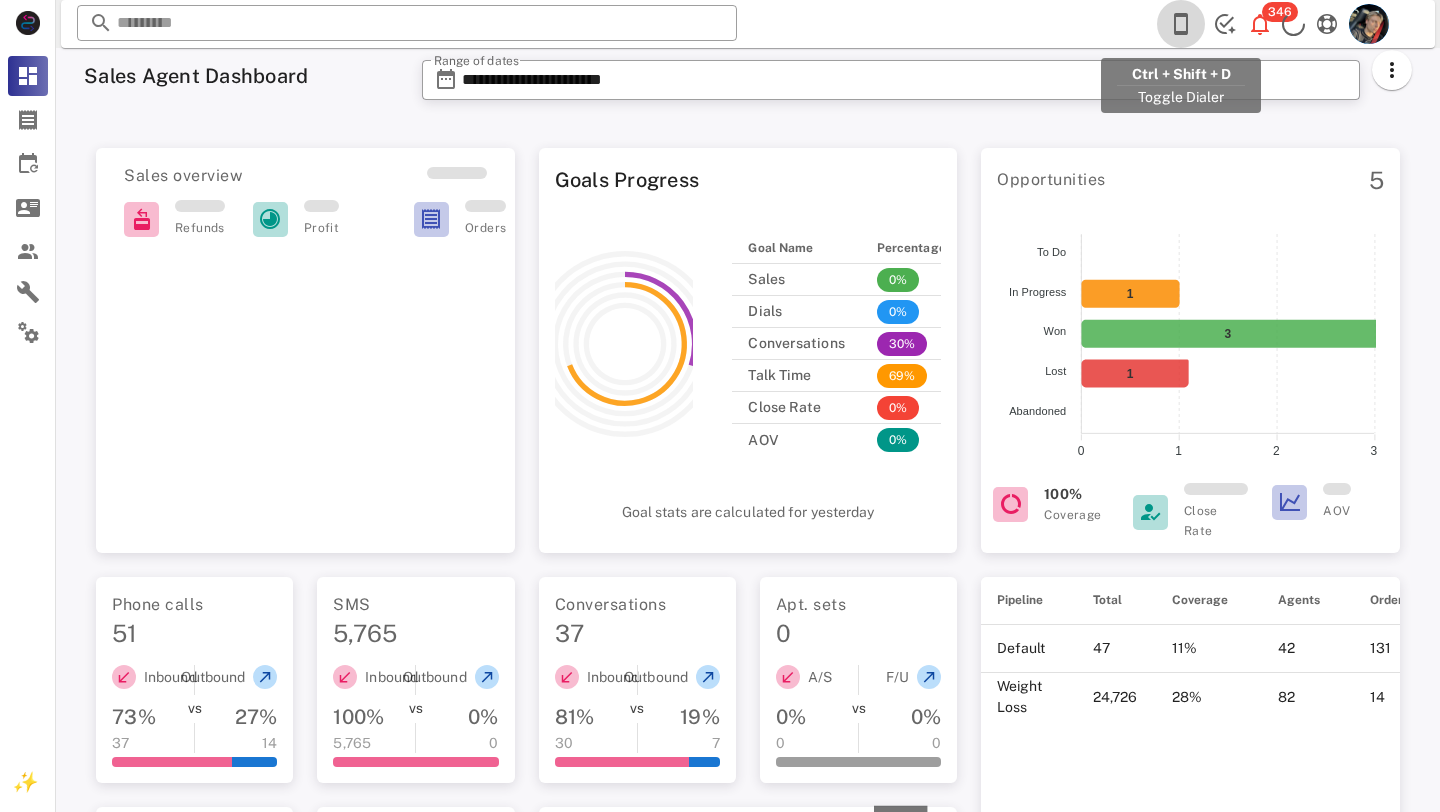 click at bounding box center [1181, 24] 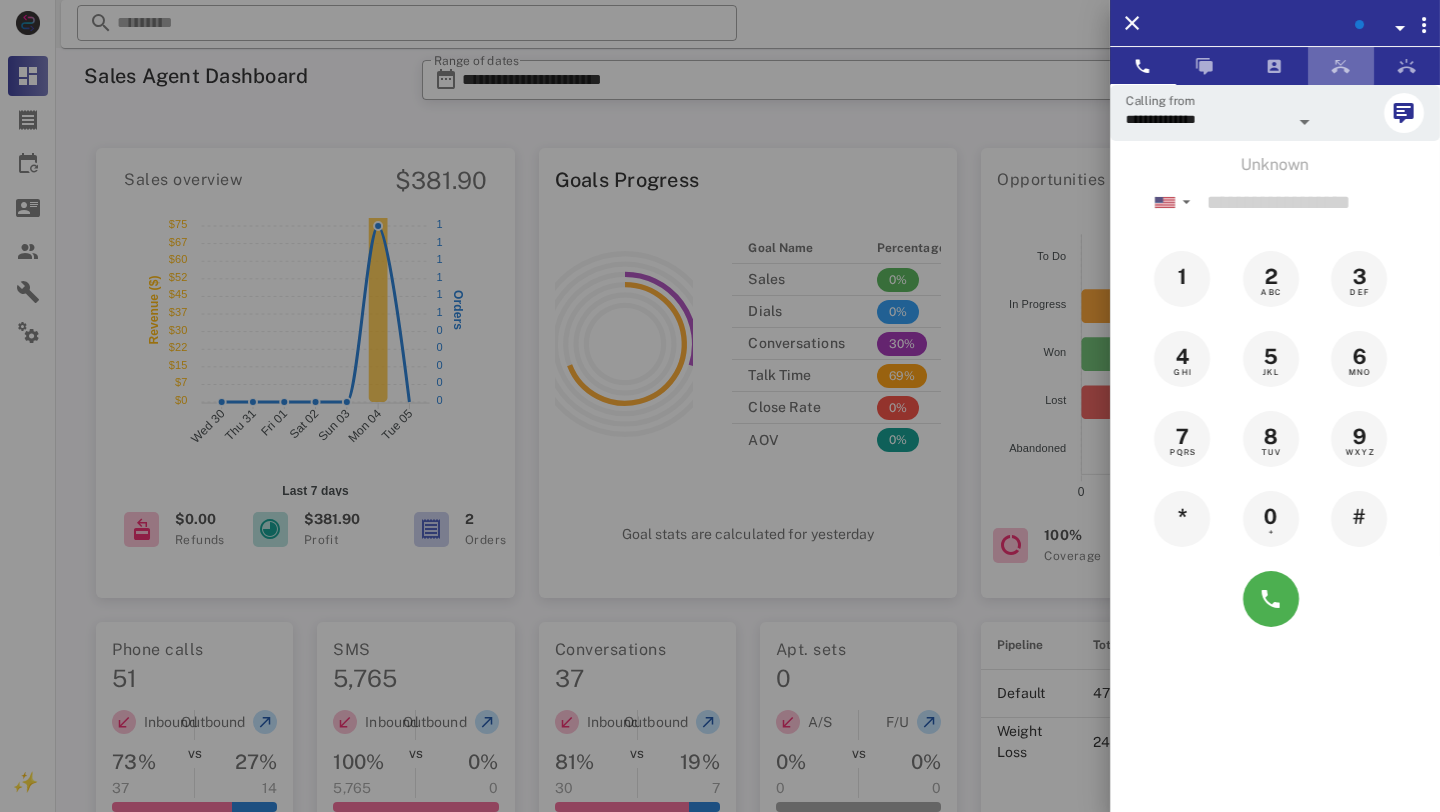 click at bounding box center [1341, 66] 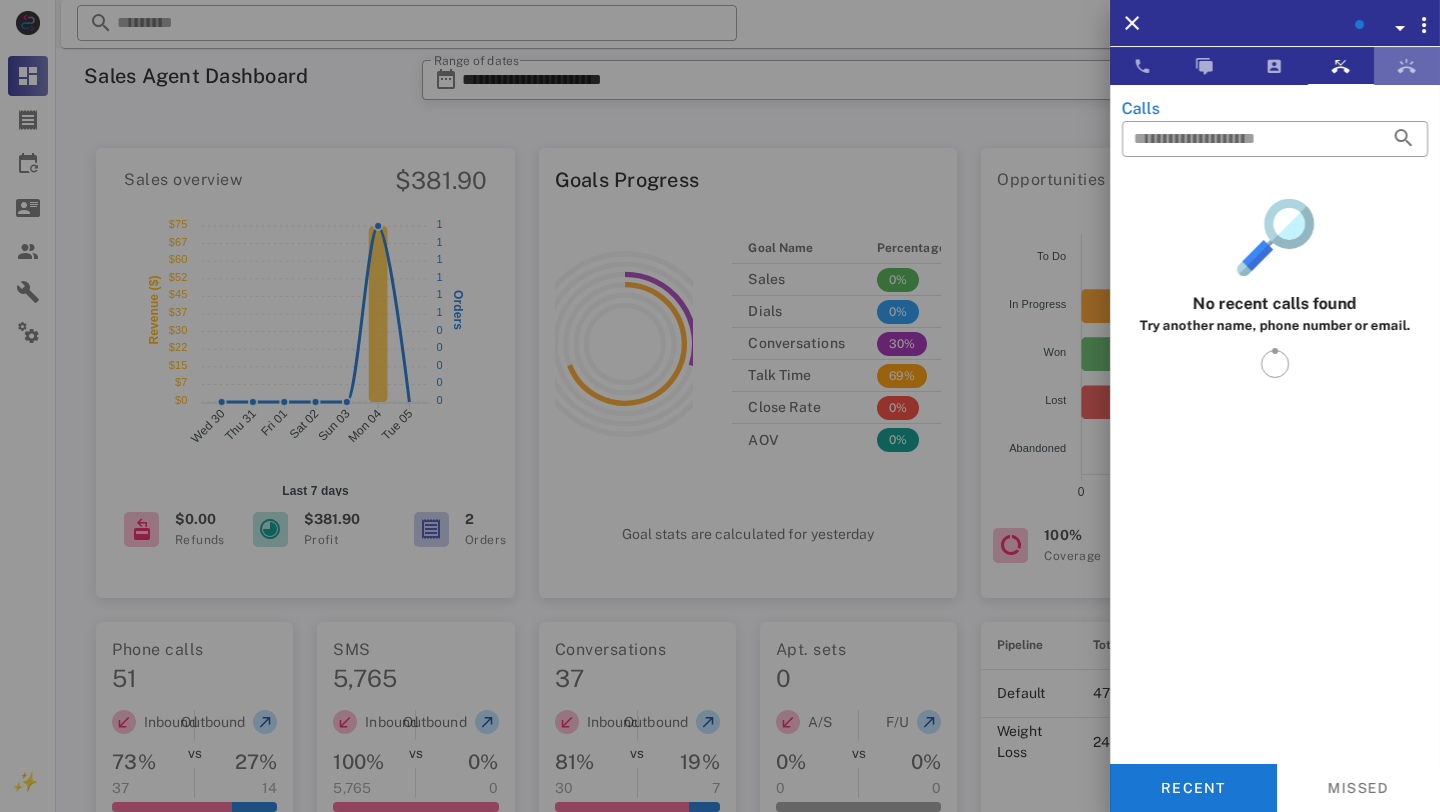 click at bounding box center (1407, 66) 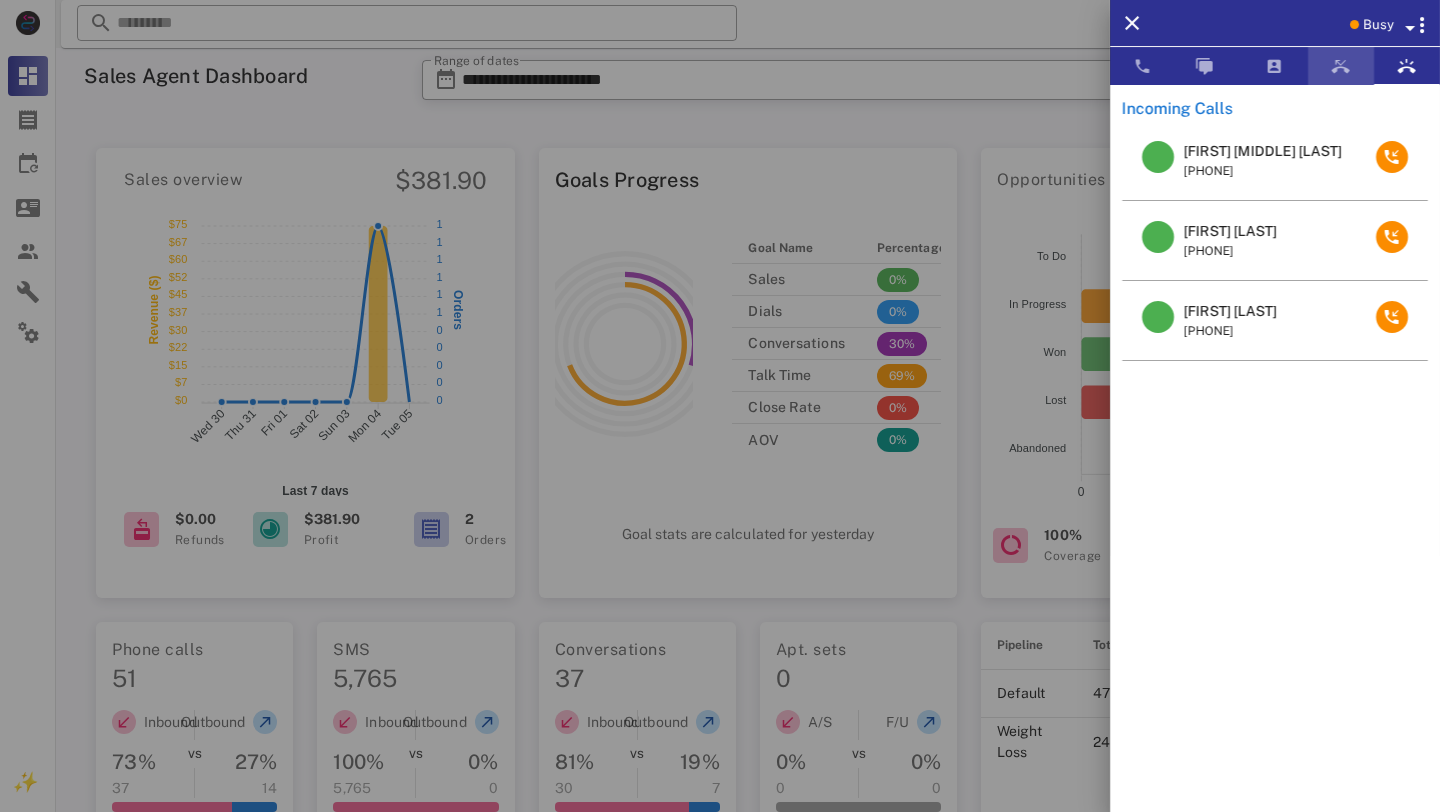 click at bounding box center [1341, 66] 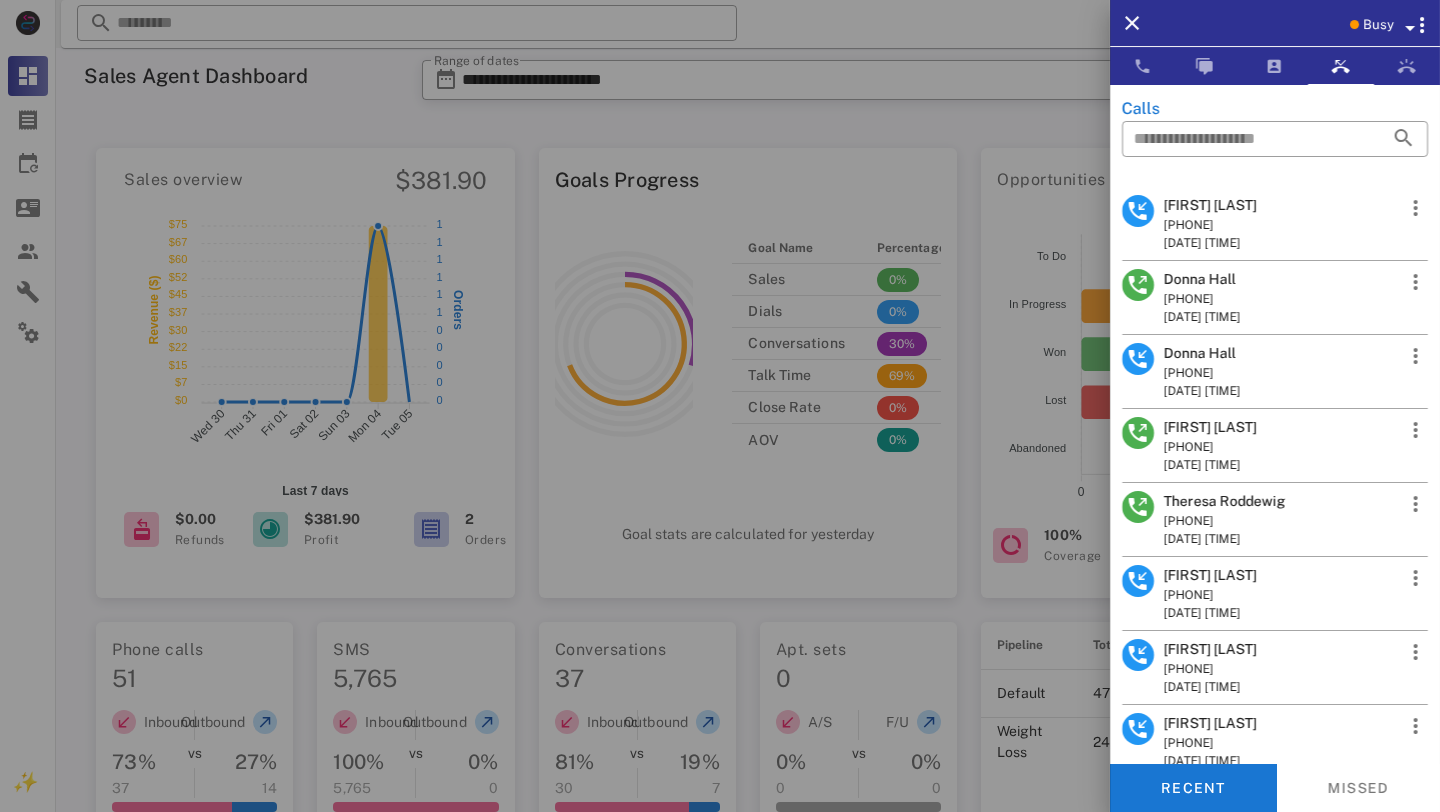 click on "[FIRST] [LAST]" at bounding box center (1210, 205) 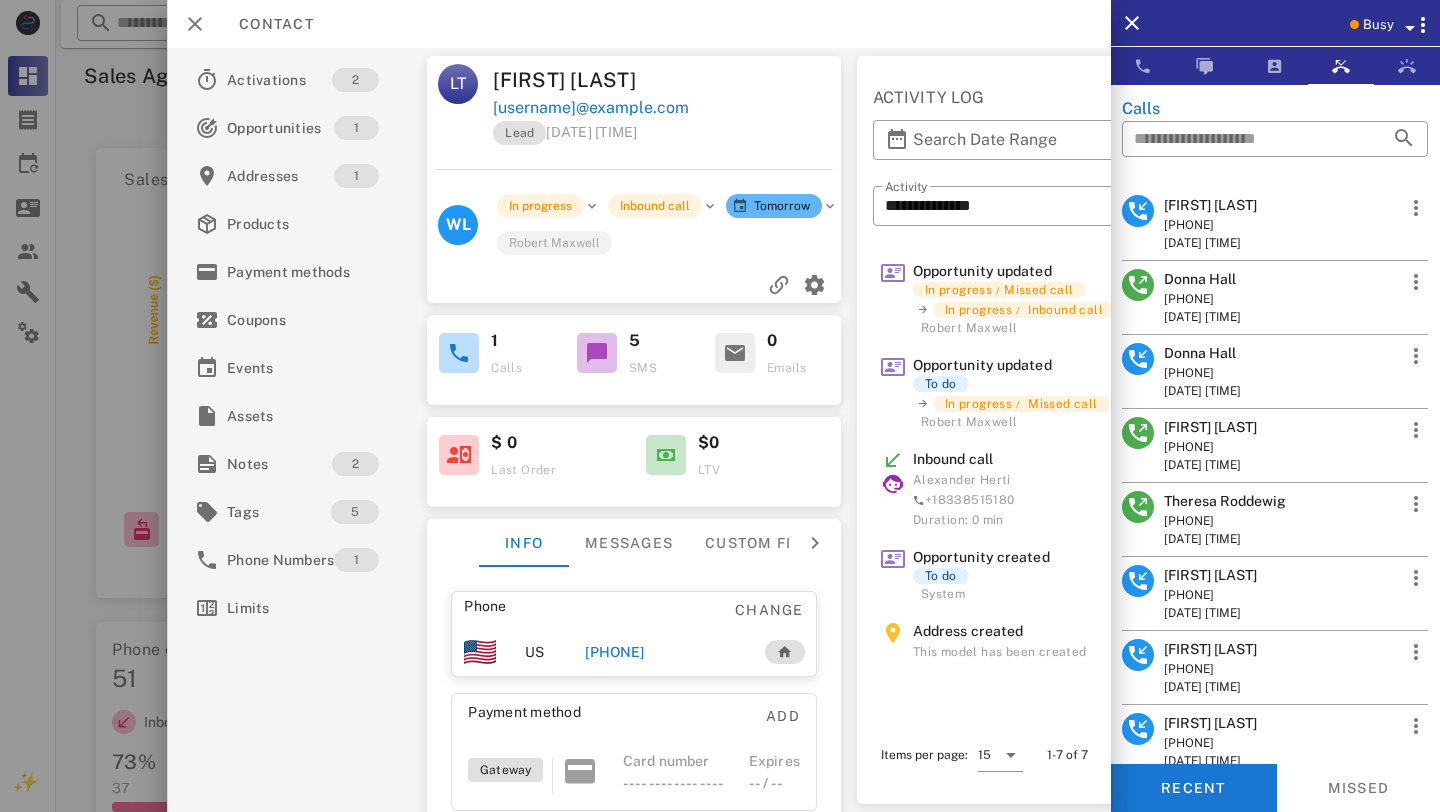 click on "[PHONE]" at bounding box center (664, 652) 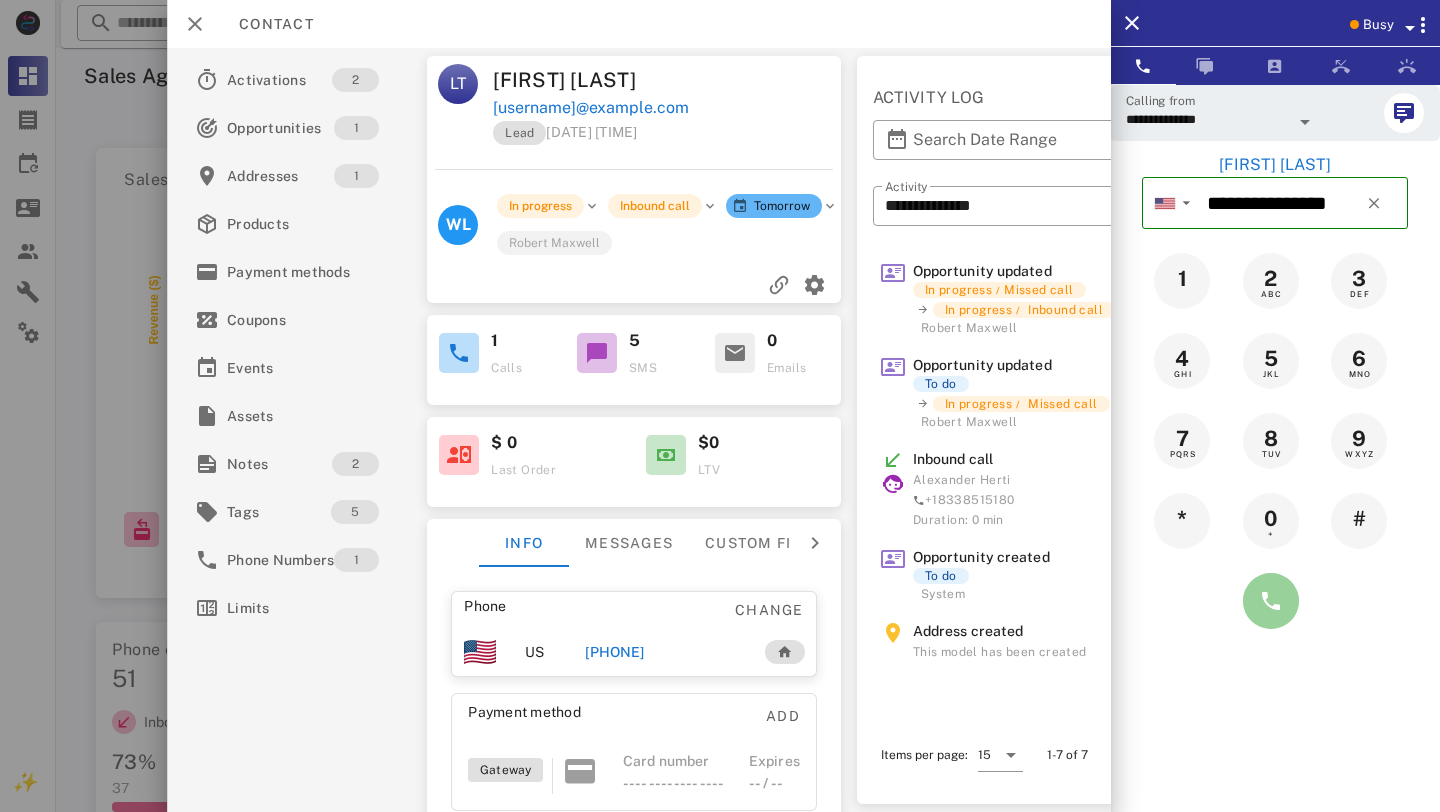 click at bounding box center [1271, 601] 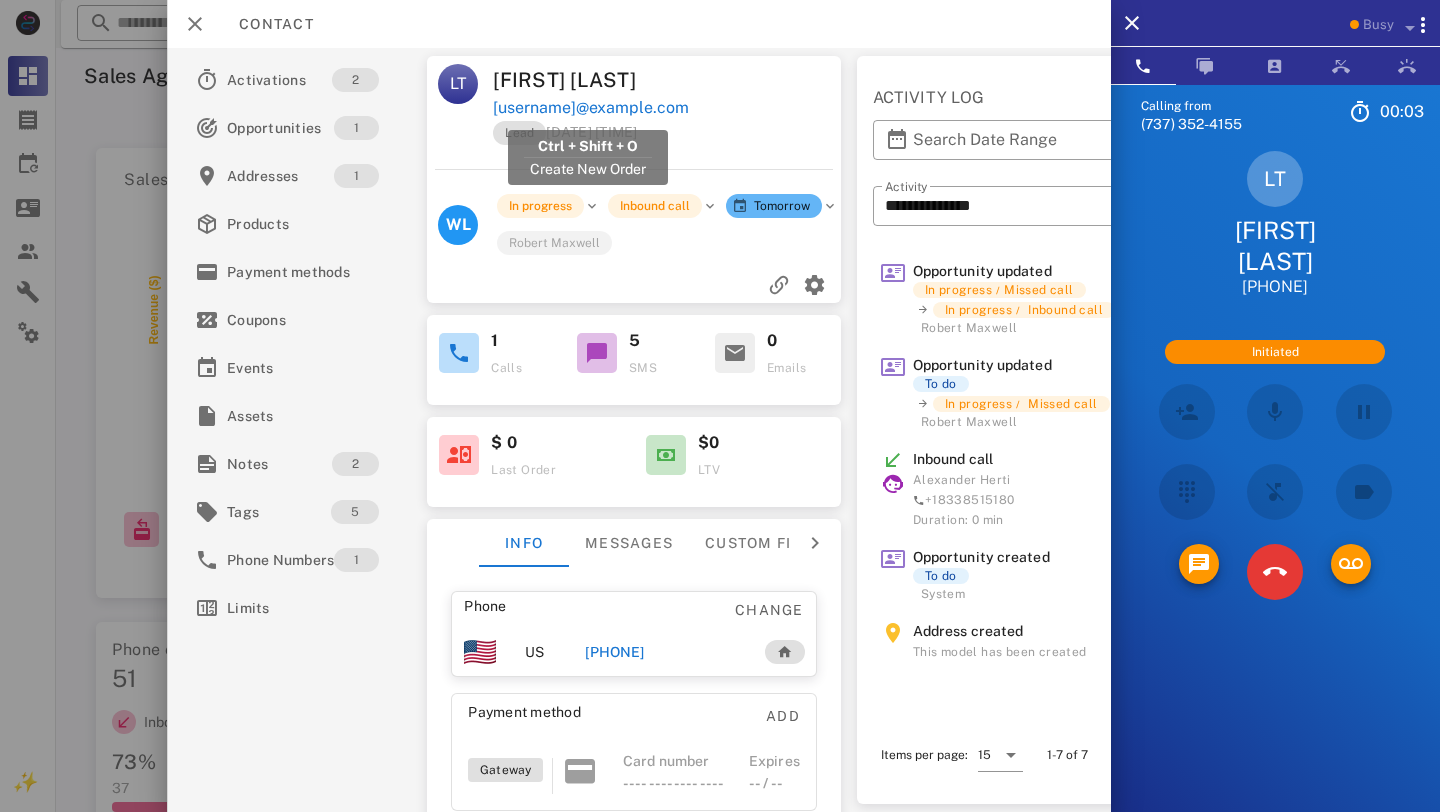 click on "[EMAIL]" at bounding box center [591, 108] 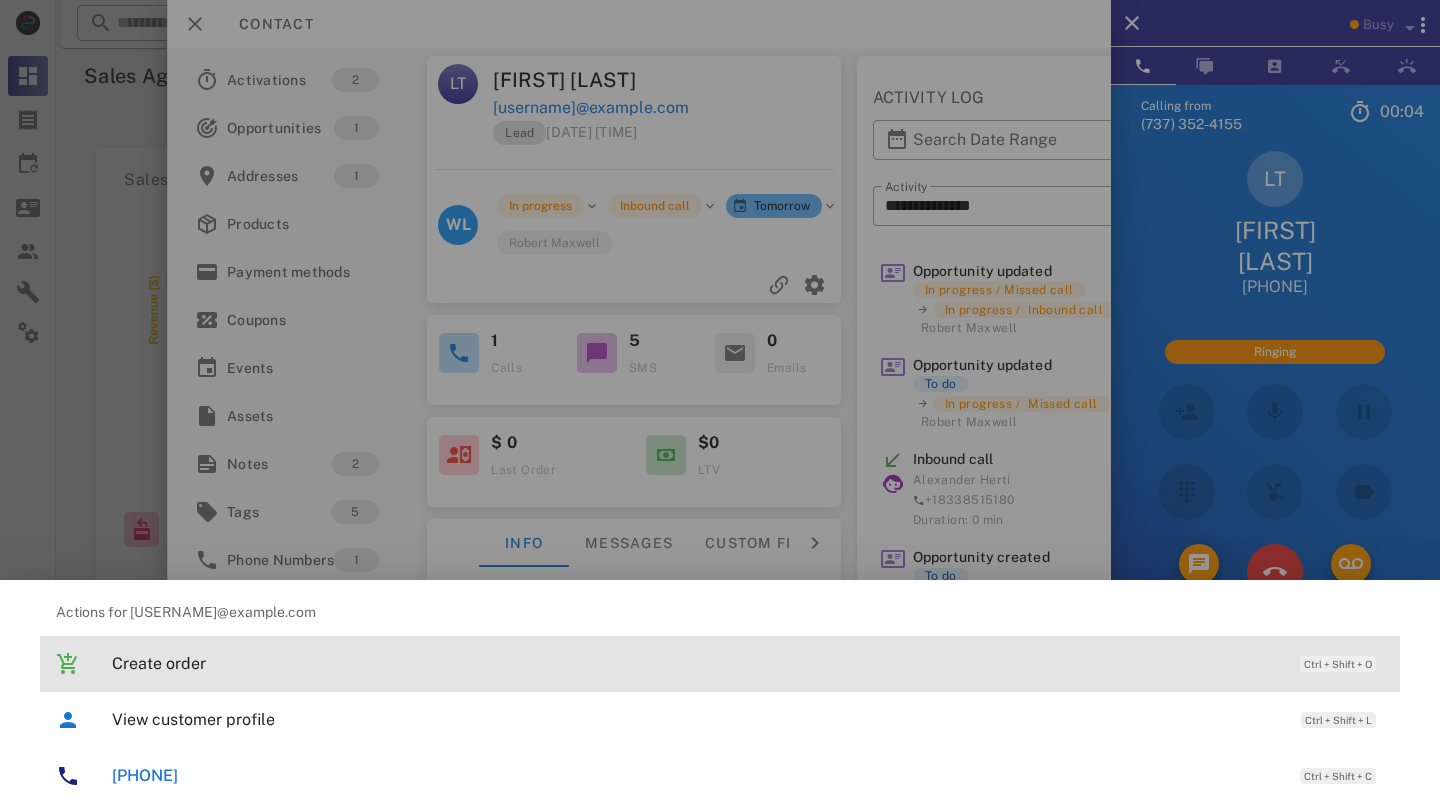 click on "Create order Ctrl + Shift + O" at bounding box center [748, 663] 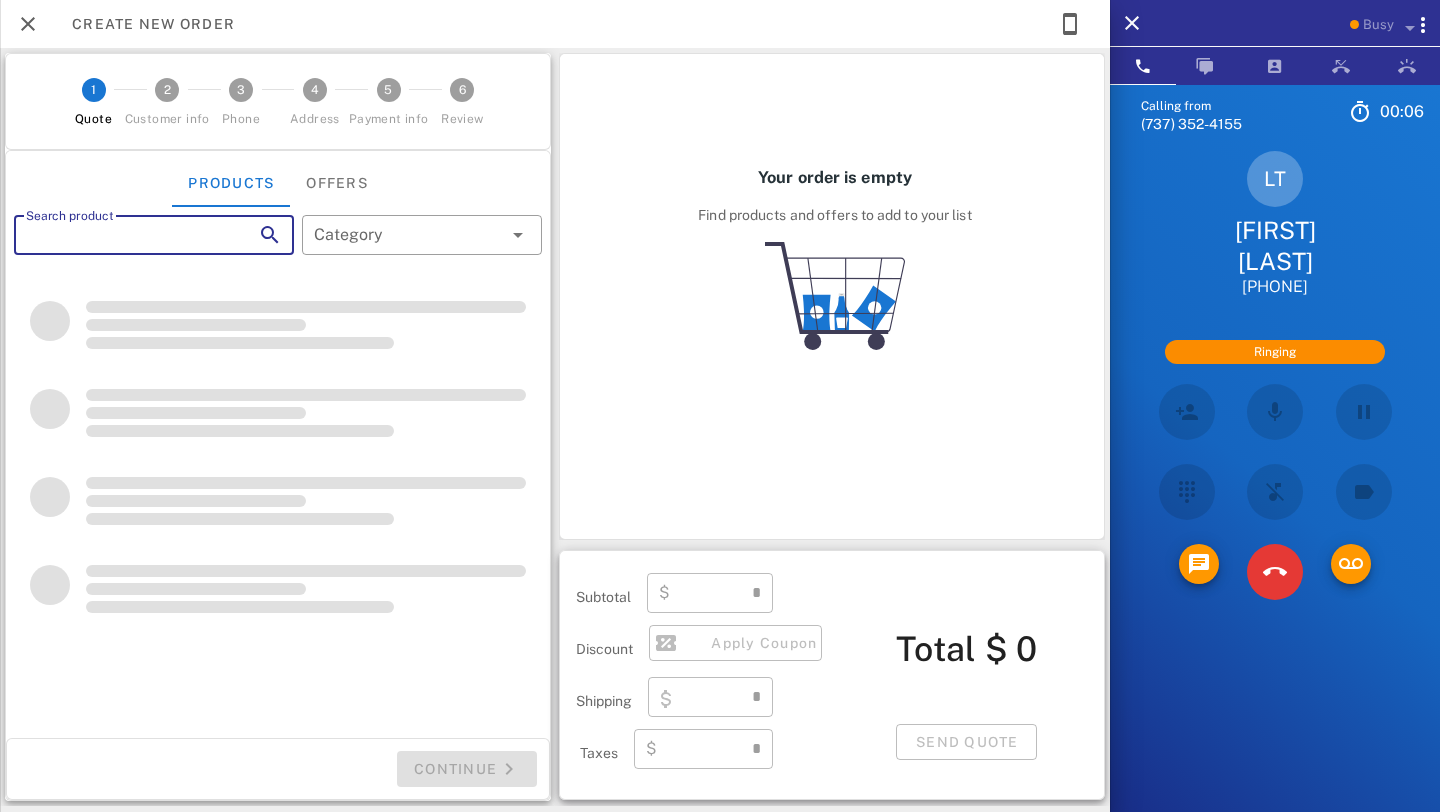 click on "Search product" at bounding box center (126, 235) 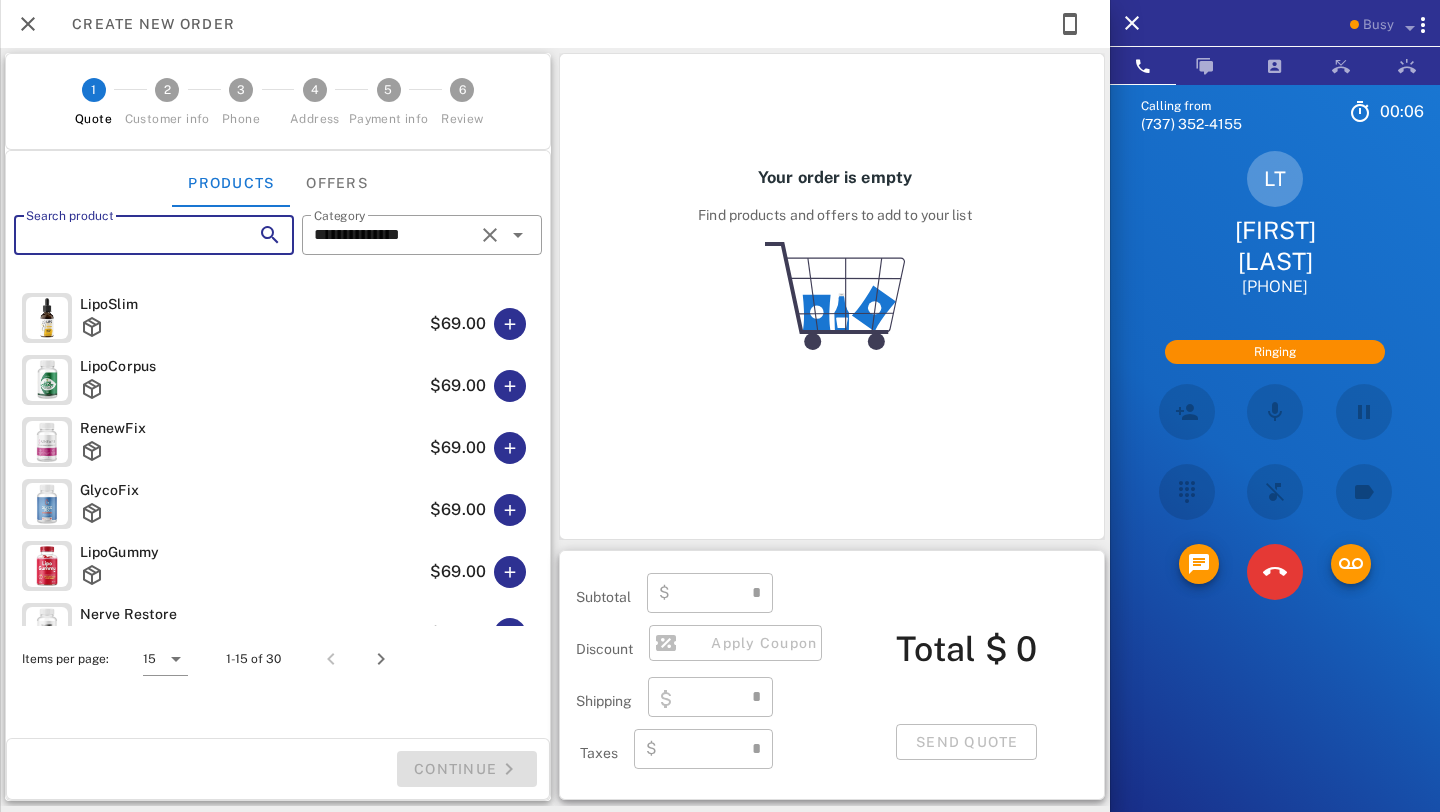 paste on "**********" 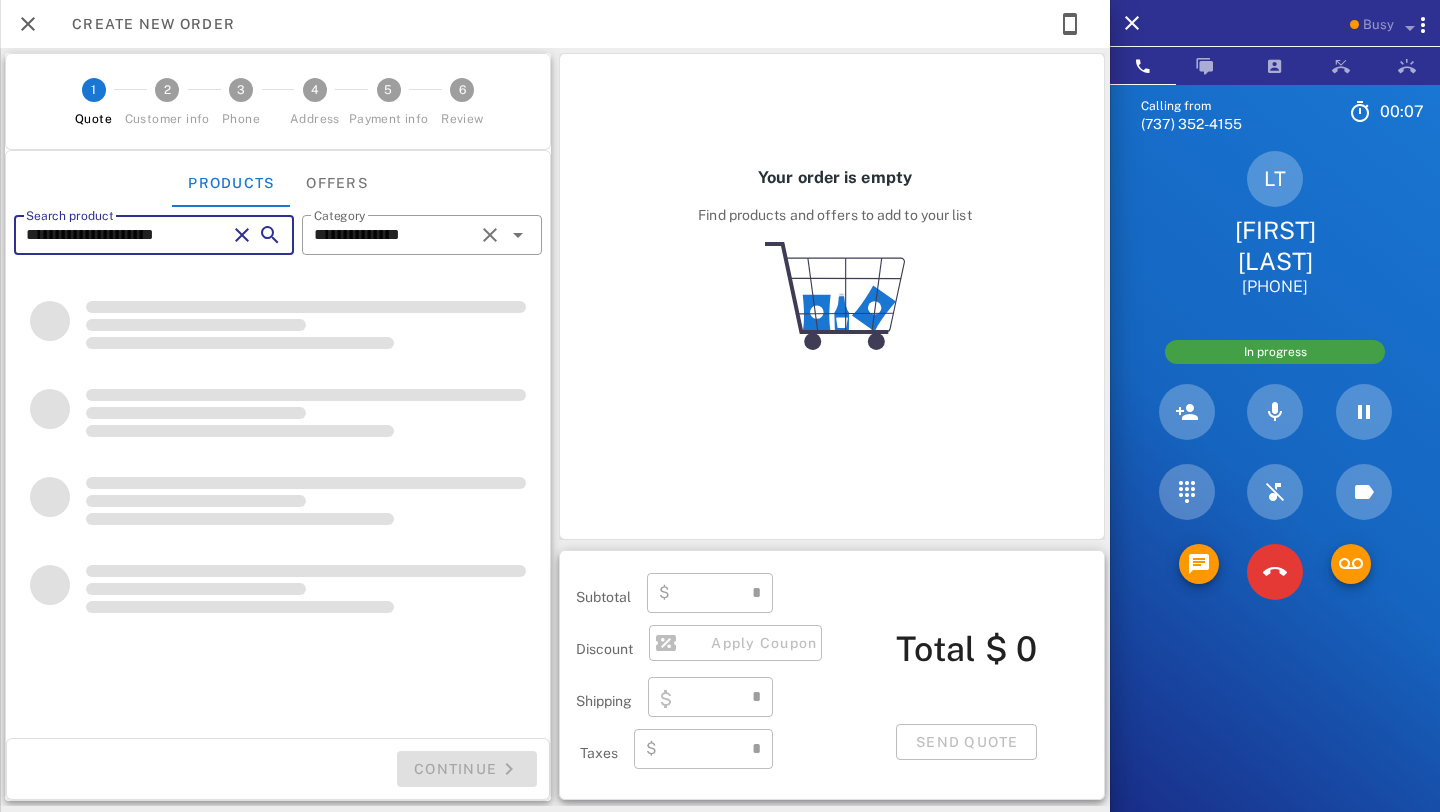 click at bounding box center [242, 235] 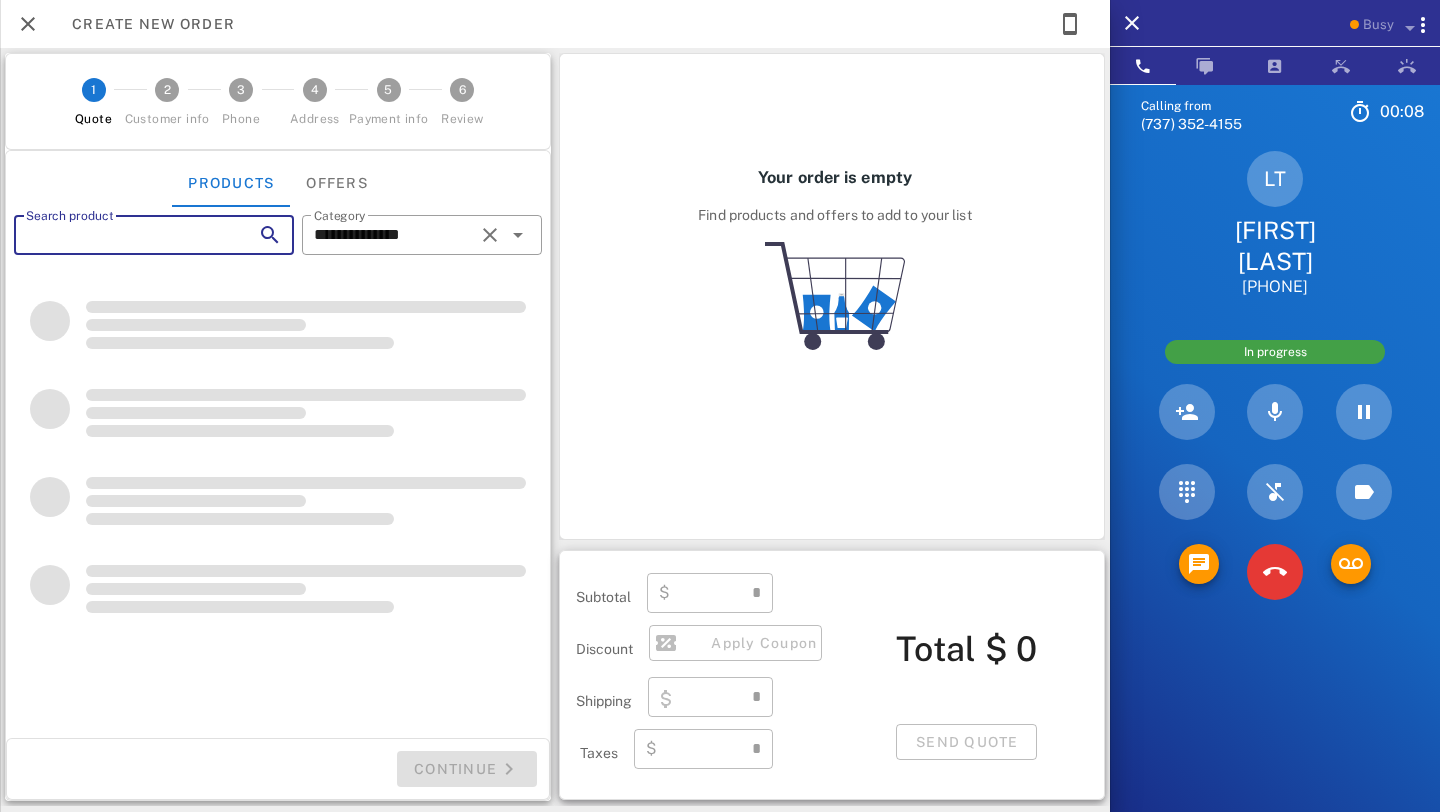 type on "****" 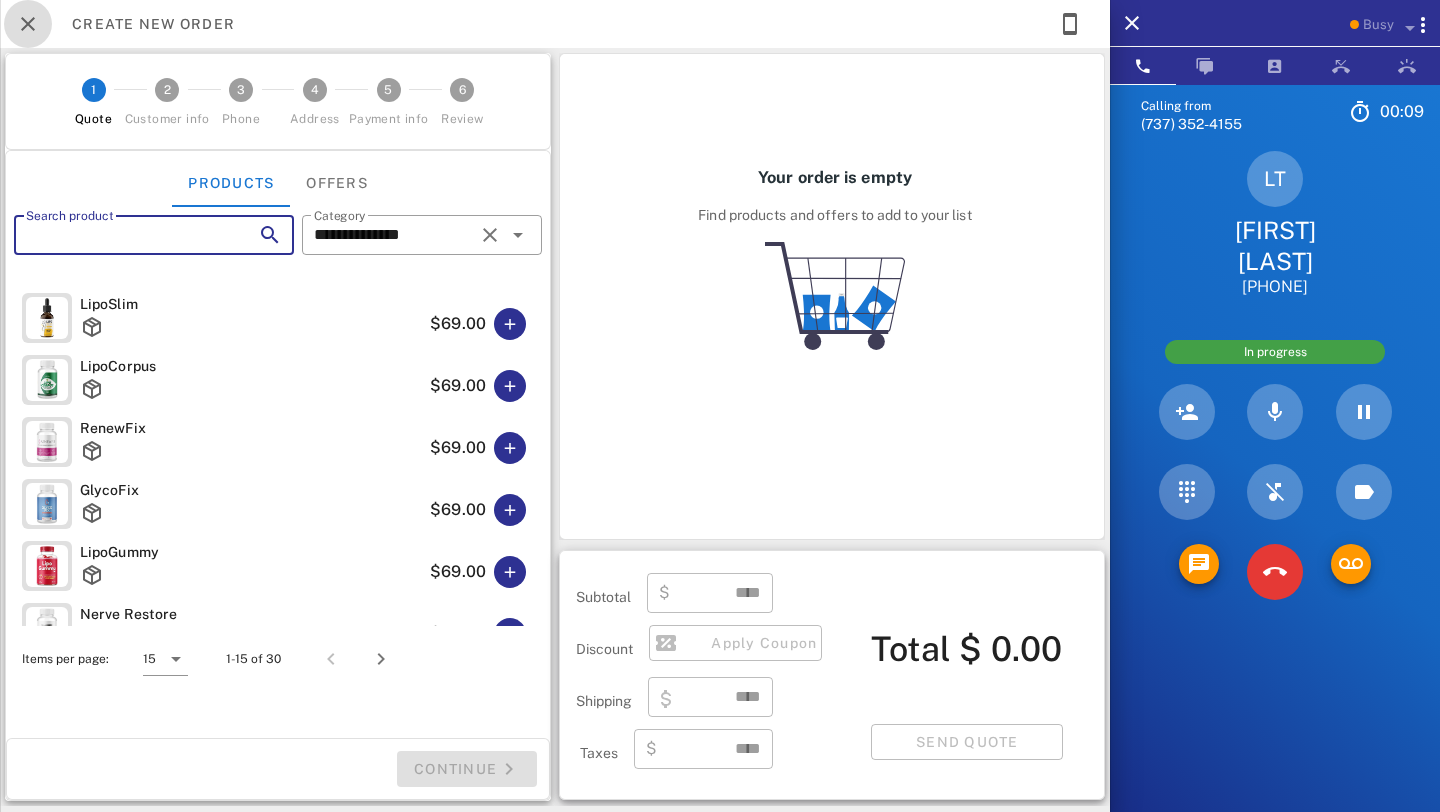 click at bounding box center [28, 24] 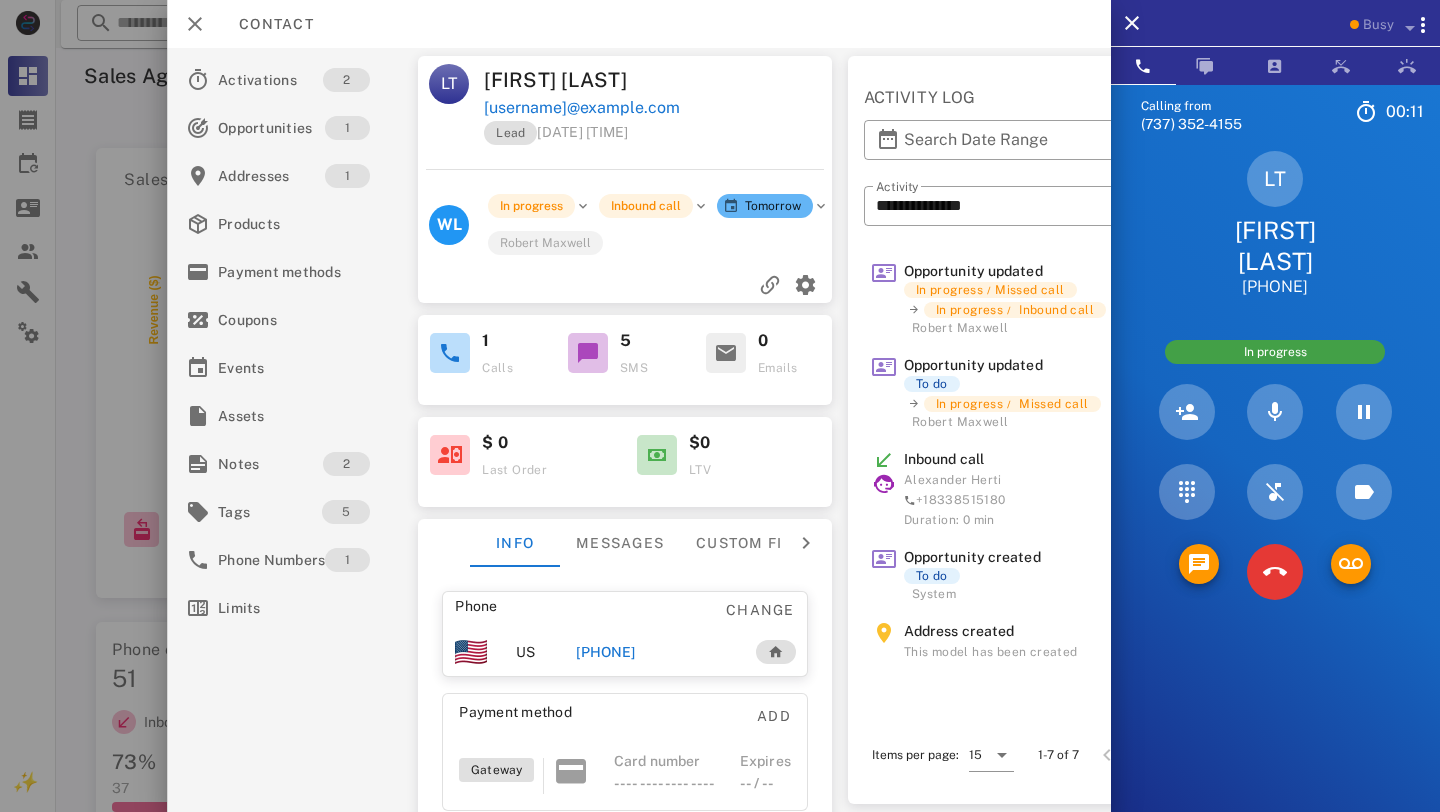 scroll, scrollTop: 0, scrollLeft: 0, axis: both 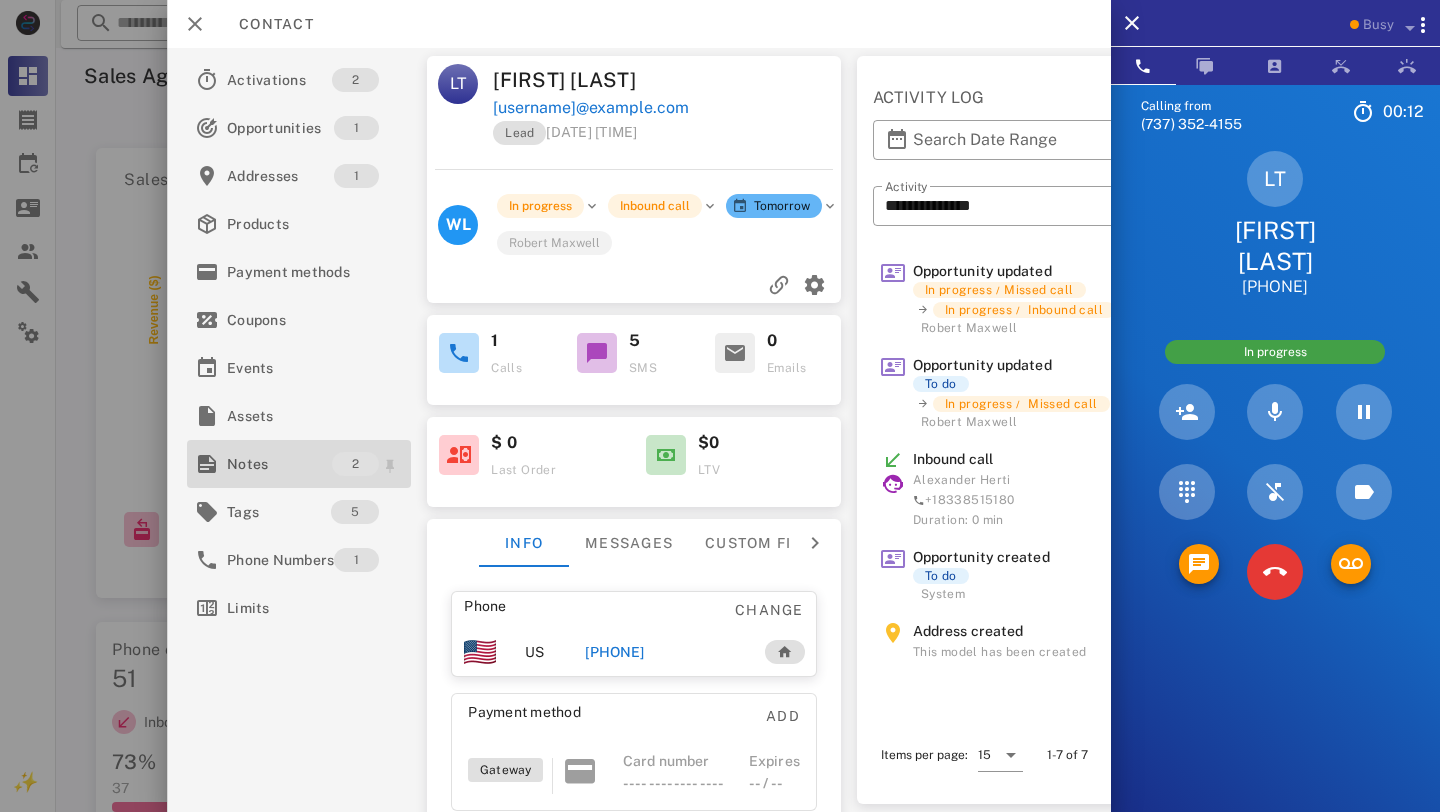 click on "Notes" at bounding box center (279, 464) 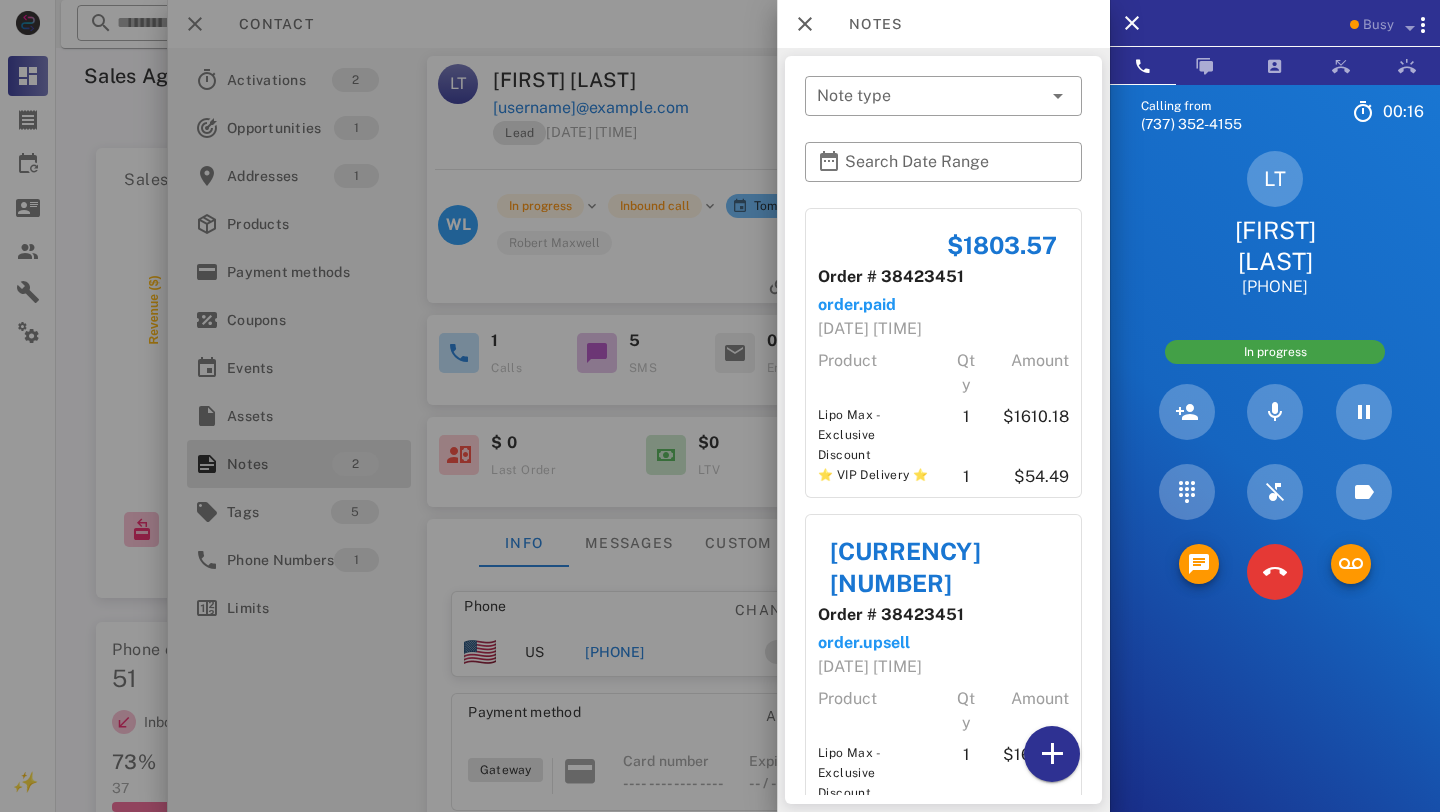 scroll, scrollTop: 57, scrollLeft: 0, axis: vertical 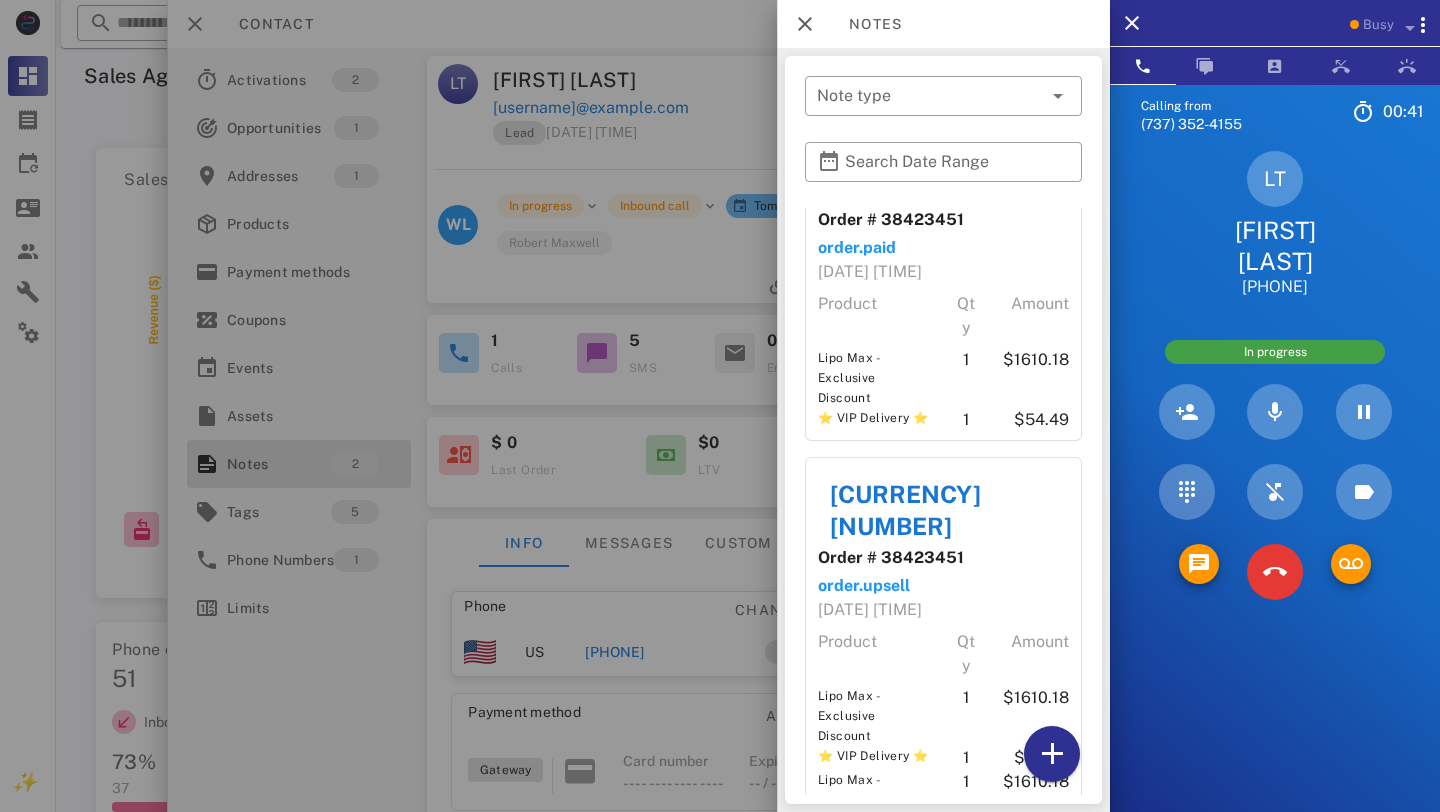 click at bounding box center [720, 406] 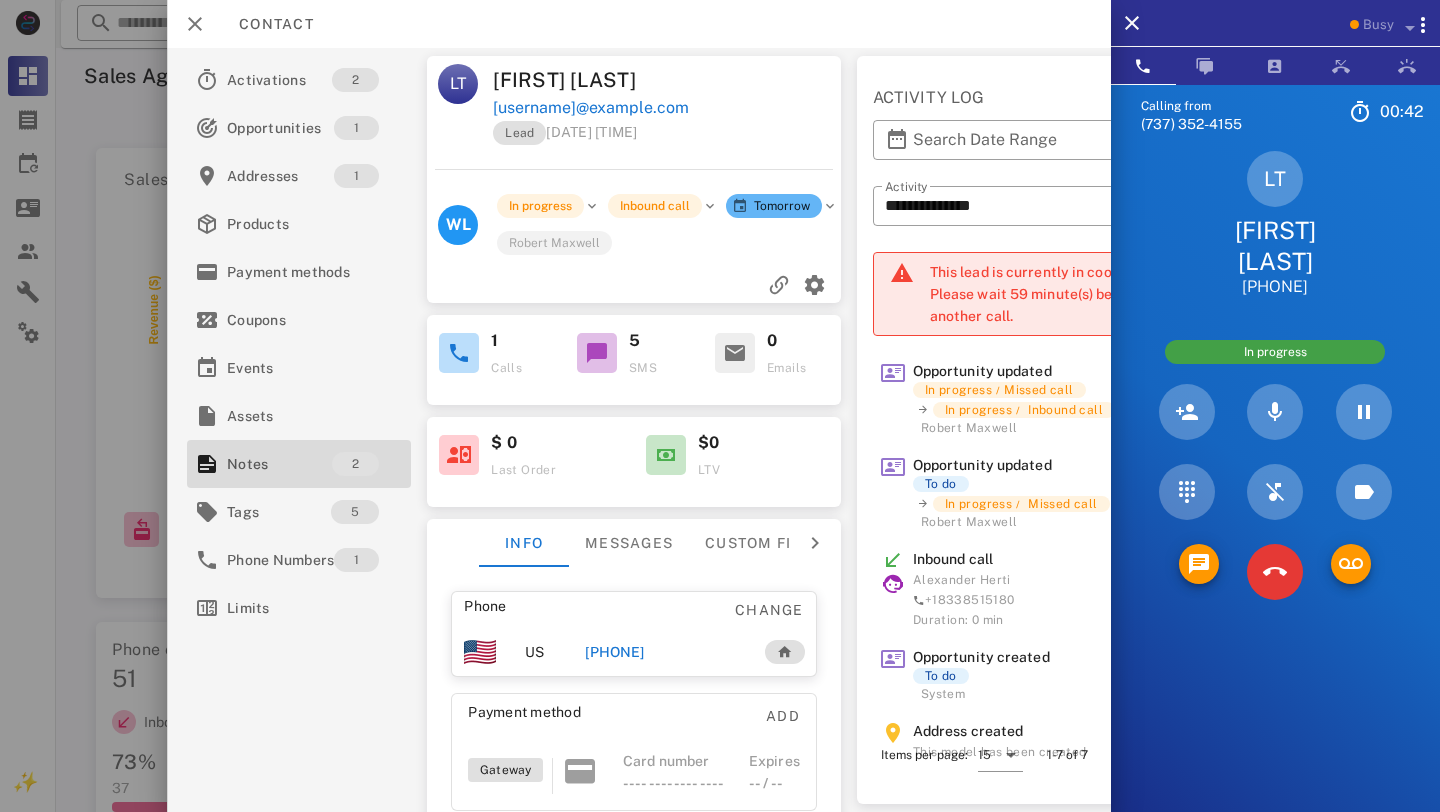 click on "larrytolle220@gmail.com" at bounding box center (591, 108) 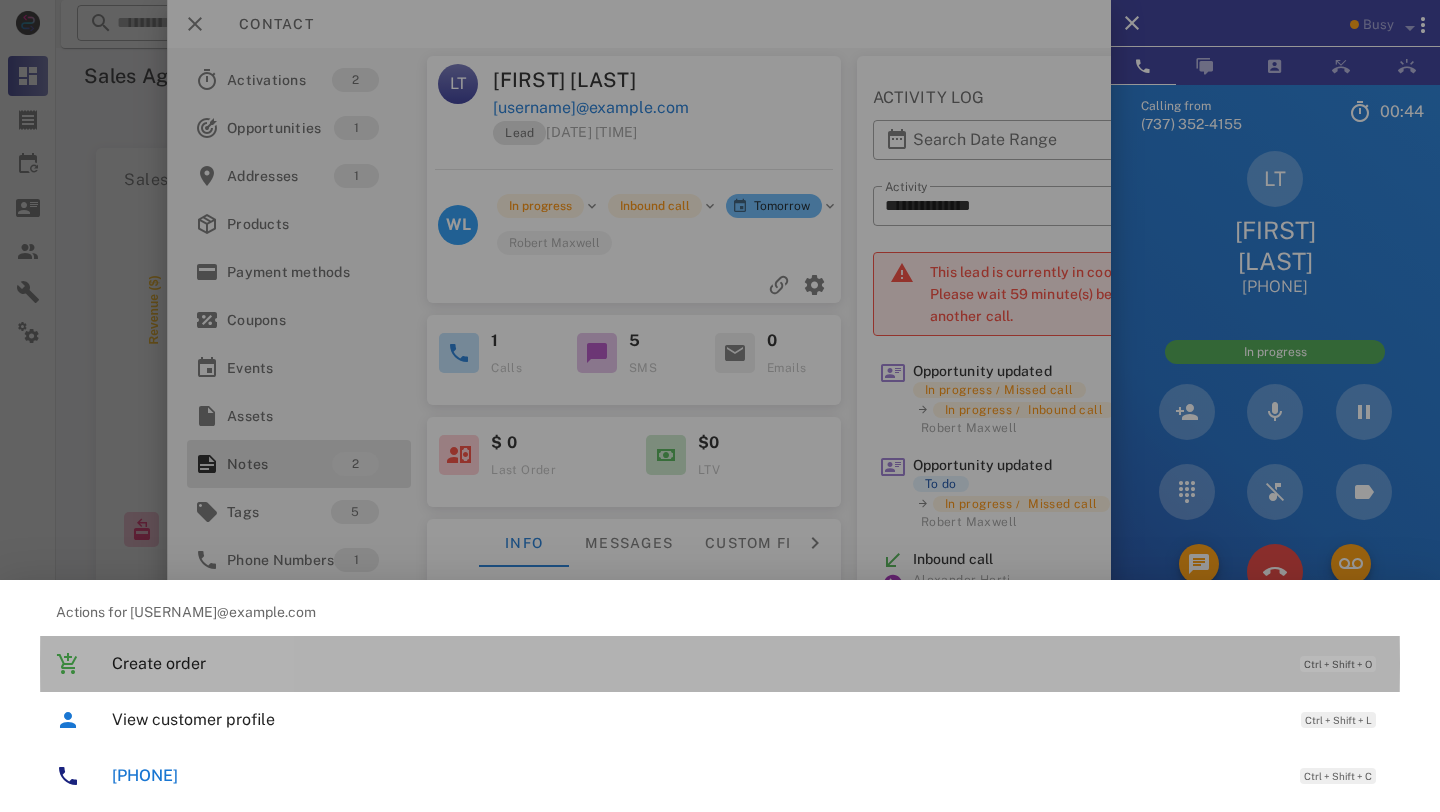 click on "Create order" at bounding box center [696, 663] 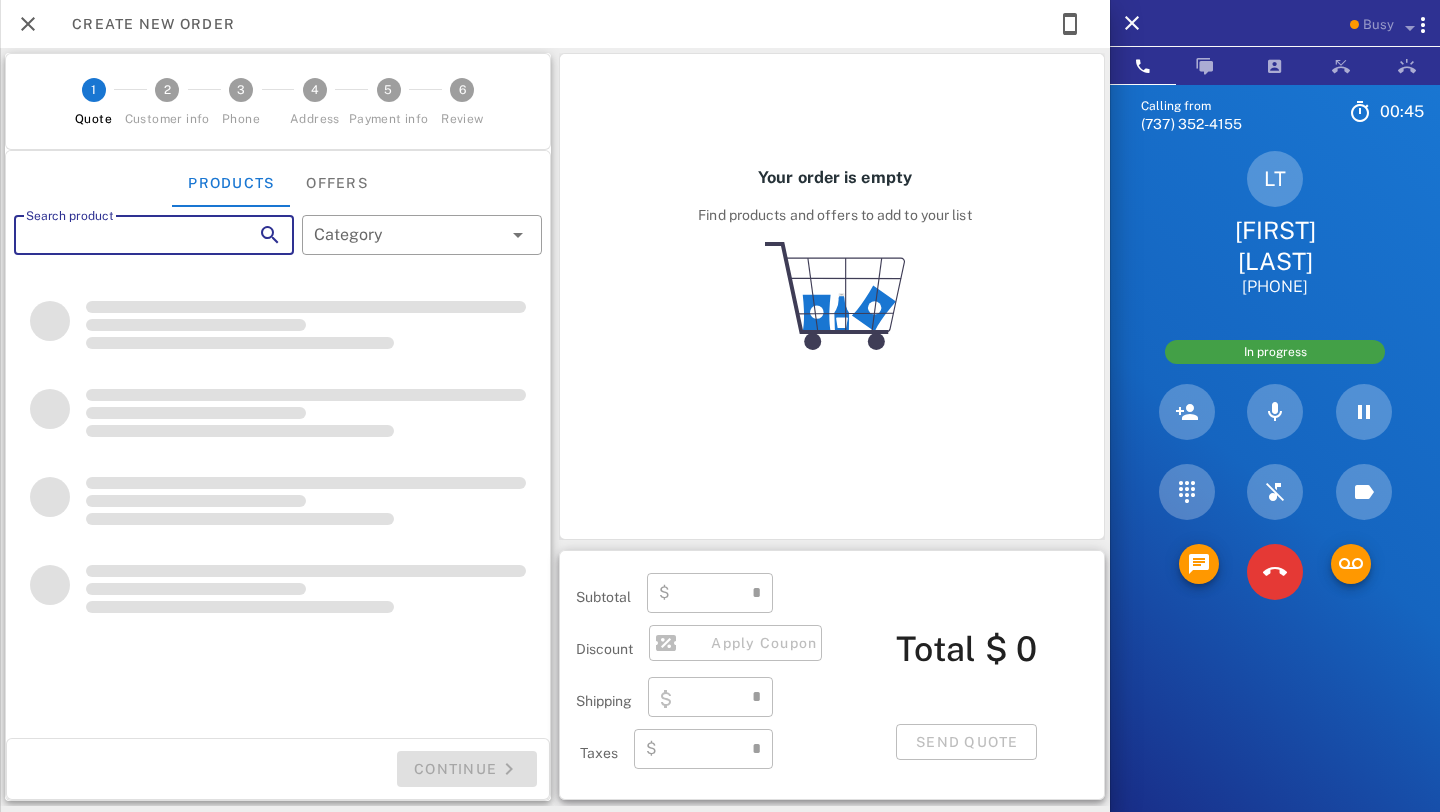 click on "Search product" at bounding box center (126, 235) 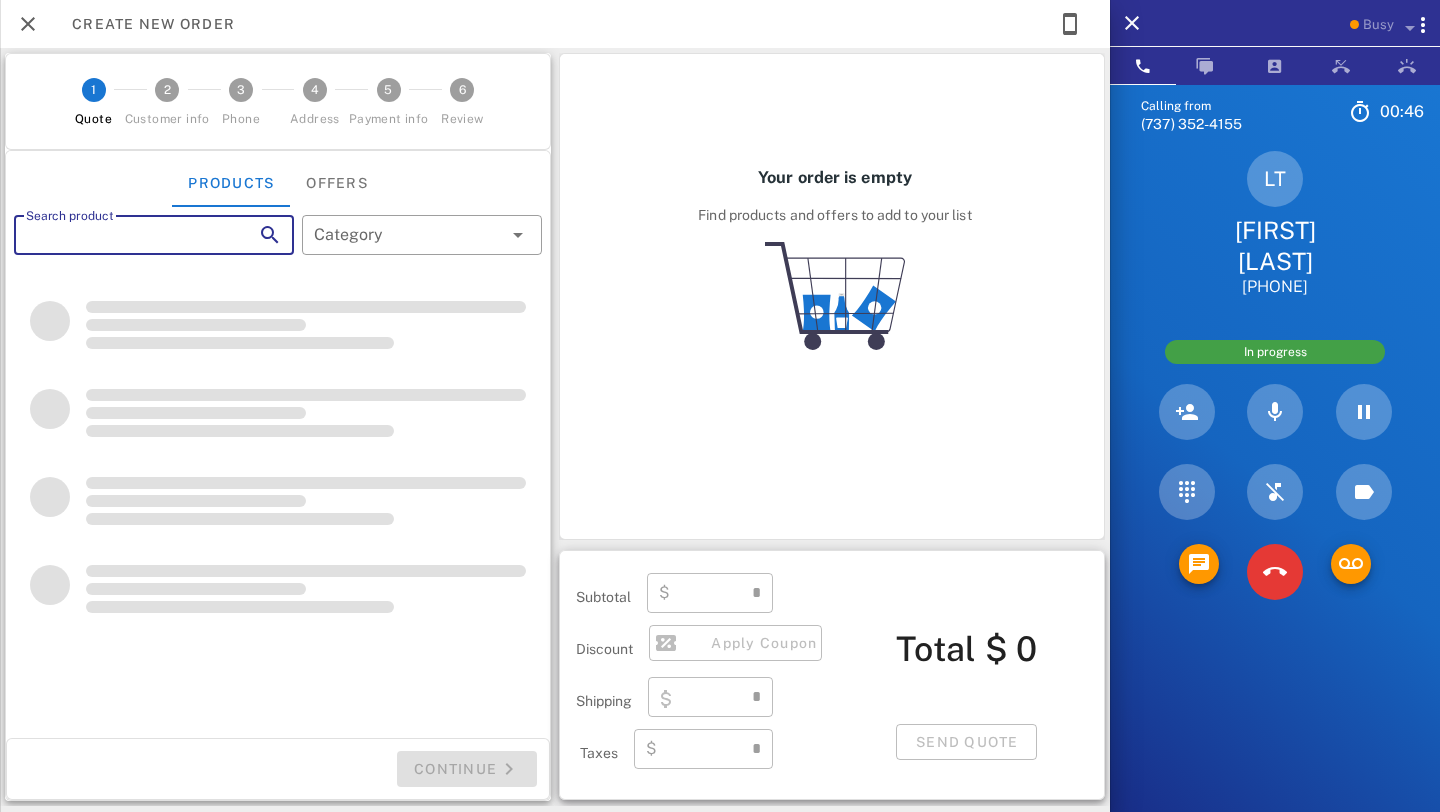 paste on "*********" 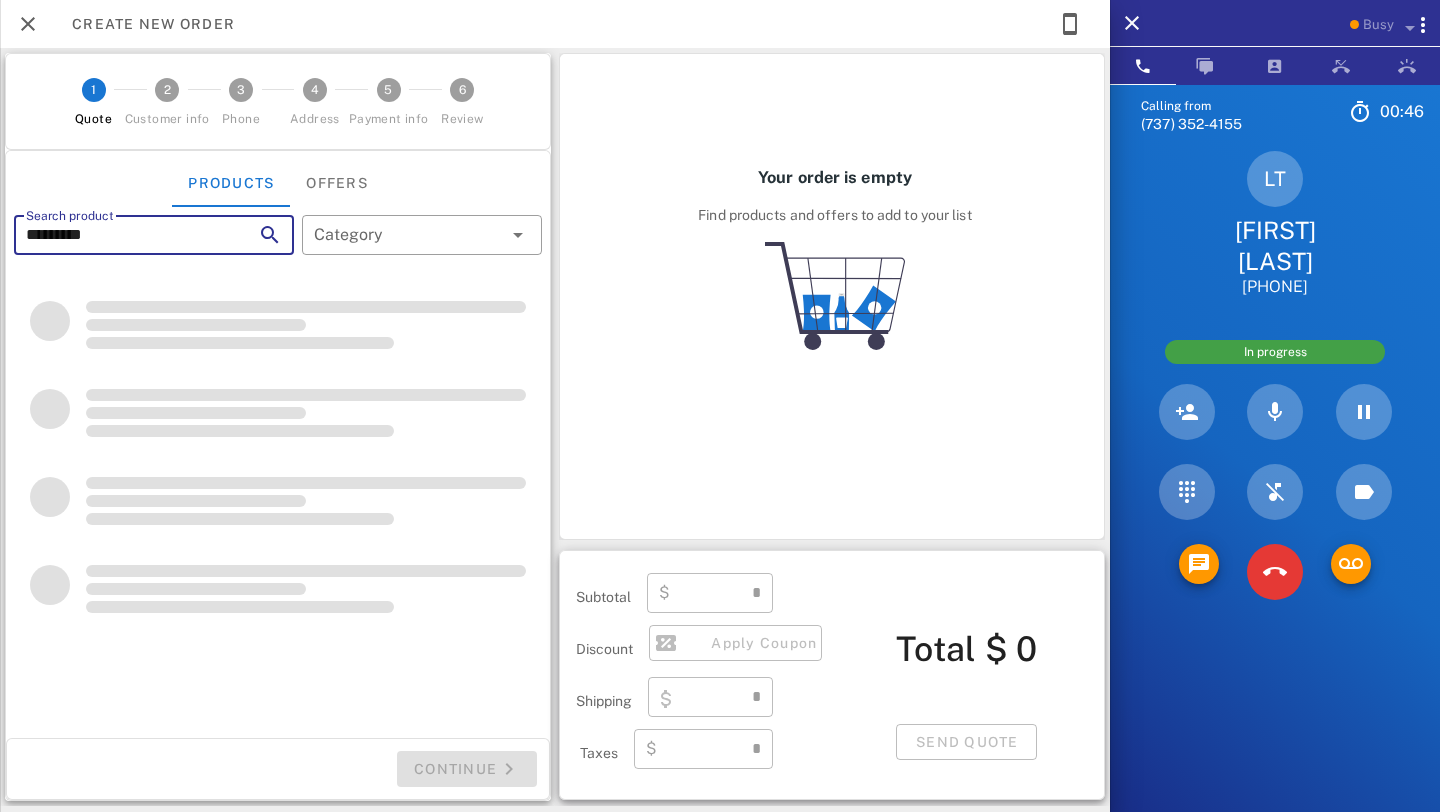 type on "**********" 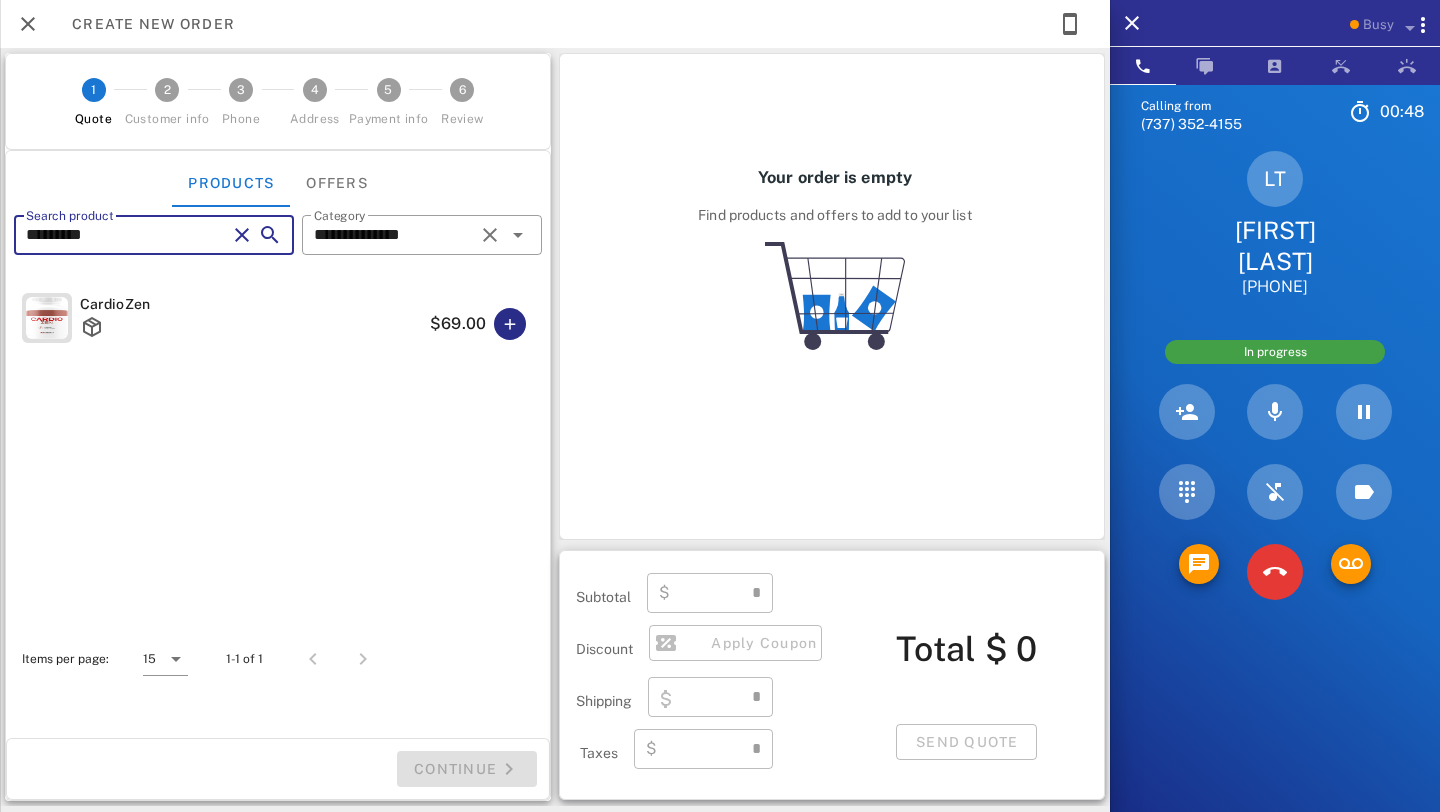 type on "*********" 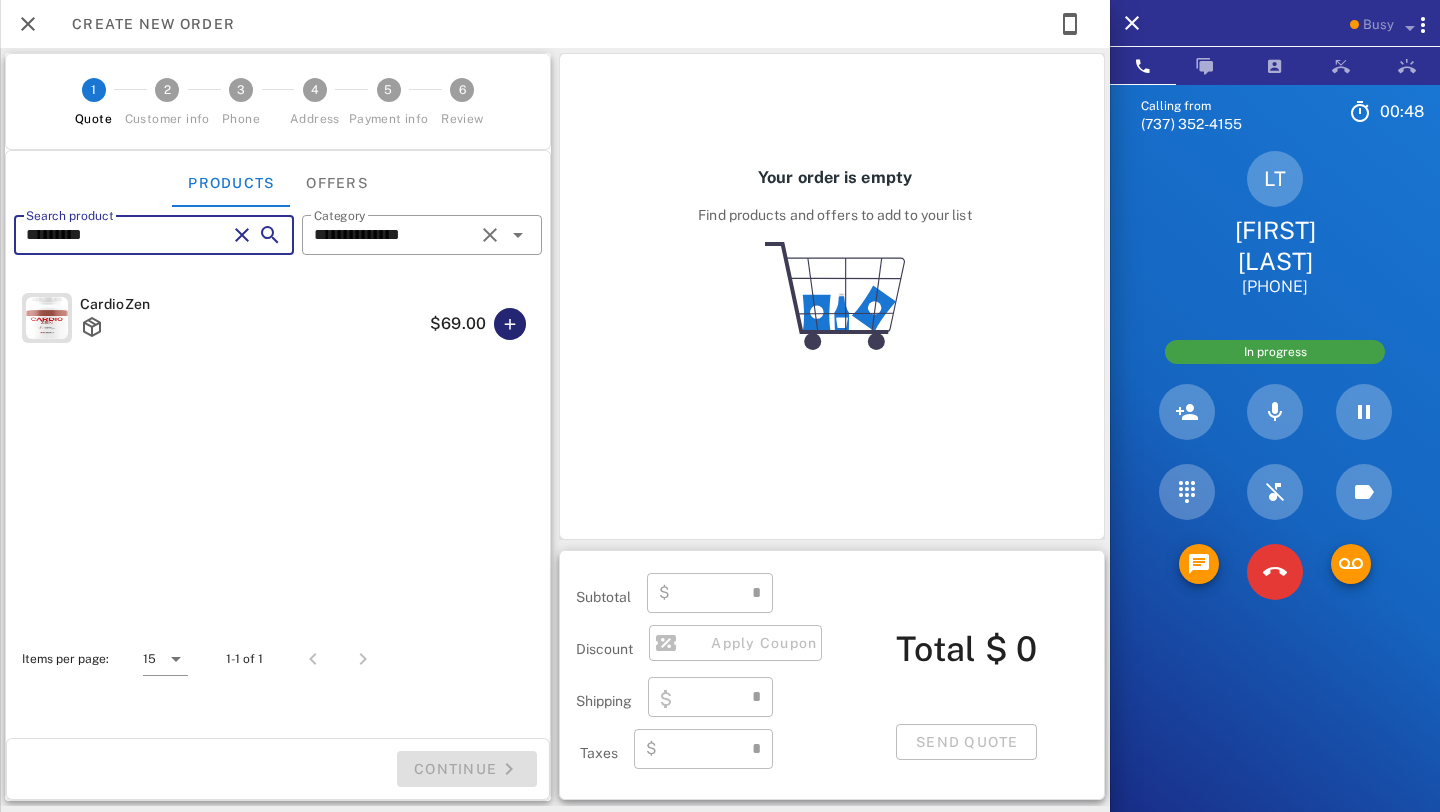 type on "****" 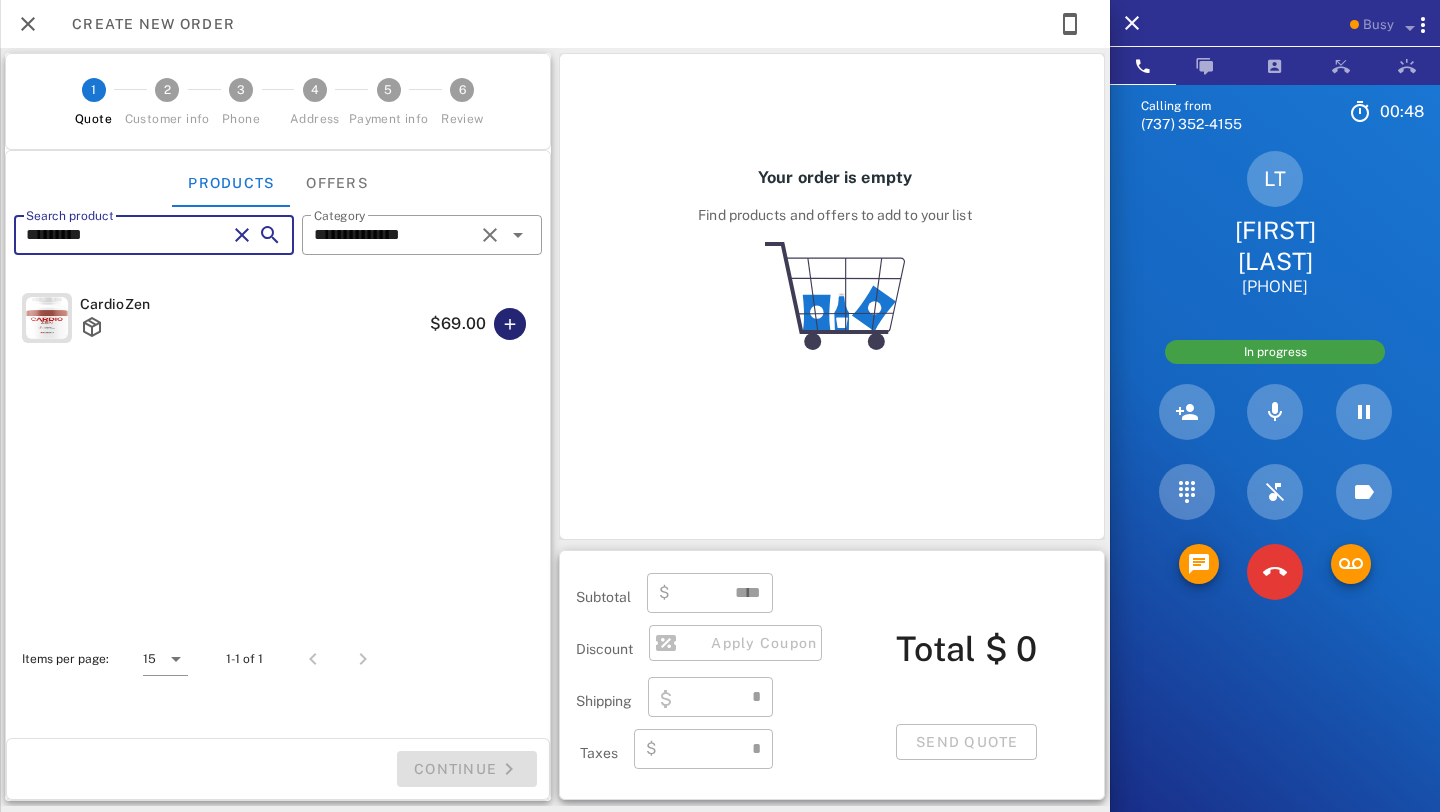 type on "****" 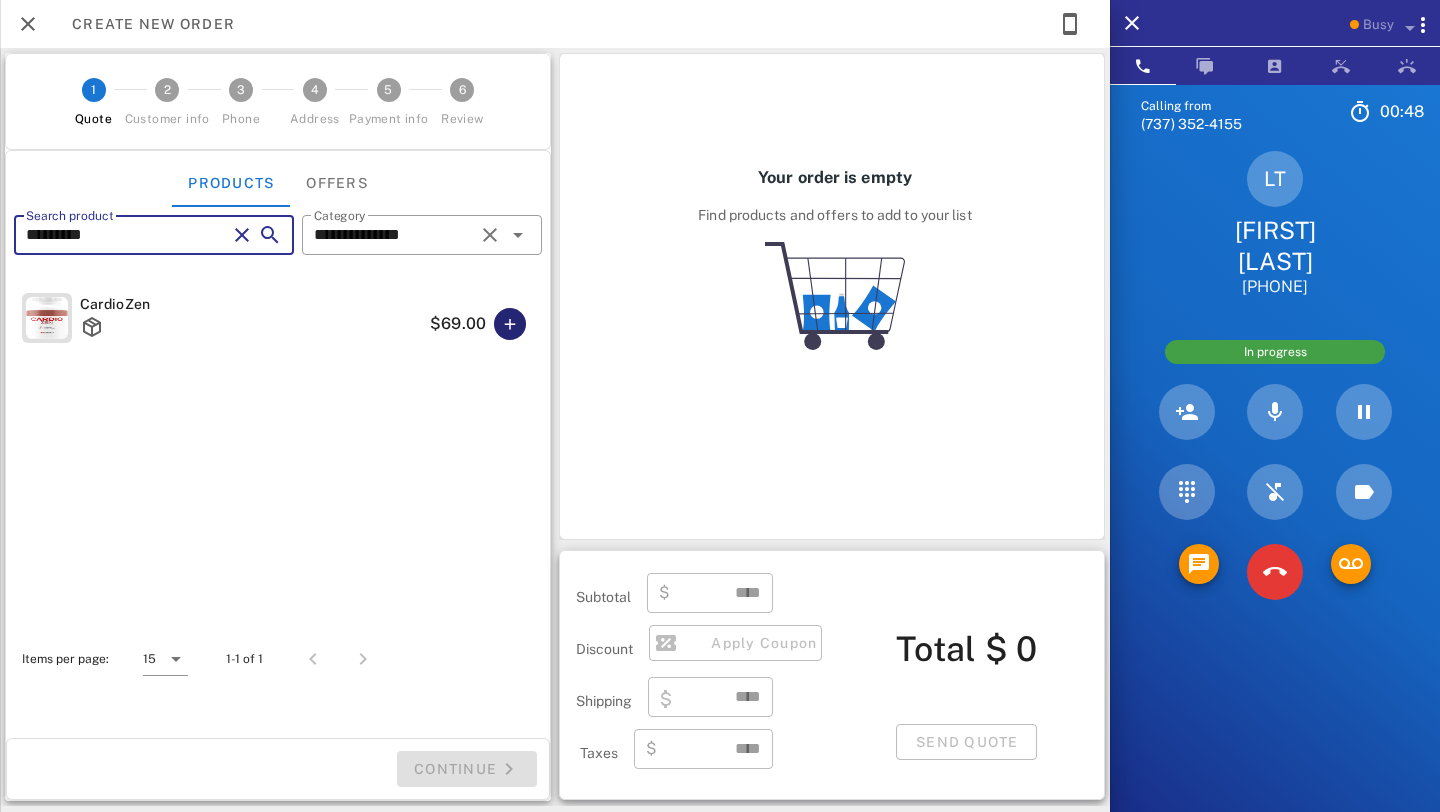 click at bounding box center [510, 324] 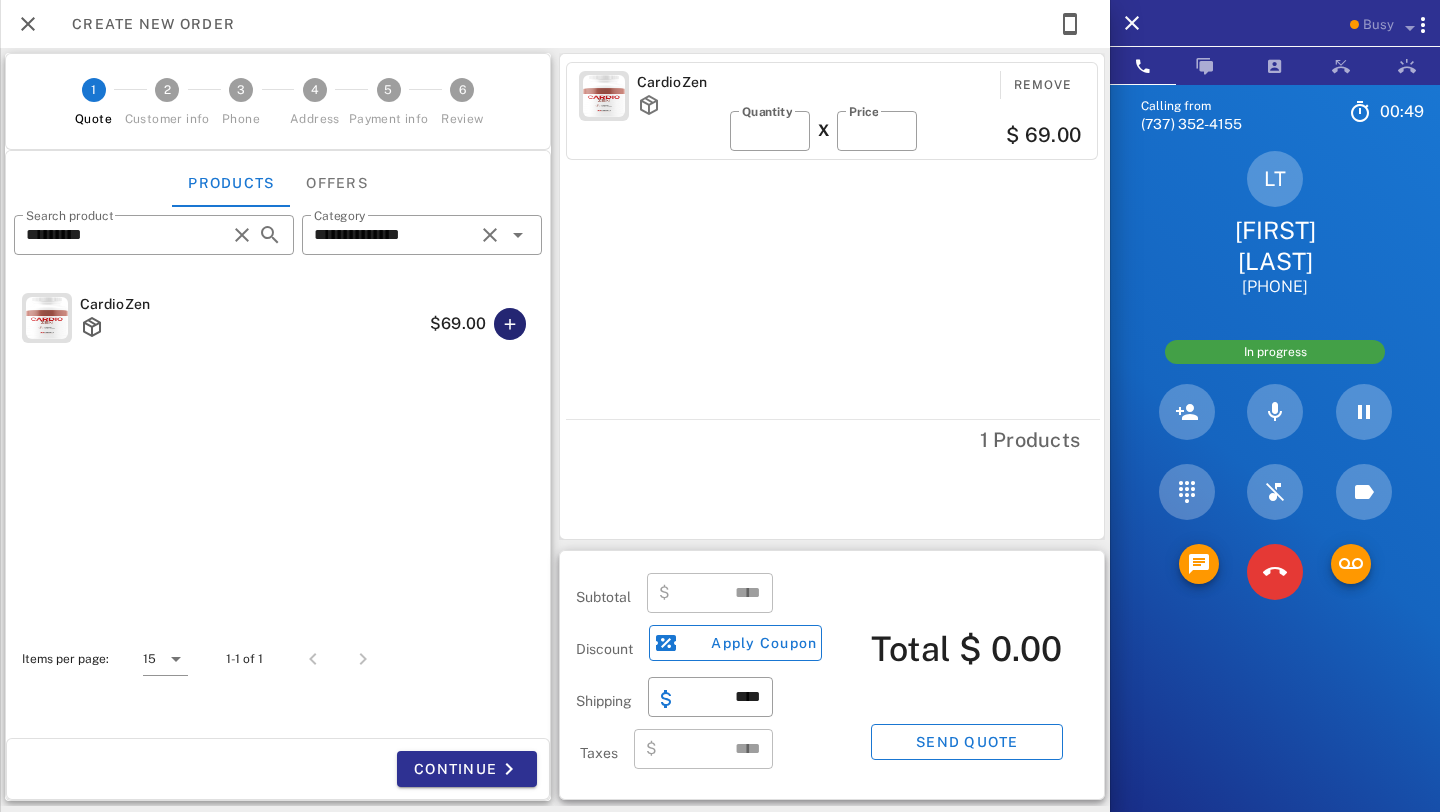 type on "*****" 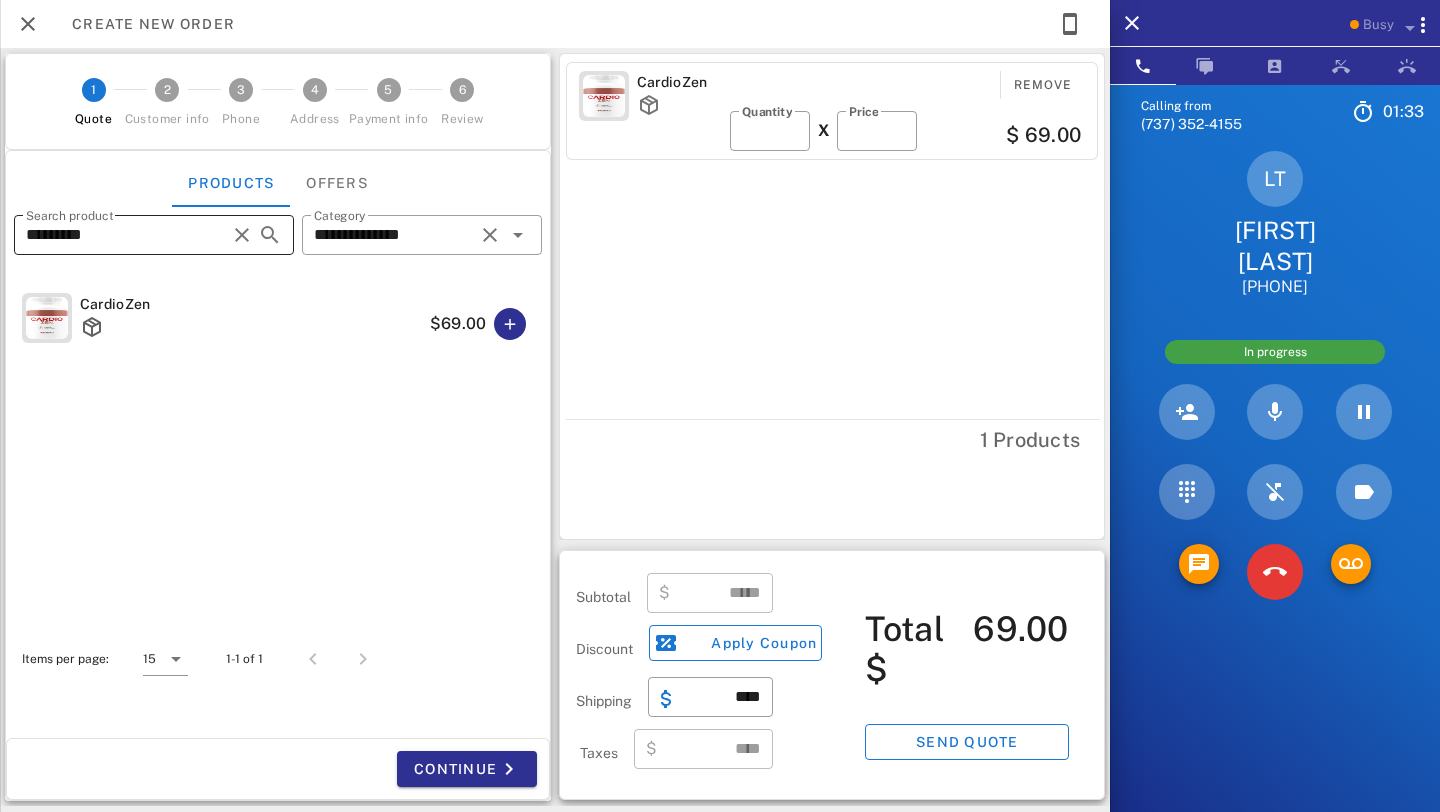 click on "*********" at bounding box center [126, 235] 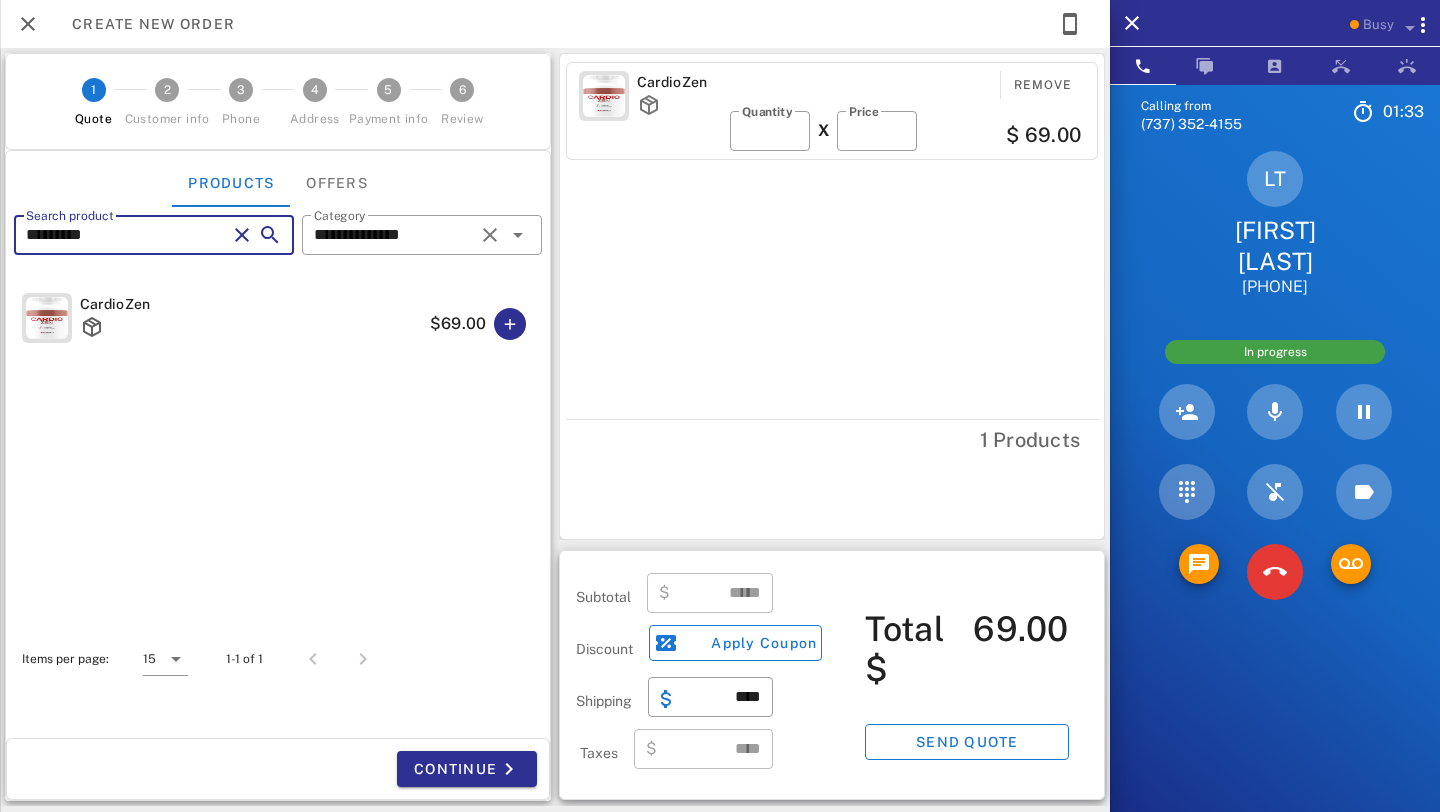 click on "*********" at bounding box center (126, 235) 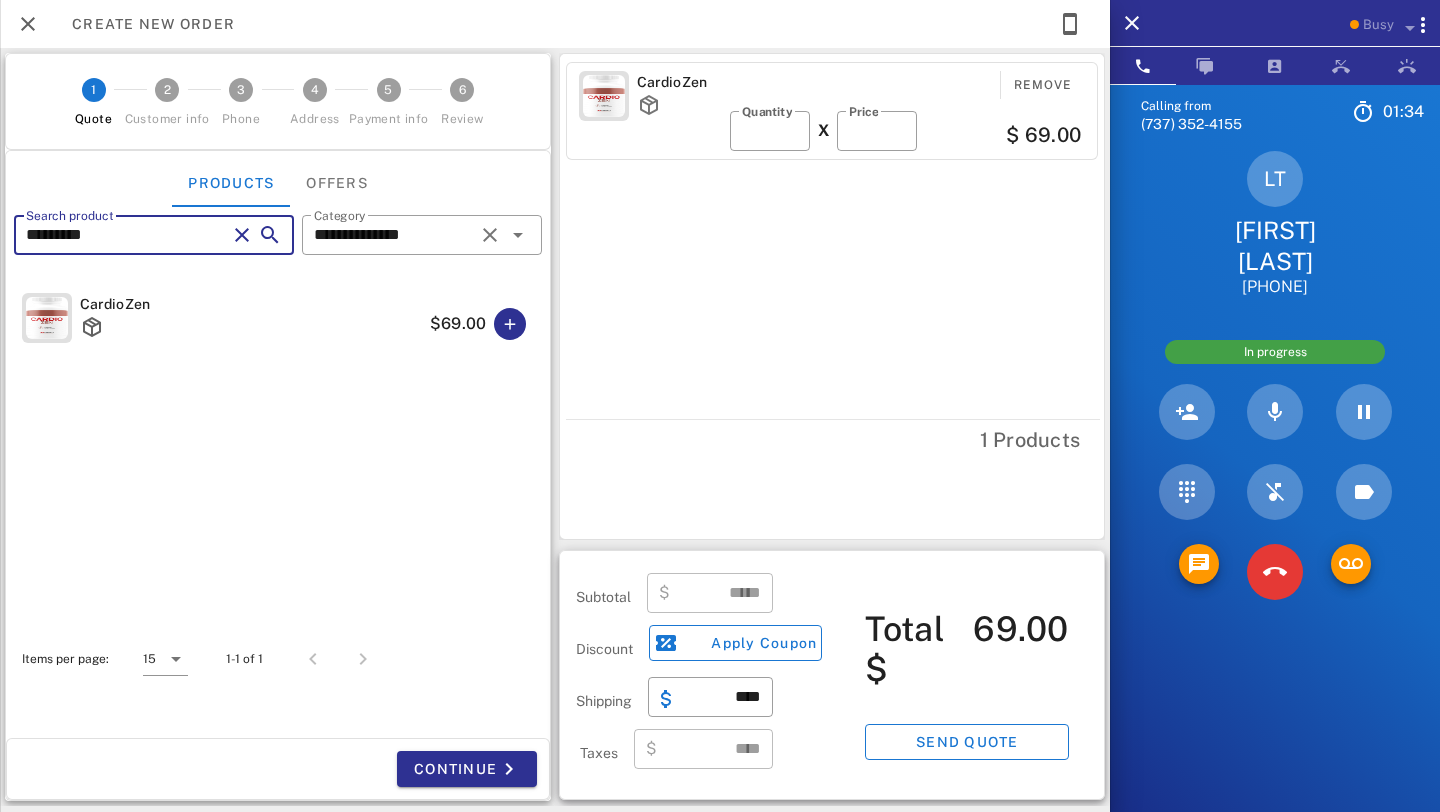 click on "*********" at bounding box center (126, 235) 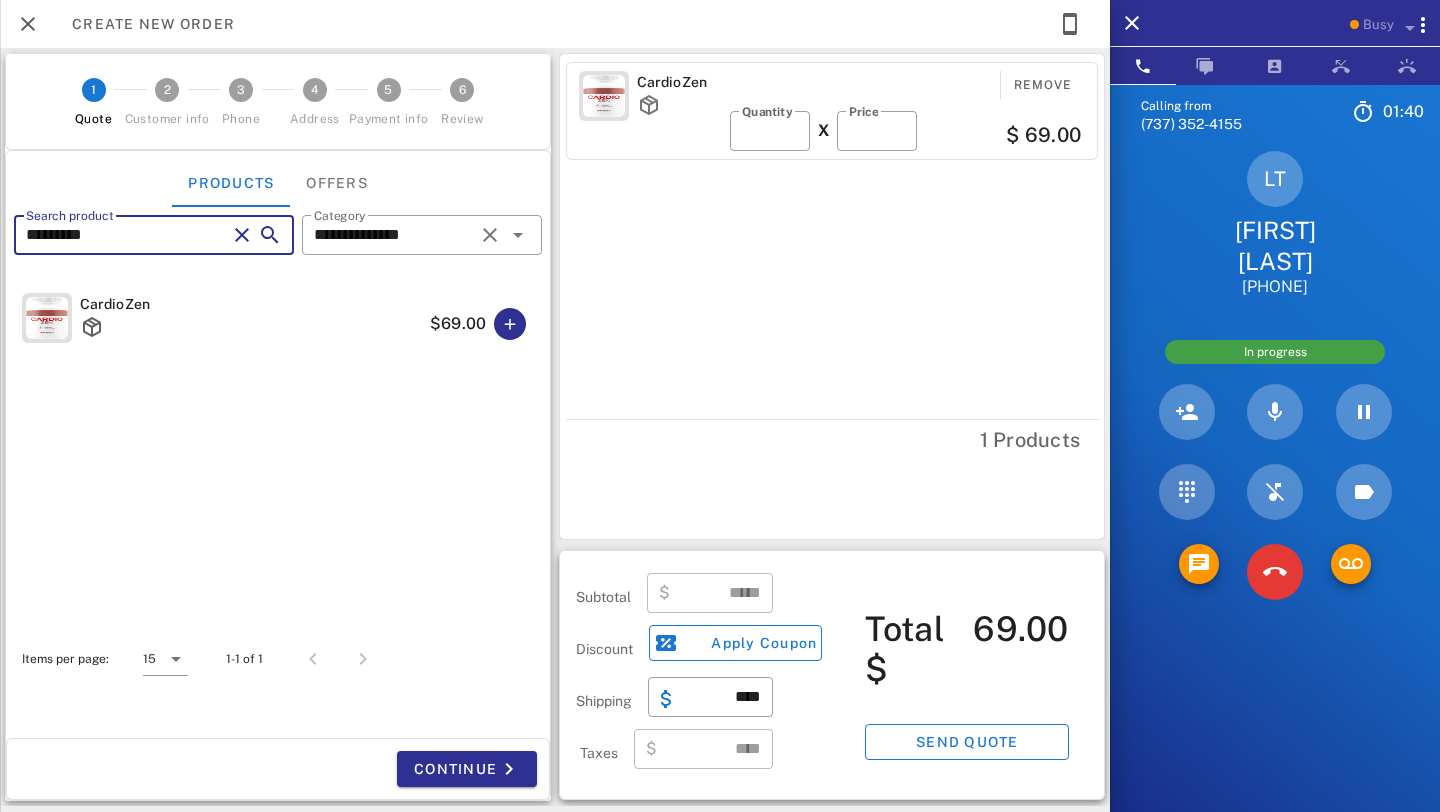 click at bounding box center [242, 235] 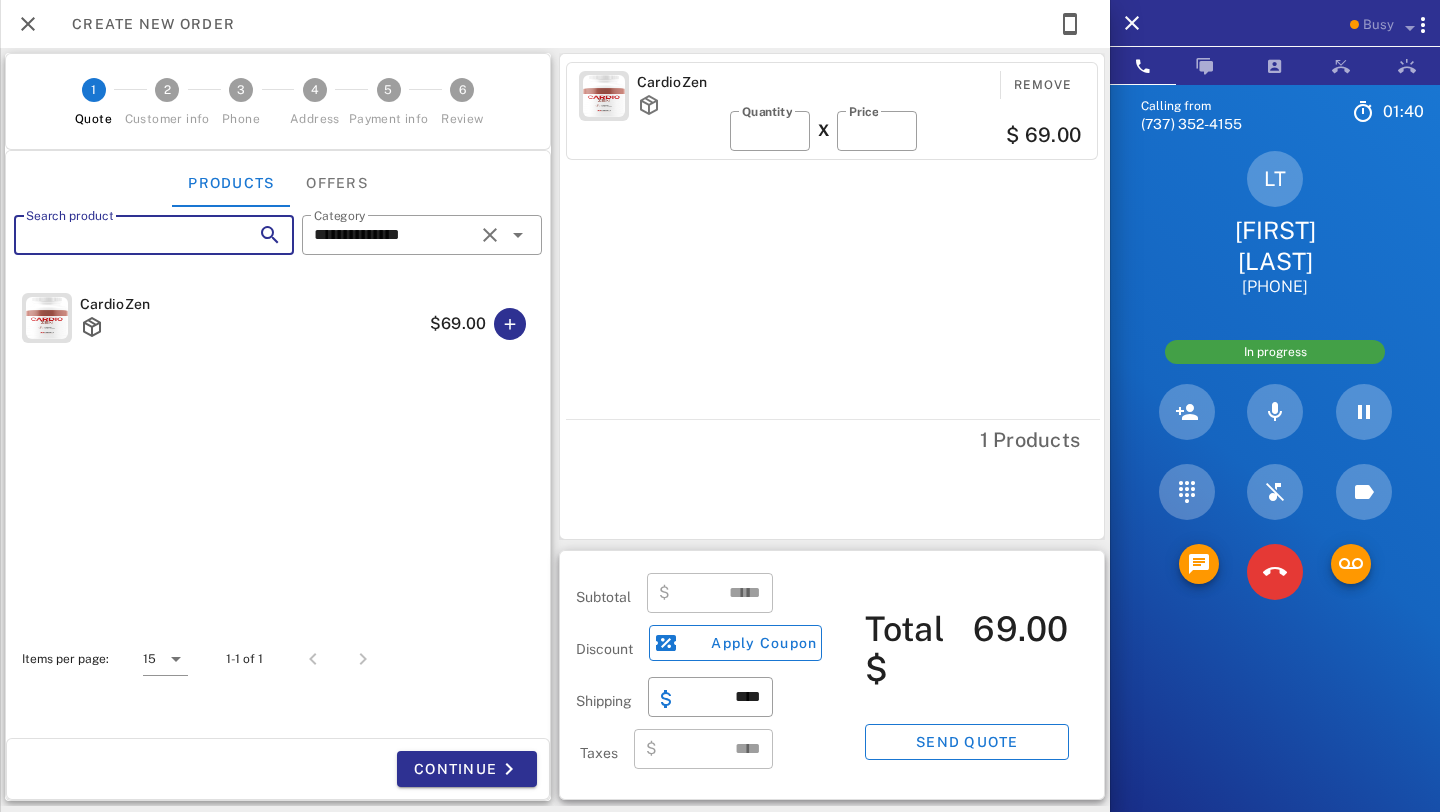 click on "Search product" at bounding box center [126, 235] 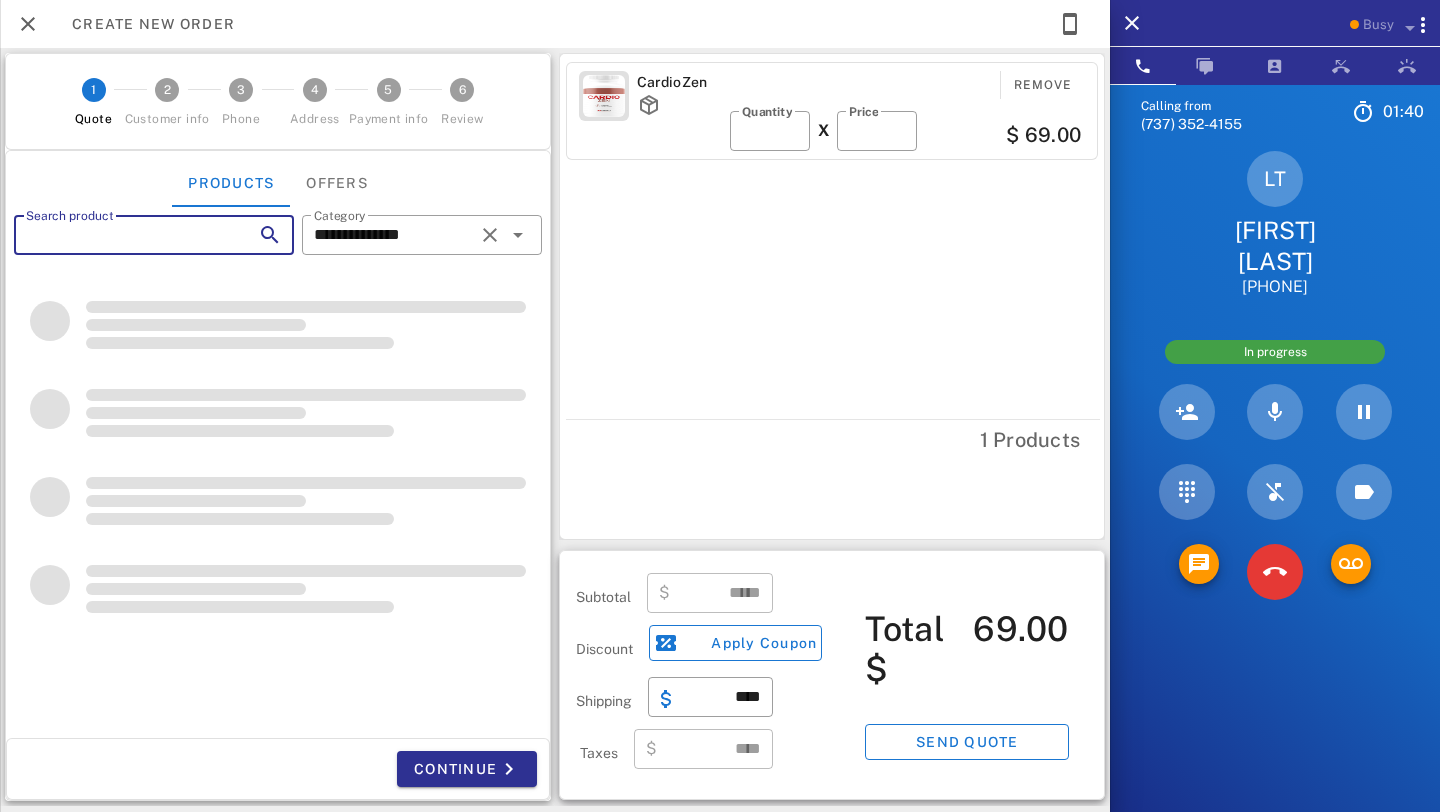 paste on "********" 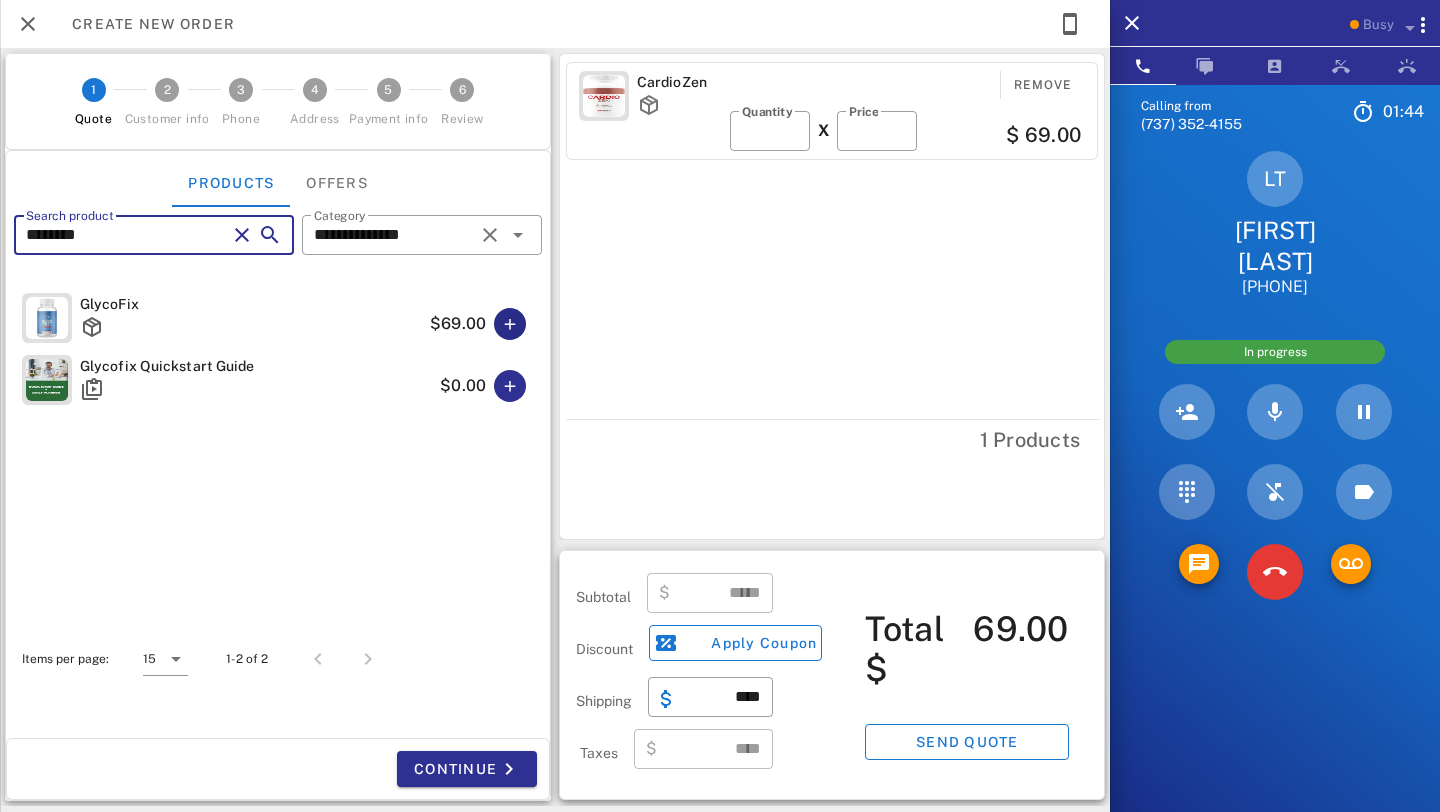 type on "********" 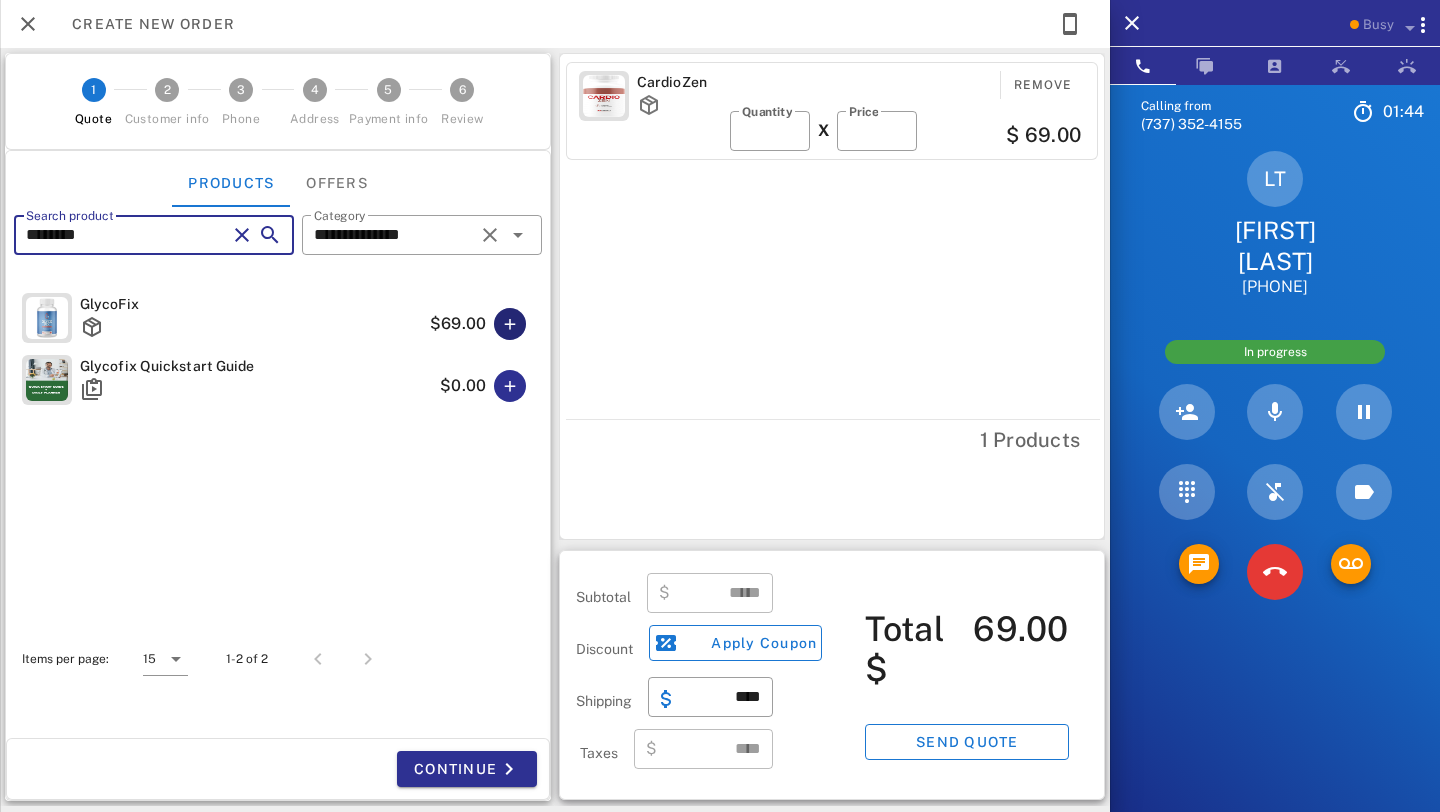 click at bounding box center [510, 324] 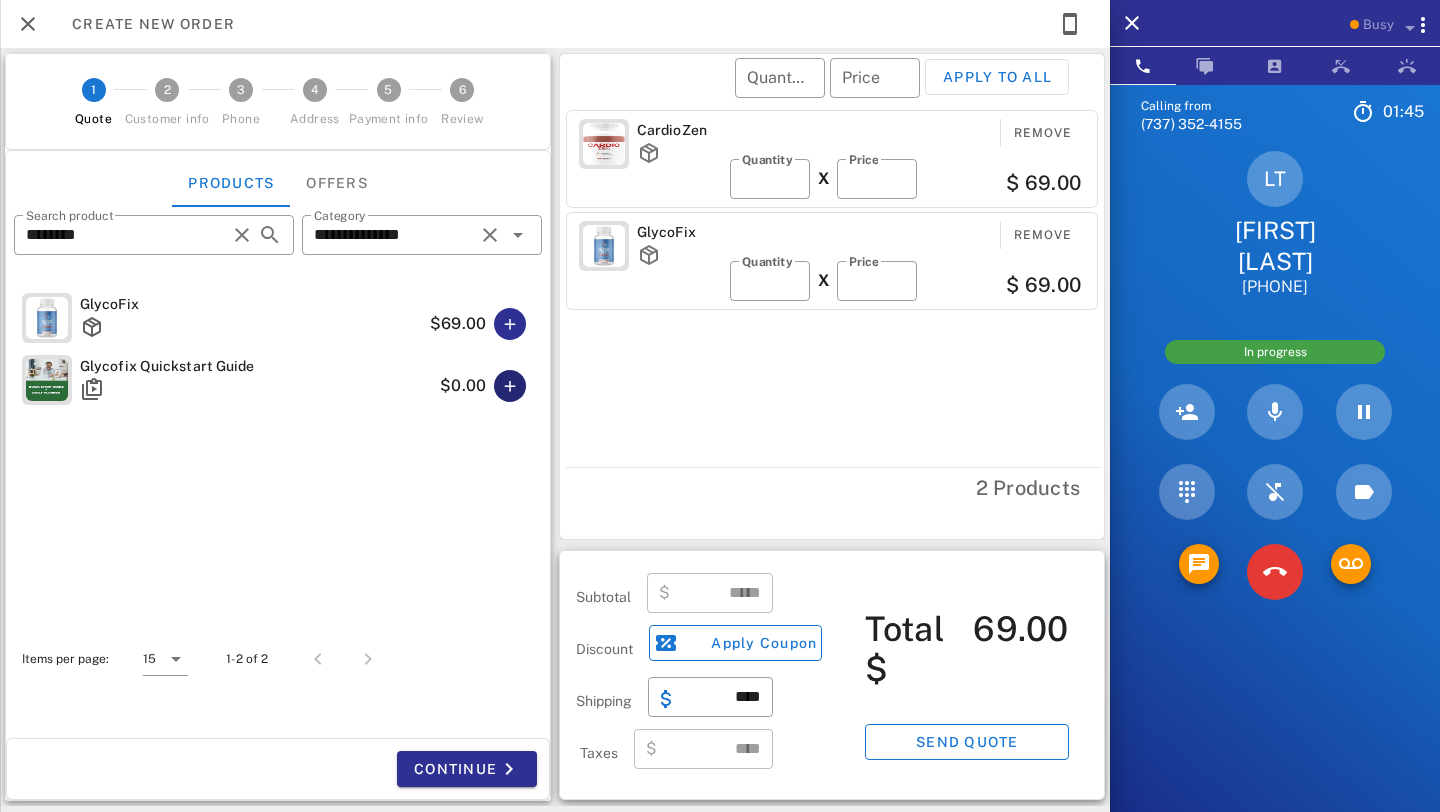 click at bounding box center [510, 386] 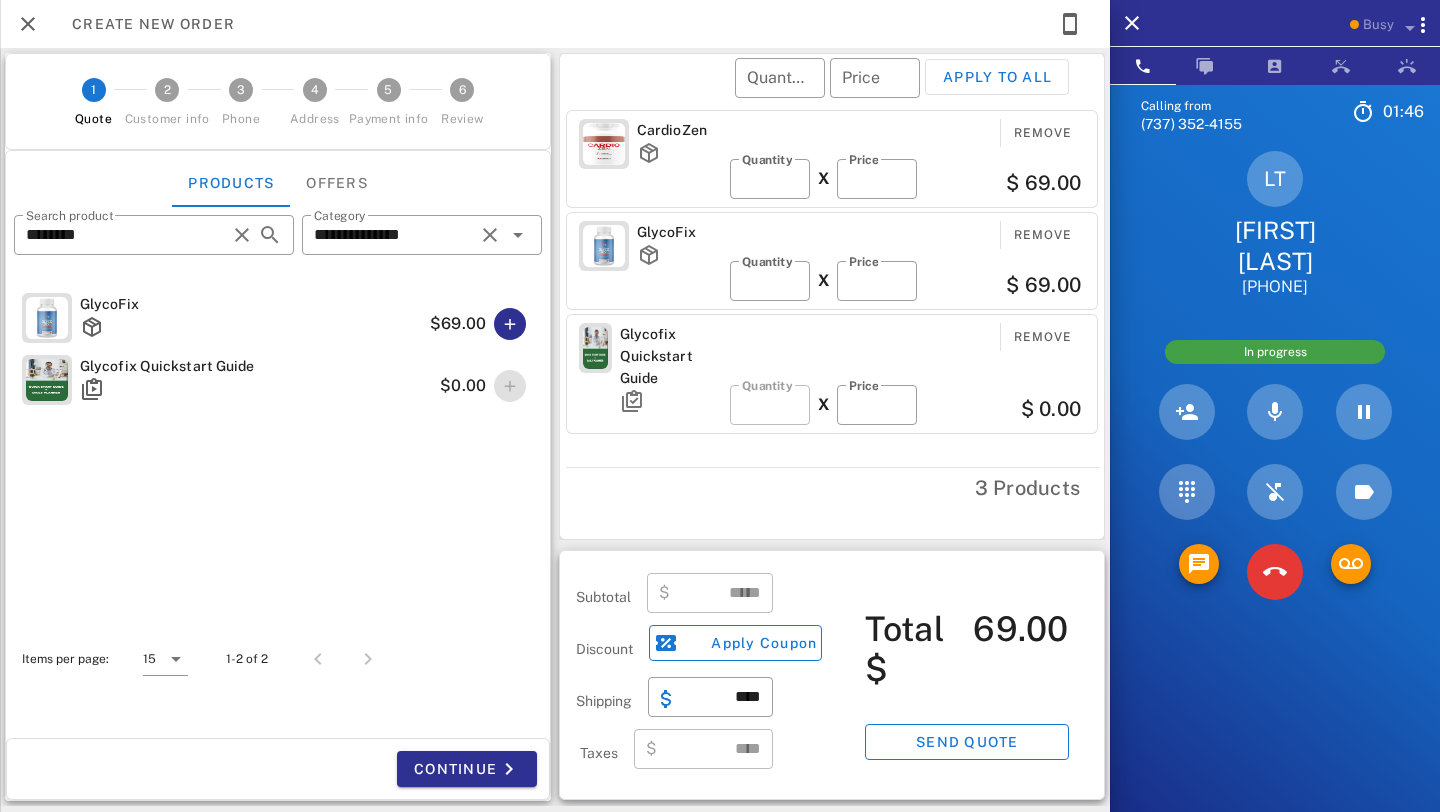 type on "******" 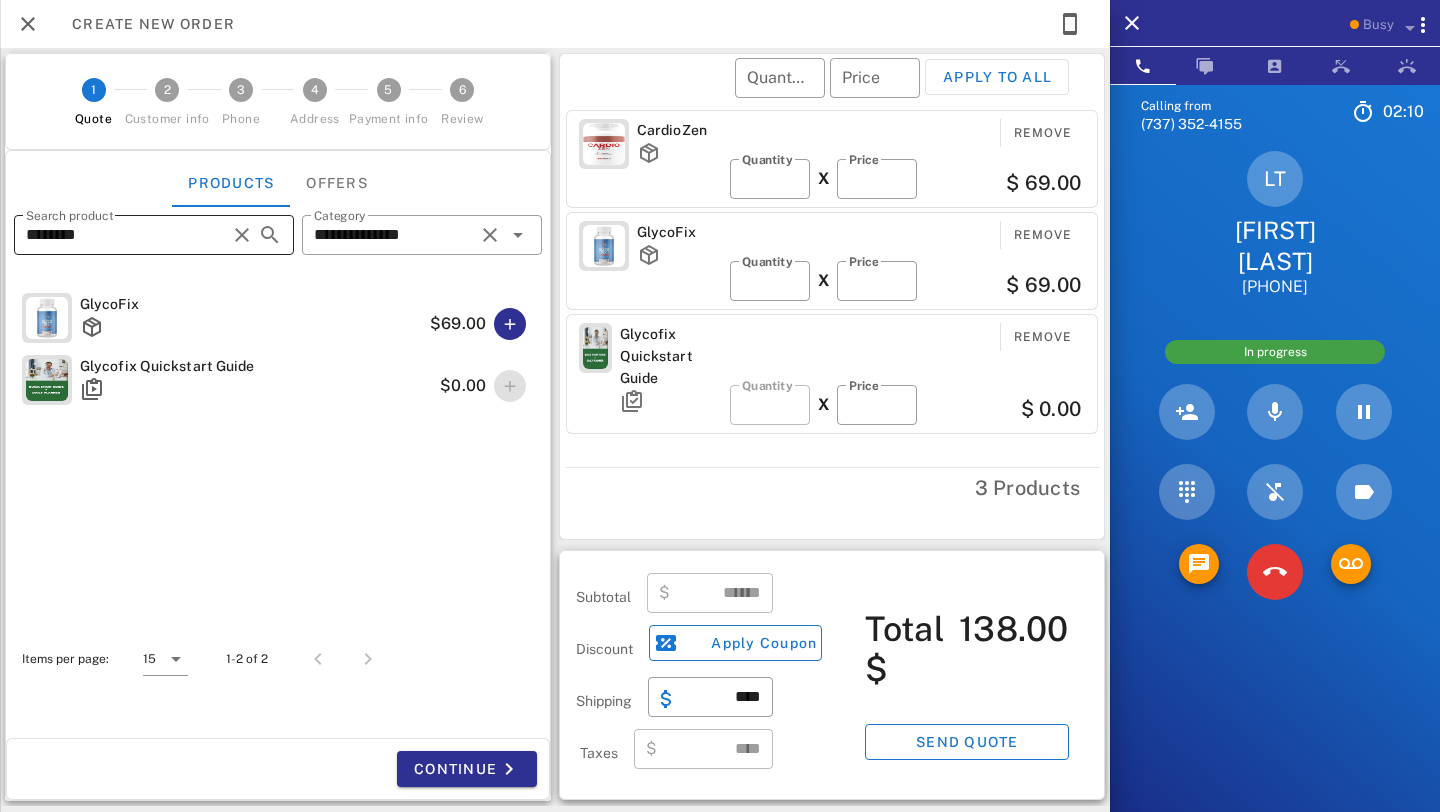 click on "********" at bounding box center (126, 235) 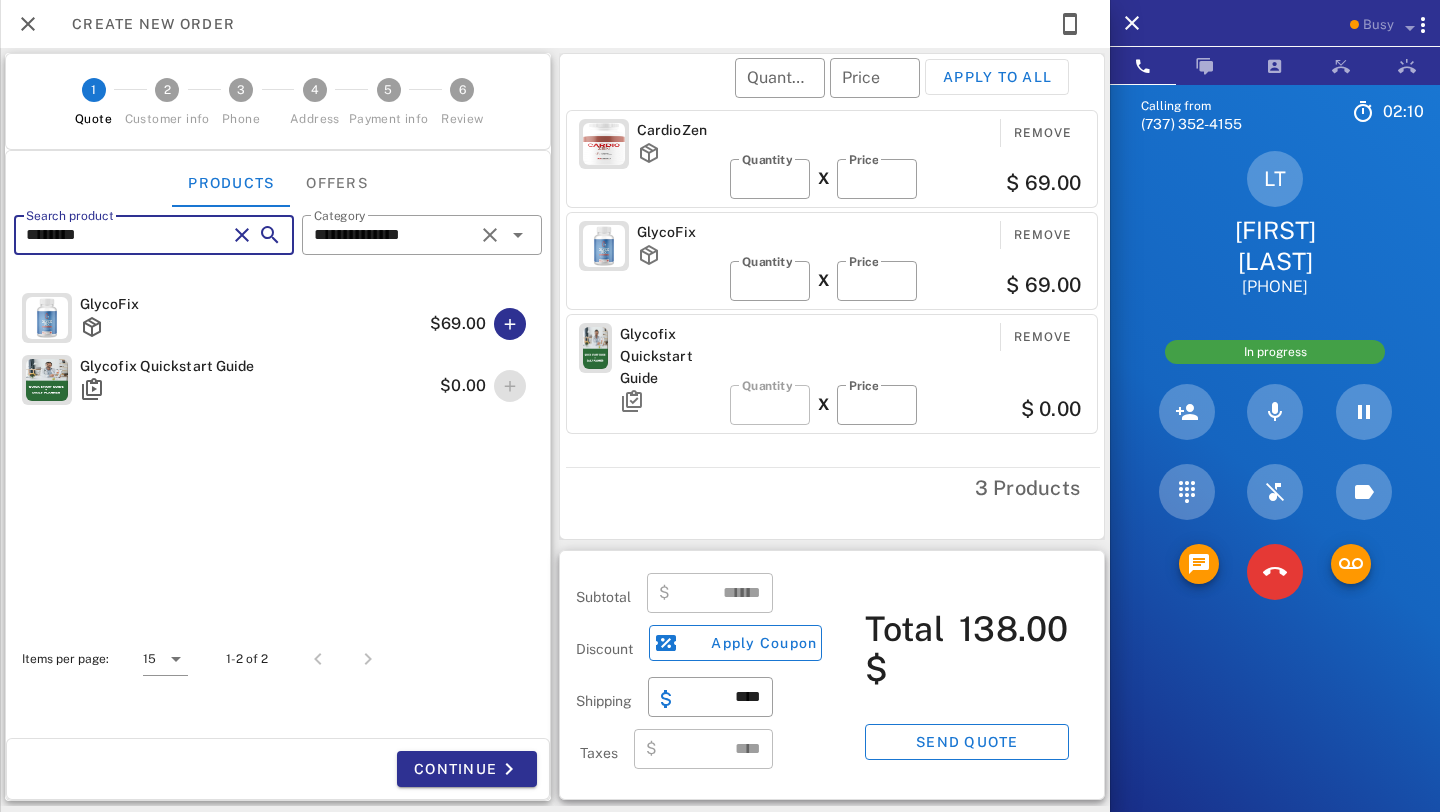 click on "********" at bounding box center (126, 235) 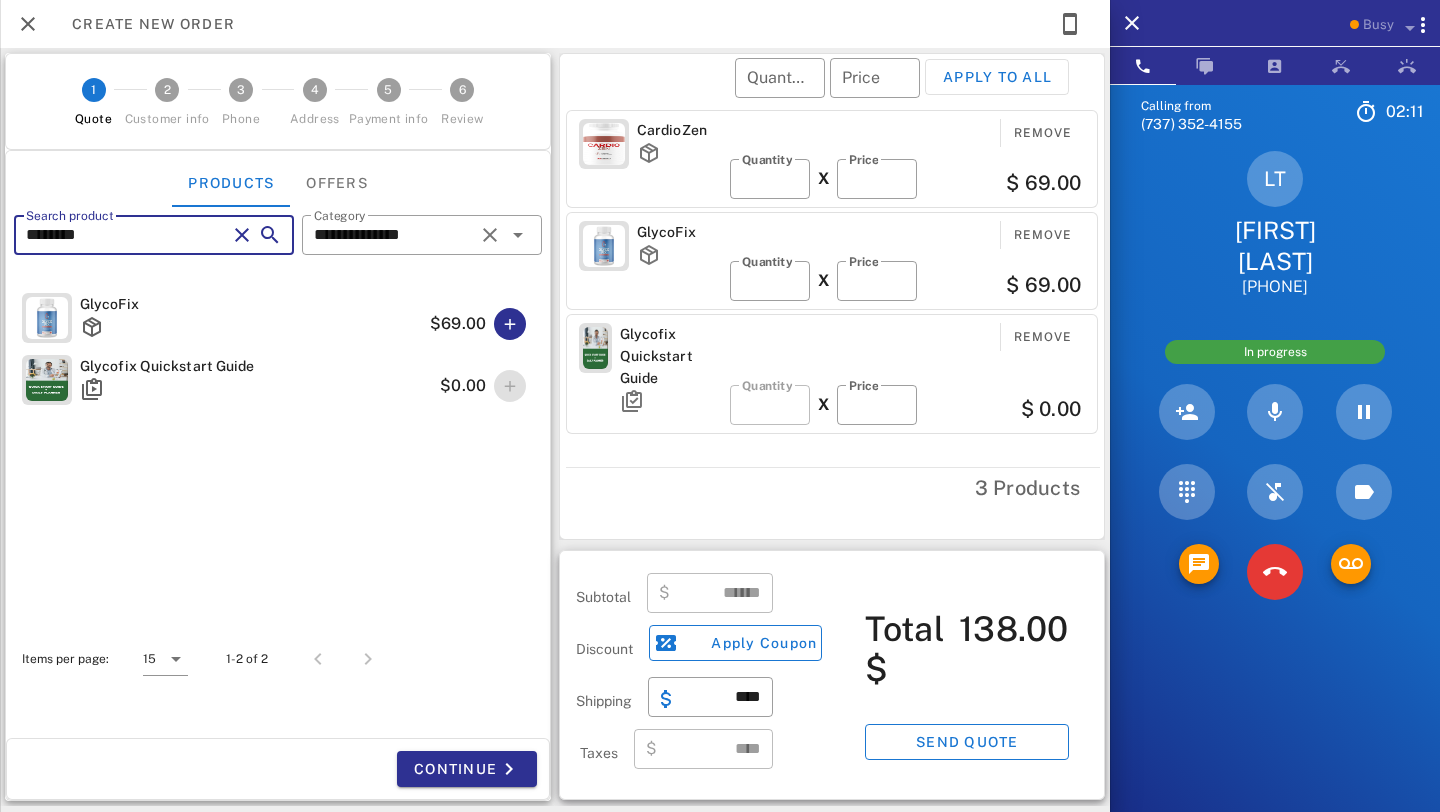 click on "********" at bounding box center (126, 235) 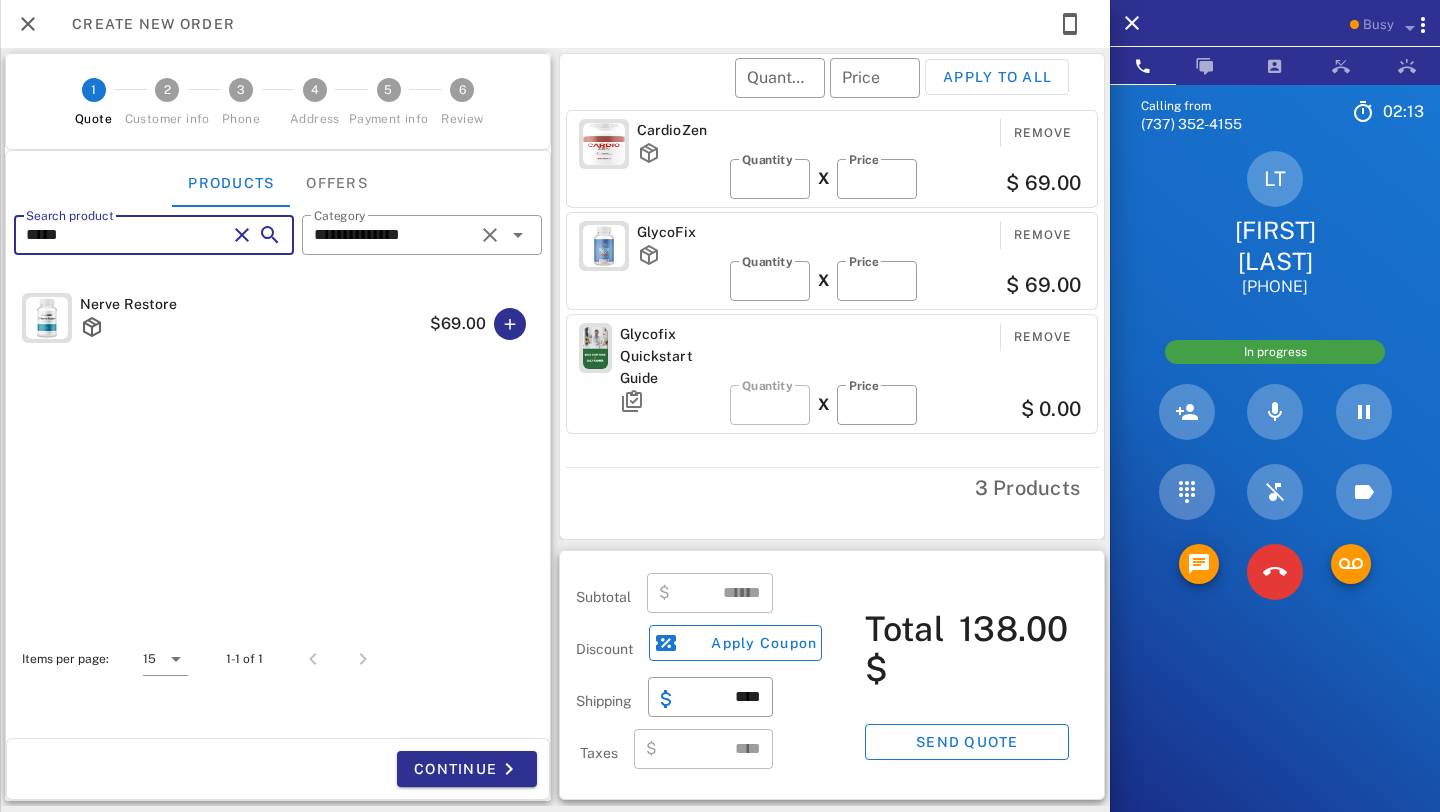 type on "*****" 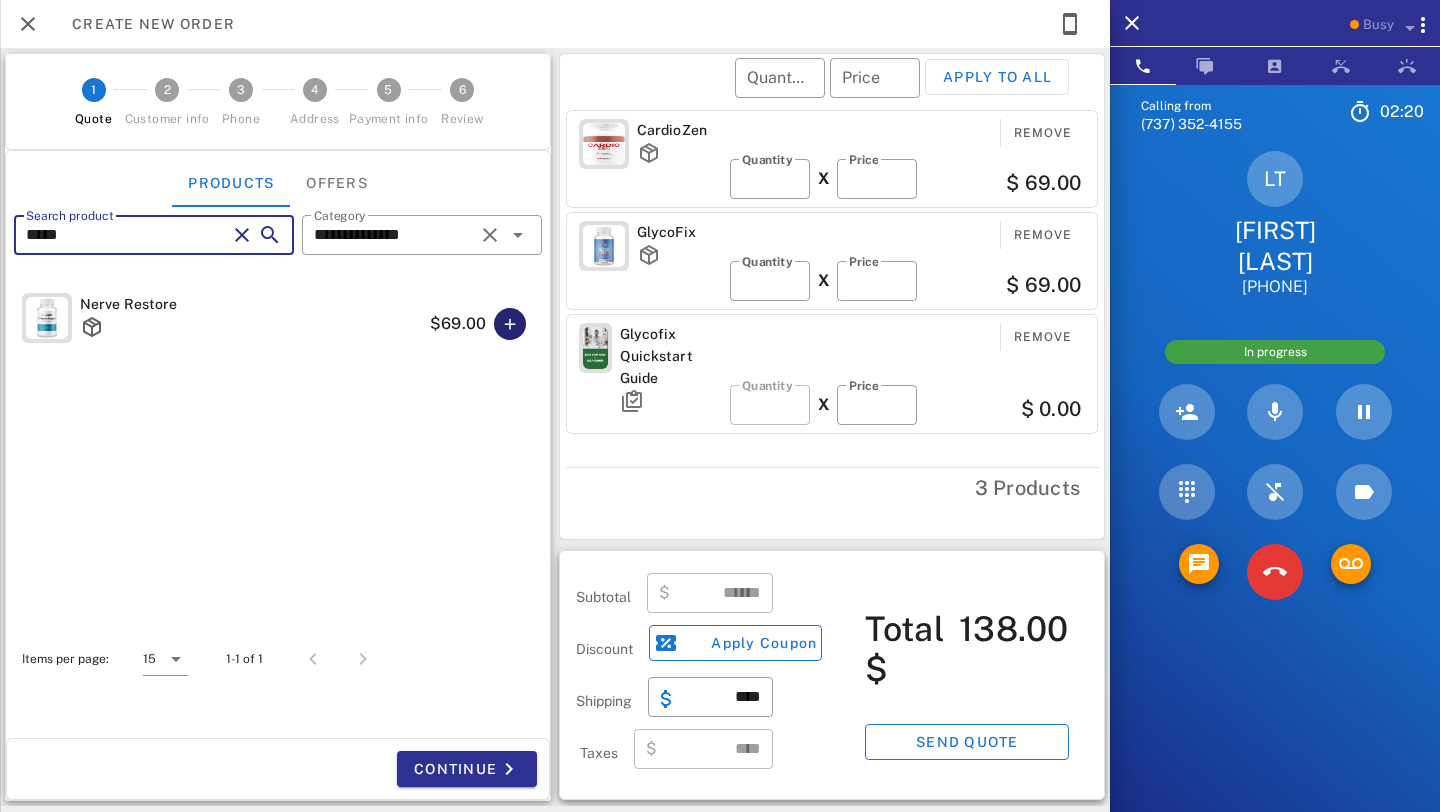 click at bounding box center (510, 324) 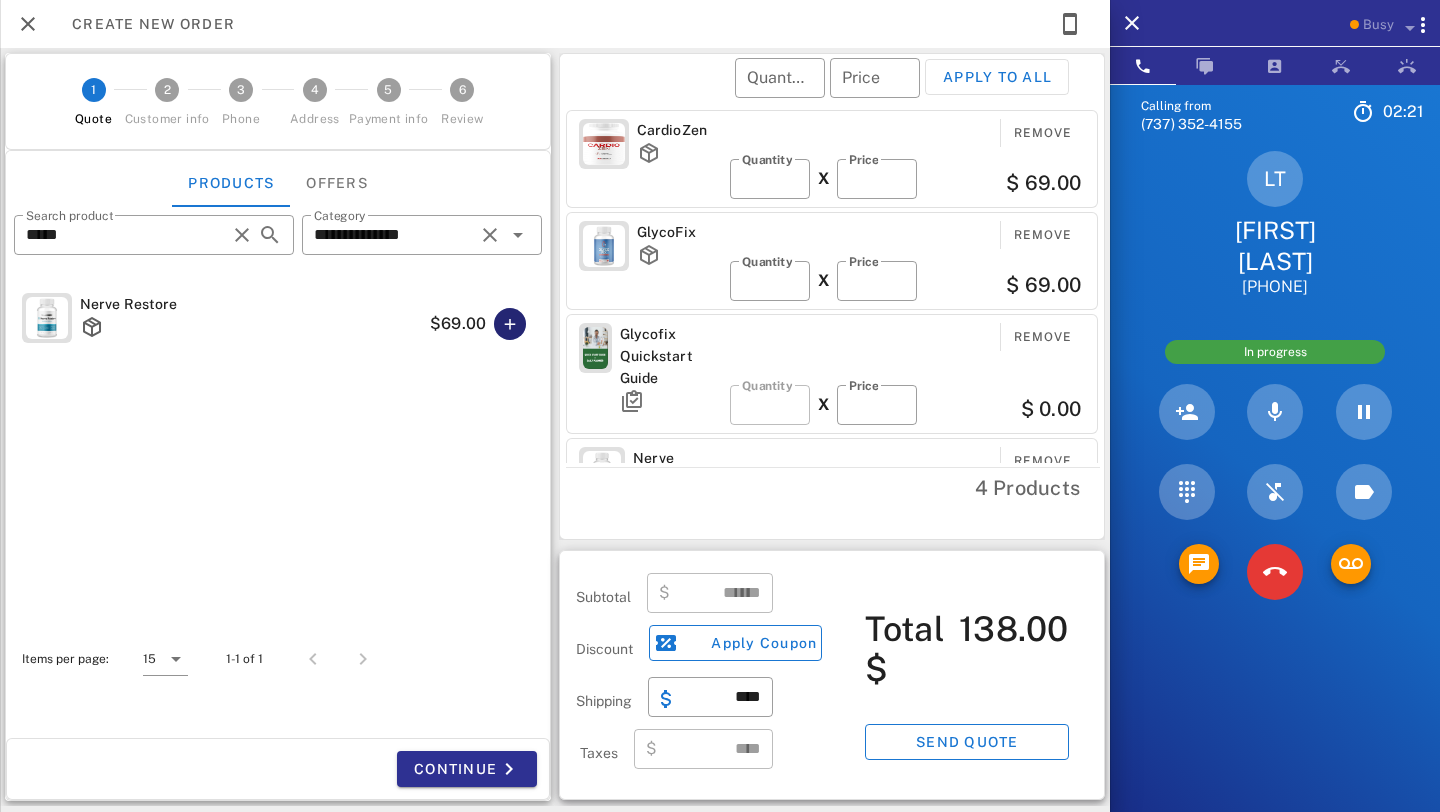 type on "******" 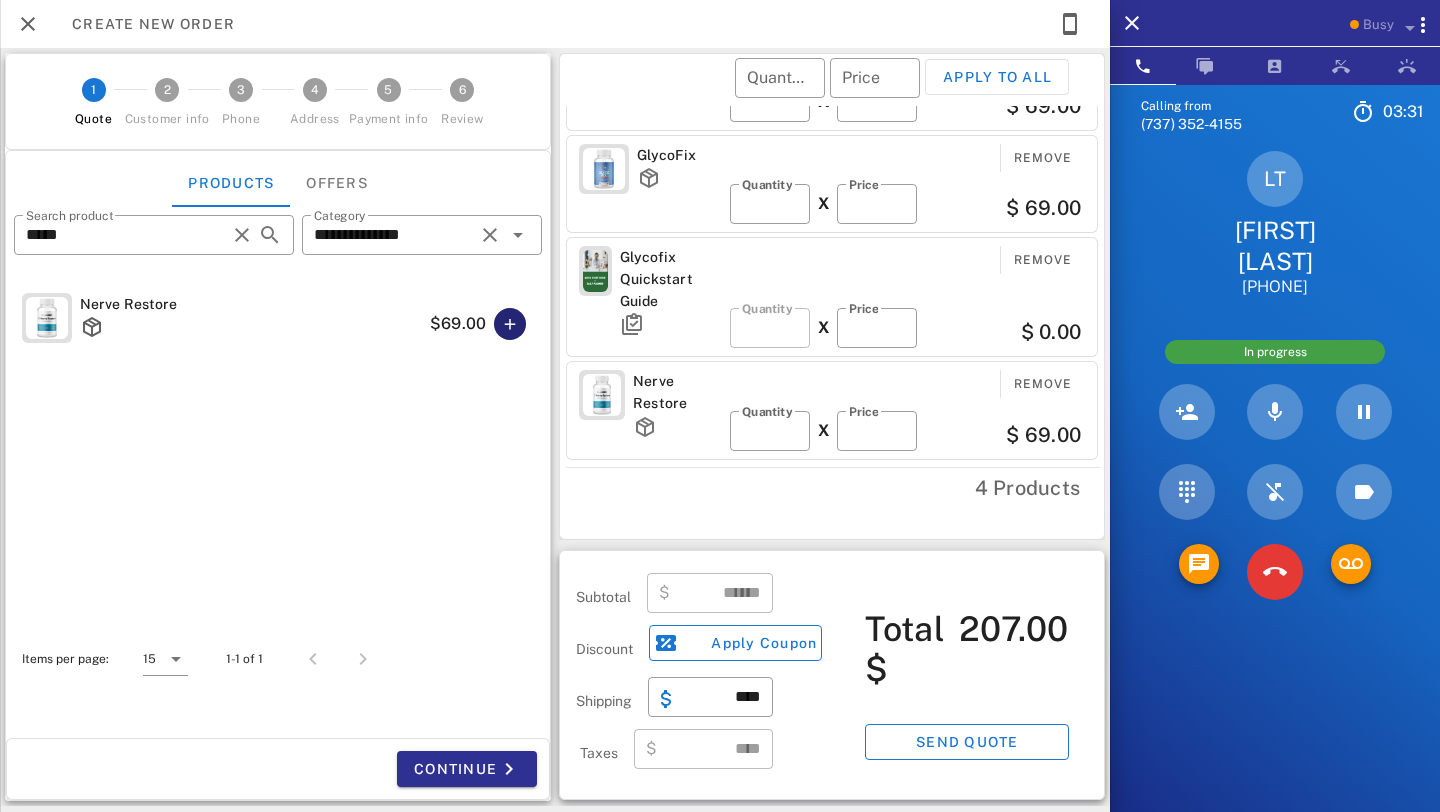 scroll, scrollTop: 0, scrollLeft: 0, axis: both 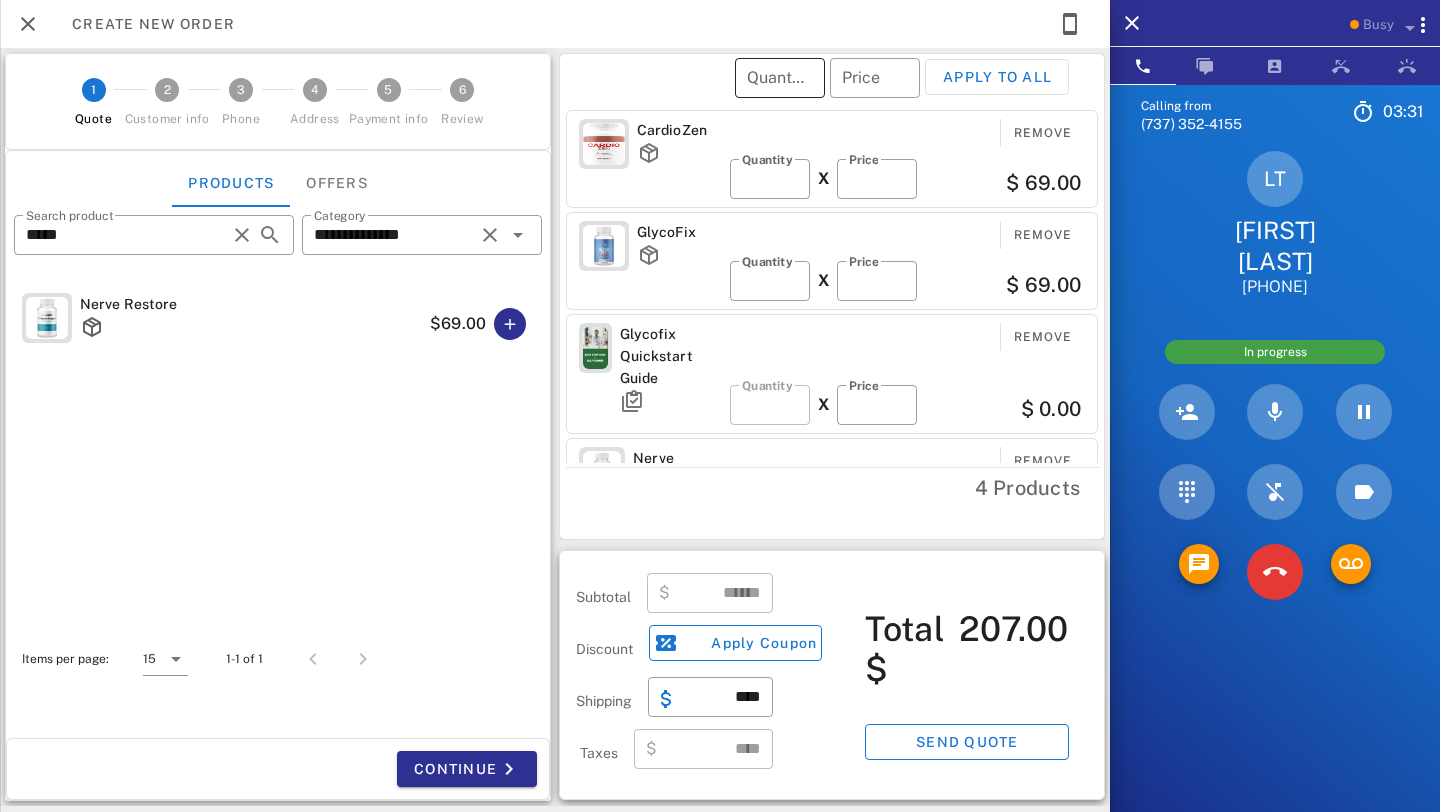 click on "Quantity" at bounding box center [780, 78] 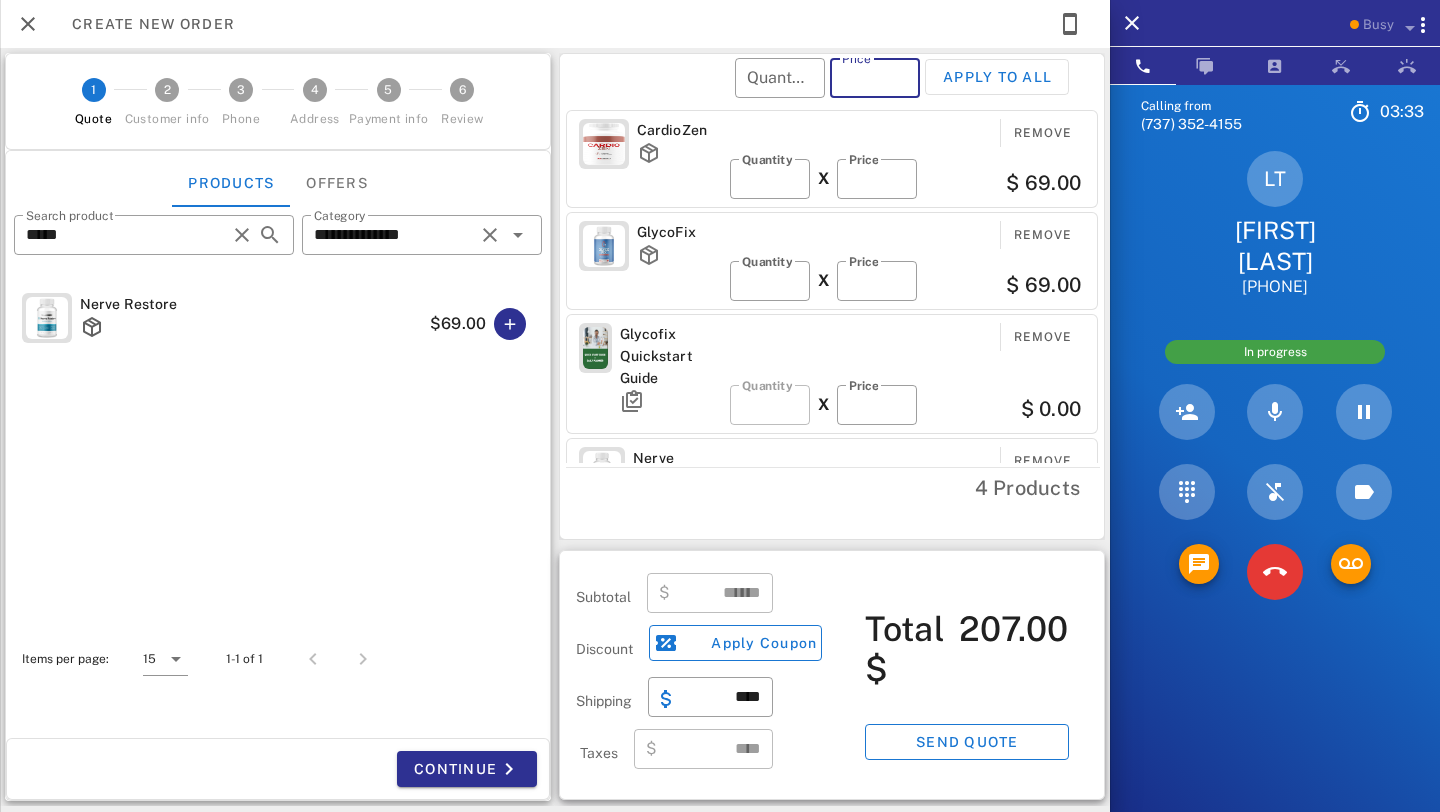 click on "Price" at bounding box center [875, 78] 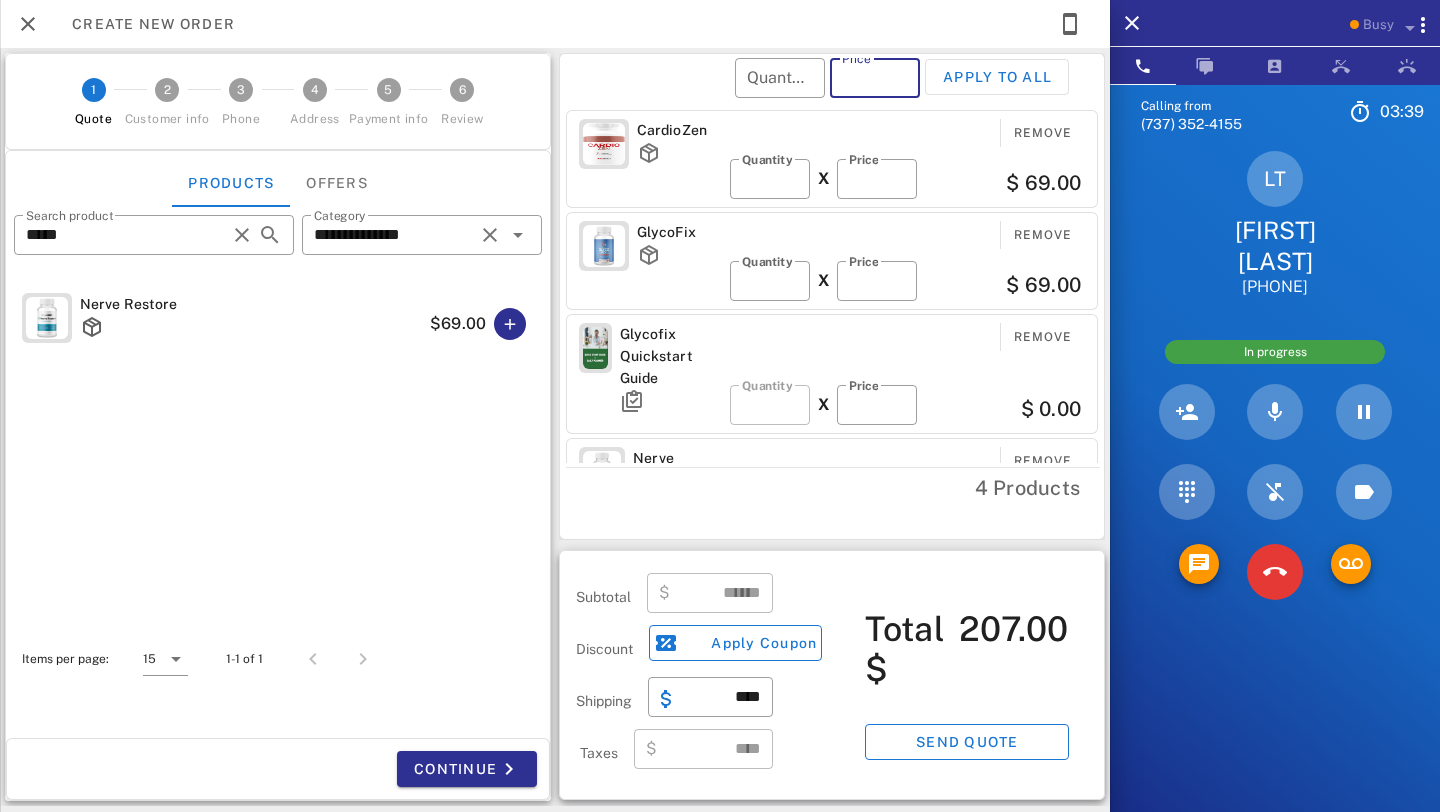 type on "**" 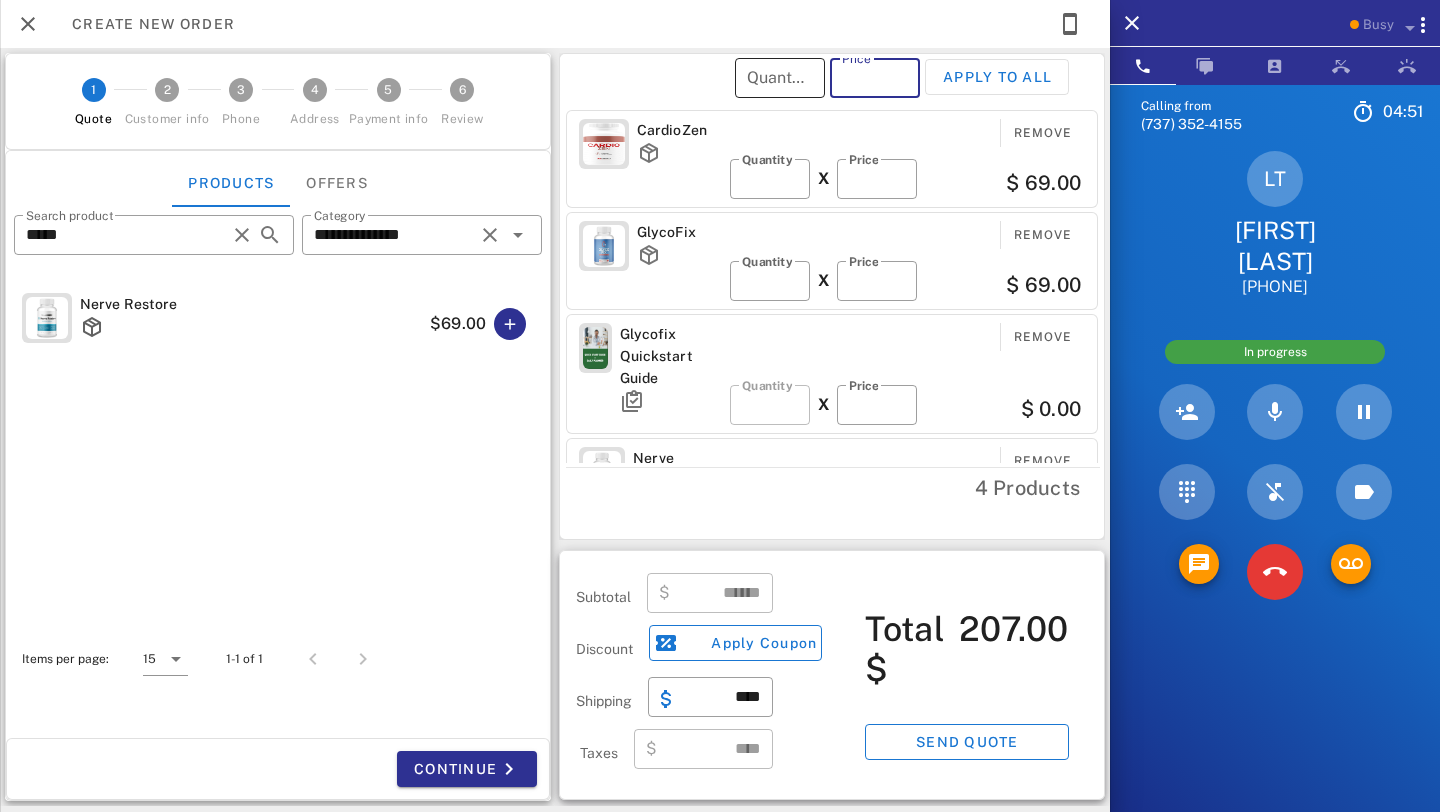 click on "Quantity" at bounding box center [780, 78] 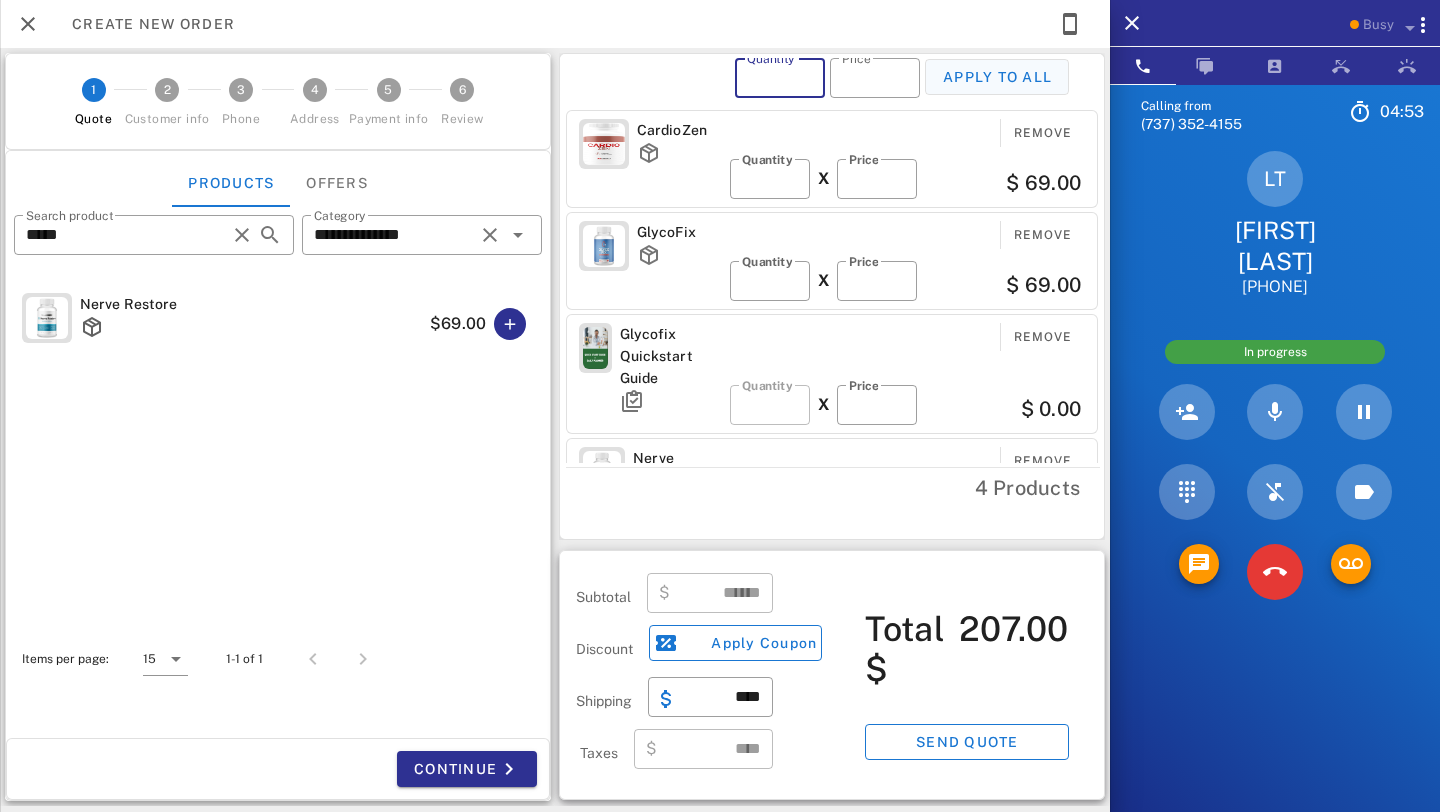 type on "*" 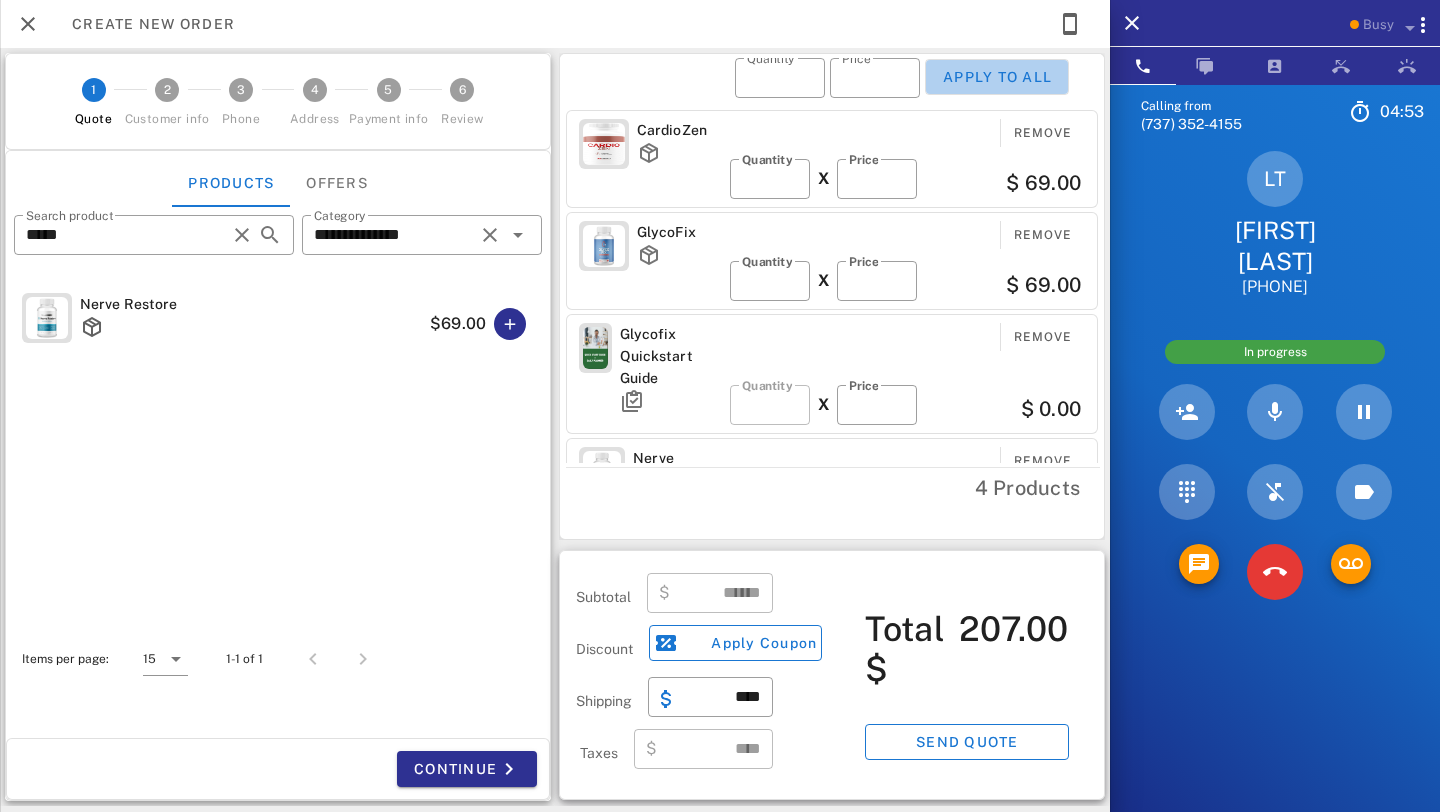 click on "Apply to all" at bounding box center [997, 77] 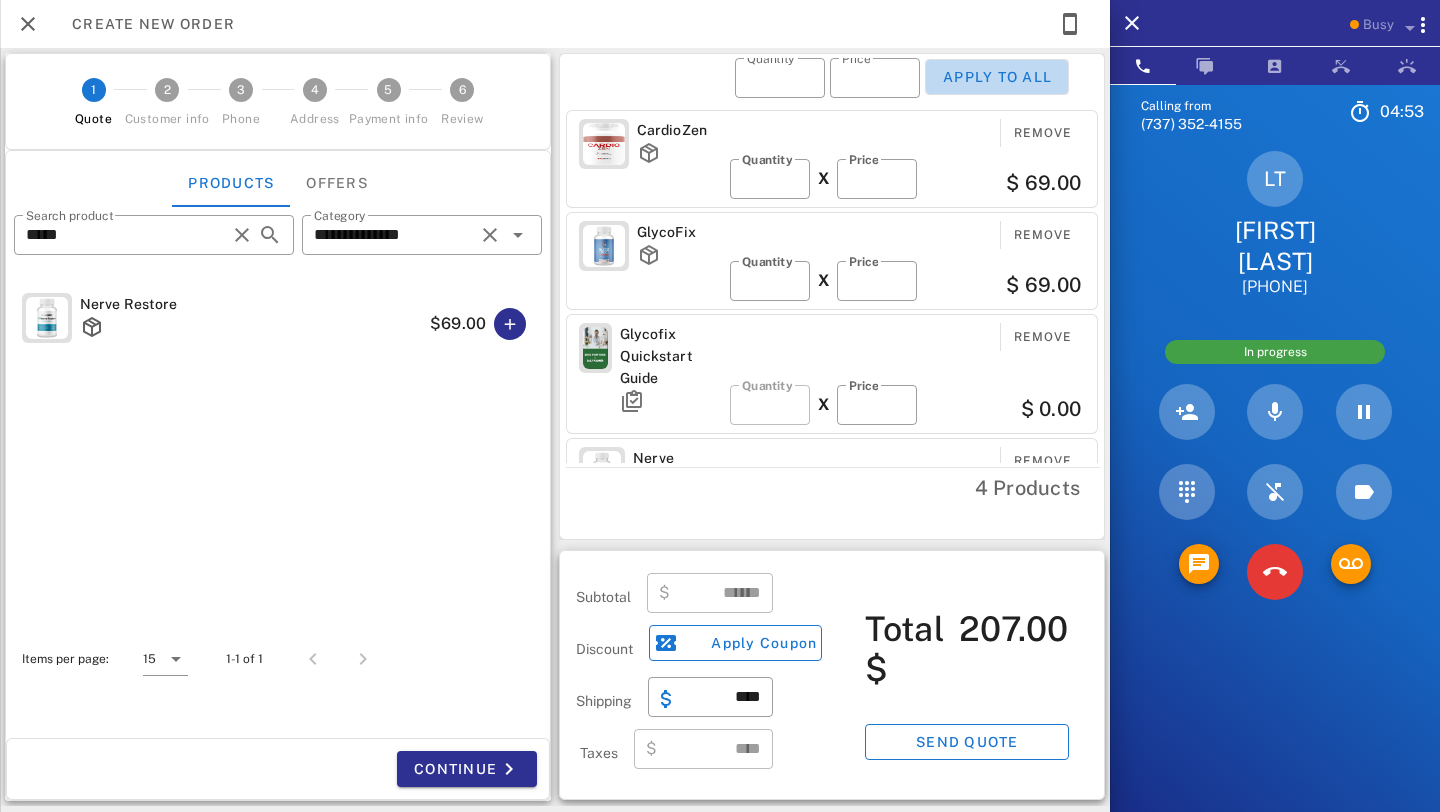 type on "*" 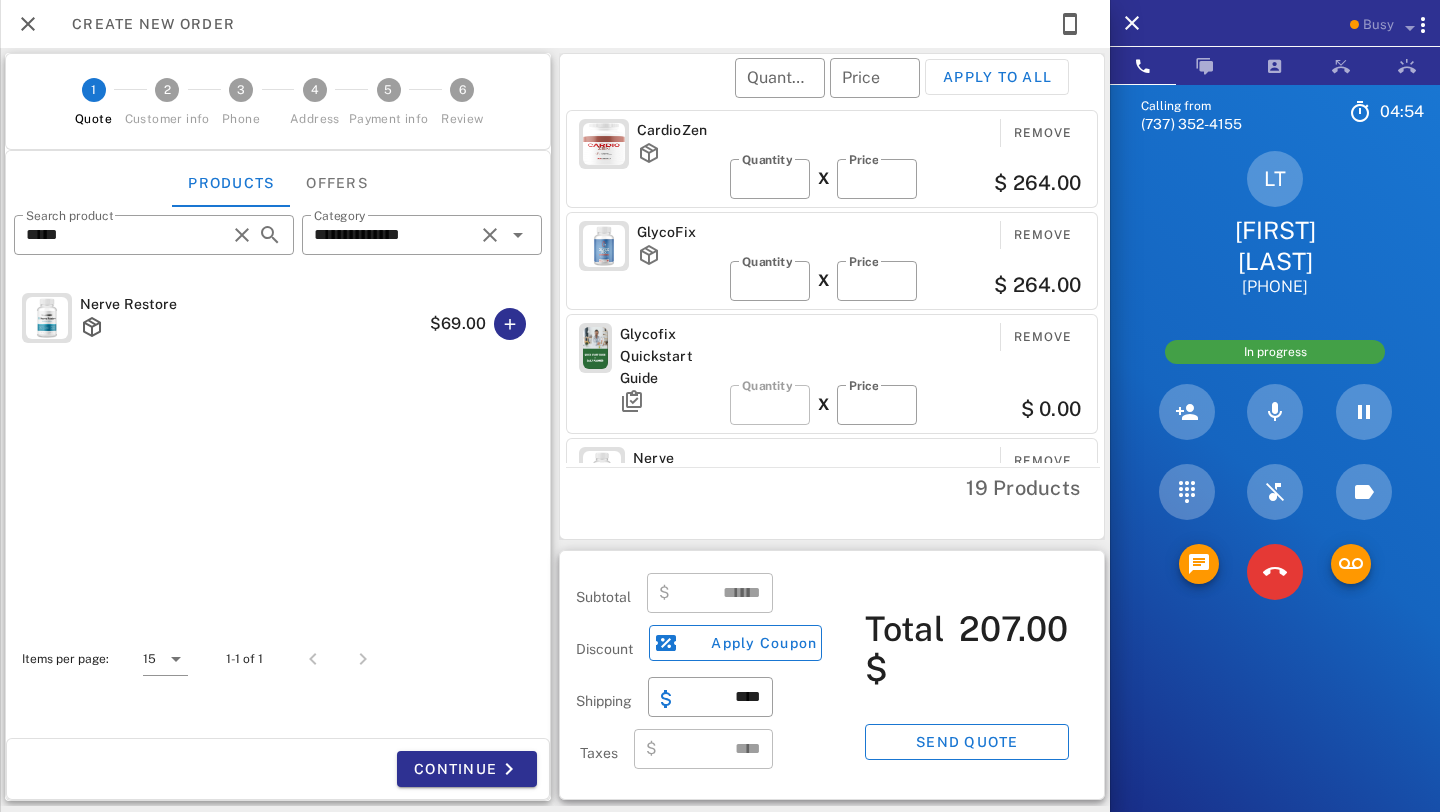 type on "******" 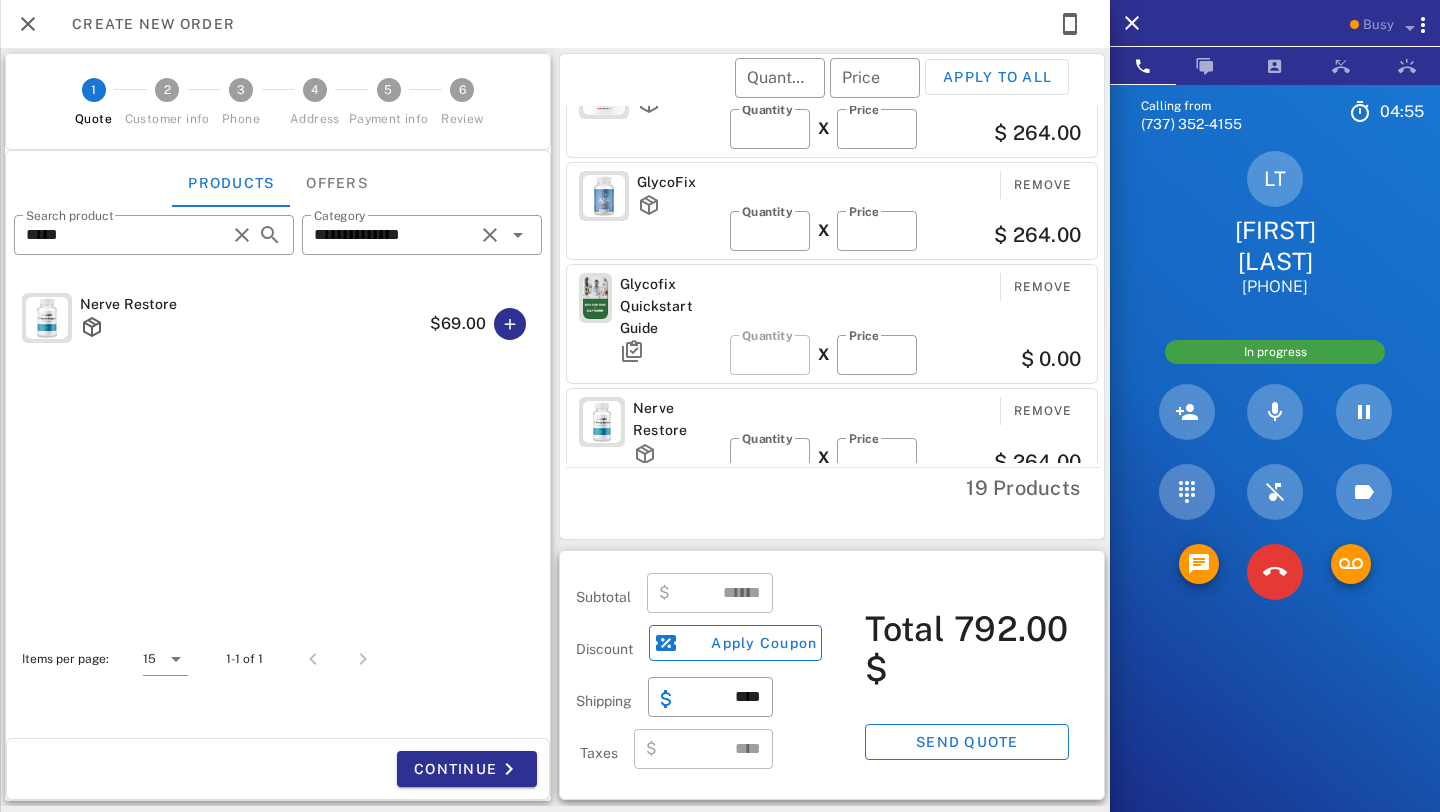 scroll, scrollTop: 58, scrollLeft: 0, axis: vertical 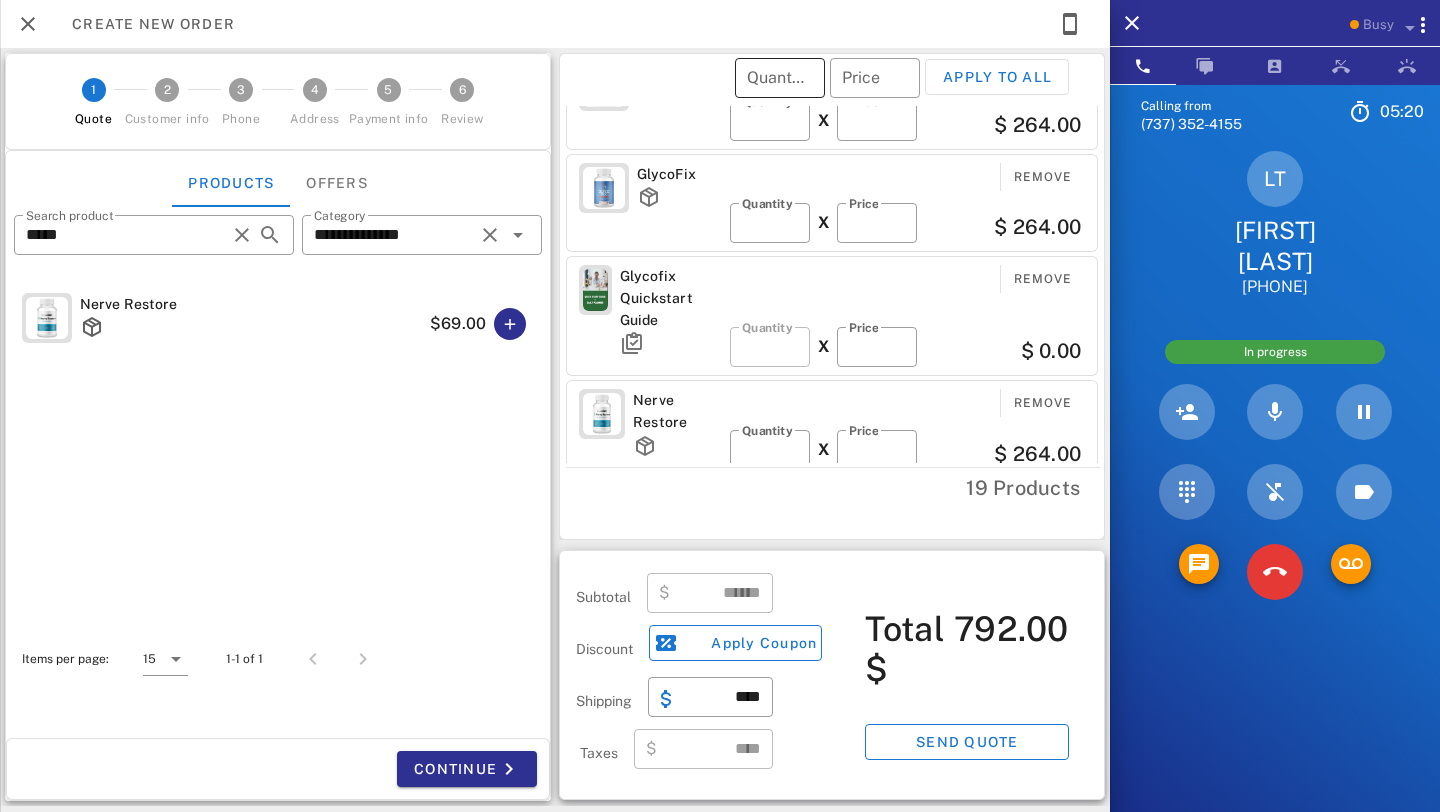 click on "Quantity" at bounding box center (780, 78) 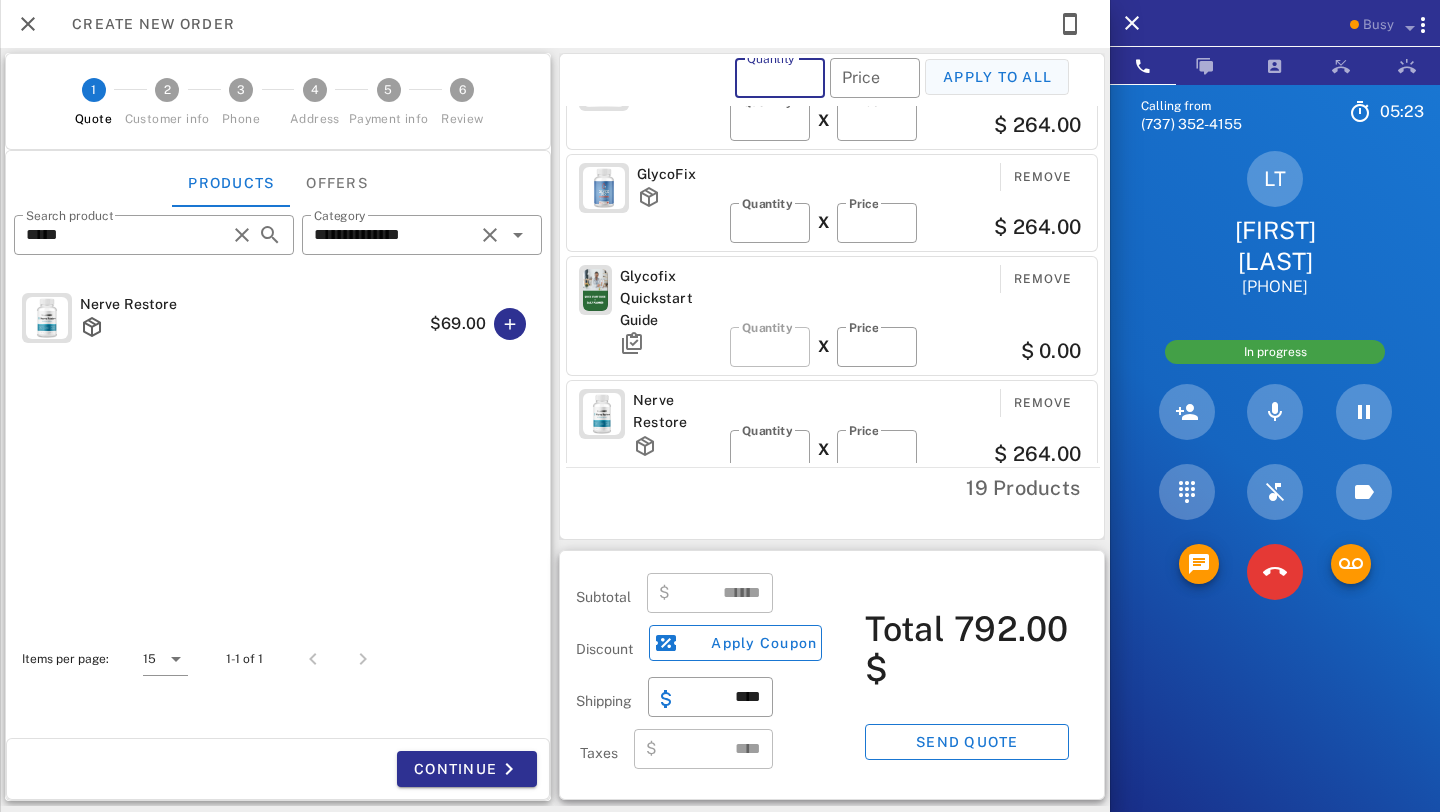 type on "*" 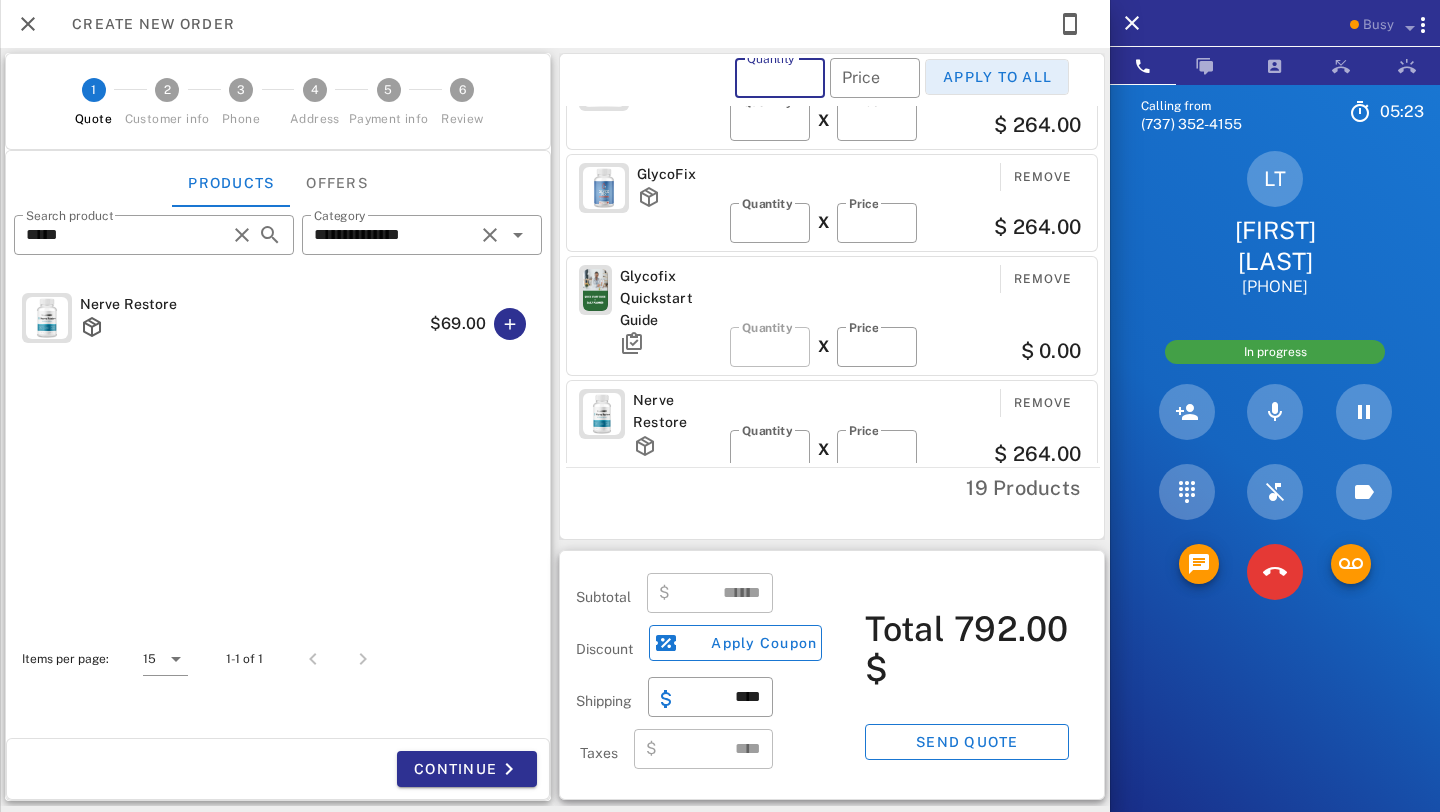 click on "Apply to all" at bounding box center (997, 77) 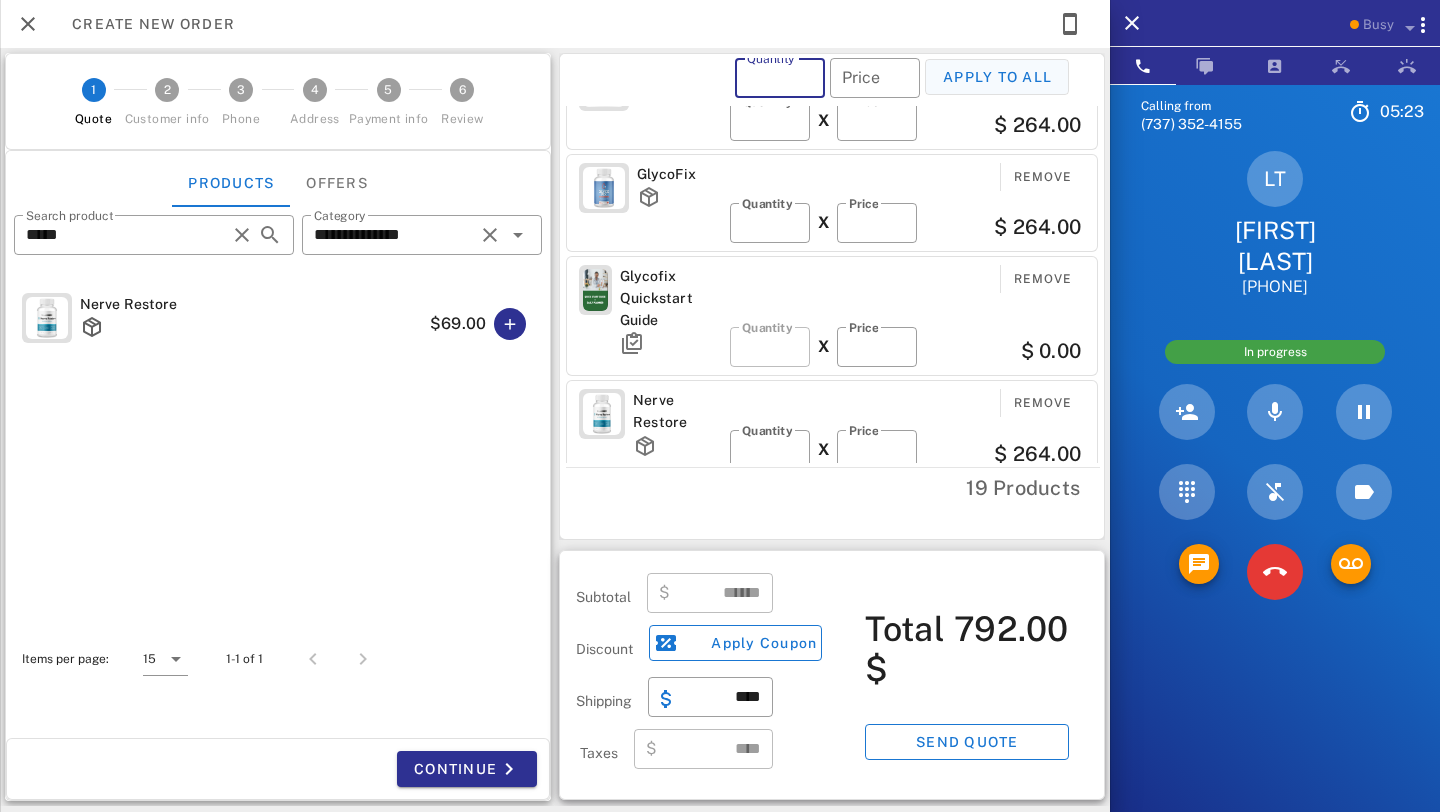 type on "*" 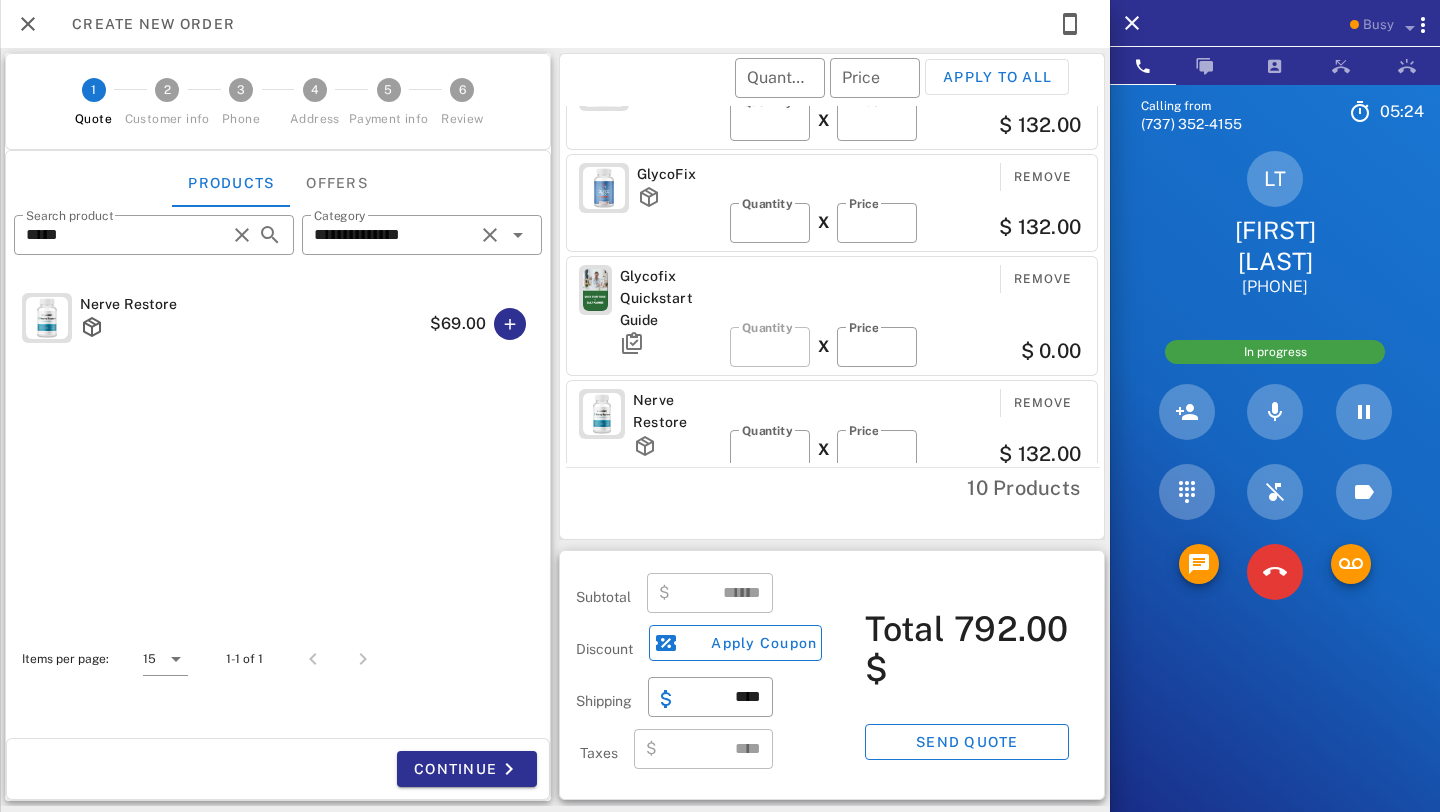 scroll, scrollTop: 2, scrollLeft: 0, axis: vertical 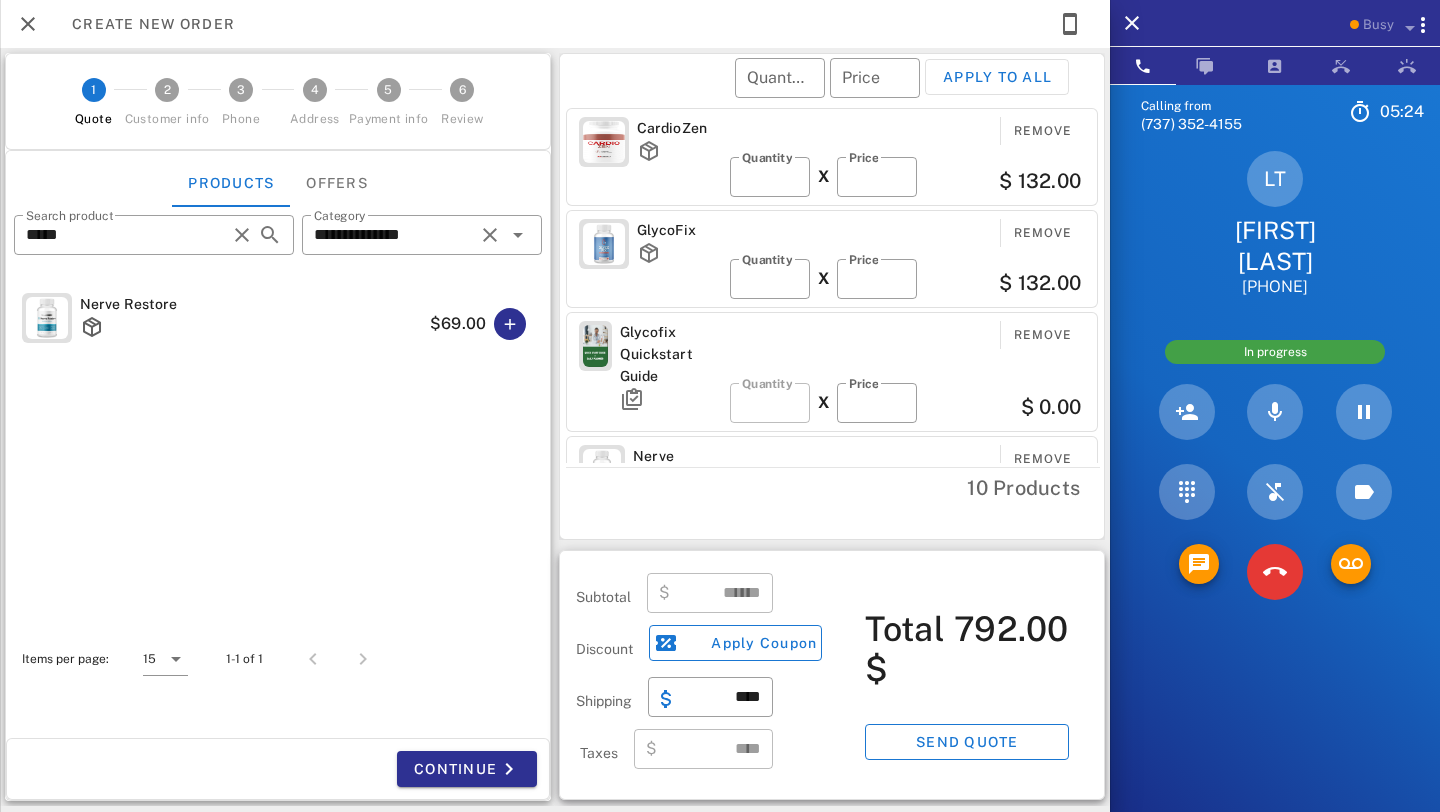 type on "******" 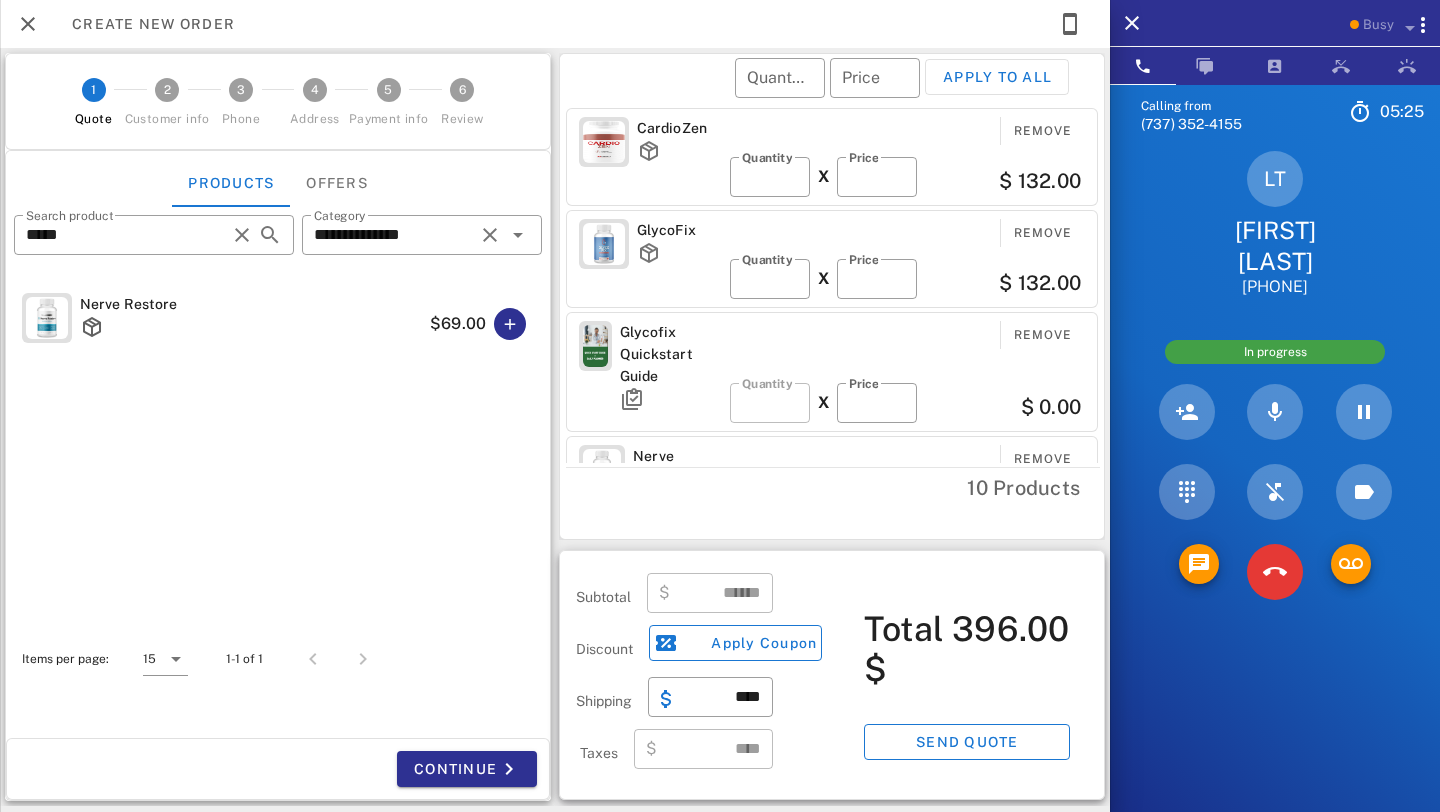 scroll, scrollTop: 0, scrollLeft: 0, axis: both 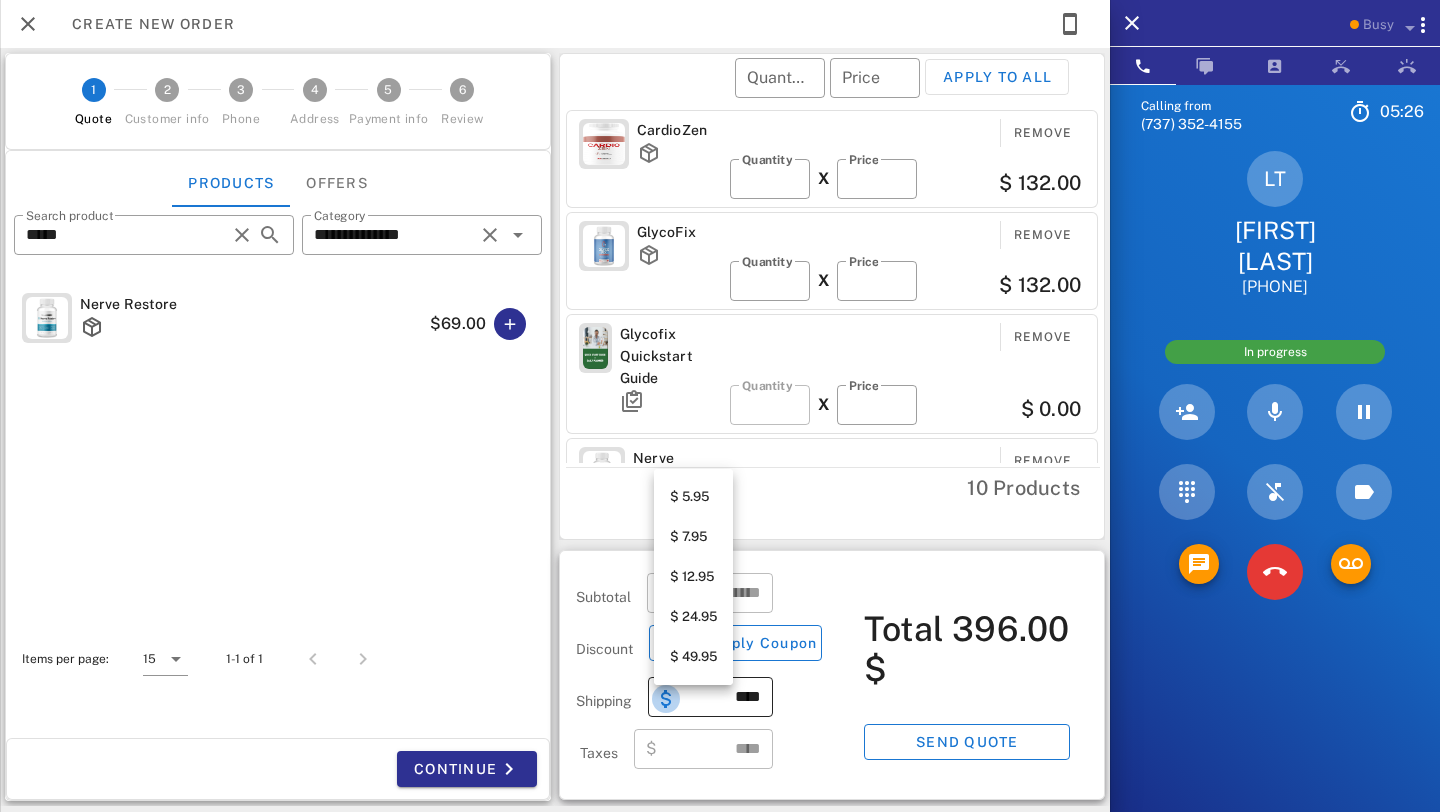 click at bounding box center (666, 699) 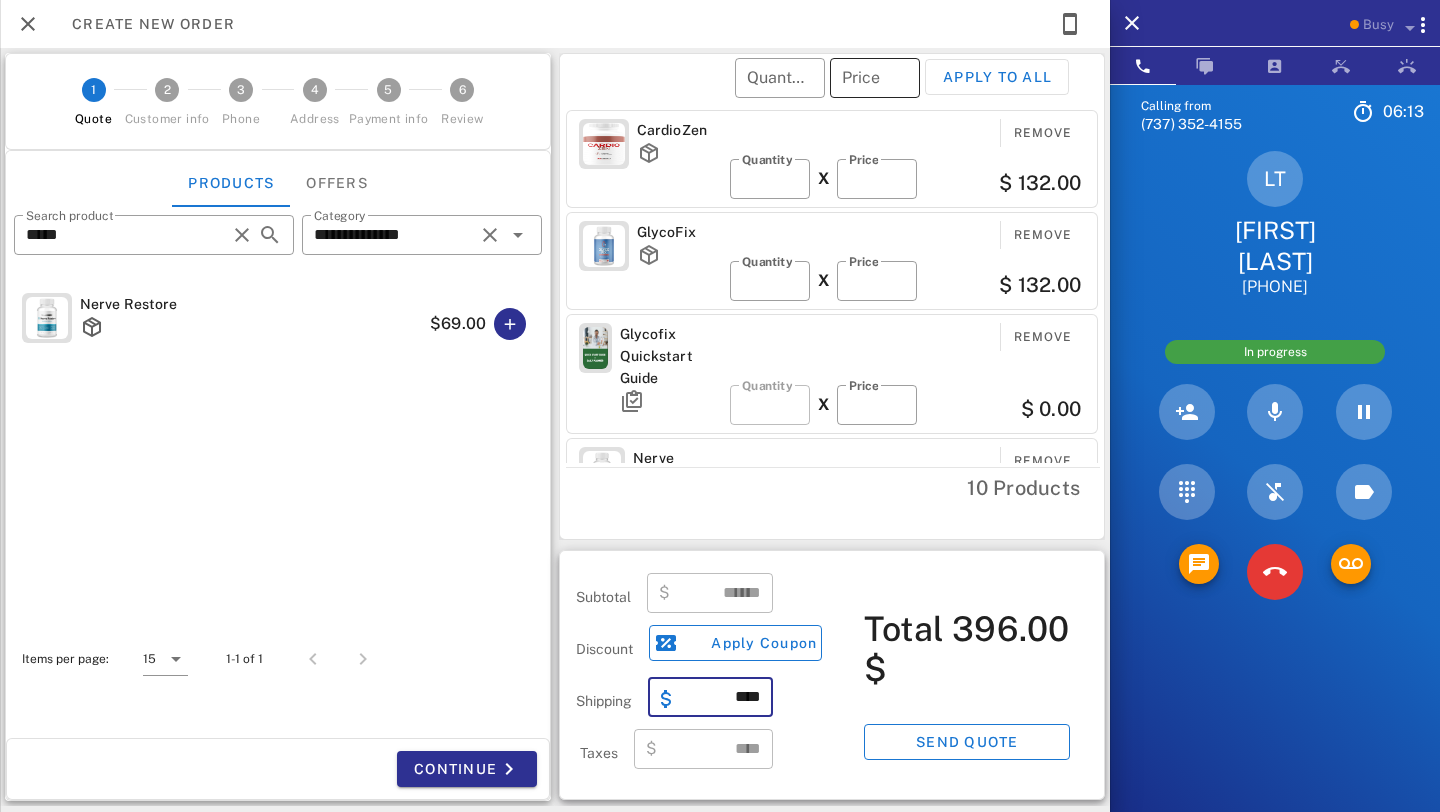 click on "Price" at bounding box center [875, 78] 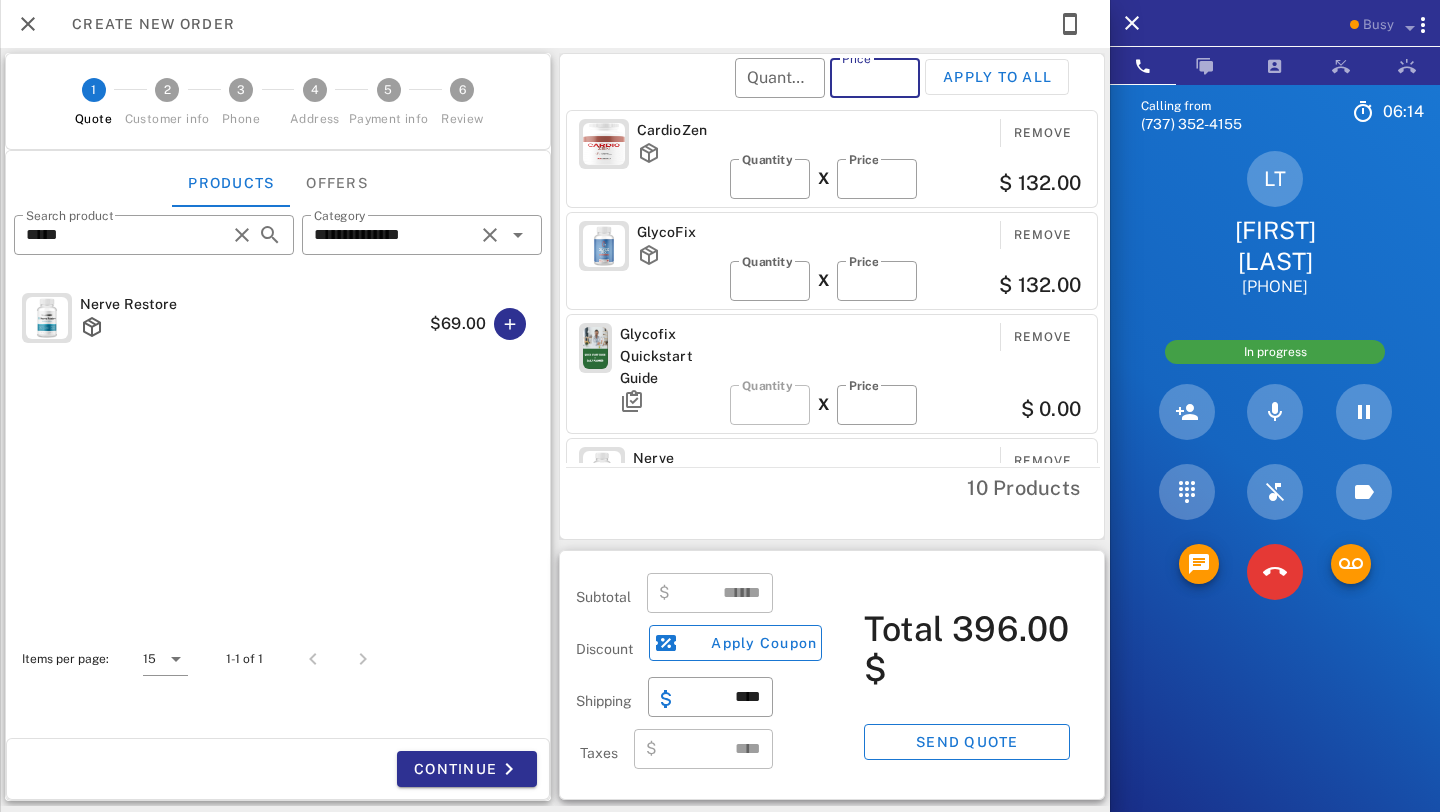 paste on "*****" 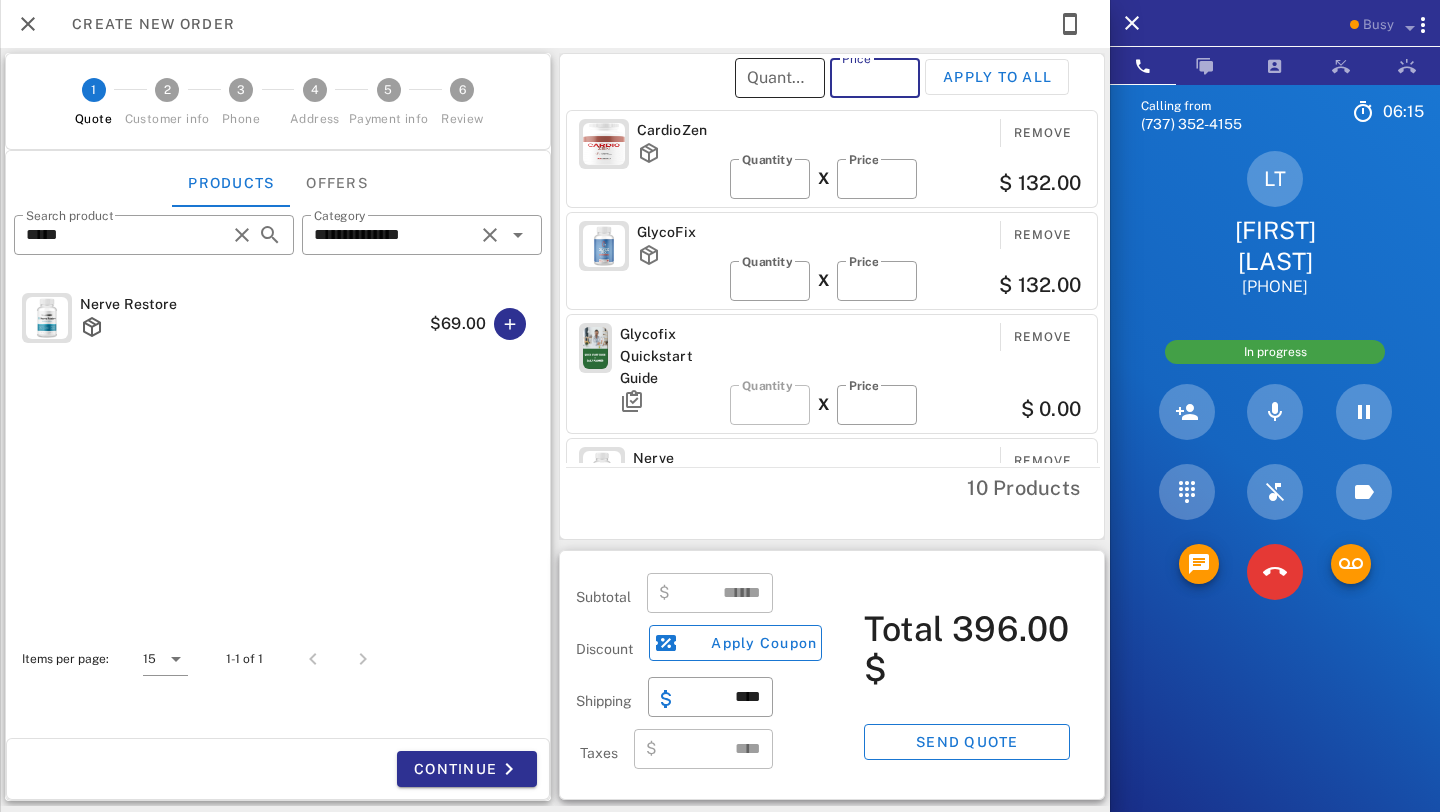 type on "*****" 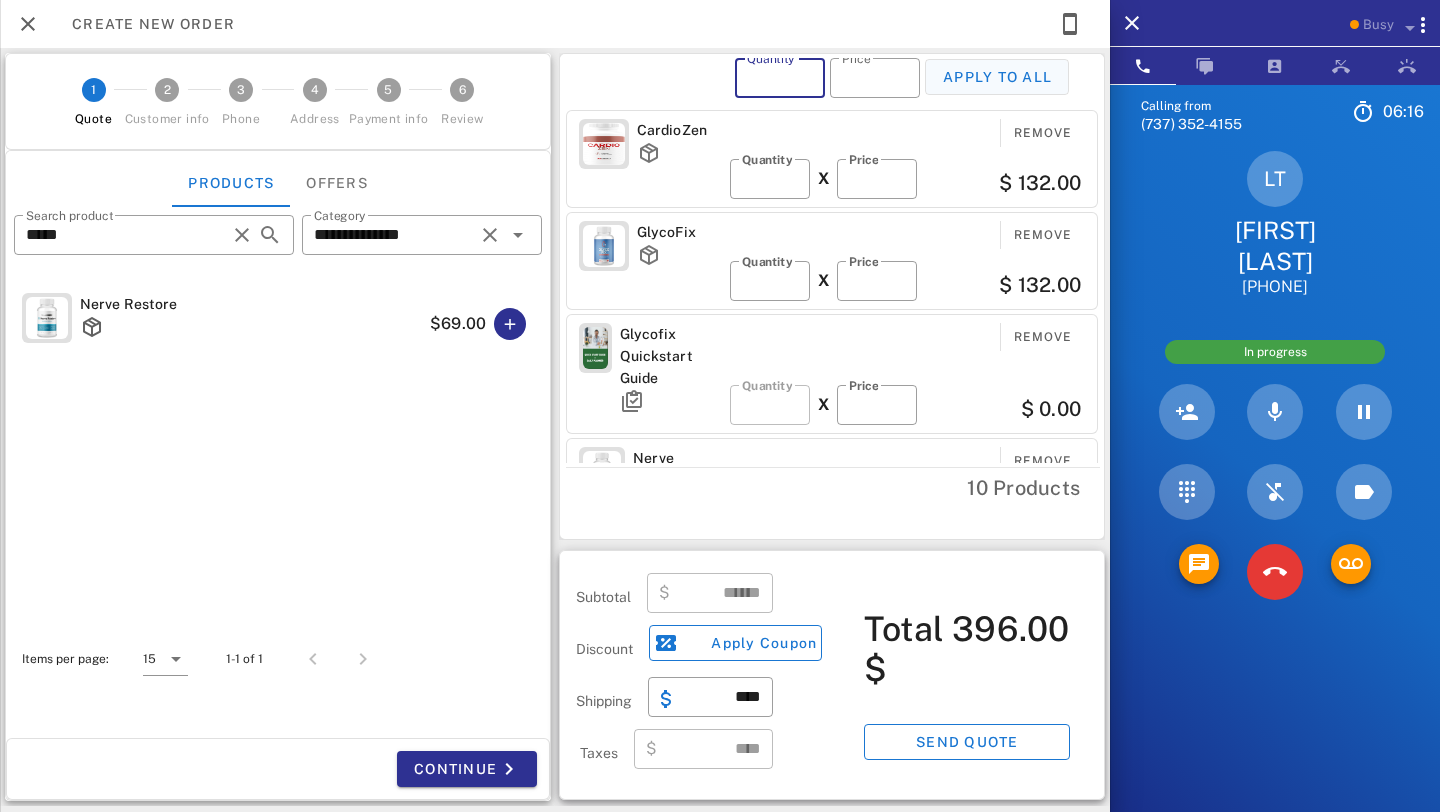 type on "*" 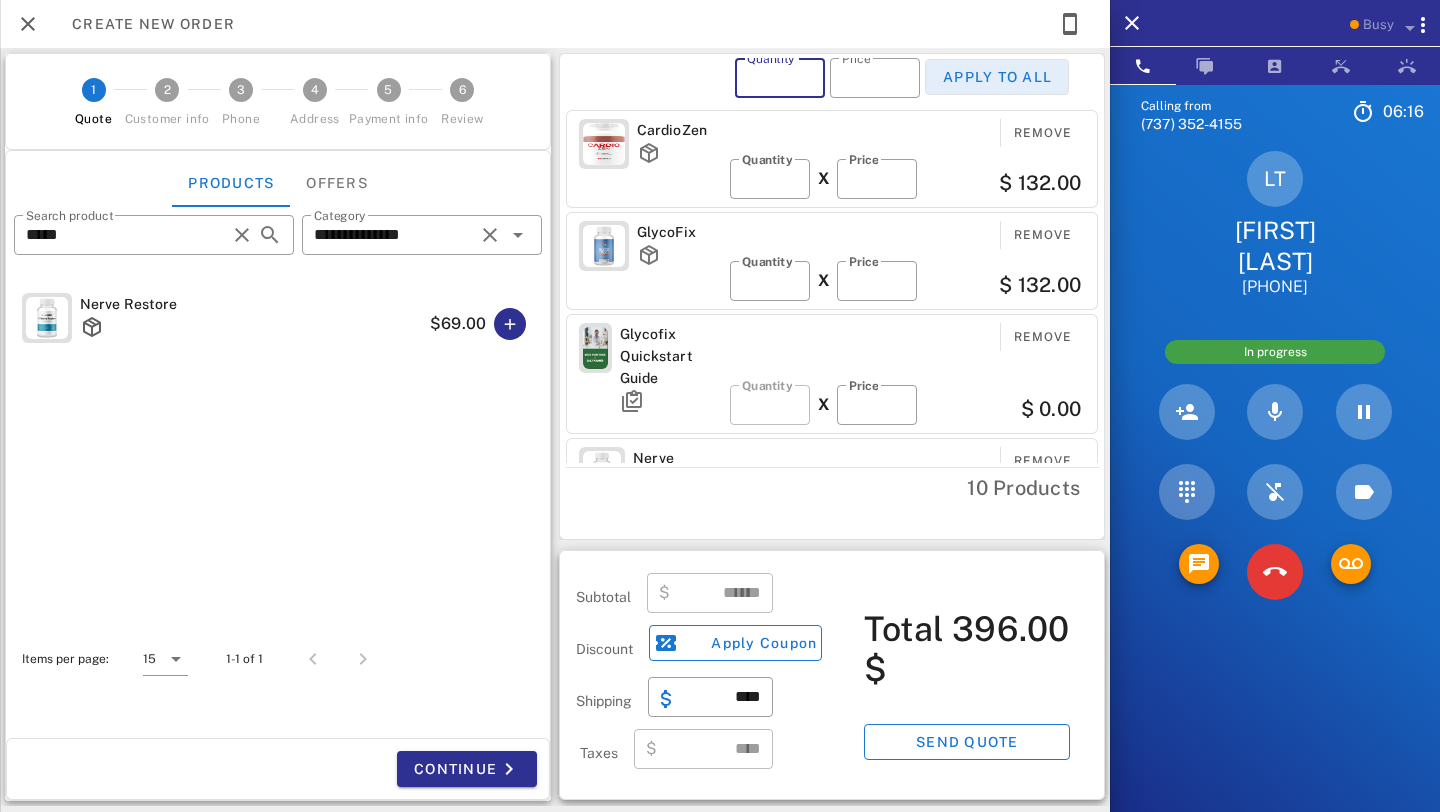 click on "Apply to all" at bounding box center [997, 77] 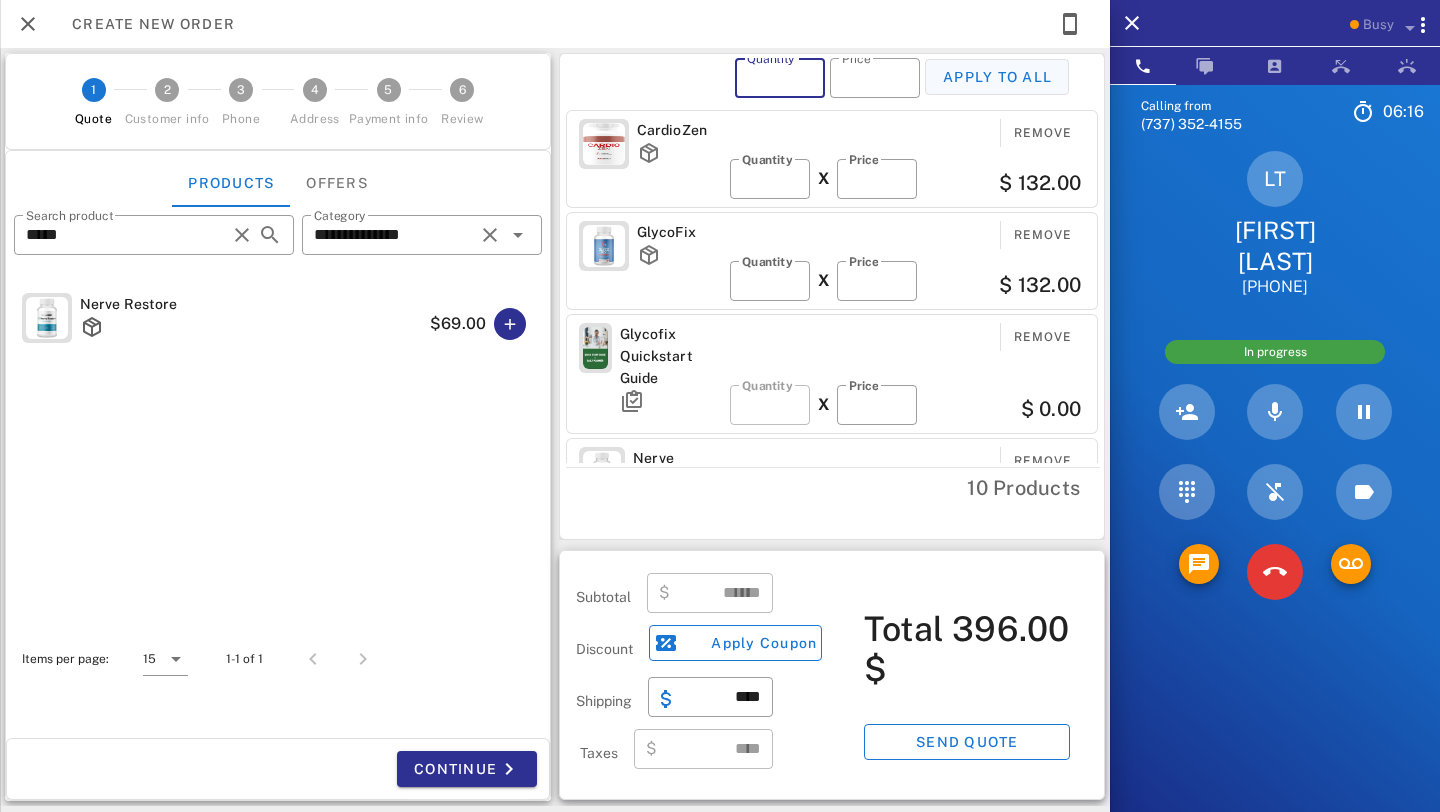 type on "*" 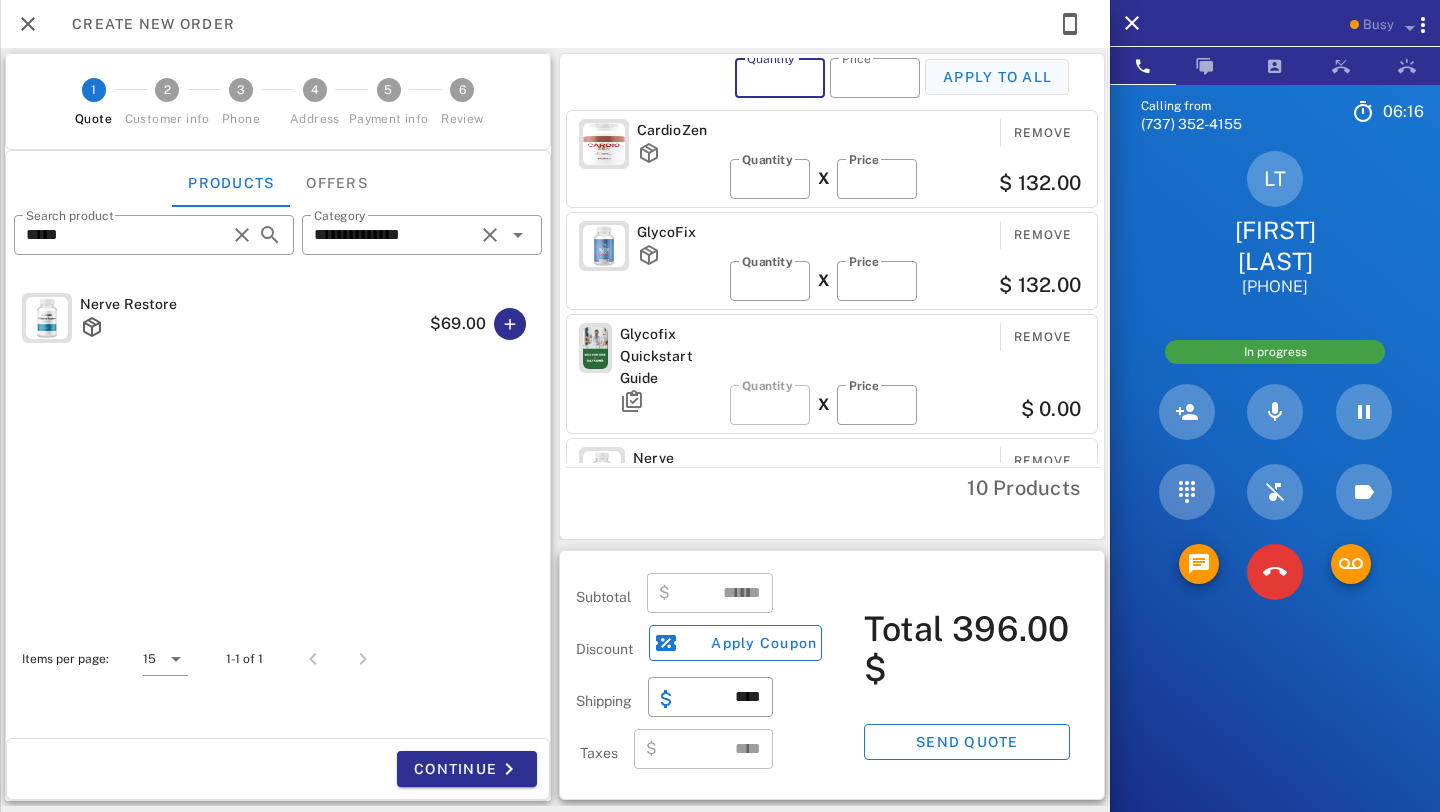 type on "**" 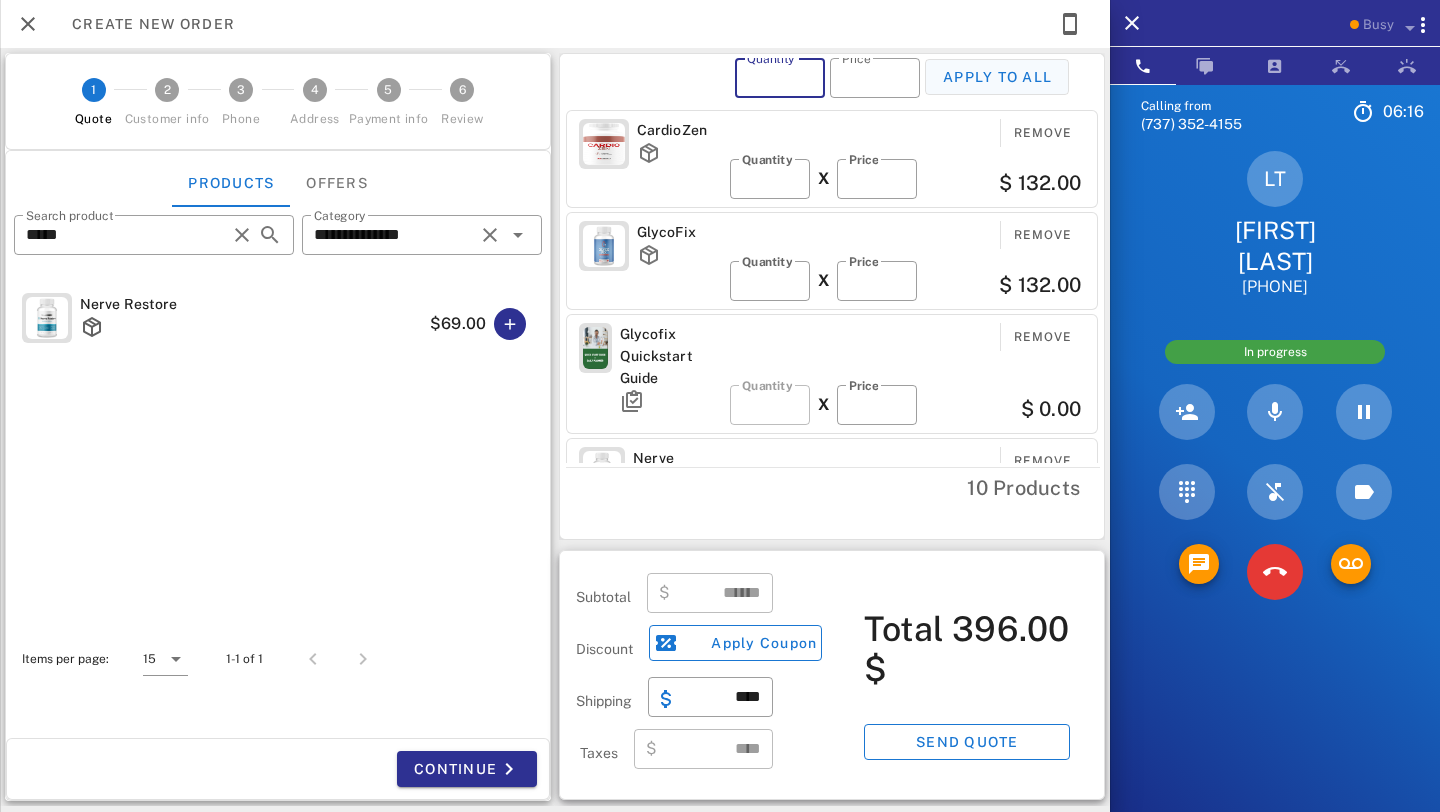 type 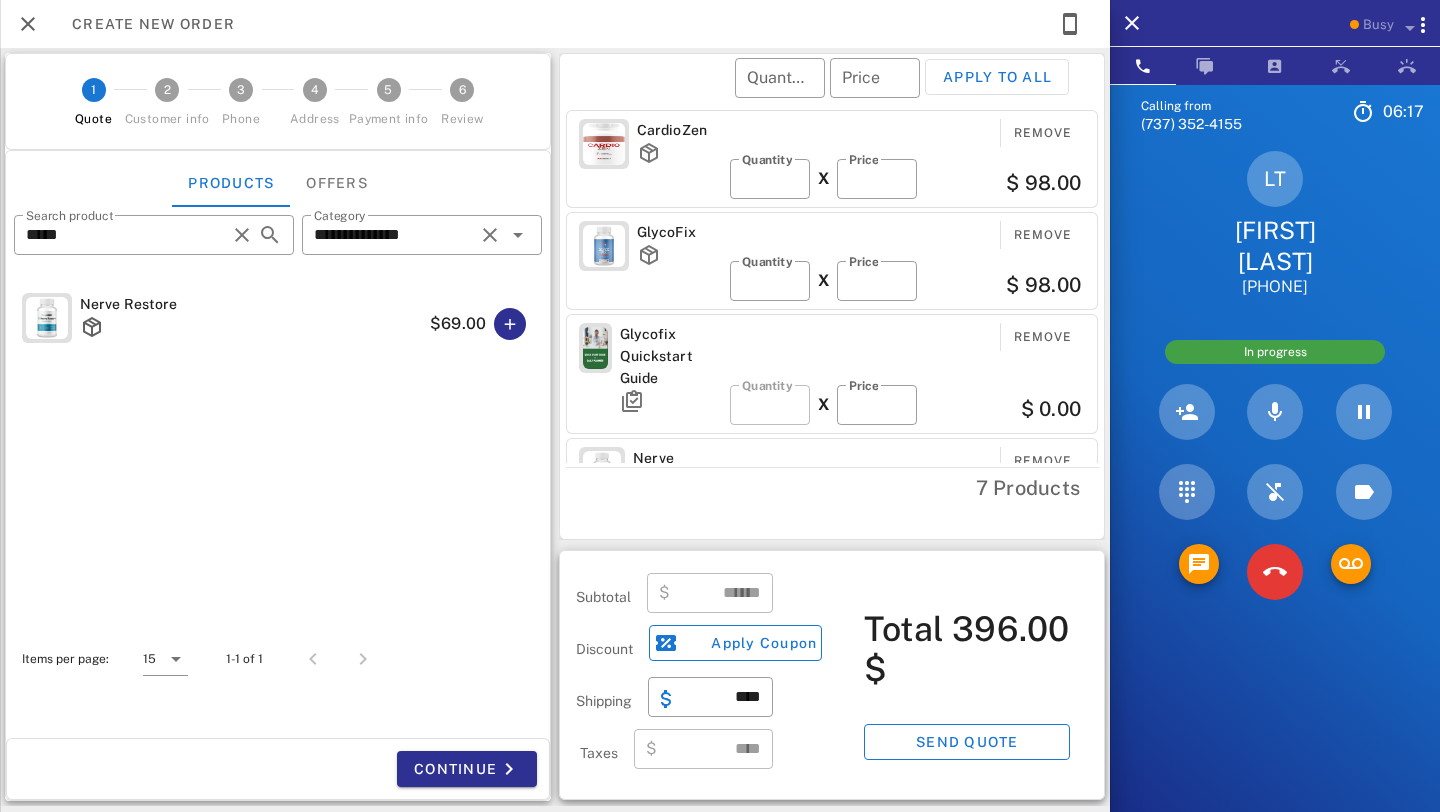 type on "******" 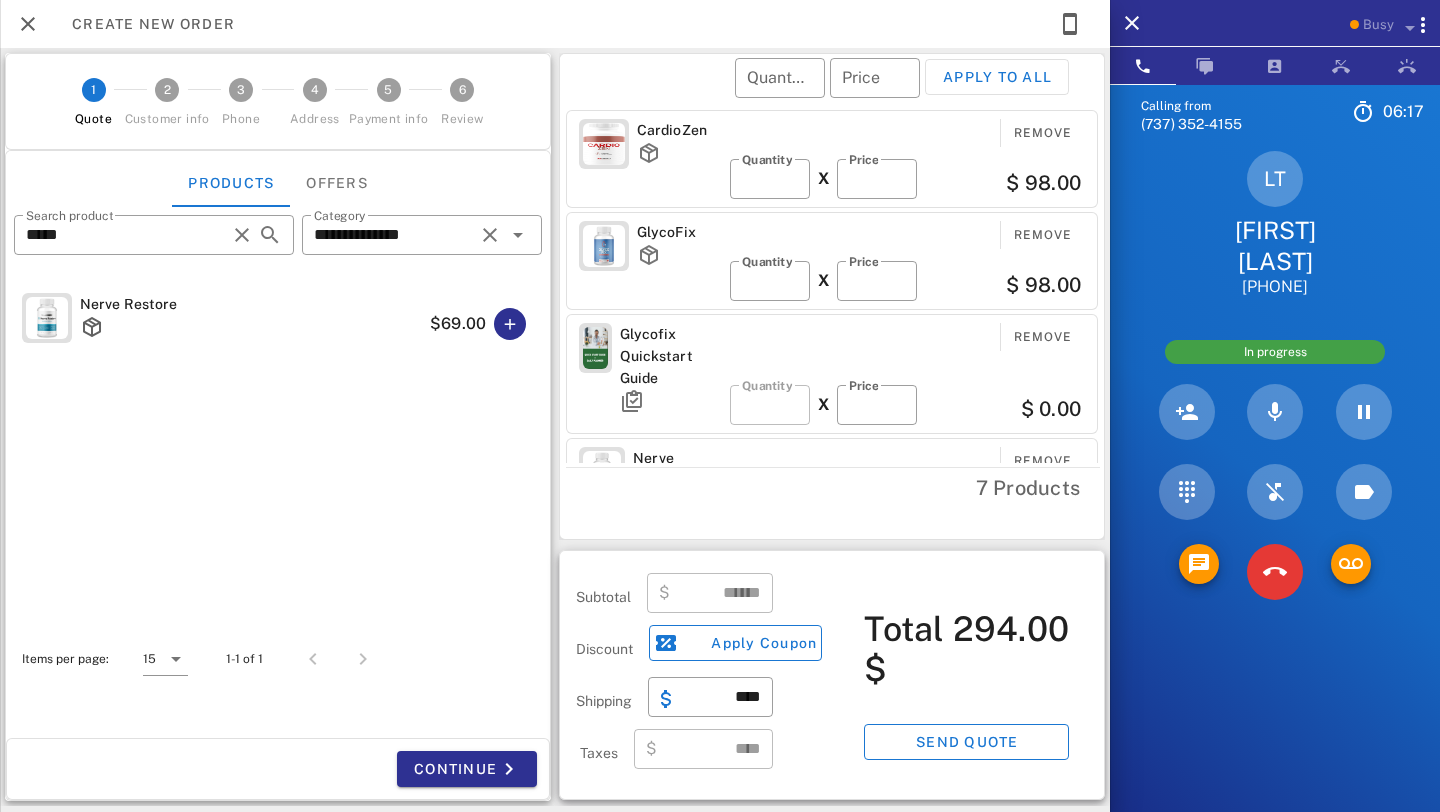 scroll, scrollTop: 83, scrollLeft: 0, axis: vertical 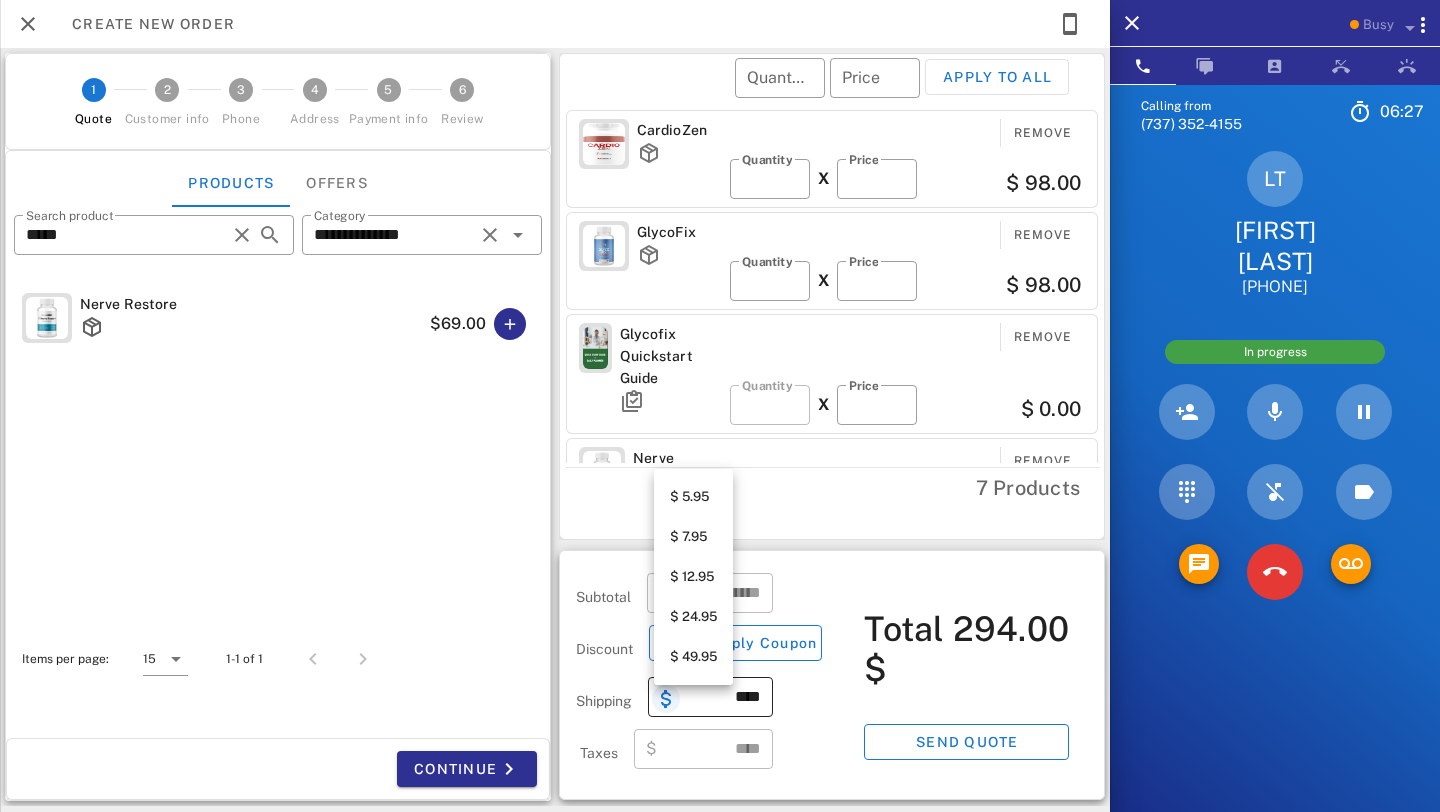 click at bounding box center (666, 699) 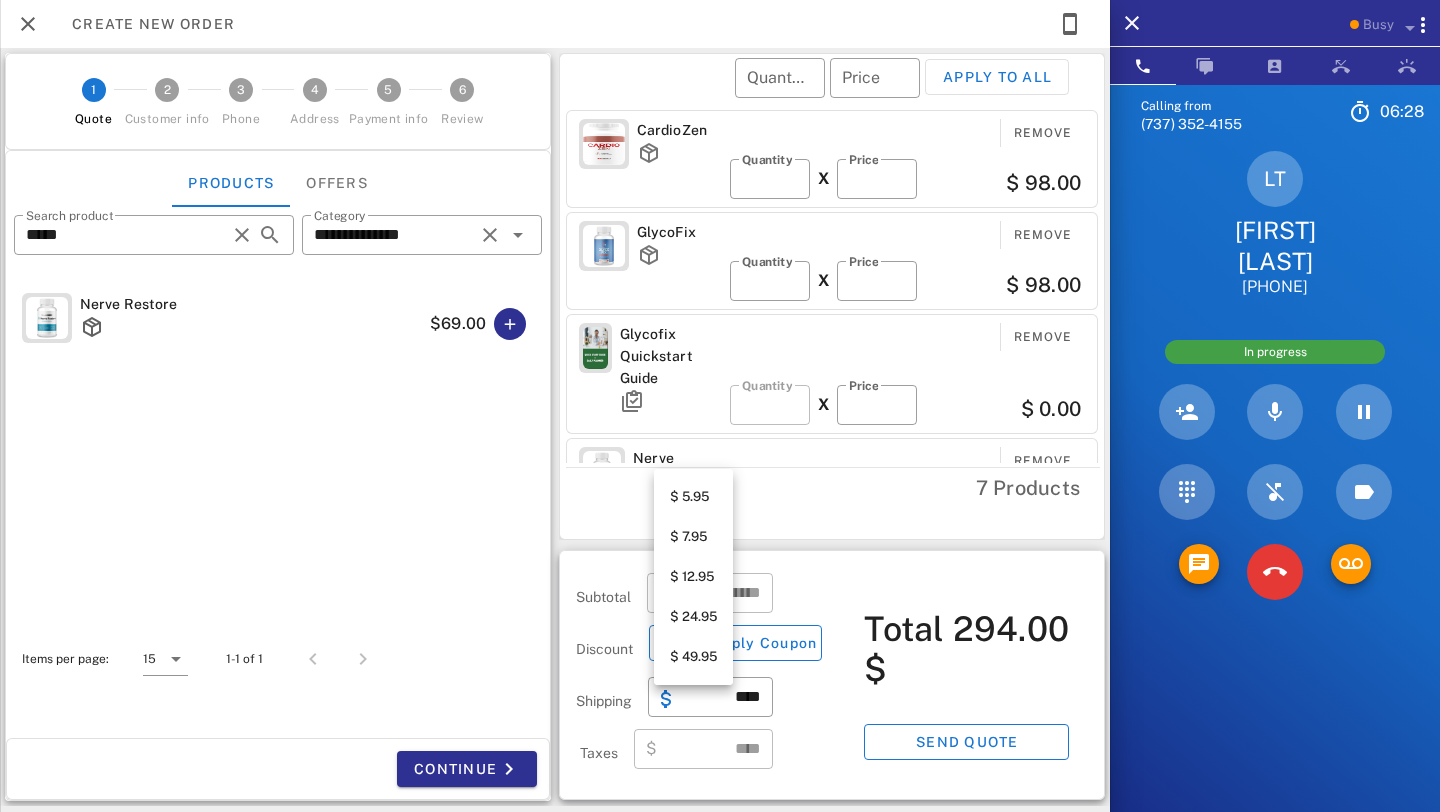 click on "$ 12.95" at bounding box center [693, 577] 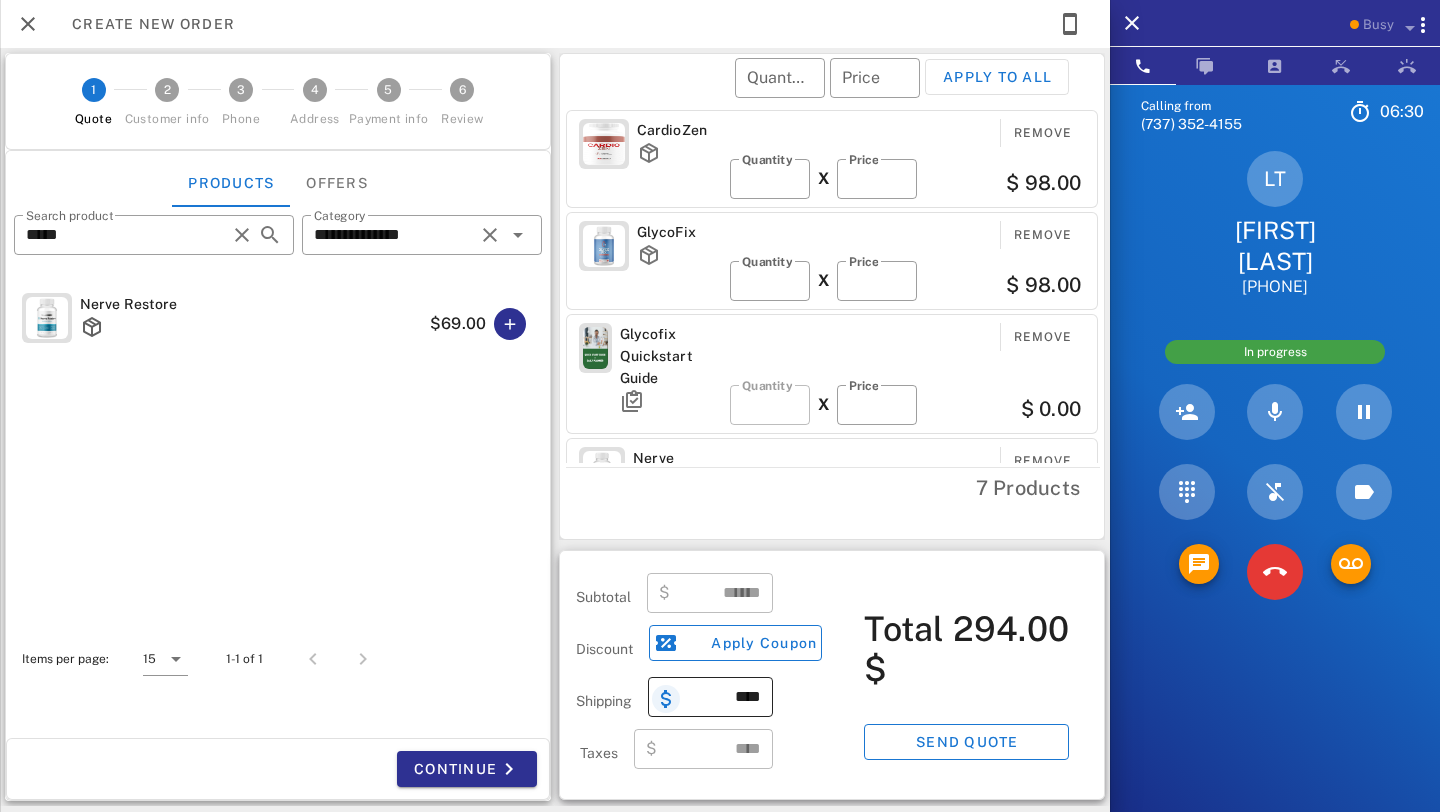 click at bounding box center (666, 699) 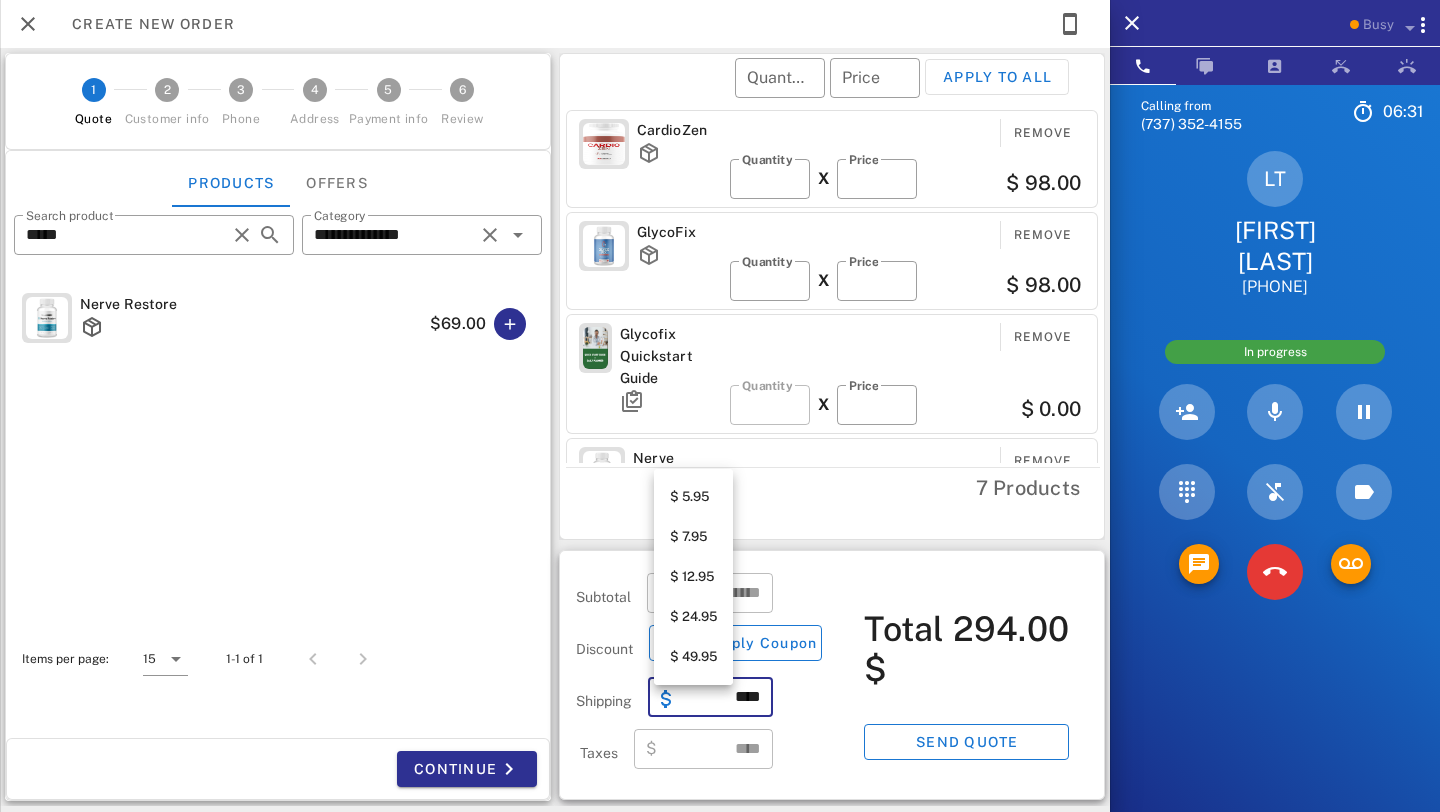 click on "$ 12.95" at bounding box center (693, 577) 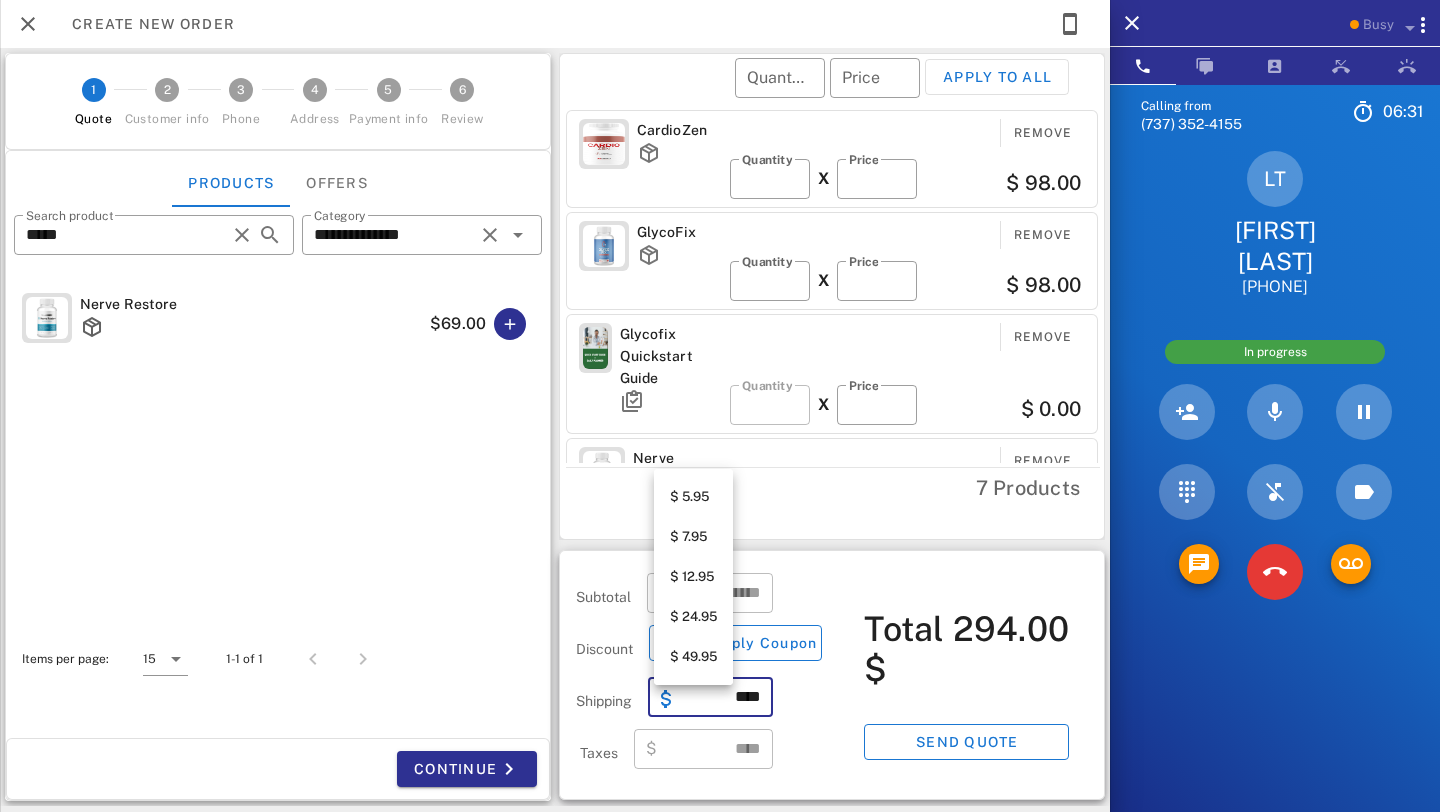 type on "*****" 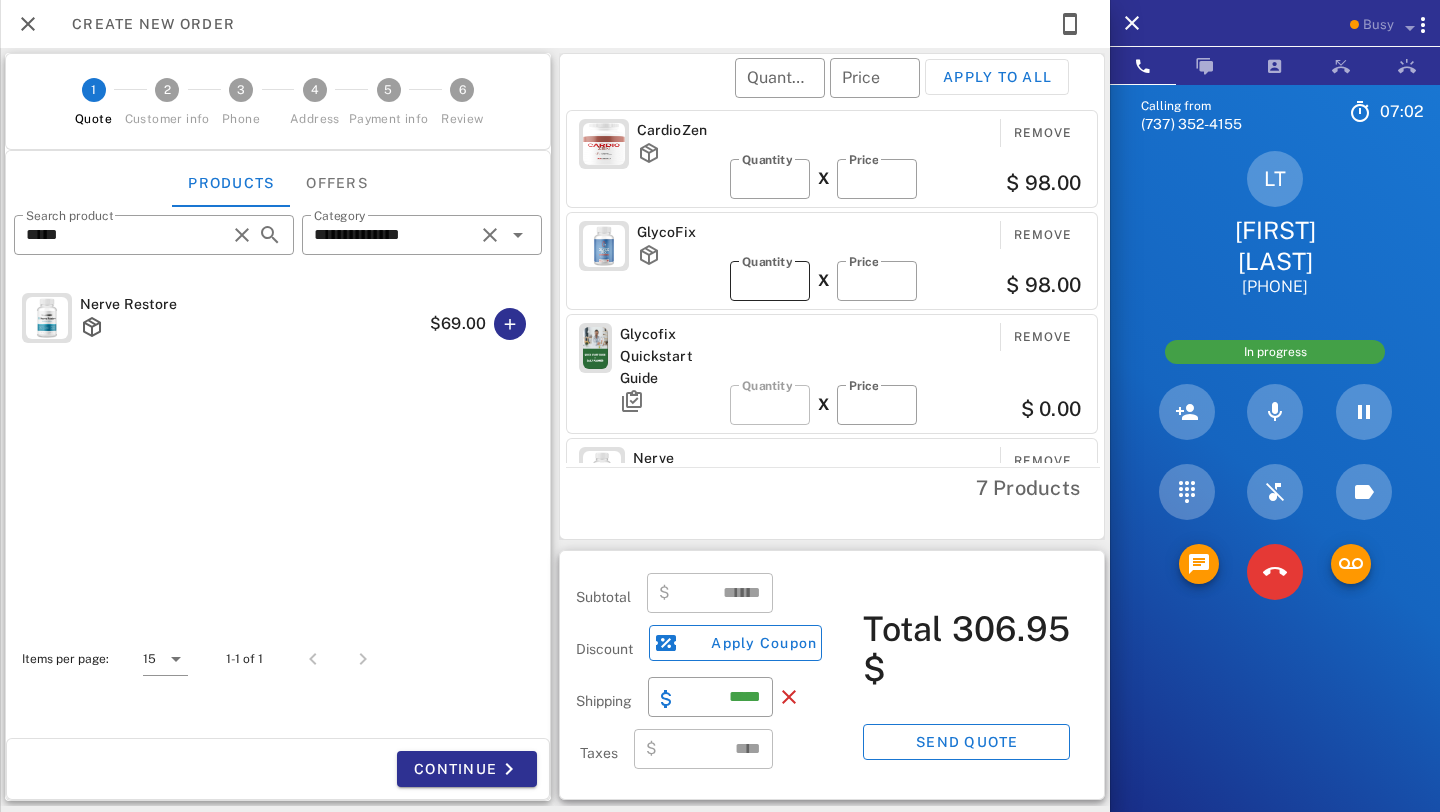 scroll, scrollTop: 77, scrollLeft: 0, axis: vertical 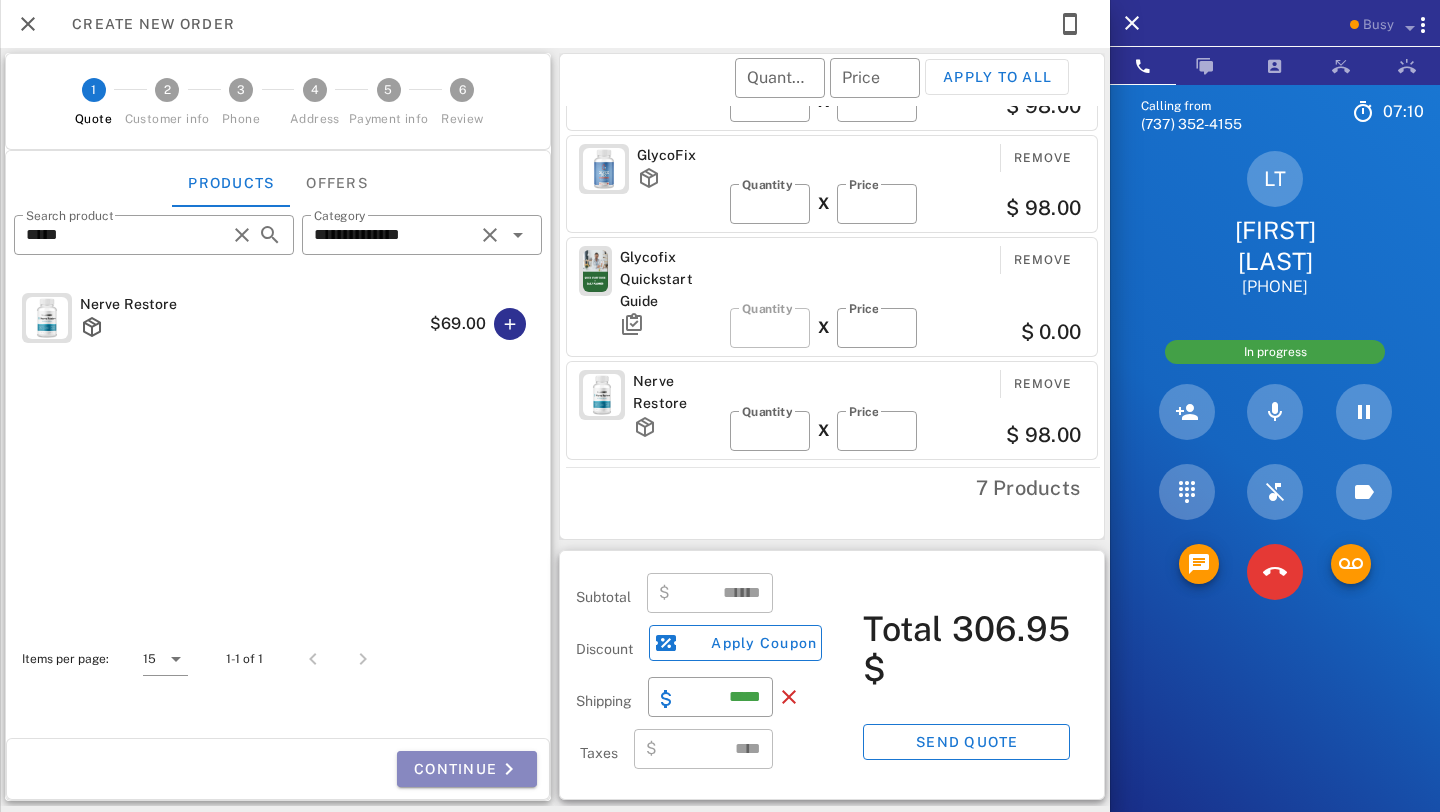 click on "Continue" at bounding box center [467, 769] 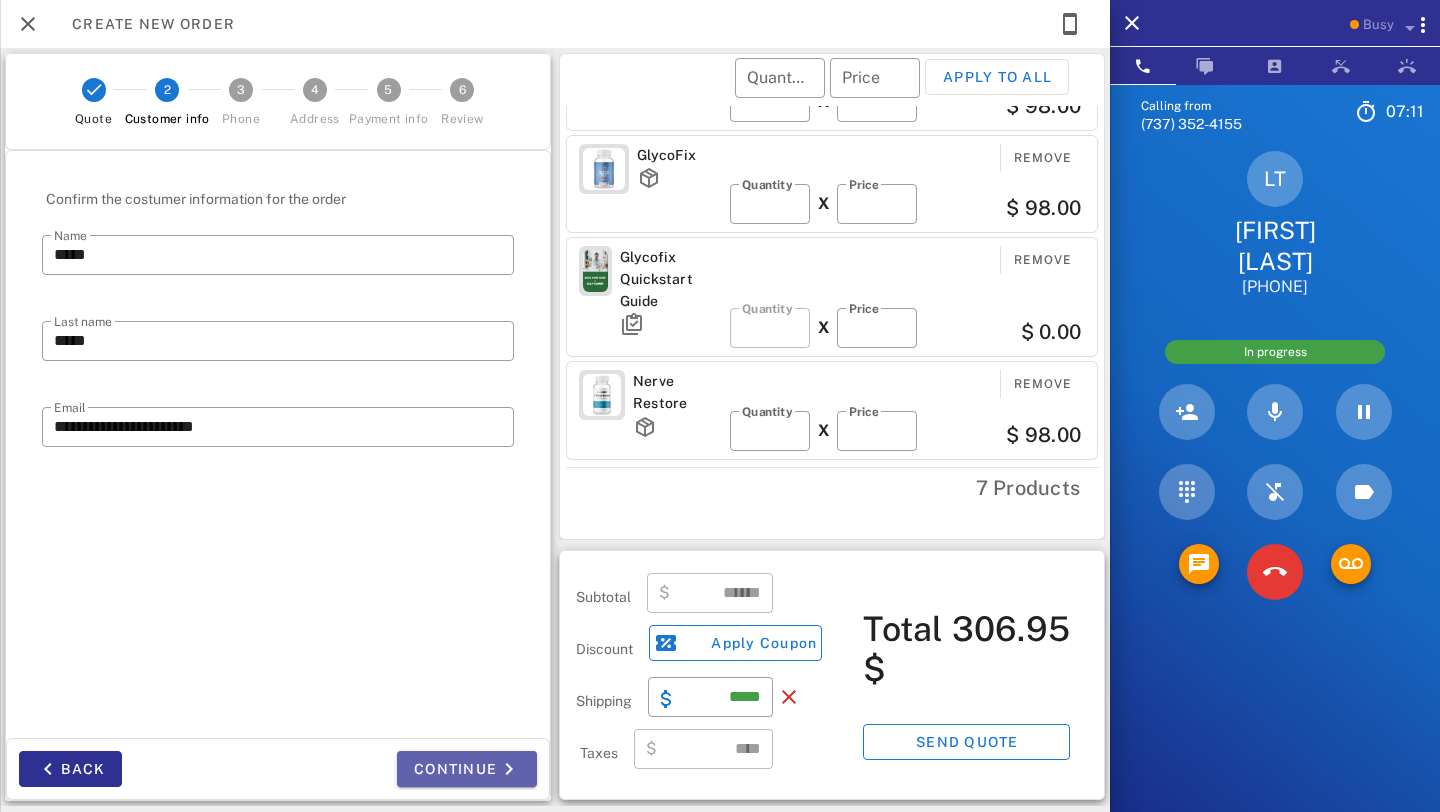 click on "Continue" at bounding box center [467, 769] 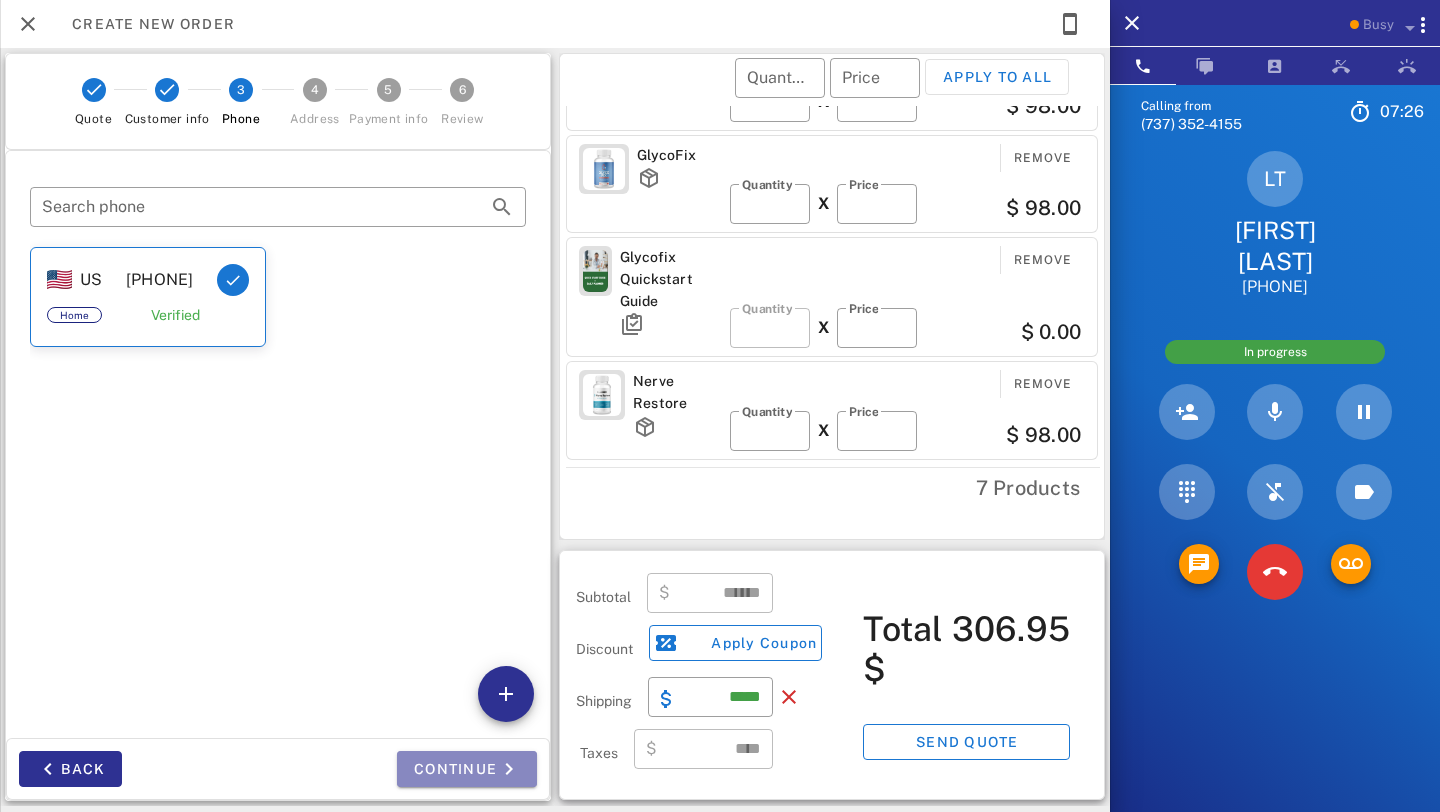 click on "Continue" at bounding box center [467, 769] 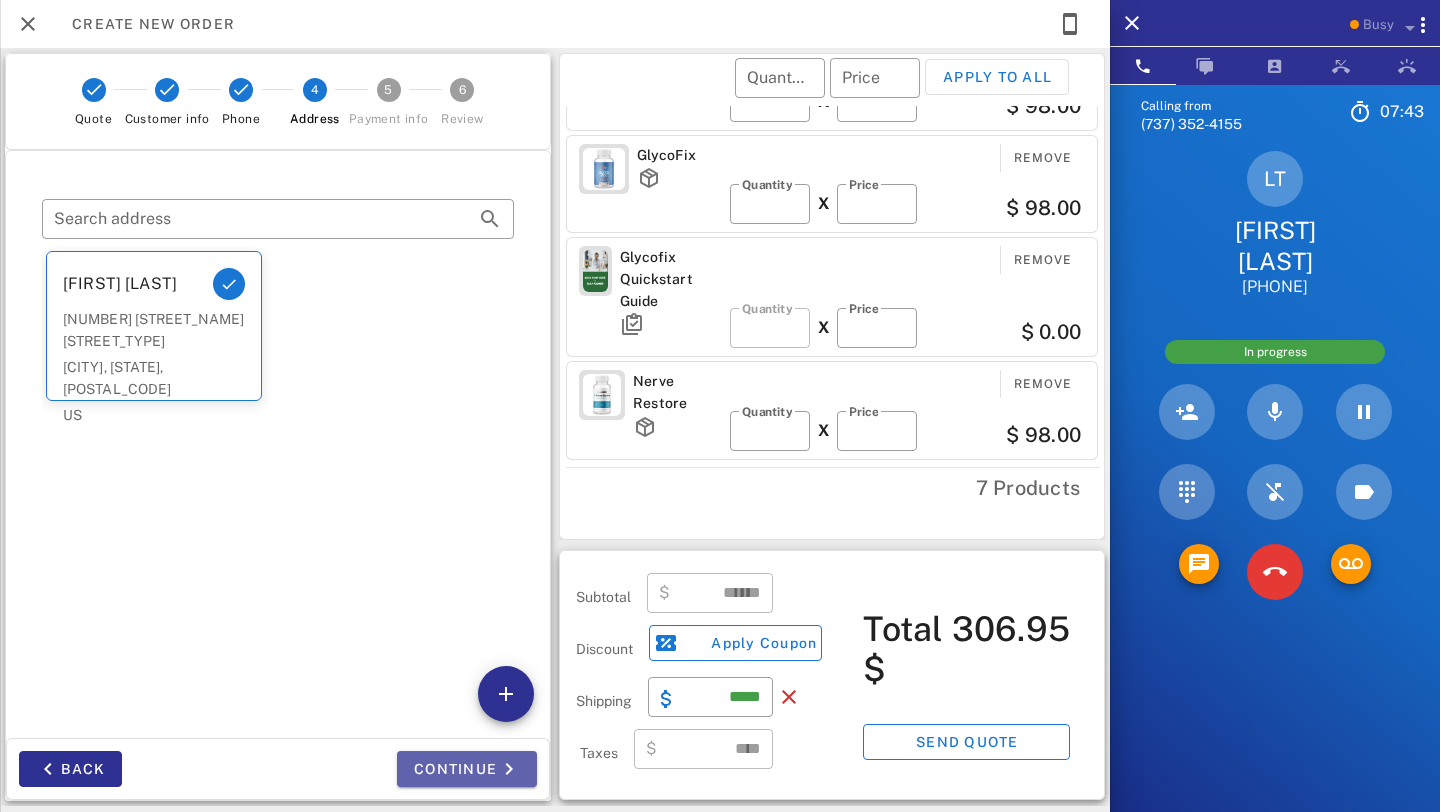 click on "Continue" at bounding box center (467, 769) 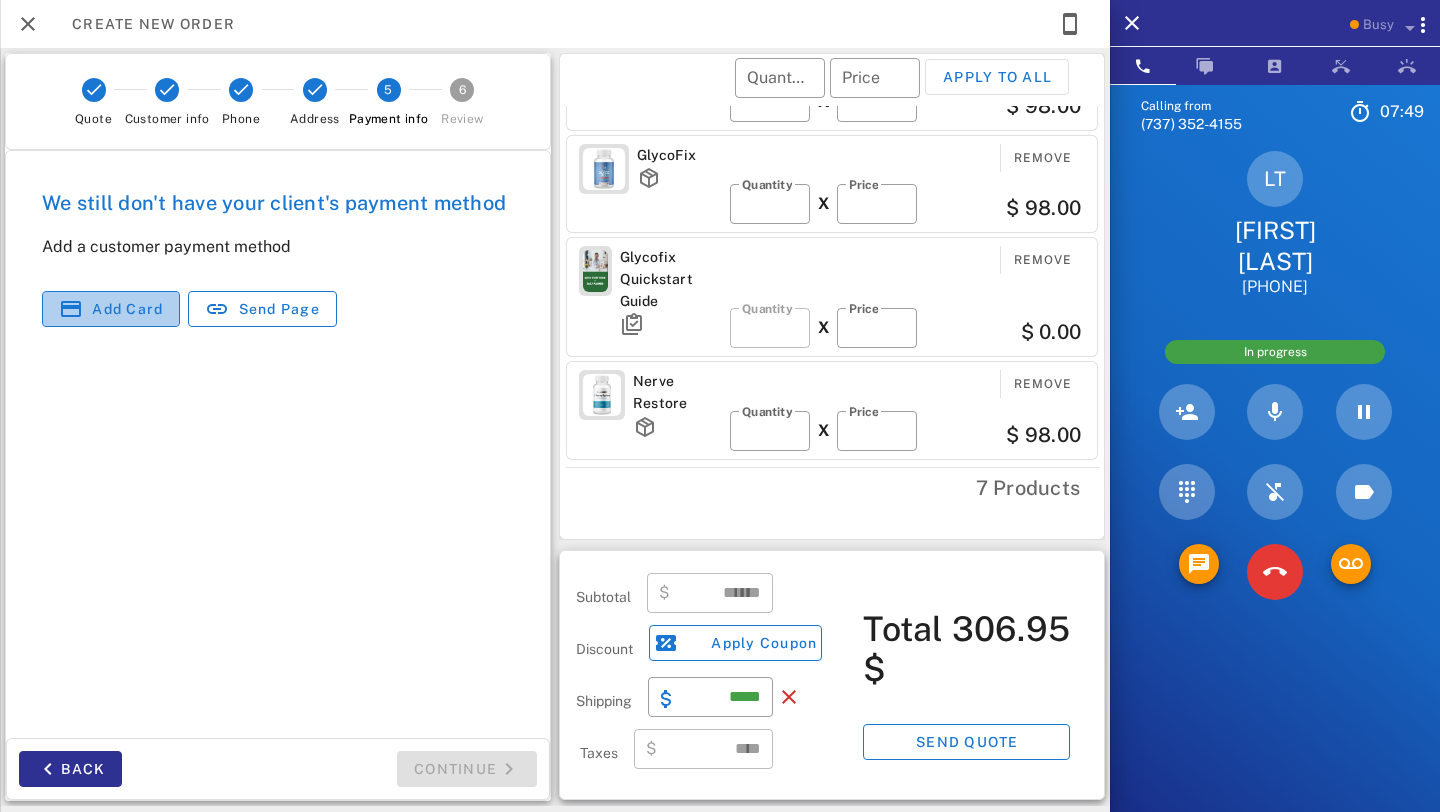 click on "Add card" at bounding box center (111, 309) 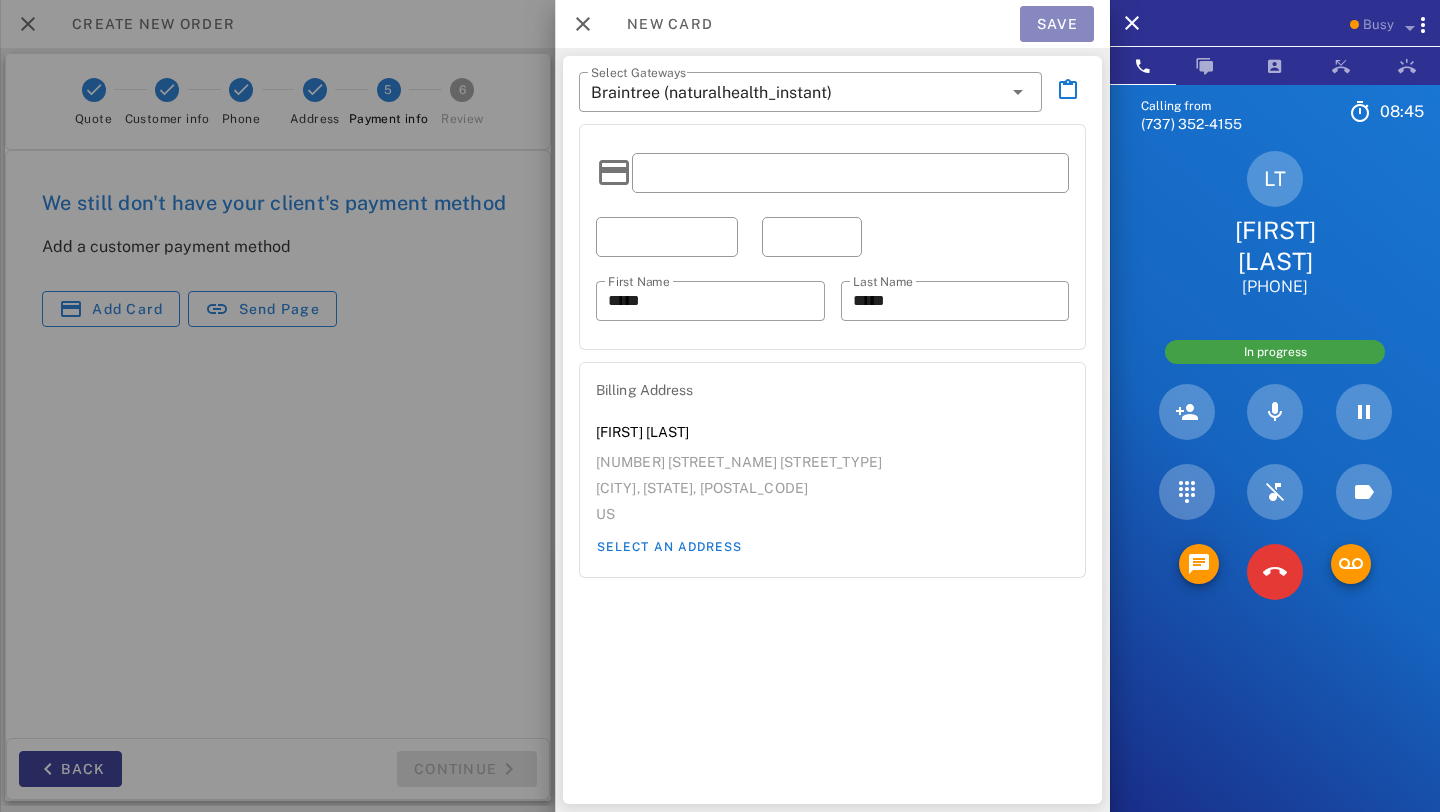 click on "Save" at bounding box center [1057, 24] 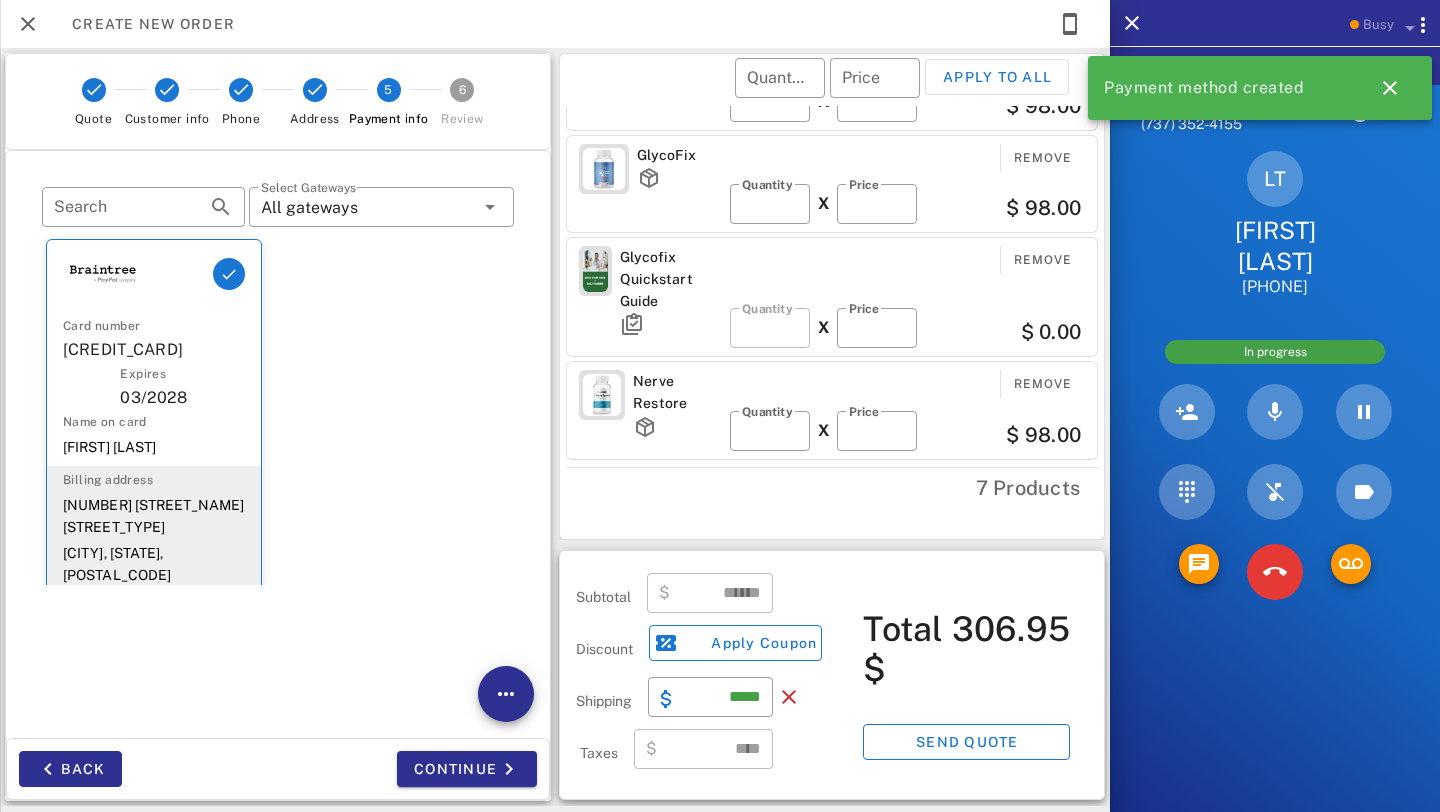 scroll, scrollTop: 206, scrollLeft: 0, axis: vertical 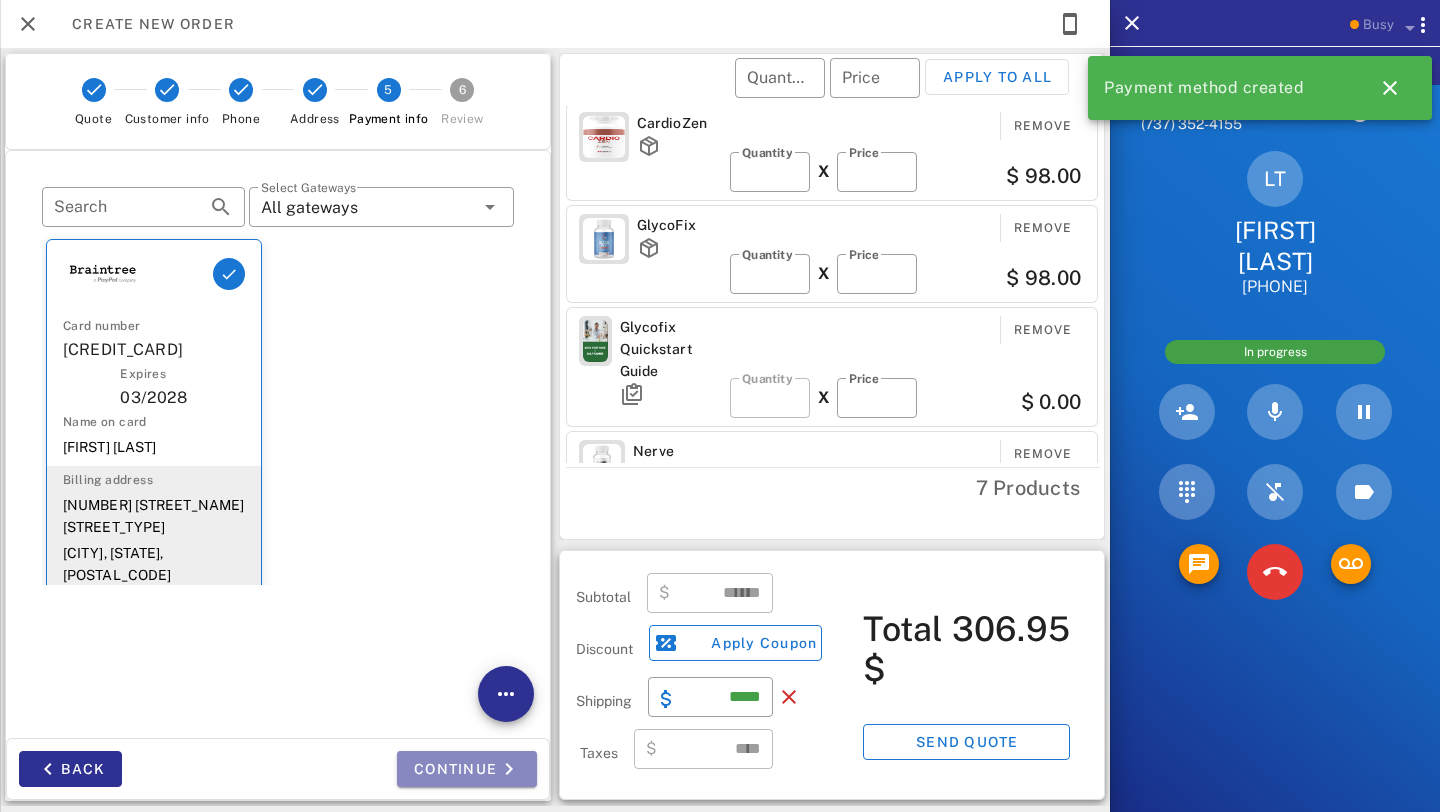 click on "Continue" at bounding box center [467, 769] 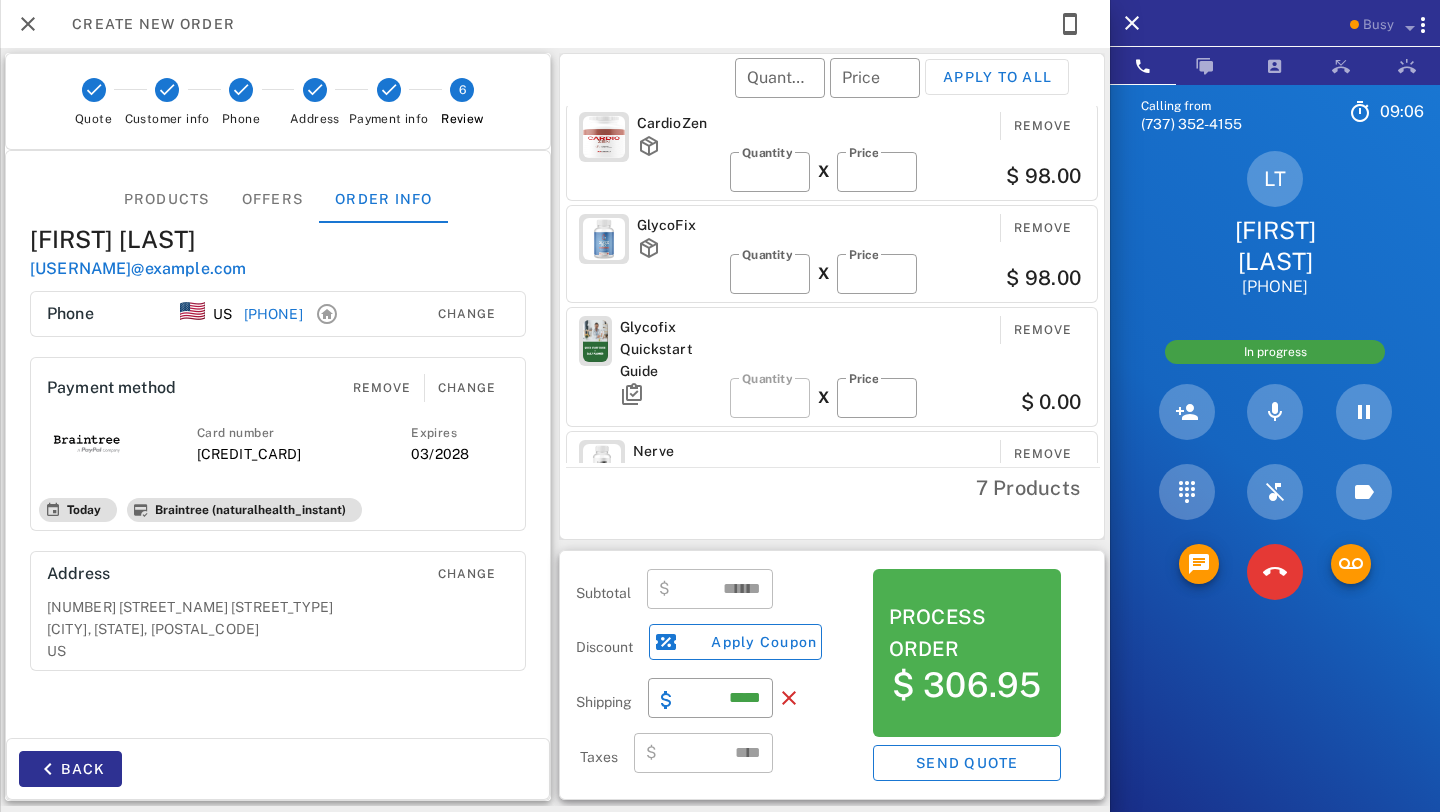 scroll, scrollTop: 77, scrollLeft: 0, axis: vertical 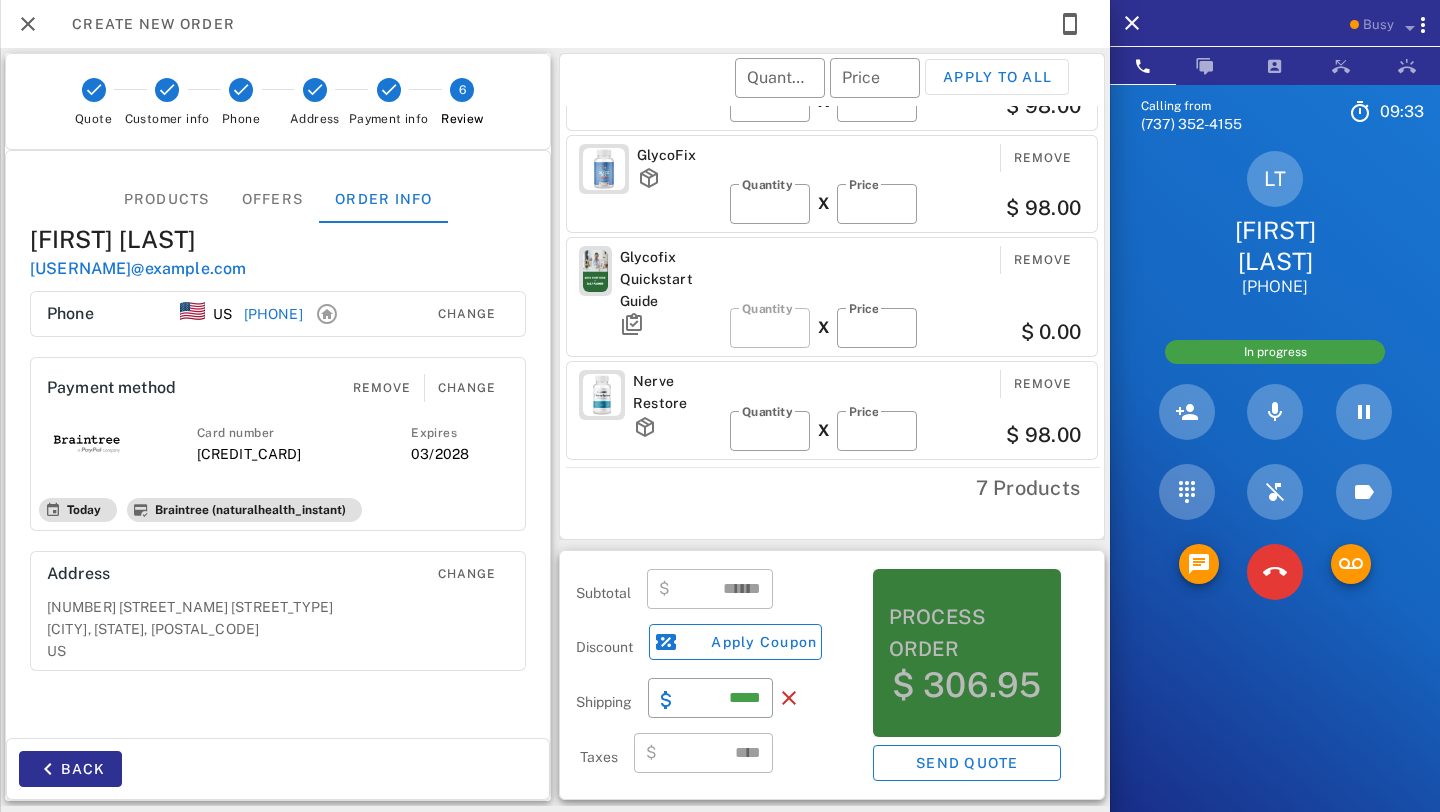 click on "Process order" at bounding box center (967, 633) 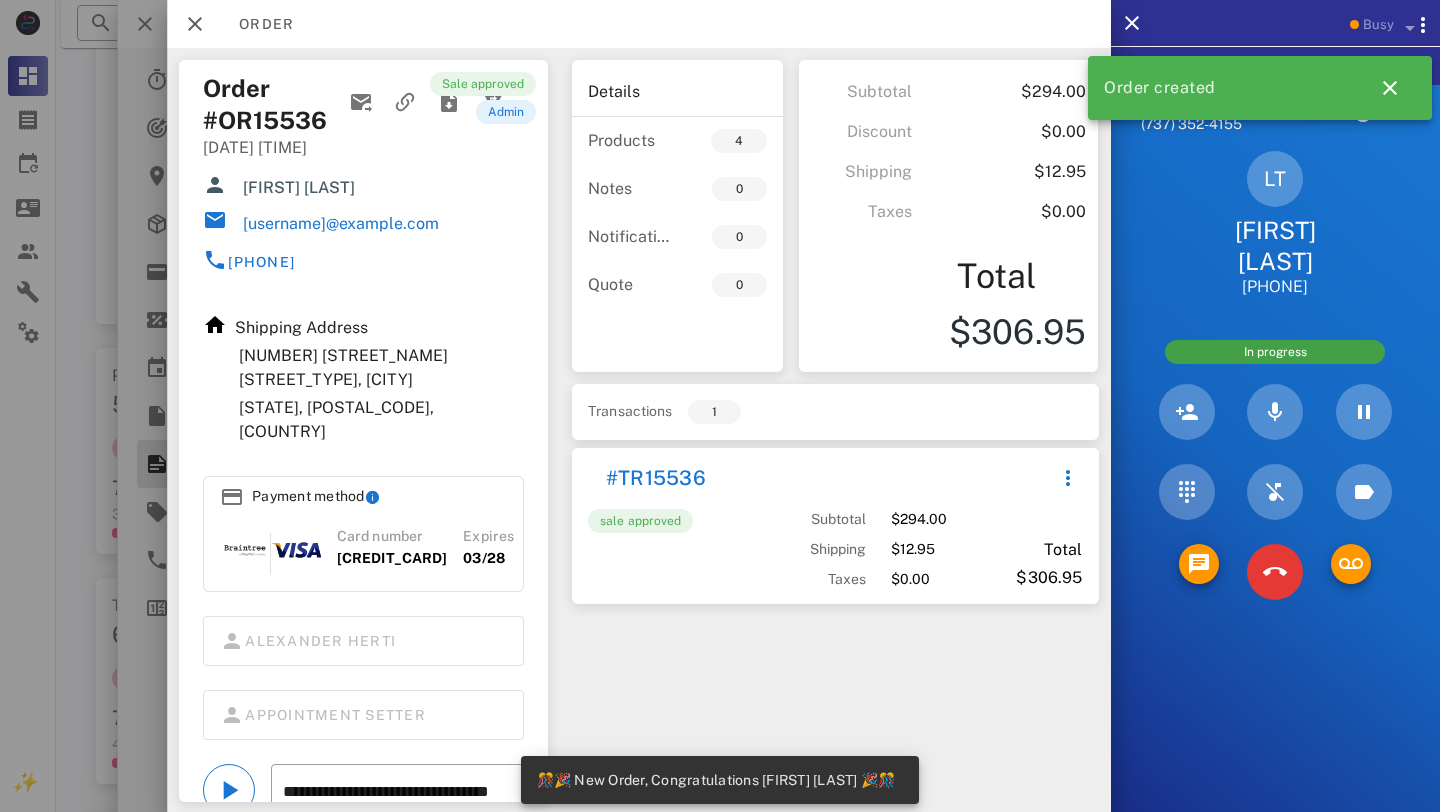 scroll, scrollTop: 262, scrollLeft: 0, axis: vertical 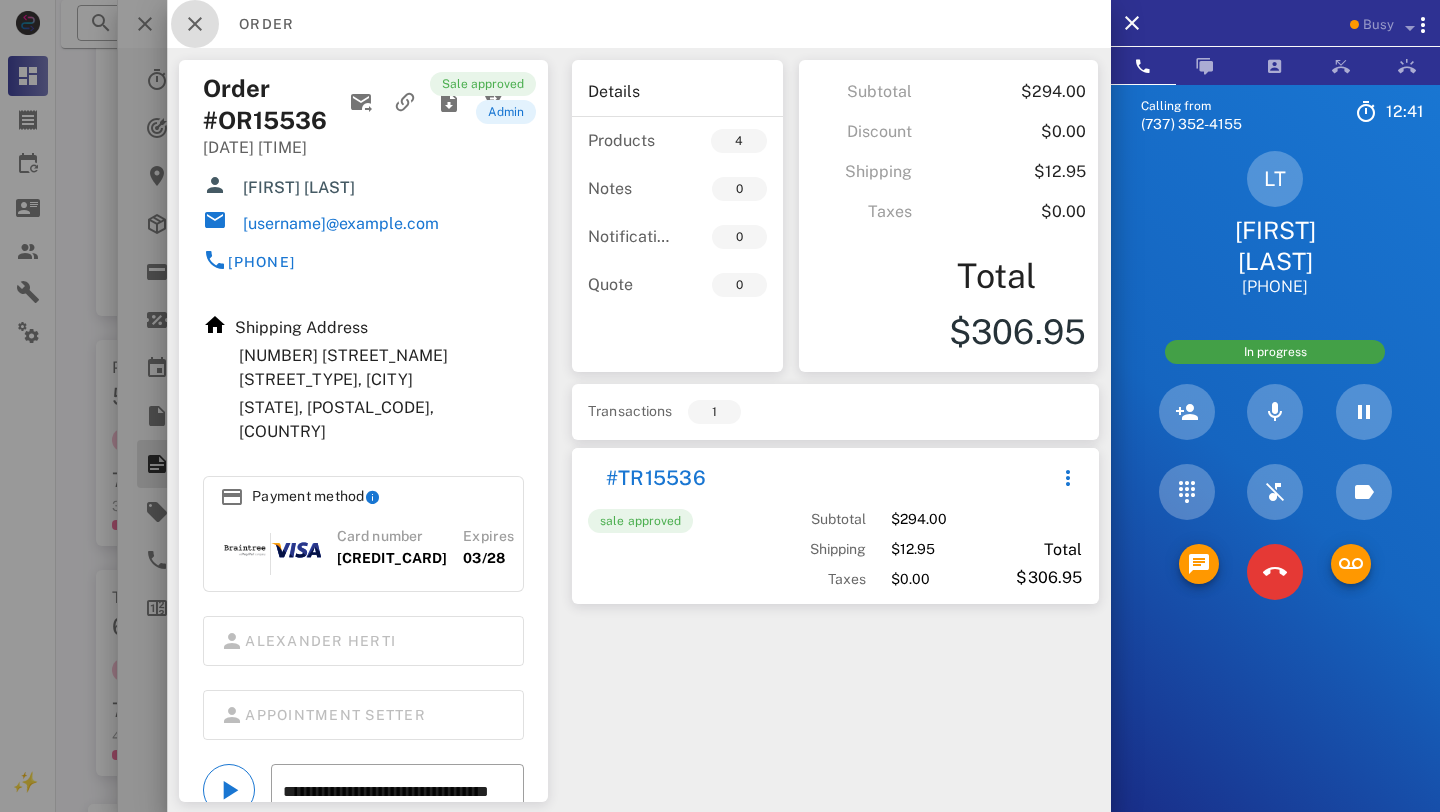 click at bounding box center (195, 24) 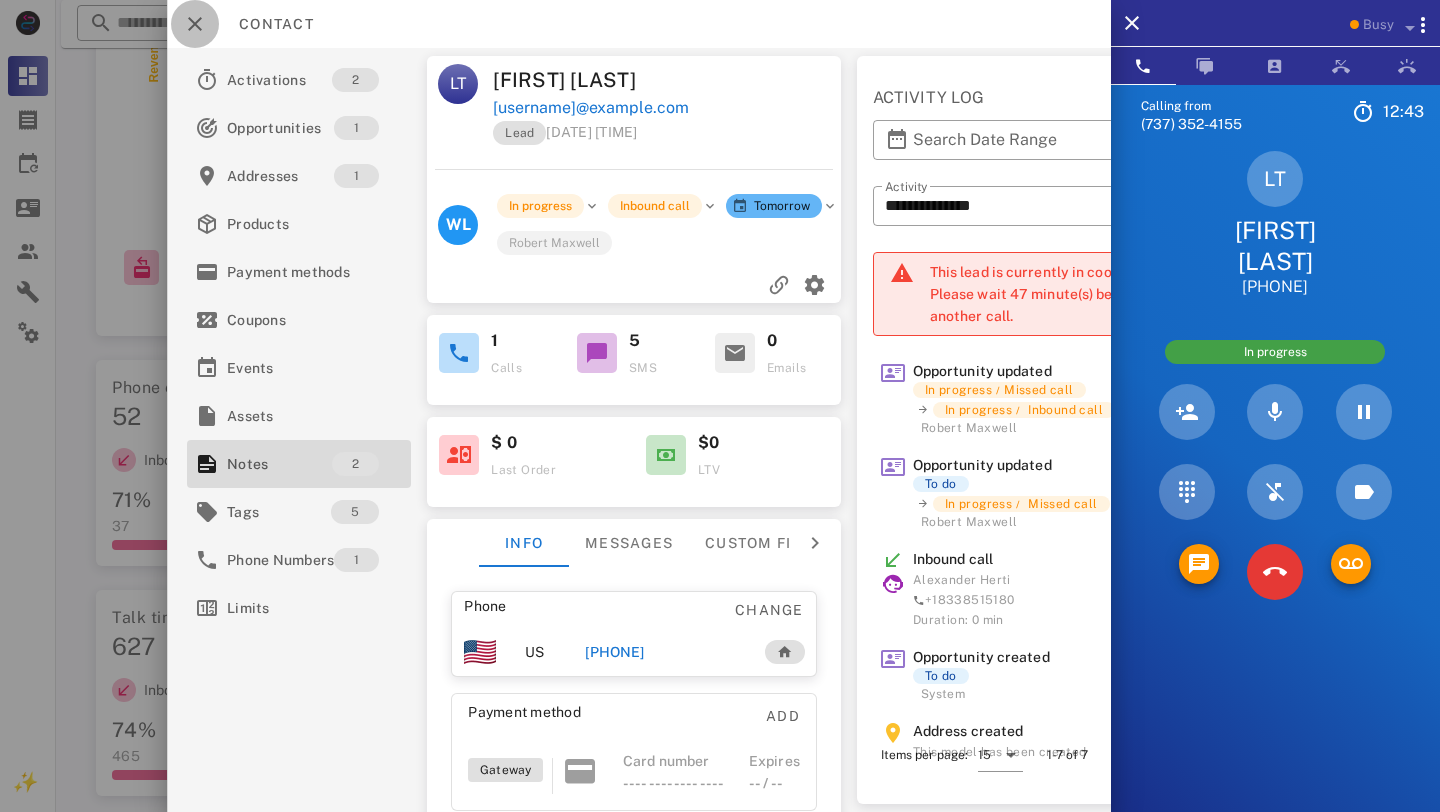 click at bounding box center [195, 24] 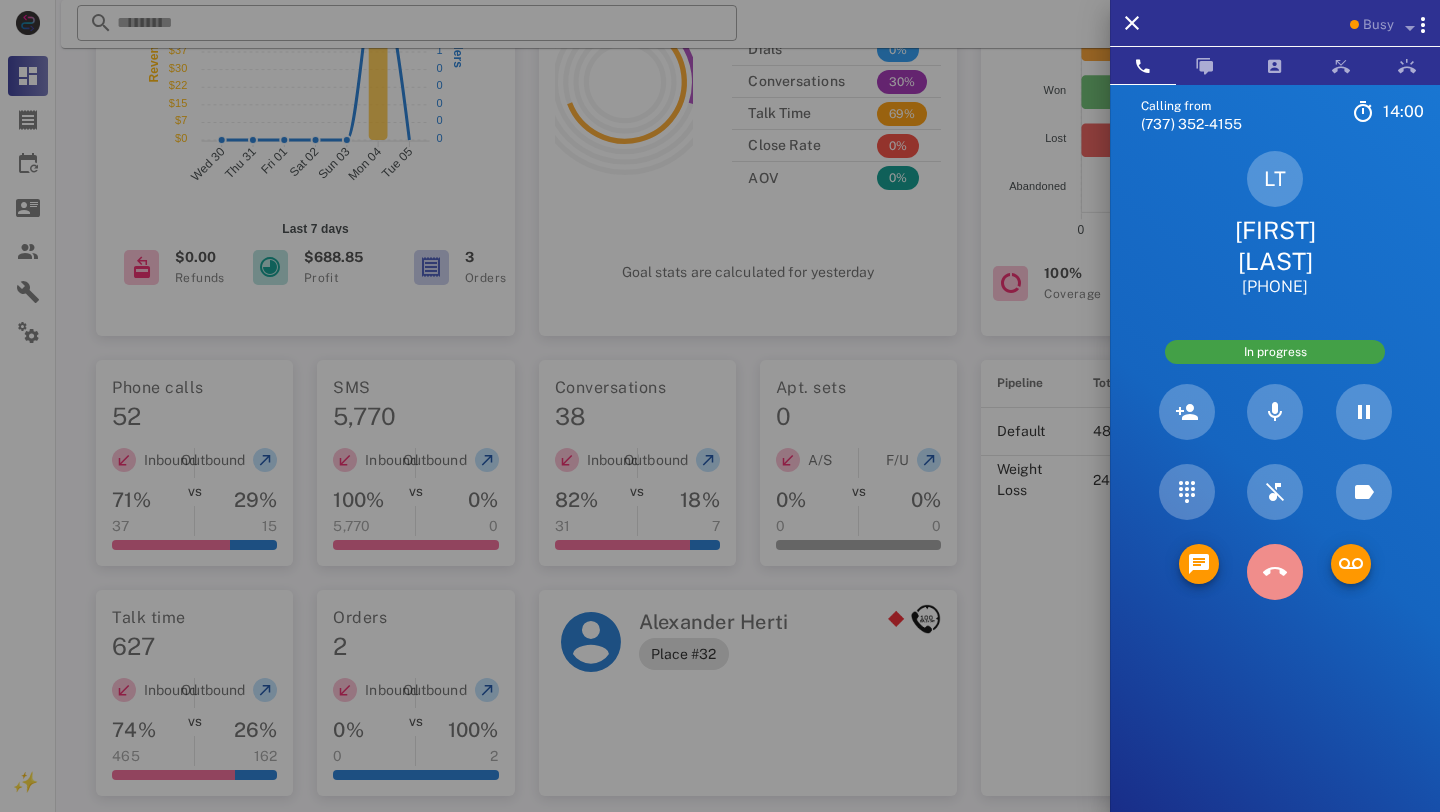 click at bounding box center [1275, 572] 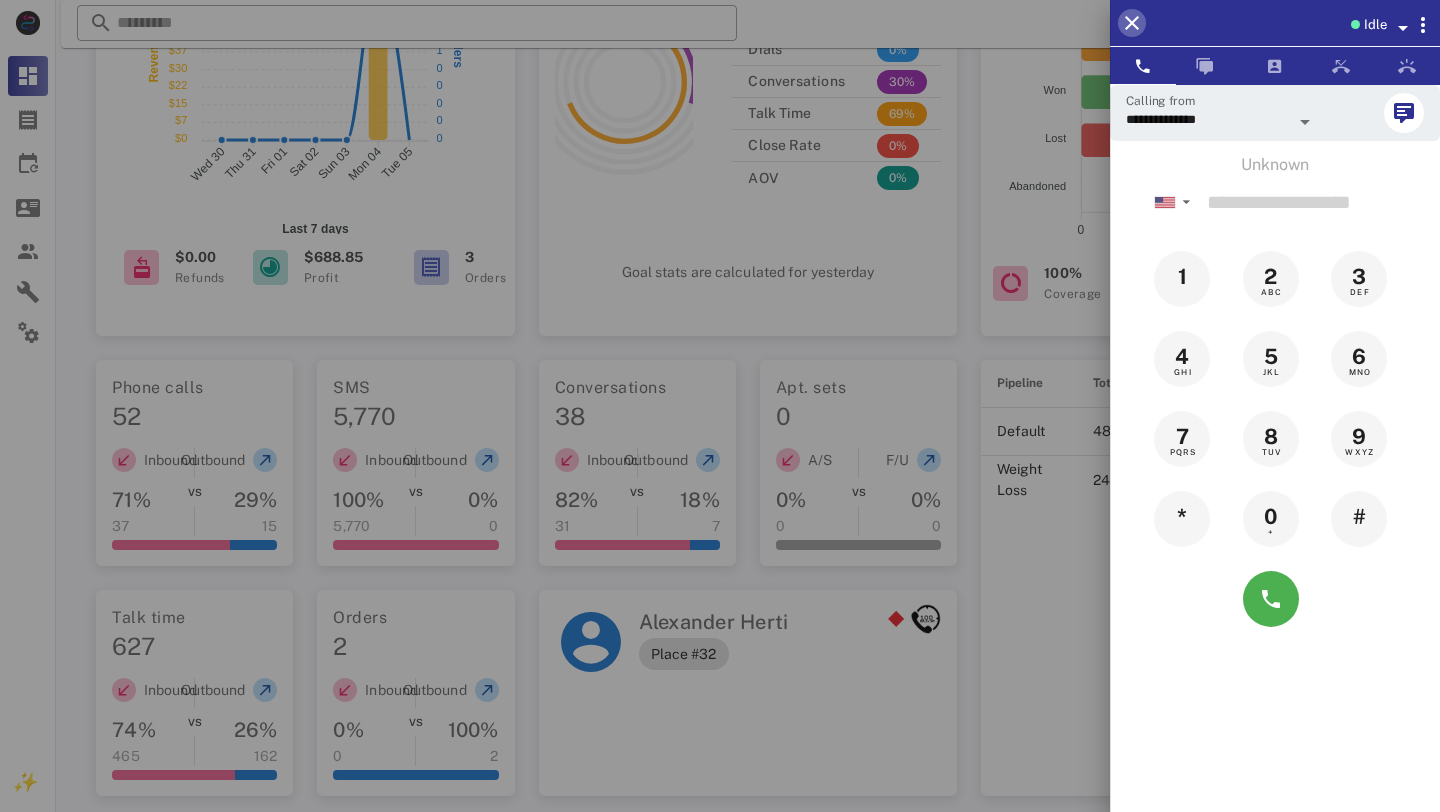 click at bounding box center [1132, 23] 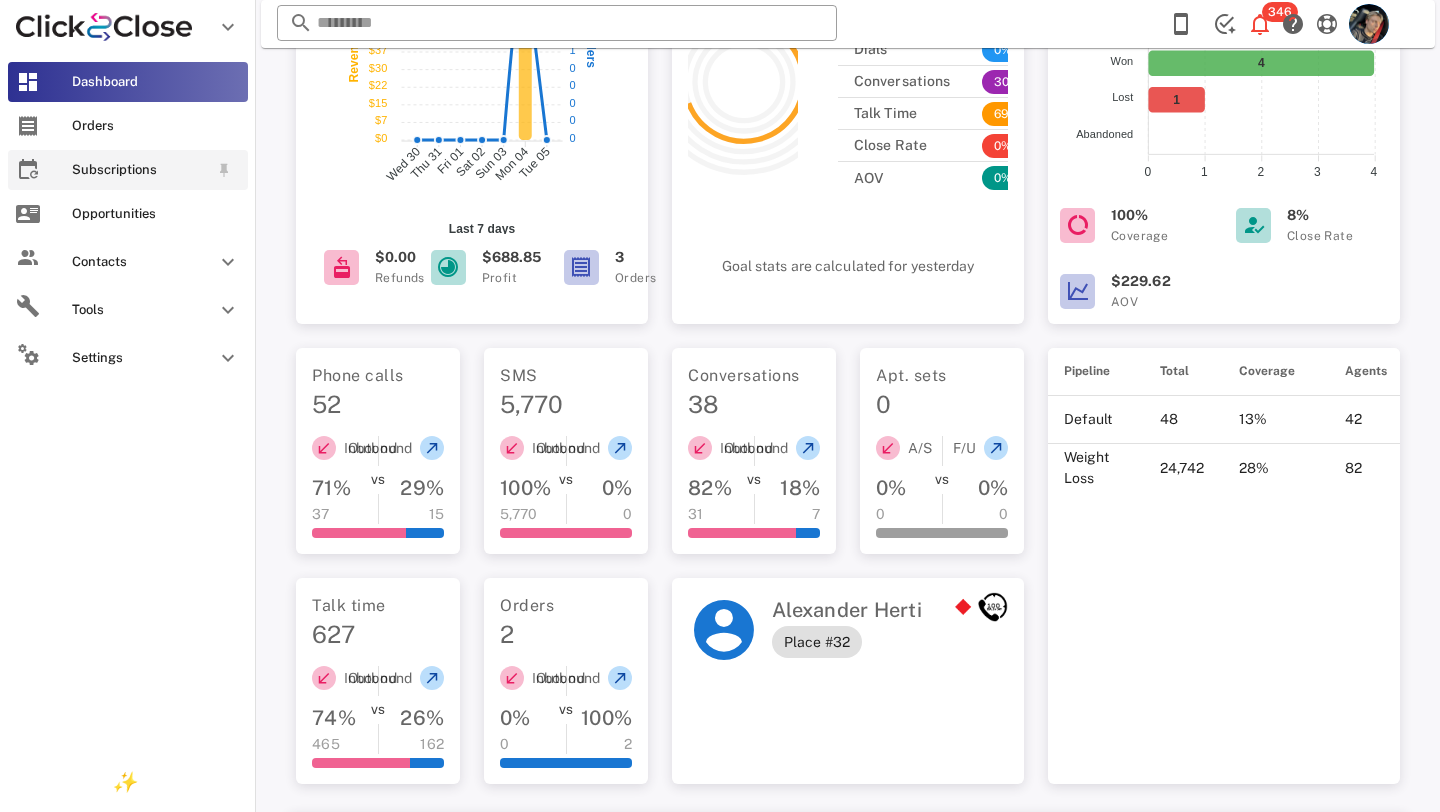 click on "Subscriptions" at bounding box center [128, 170] 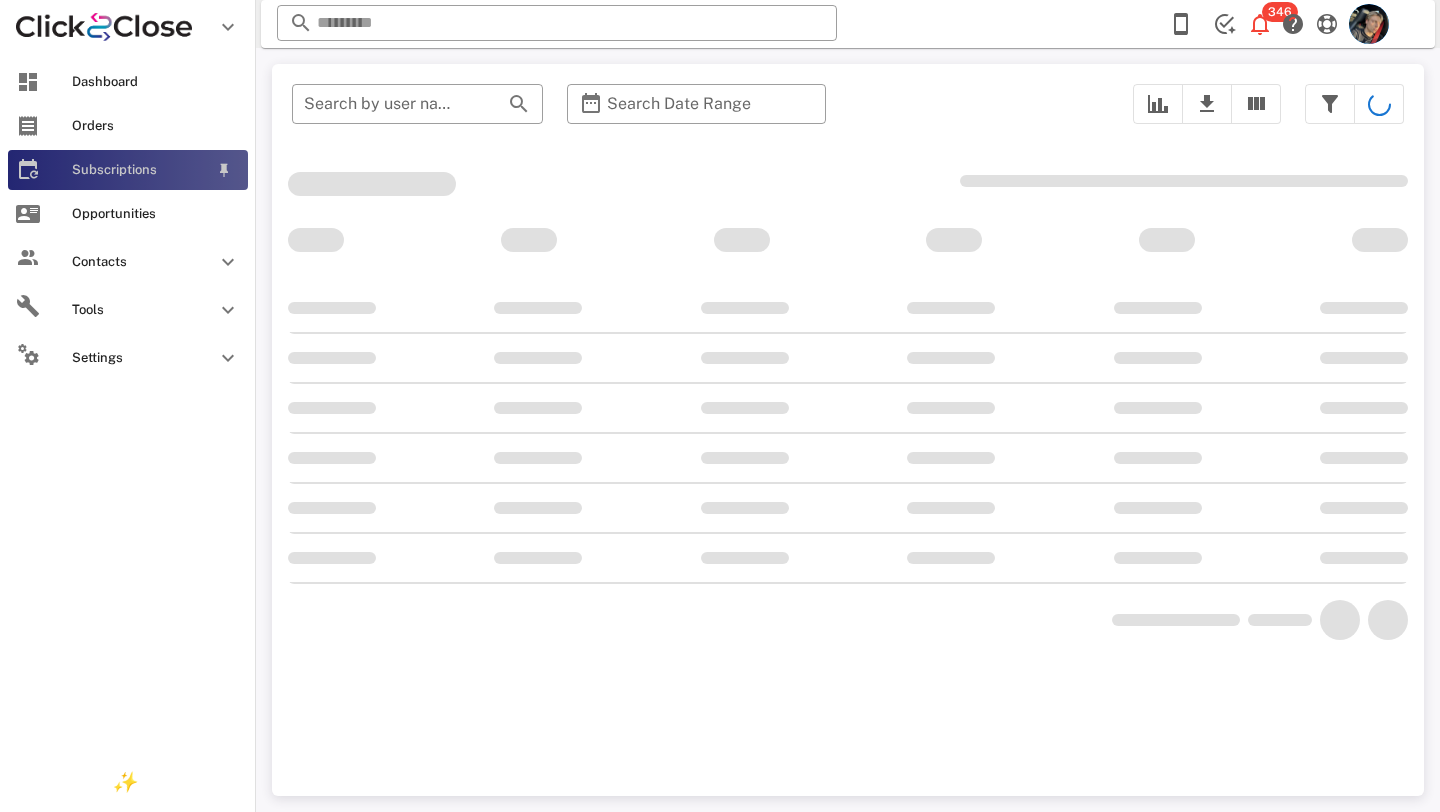 scroll, scrollTop: 0, scrollLeft: 0, axis: both 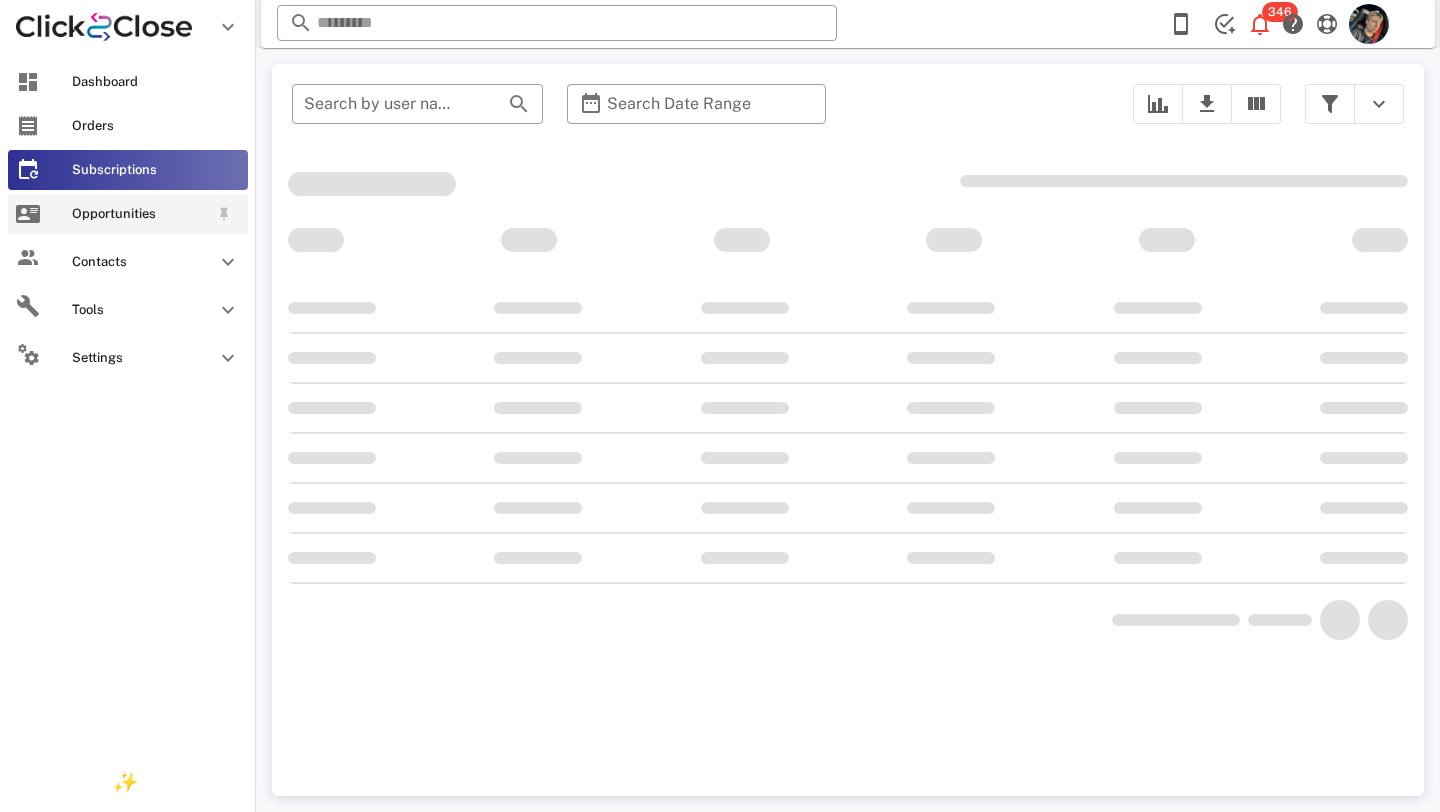 click on "Opportunities" at bounding box center (140, 214) 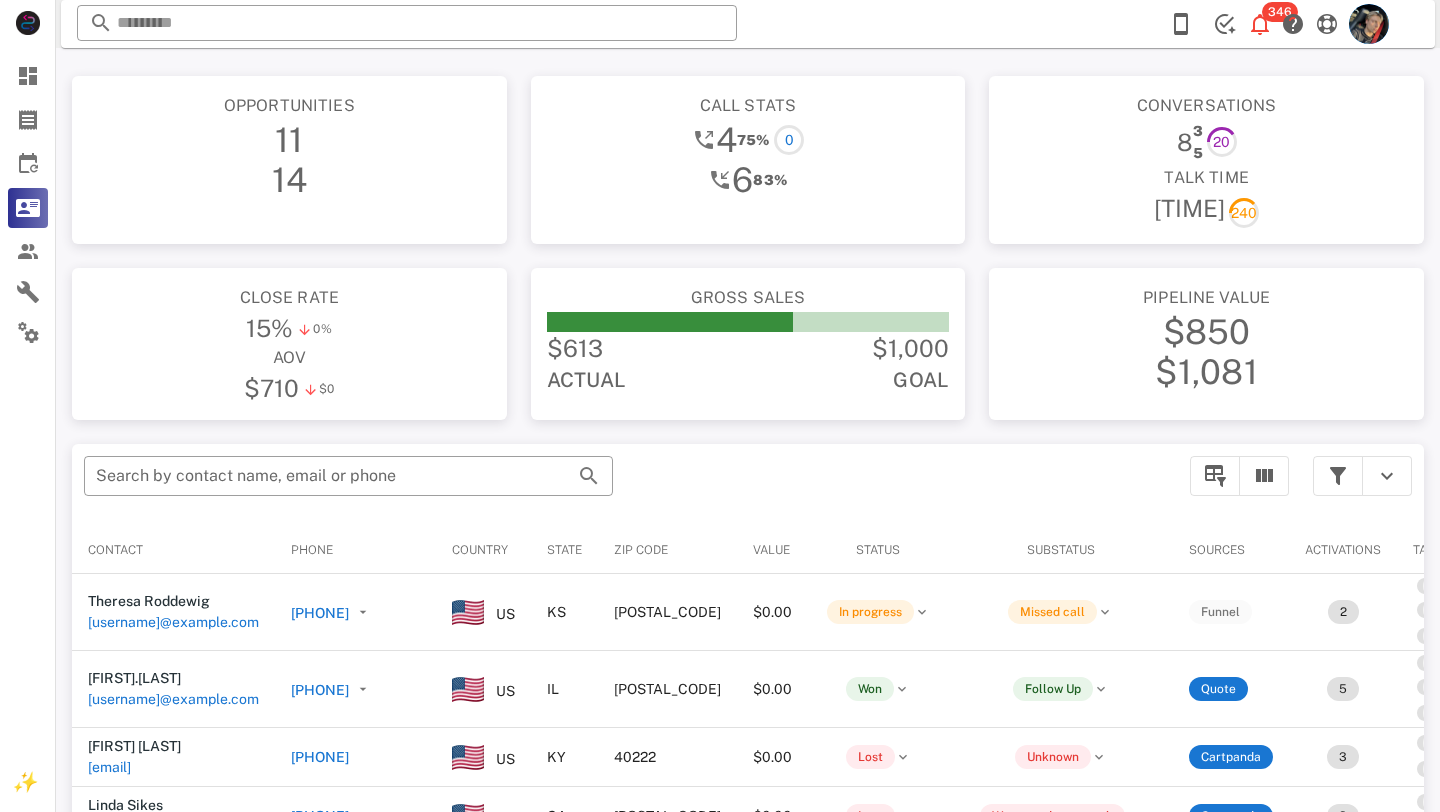 scroll, scrollTop: 0, scrollLeft: 0, axis: both 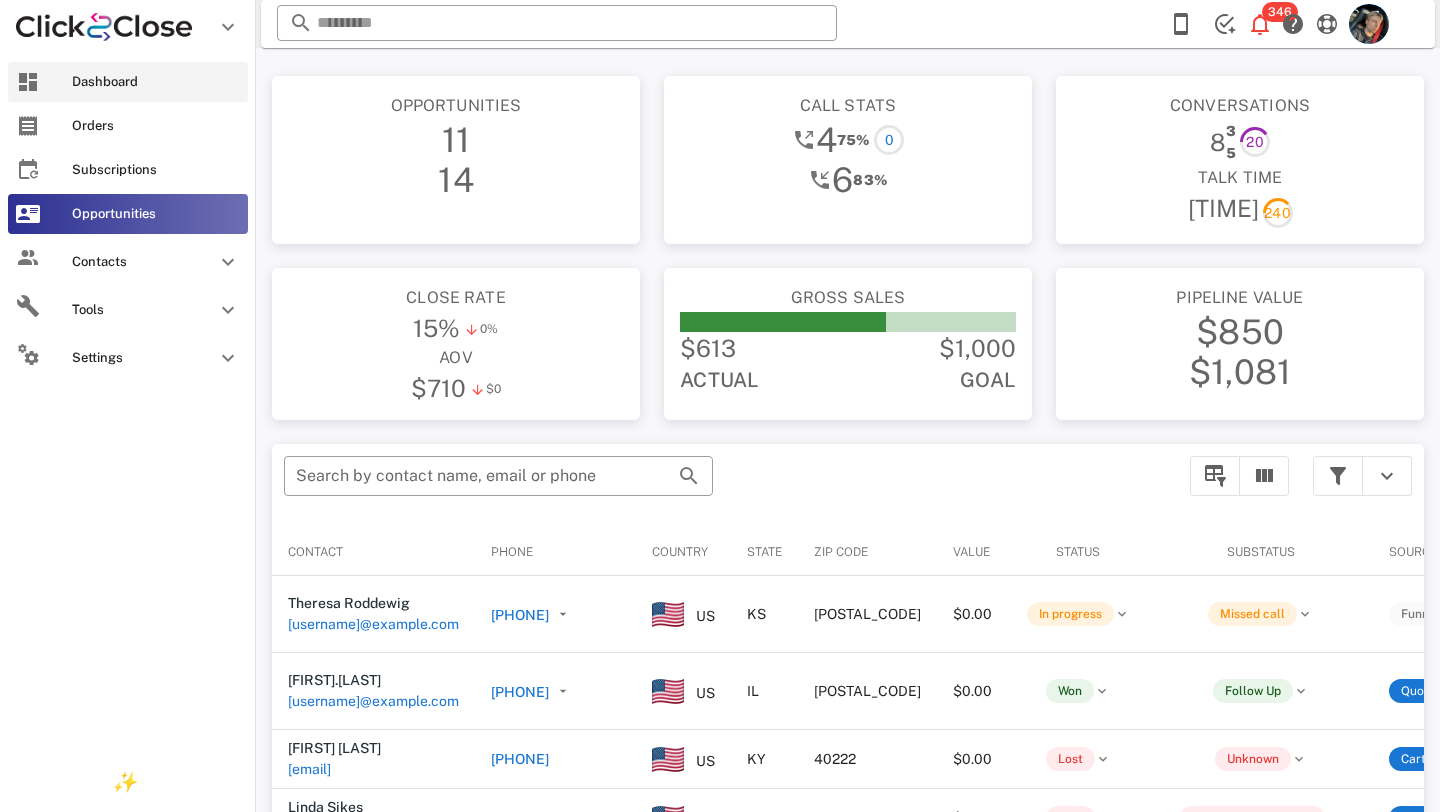click at bounding box center [28, 82] 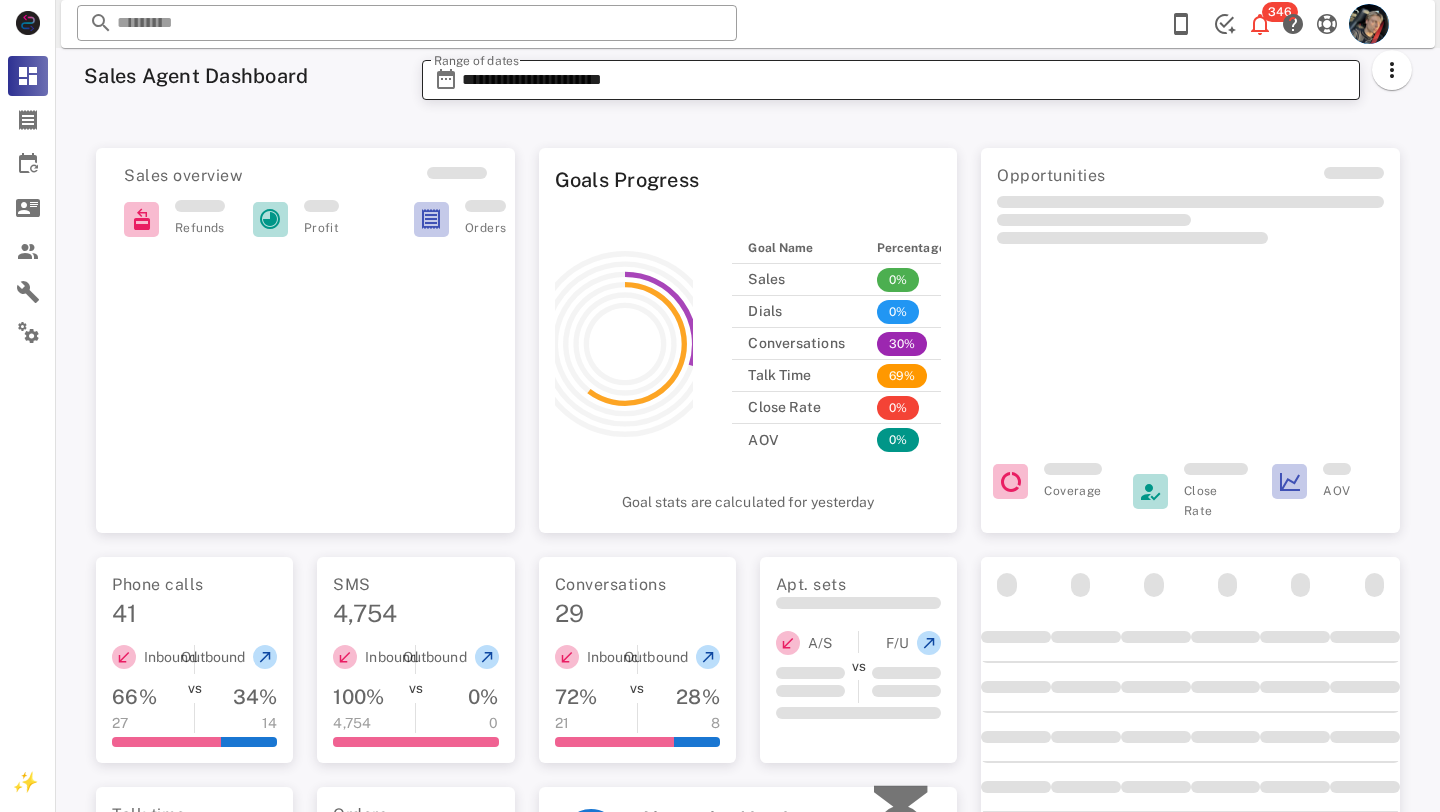 click on "**********" at bounding box center [905, 80] 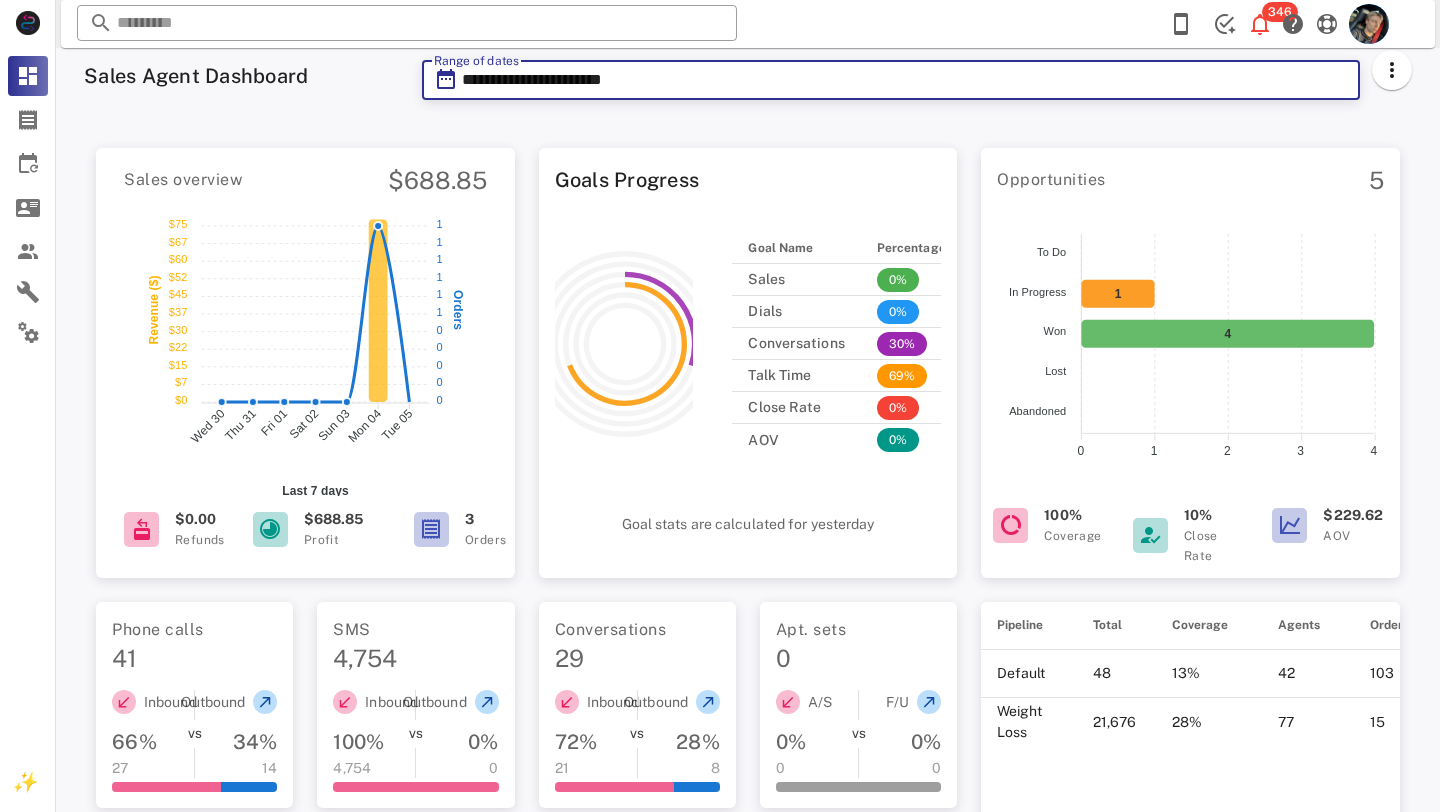 click on "**********" at bounding box center (905, 80) 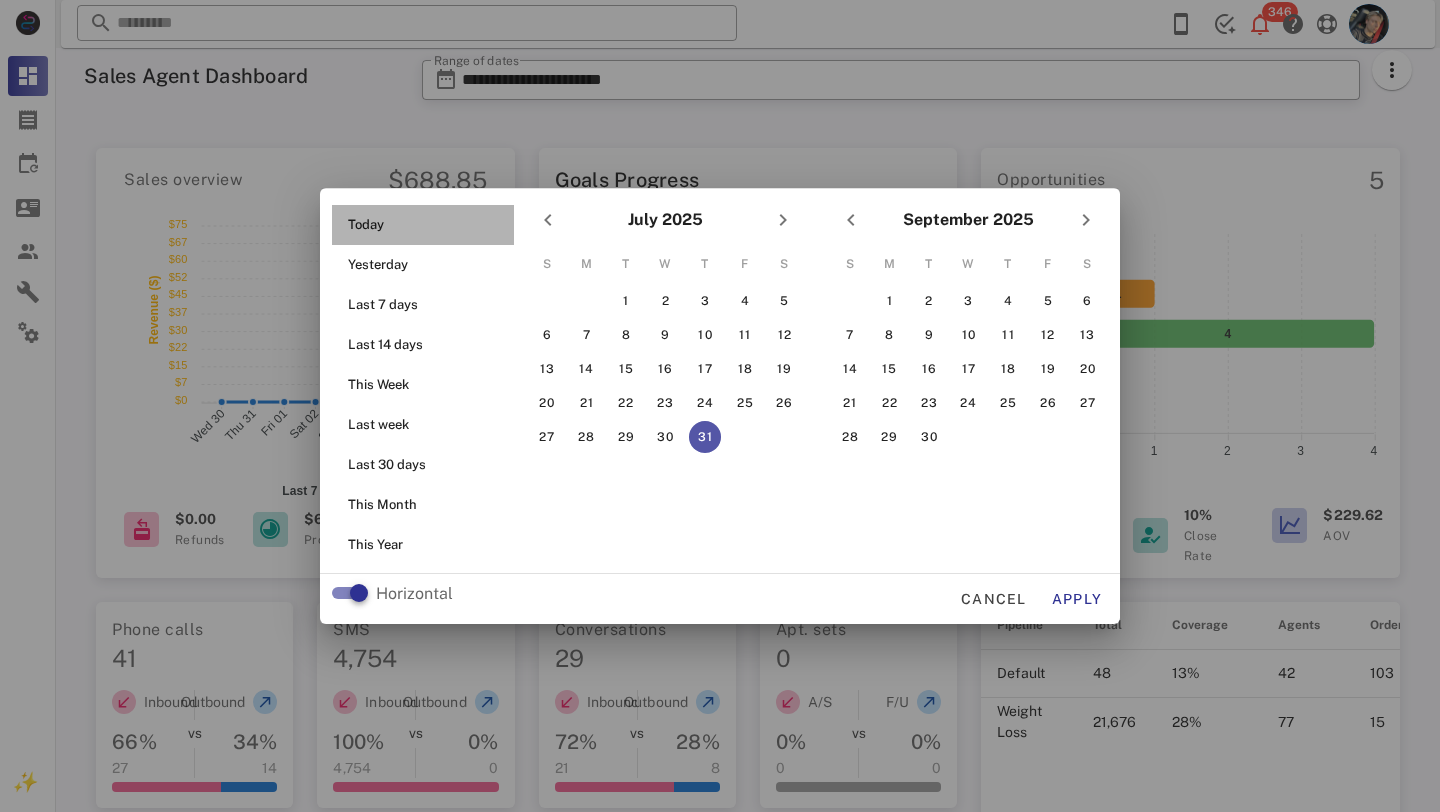 click on "Today" at bounding box center (429, 225) 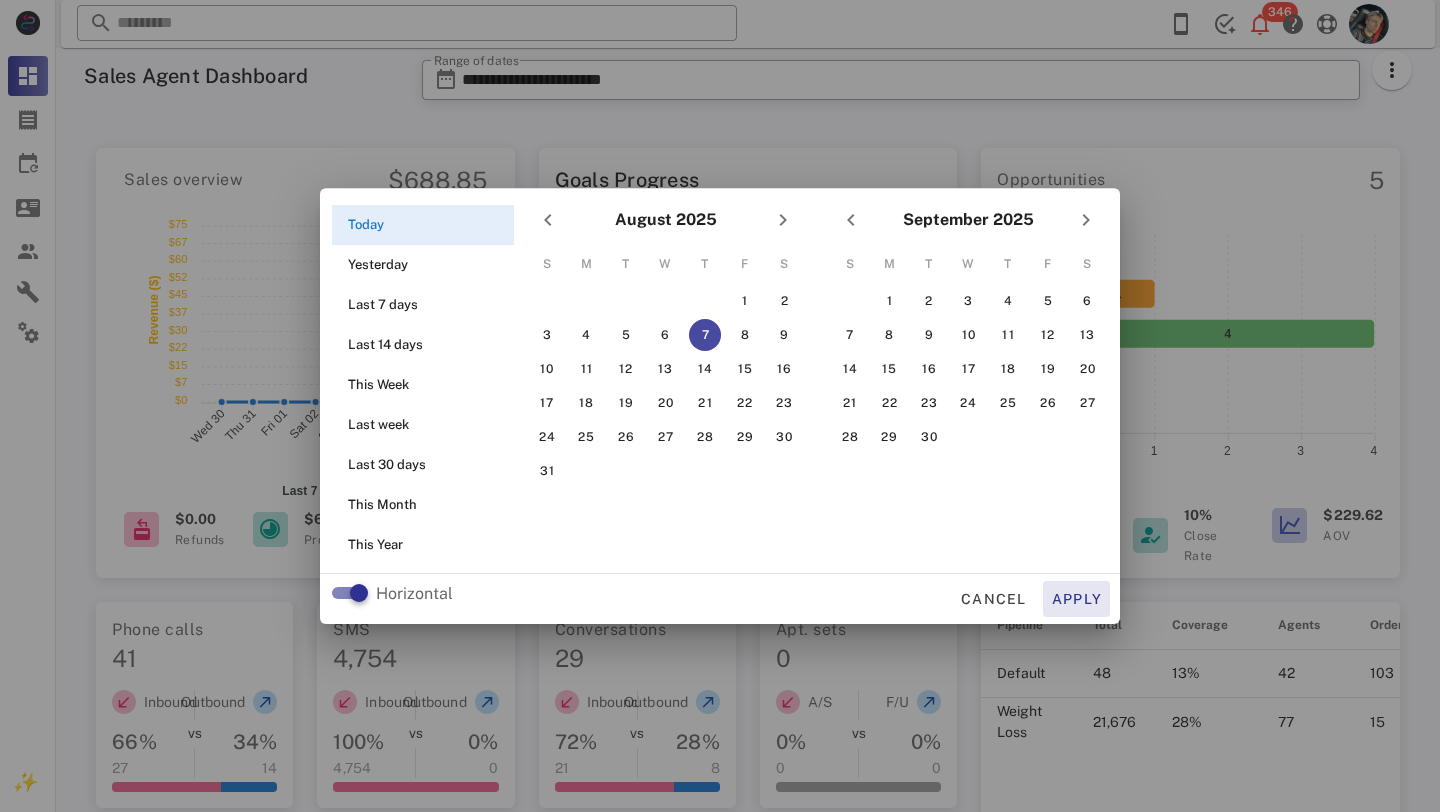 click on "Apply" at bounding box center [1077, 599] 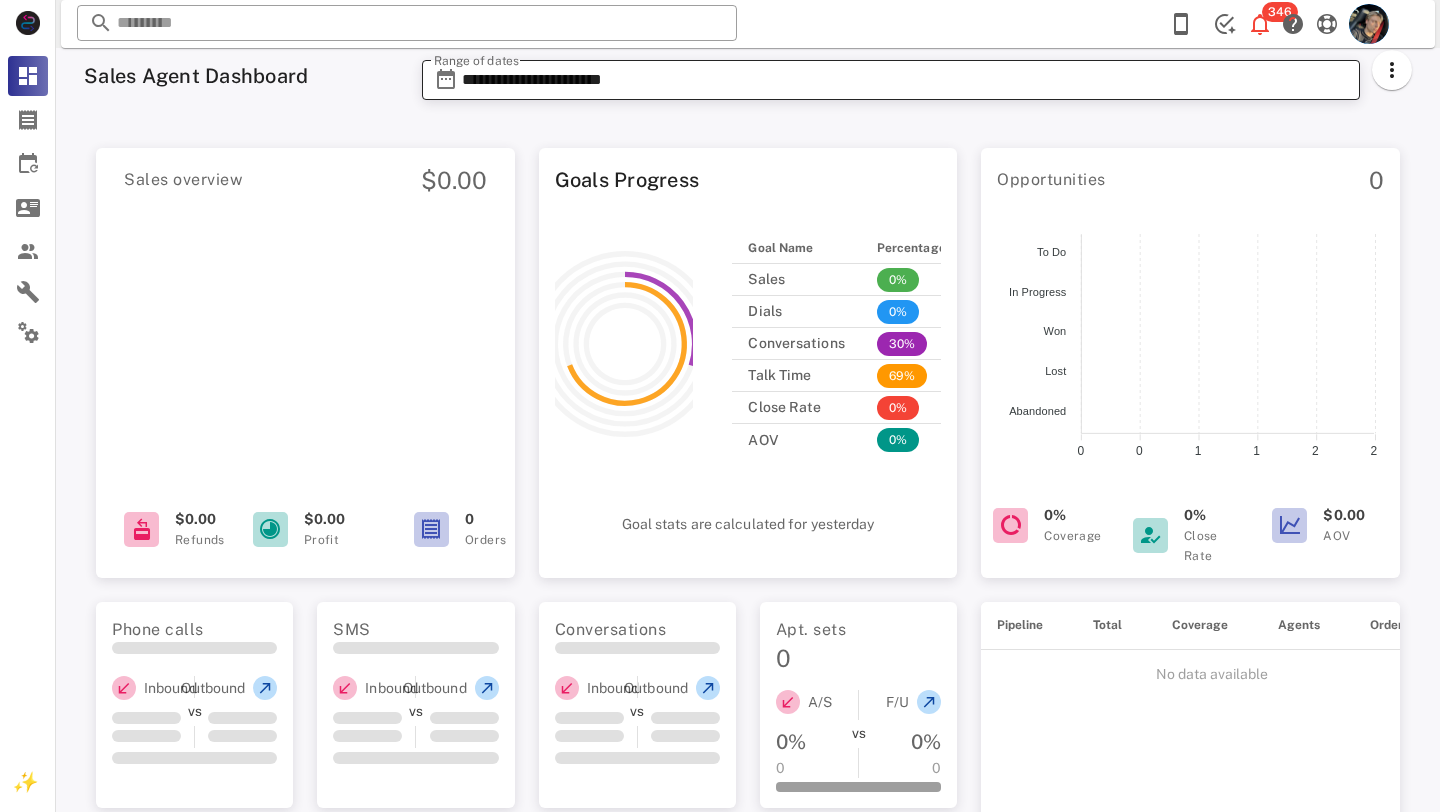click on "**********" at bounding box center (905, 80) 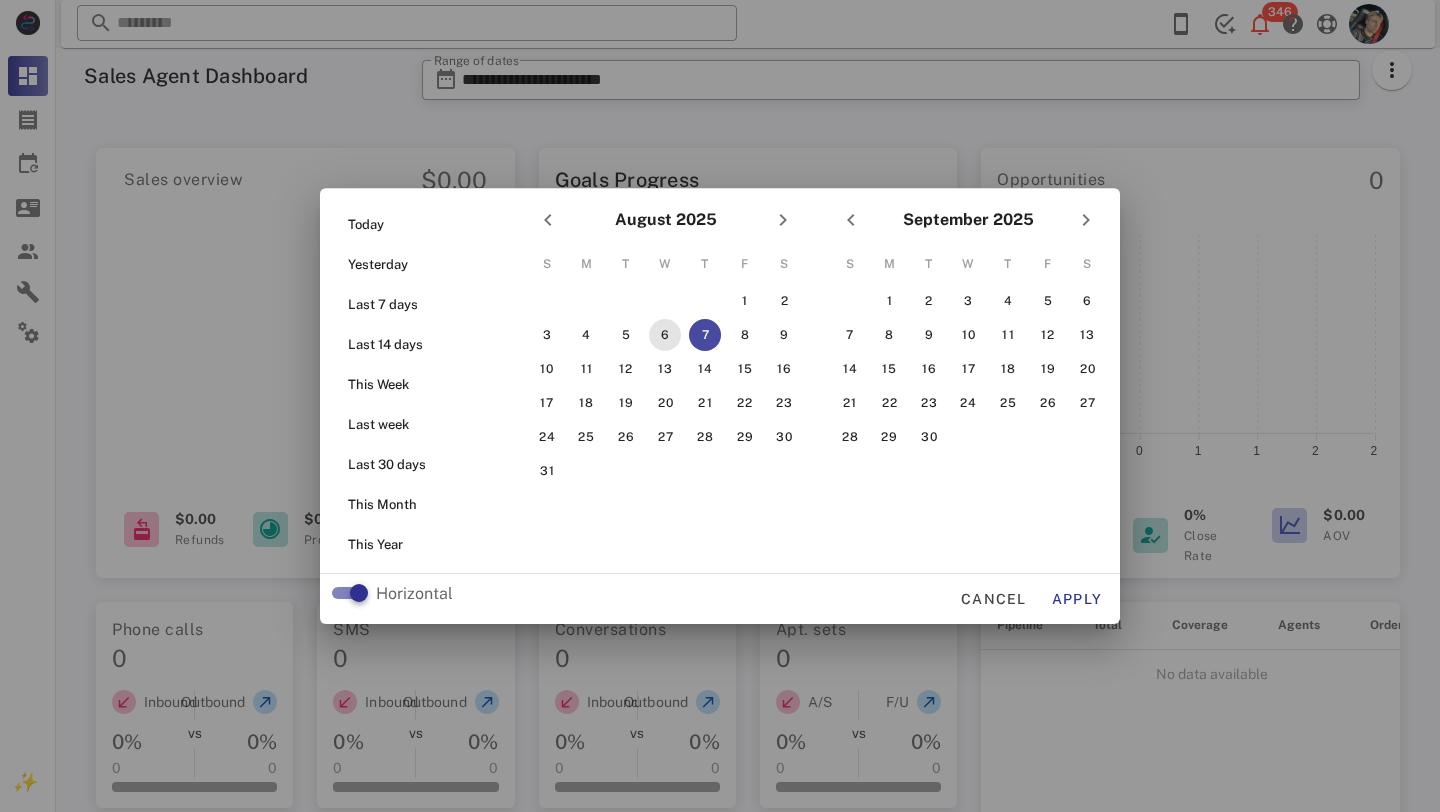 click on "6" at bounding box center (665, 335) 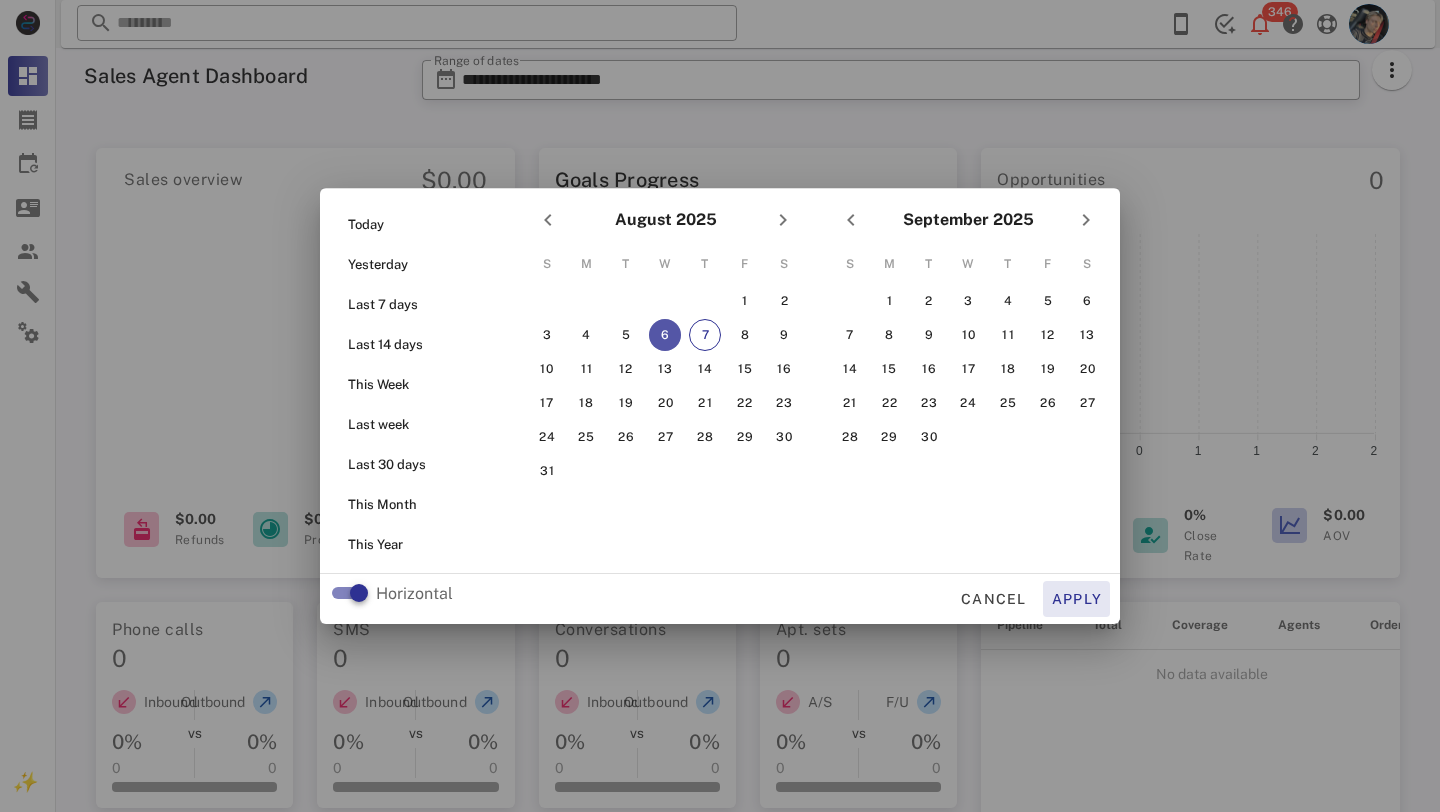 click on "Apply" at bounding box center [1077, 599] 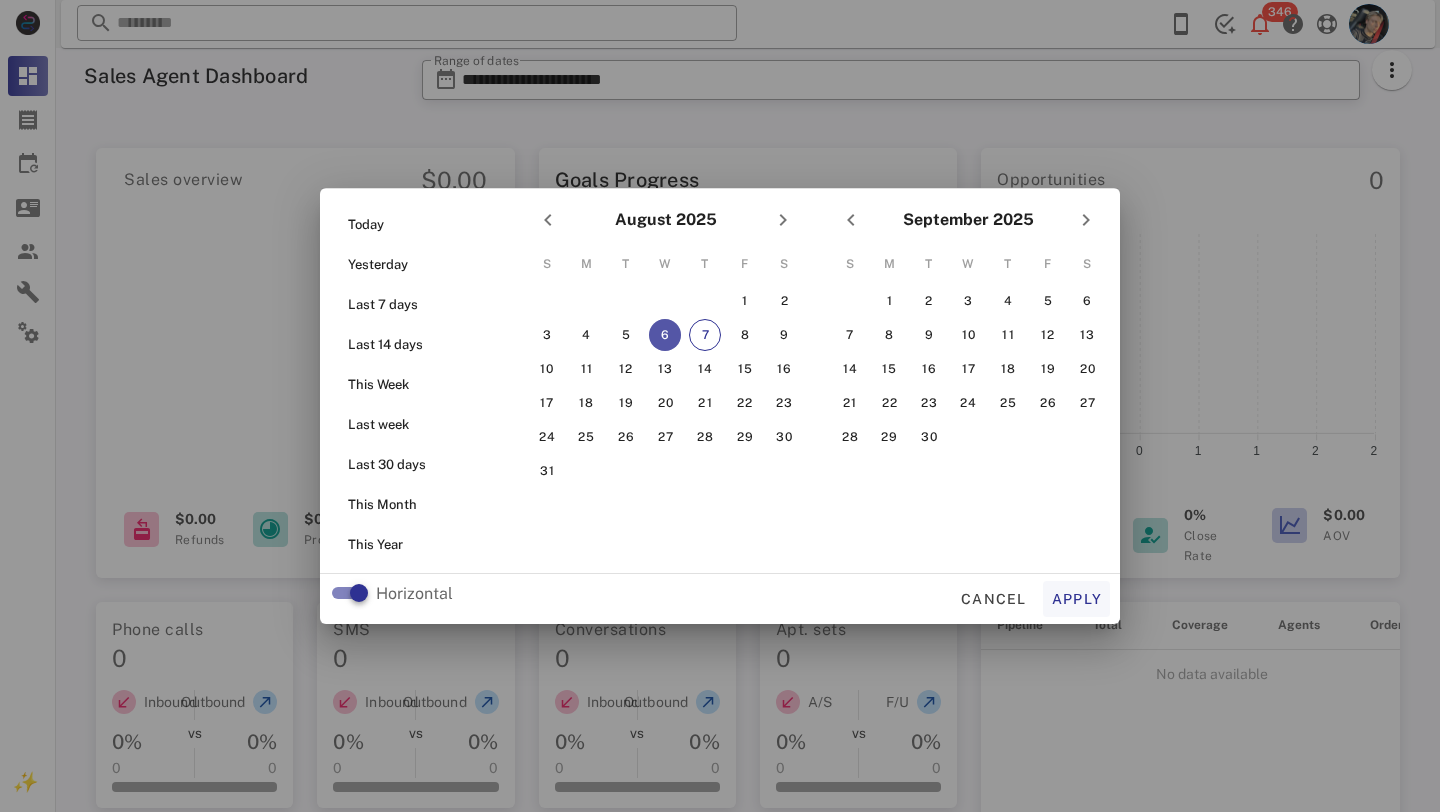type on "**********" 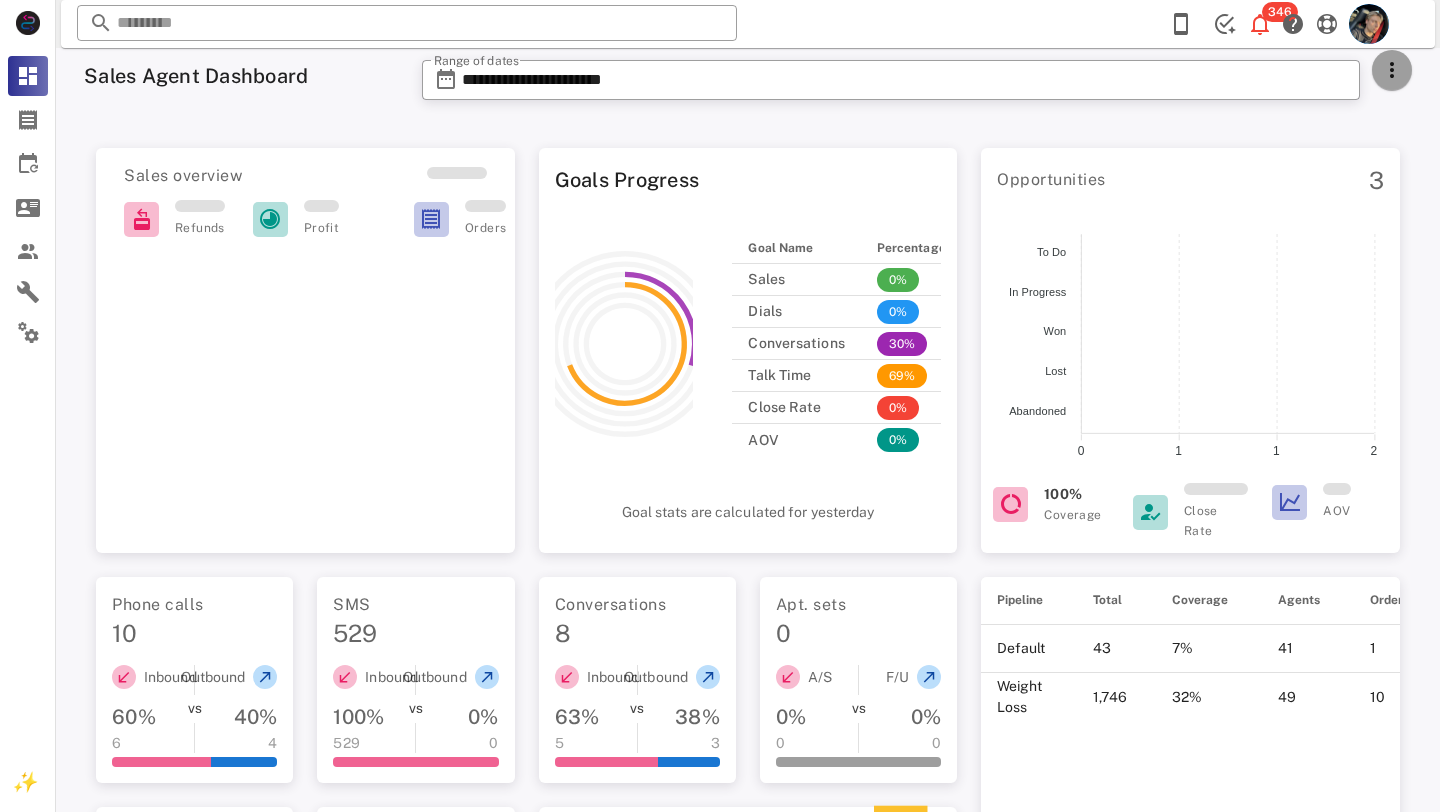 click at bounding box center [1392, 70] 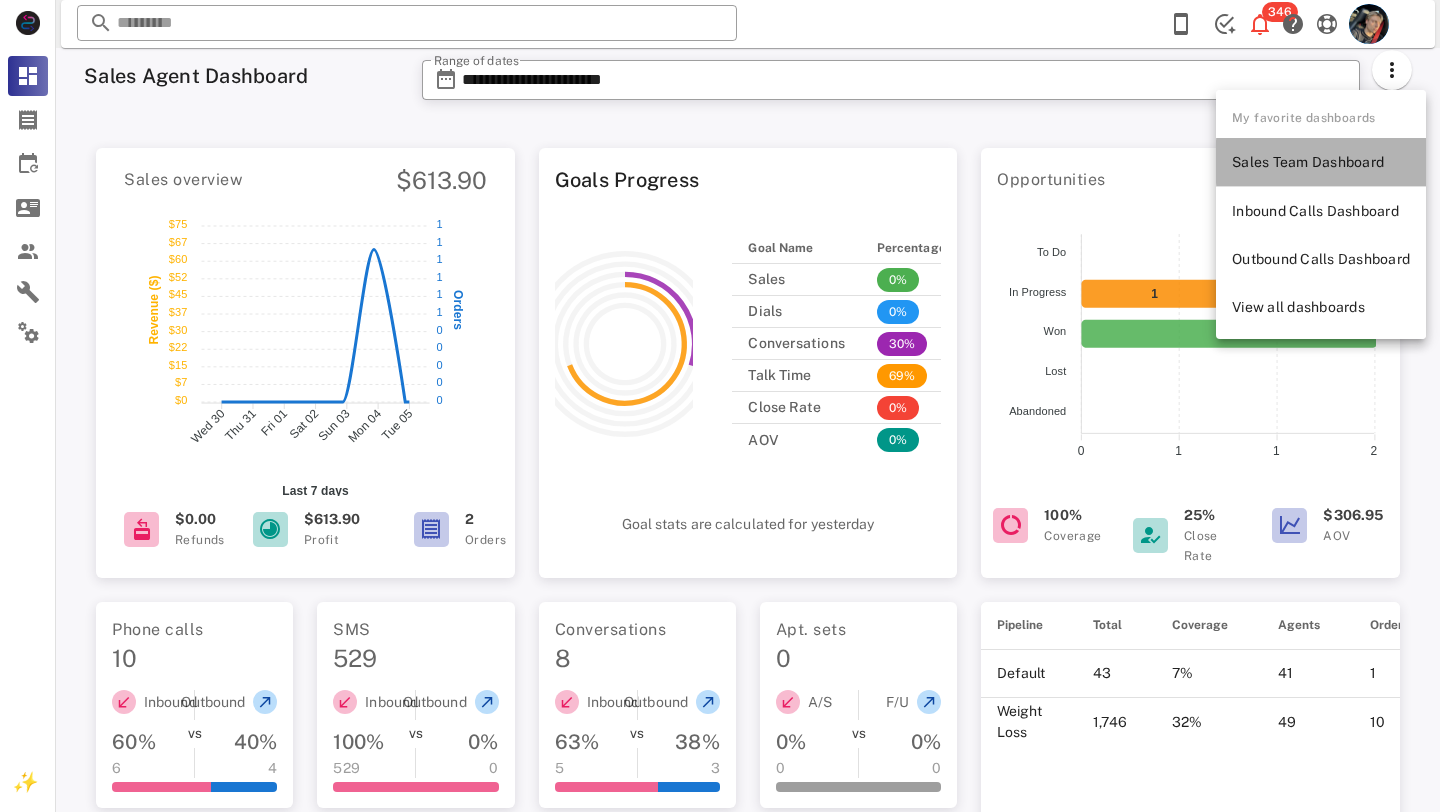 click on "Sales Team Dashboard" at bounding box center [1321, 162] 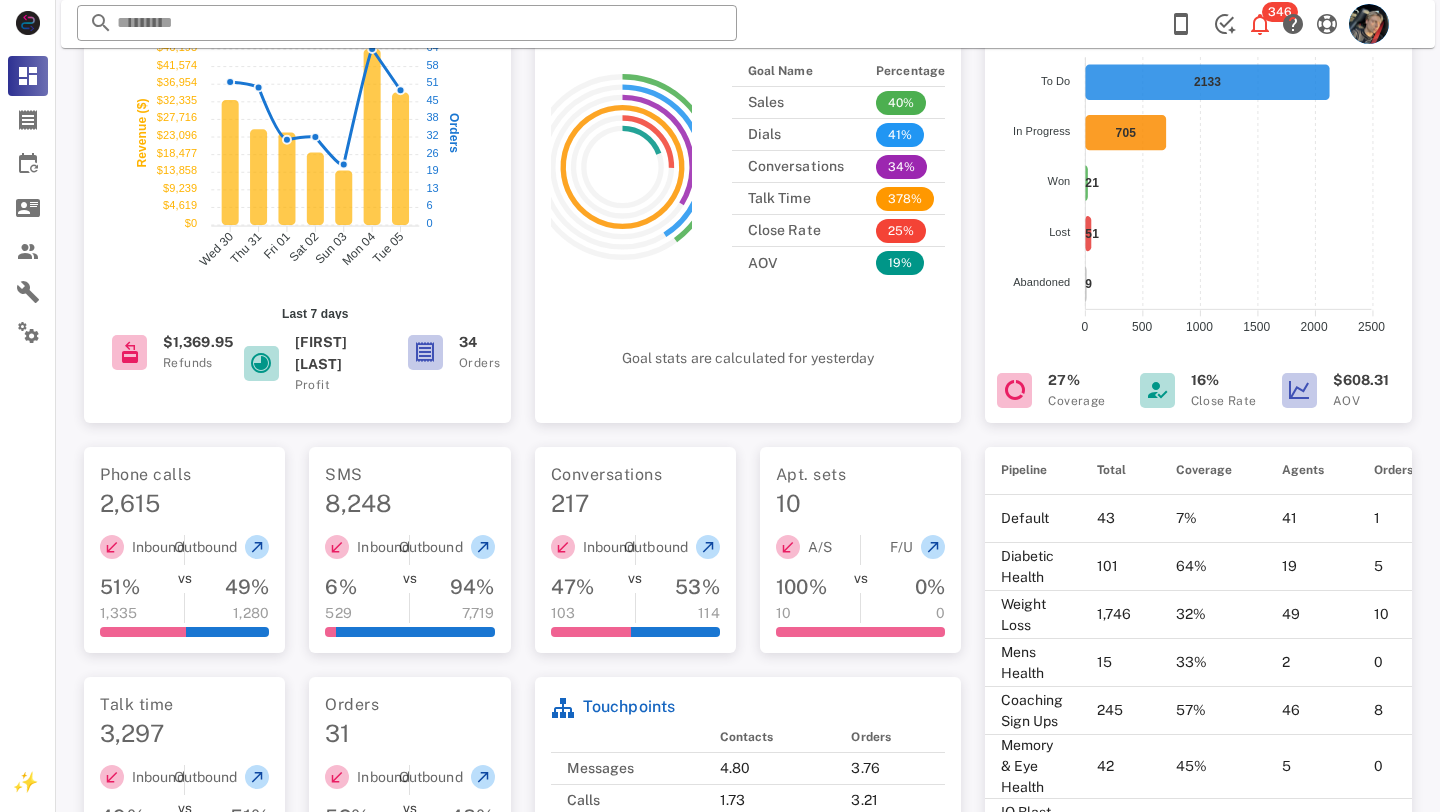 scroll, scrollTop: 0, scrollLeft: 0, axis: both 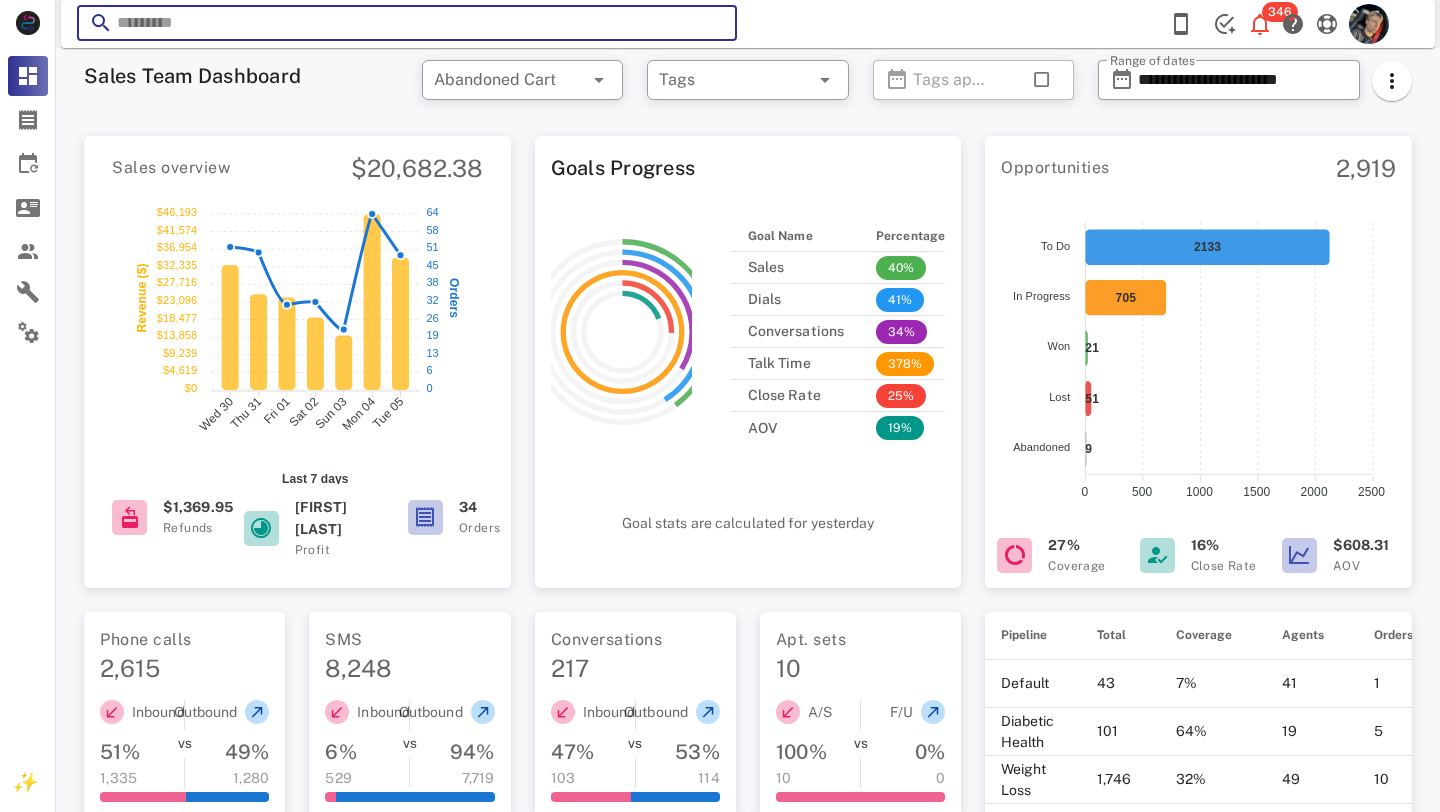 click at bounding box center (407, 23) 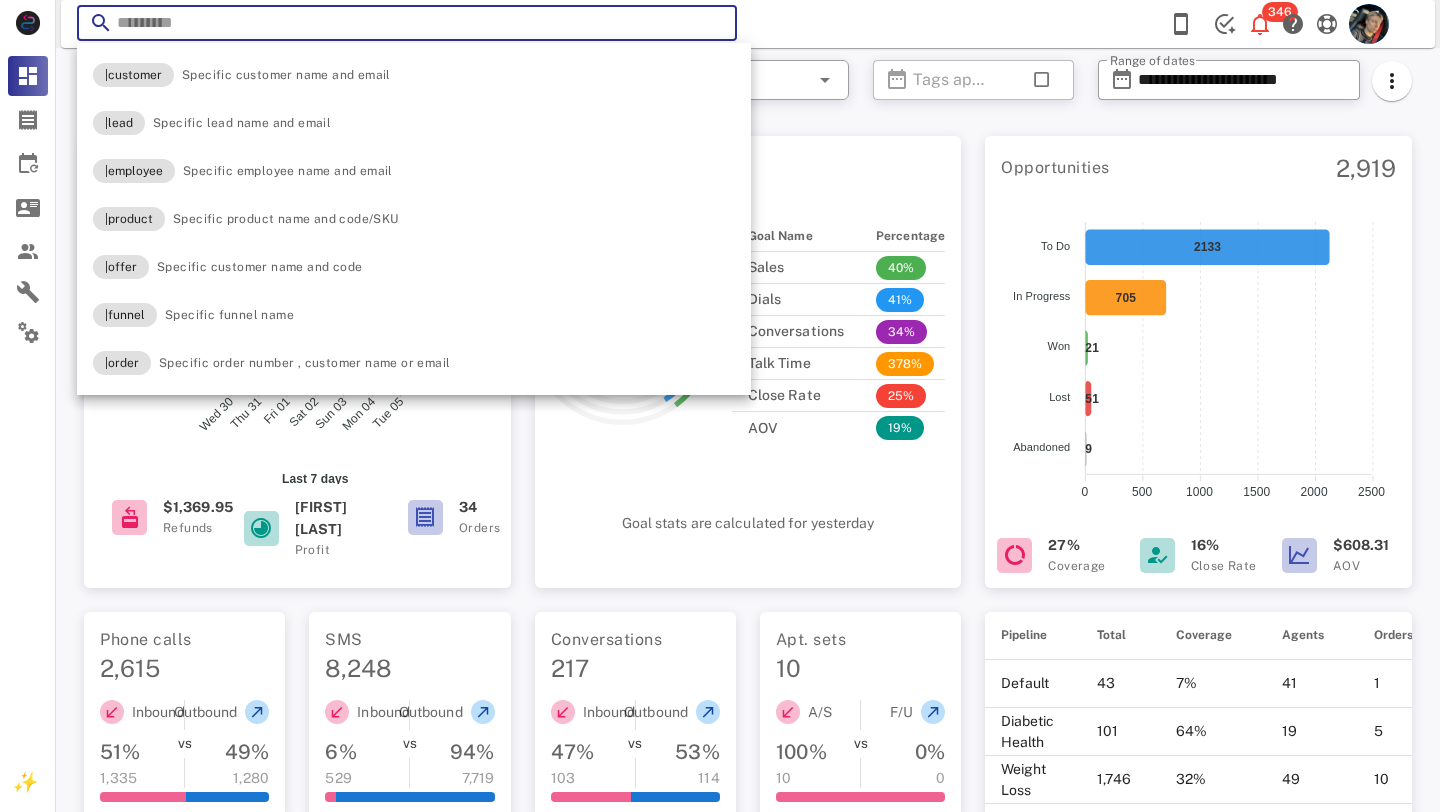 paste on "**********" 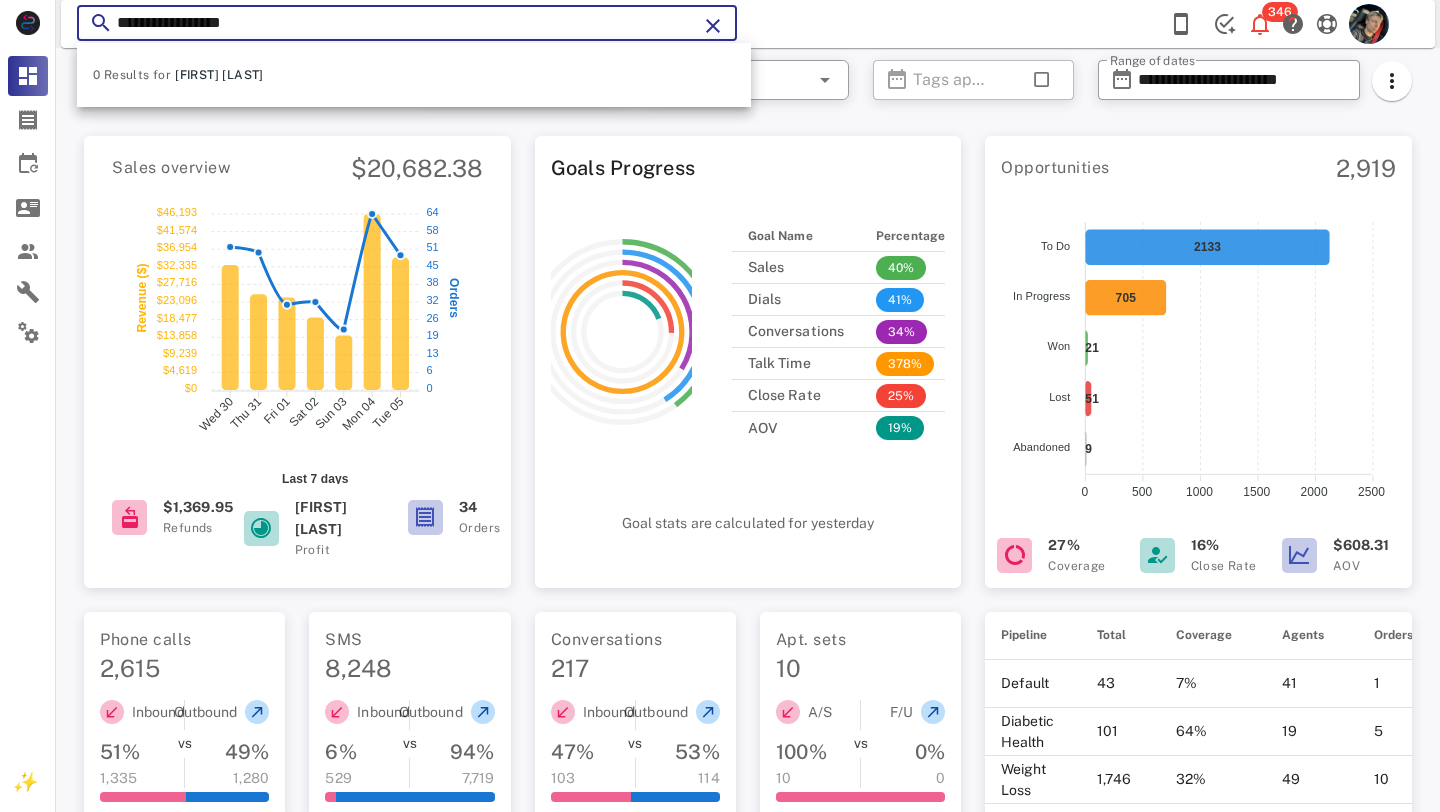 click on "**********" at bounding box center [407, 23] 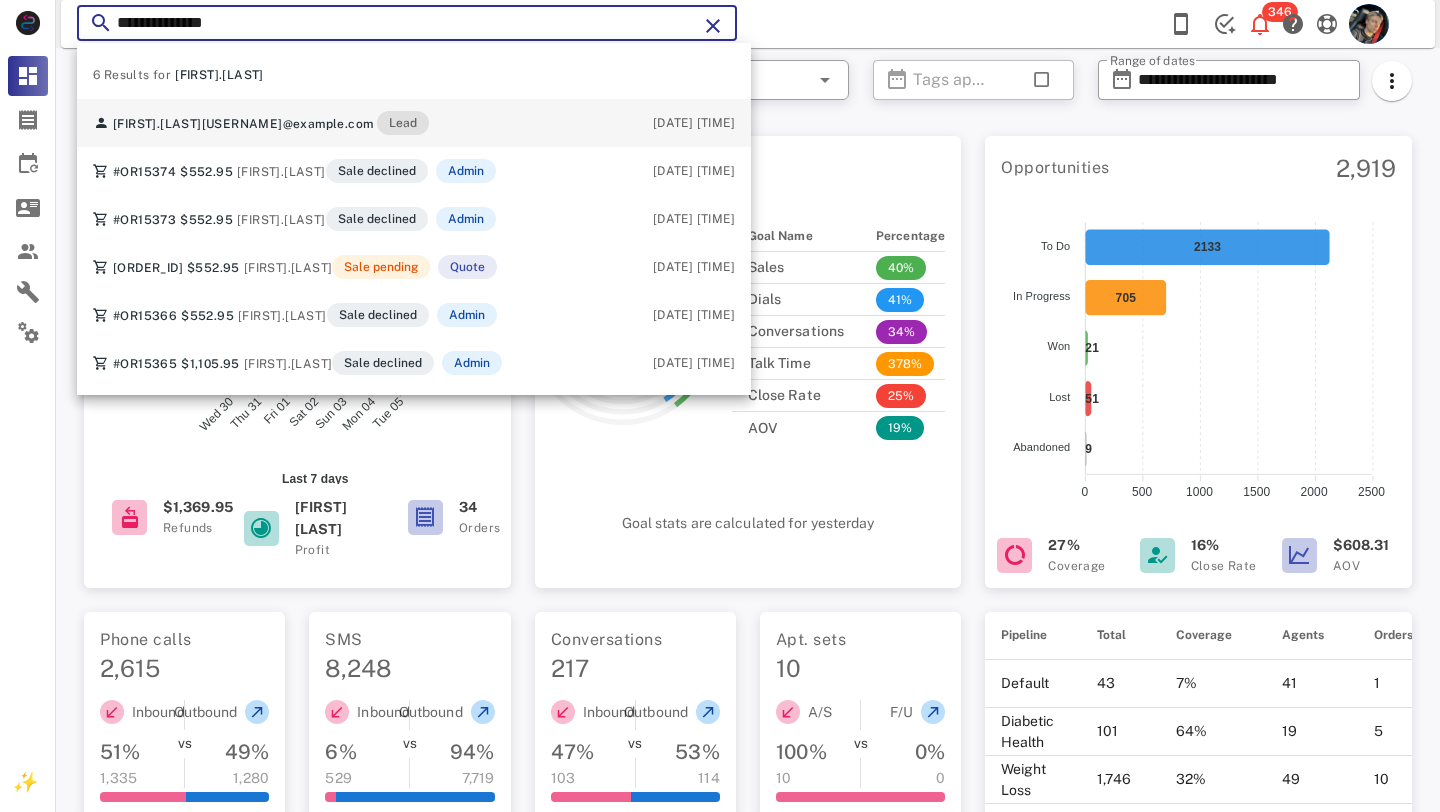 type on "**********" 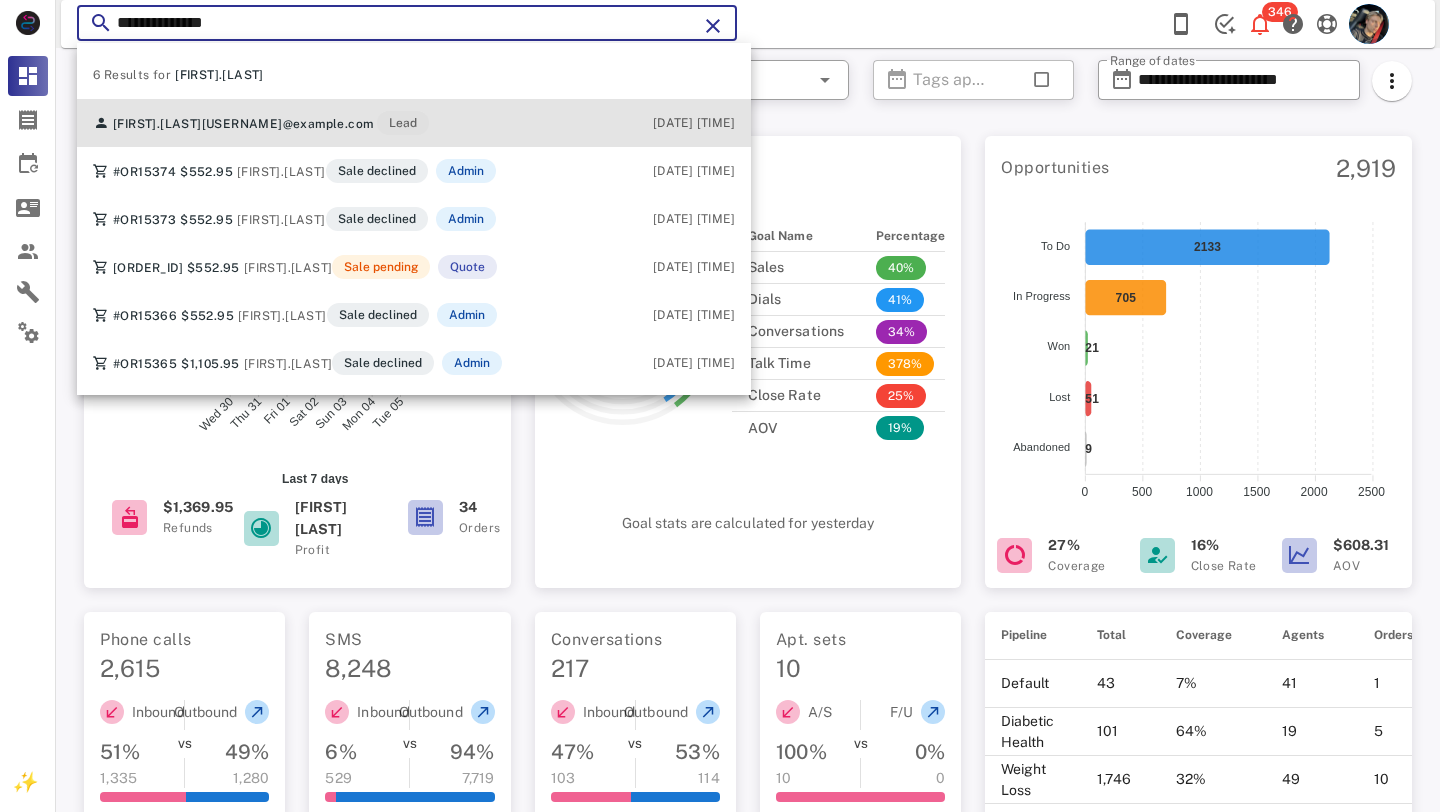 click on "[FIRST] [LAST]" at bounding box center [157, 124] 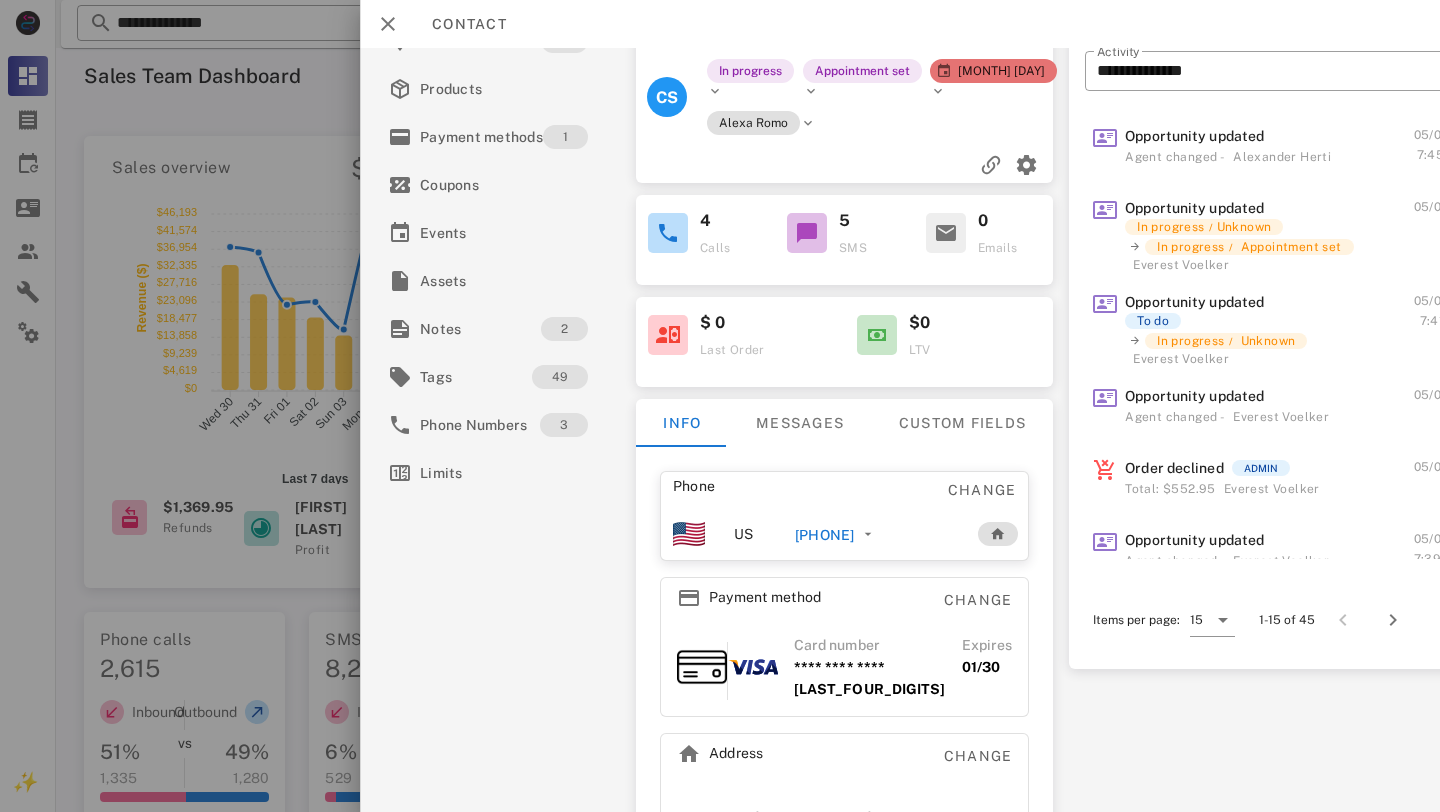 scroll, scrollTop: 0, scrollLeft: 0, axis: both 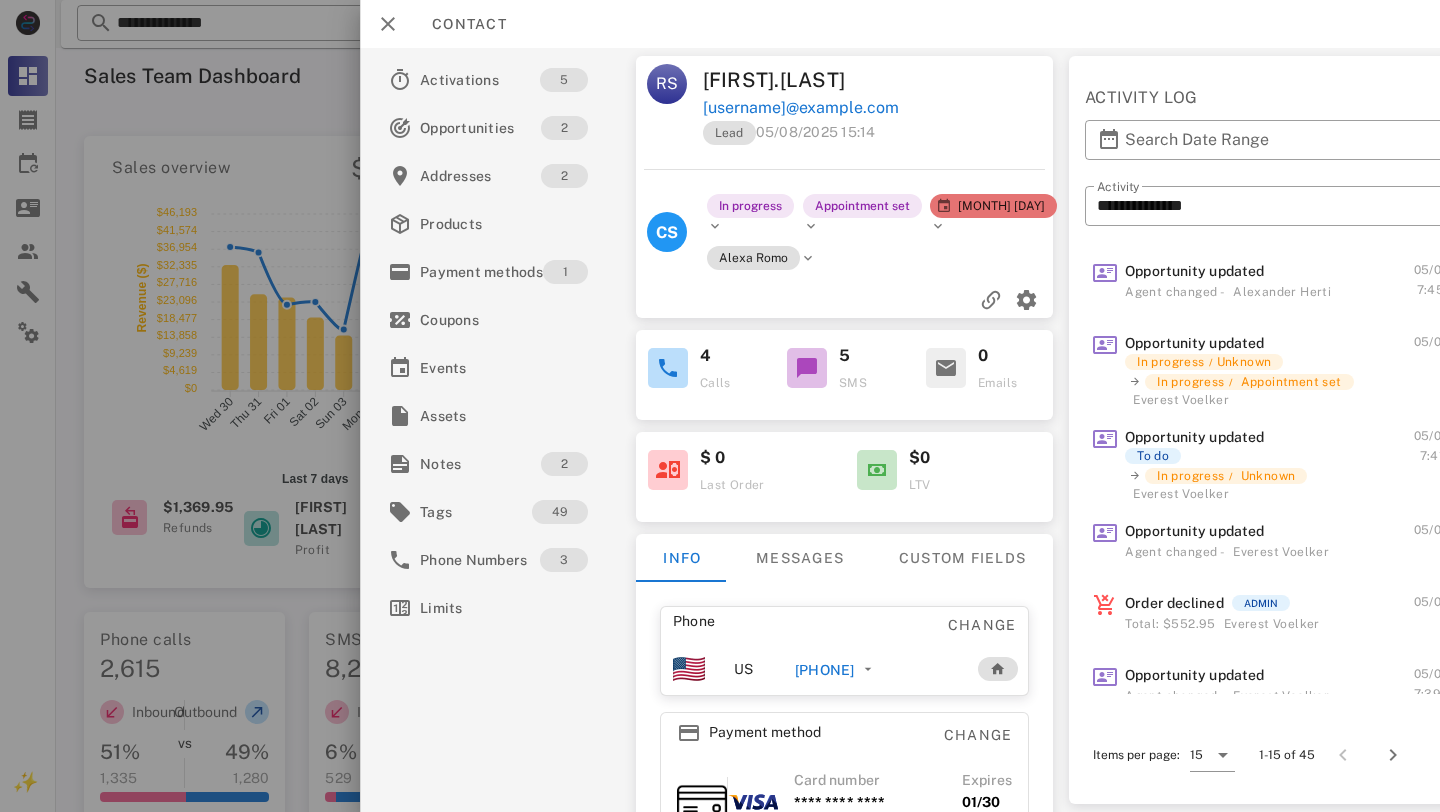 click on "[PHONE]" at bounding box center [824, 670] 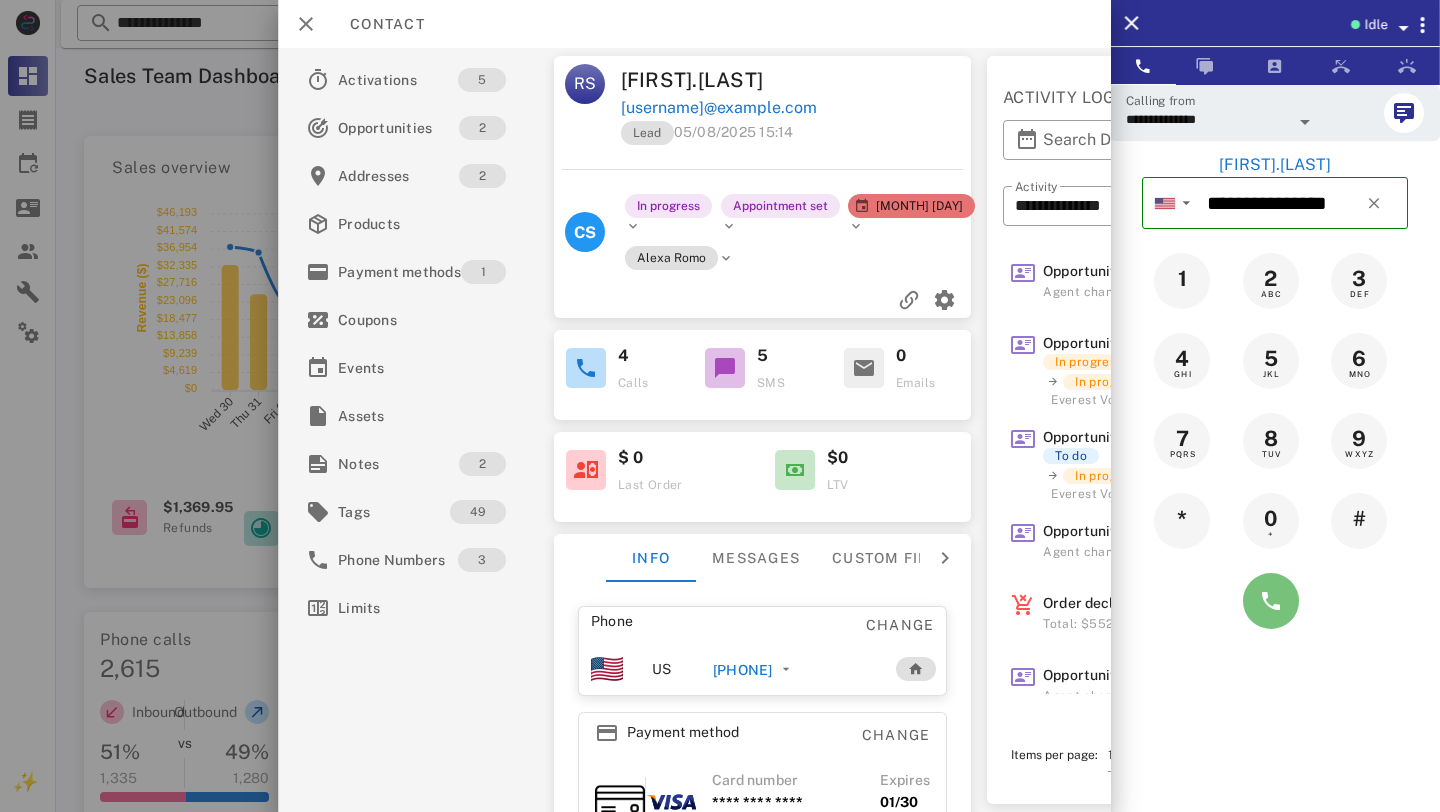 click at bounding box center [1271, 601] 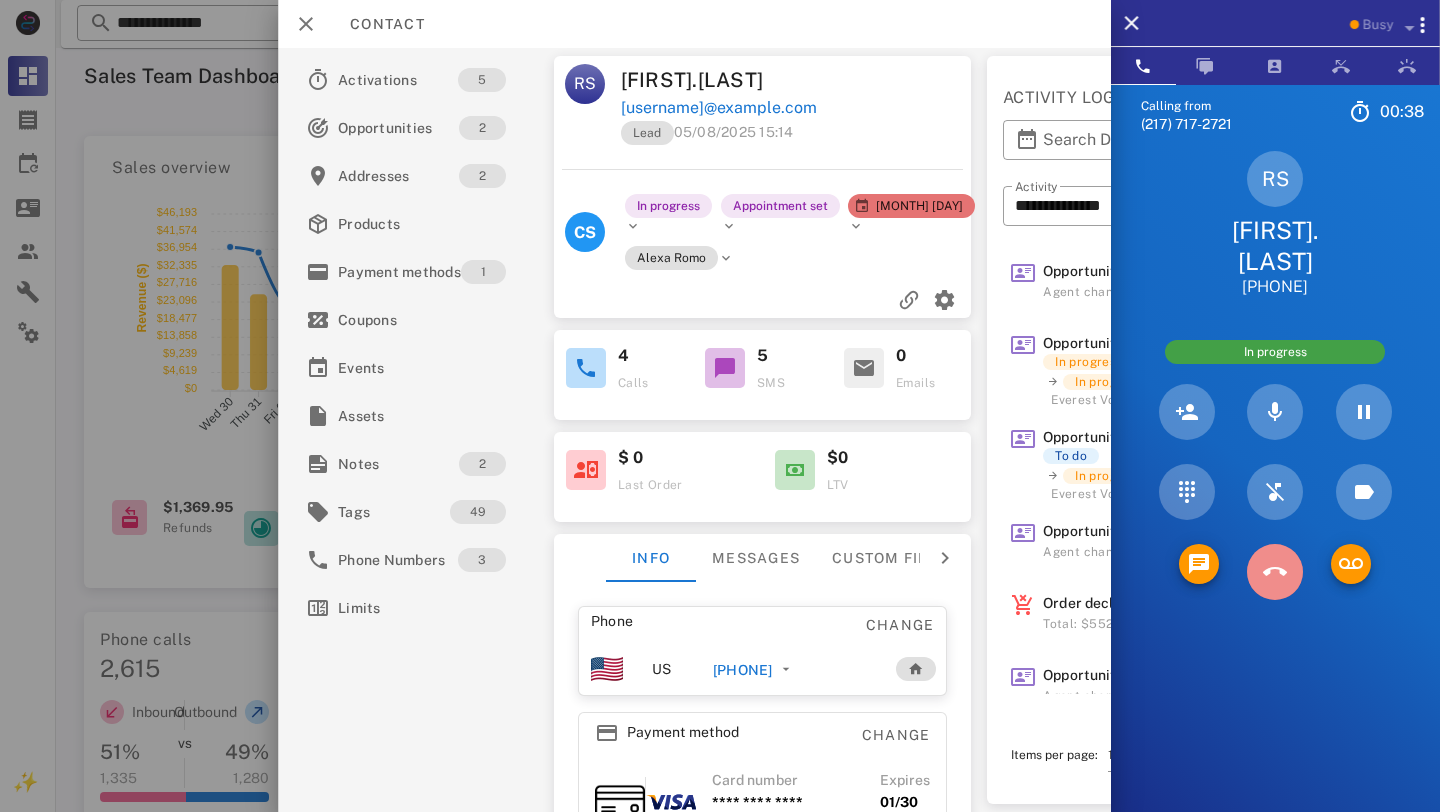 click at bounding box center [1275, 572] 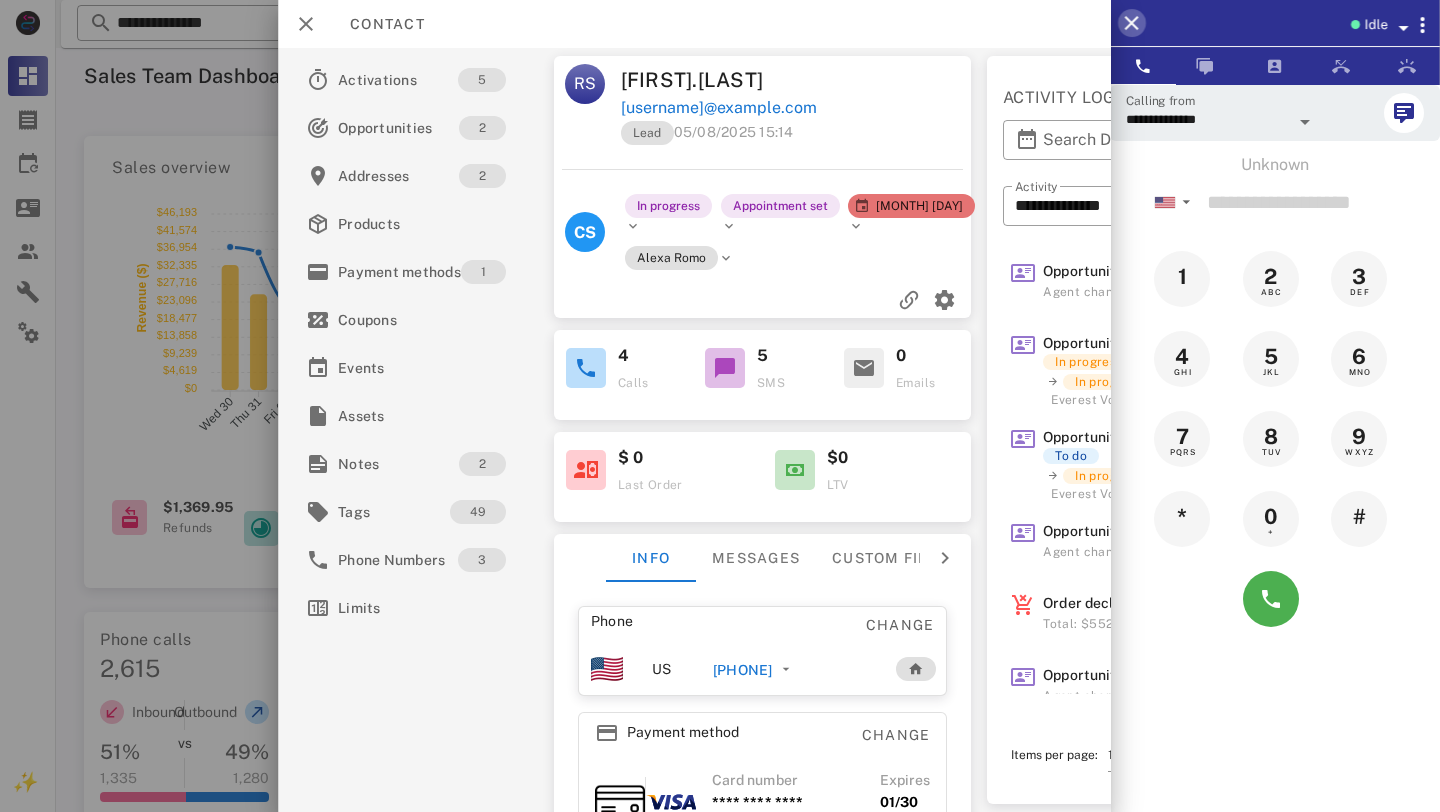 click at bounding box center [1132, 23] 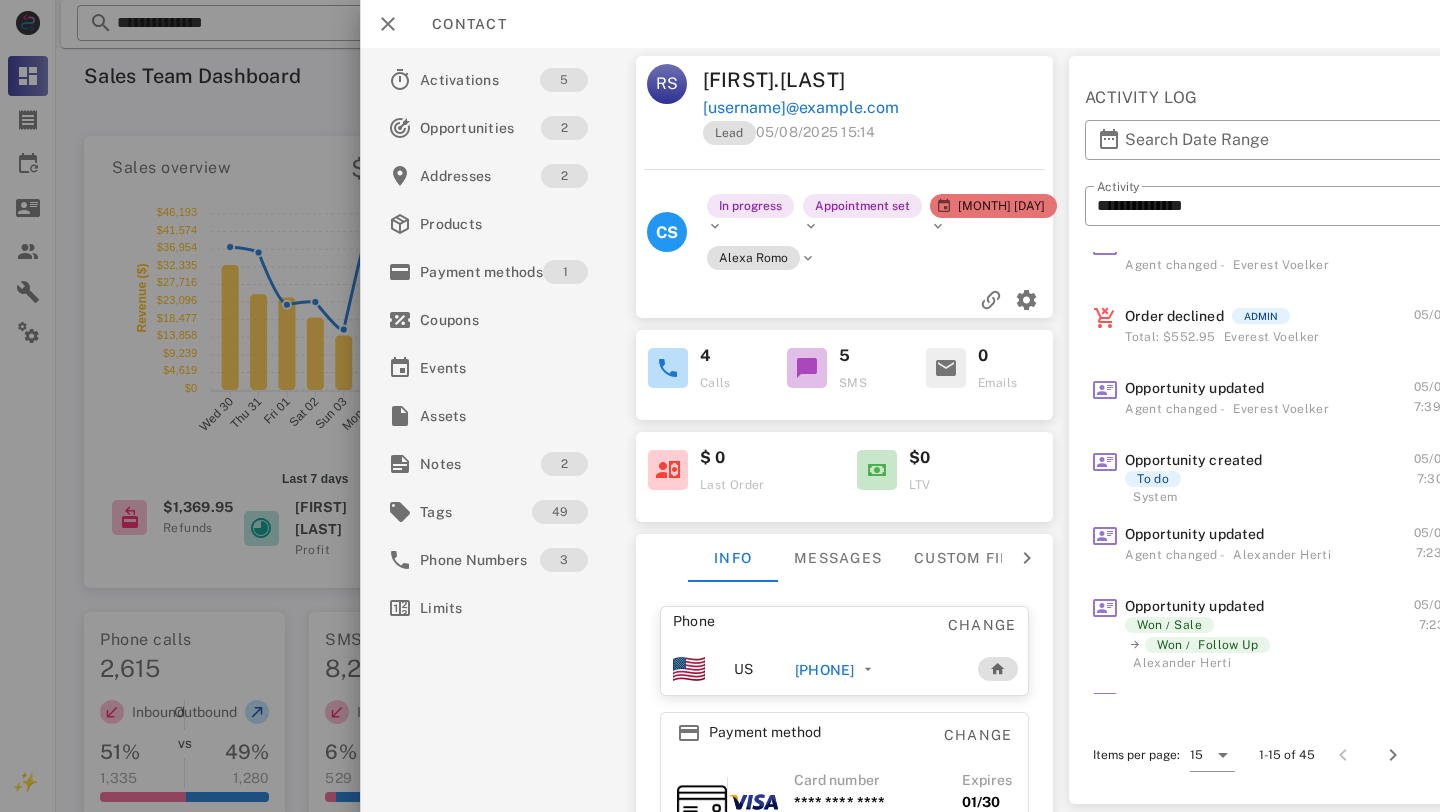 scroll, scrollTop: 0, scrollLeft: 0, axis: both 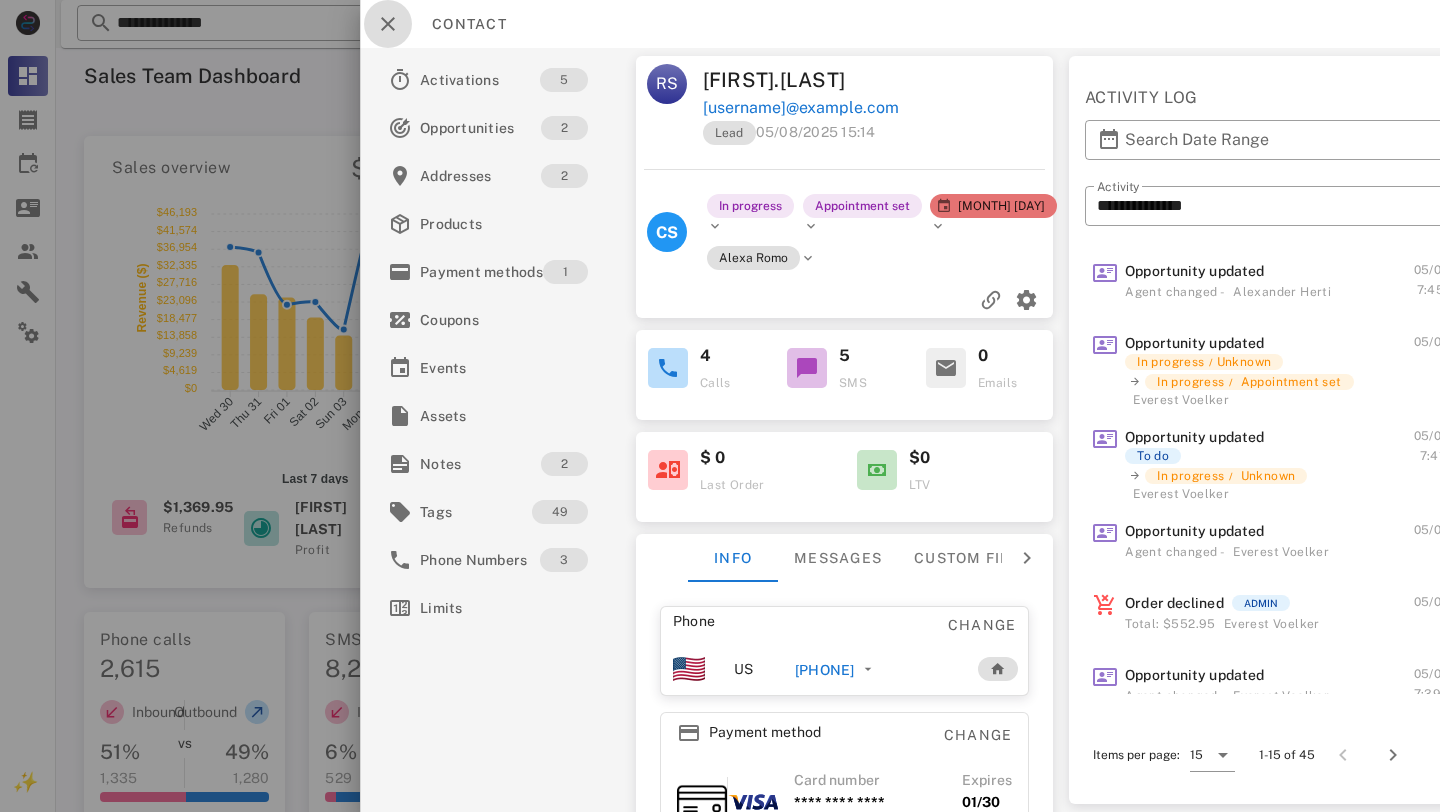 click at bounding box center [388, 24] 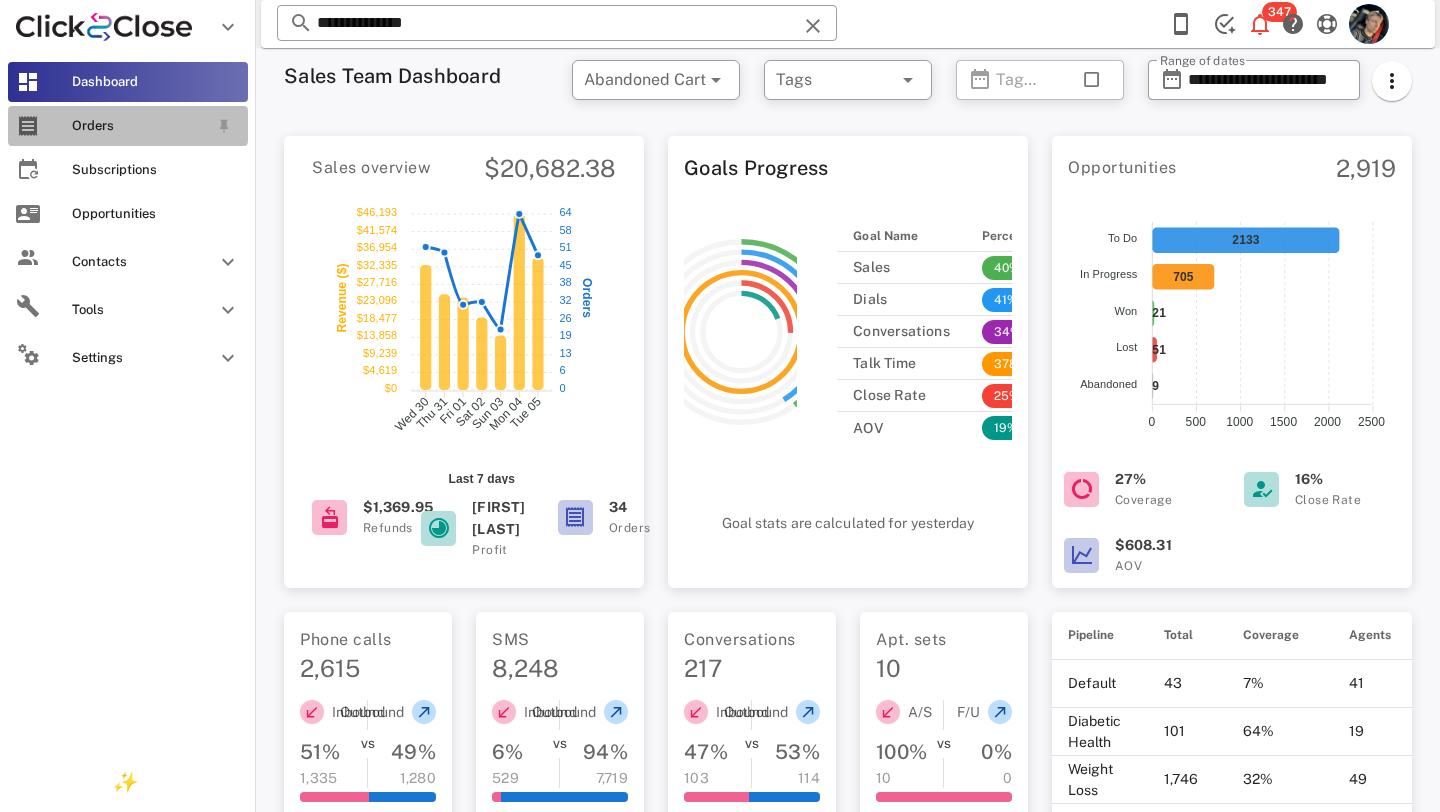 click on "Orders" at bounding box center [140, 126] 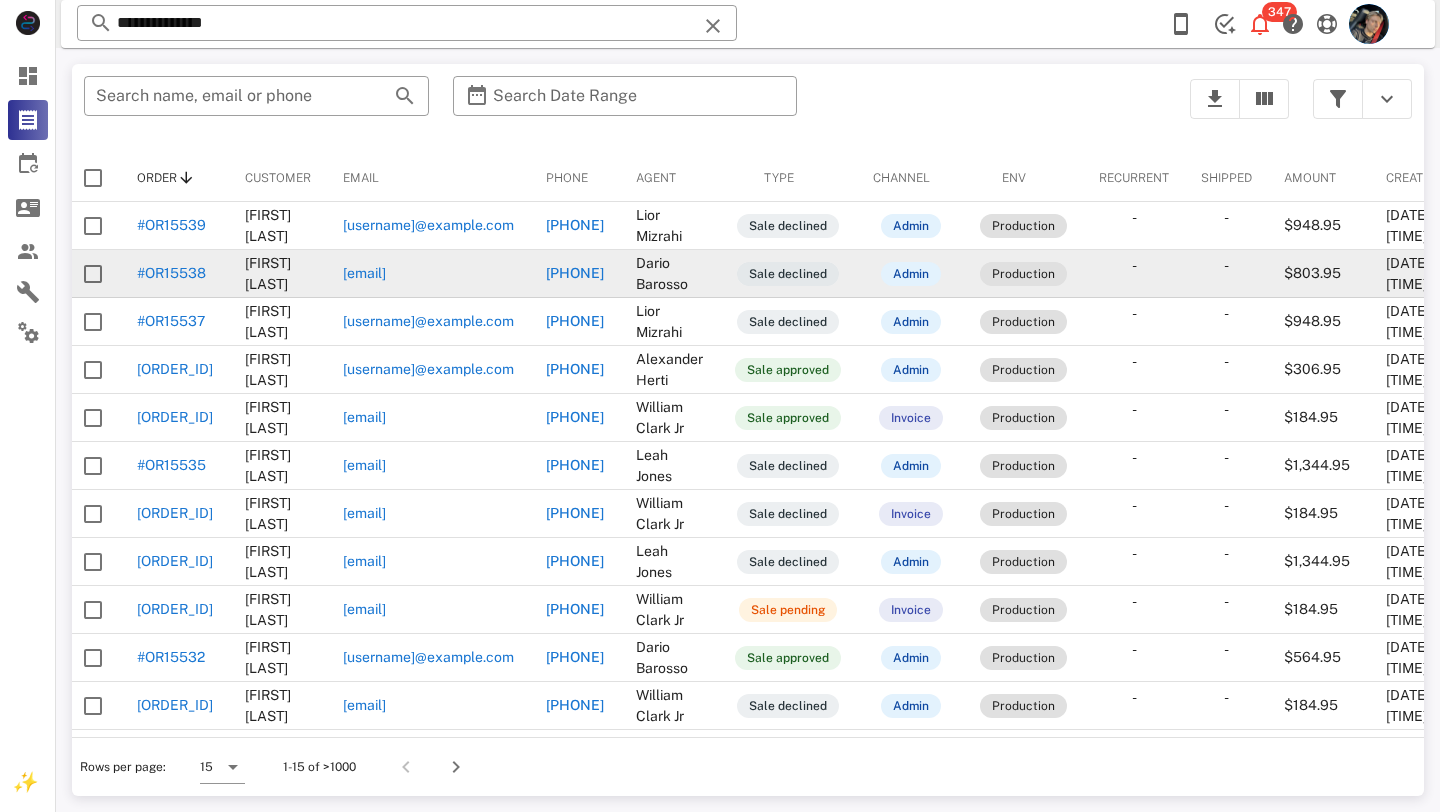 scroll, scrollTop: 0, scrollLeft: 0, axis: both 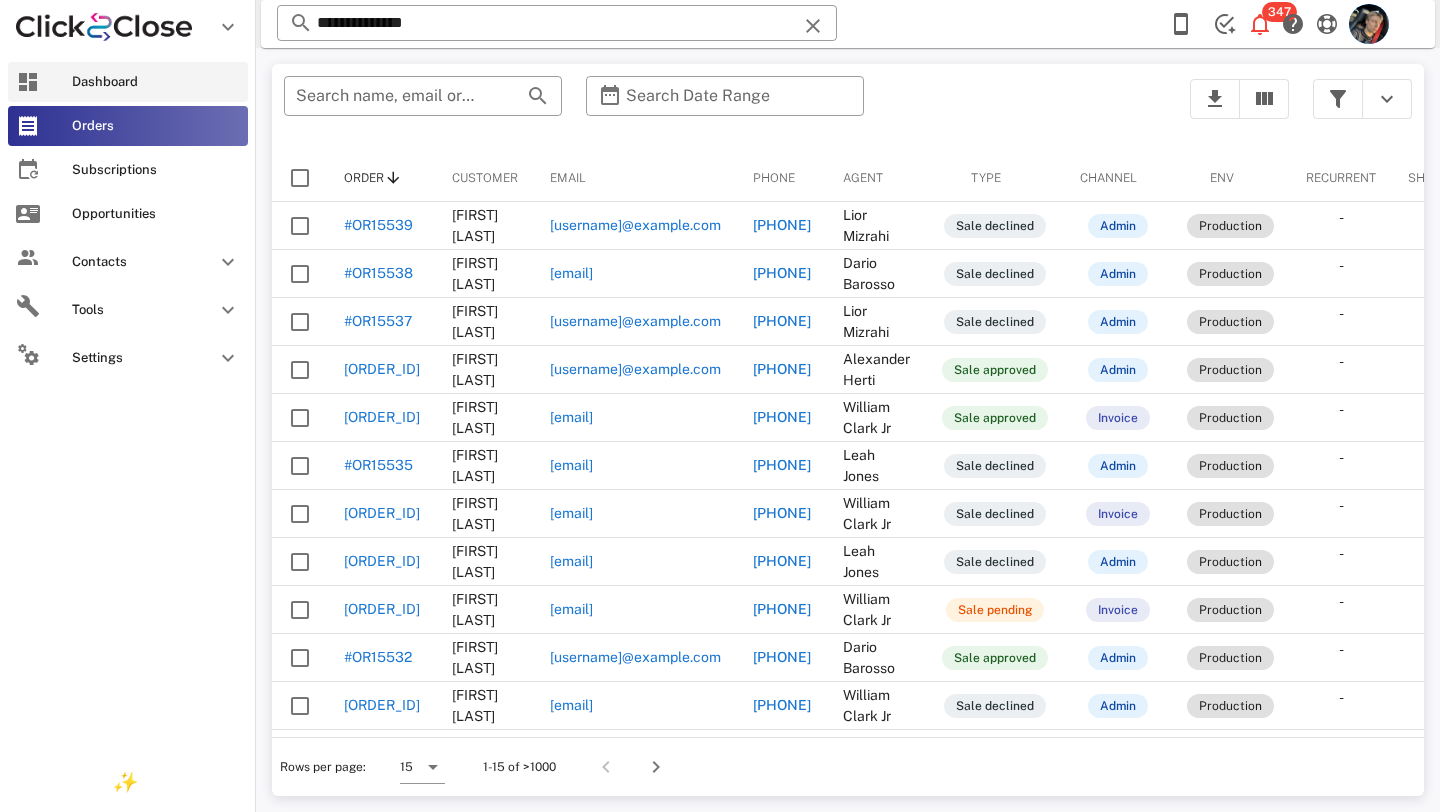 click on "Dashboard" at bounding box center (128, 82) 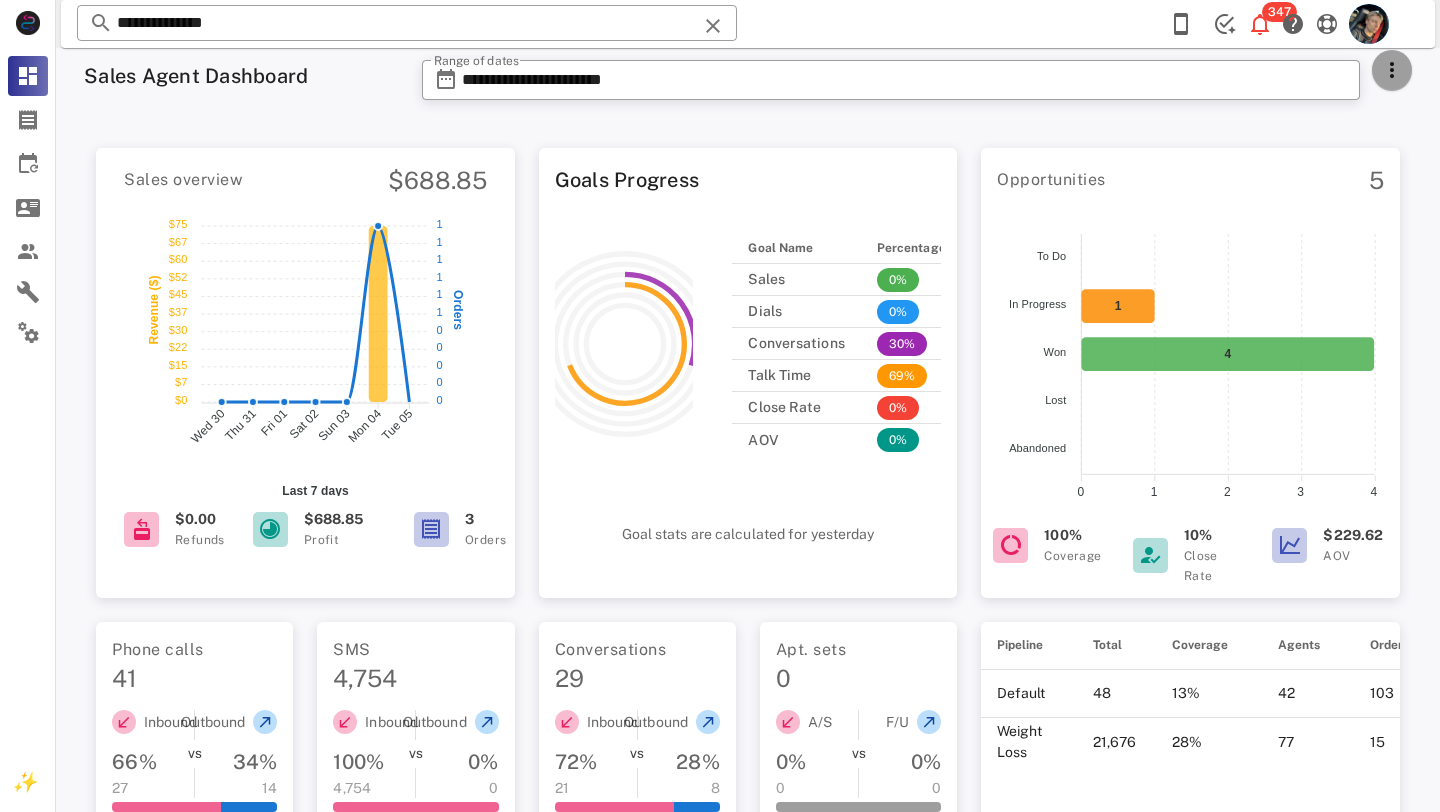 click at bounding box center [1392, 70] 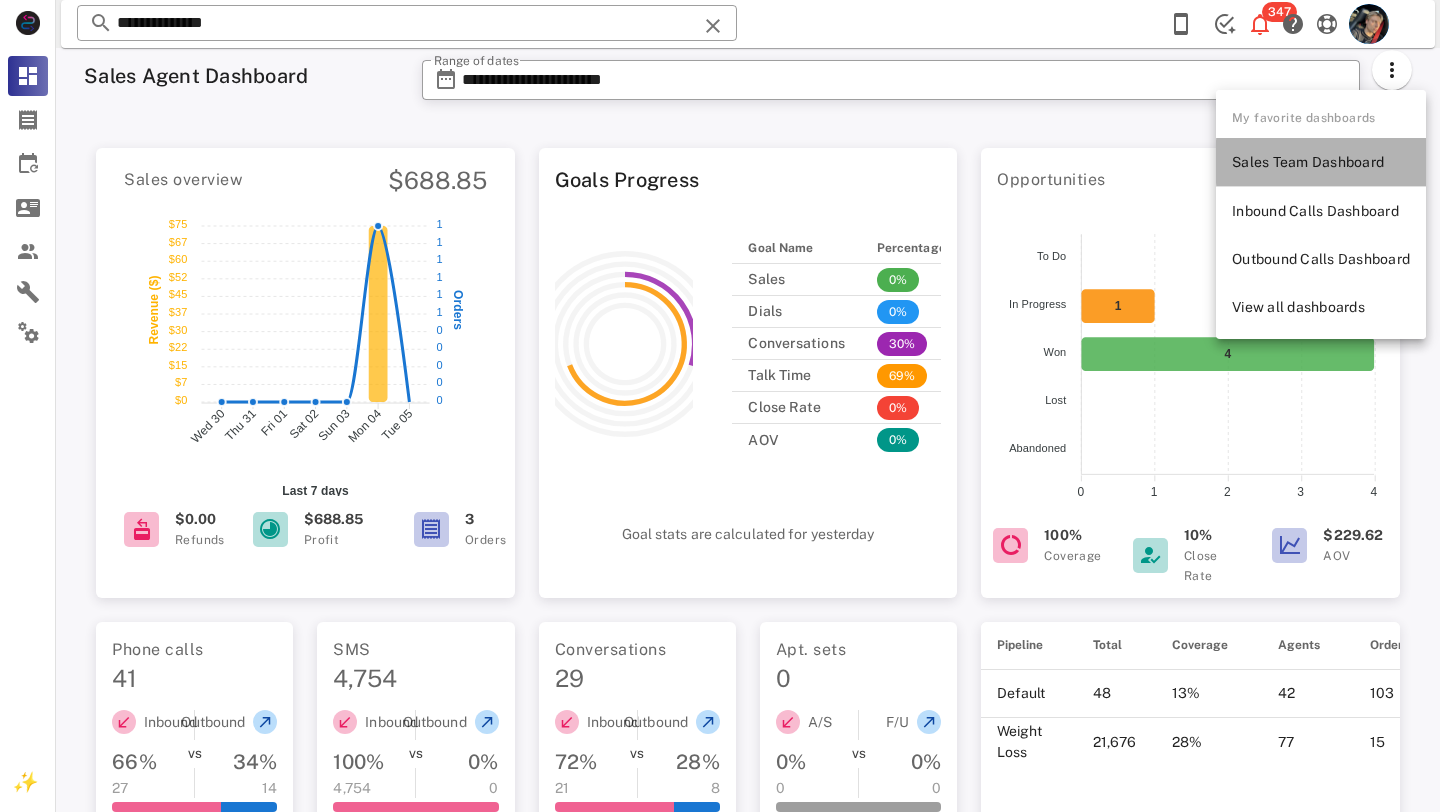 click on "Sales Team Dashboard" at bounding box center (1321, 162) 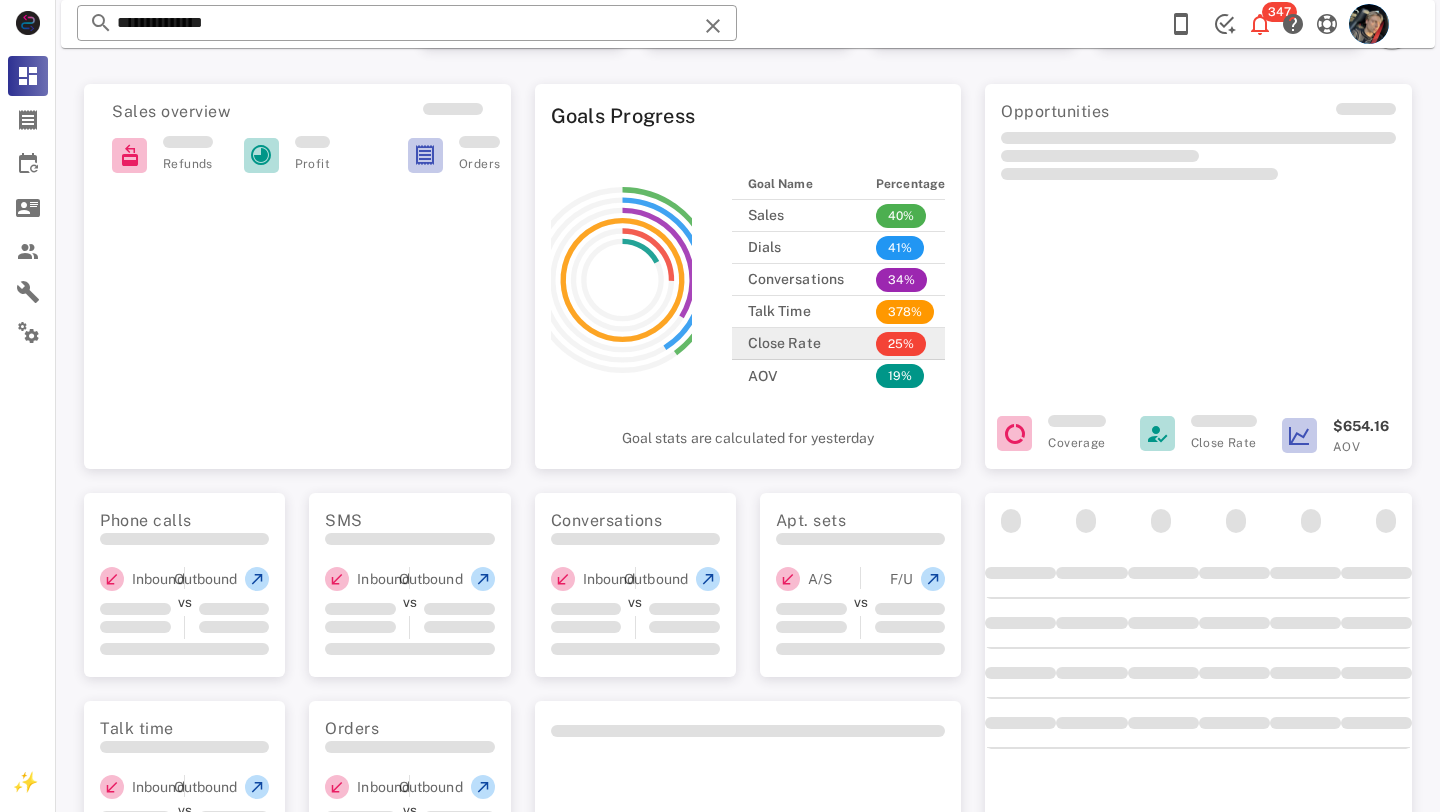 scroll, scrollTop: 702, scrollLeft: 0, axis: vertical 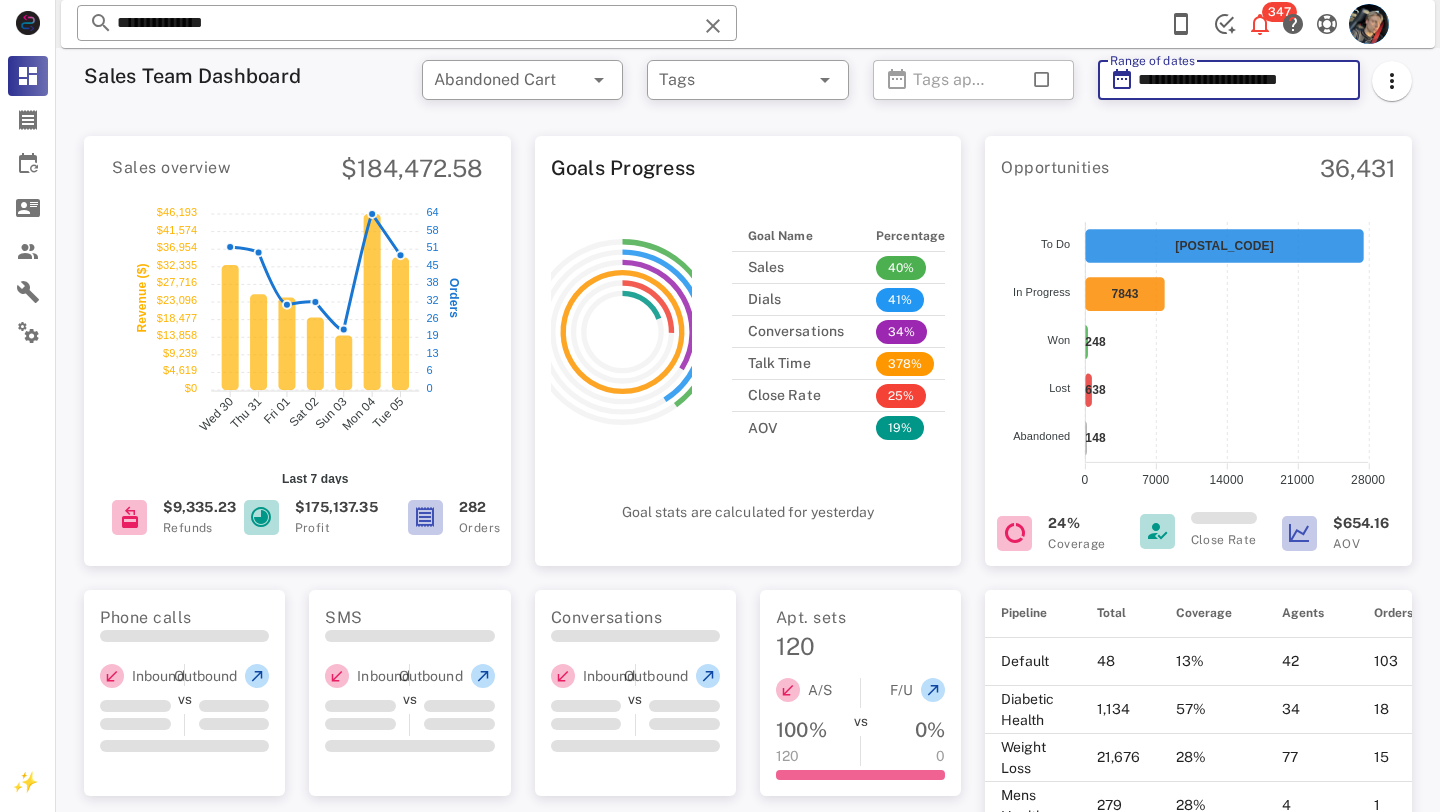 click on "**********" at bounding box center (1243, 80) 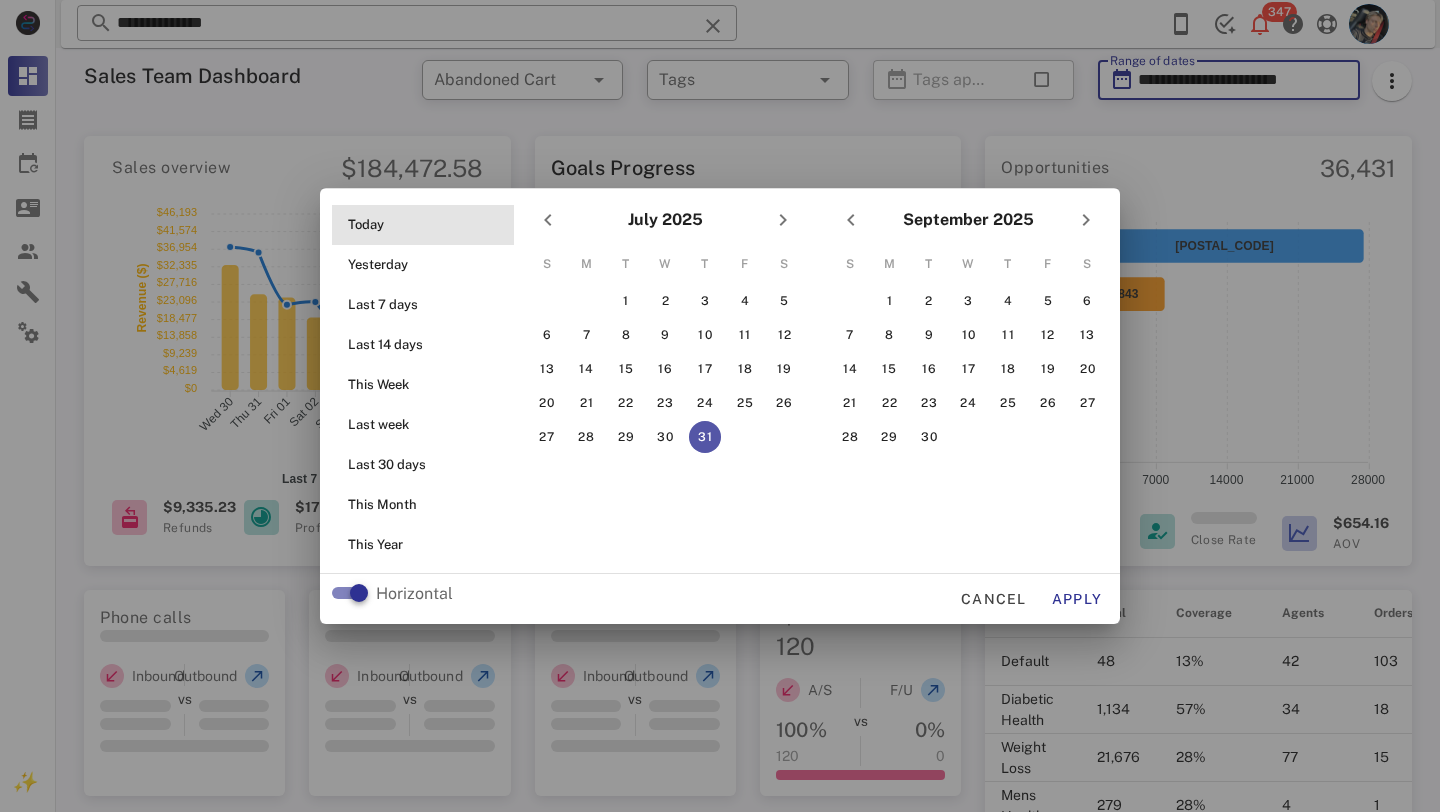 click on "Today" at bounding box center [429, 225] 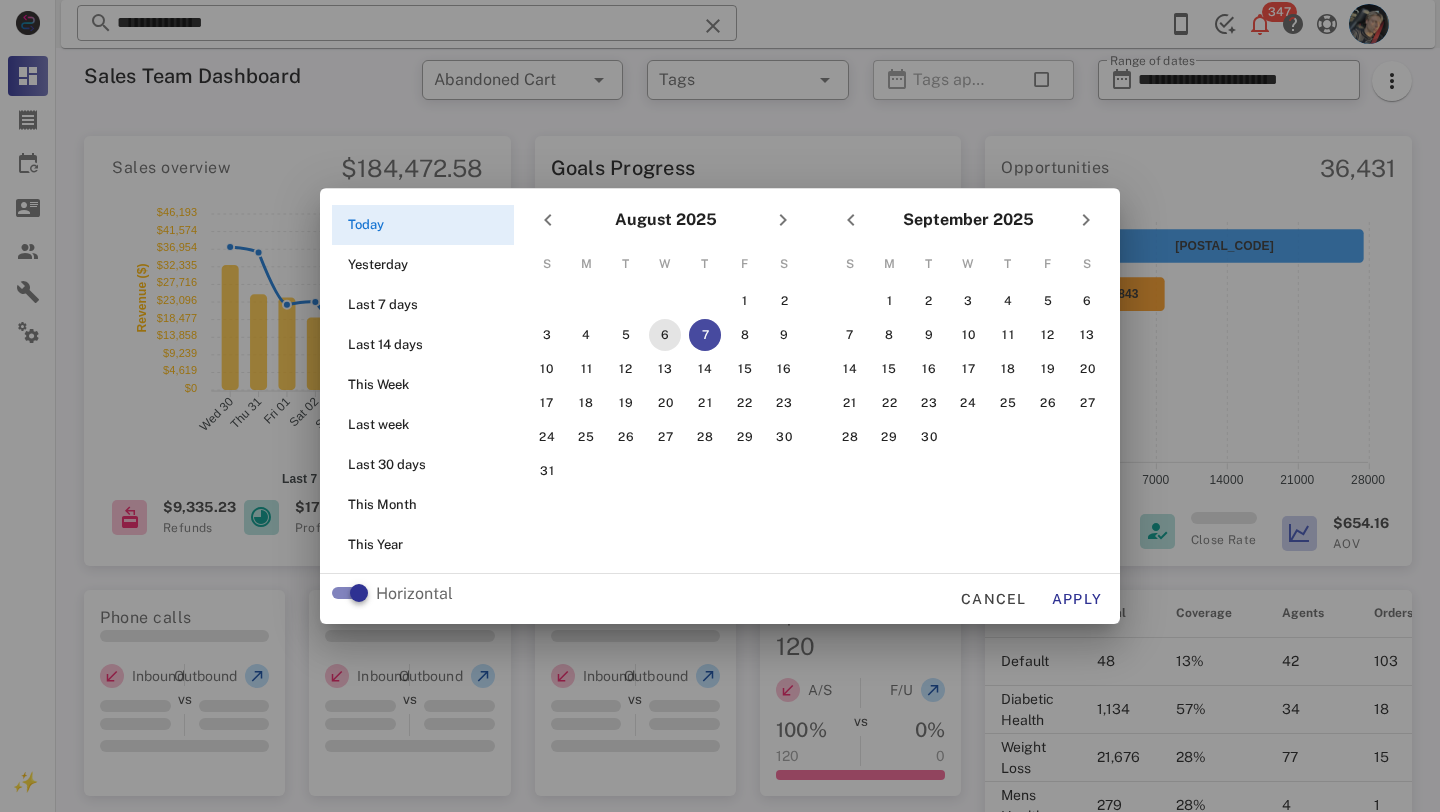 click on "6" at bounding box center [665, 335] 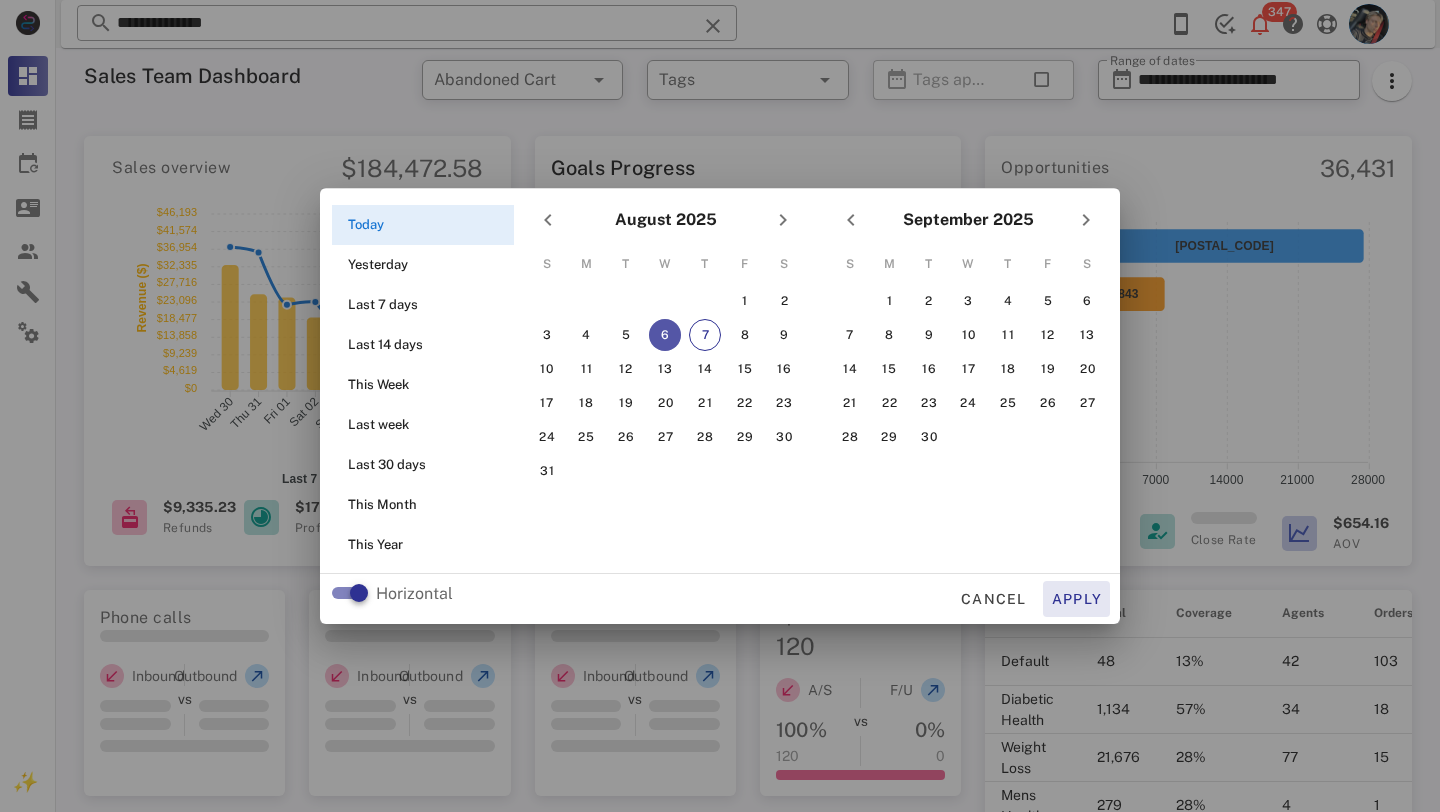 click on "Apply" at bounding box center (1077, 599) 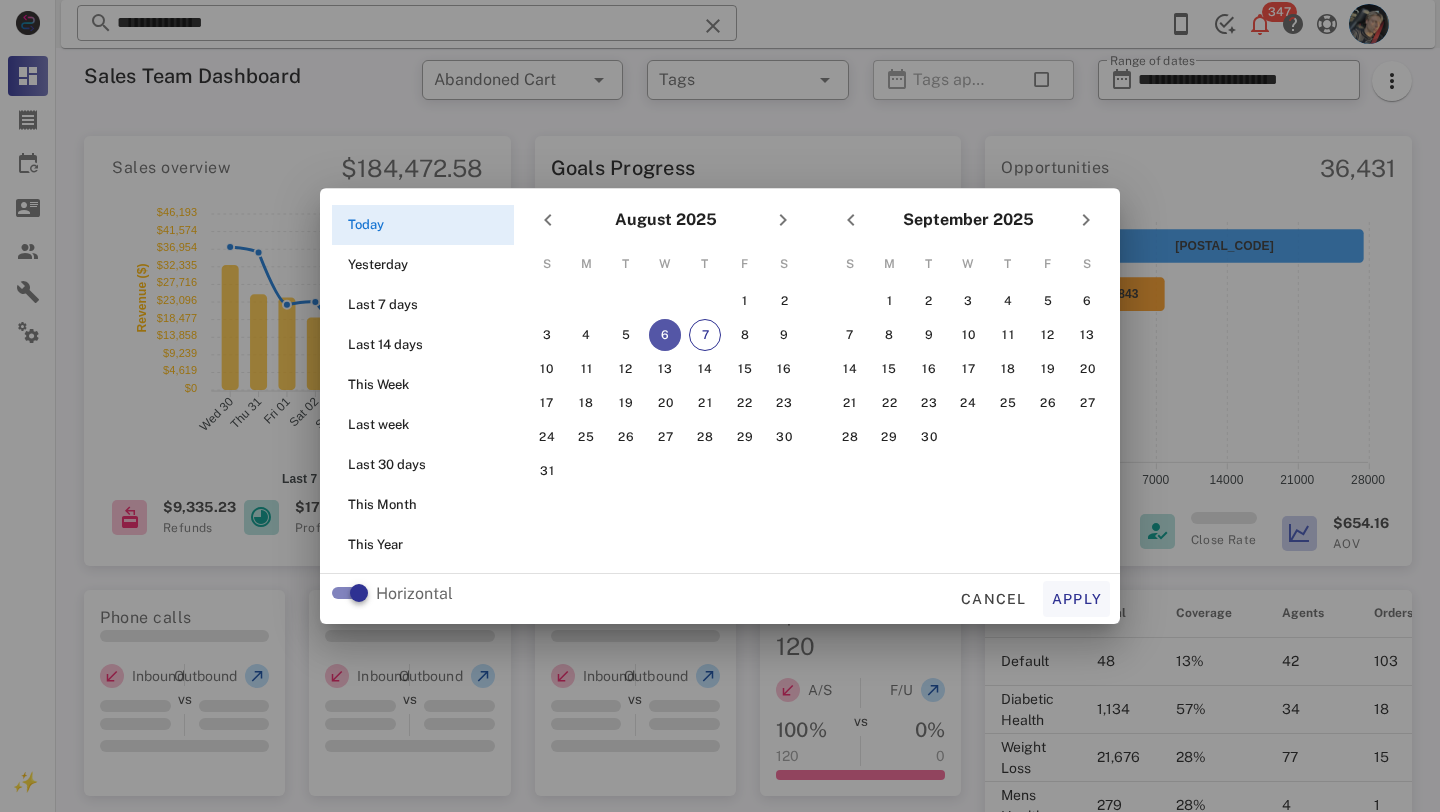 type on "**********" 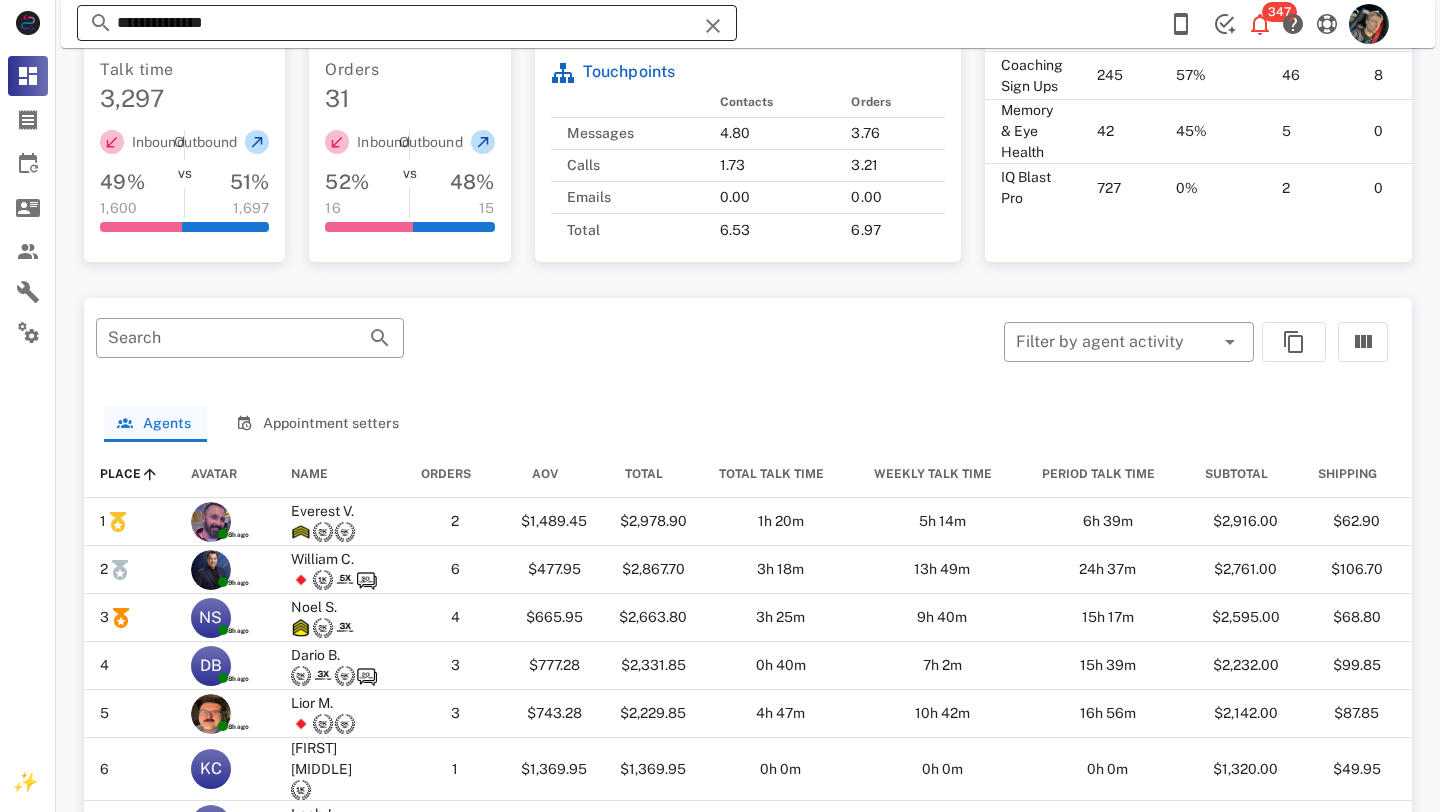 scroll, scrollTop: 803, scrollLeft: 0, axis: vertical 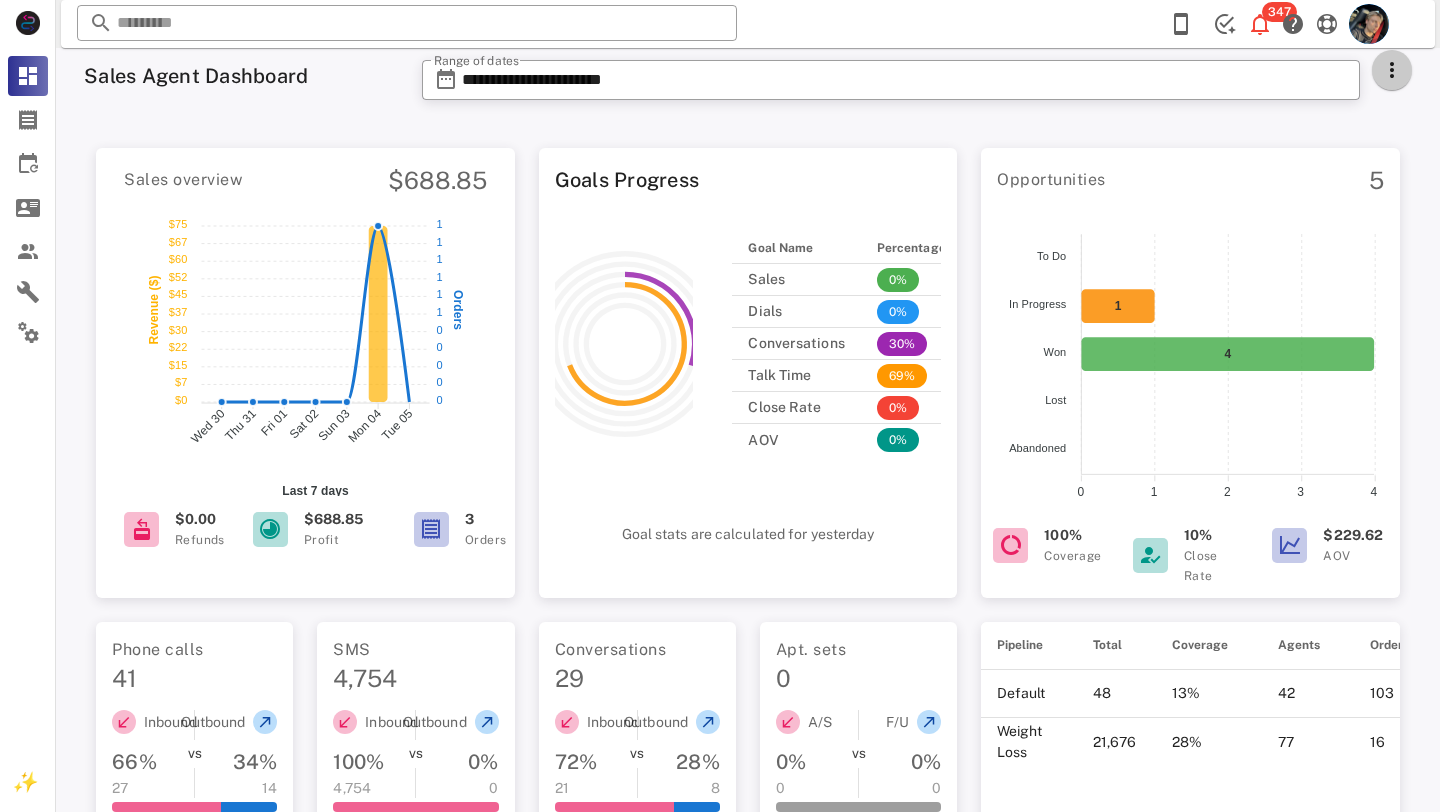 click at bounding box center [1392, 70] 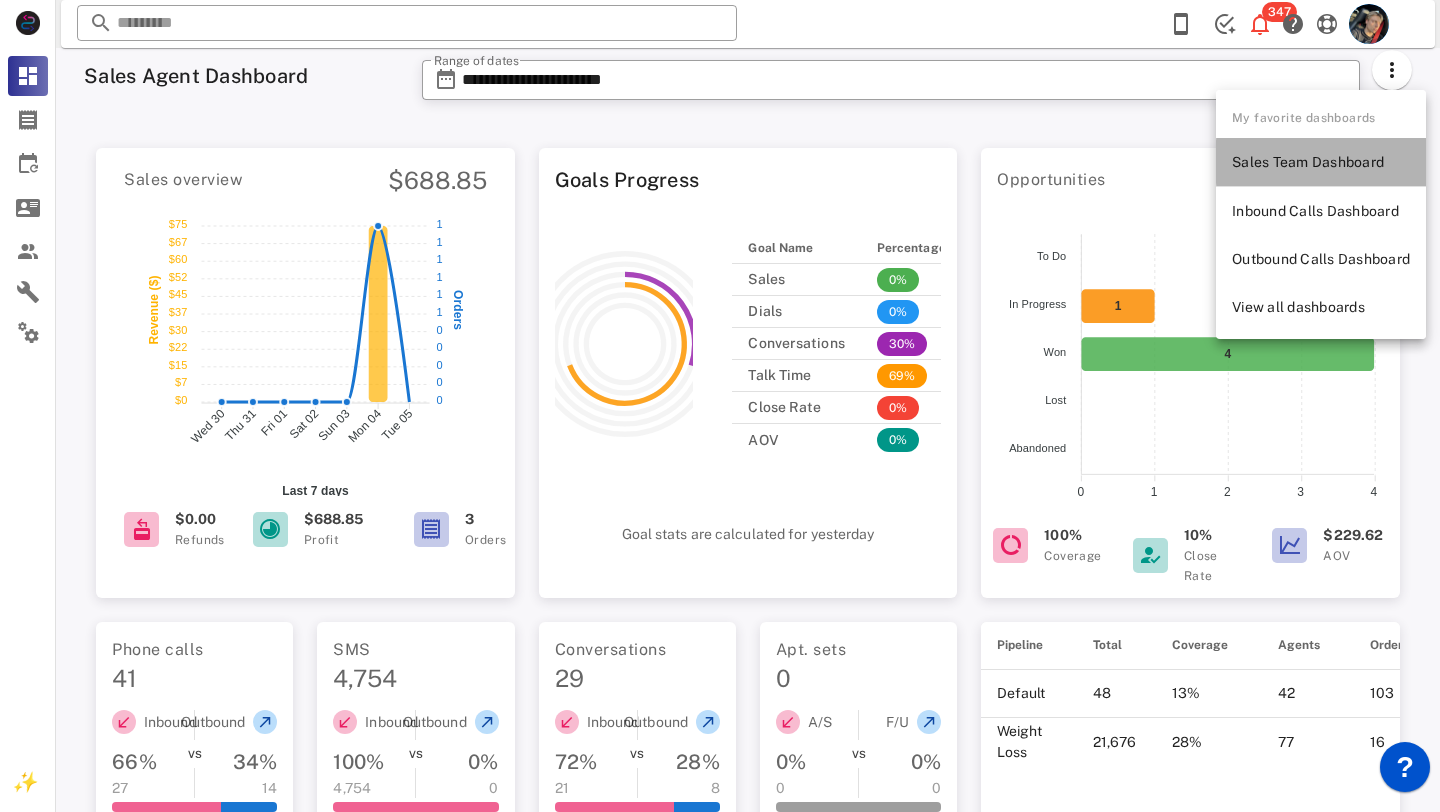 click on "Sales Team Dashboard" at bounding box center (1321, 162) 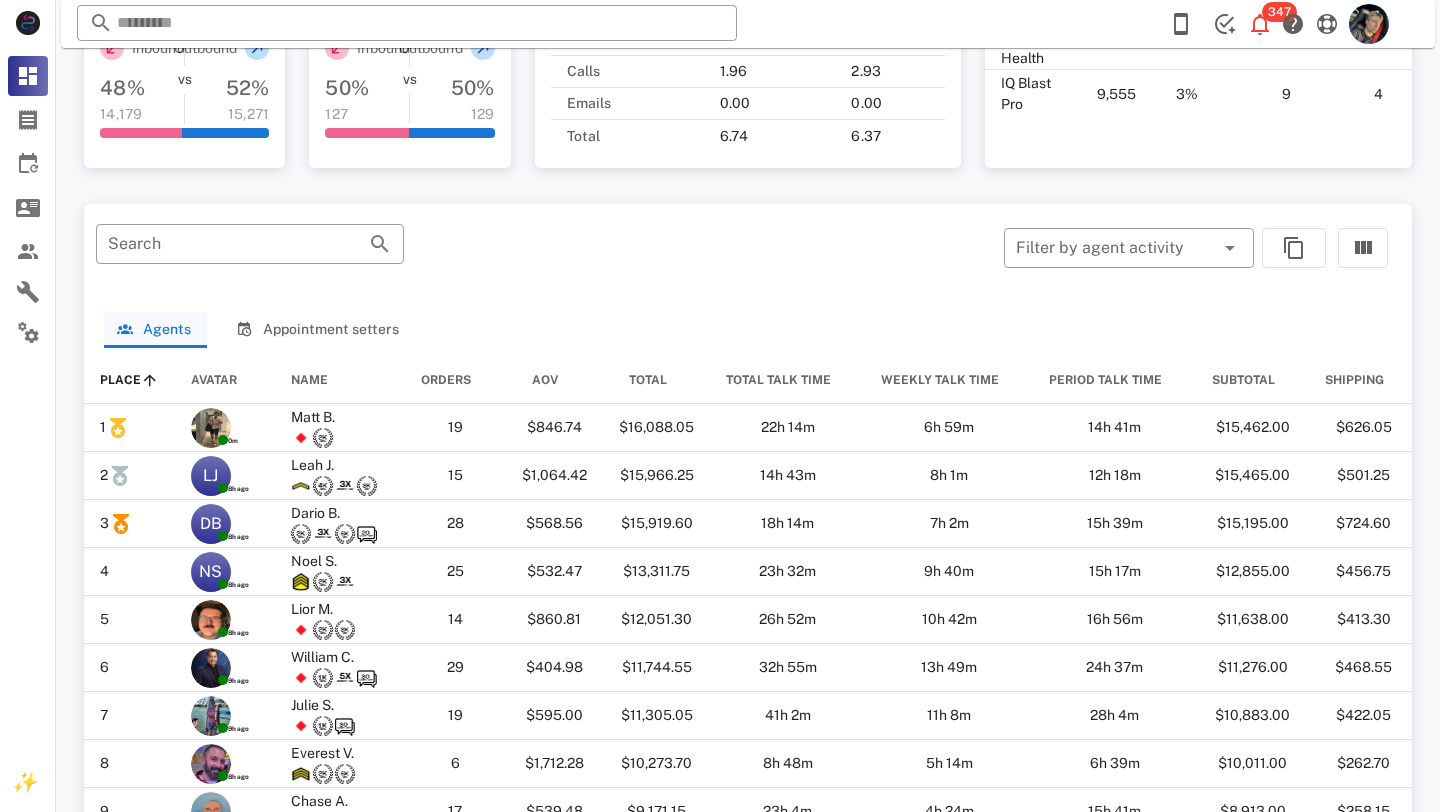 scroll, scrollTop: 1031, scrollLeft: 0, axis: vertical 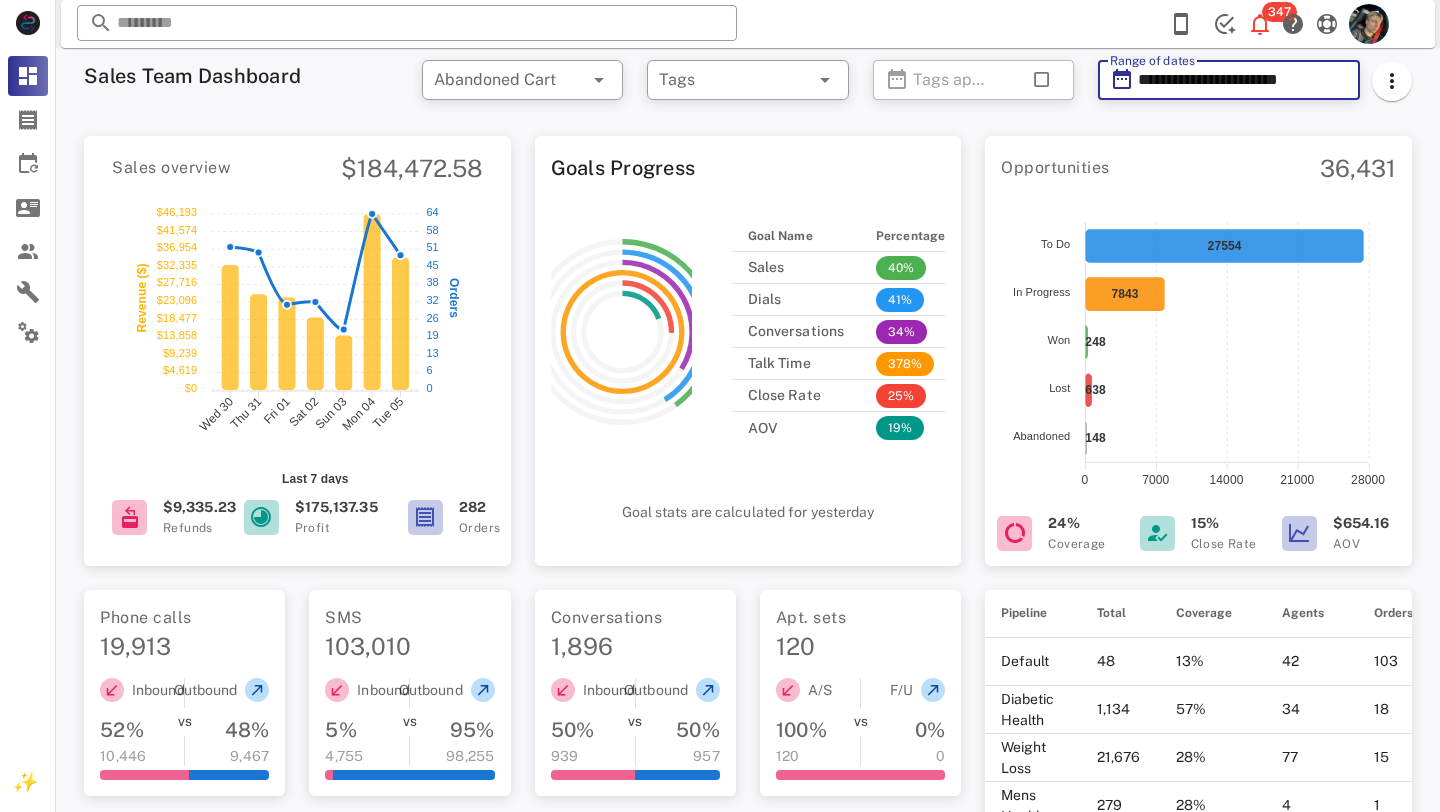 click on "**********" at bounding box center [1243, 80] 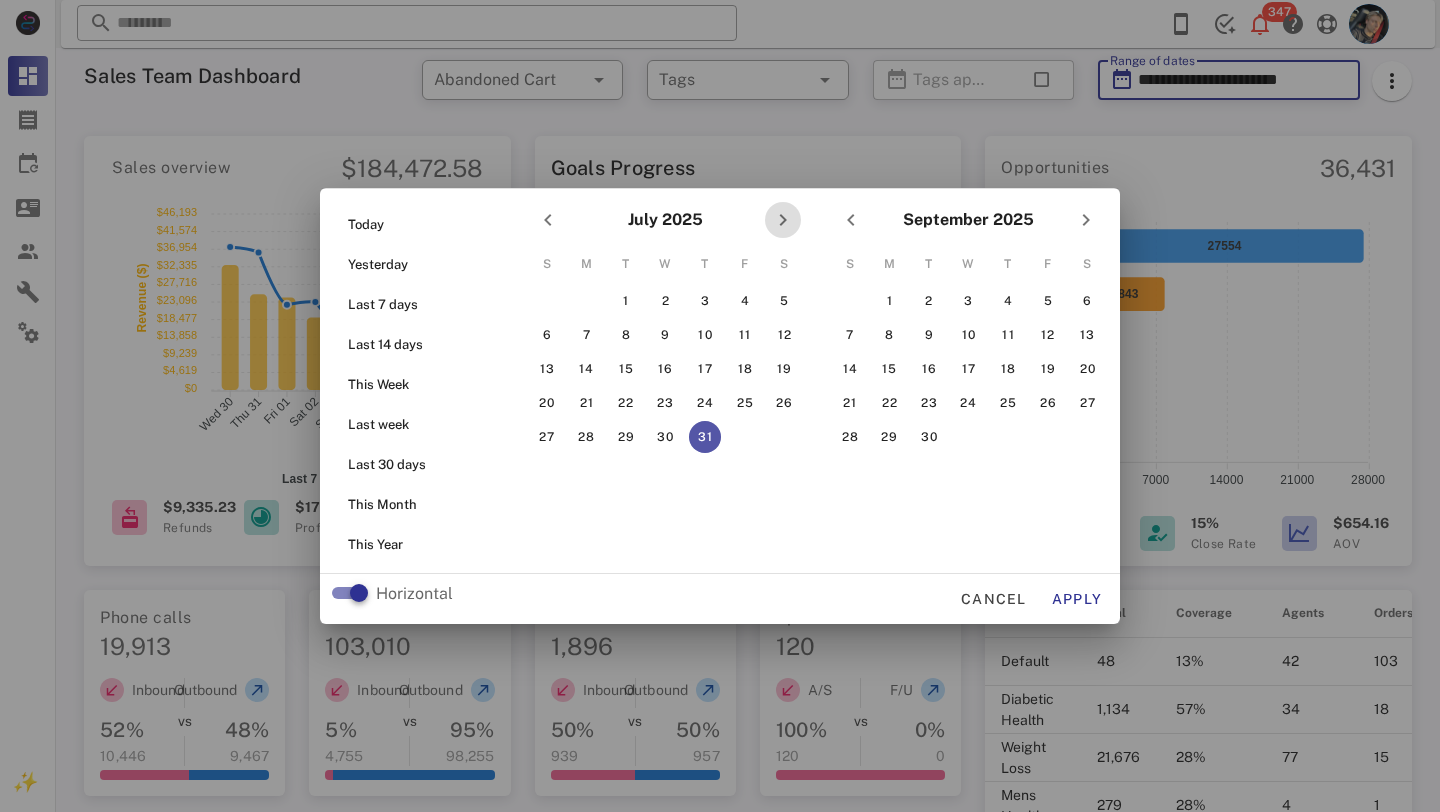 click at bounding box center [783, 220] 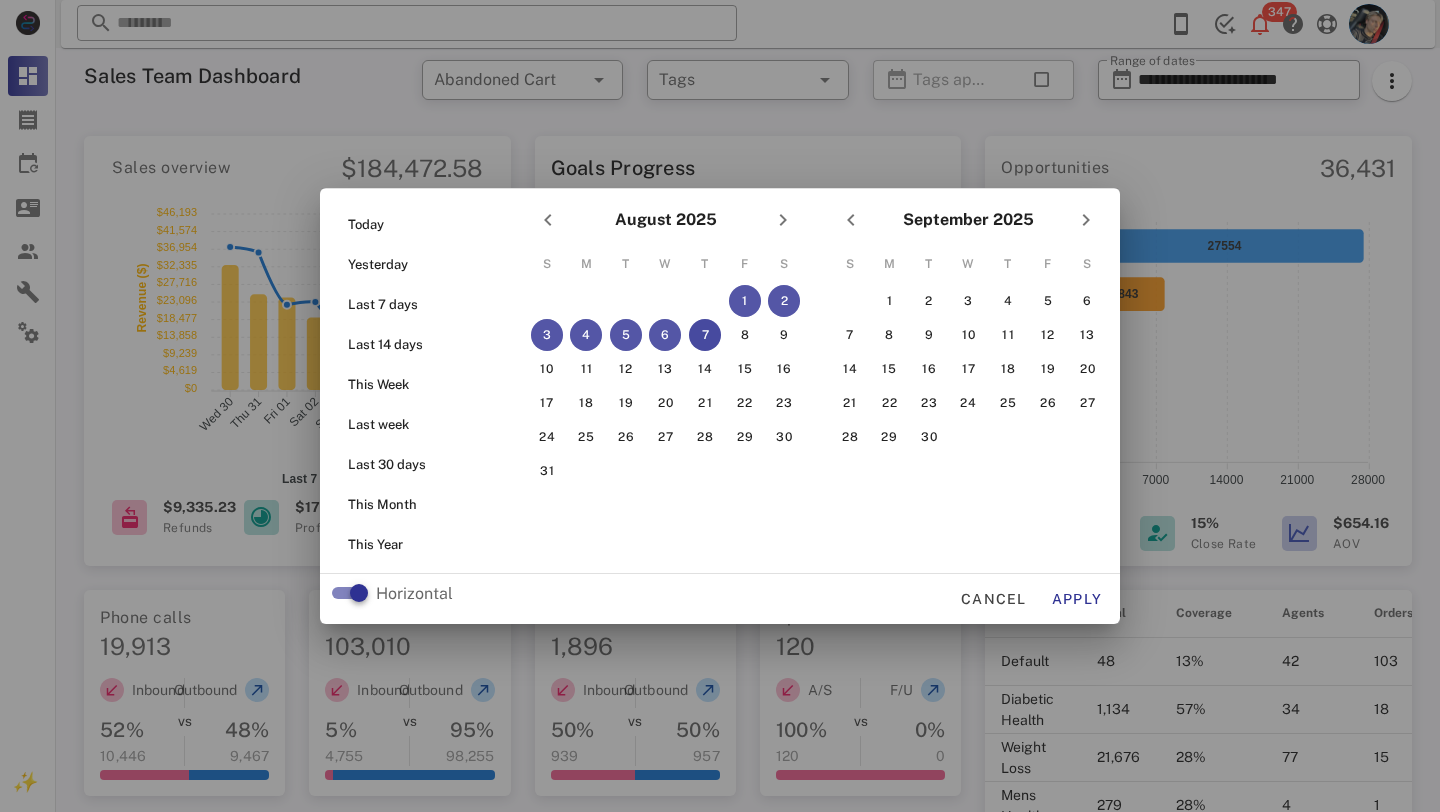 click on "6" at bounding box center [666, 335] 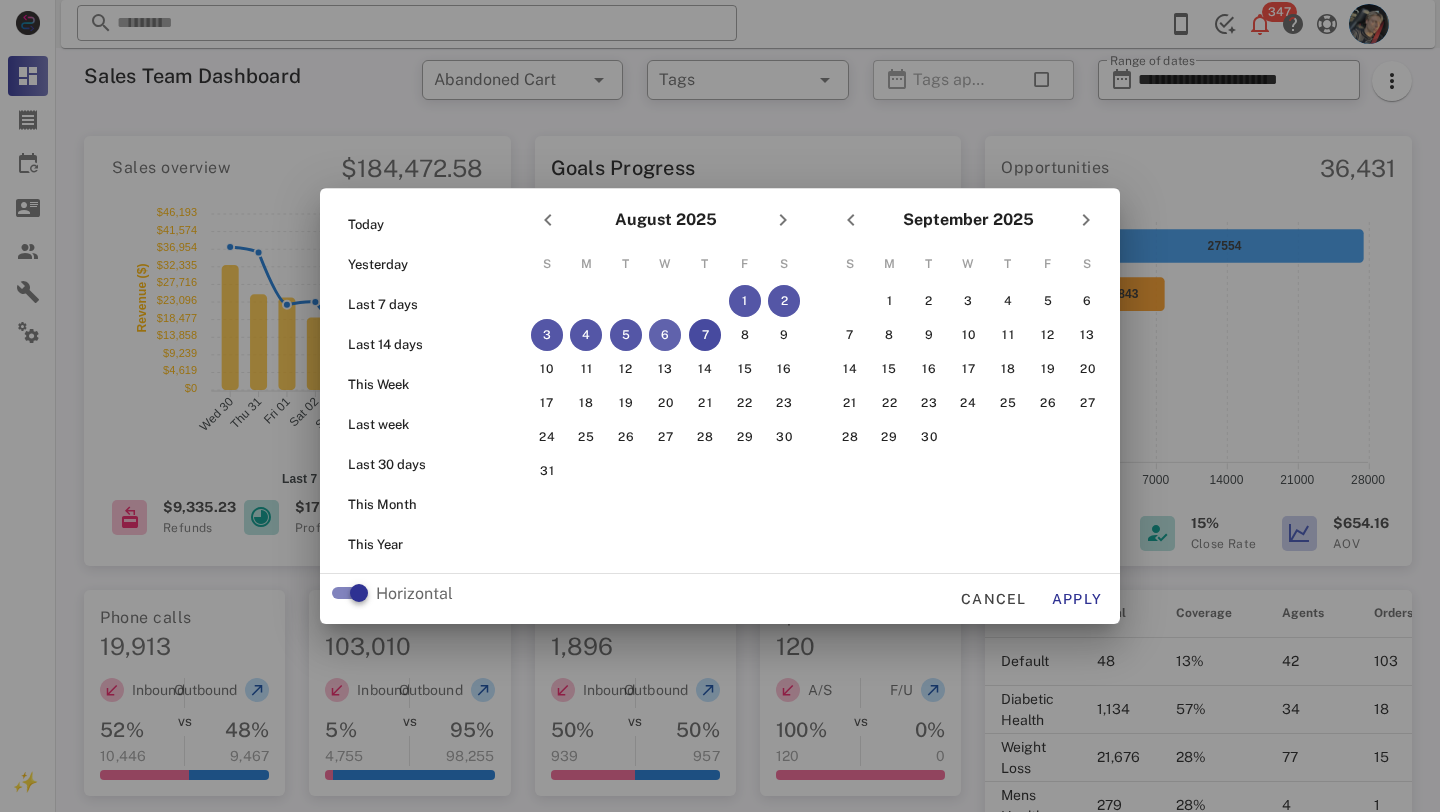 click on "6" at bounding box center (665, 335) 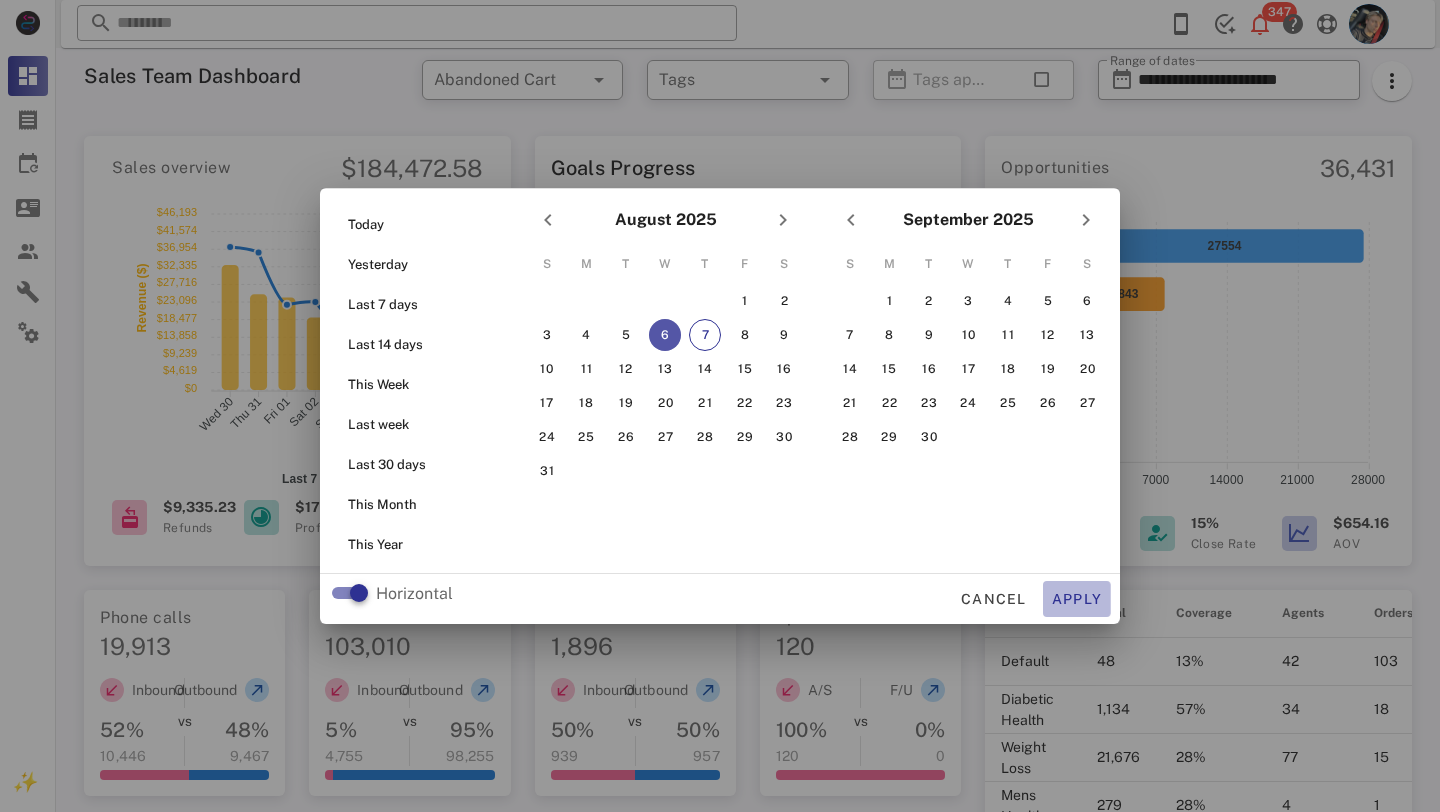 click on "Apply" at bounding box center [1077, 599] 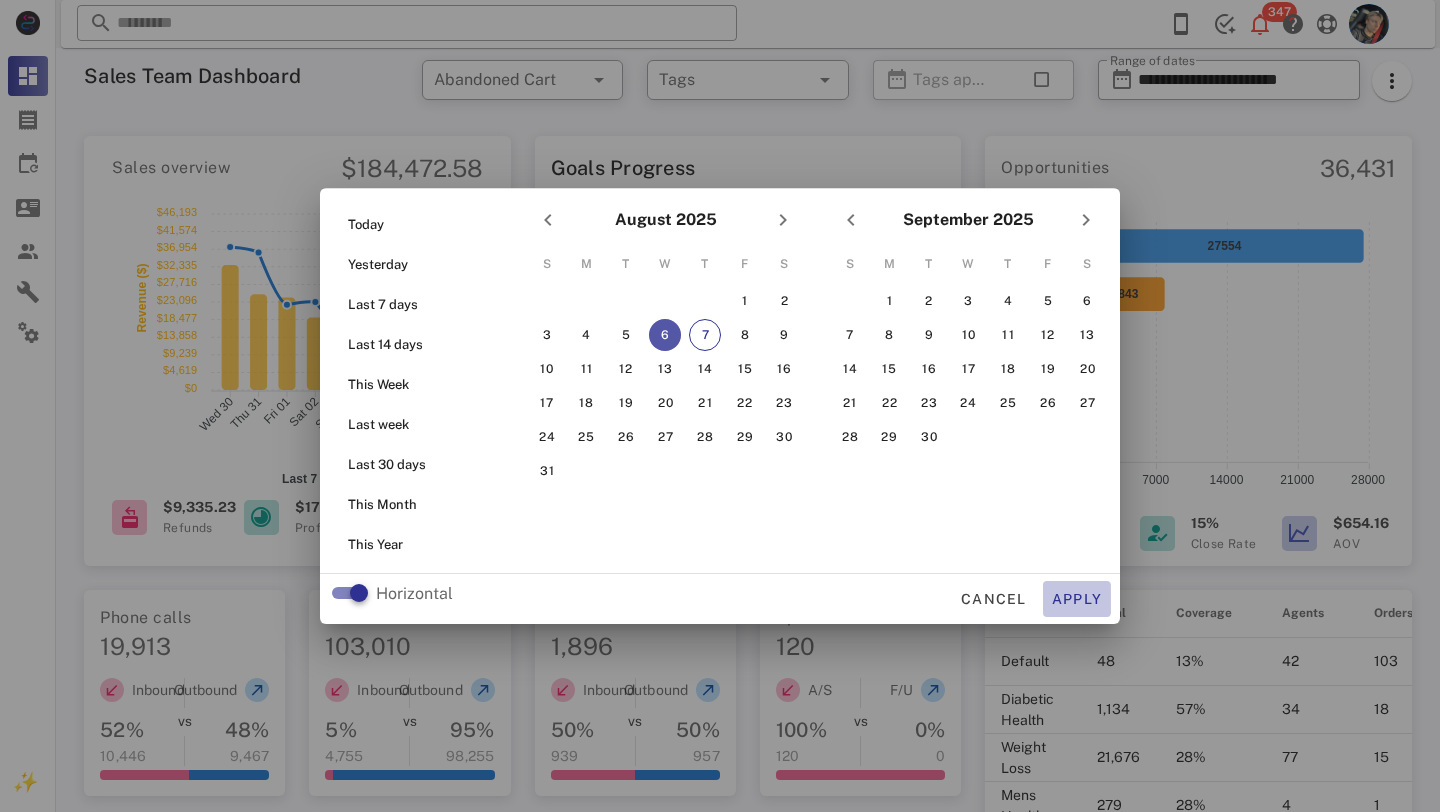 type on "**********" 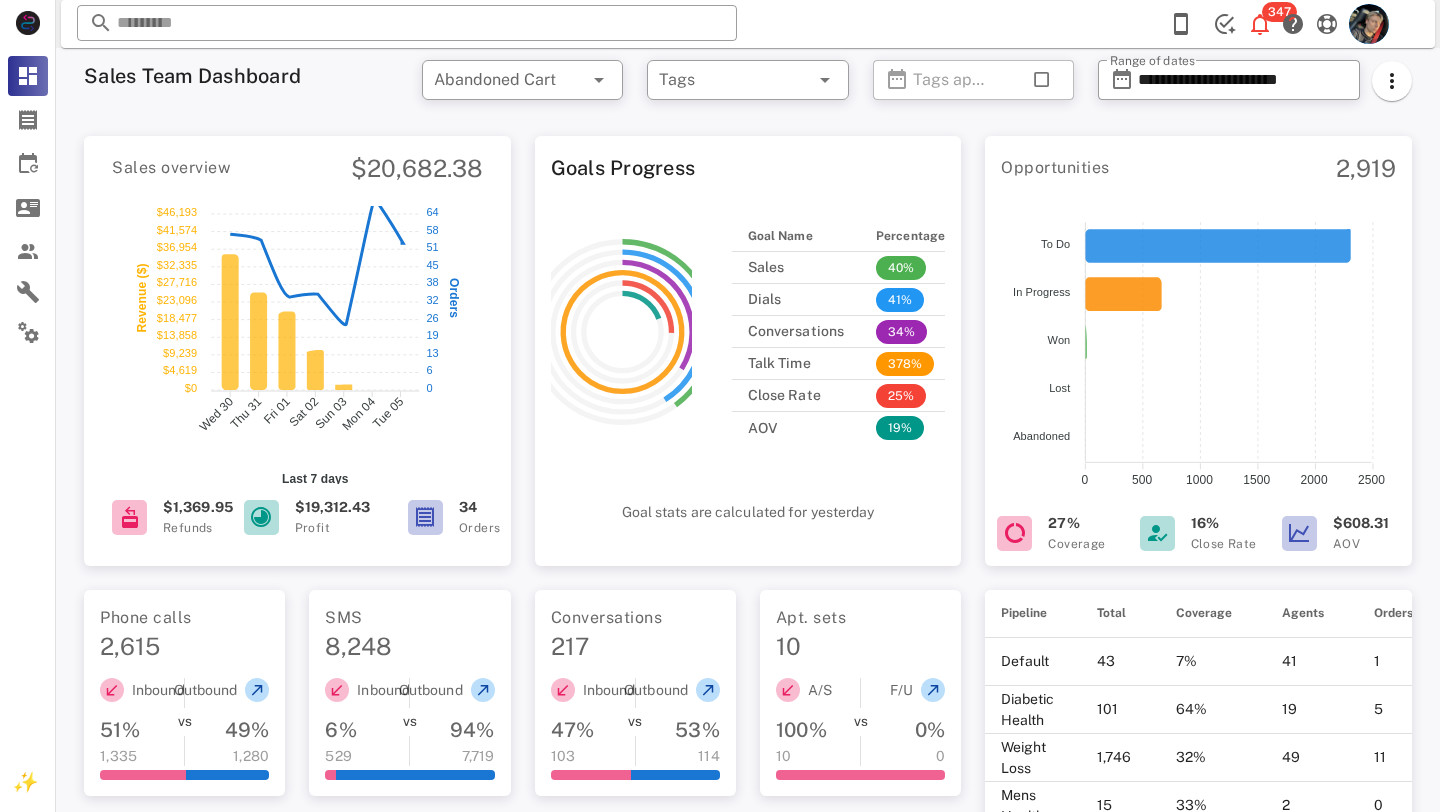 scroll, scrollTop: 1021, scrollLeft: 0, axis: vertical 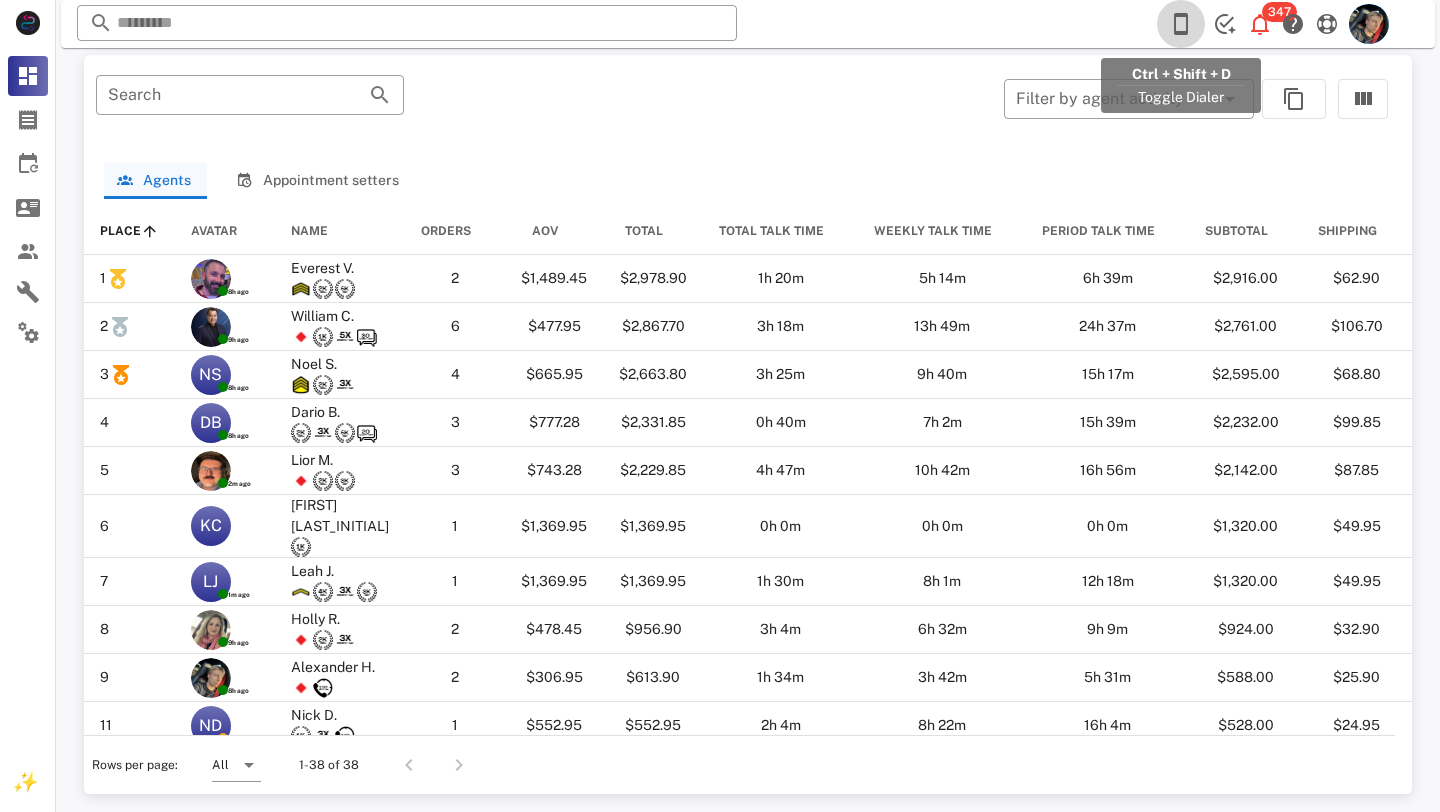 click at bounding box center (1181, 24) 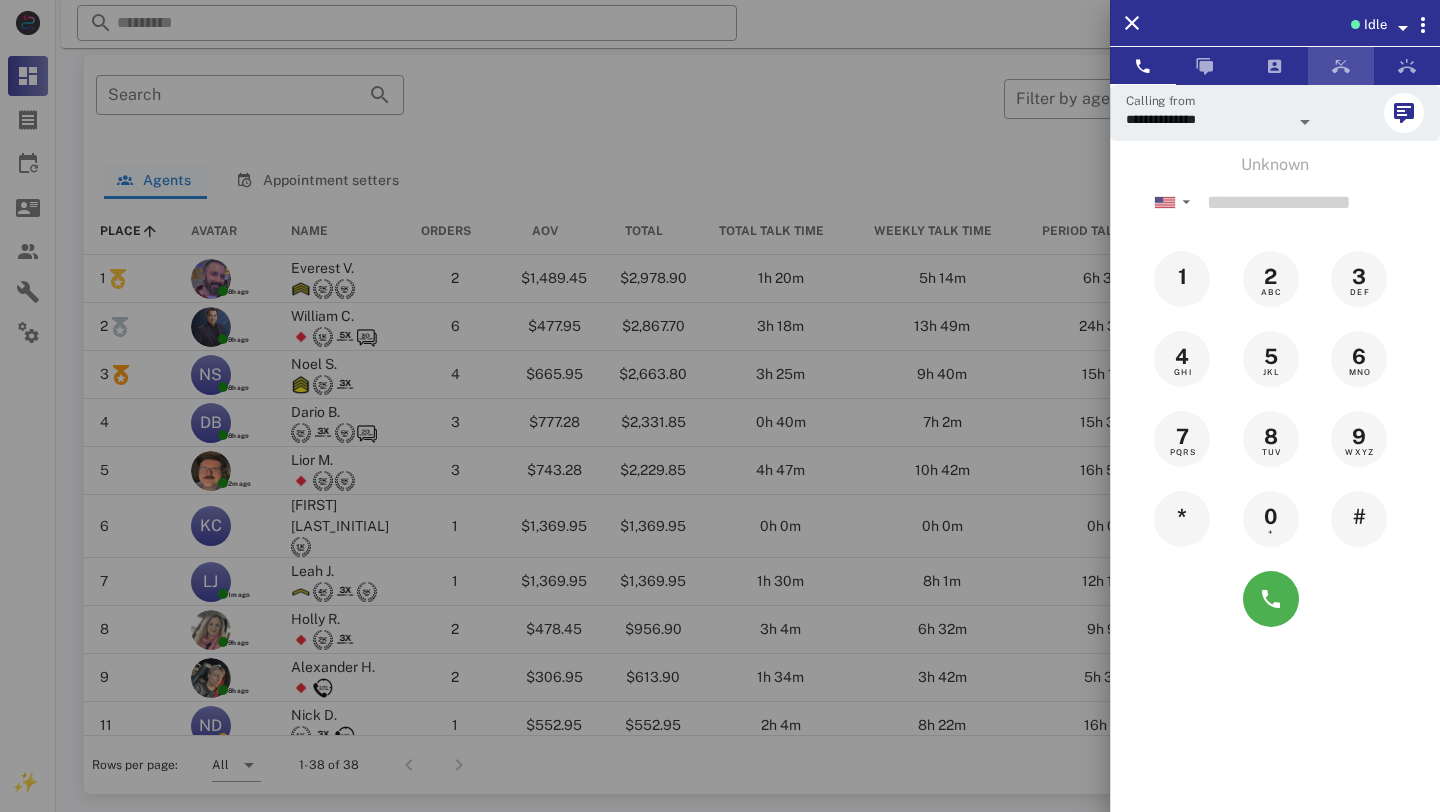 click at bounding box center [1341, 66] 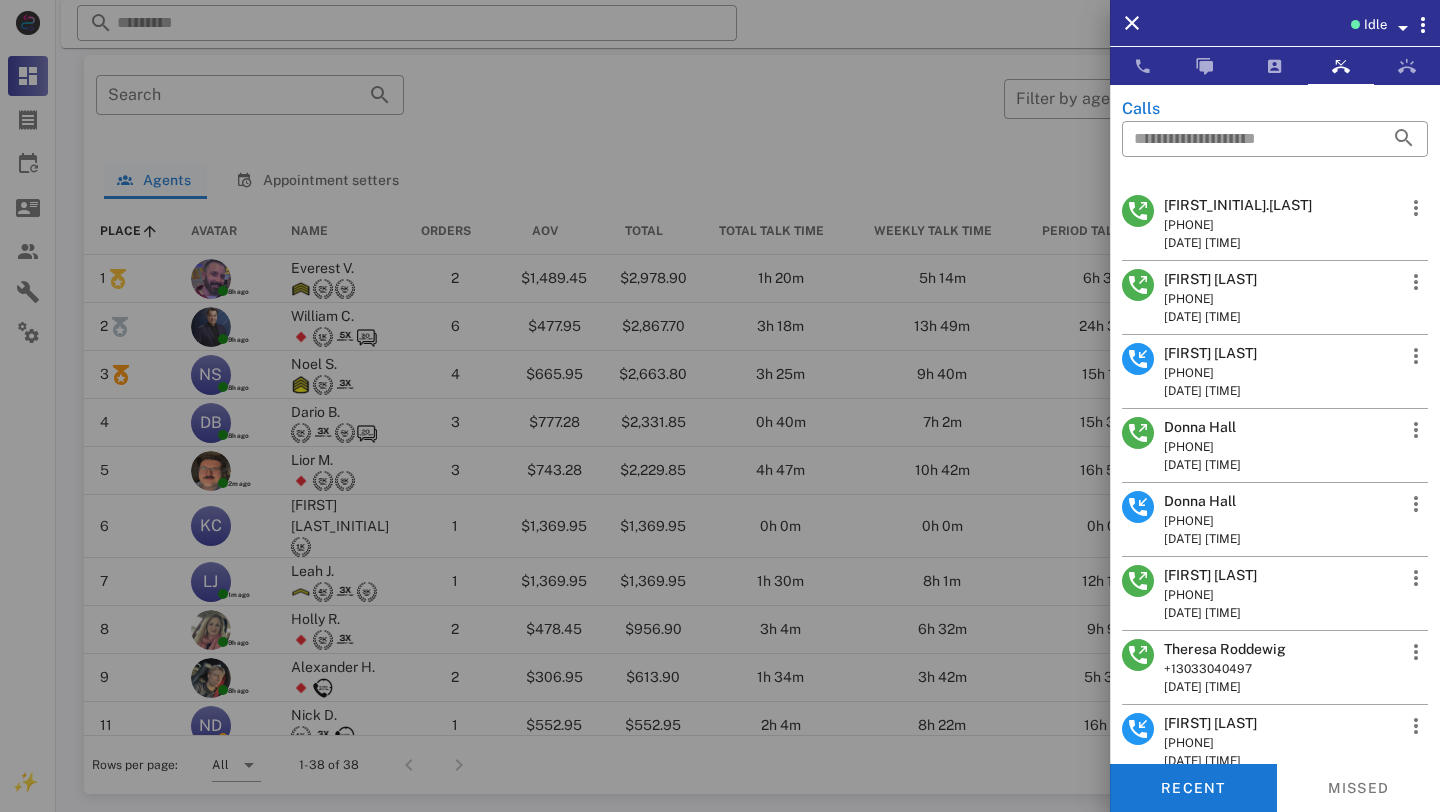 click on "[FIRST_INITIAL].[LAST]" at bounding box center [1238, 205] 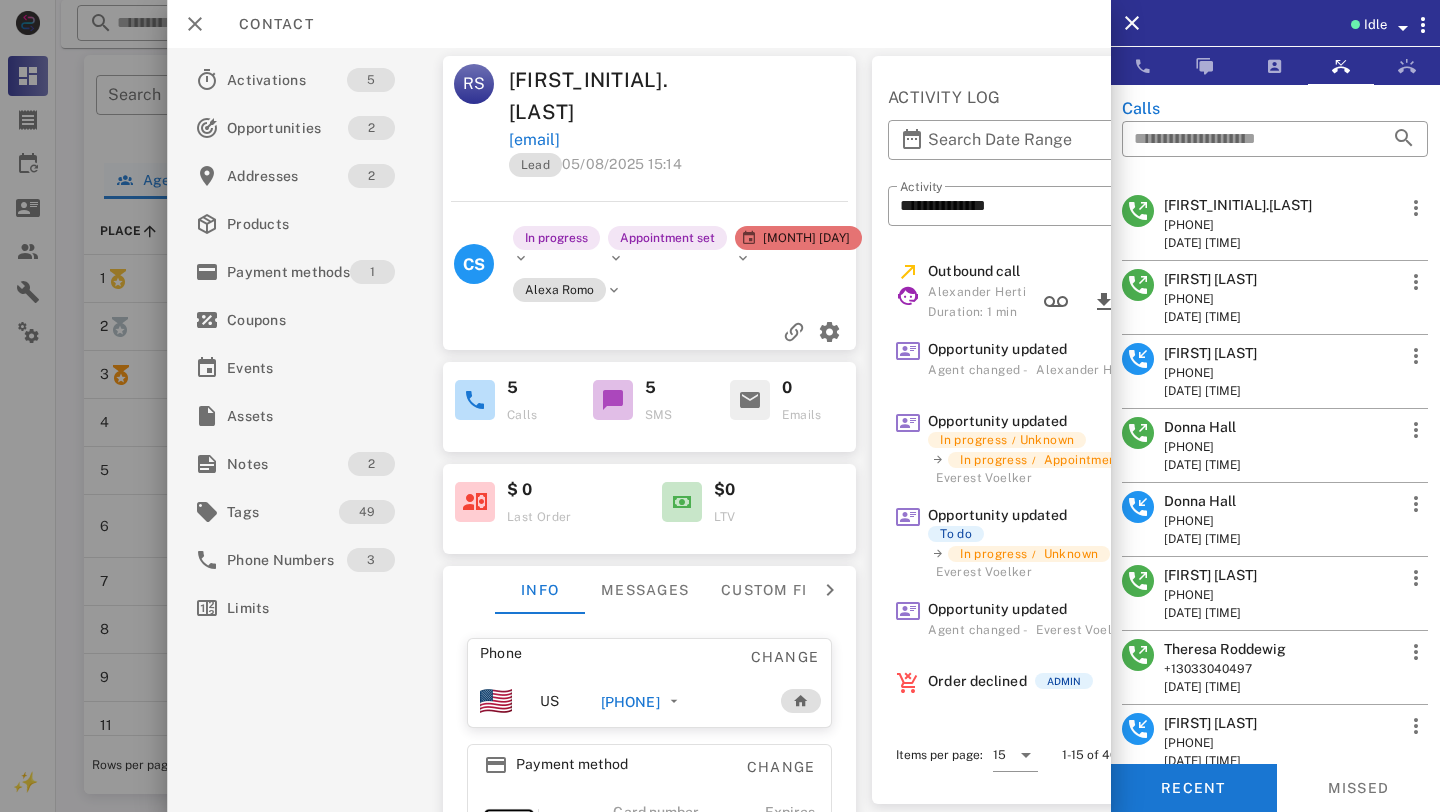 click on "[PHONE]" at bounding box center (629, 702) 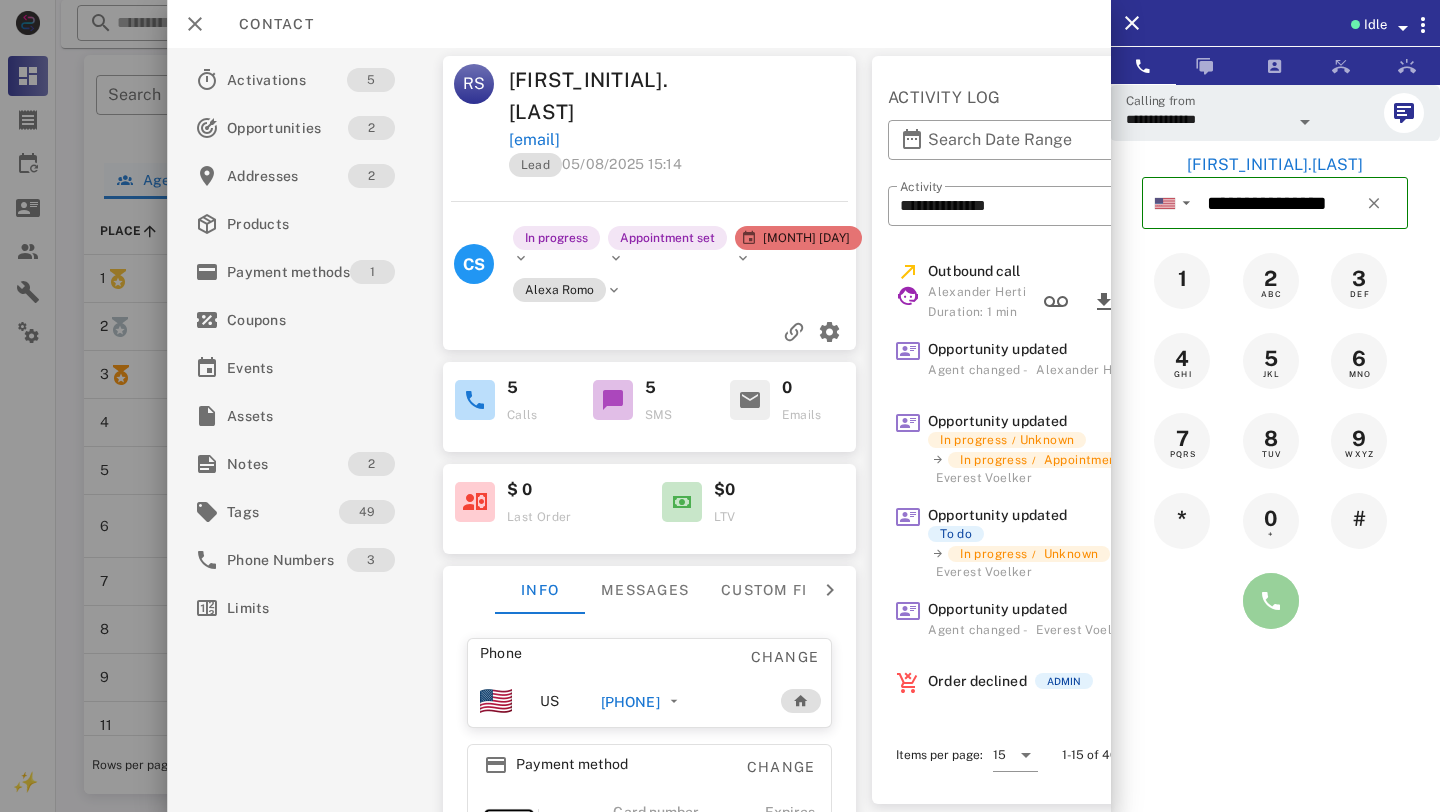 click at bounding box center [1271, 601] 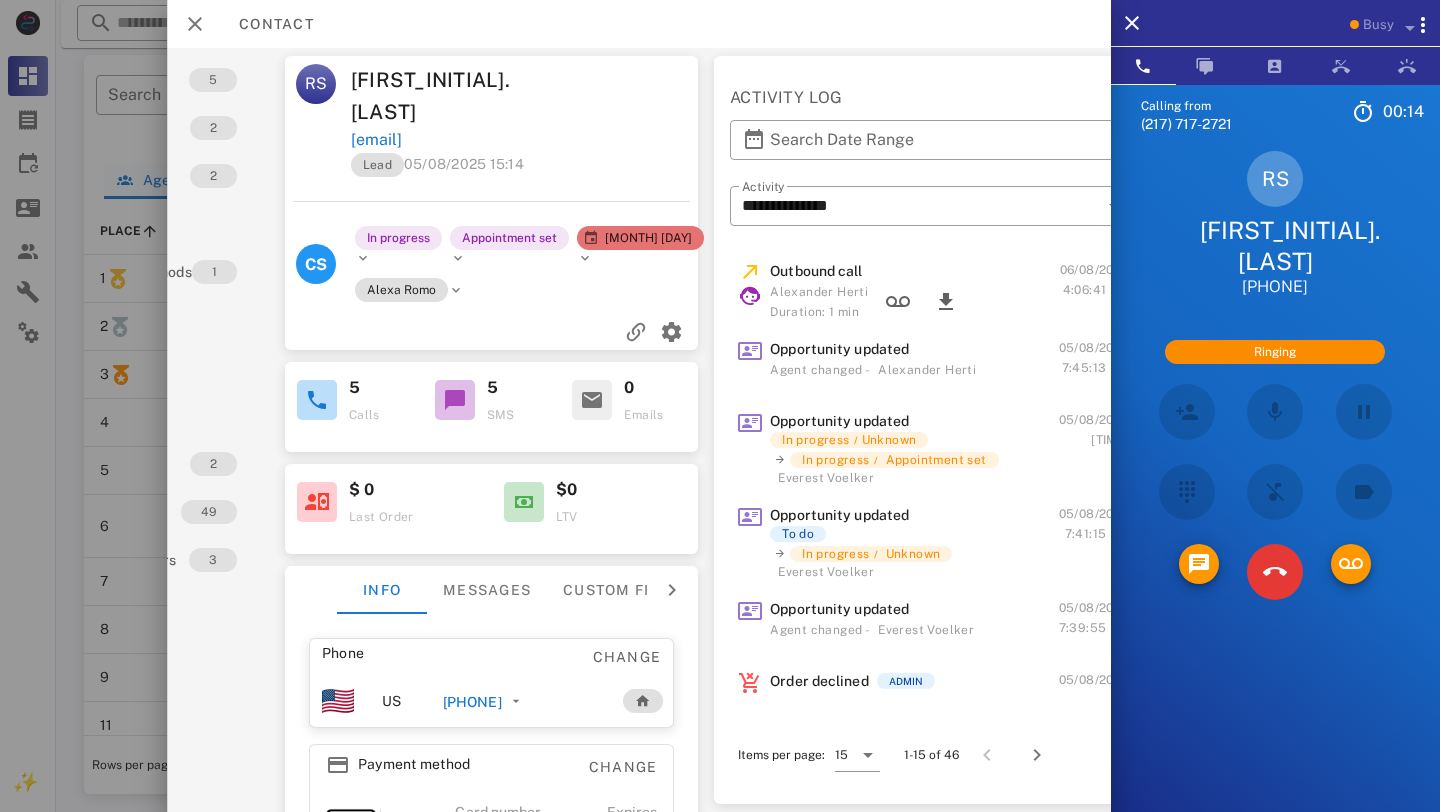 scroll, scrollTop: 0, scrollLeft: 198, axis: horizontal 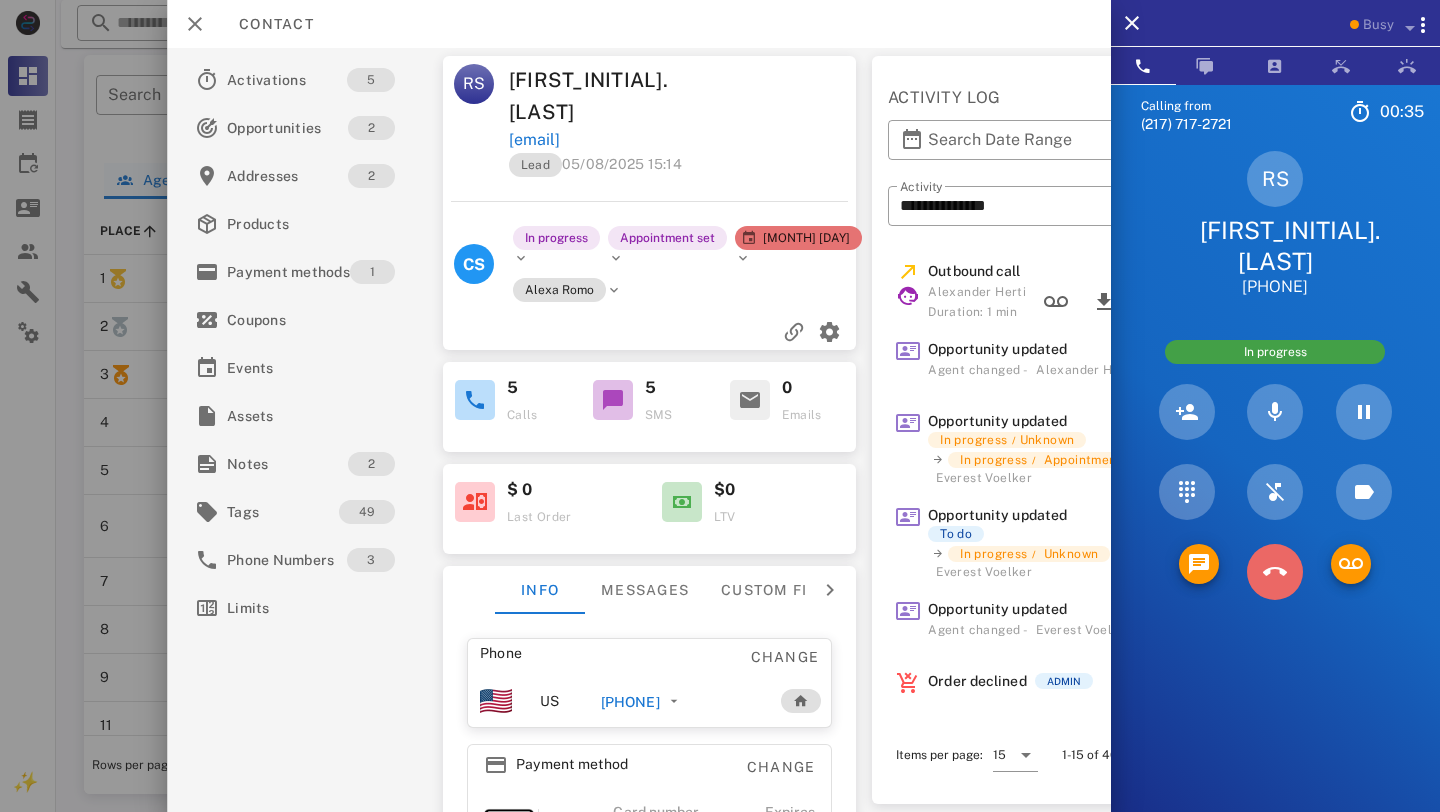 click at bounding box center [1275, 572] 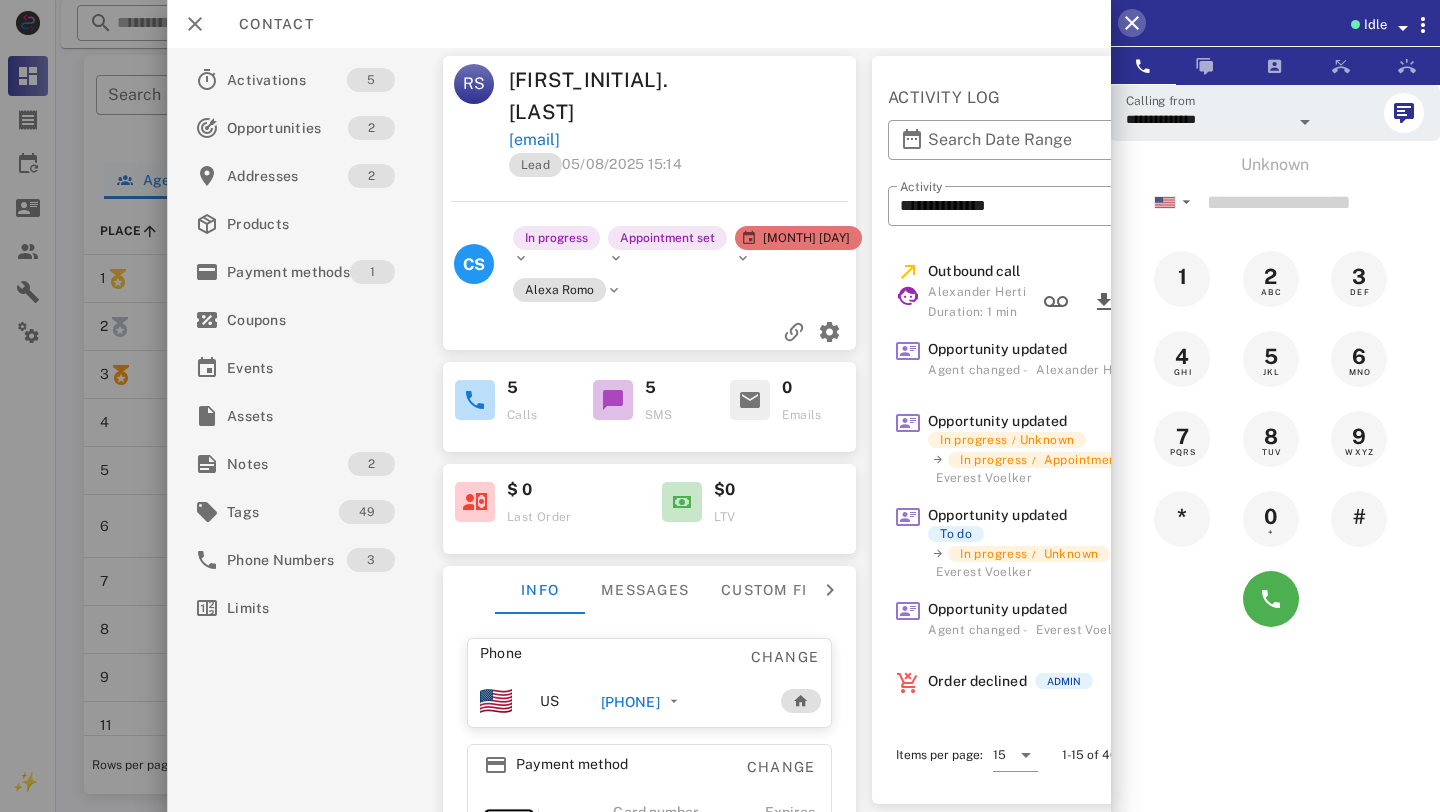 click at bounding box center [1132, 23] 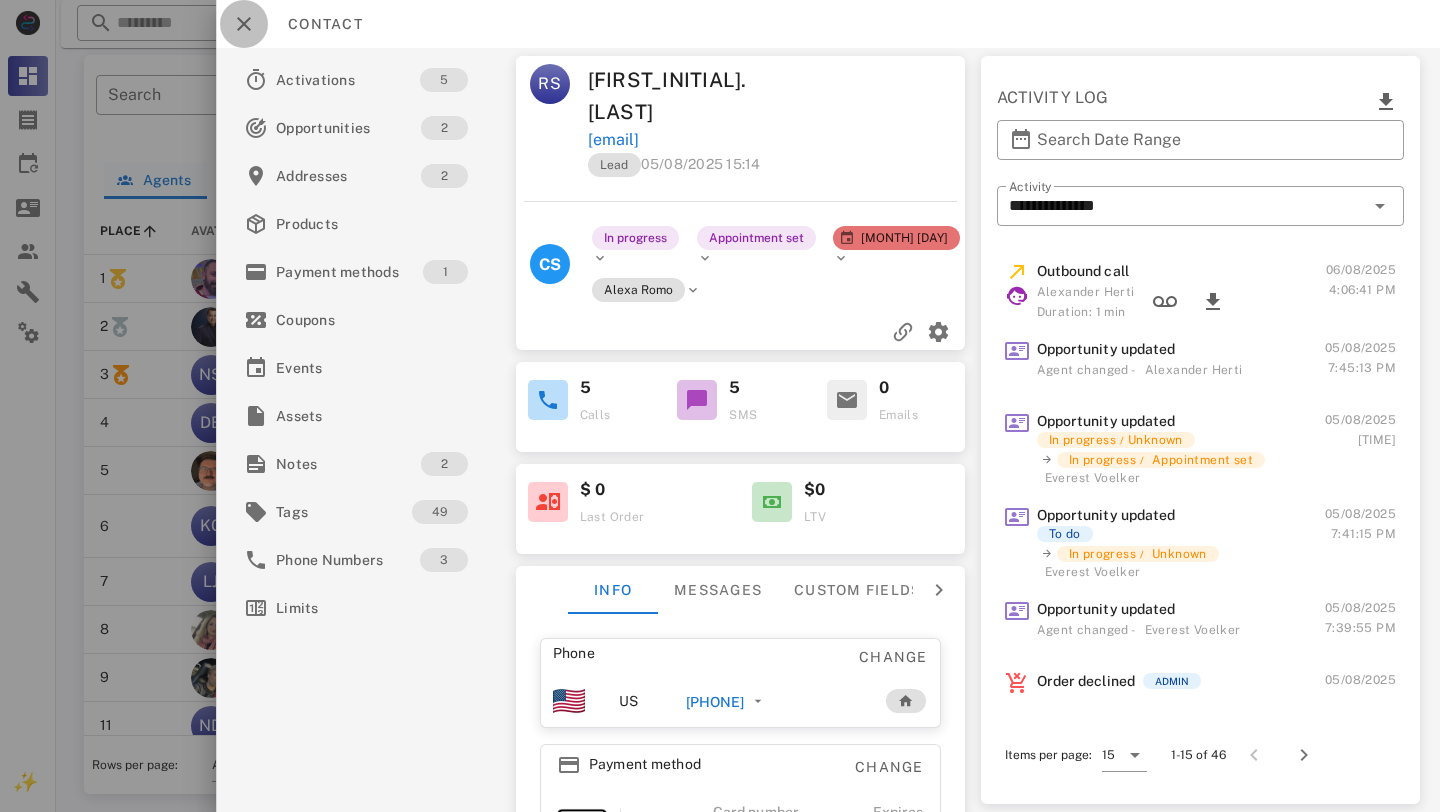 click at bounding box center (244, 24) 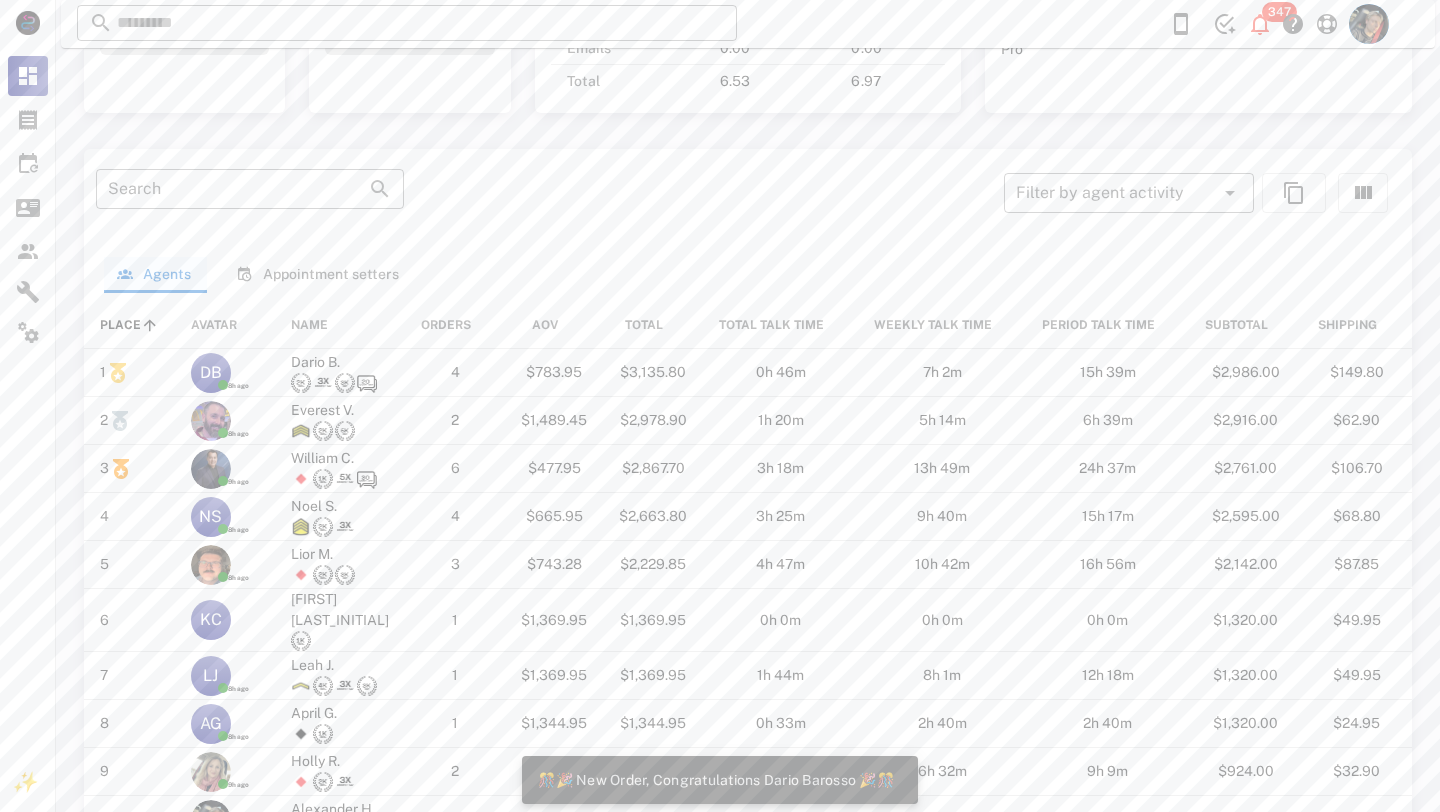 scroll, scrollTop: 1007, scrollLeft: 0, axis: vertical 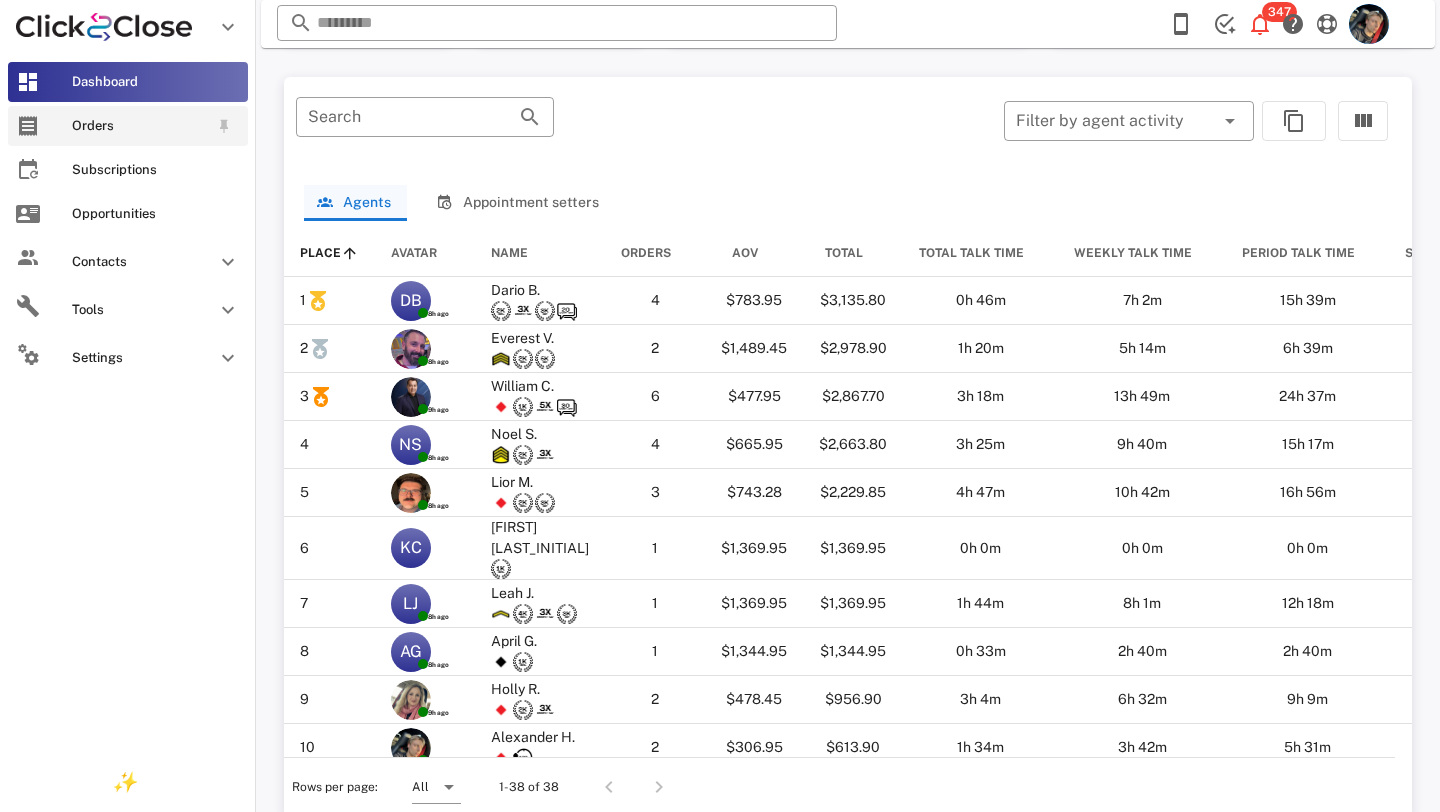 click on "Orders" at bounding box center (128, 126) 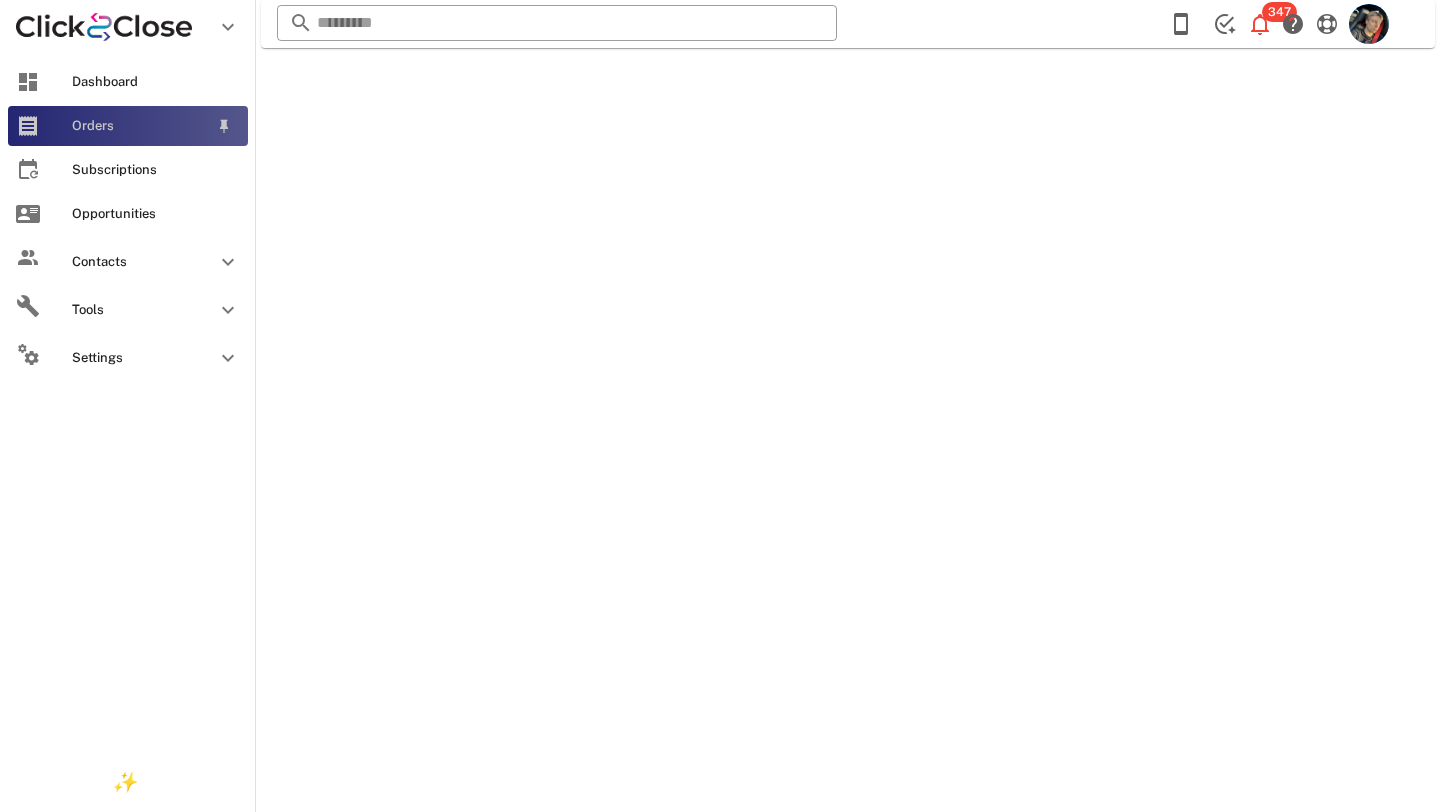 scroll, scrollTop: 0, scrollLeft: 0, axis: both 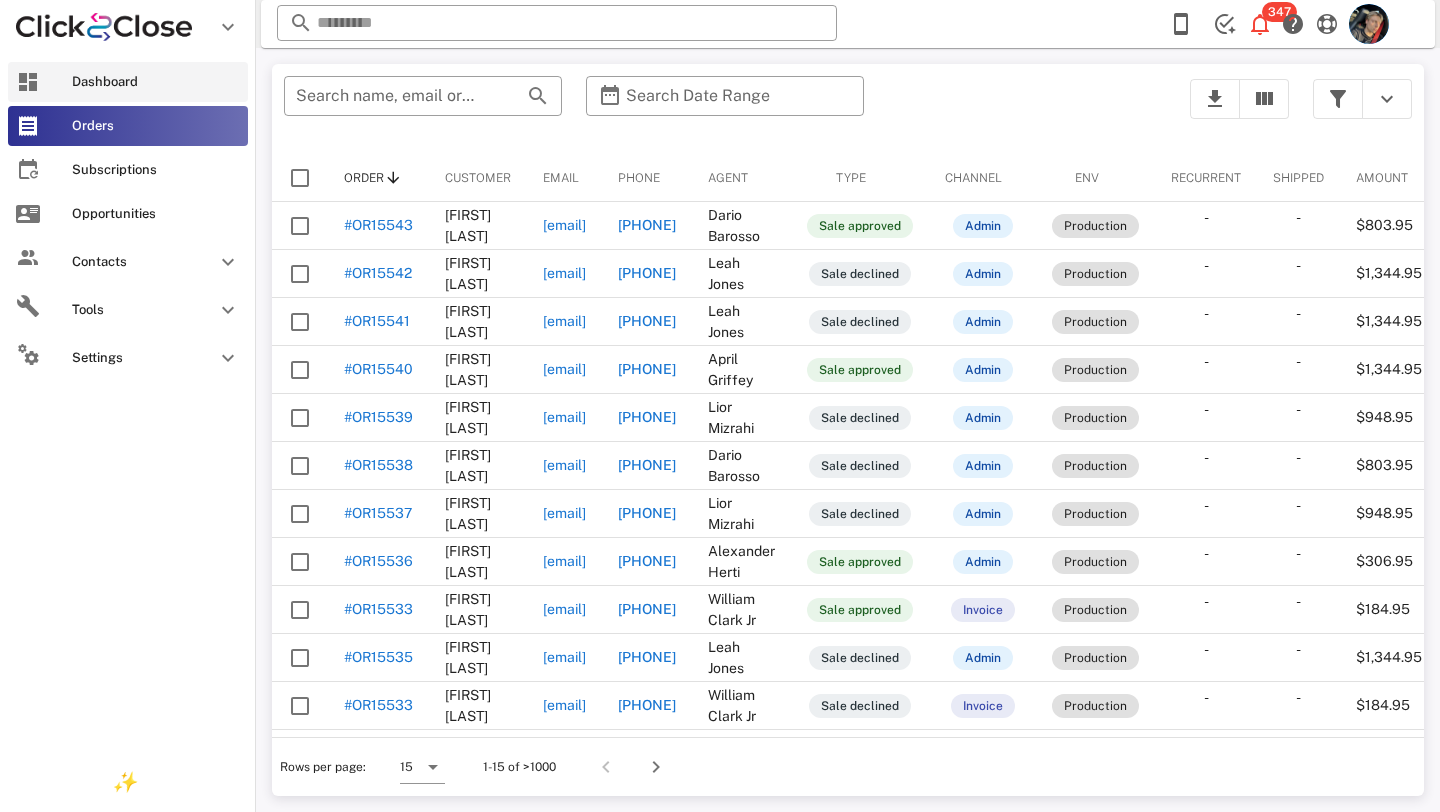 click at bounding box center (28, 82) 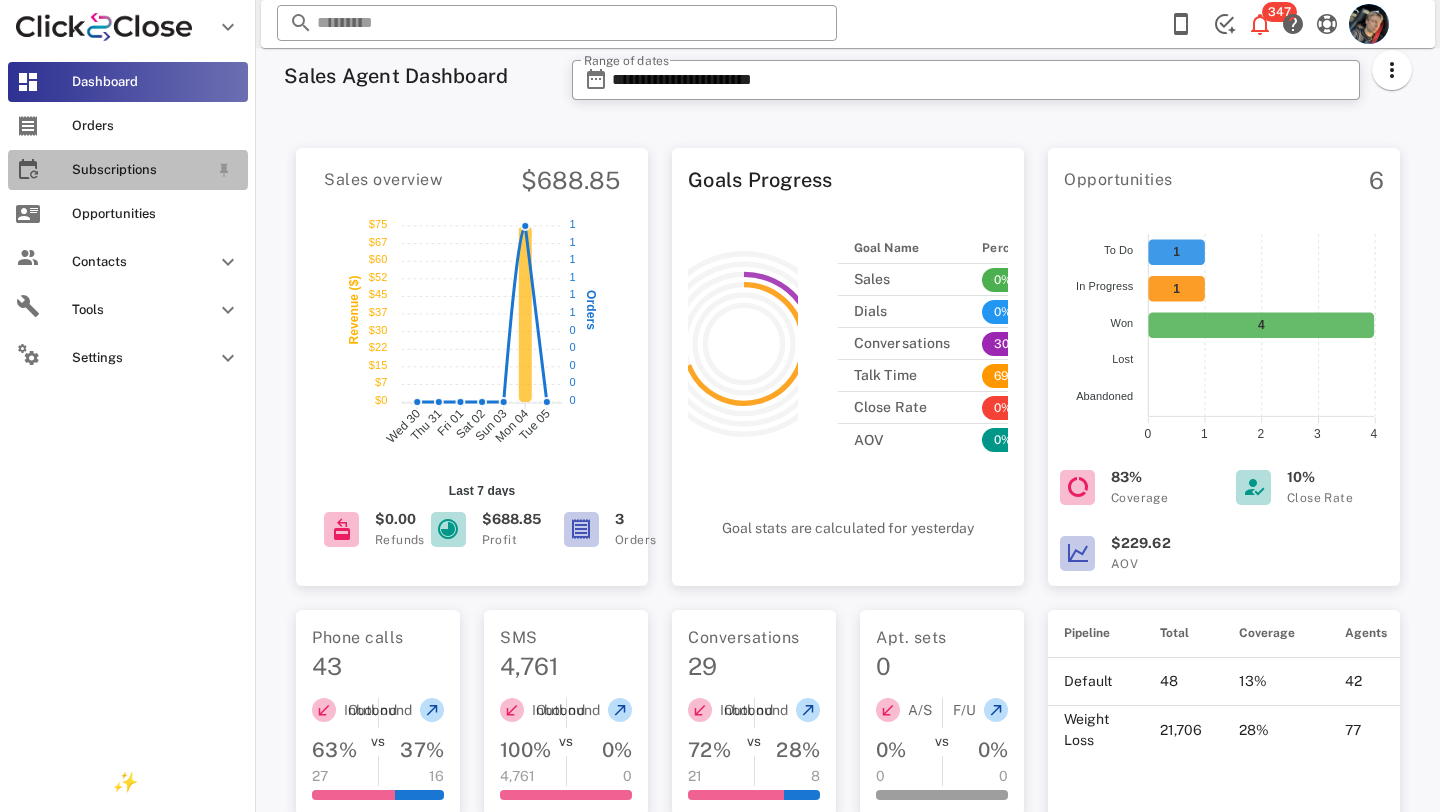 click on "Subscriptions" at bounding box center [128, 170] 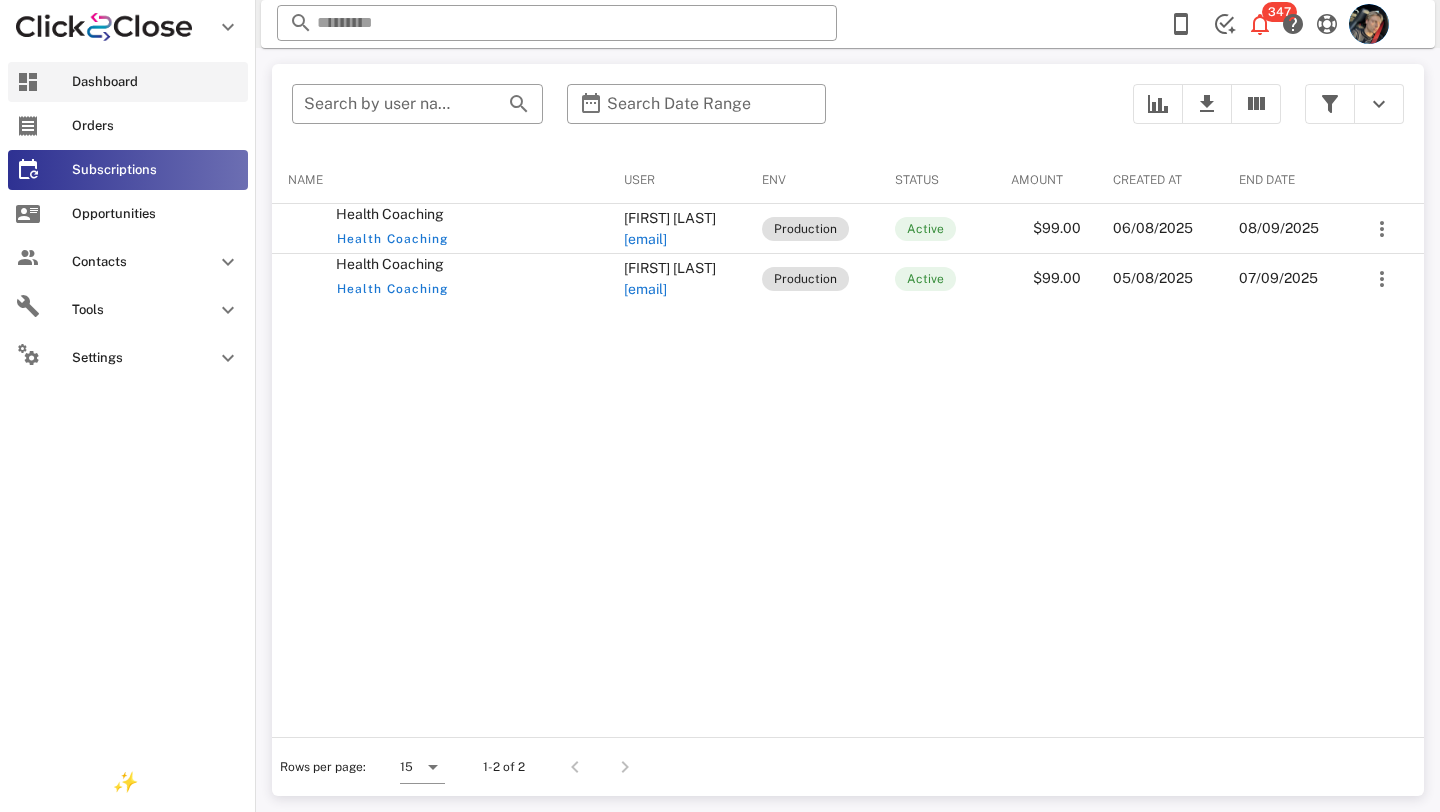 click on "Dashboard" at bounding box center (156, 82) 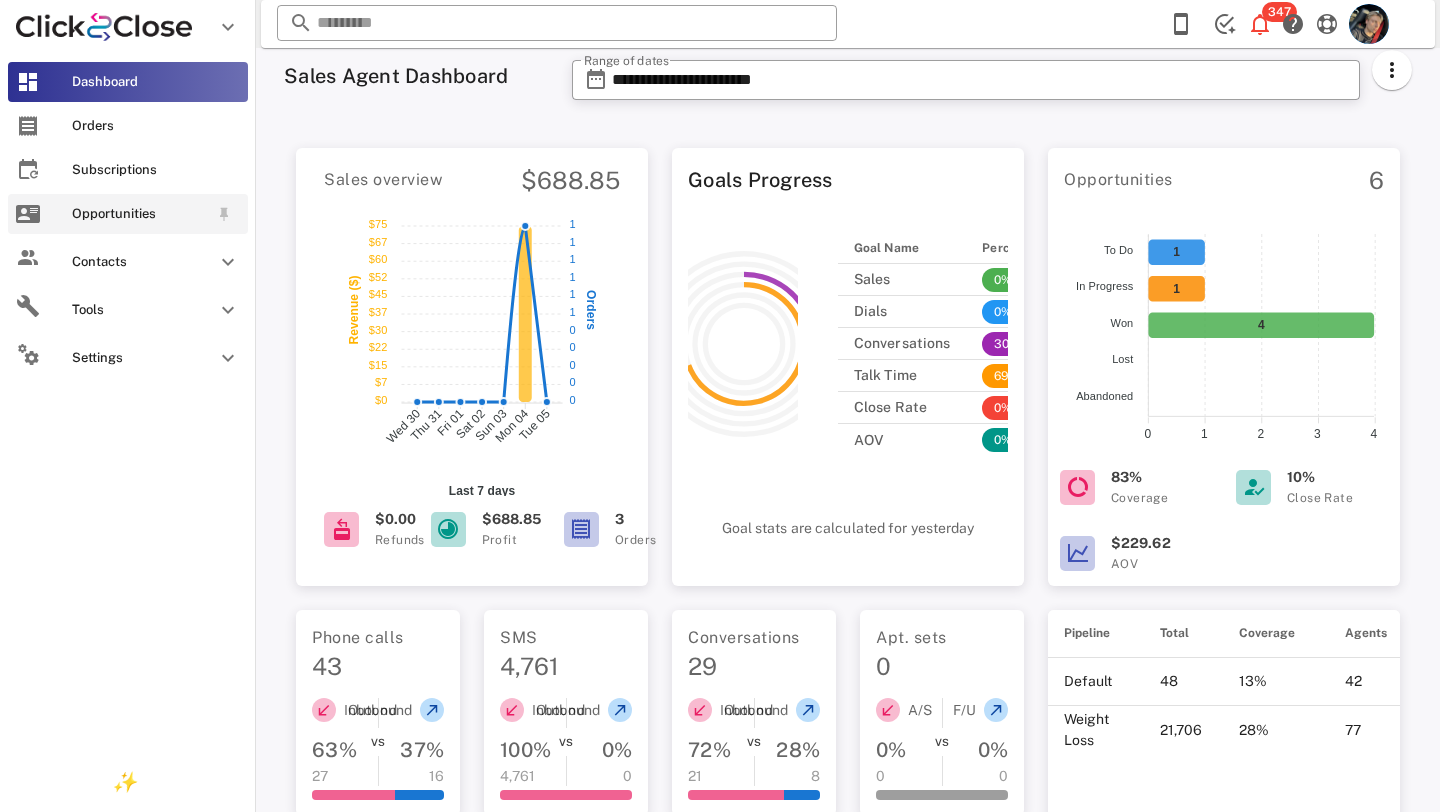 click on "Opportunities" at bounding box center (128, 214) 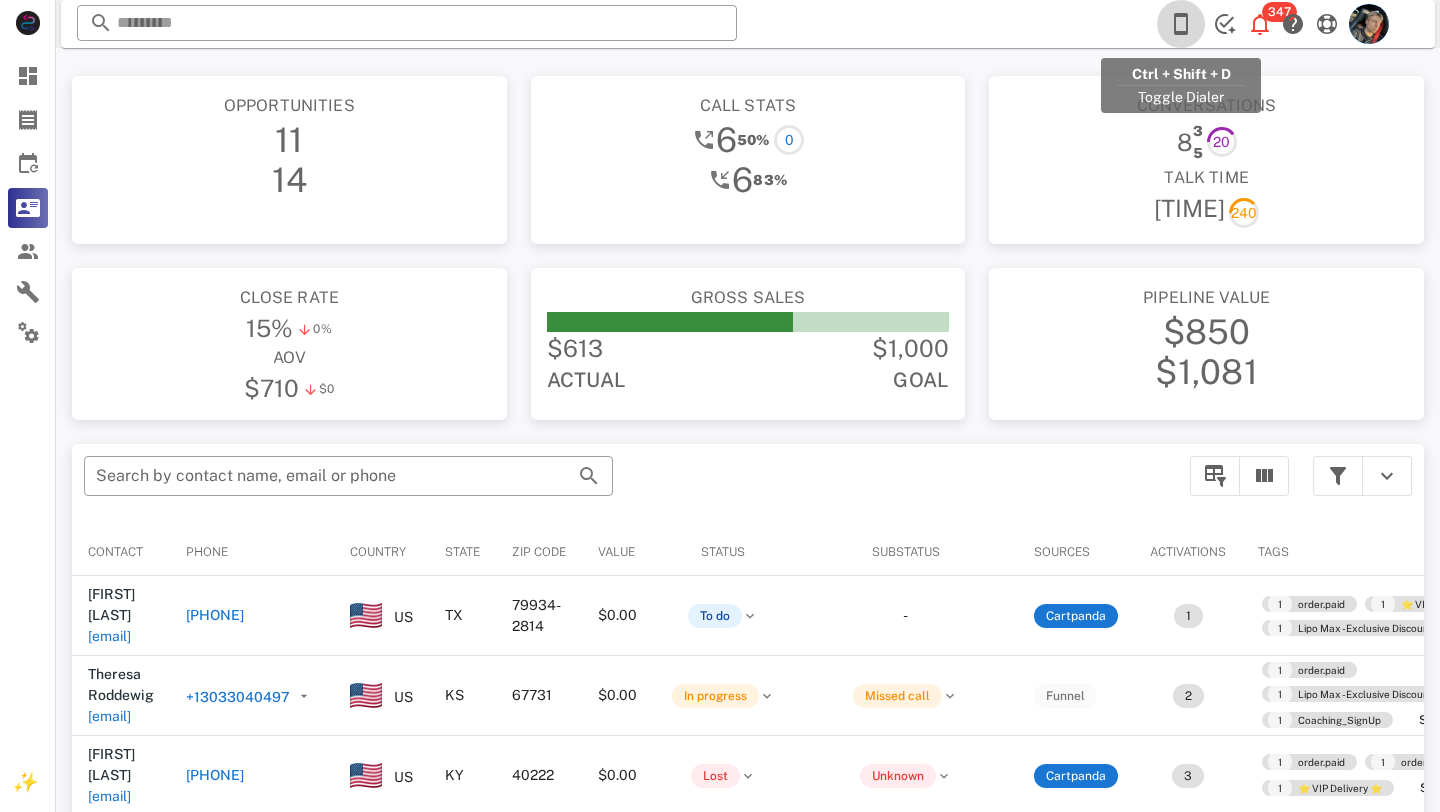 click at bounding box center (1181, 24) 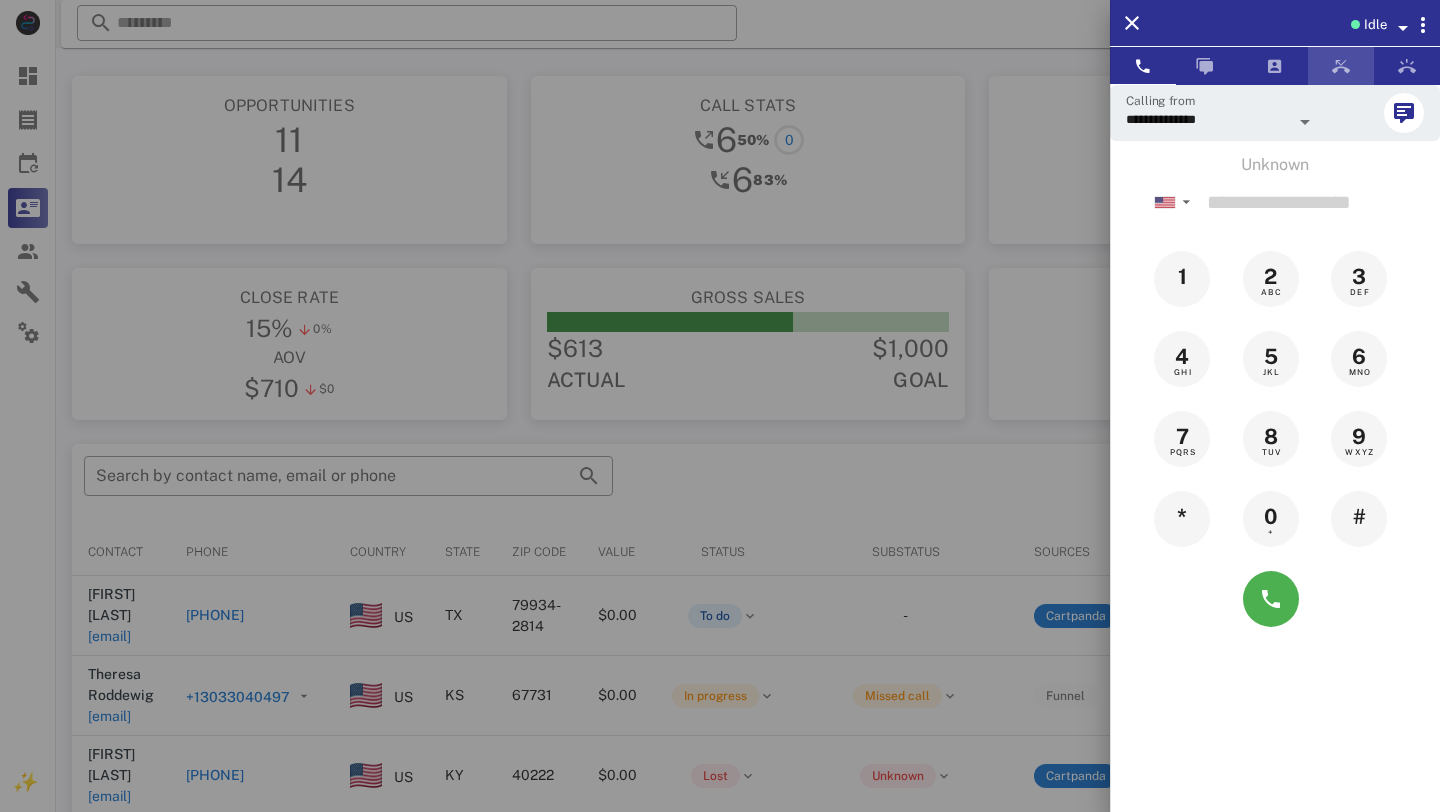 click at bounding box center [1341, 66] 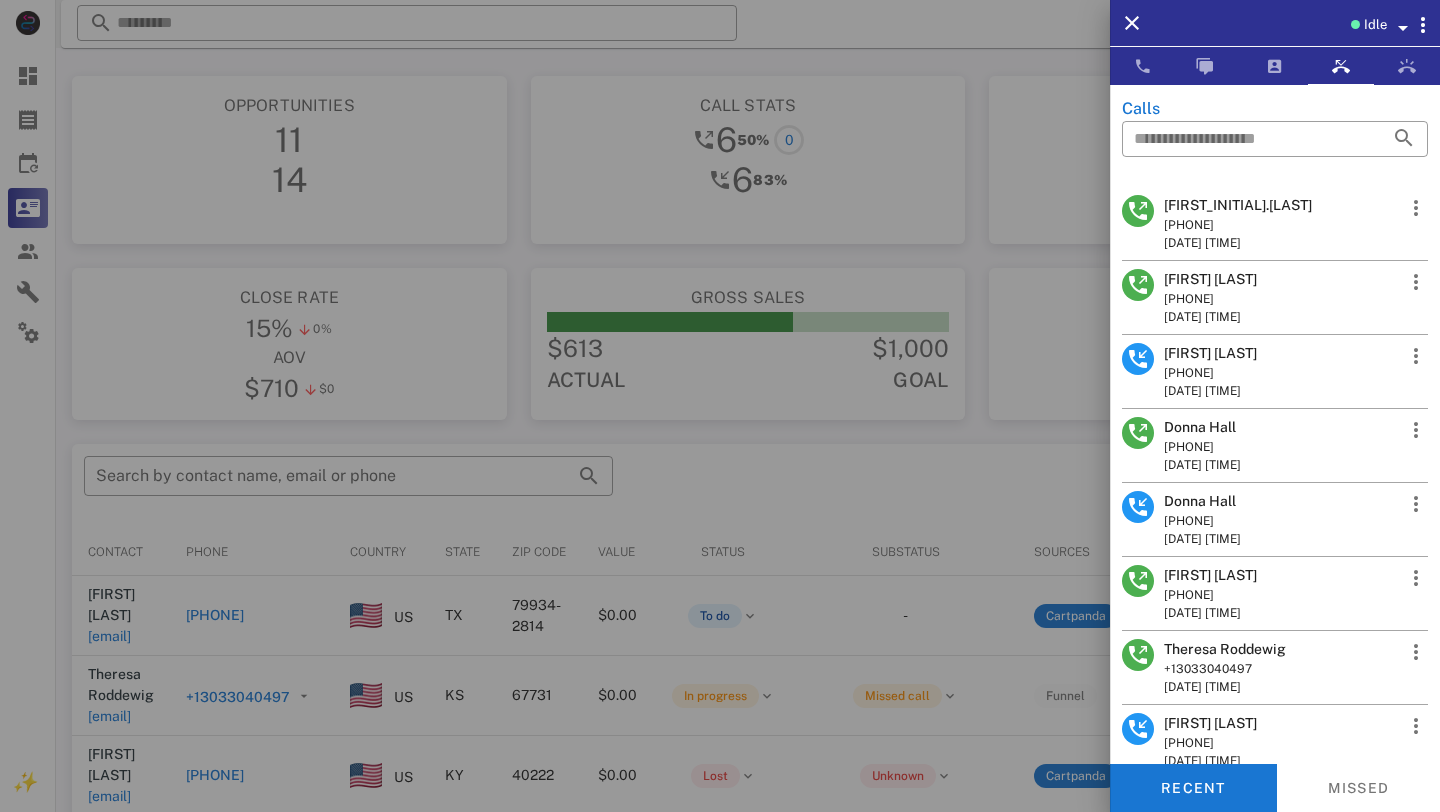 click at bounding box center [1138, 211] 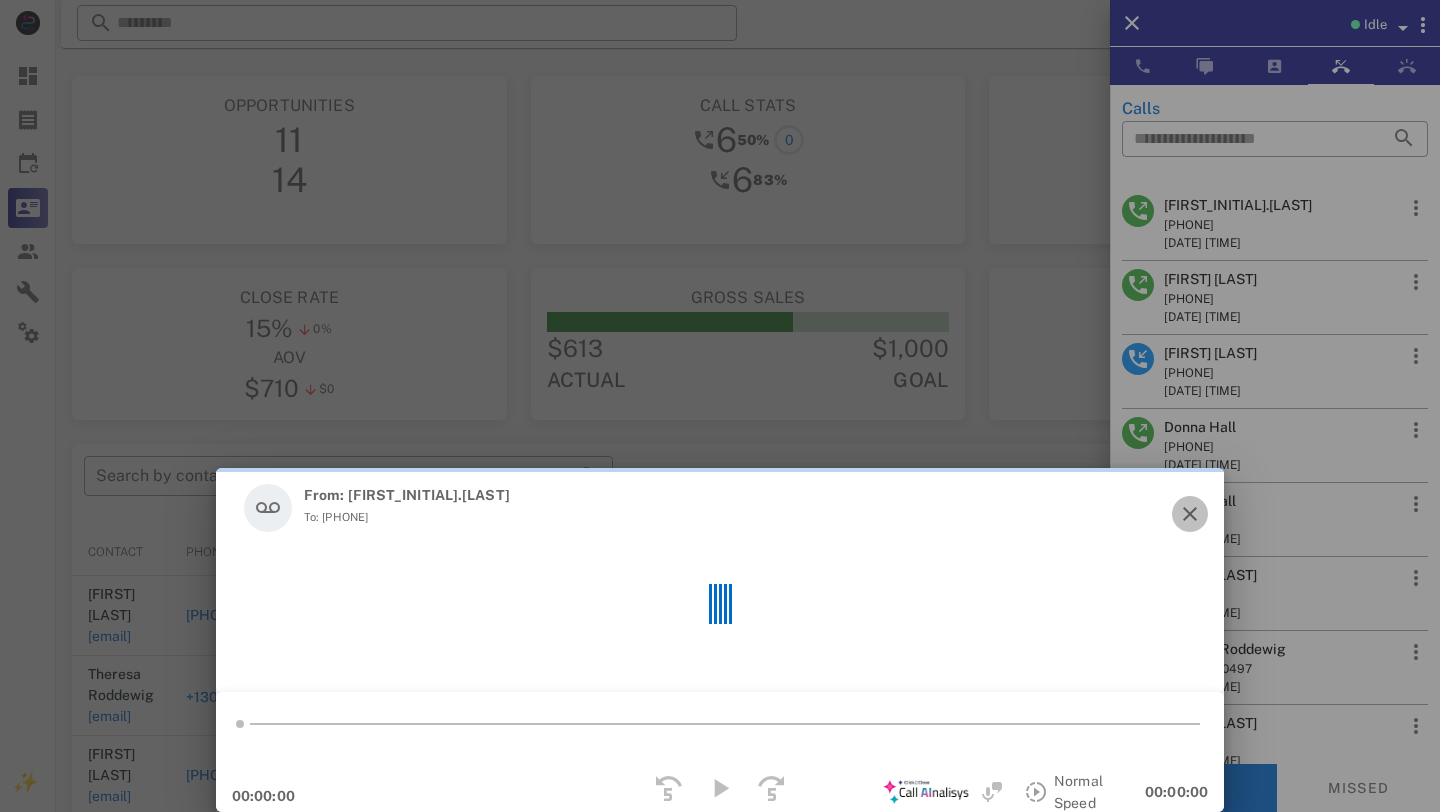 click at bounding box center [1190, 514] 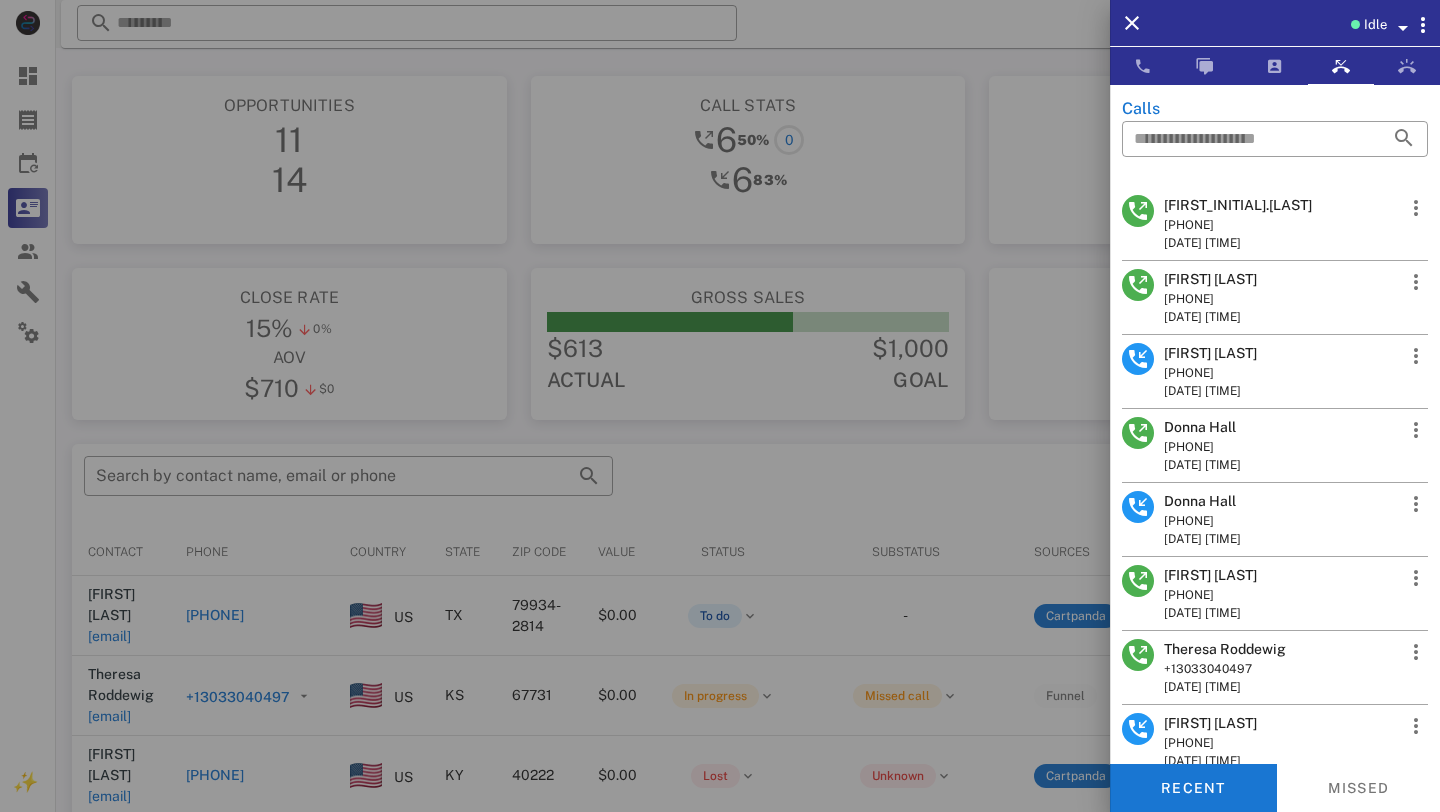 click on "[PHONE]" at bounding box center [1238, 225] 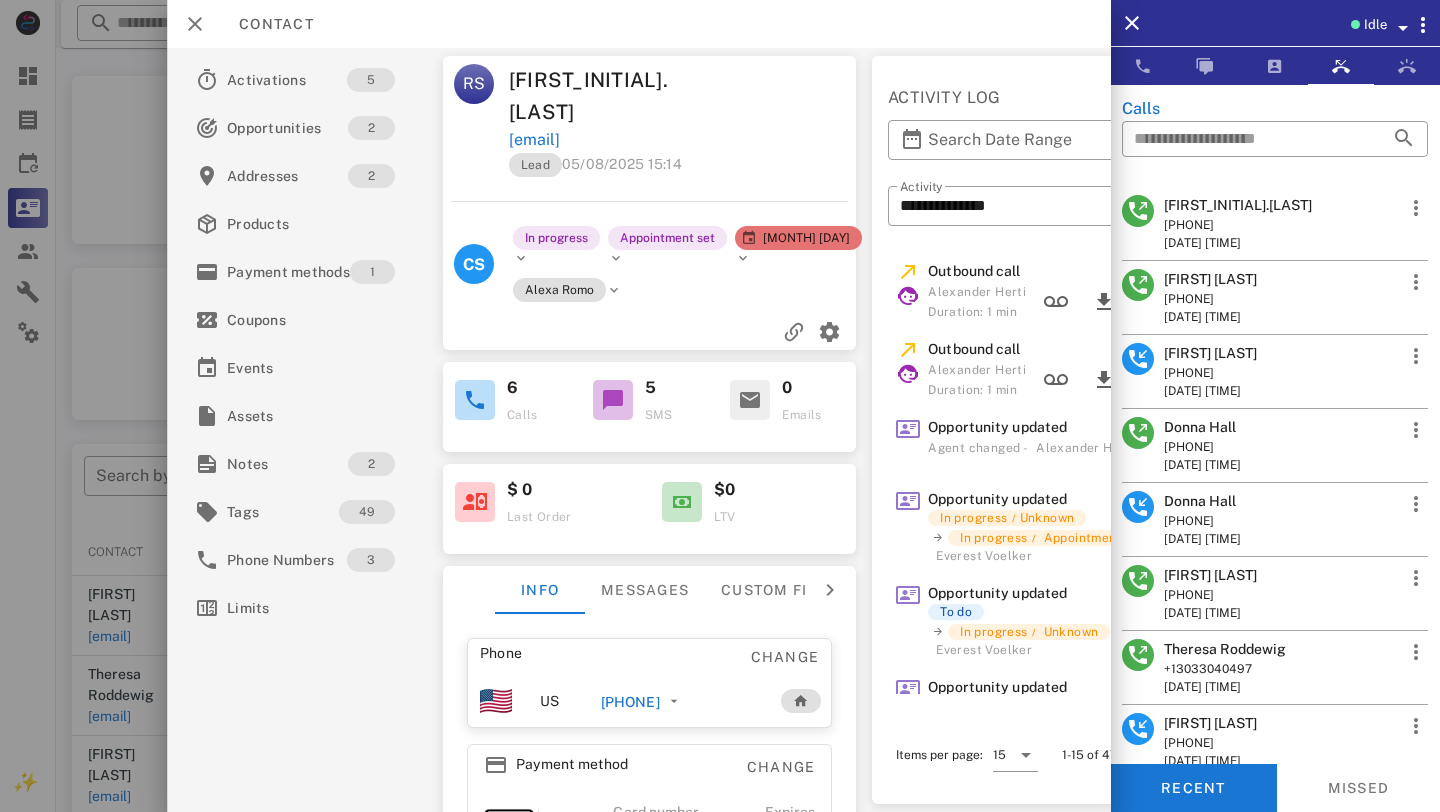 click on "[PHONE]" at bounding box center (629, 702) 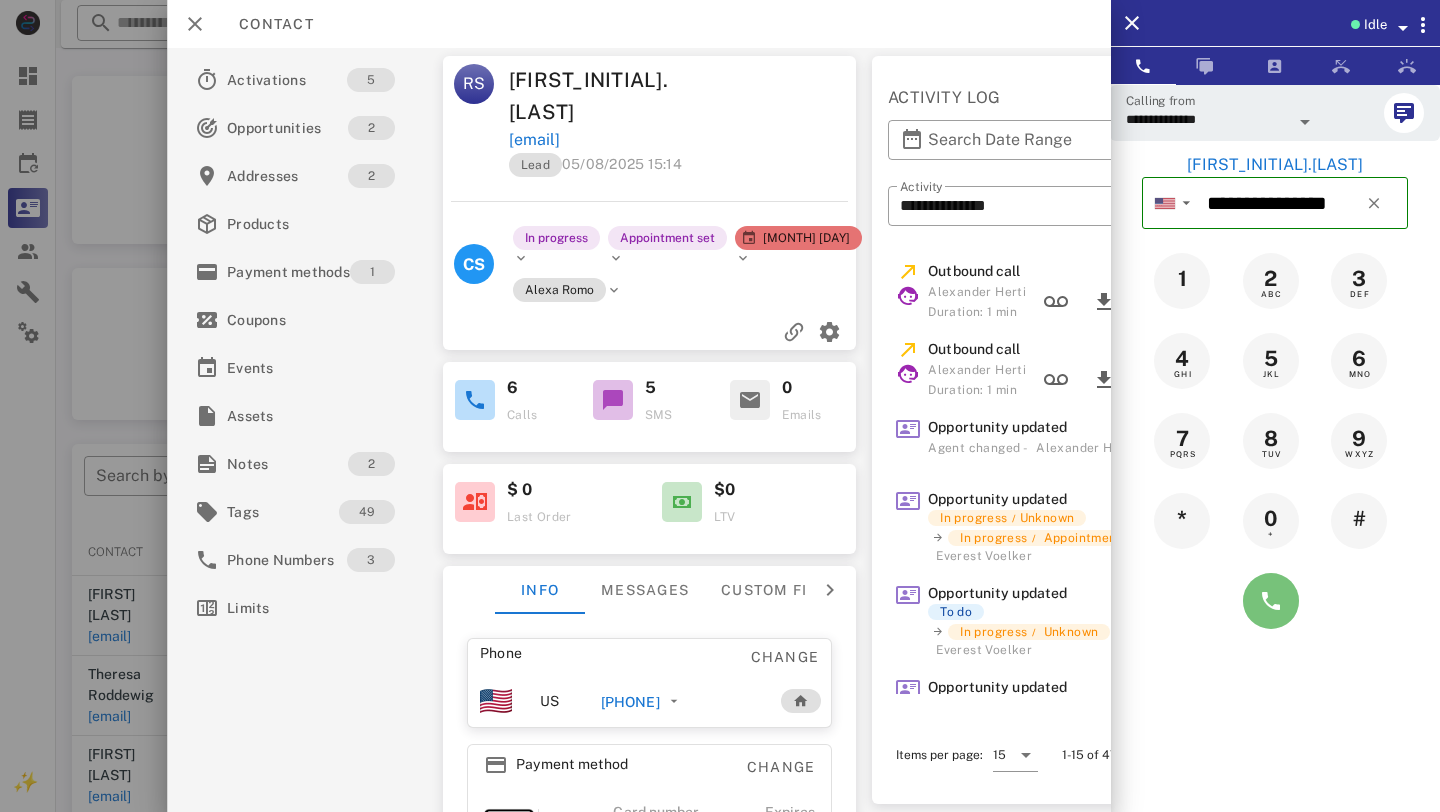 click at bounding box center [1271, 601] 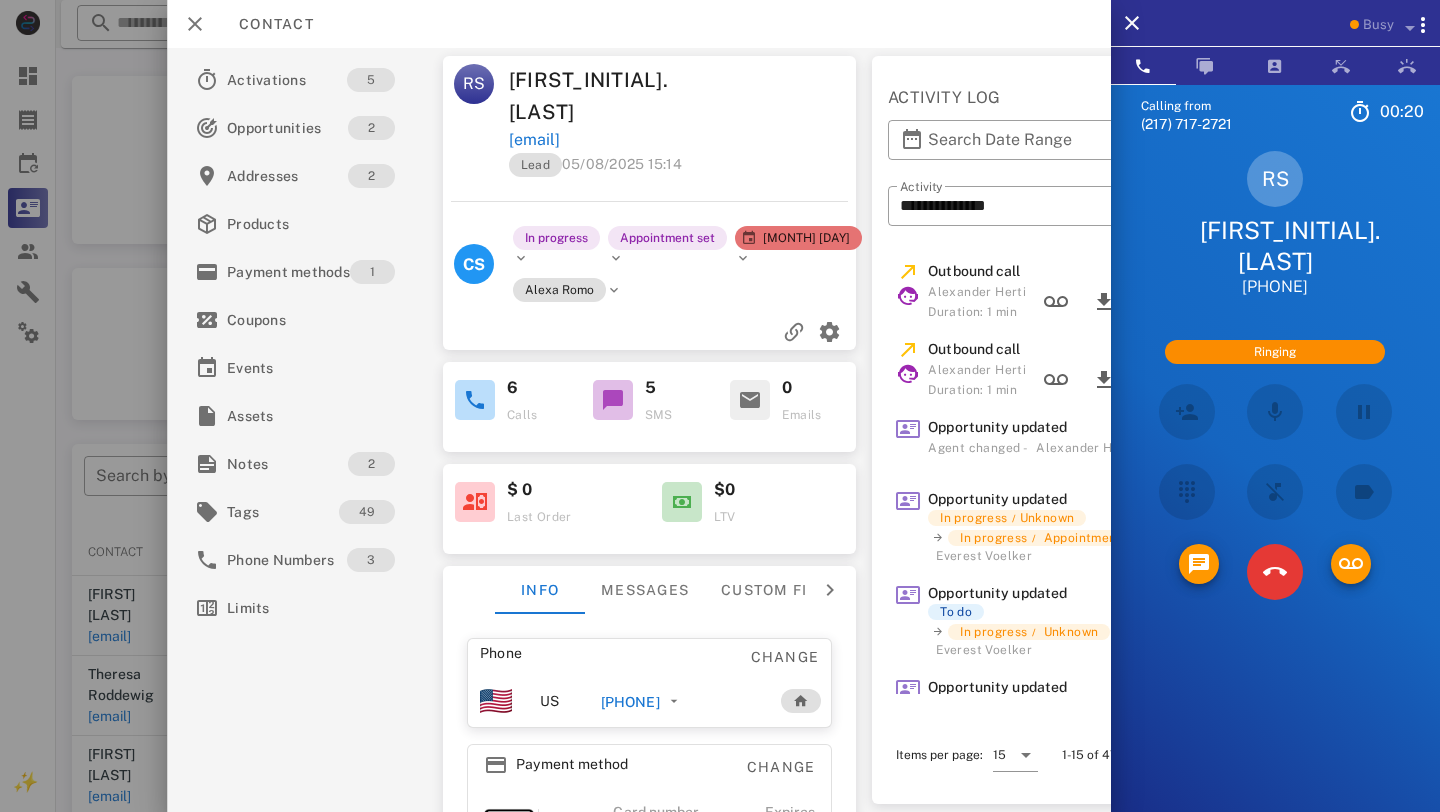 scroll, scrollTop: 0, scrollLeft: 182, axis: horizontal 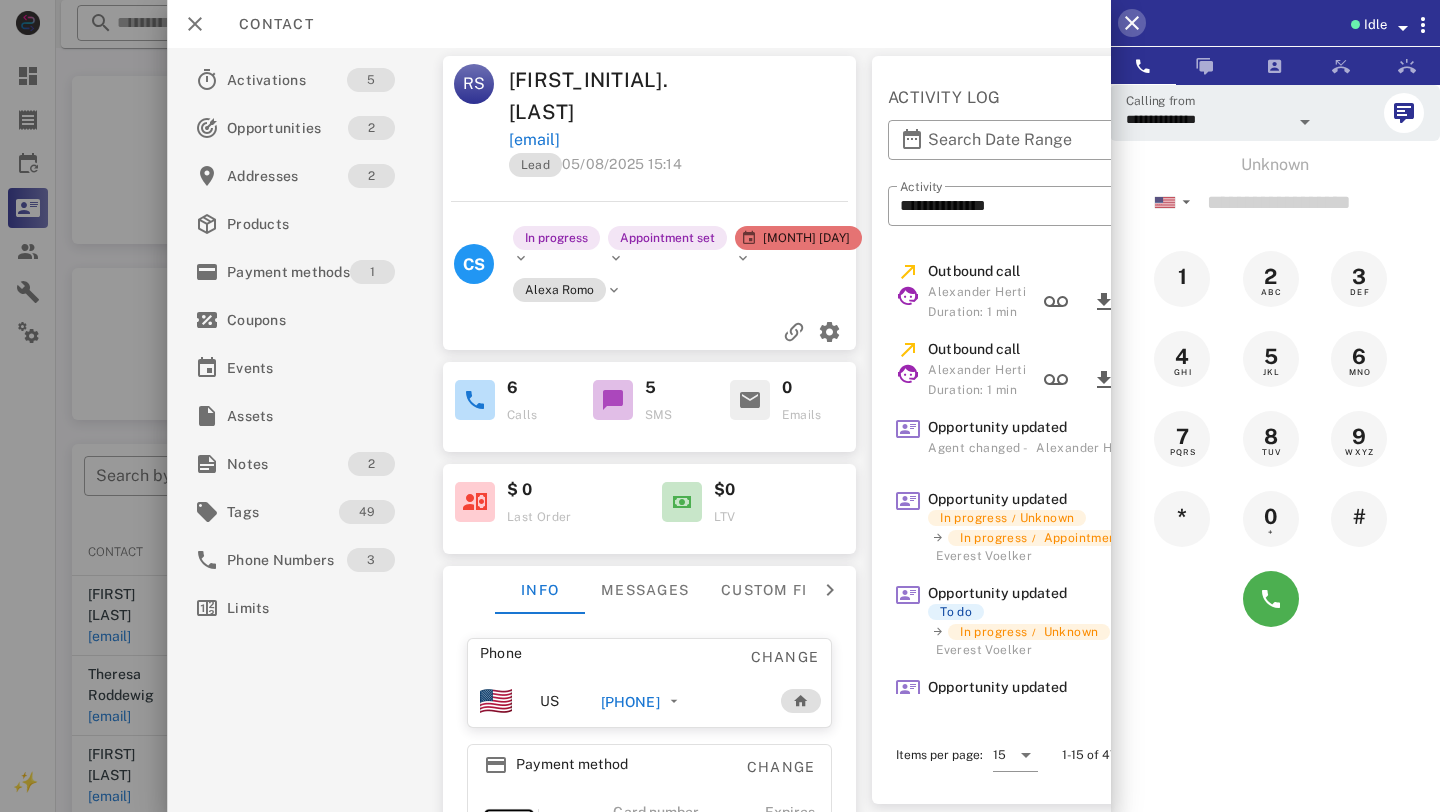 click at bounding box center (1132, 23) 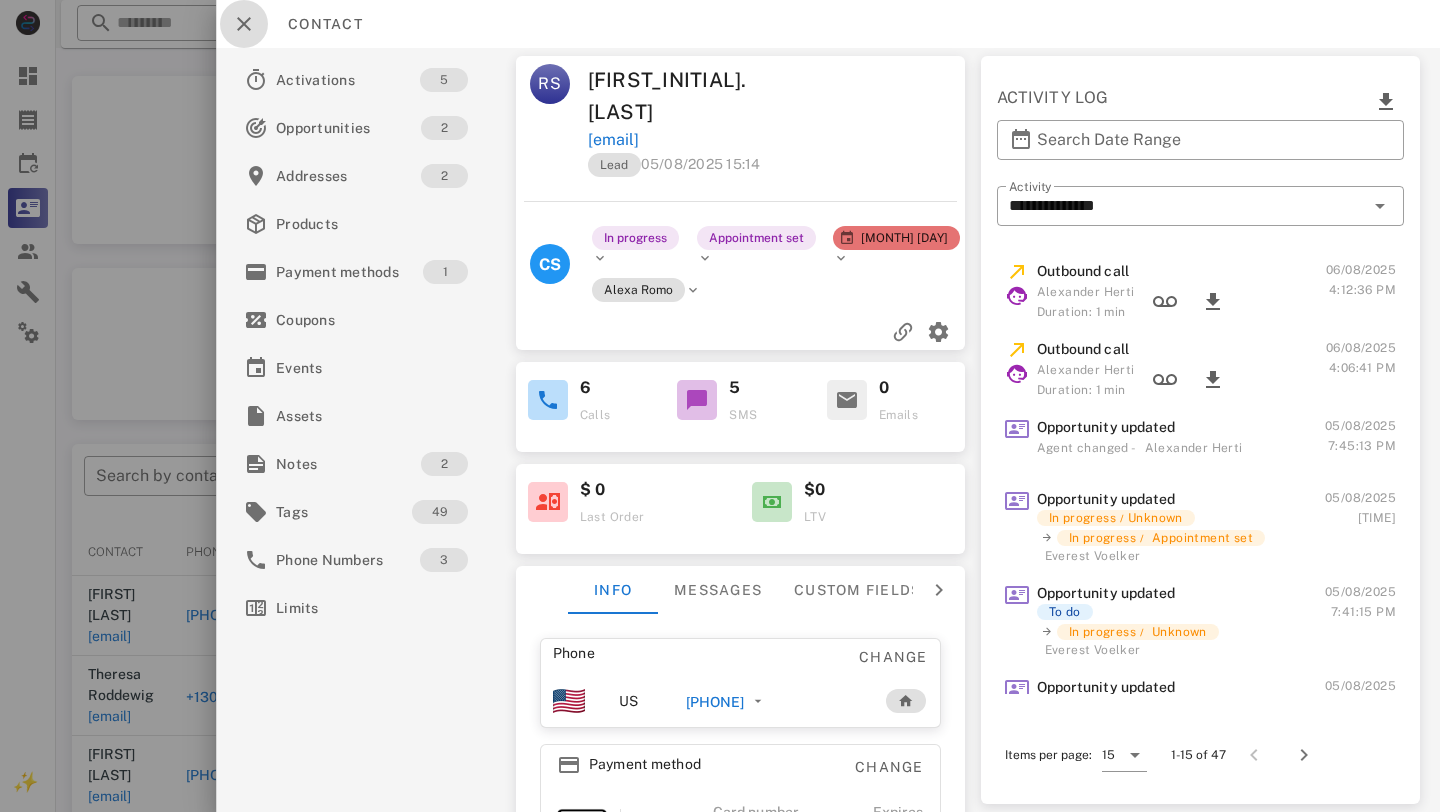 click at bounding box center [244, 24] 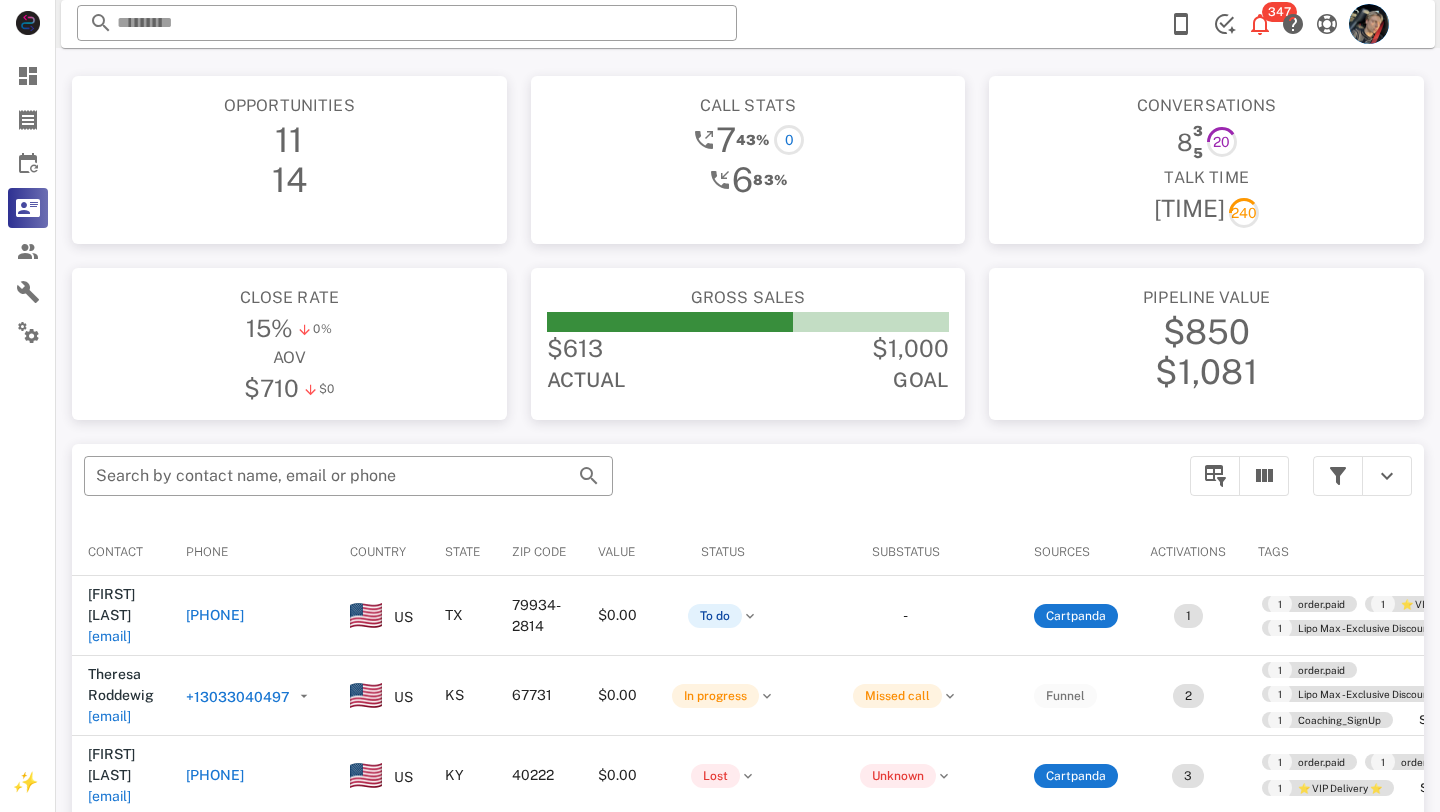 scroll, scrollTop: 0, scrollLeft: 0, axis: both 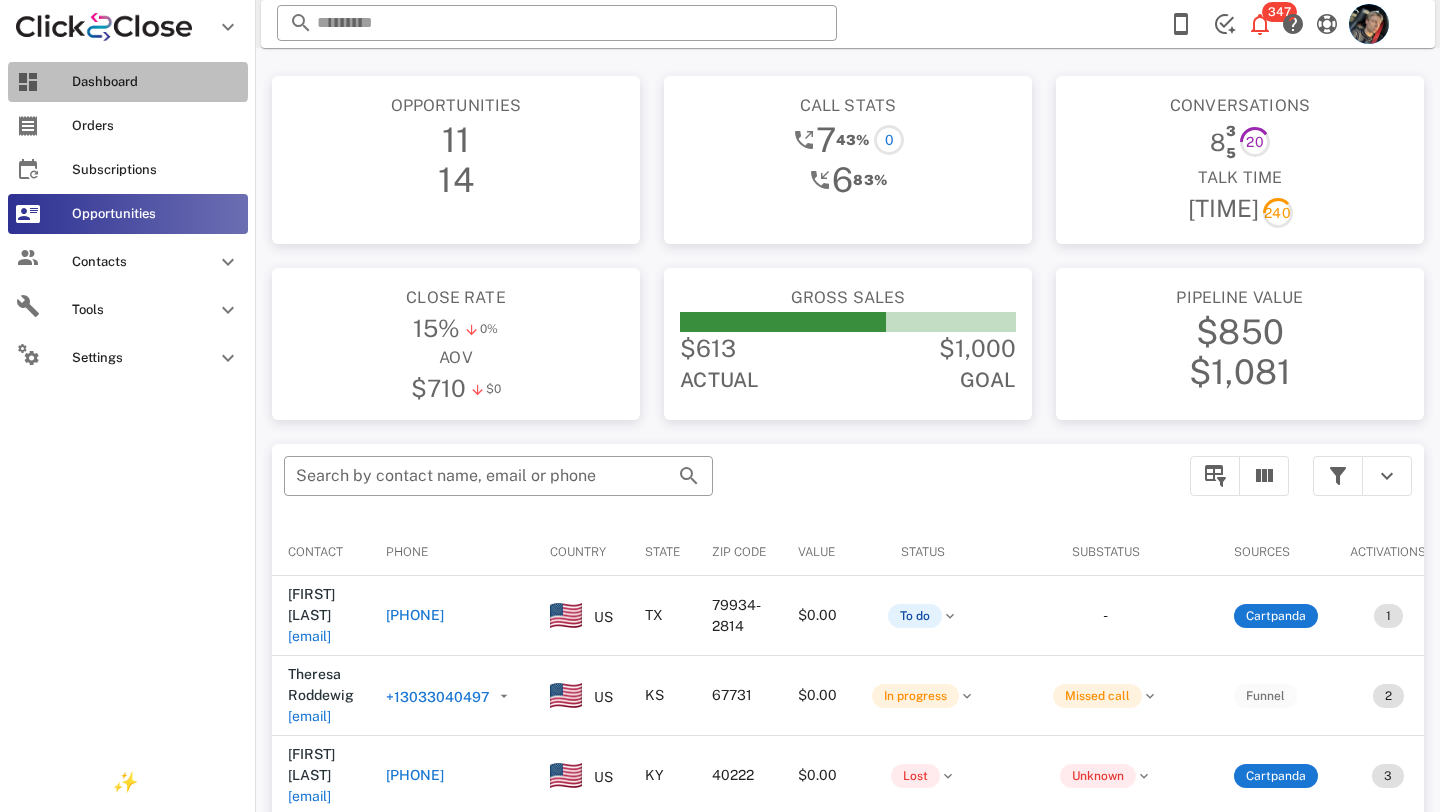 click on "Dashboard" at bounding box center (156, 82) 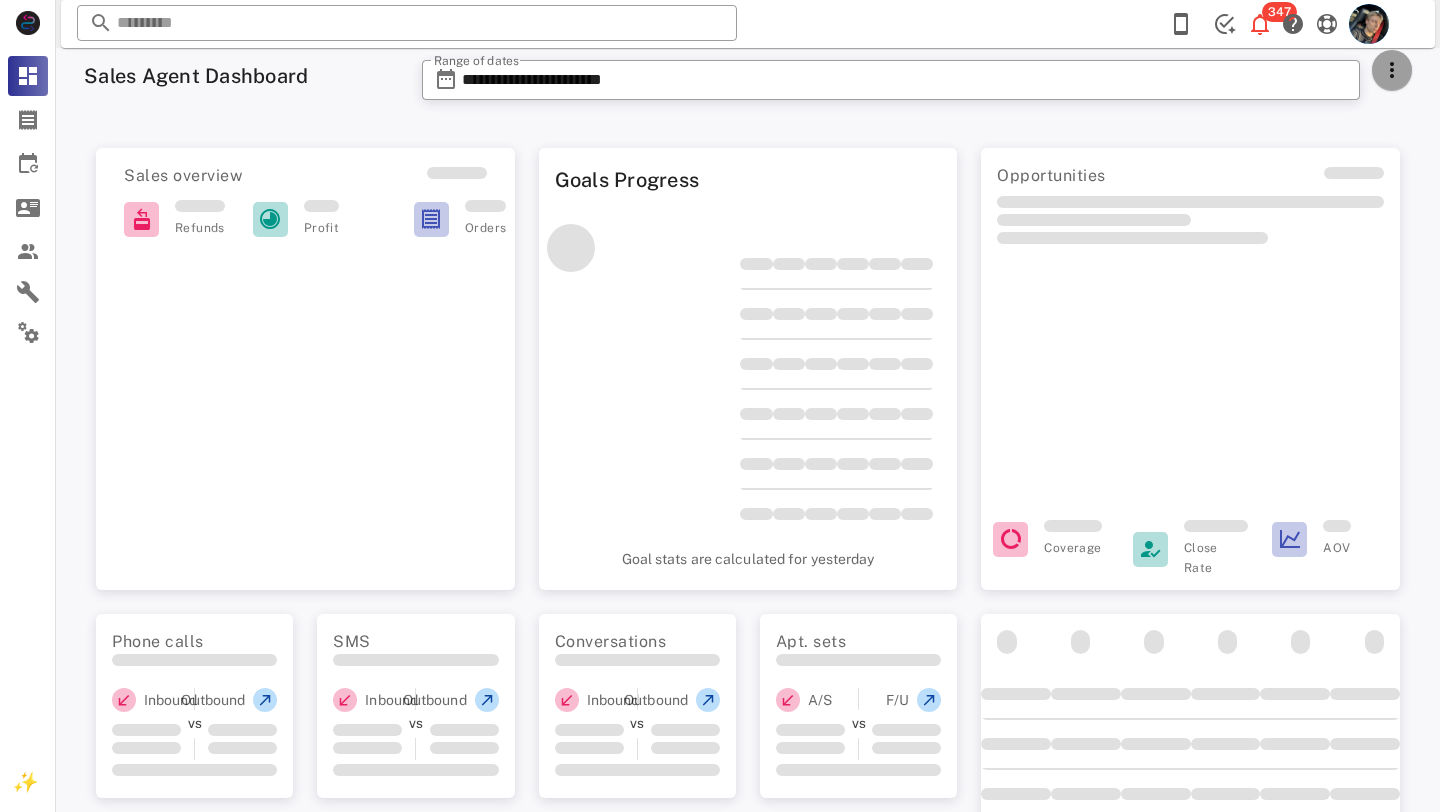 click at bounding box center [1392, 70] 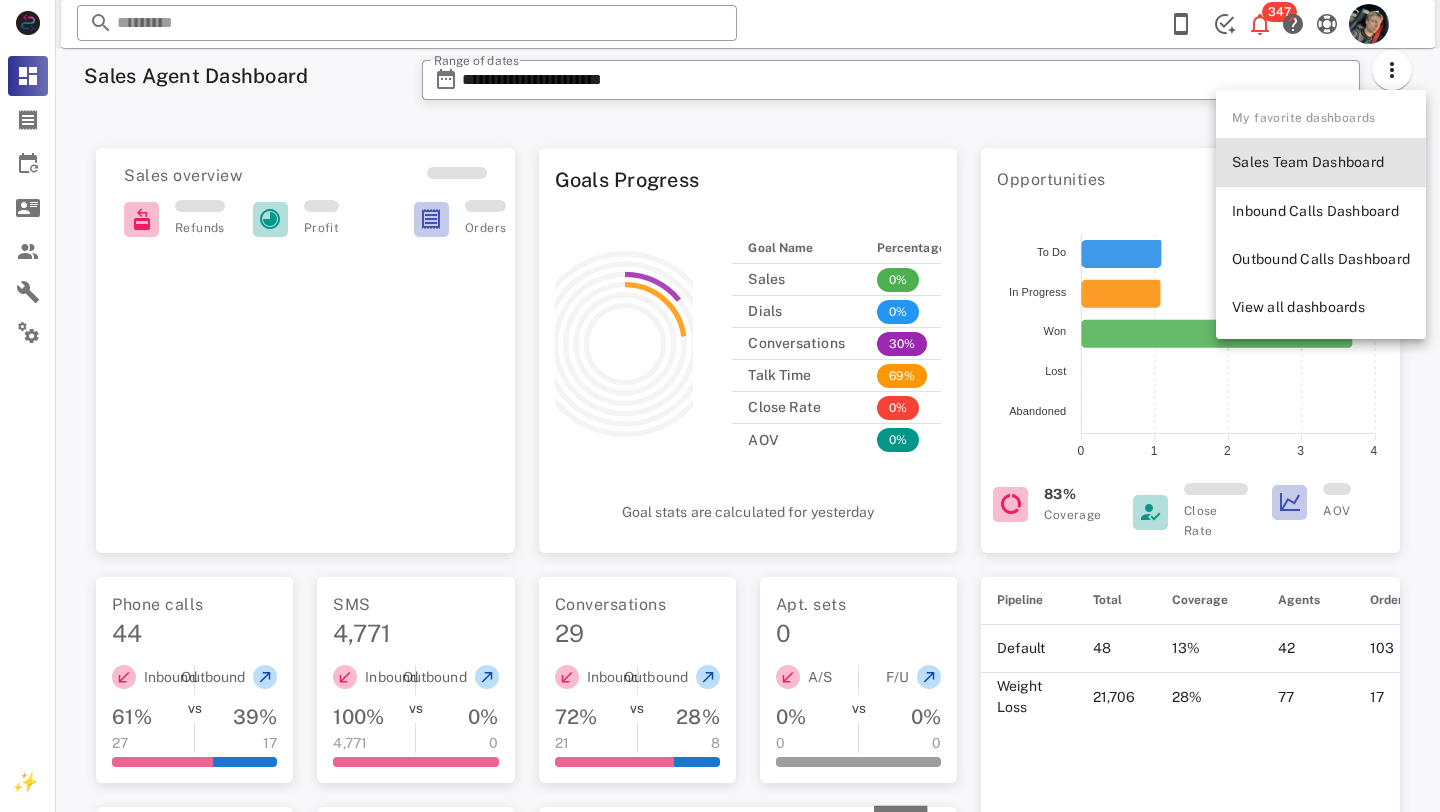 click on "Sales Team Dashboard" at bounding box center [1321, 162] 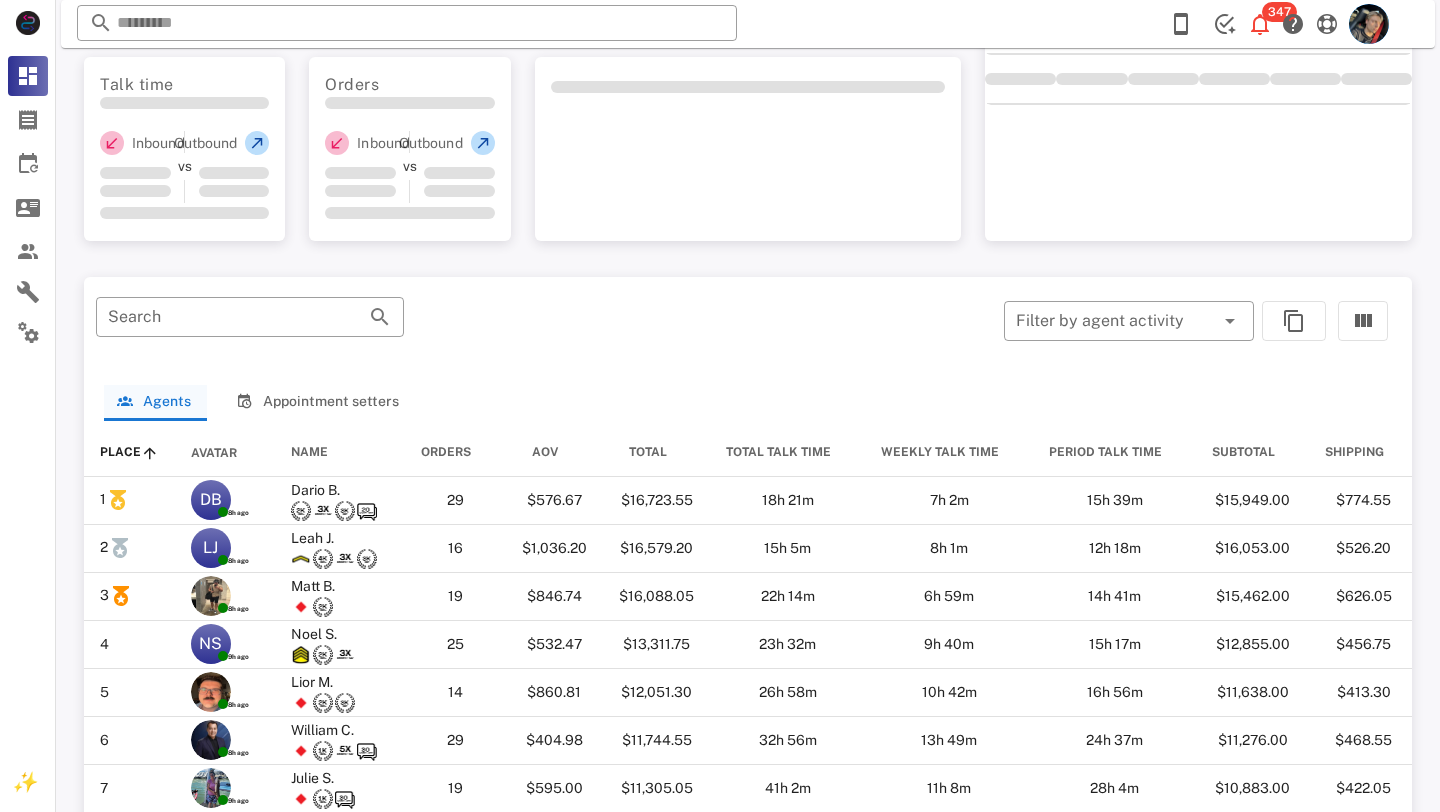 scroll, scrollTop: 697, scrollLeft: 0, axis: vertical 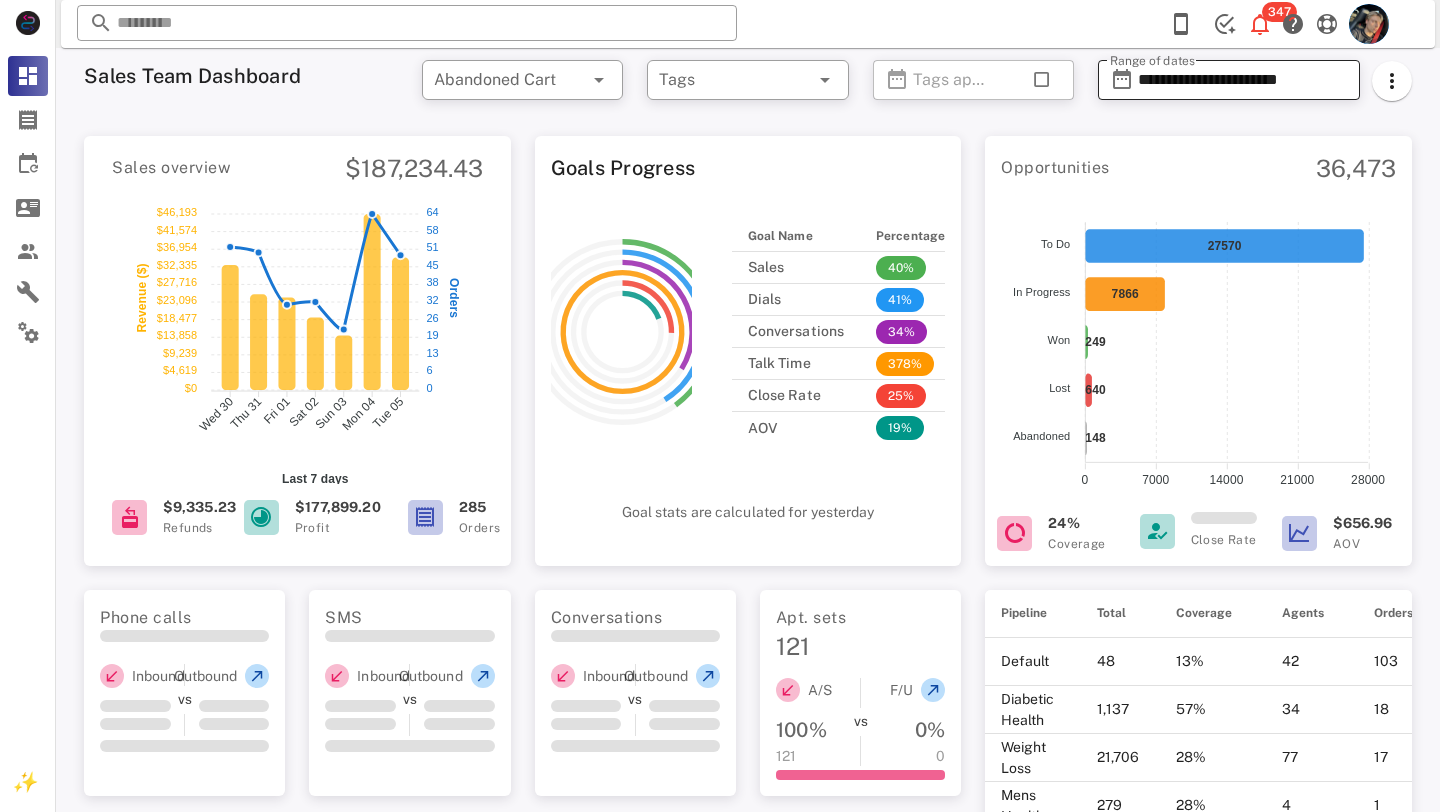 click on "**********" at bounding box center (1243, 80) 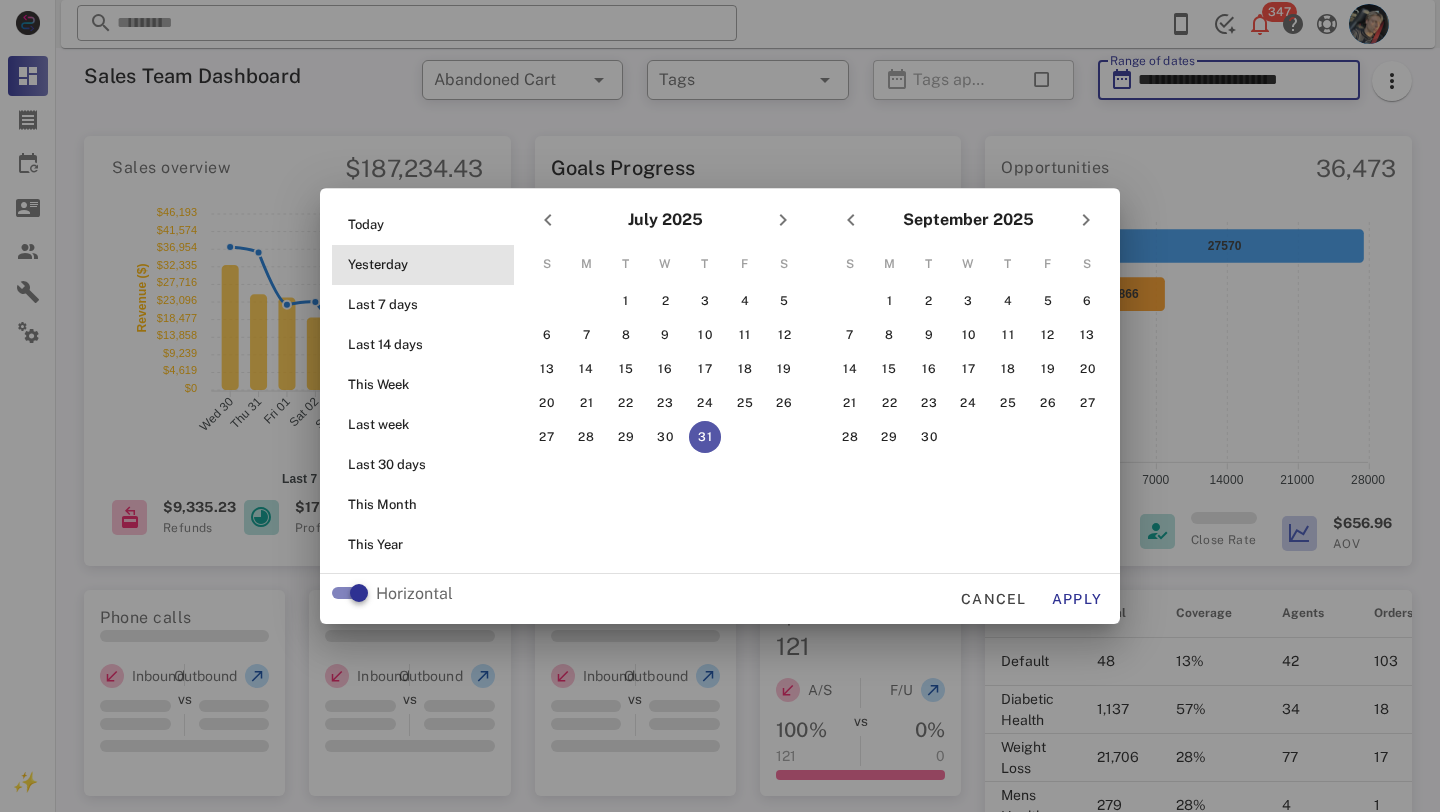 click on "Yesterday" at bounding box center (429, 265) 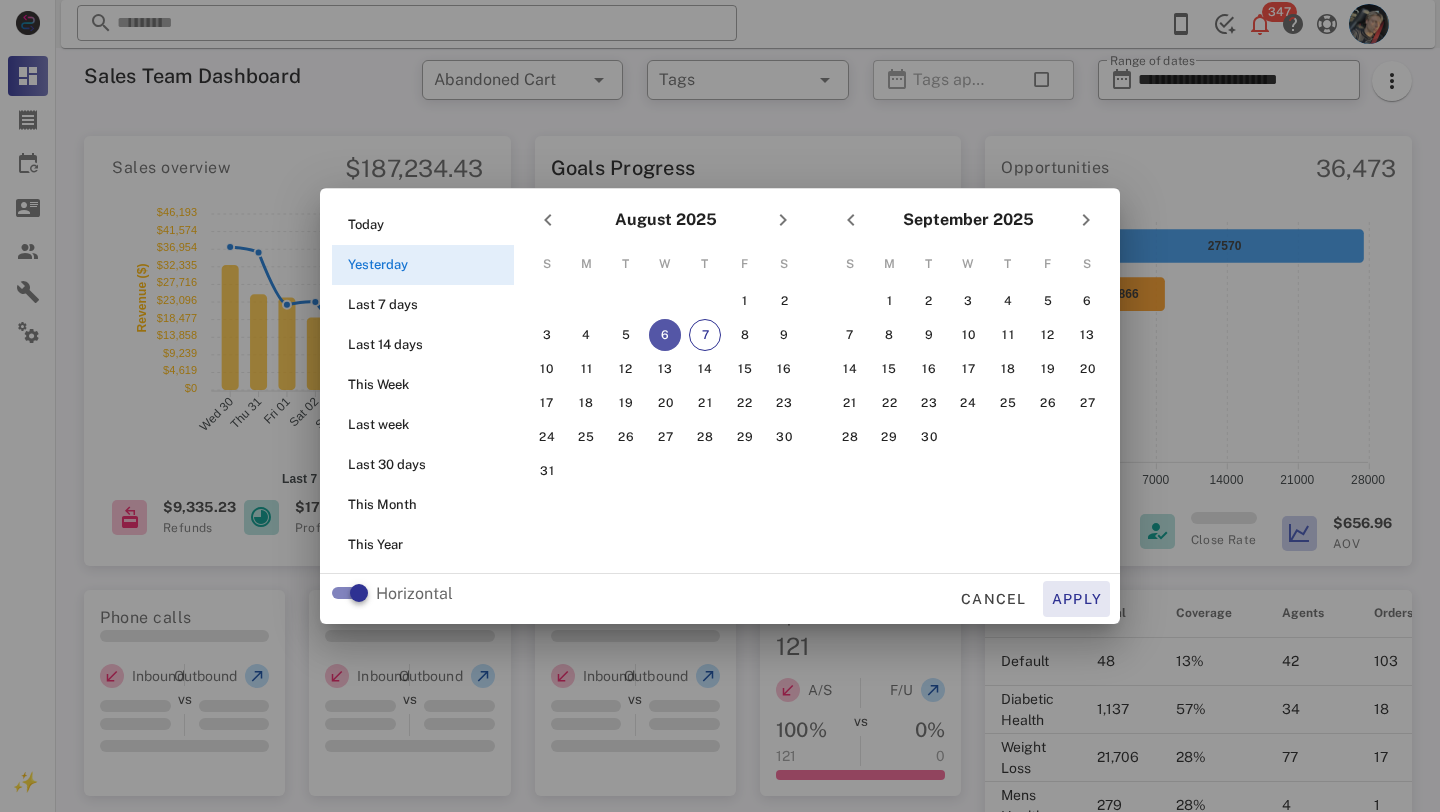 click on "Apply" at bounding box center [1077, 599] 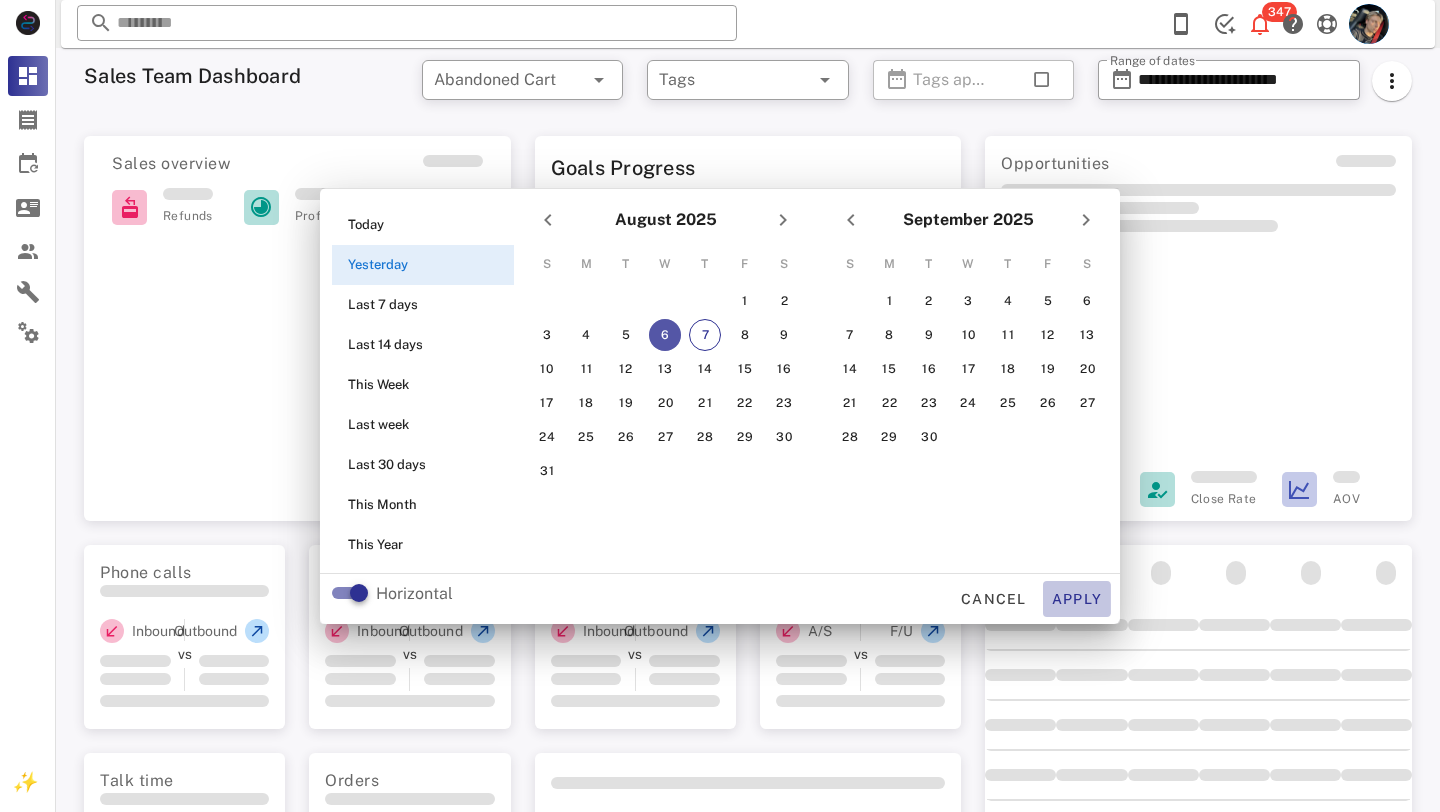 type on "**********" 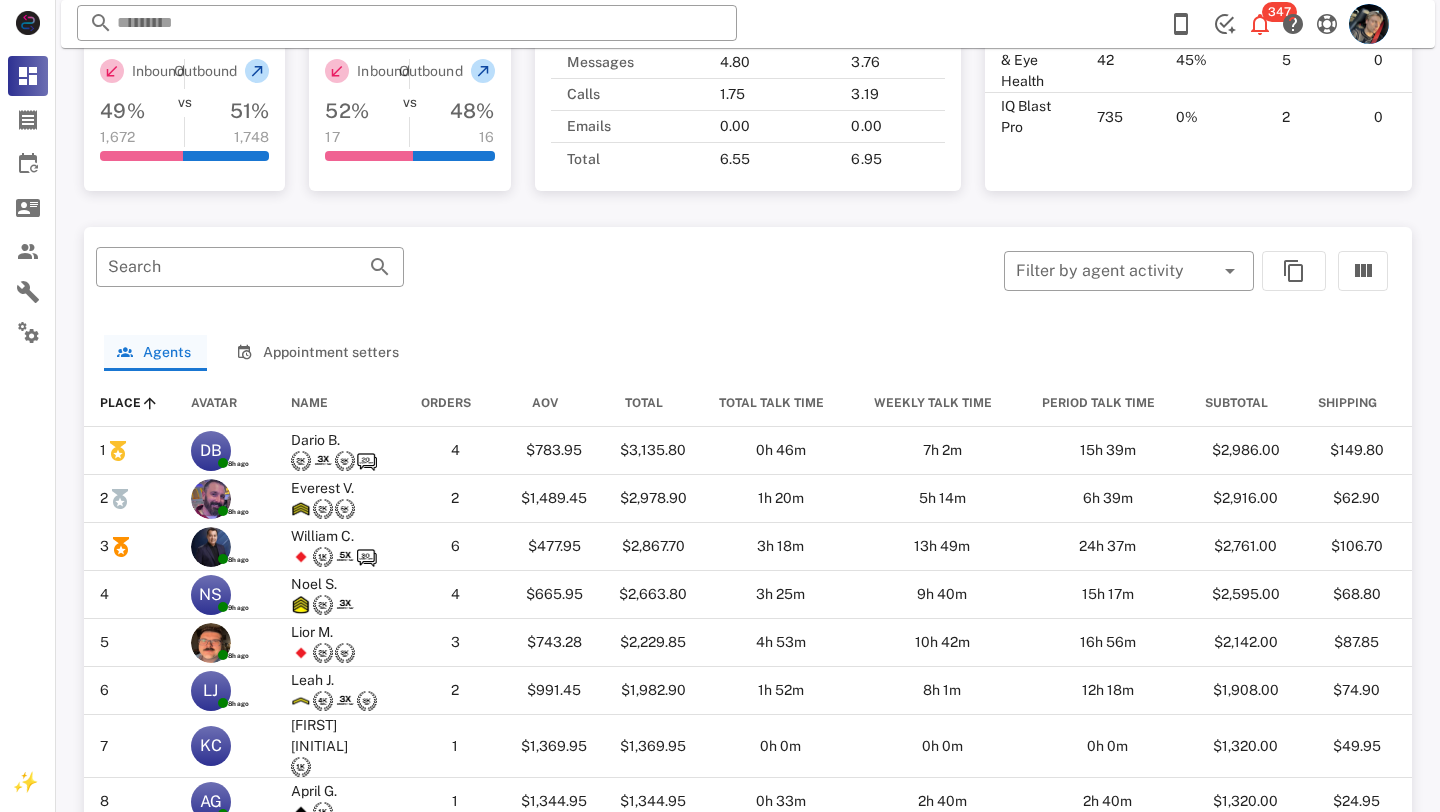scroll, scrollTop: 850, scrollLeft: 0, axis: vertical 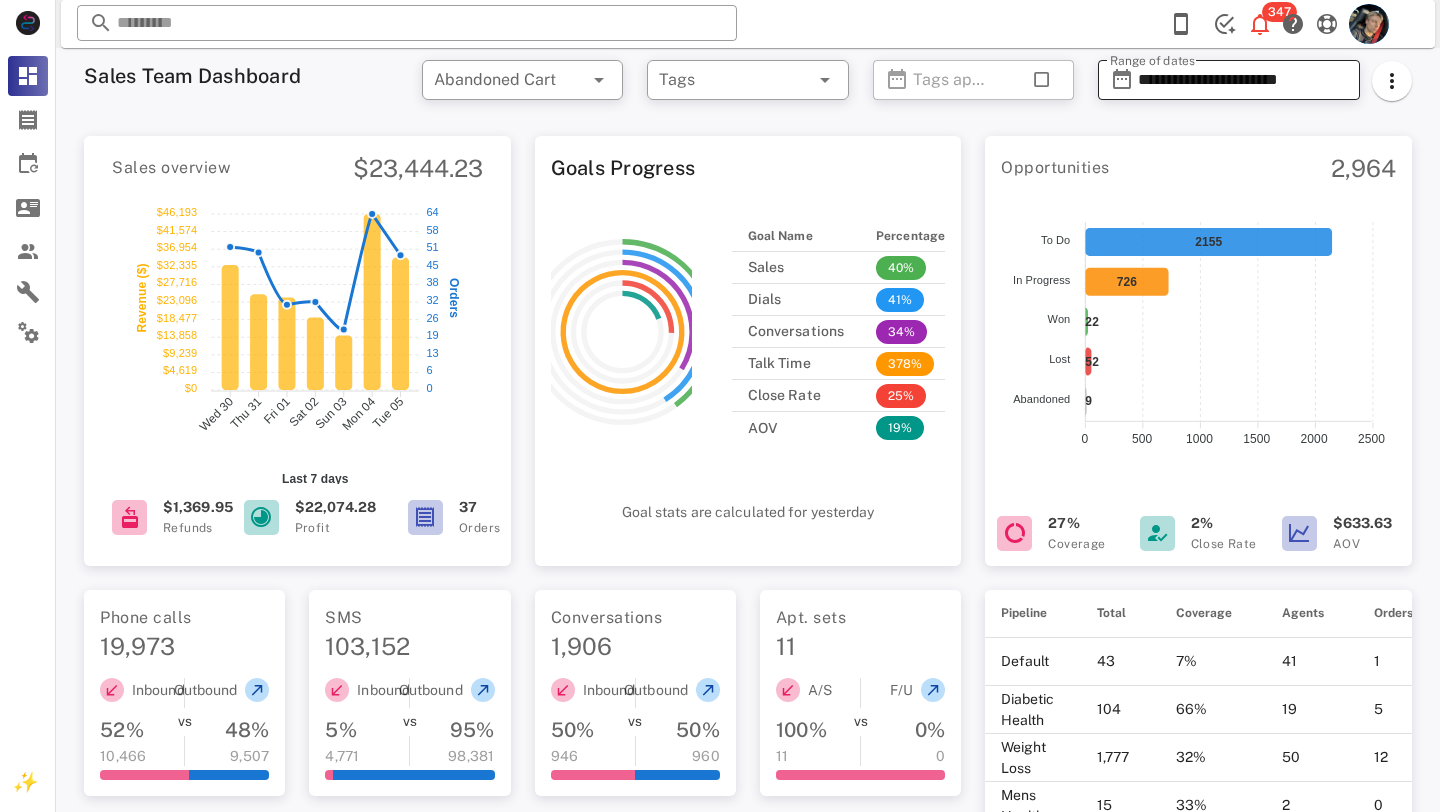 click on "**********" at bounding box center [1243, 80] 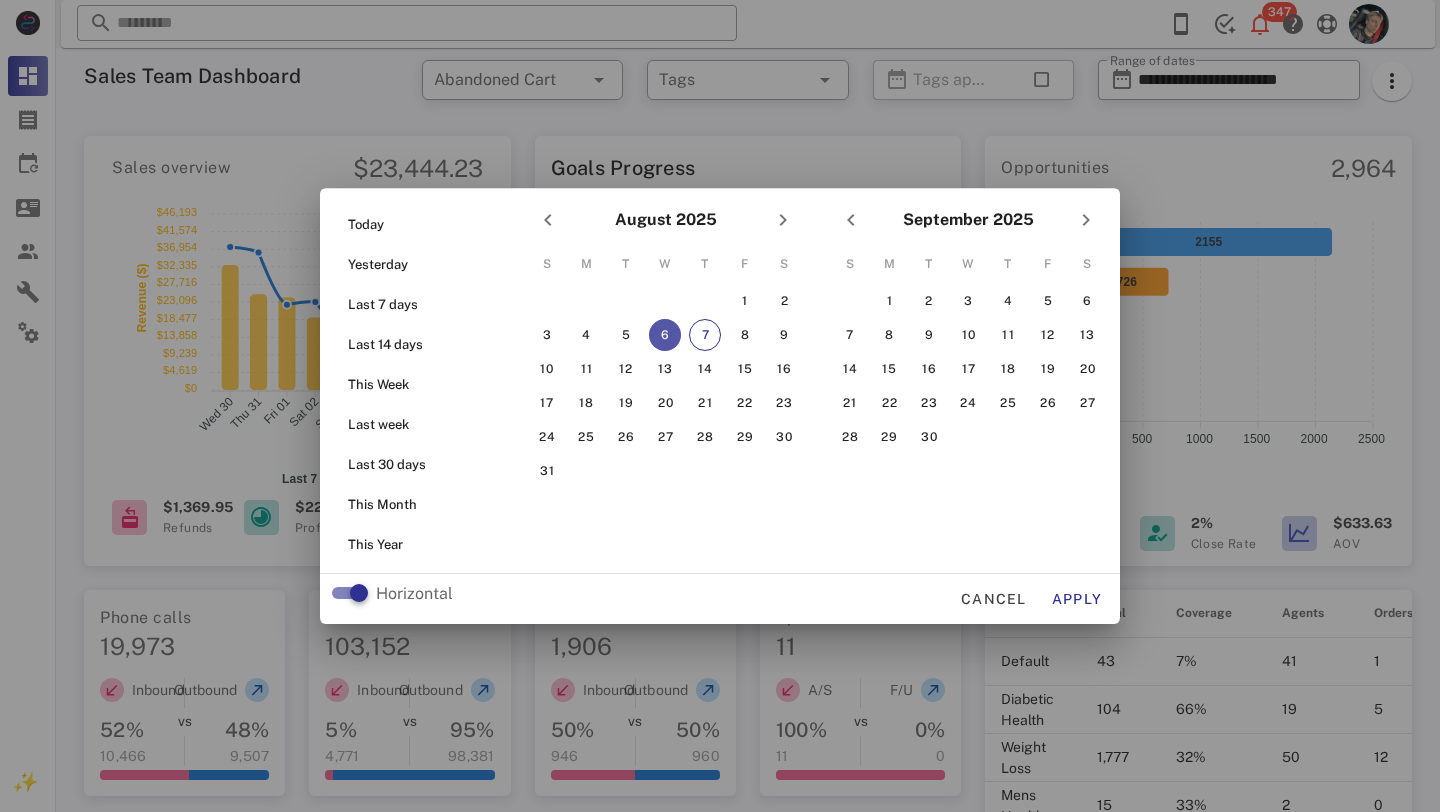 click at bounding box center (720, 406) 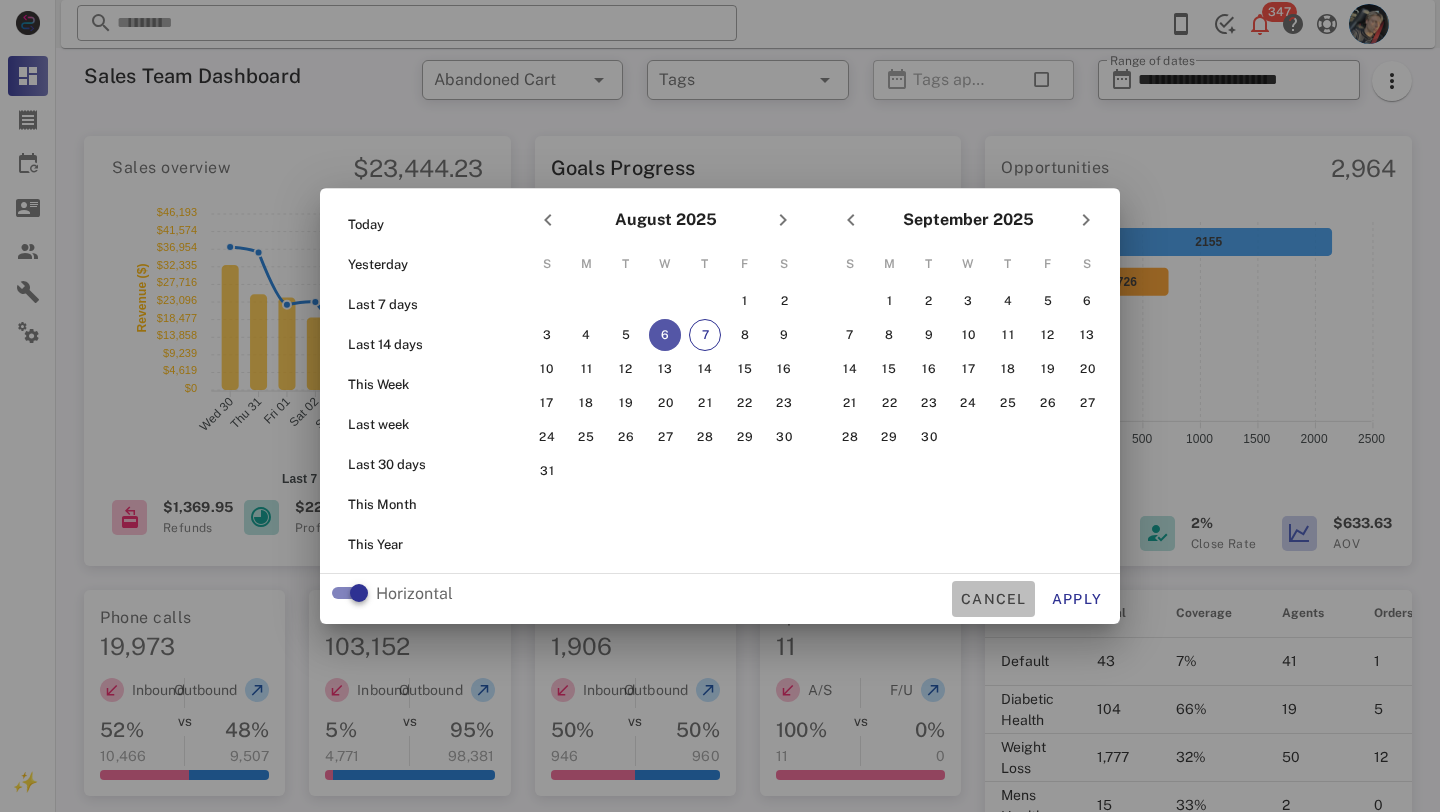 click on "Cancel" at bounding box center (993, 599) 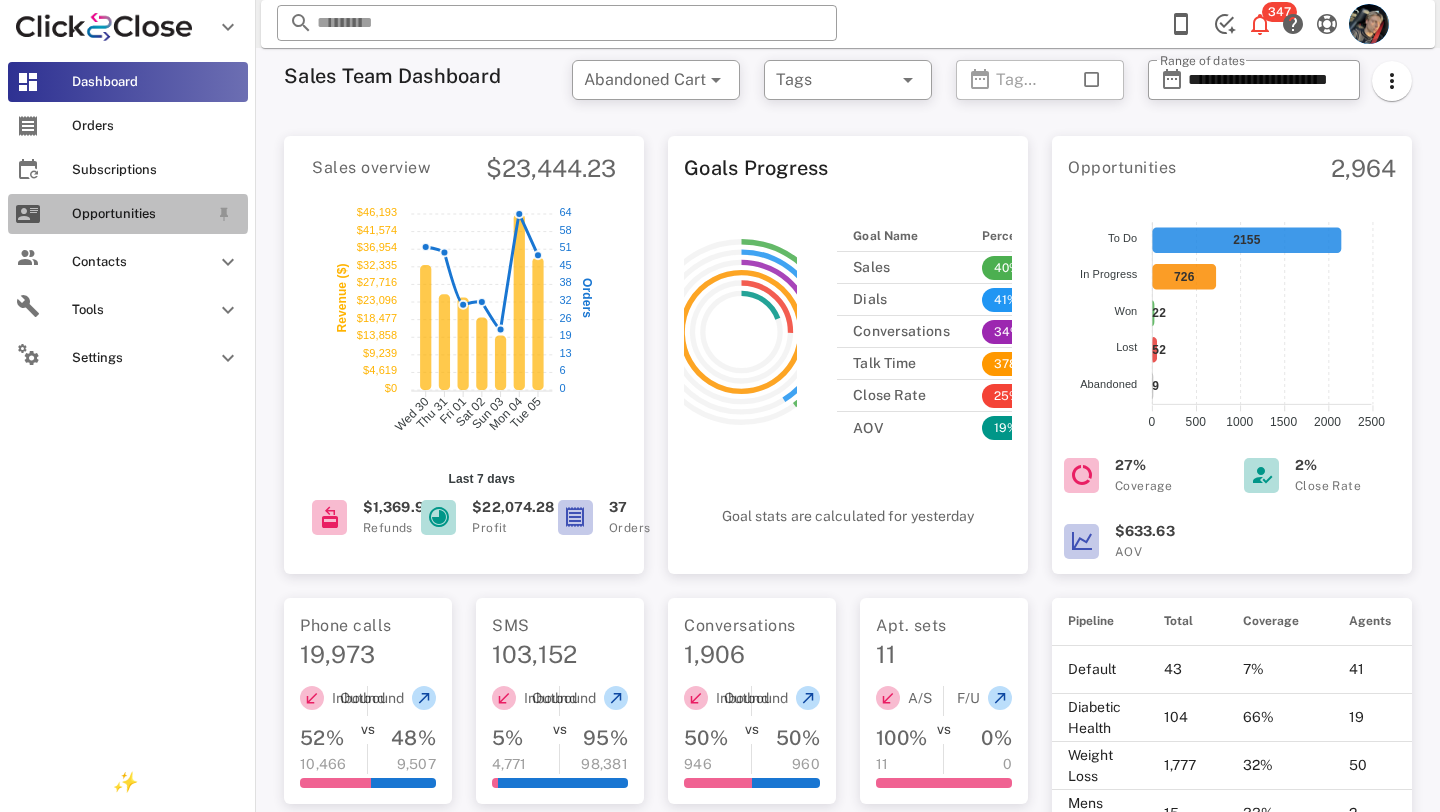 click on "Opportunities" at bounding box center (128, 214) 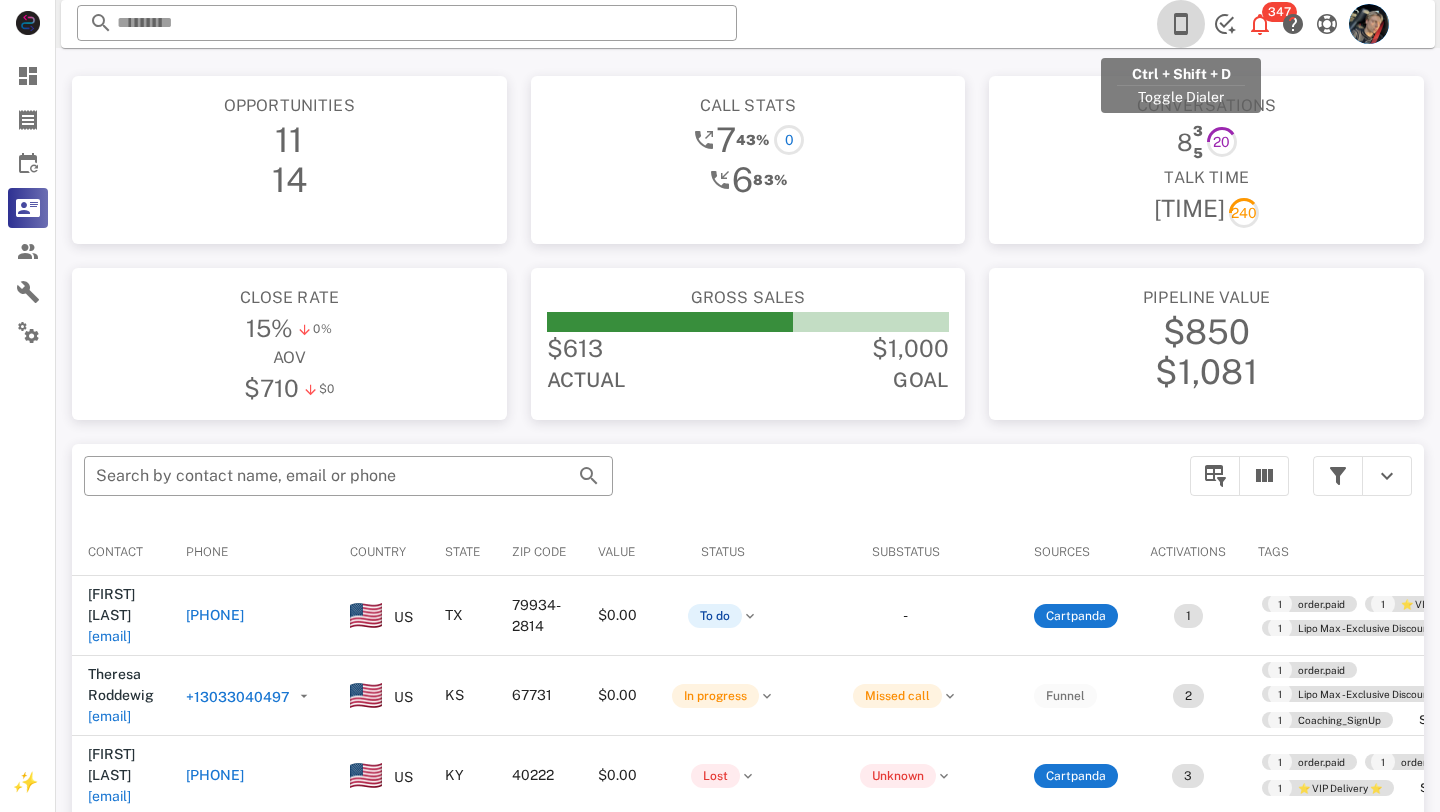 click at bounding box center (1181, 24) 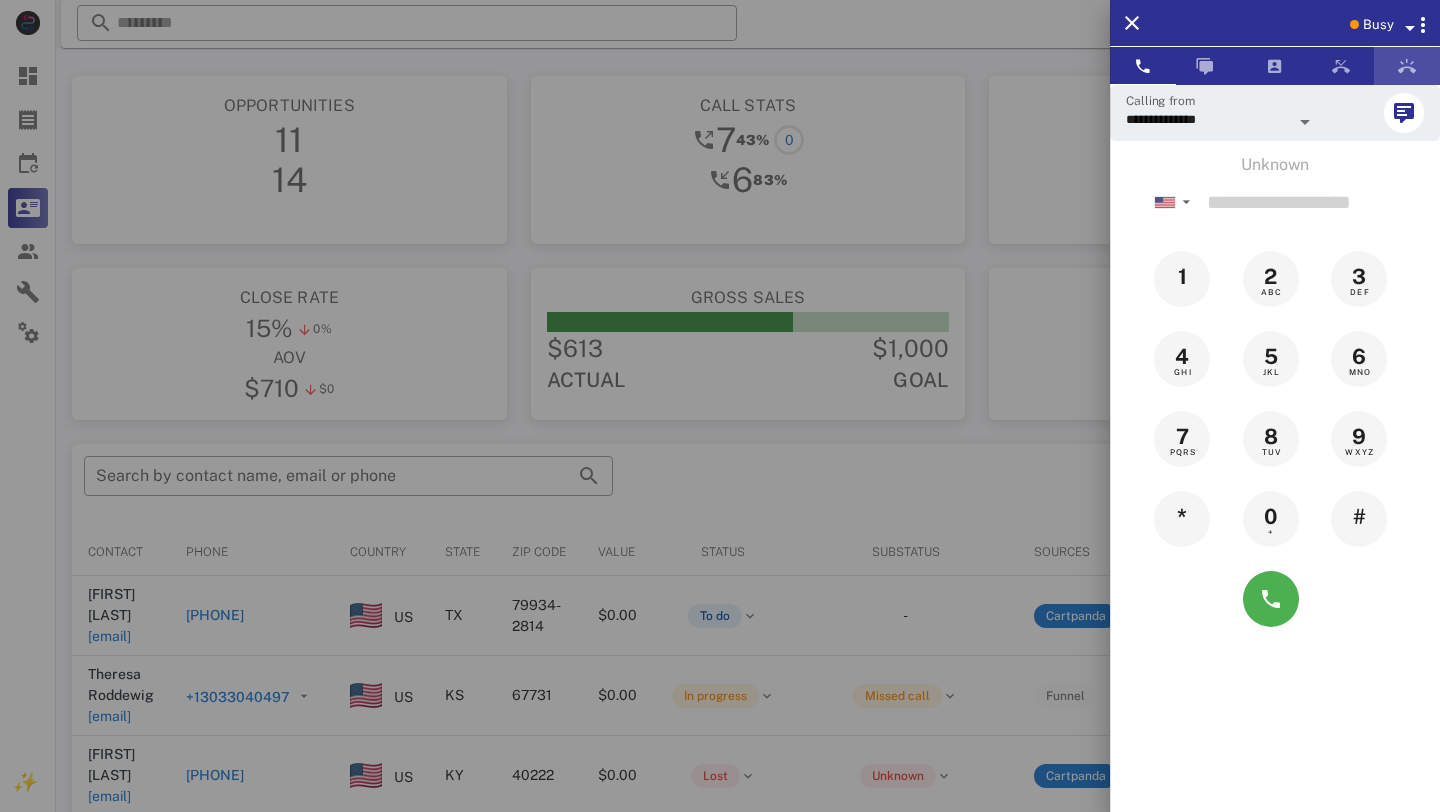 click at bounding box center [1407, 66] 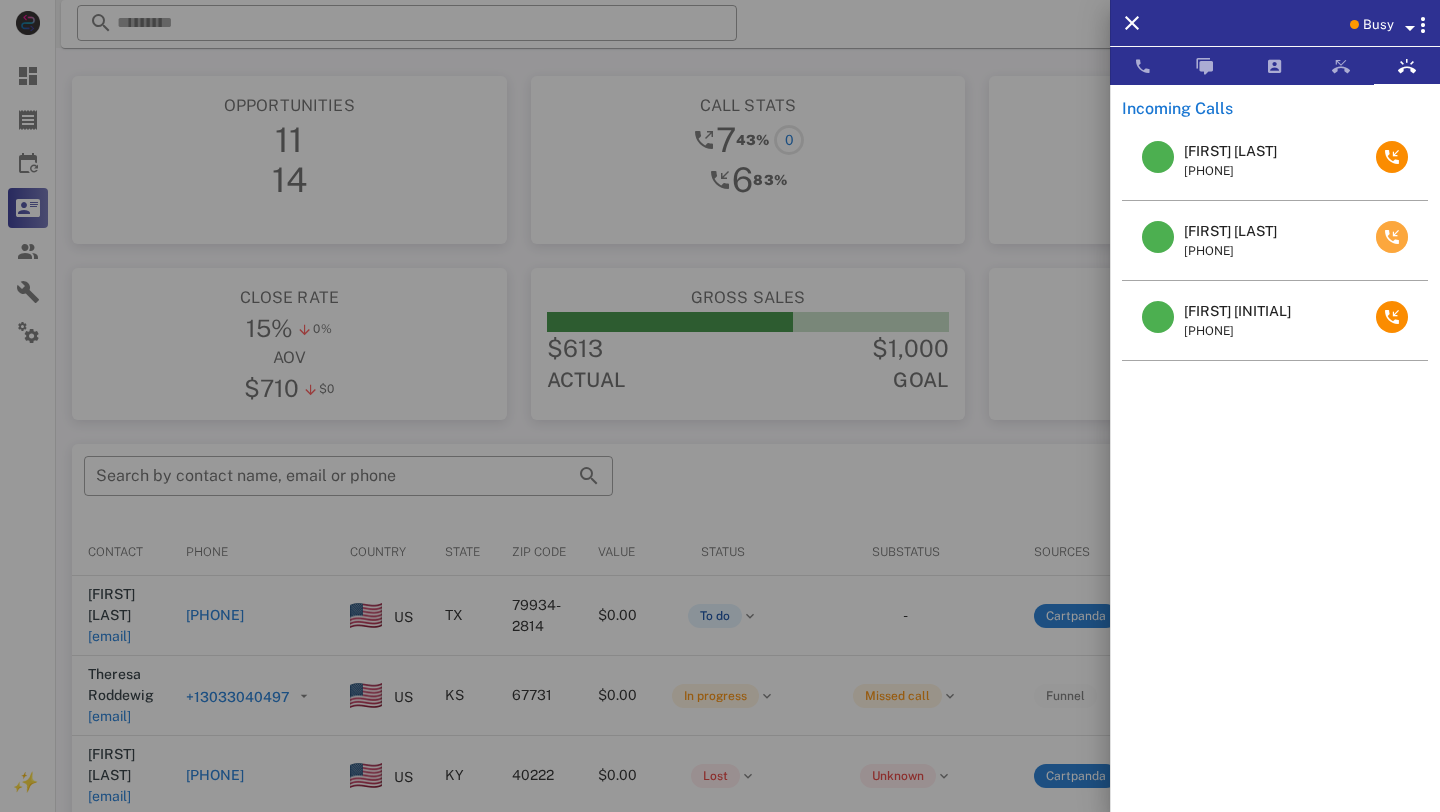 click at bounding box center (1392, 237) 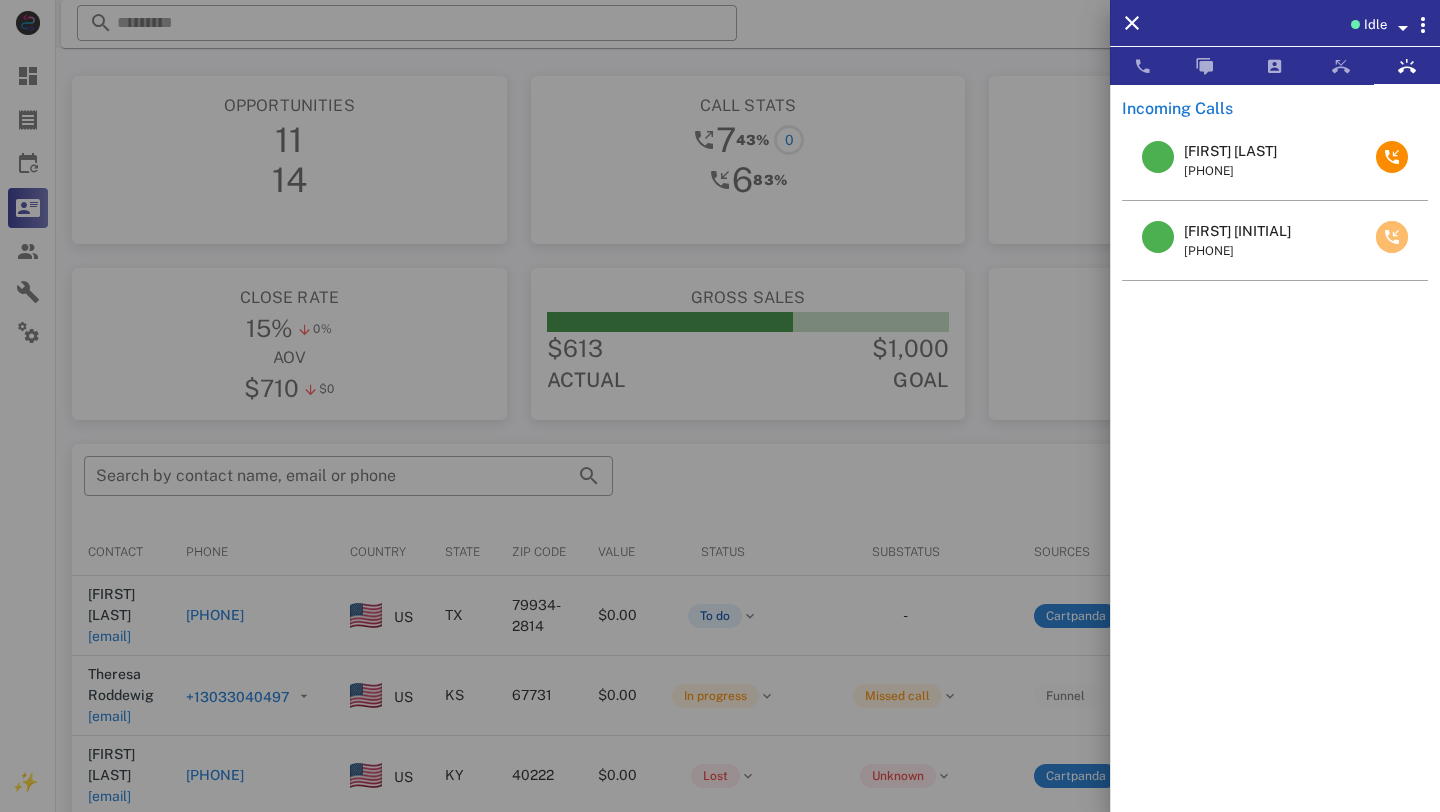 click at bounding box center [1392, 237] 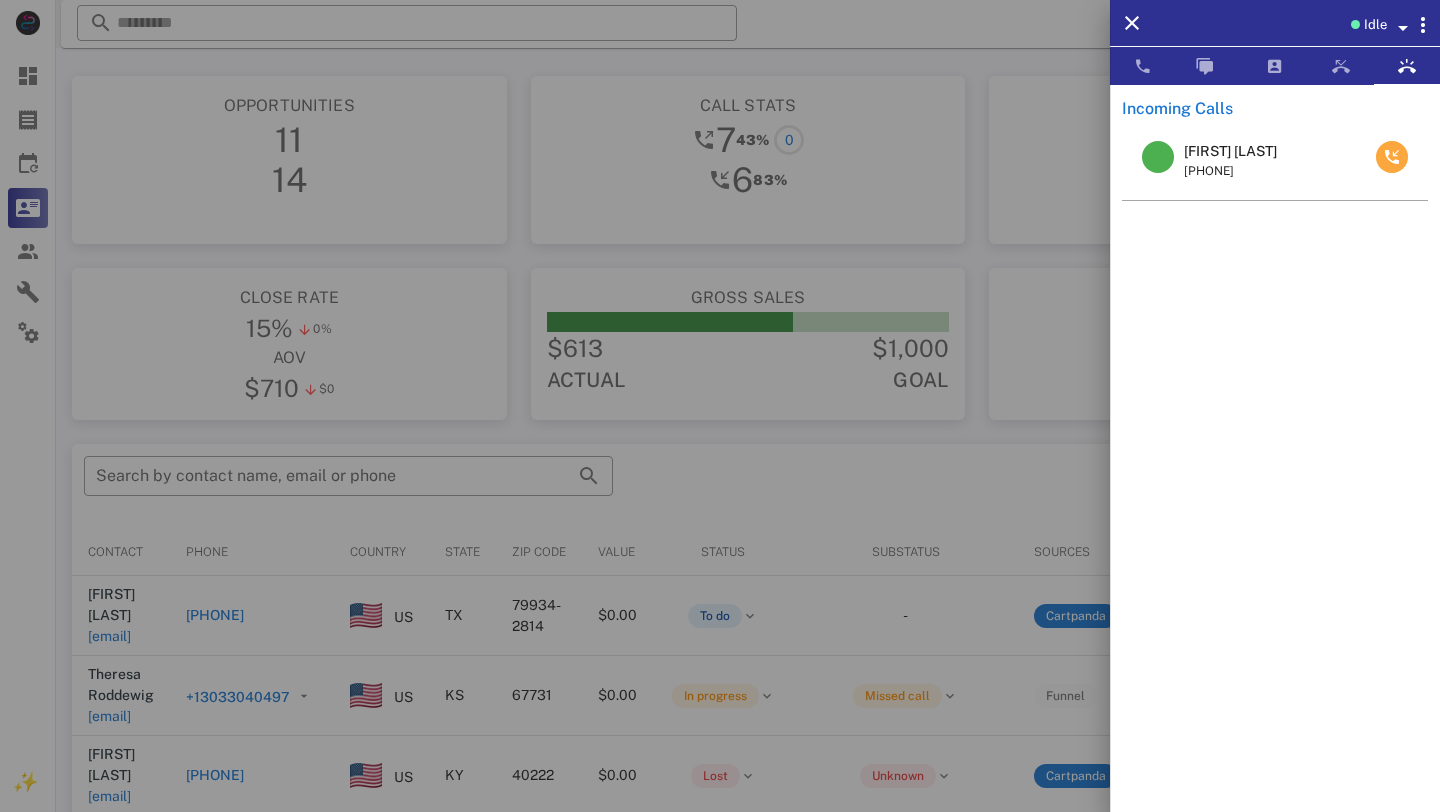 click at bounding box center (1392, 157) 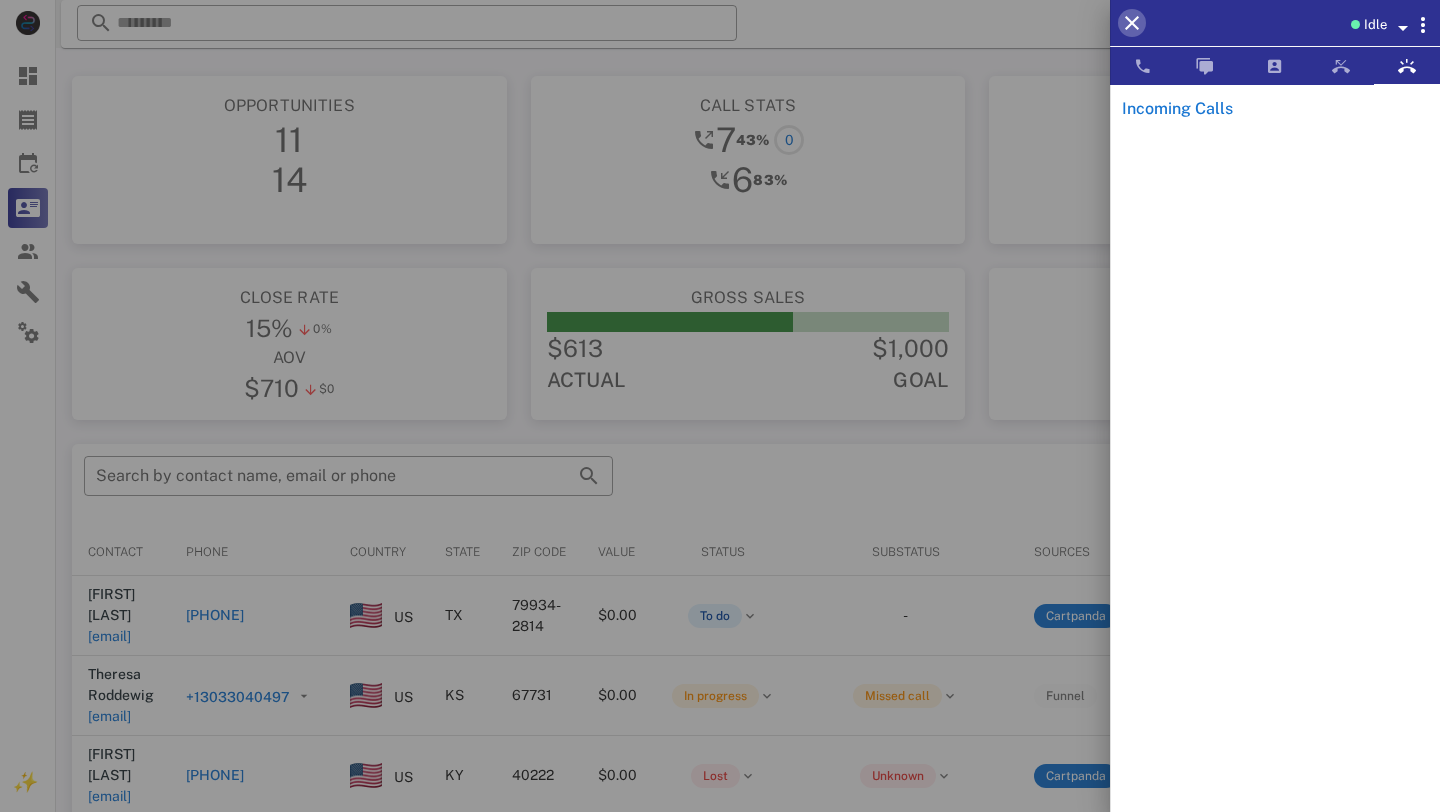click at bounding box center [1132, 23] 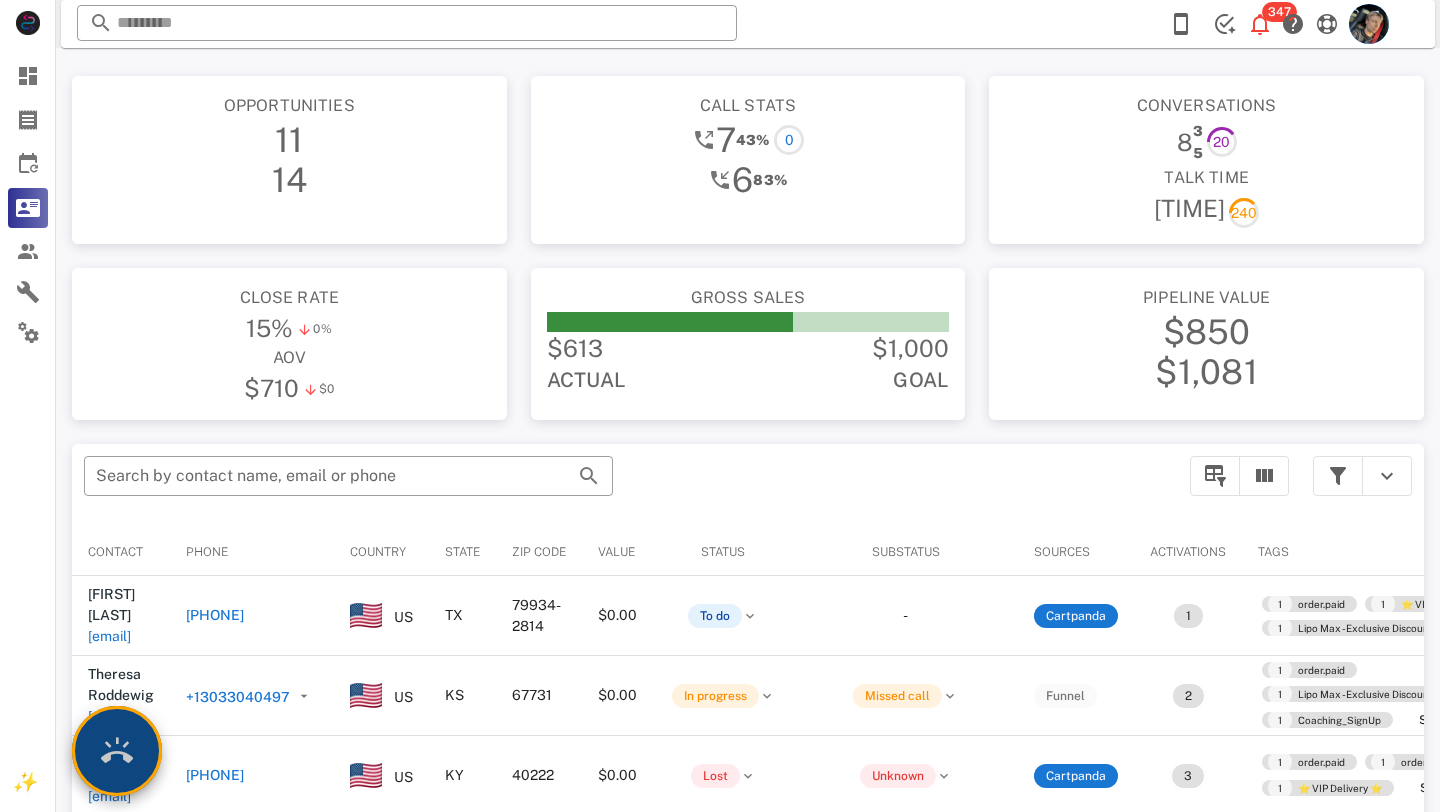 click at bounding box center [117, 751] 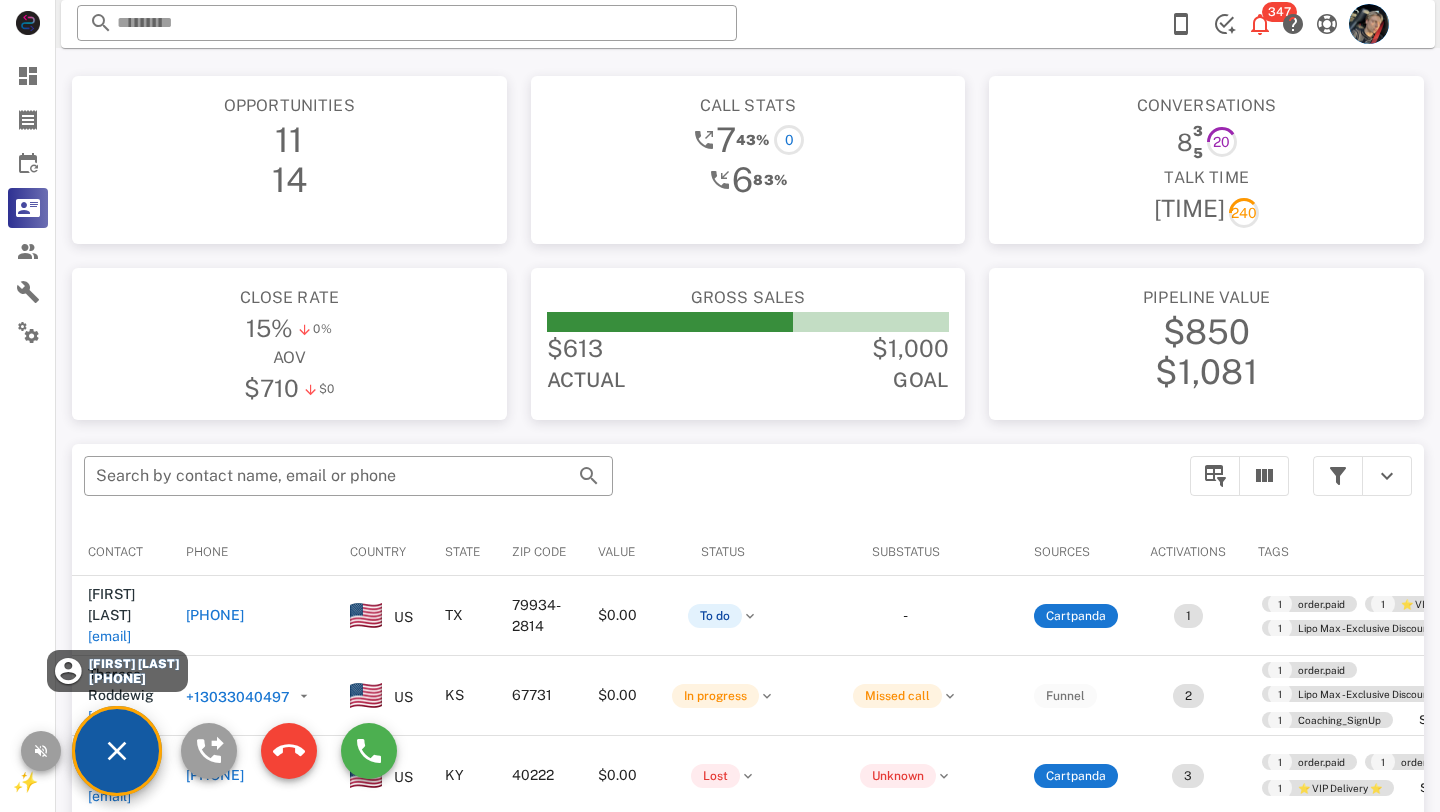 click on "[PHONE]" at bounding box center (133, 678) 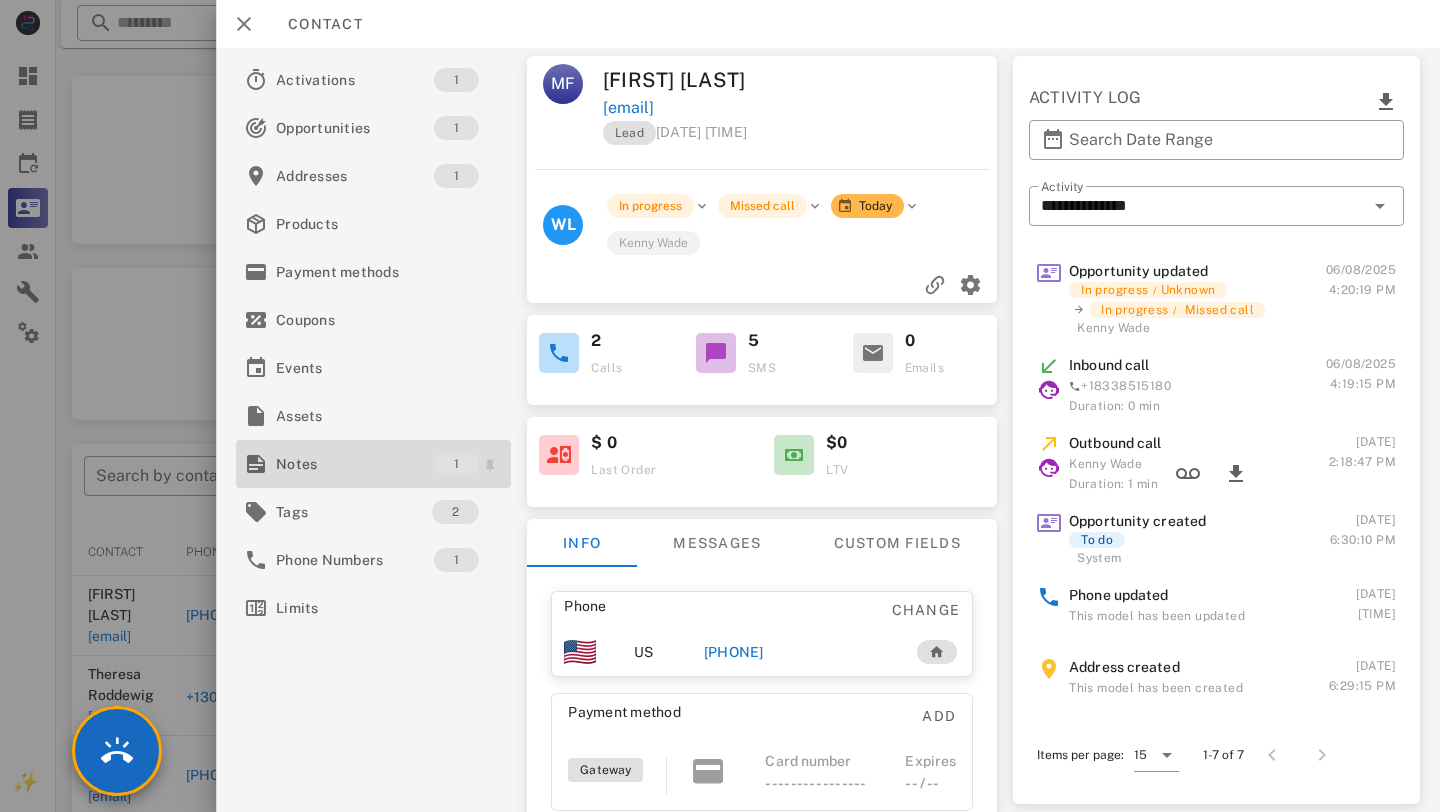 click on "Notes" at bounding box center [355, 464] 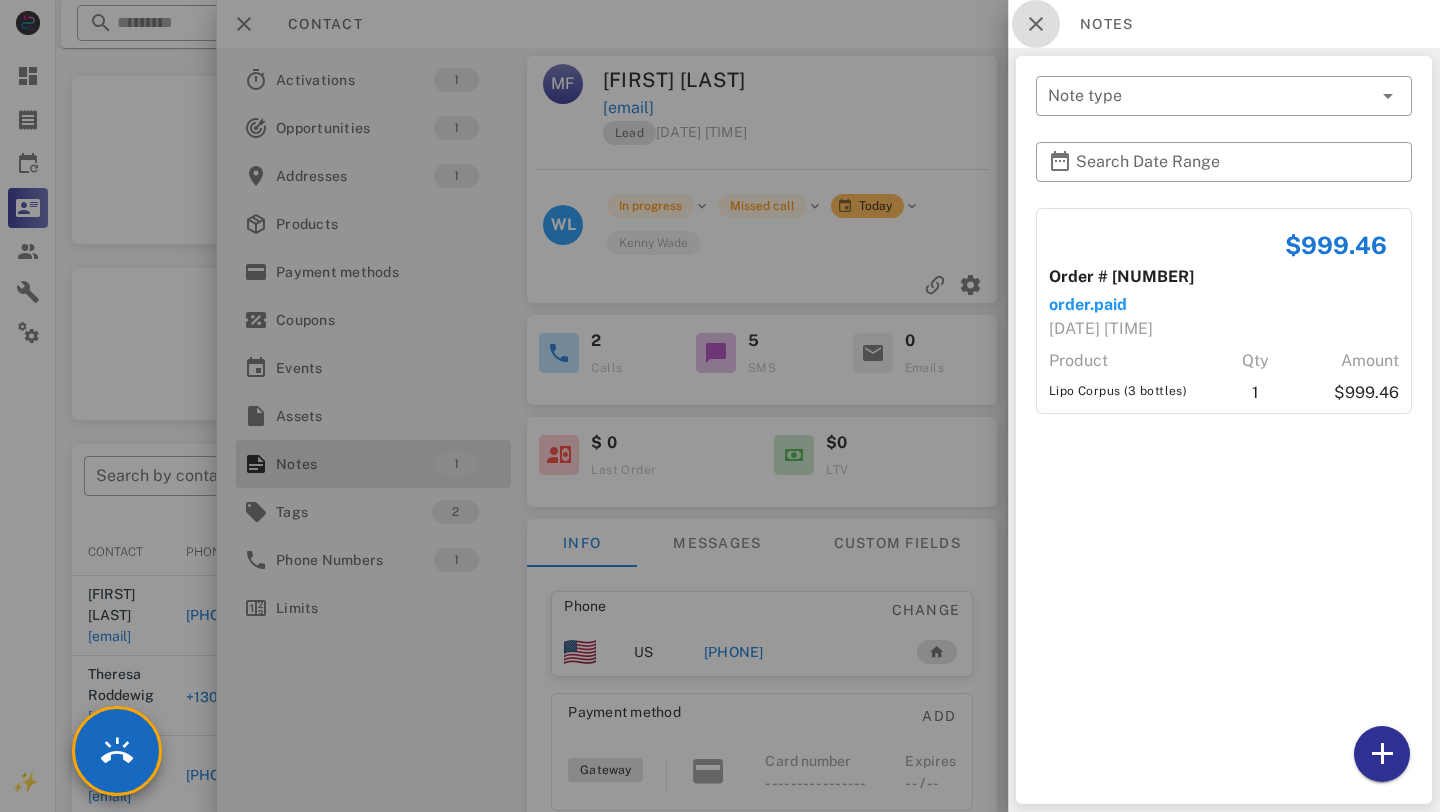 click at bounding box center [1036, 24] 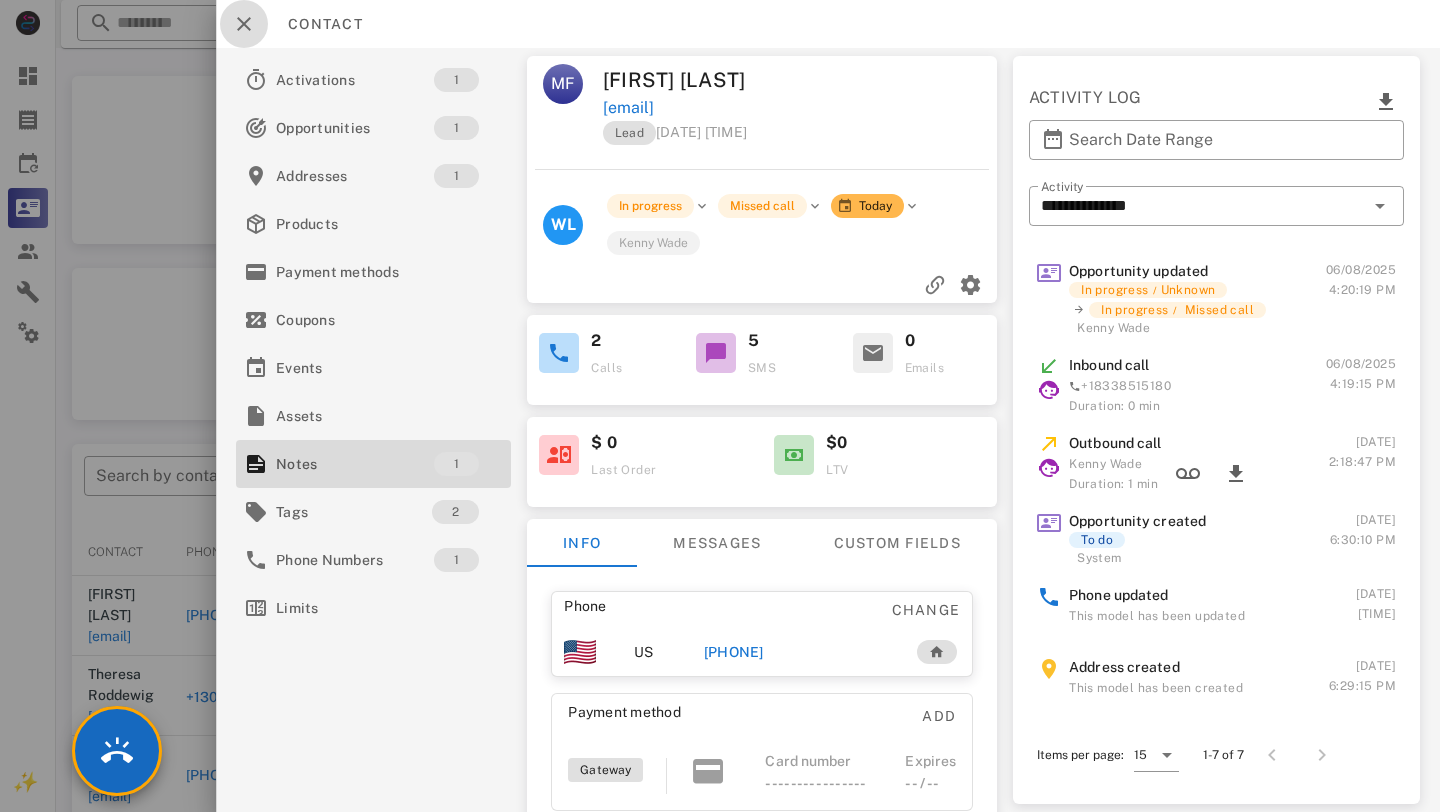 click at bounding box center [244, 24] 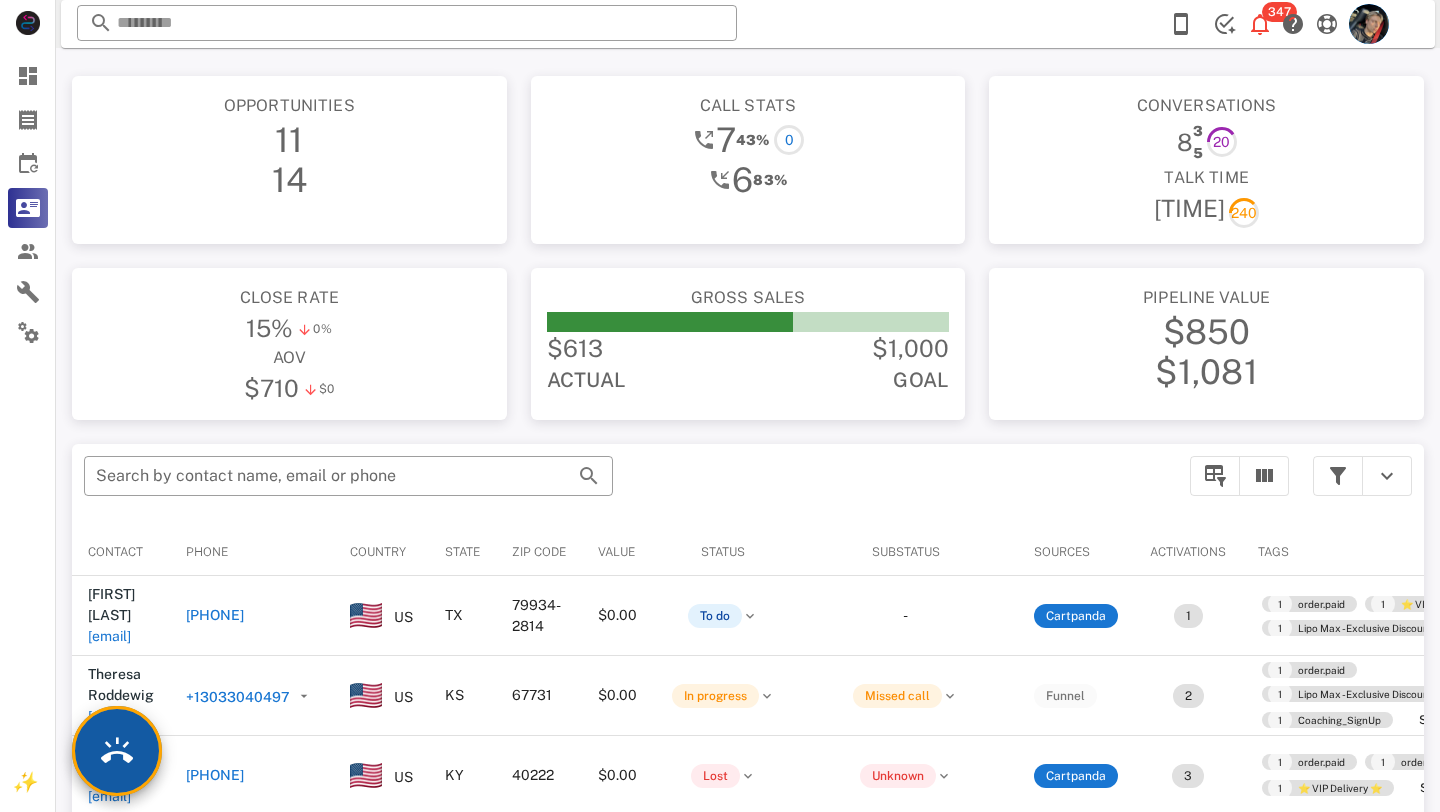 click at bounding box center [117, 751] 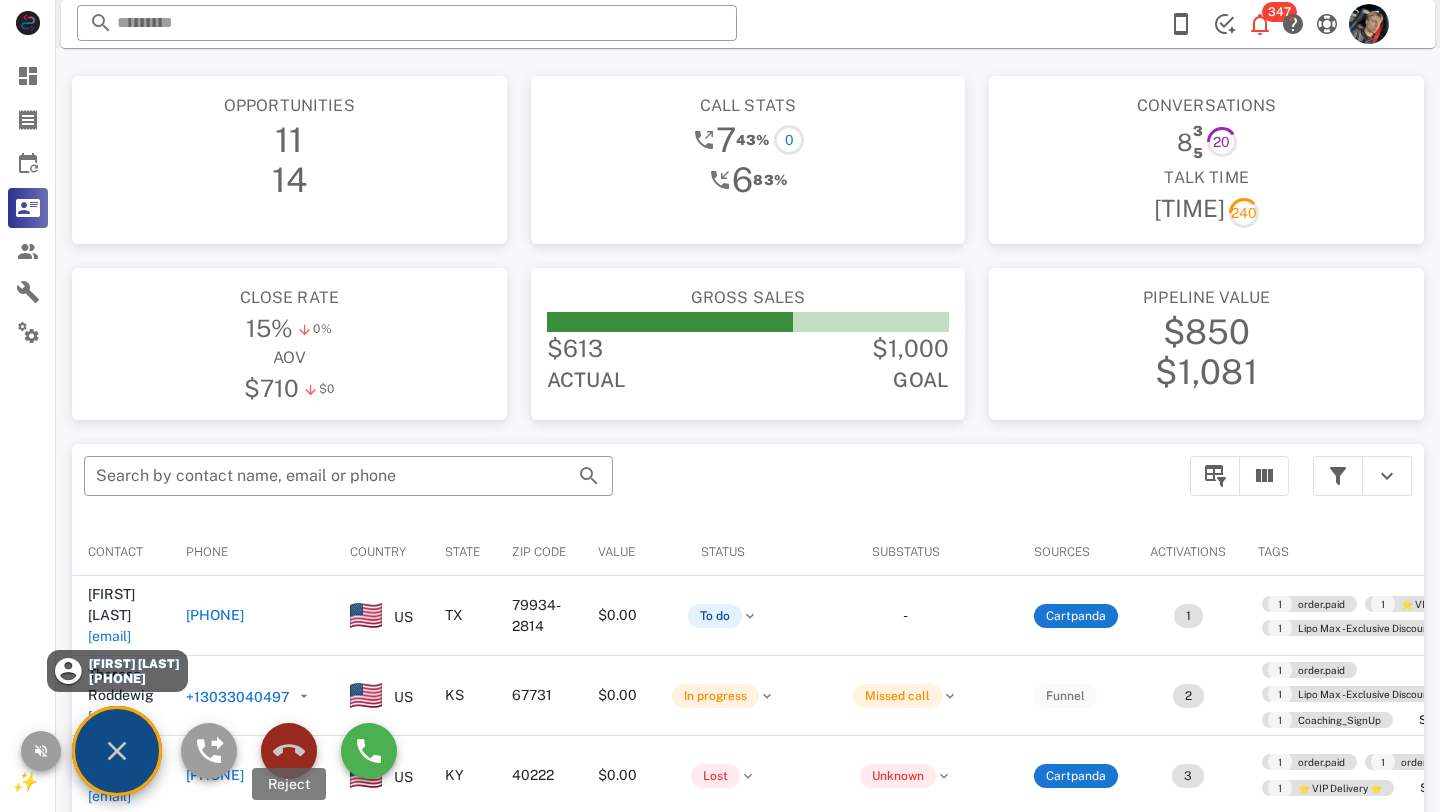 click at bounding box center [289, 751] 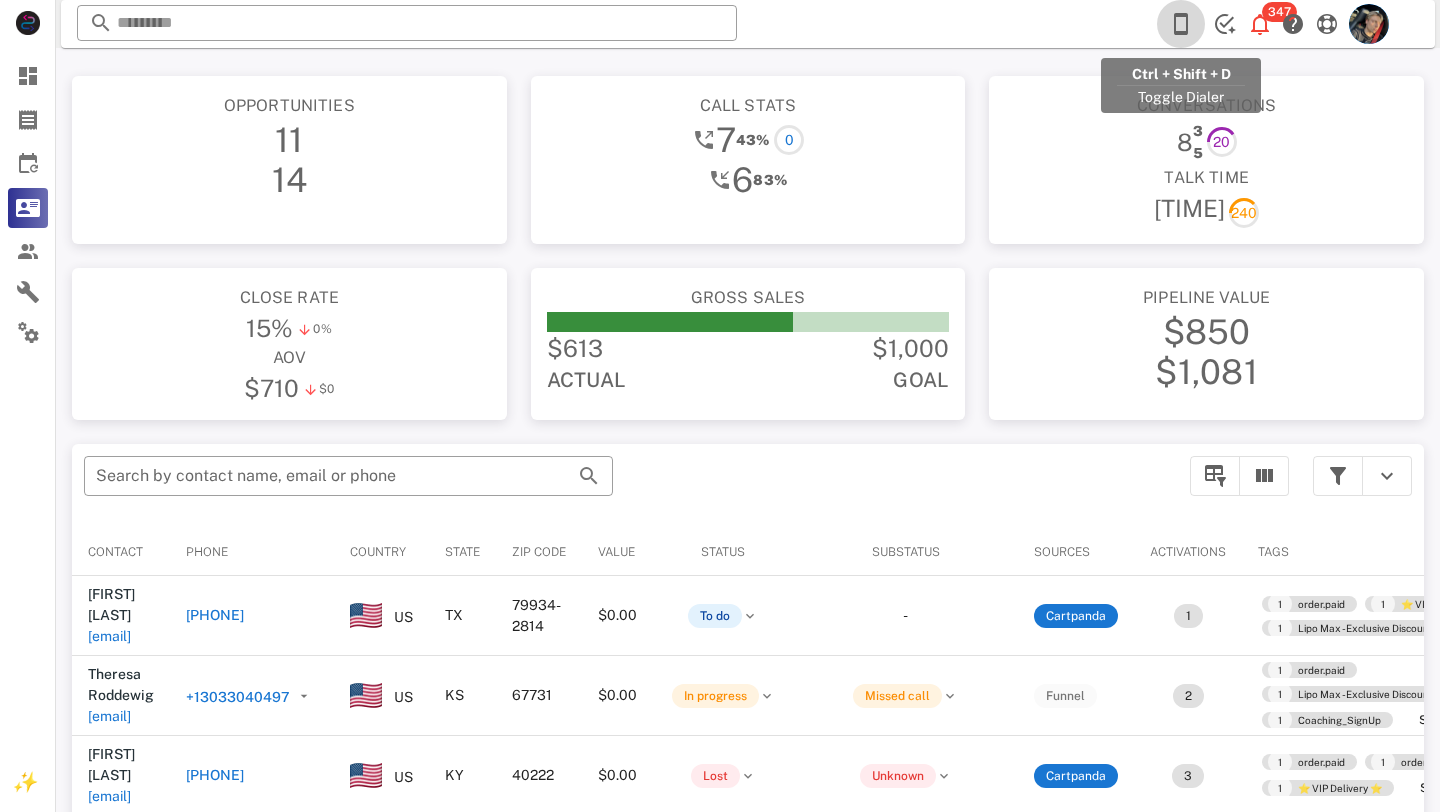click at bounding box center (1181, 24) 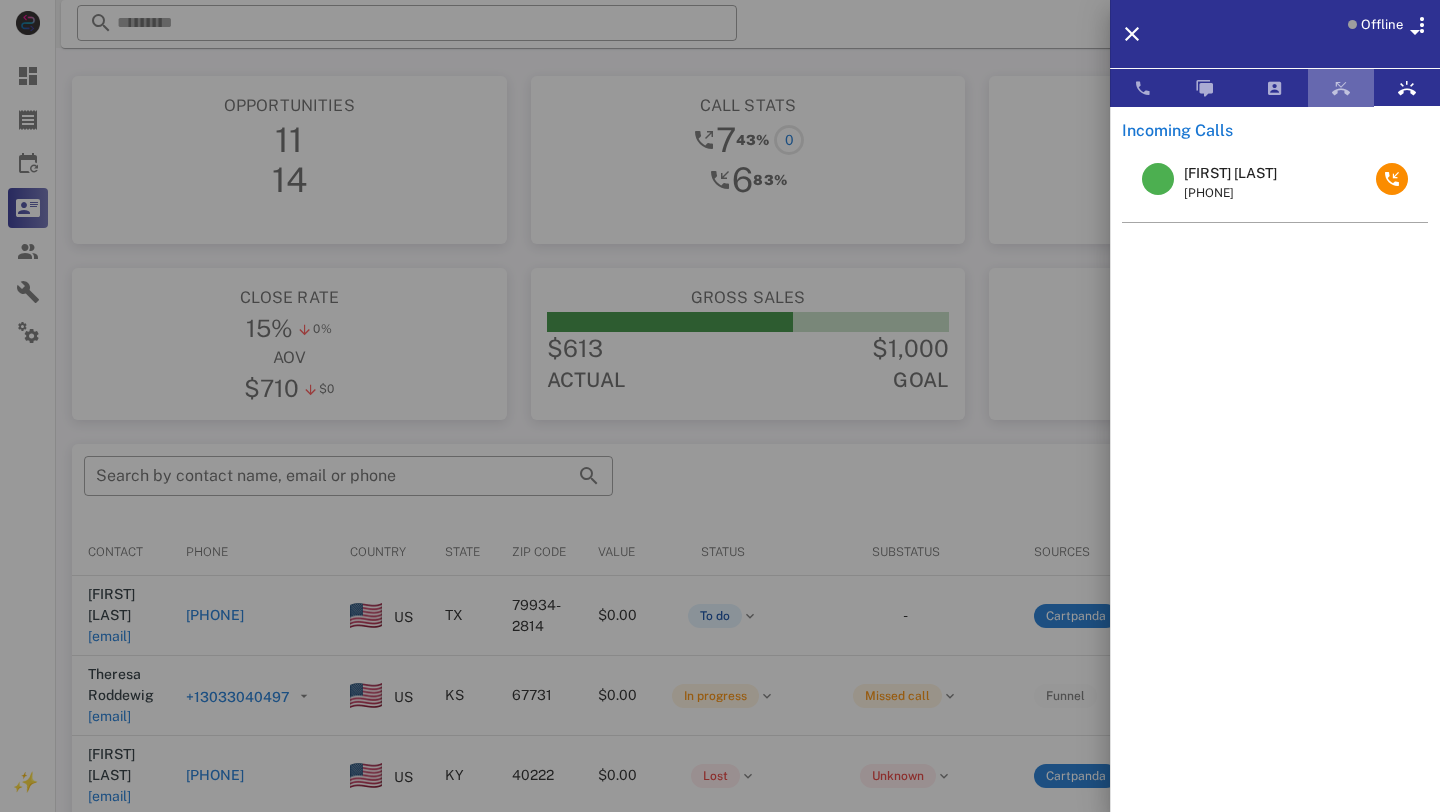 click at bounding box center (1341, 88) 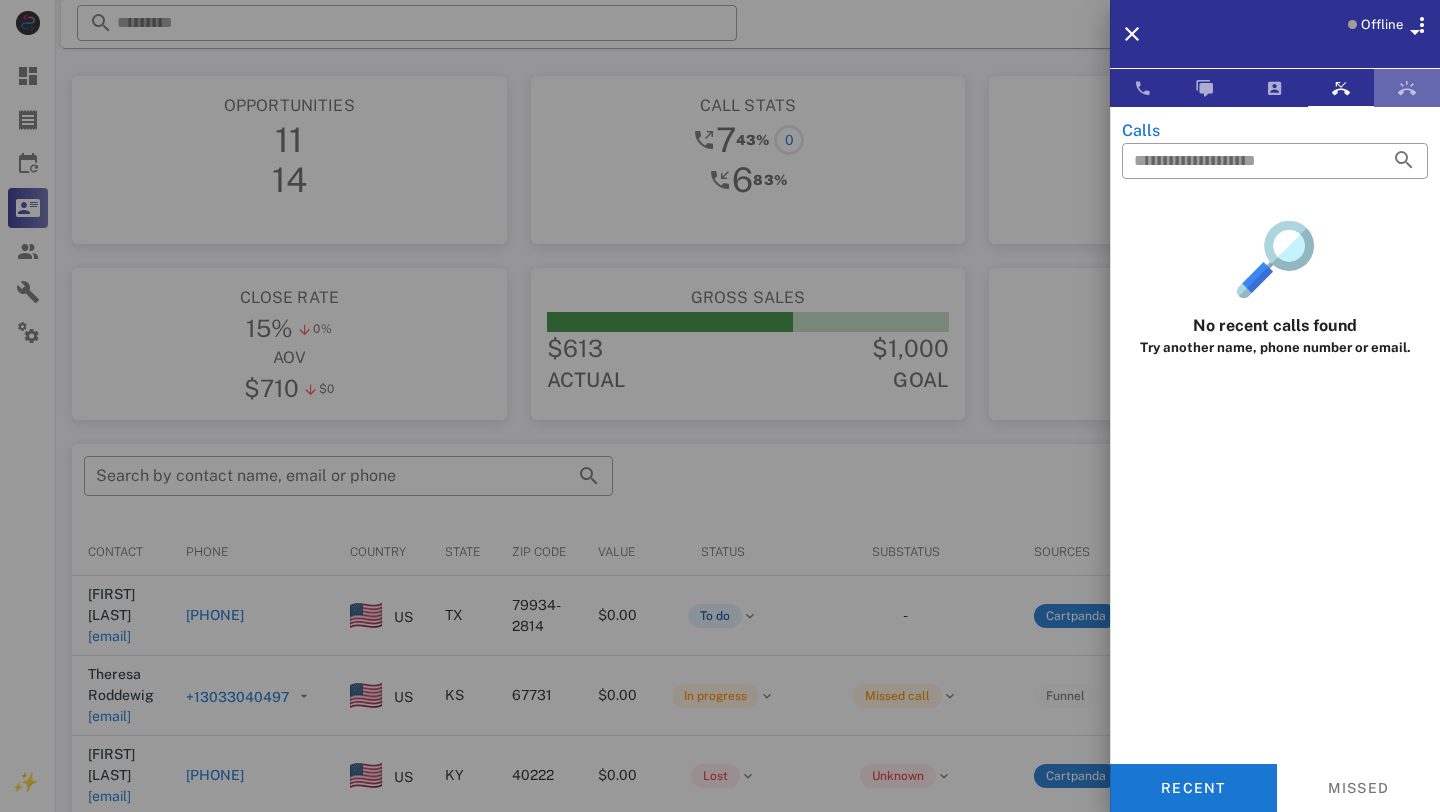 click at bounding box center (1407, 88) 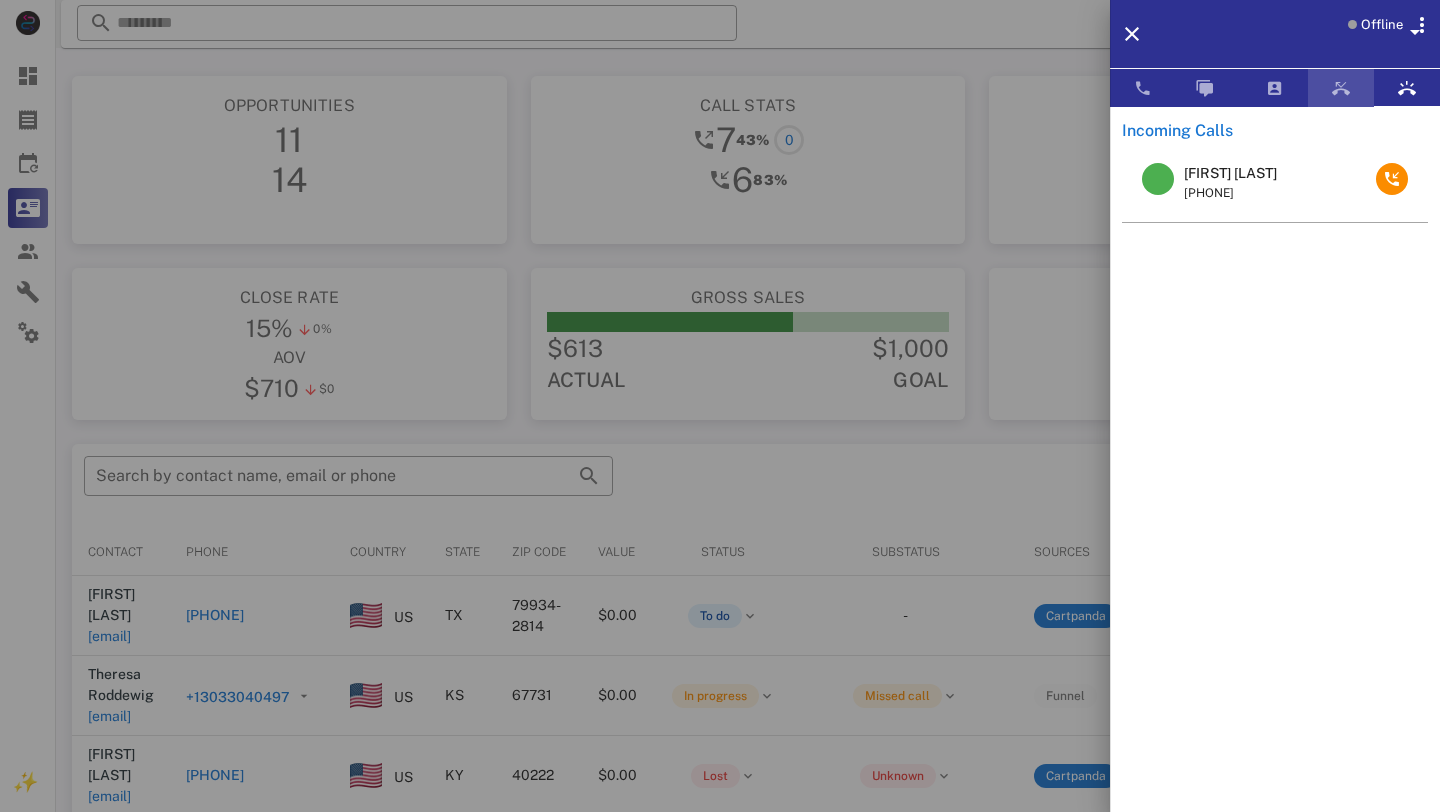 click at bounding box center [1341, 88] 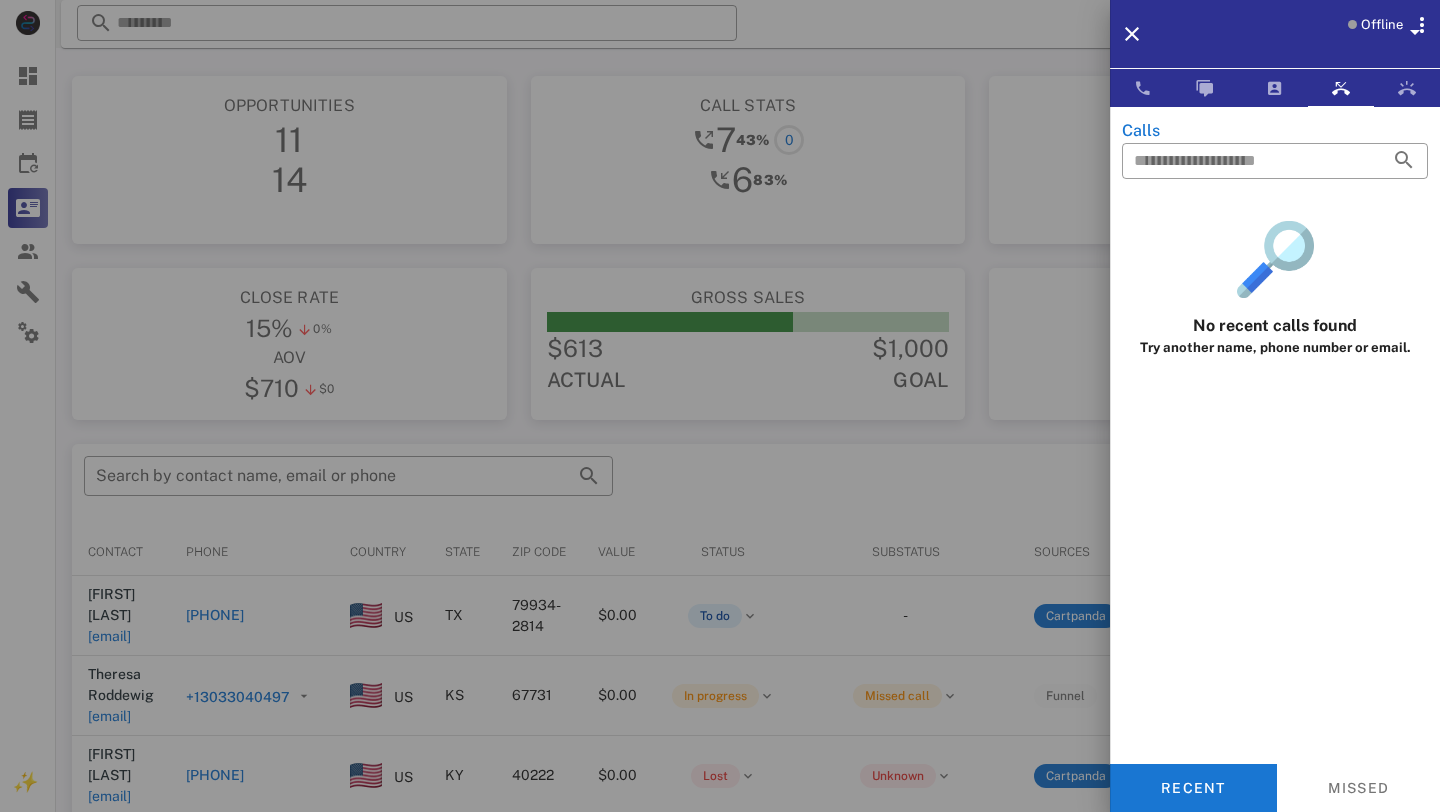 click at bounding box center [720, 406] 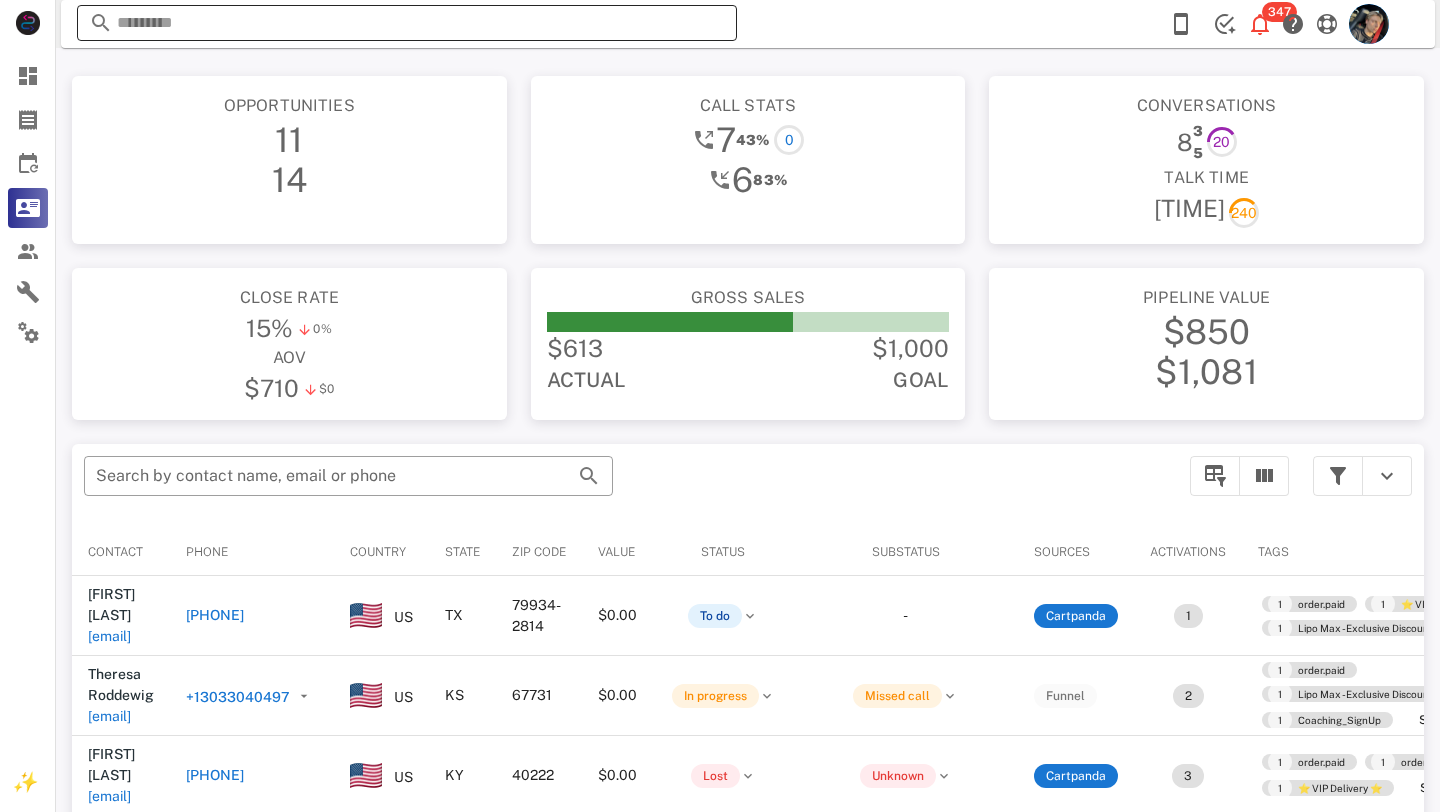 click at bounding box center [407, 23] 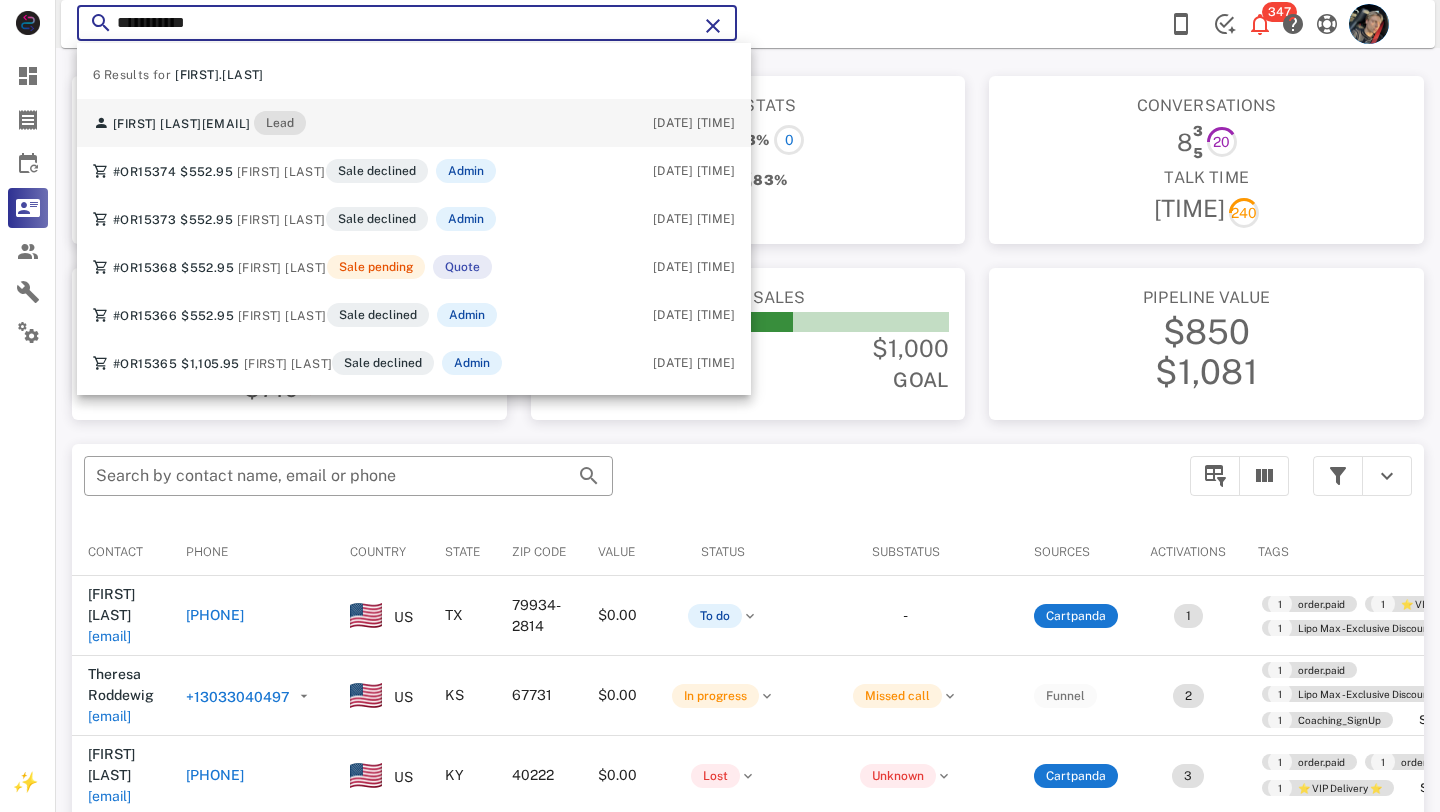 type on "**********" 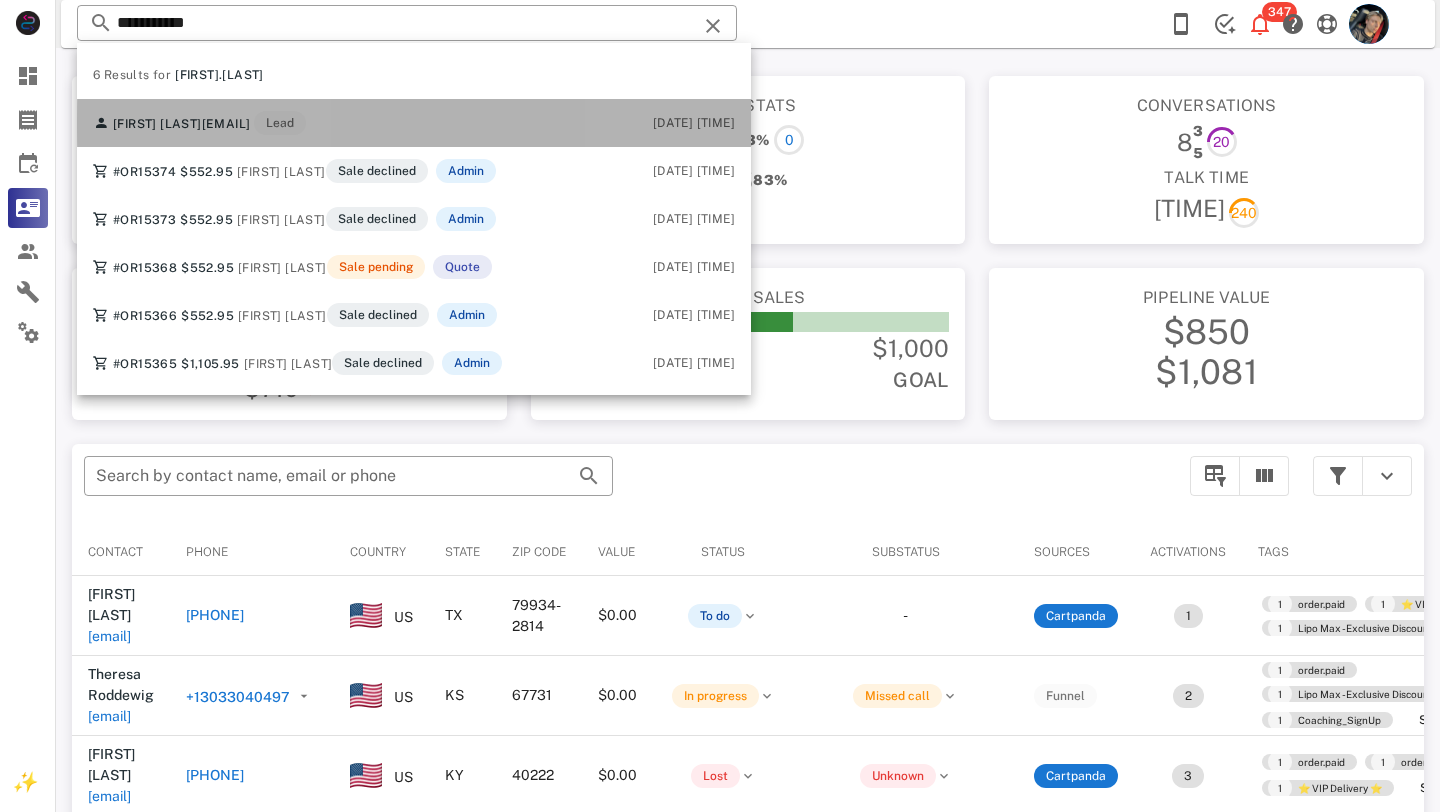 click on "[EMAIL]" at bounding box center [226, 124] 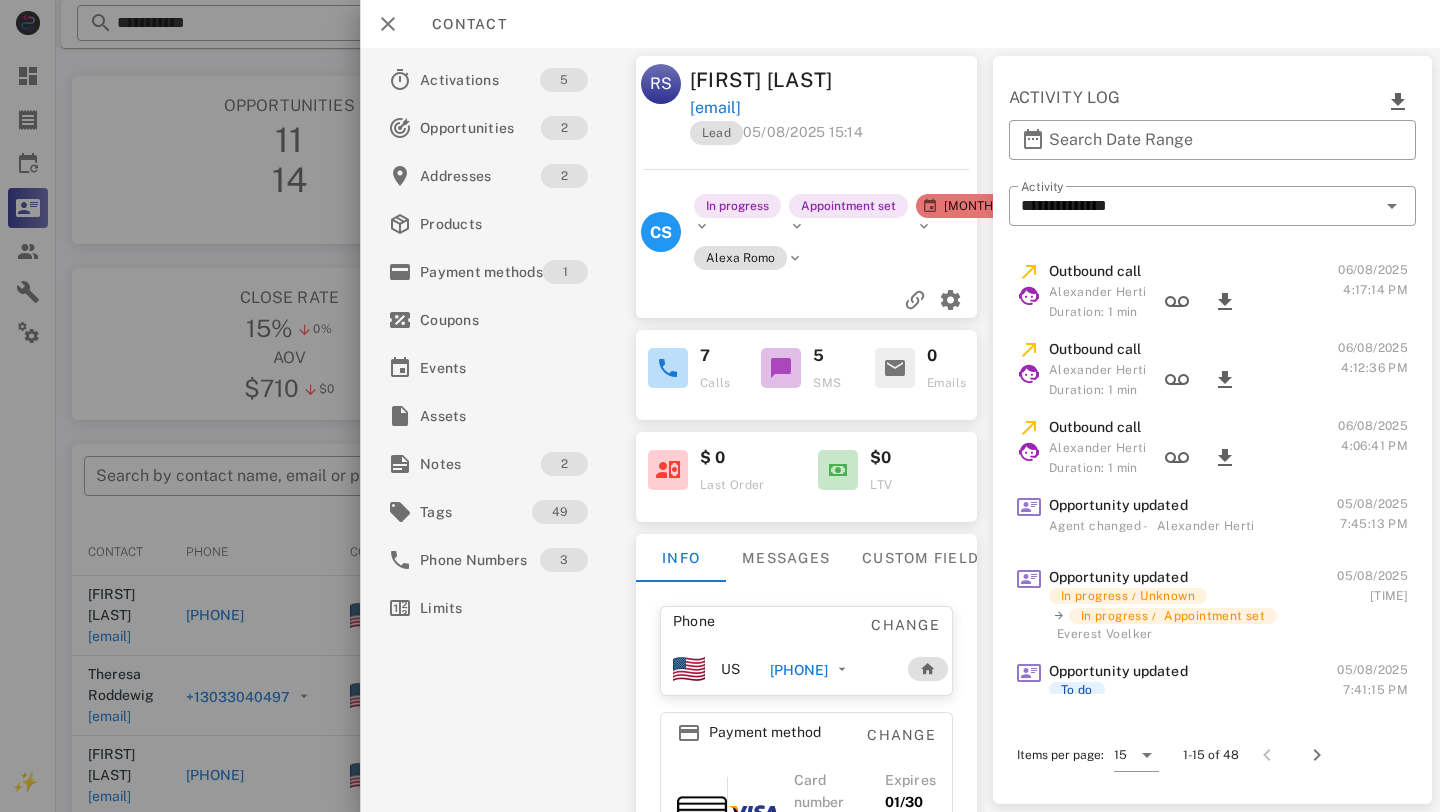click on "[PHONE]" at bounding box center [799, 670] 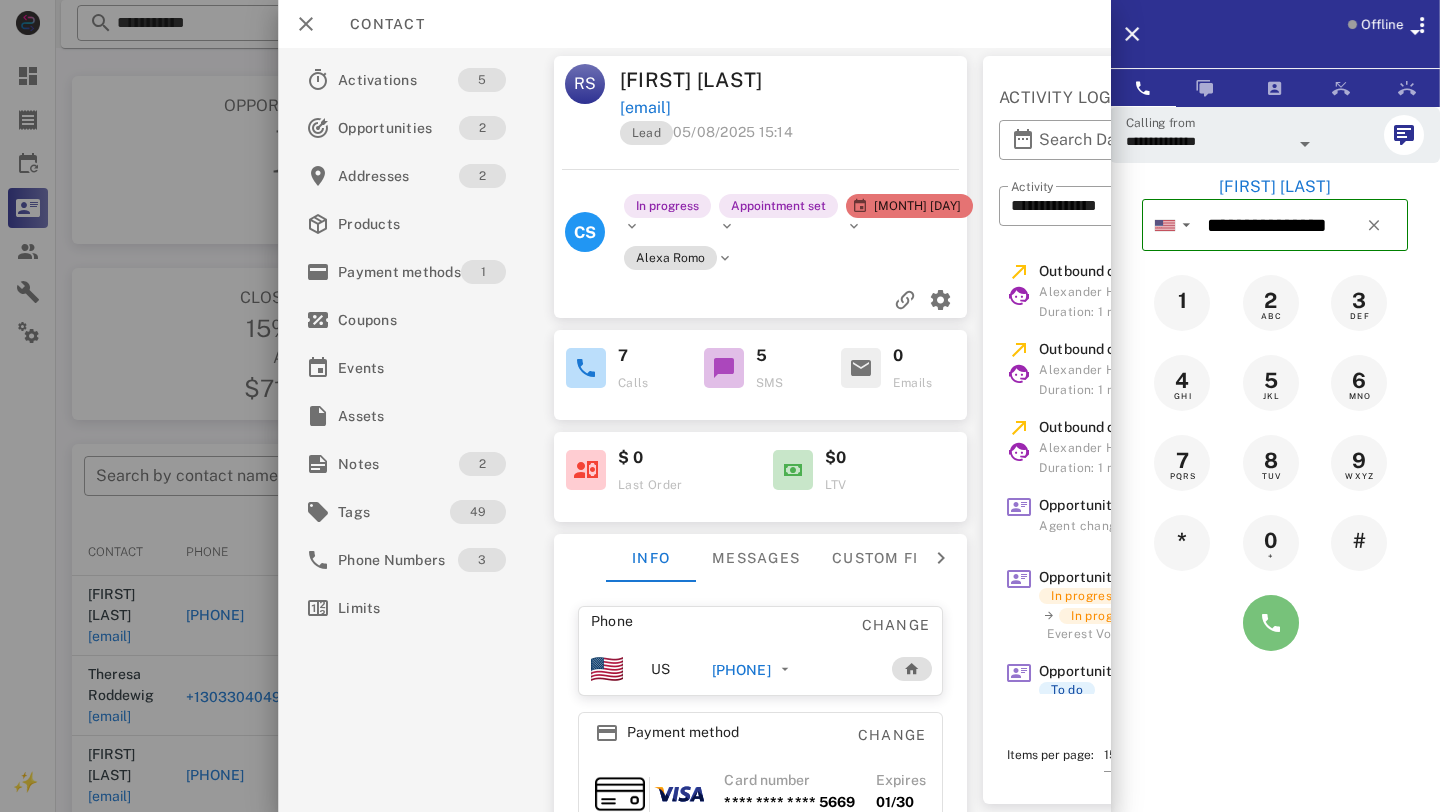 click at bounding box center (1271, 623) 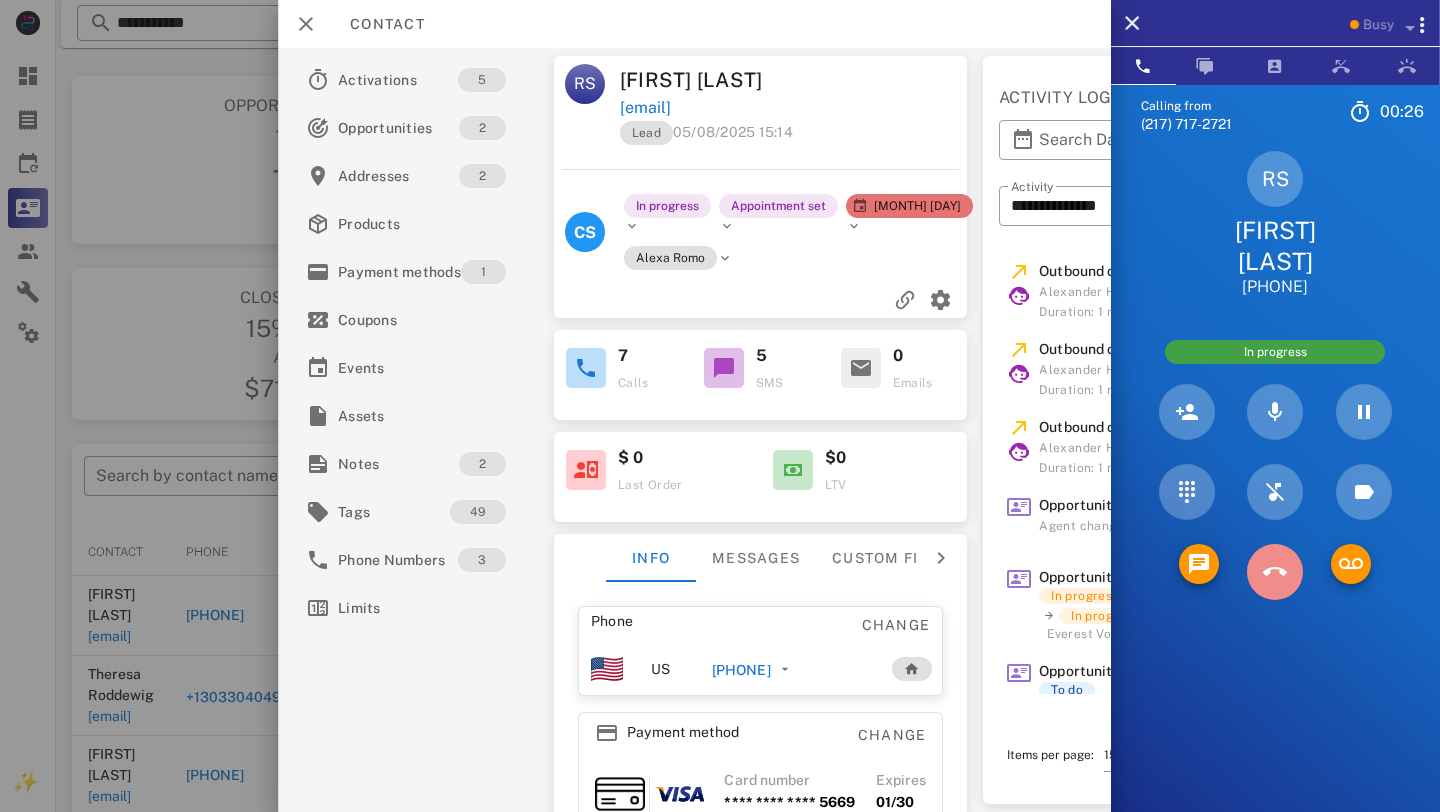 click at bounding box center (1275, 572) 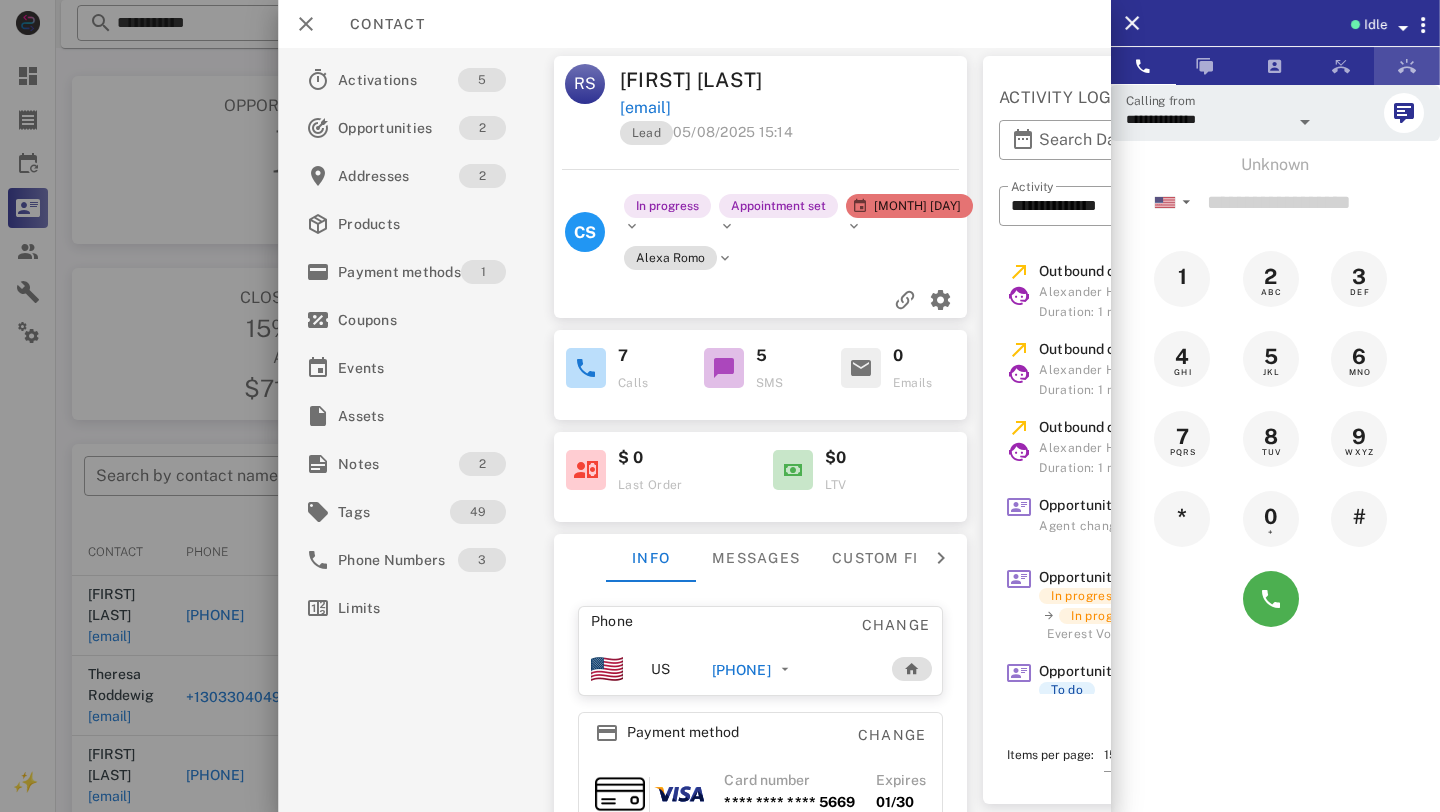 click at bounding box center (1407, 66) 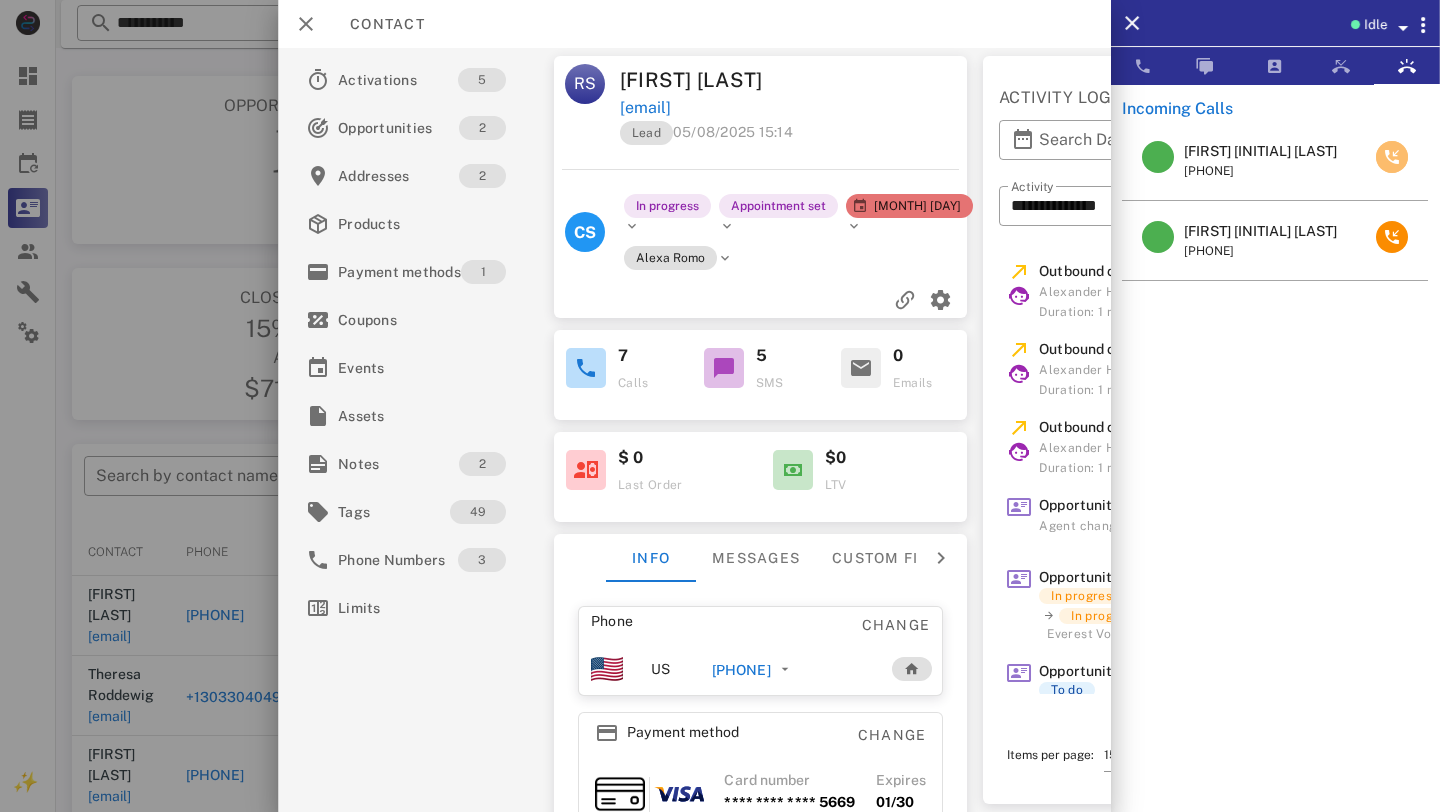 click at bounding box center [1392, 157] 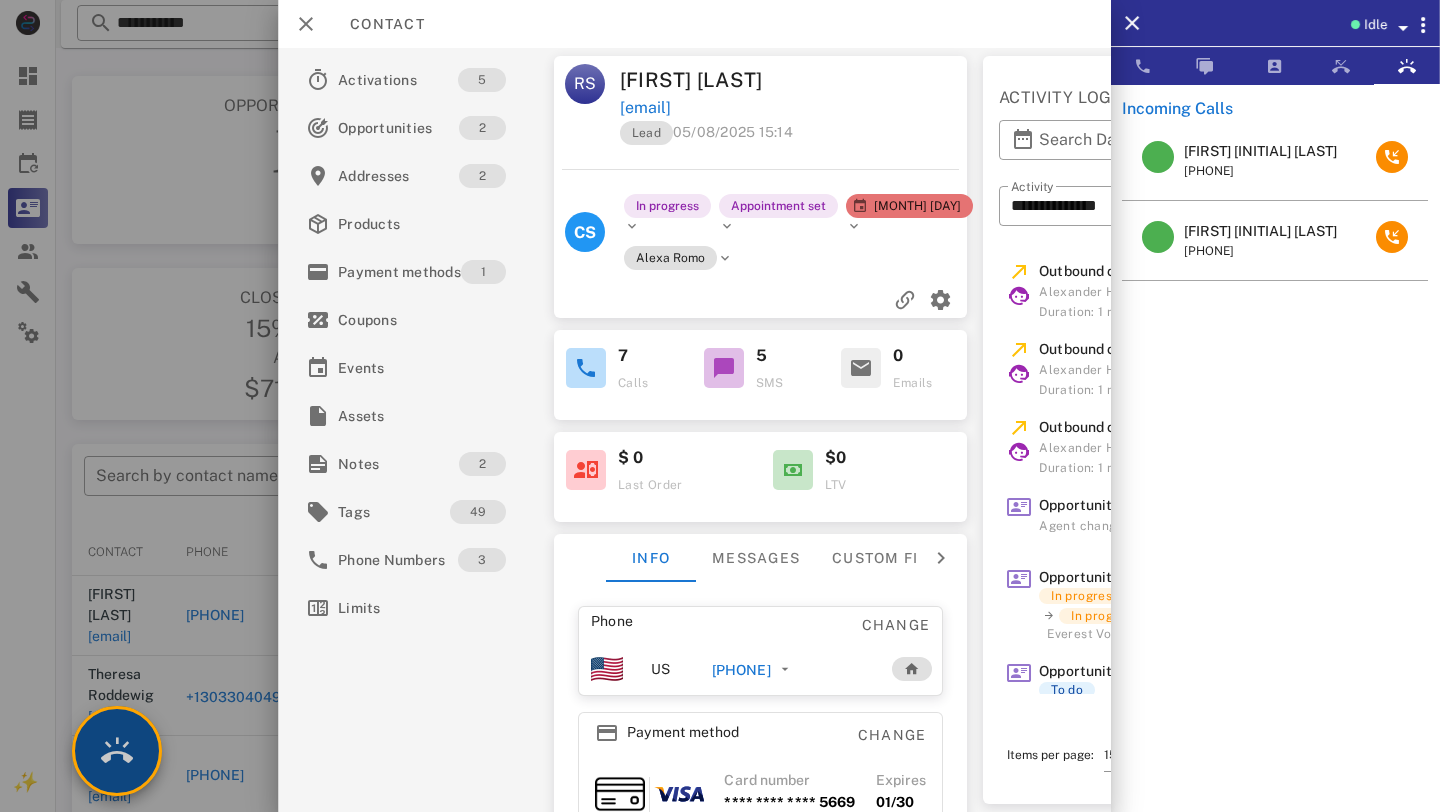 click at bounding box center (117, 751) 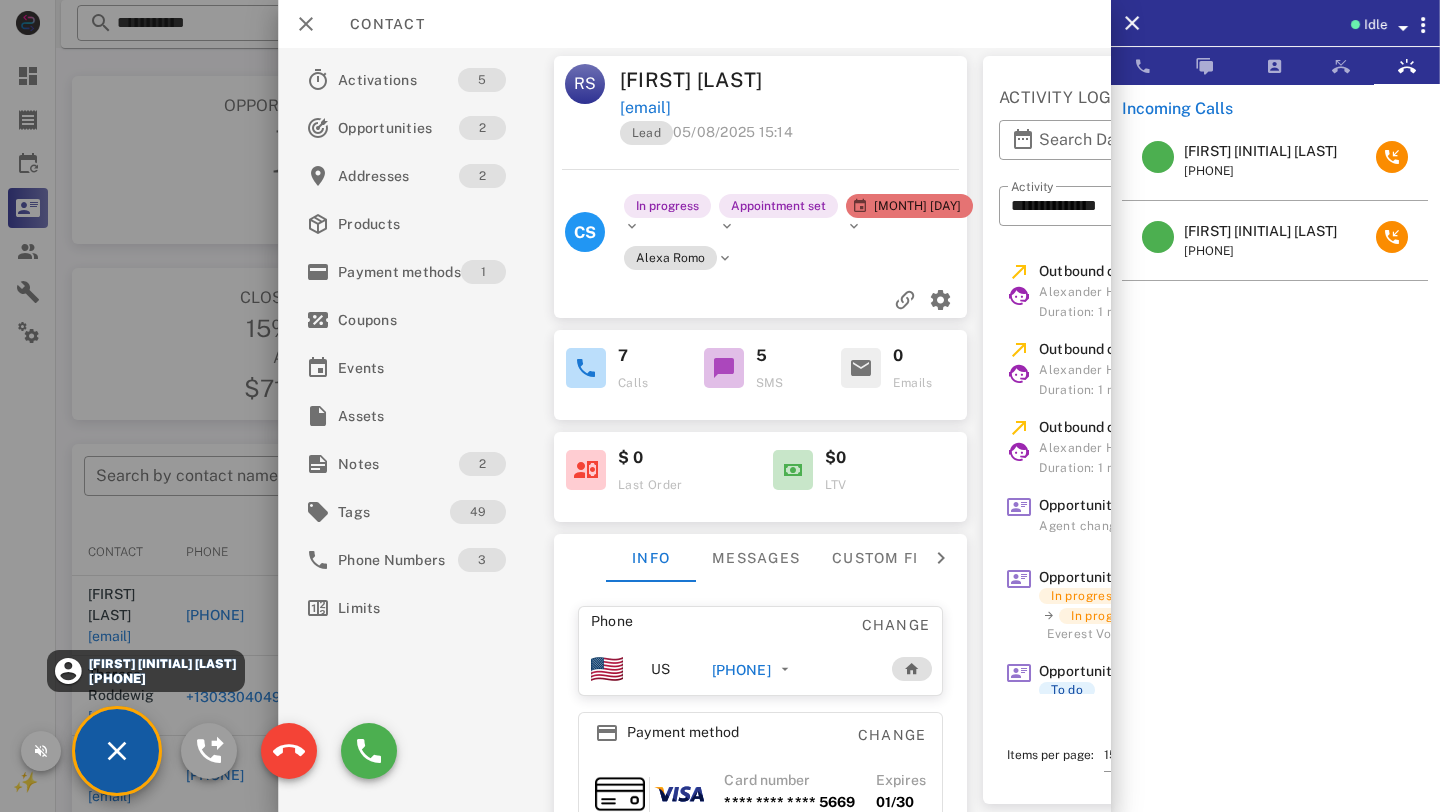 click on "[PHONE]" at bounding box center [162, 678] 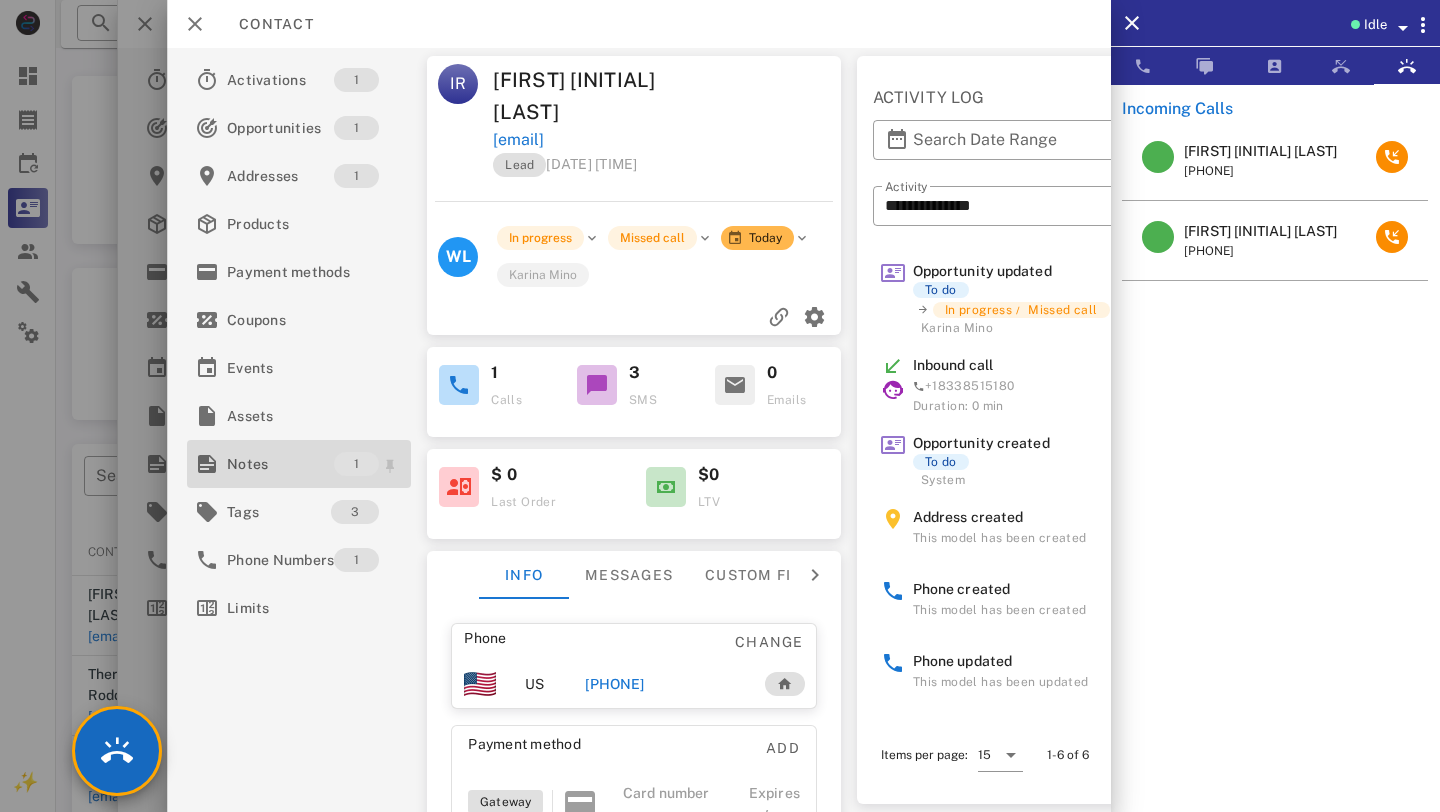 click on "Notes" at bounding box center (280, 464) 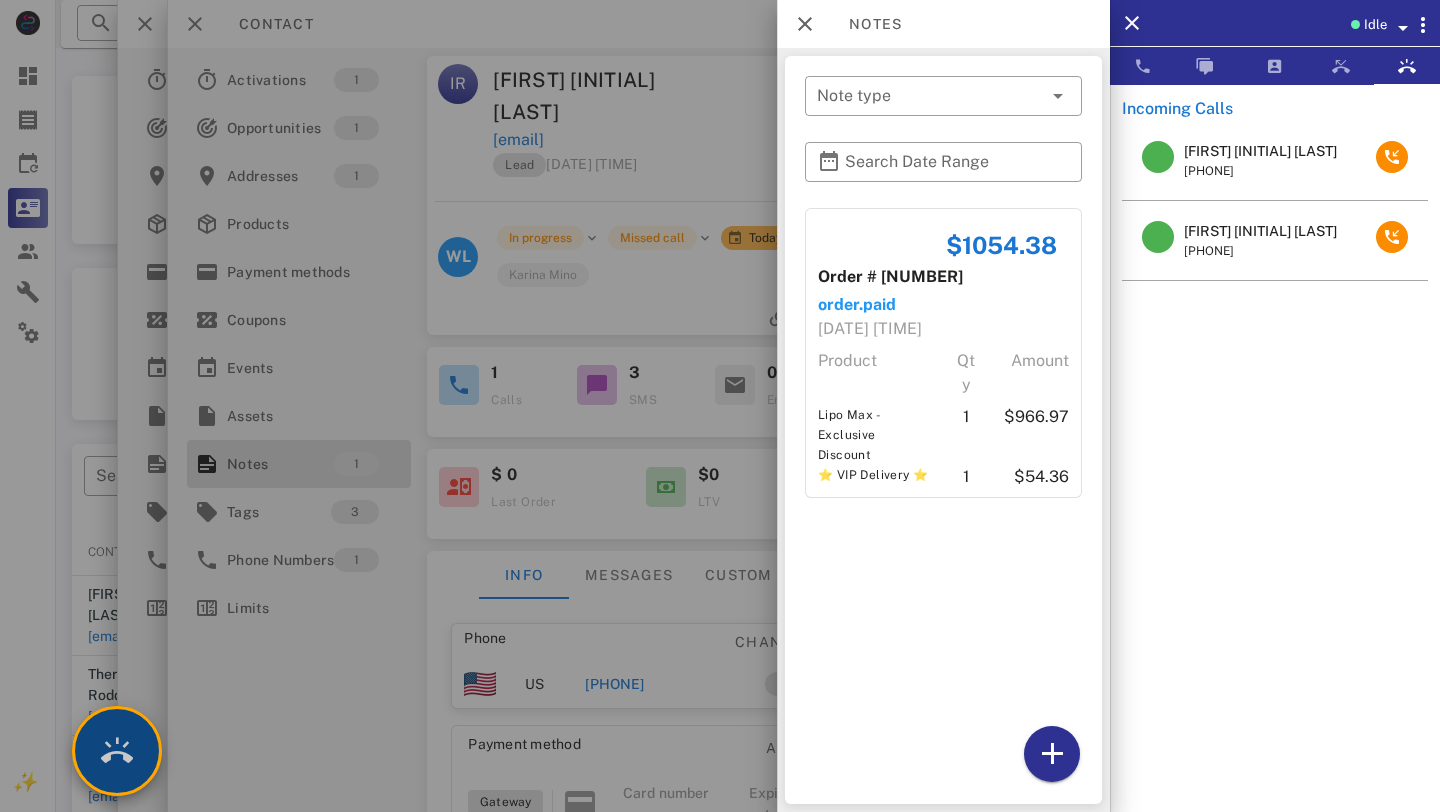click at bounding box center [117, 751] 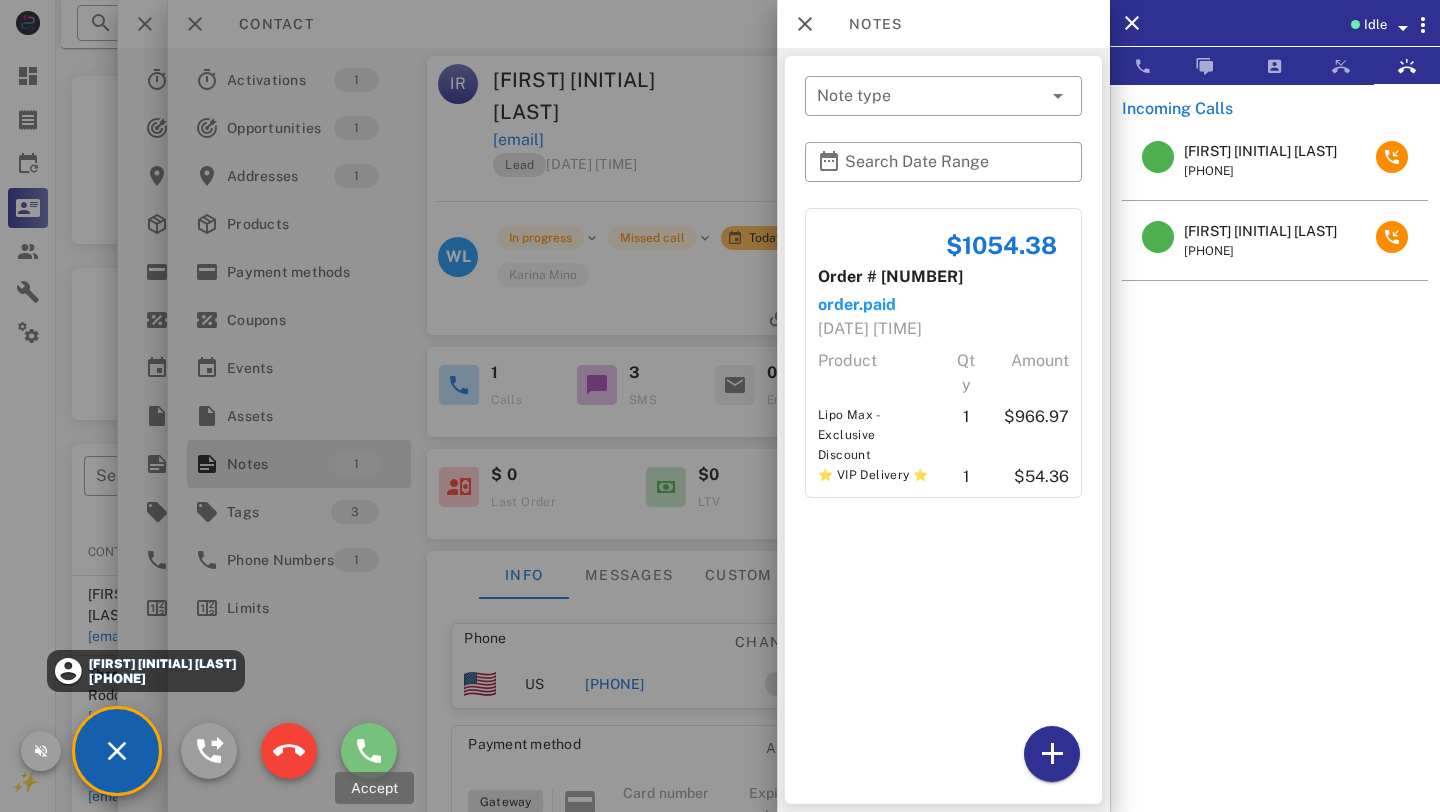 click at bounding box center (369, 751) 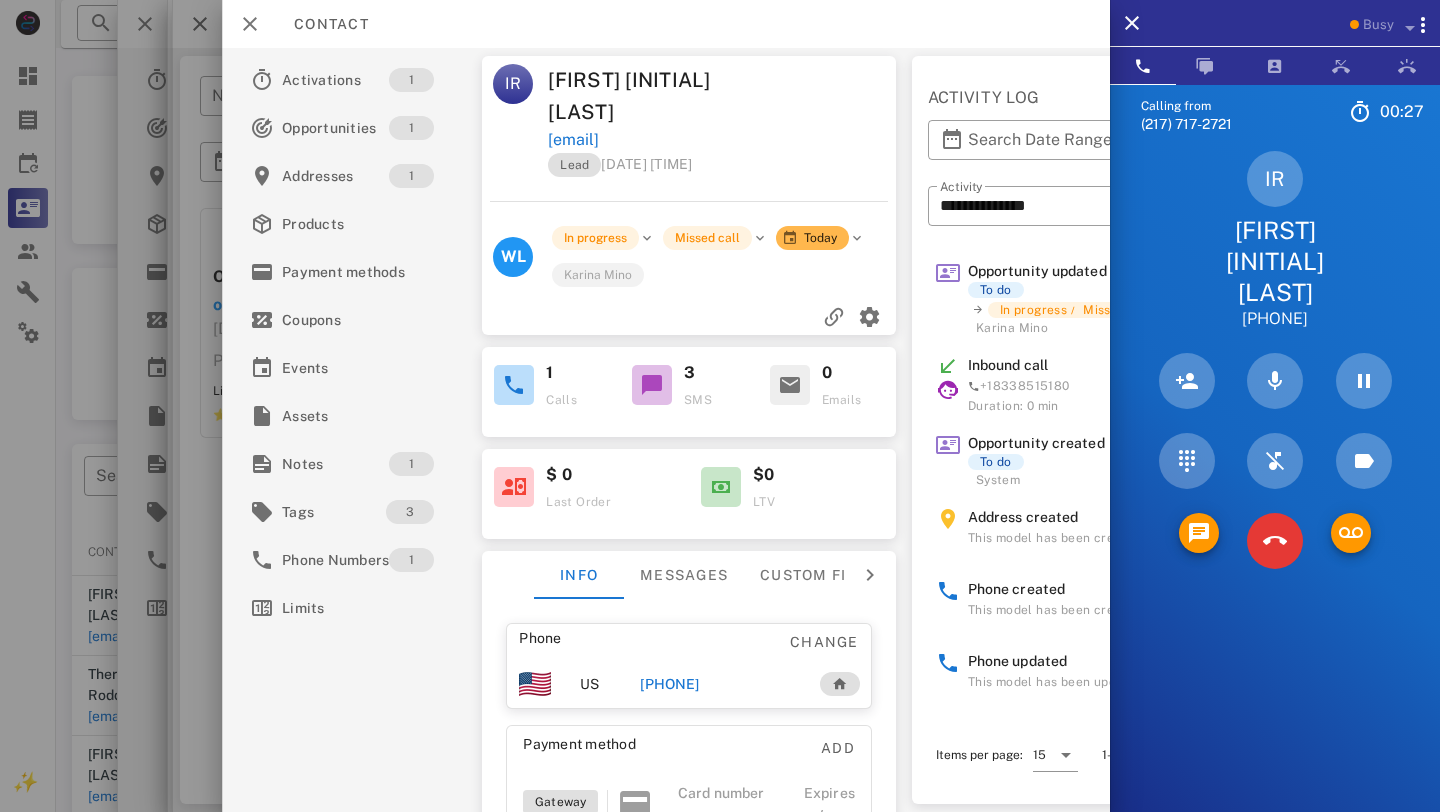 scroll, scrollTop: 190, scrollLeft: 0, axis: vertical 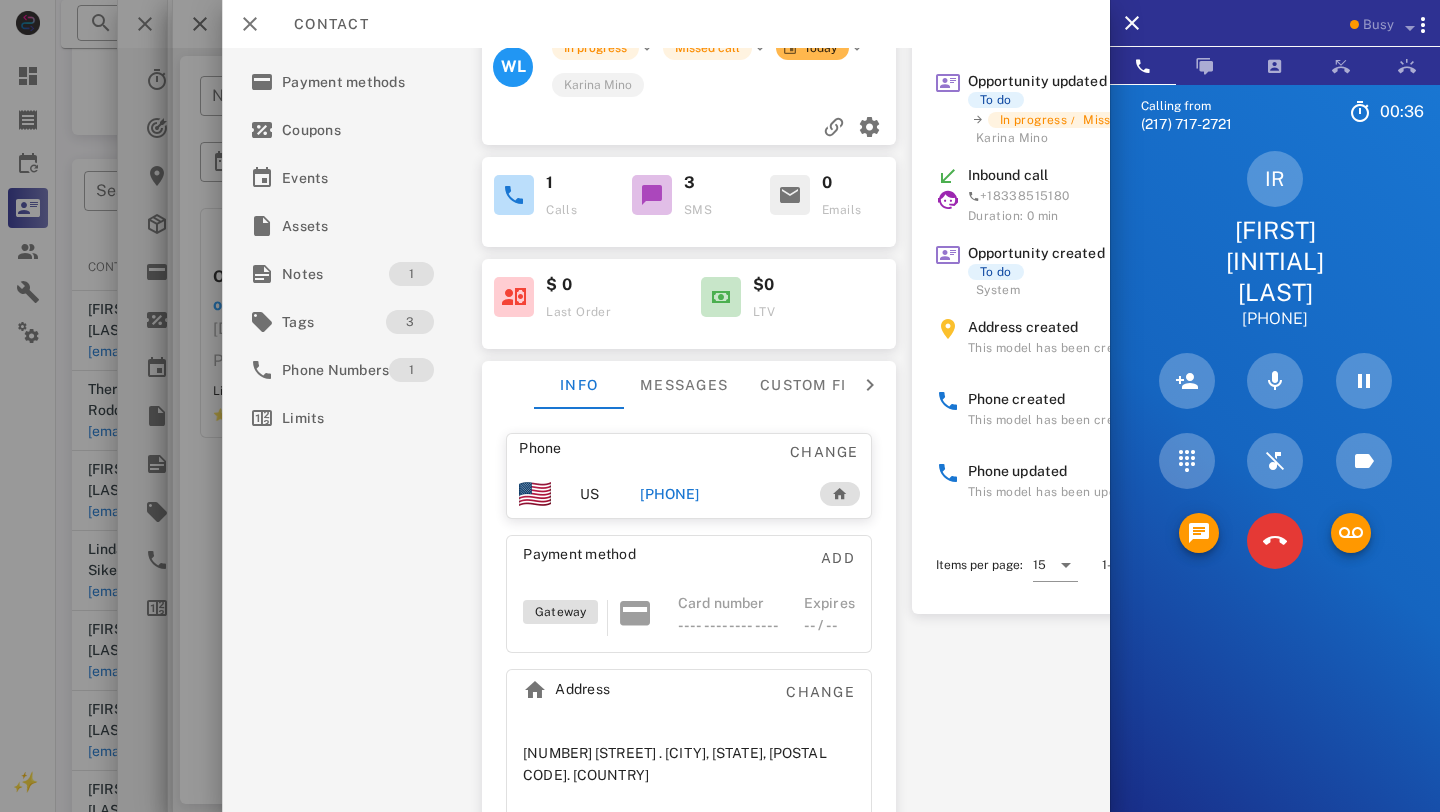 click on "[FIRST] [LAST]  [EMAIL]  Lead   [DATE] [TIME]  WL  In progress   Missed call   Today   [FIRST] [LAST]  1 Calls 3 SMS 0 Emails $ 0 LTV  Info   Messages   Custom fields   Phone   Change   [COUNTRY]   [PHONE]   Payment method   Add  Gateway  Card number  ---- ---- ---- ----  Expires  -- / --  Address   Change   [NUMBER] [STREET] .
[CITY], [STATE], [POSTAL CODE].
[COUNTRY]" at bounding box center [689, 240] 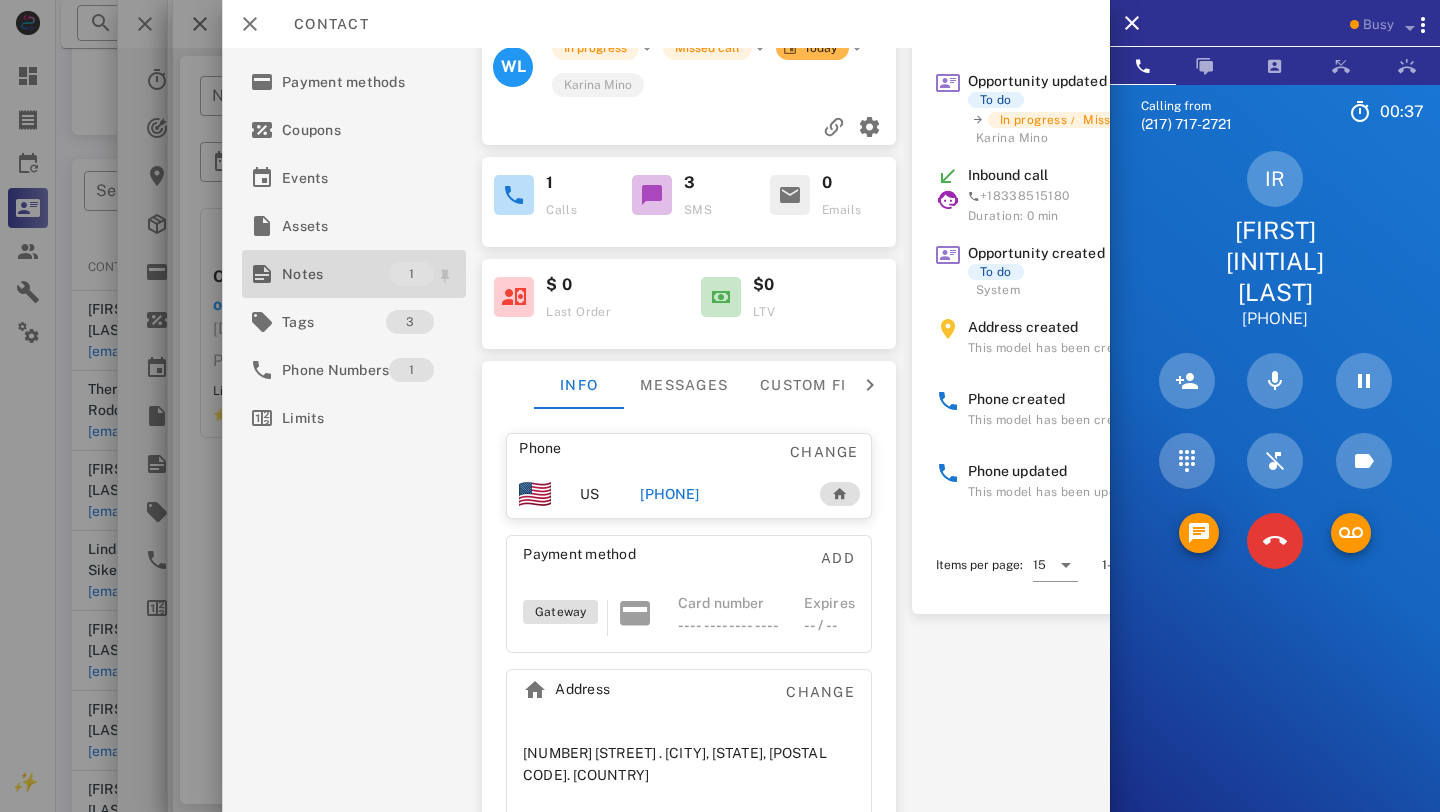 click on "Notes" at bounding box center [335, 274] 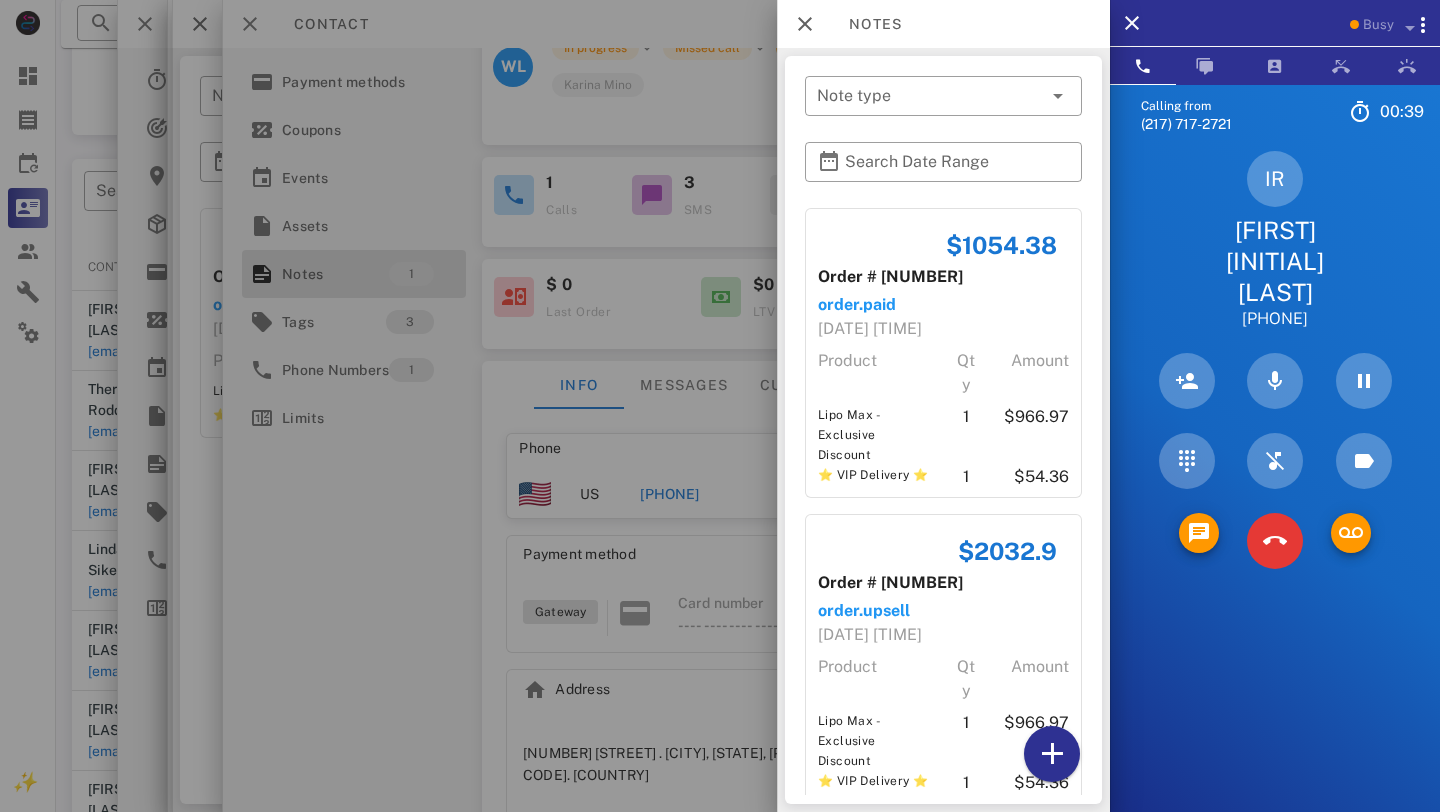 scroll, scrollTop: 57, scrollLeft: 0, axis: vertical 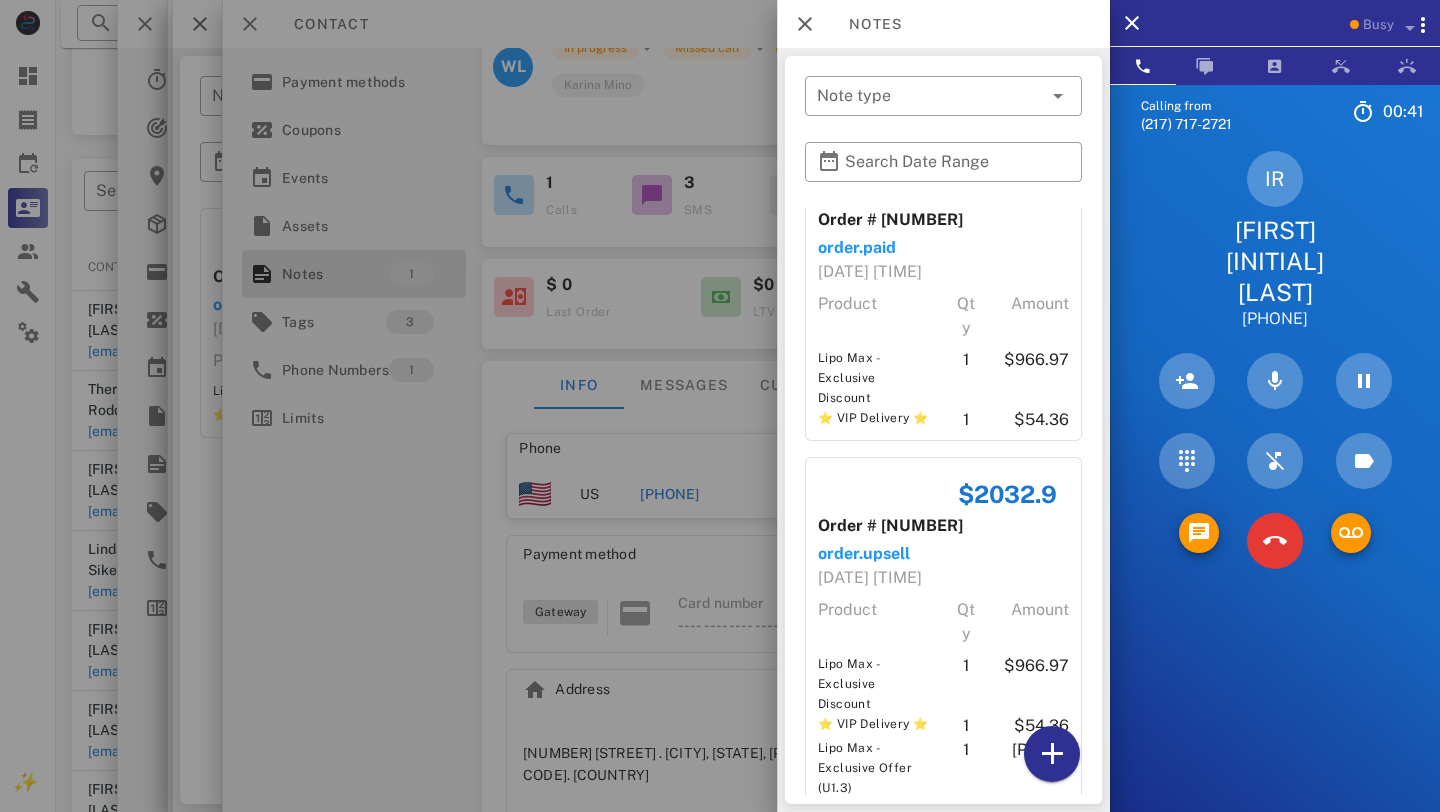click at bounding box center (720, 406) 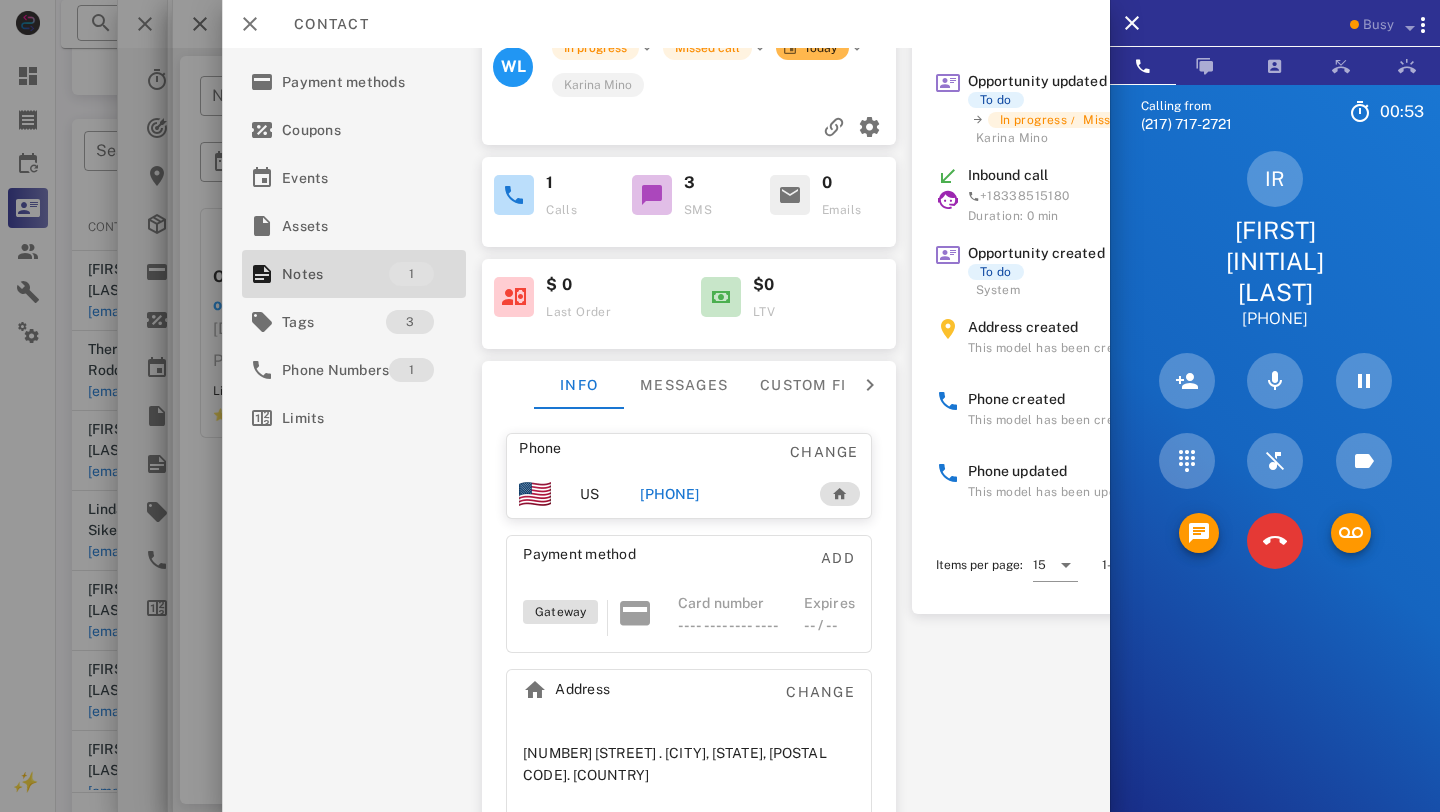 scroll, scrollTop: 326, scrollLeft: 0, axis: vertical 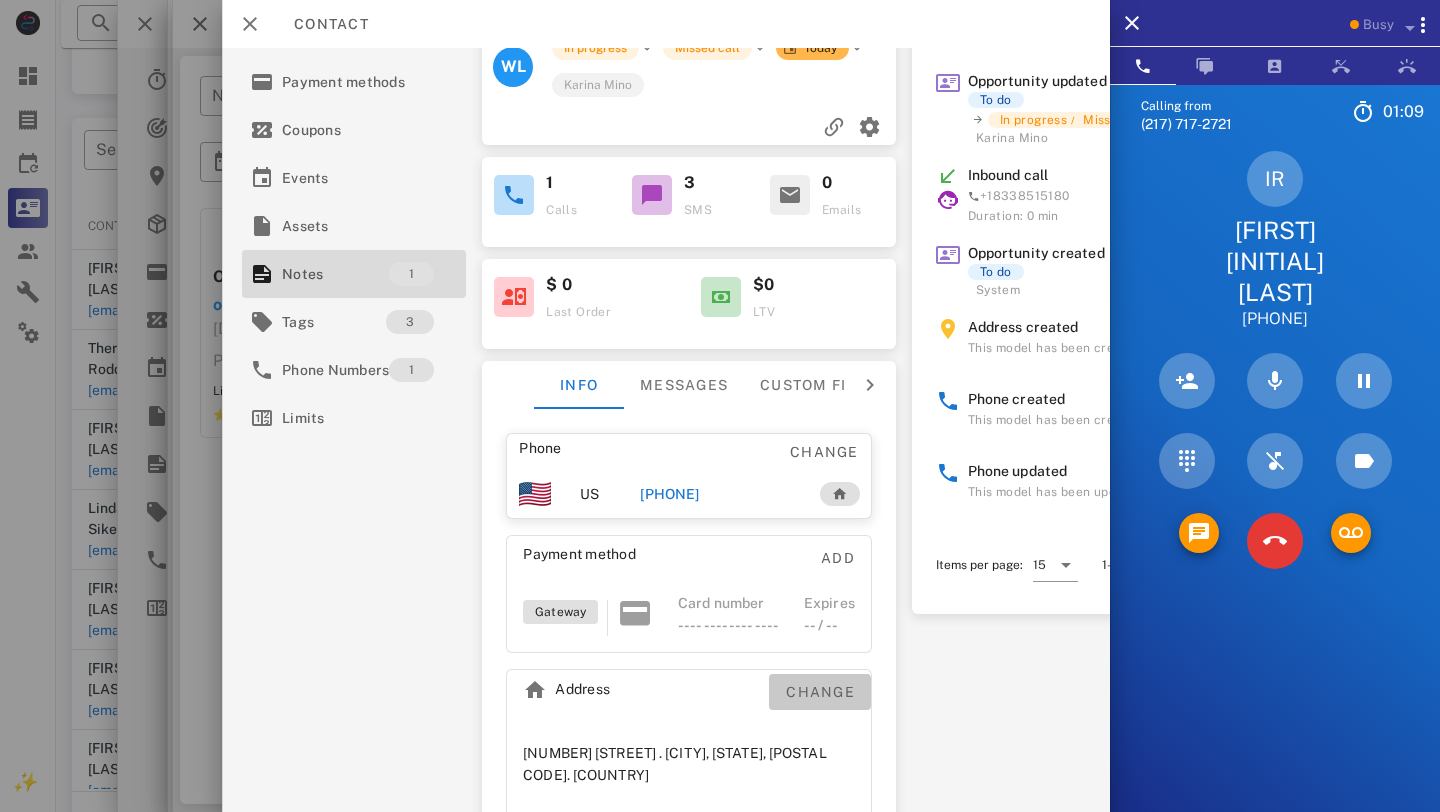 click on "Change" at bounding box center (820, 692) 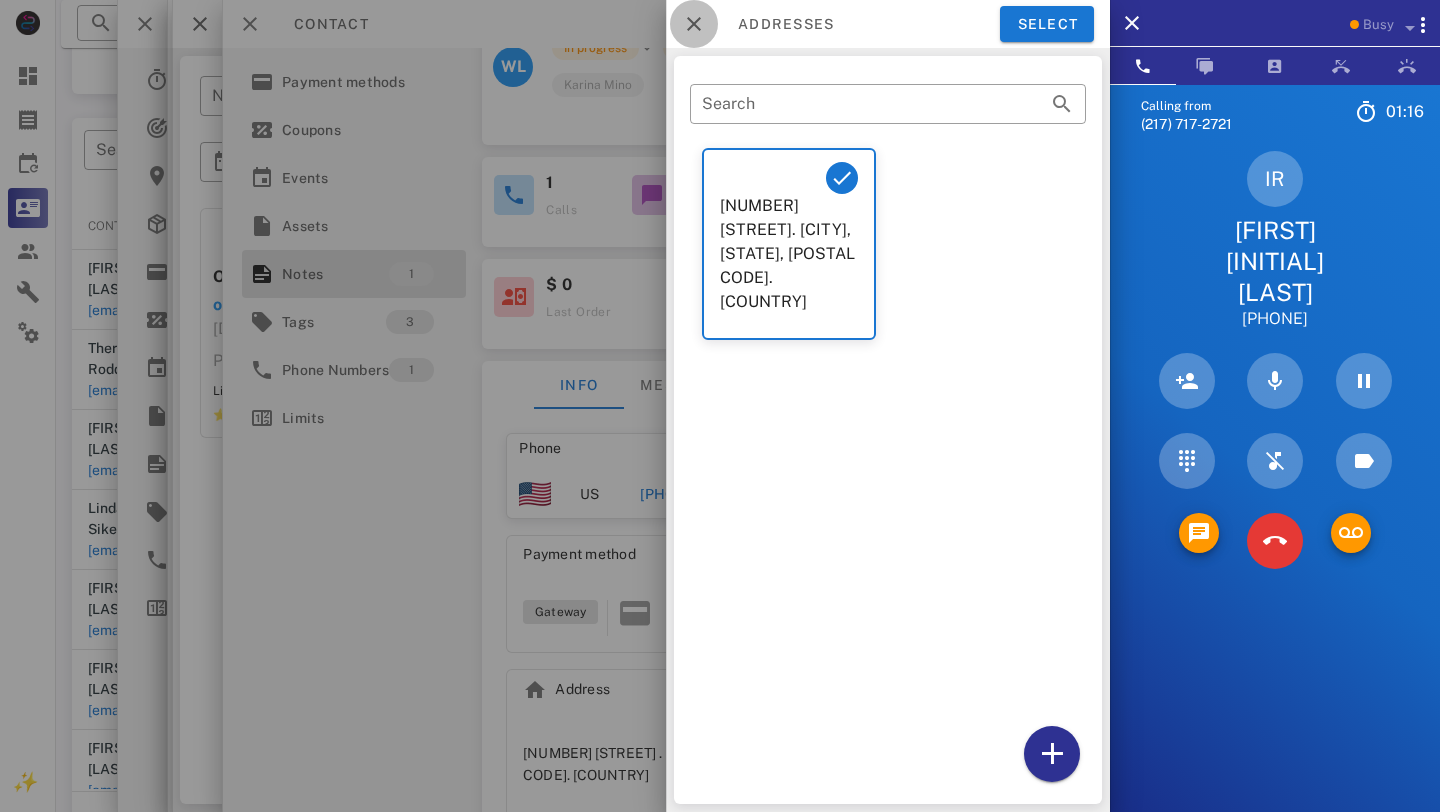 click at bounding box center (694, 24) 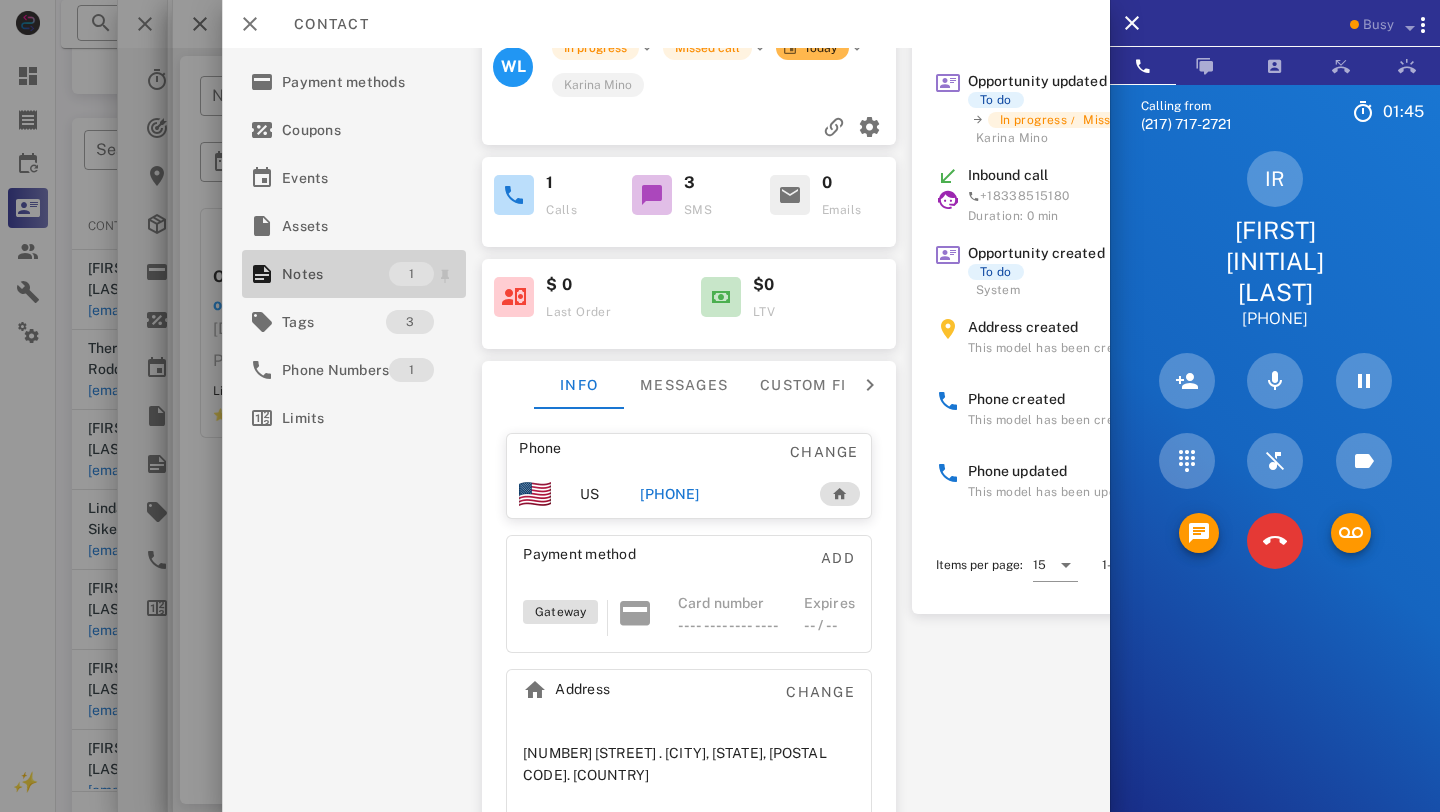 click on "Notes" at bounding box center [335, 274] 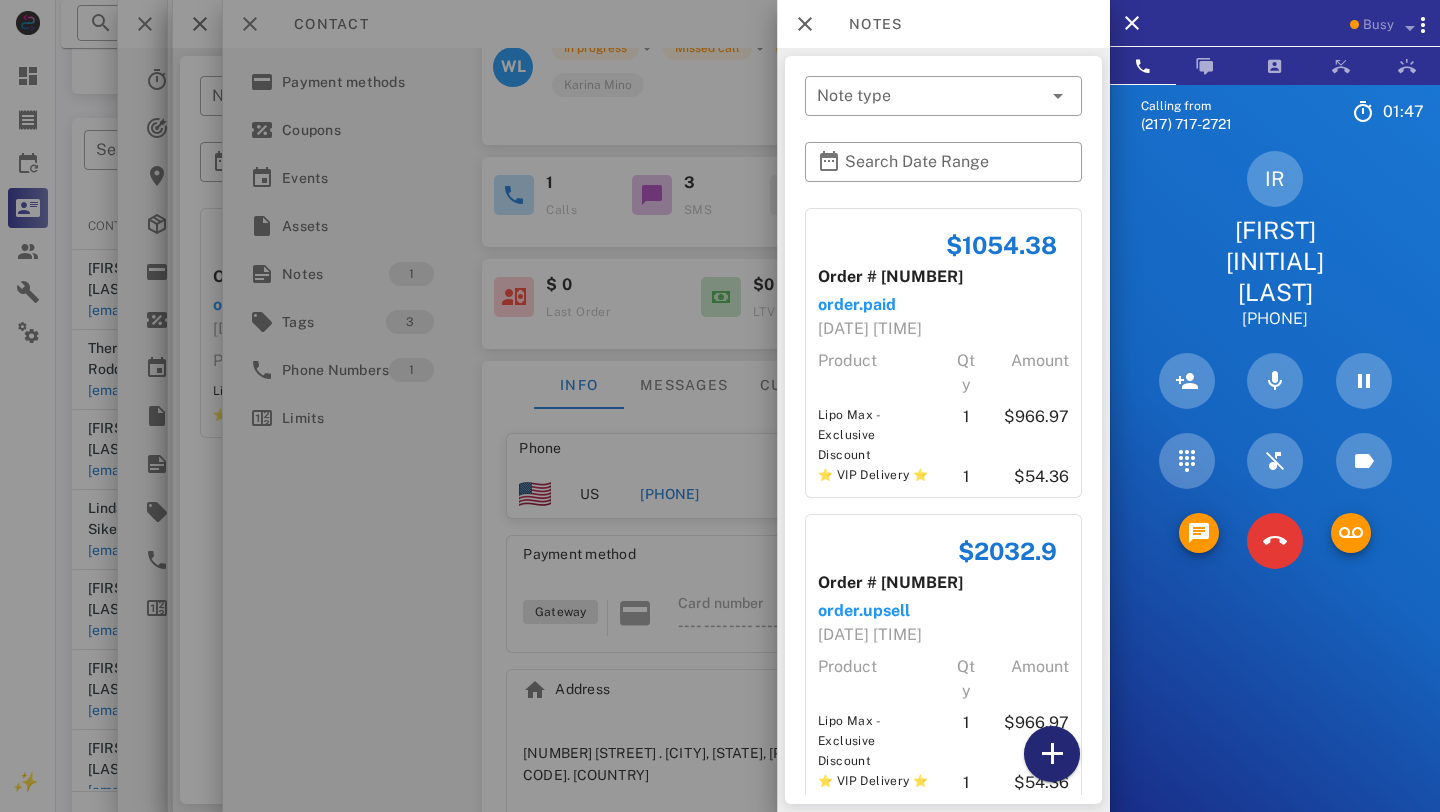 click at bounding box center [1052, 754] 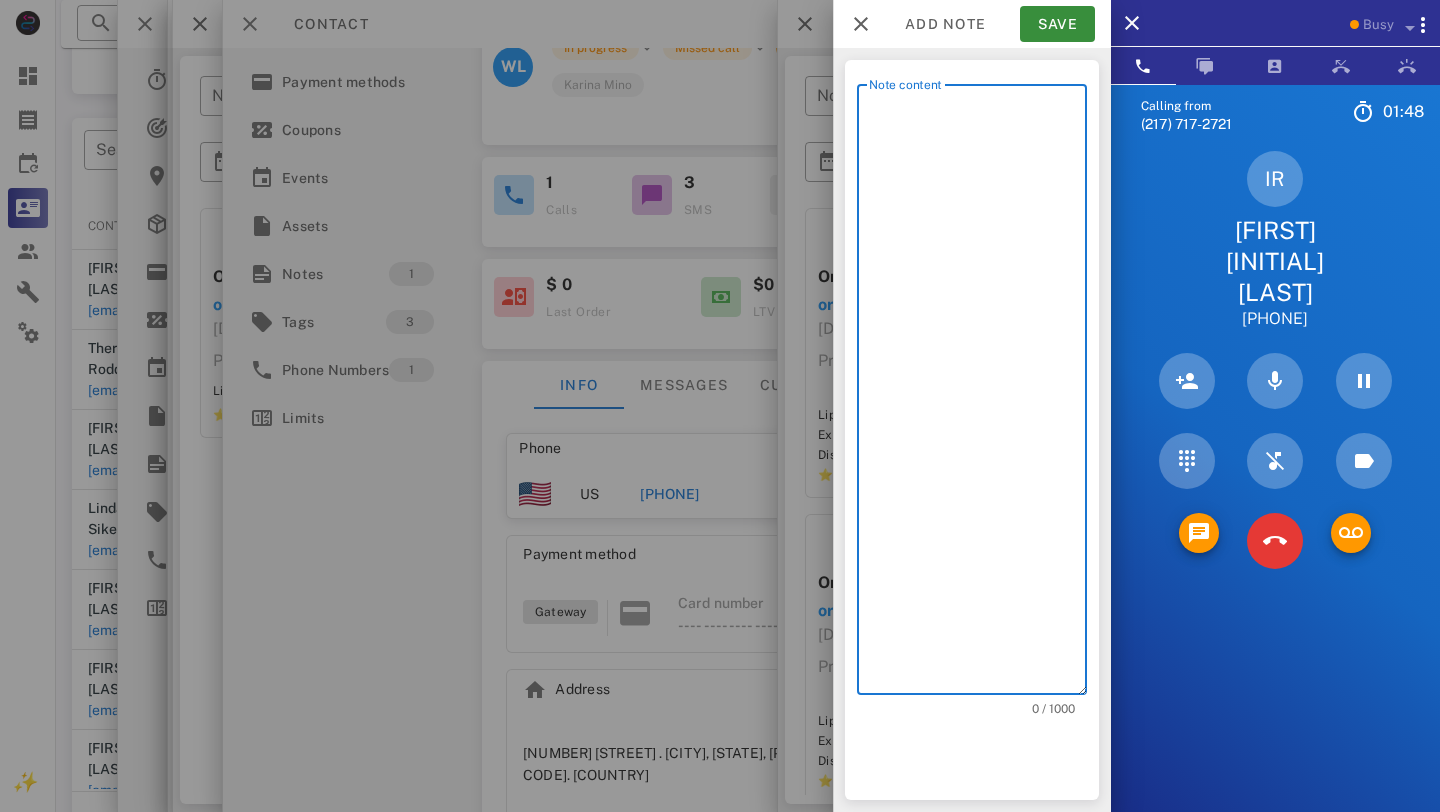 click on "Note content" at bounding box center (978, 394) 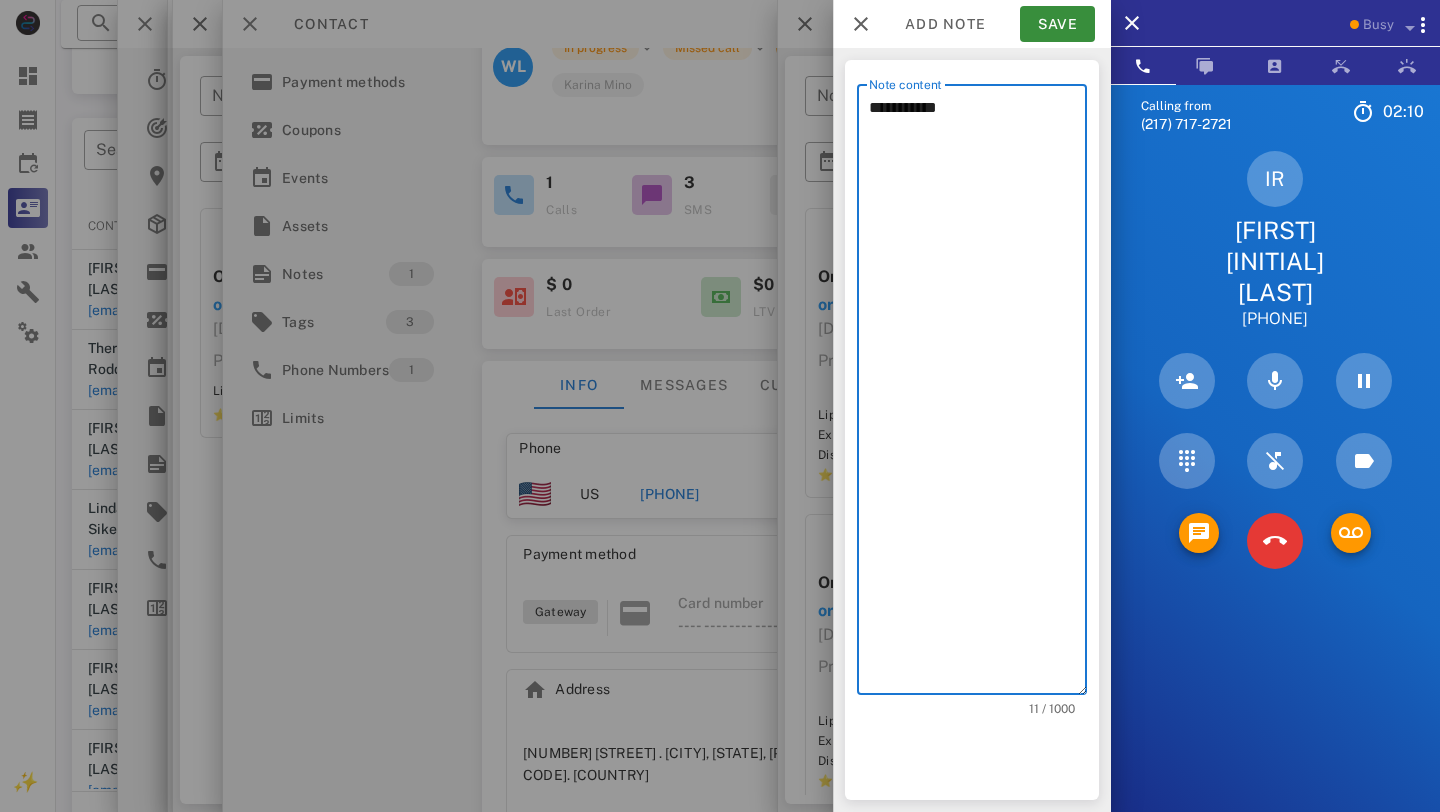 click on "**********" at bounding box center (978, 394) 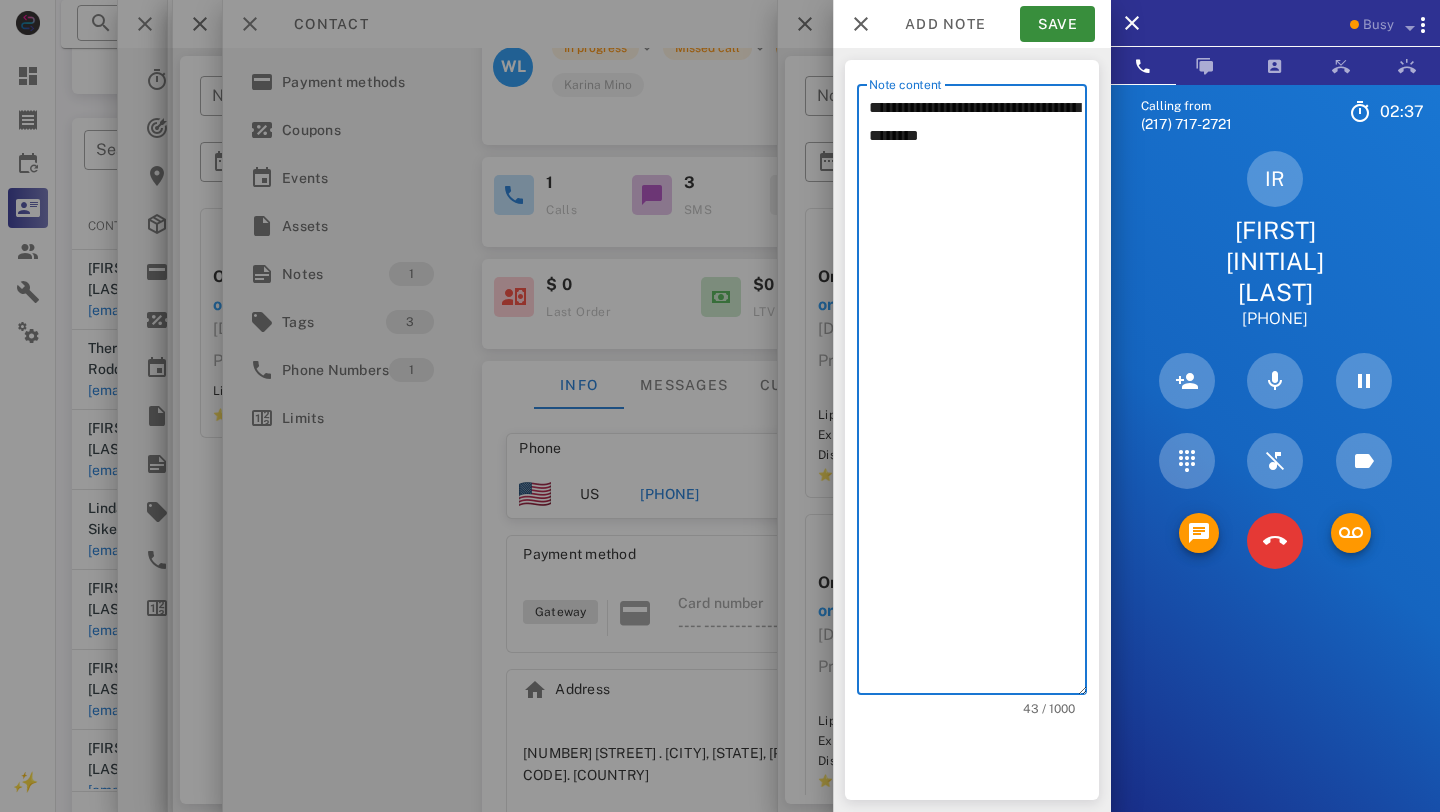 click on "**********" at bounding box center [978, 394] 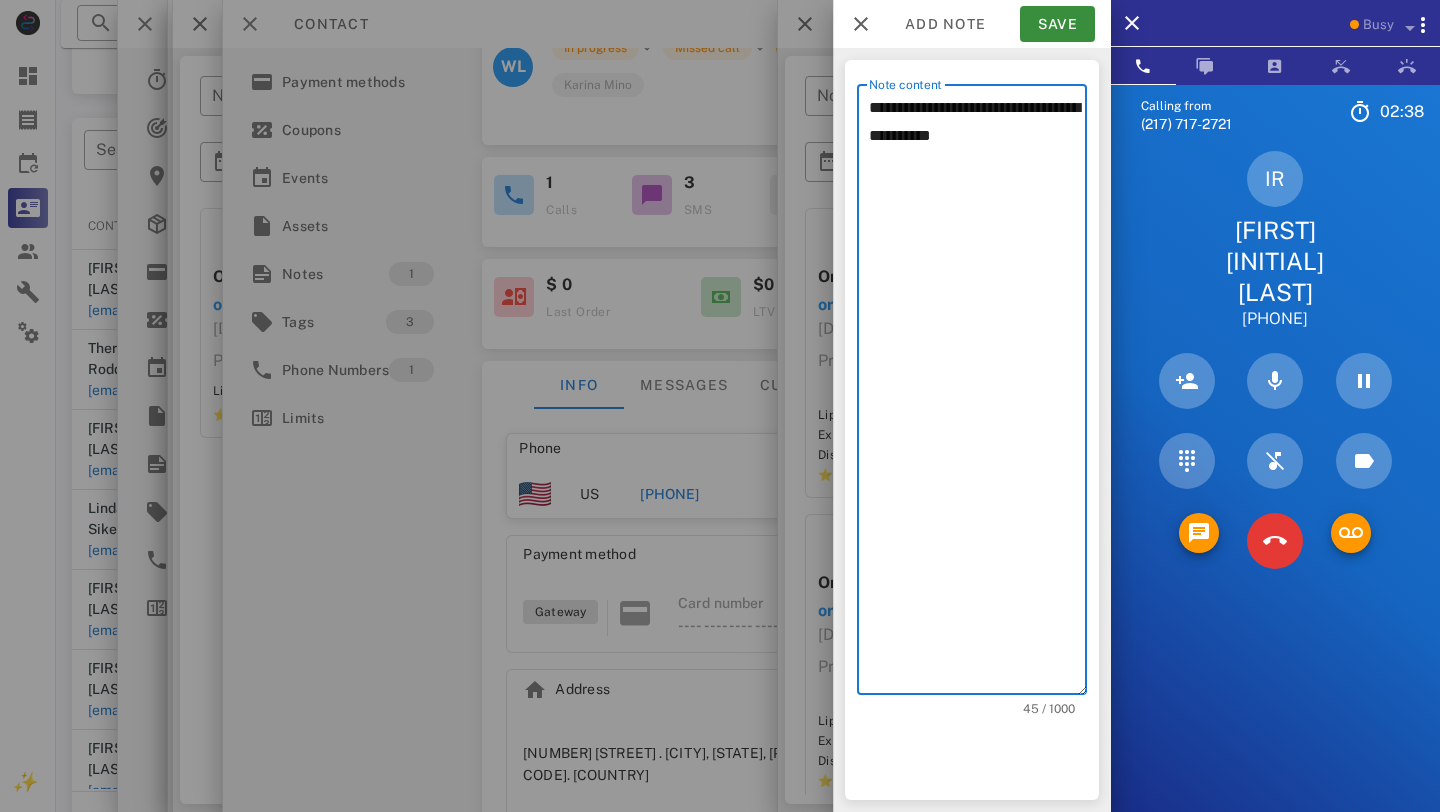 paste on "*
*********" 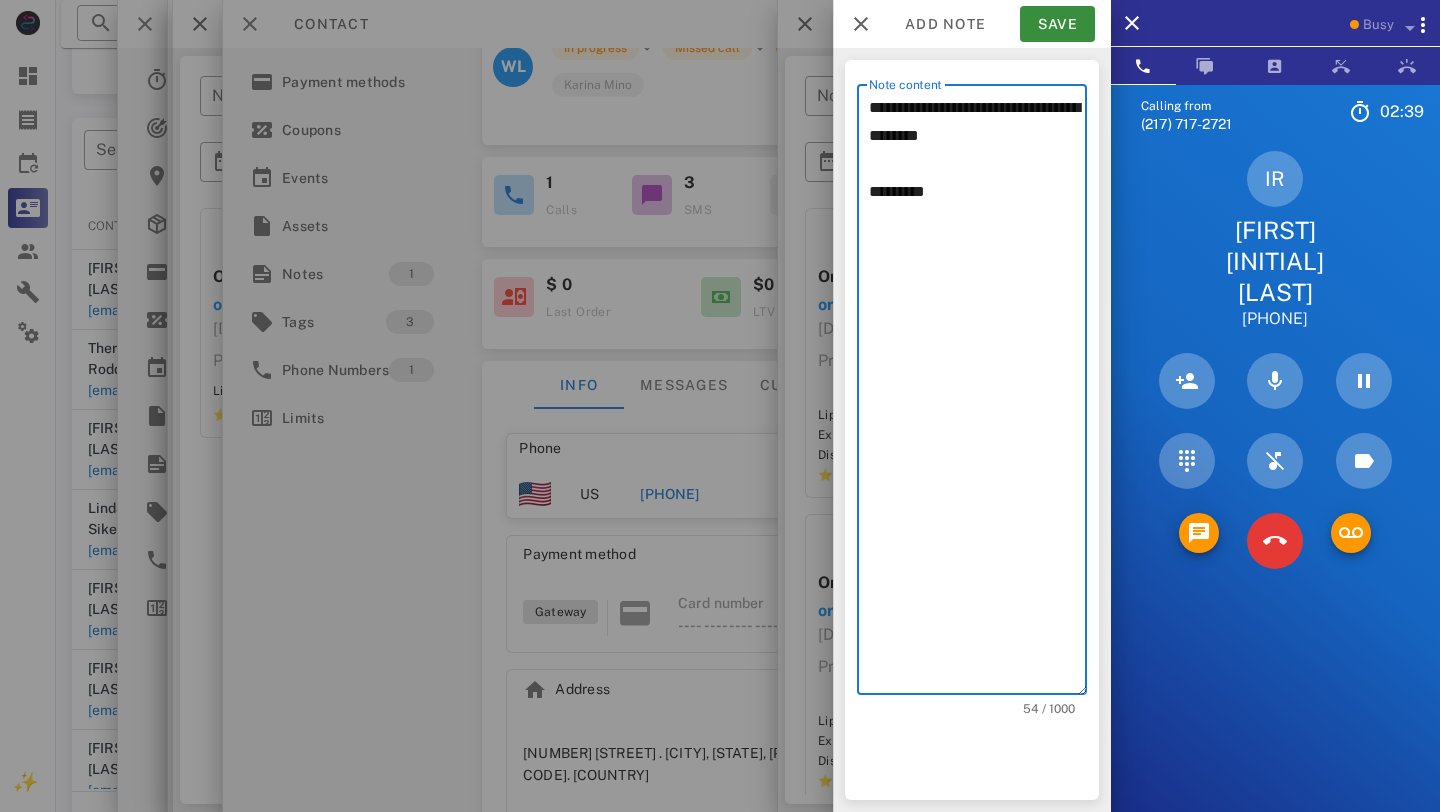 click on "**********" at bounding box center (978, 394) 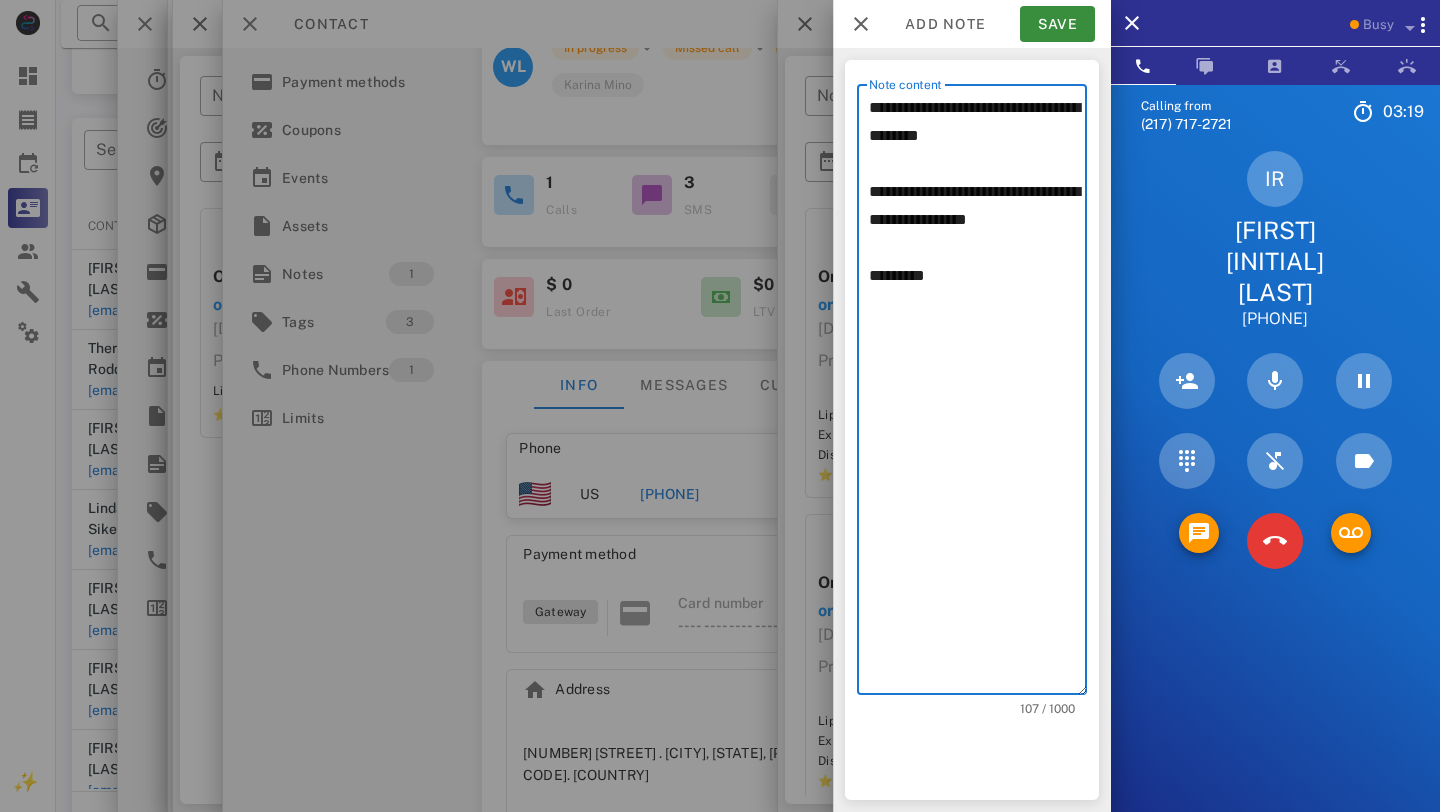 click on "**********" at bounding box center [978, 394] 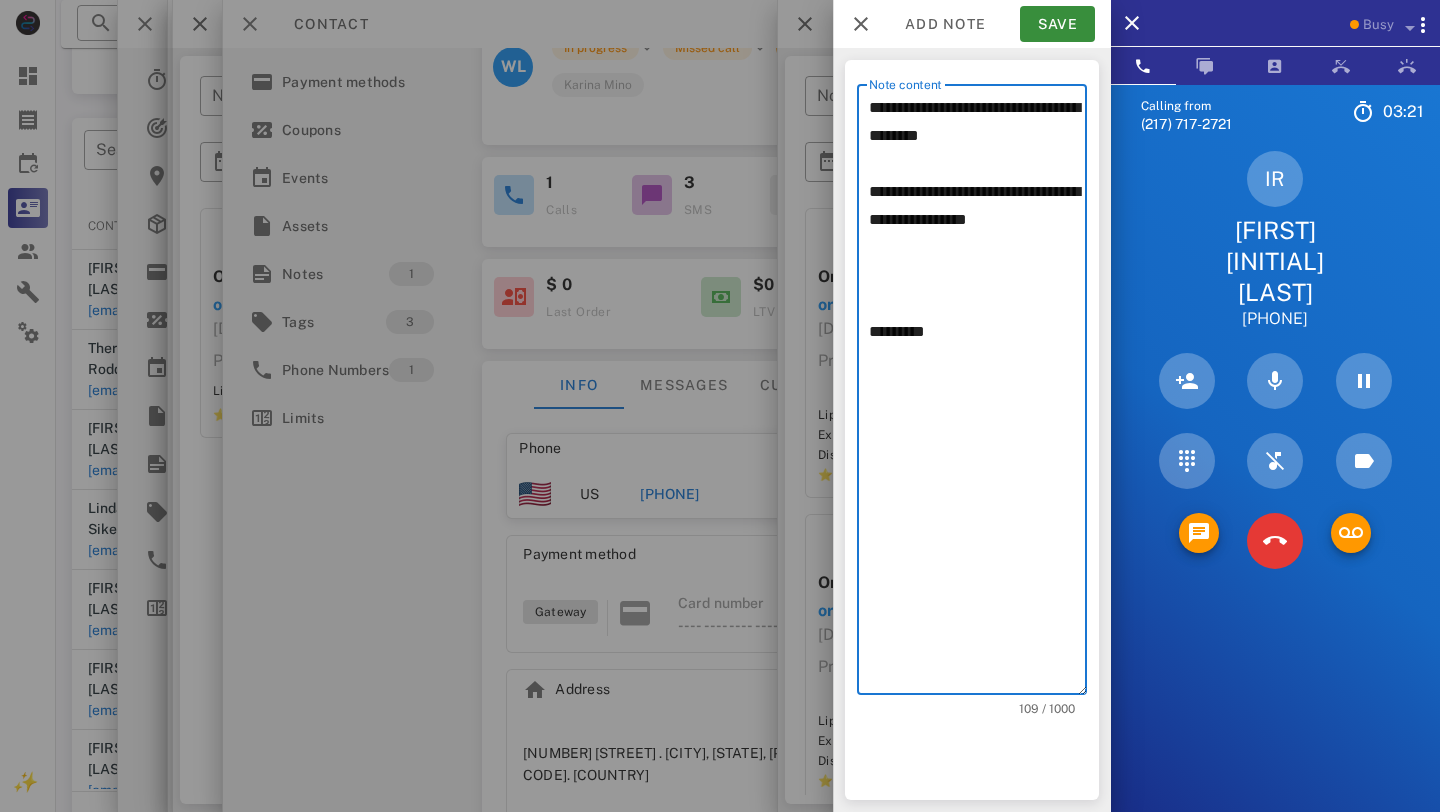 click on "**********" at bounding box center [978, 394] 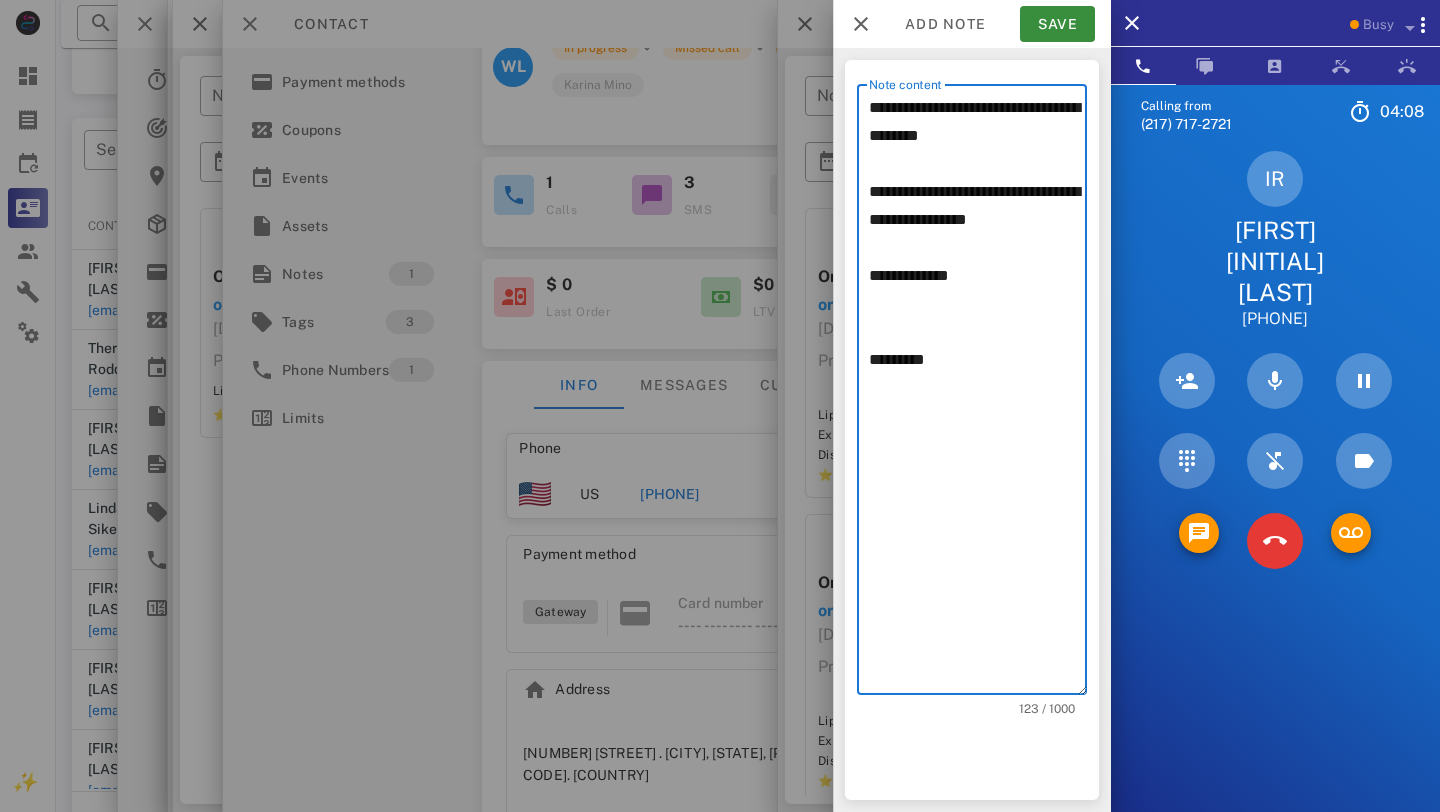 click on "**********" at bounding box center (978, 394) 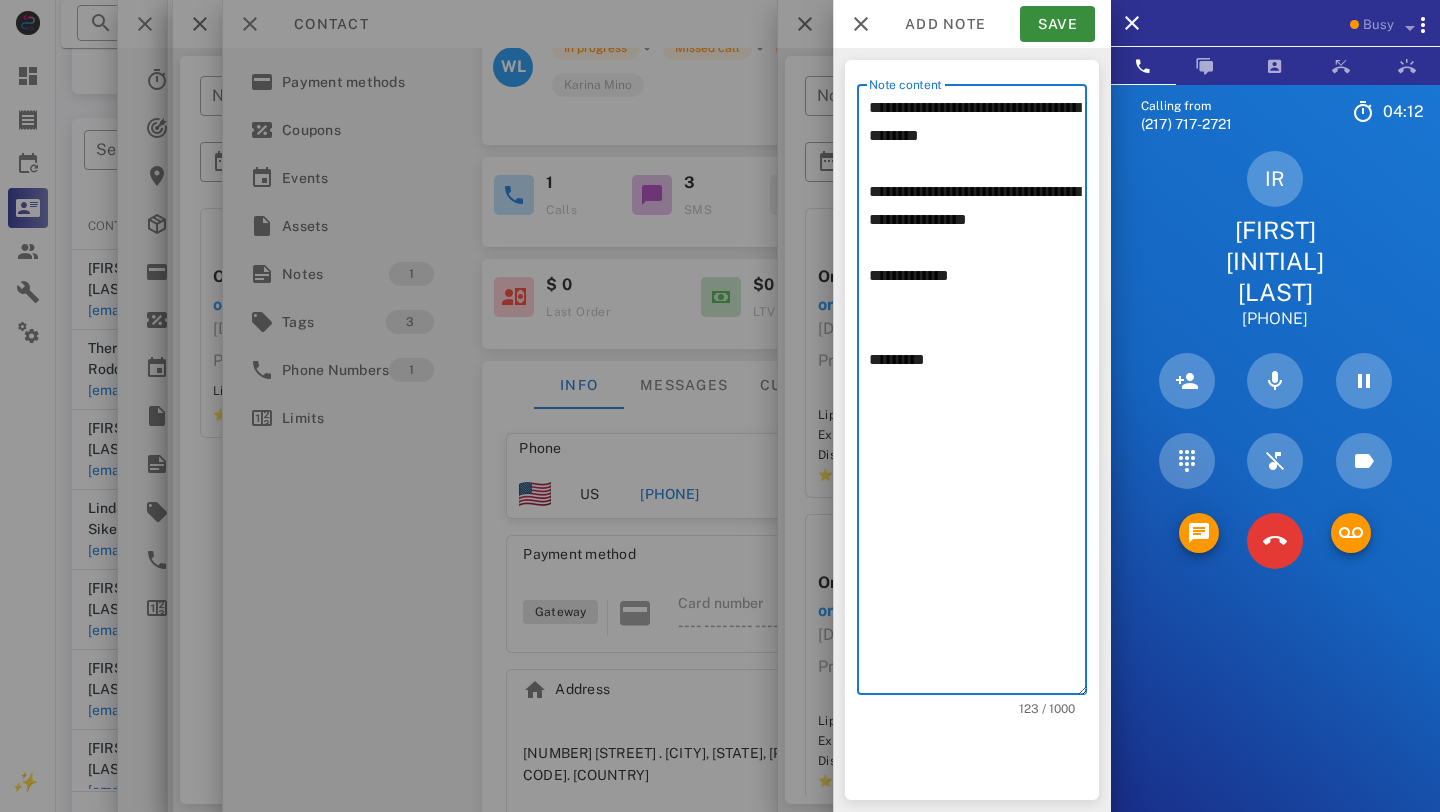 click on "**********" at bounding box center [978, 394] 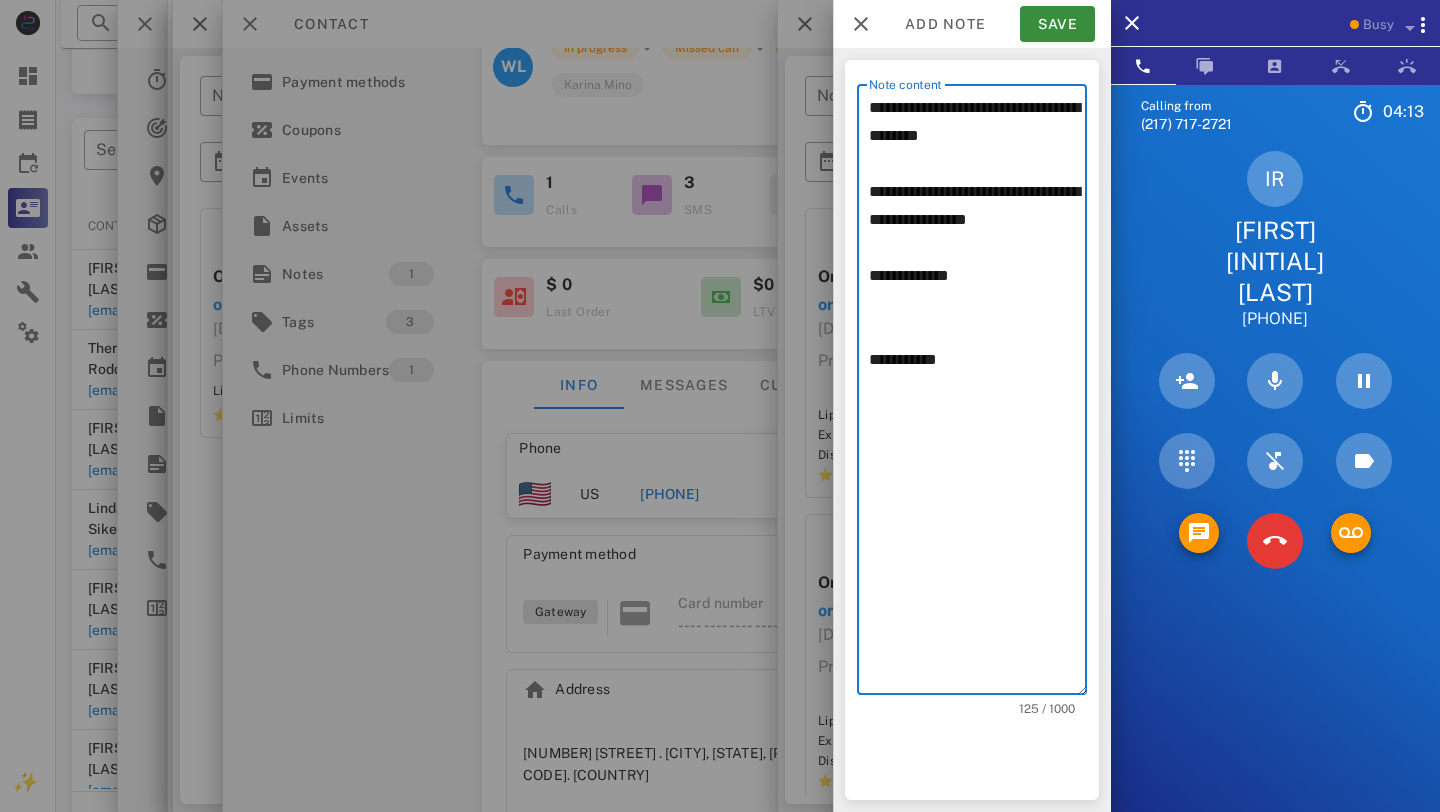 paste on "*********" 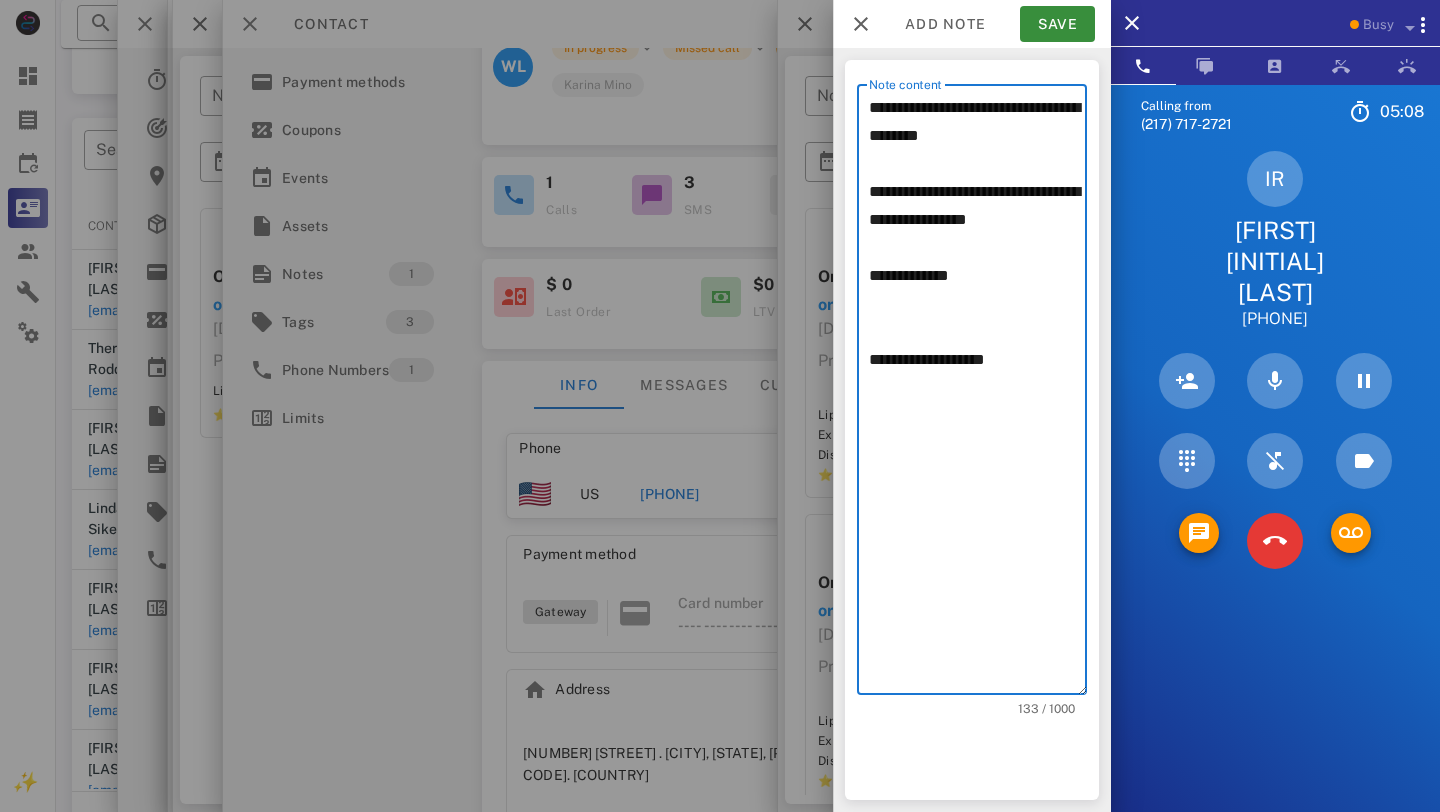 click on "**********" at bounding box center [978, 394] 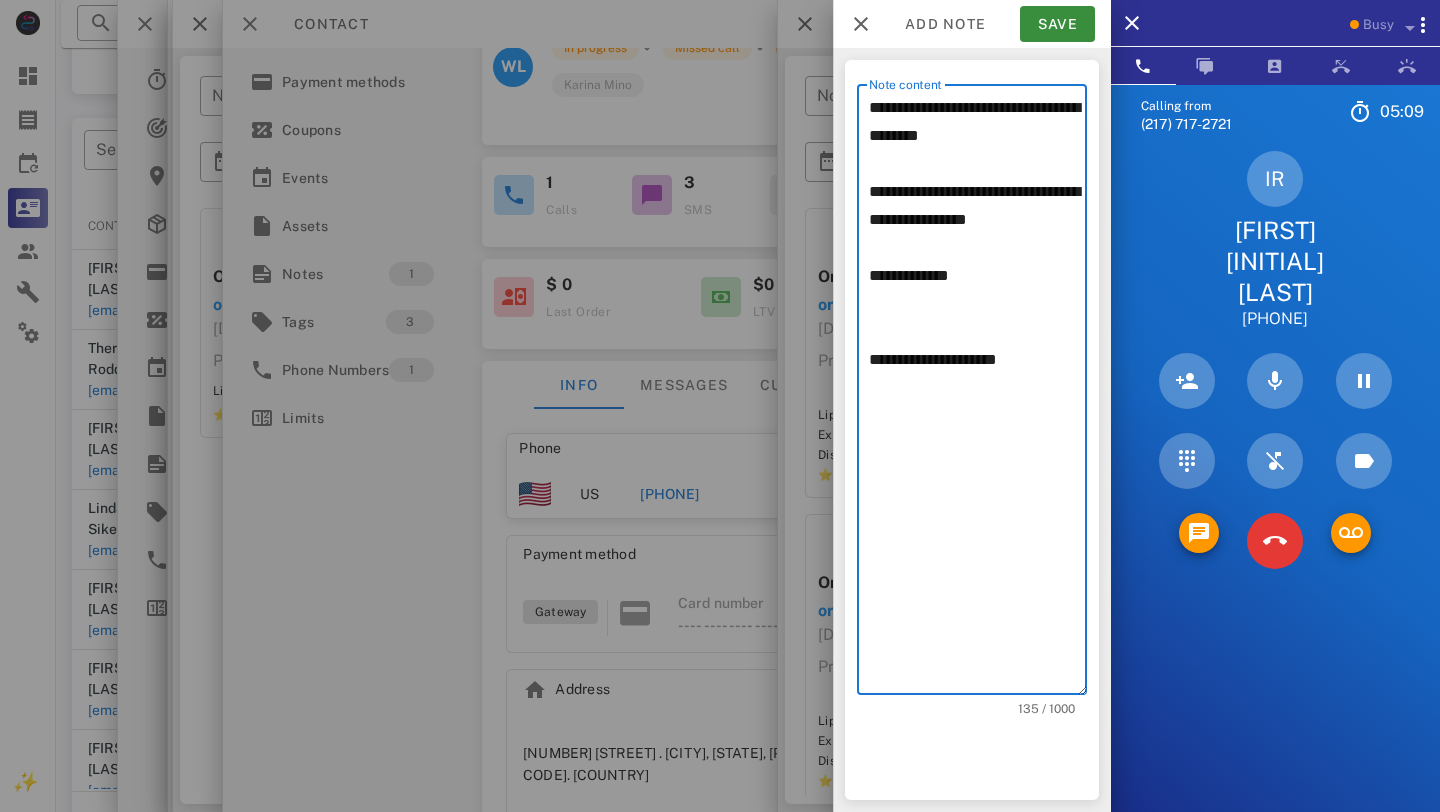 paste on "**********" 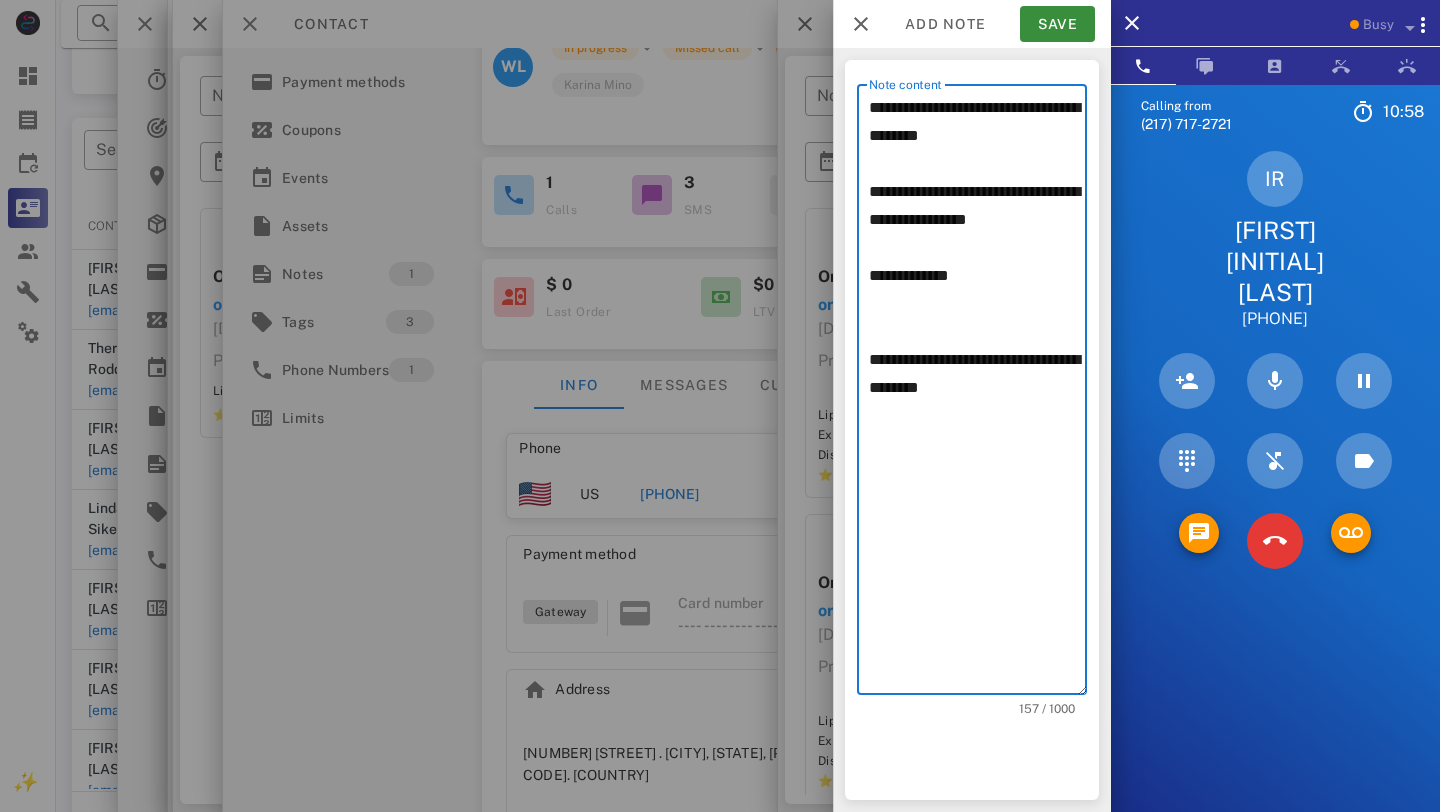 type on "**********" 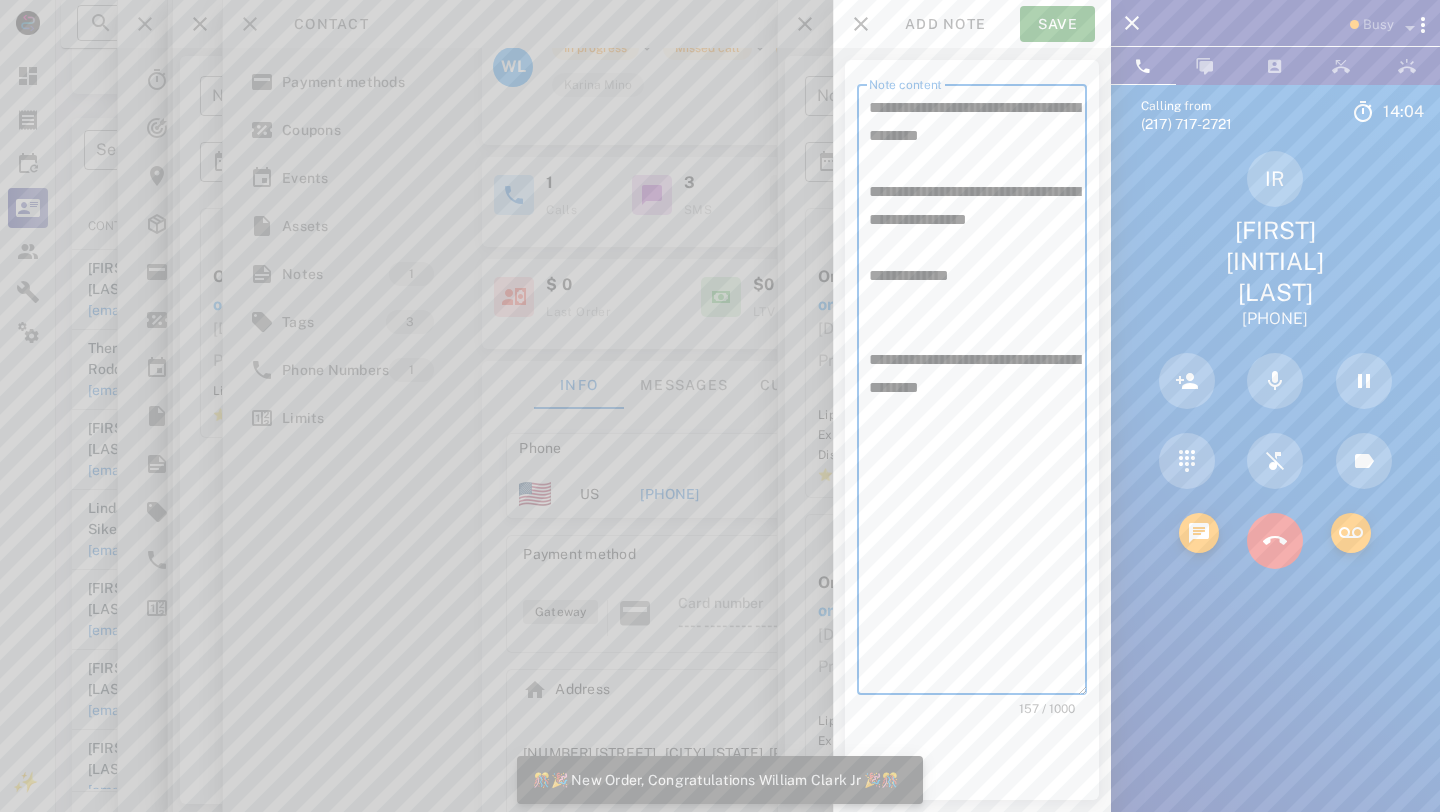 drag, startPoint x: 1019, startPoint y: 390, endPoint x: 809, endPoint y: 363, distance: 211.7286 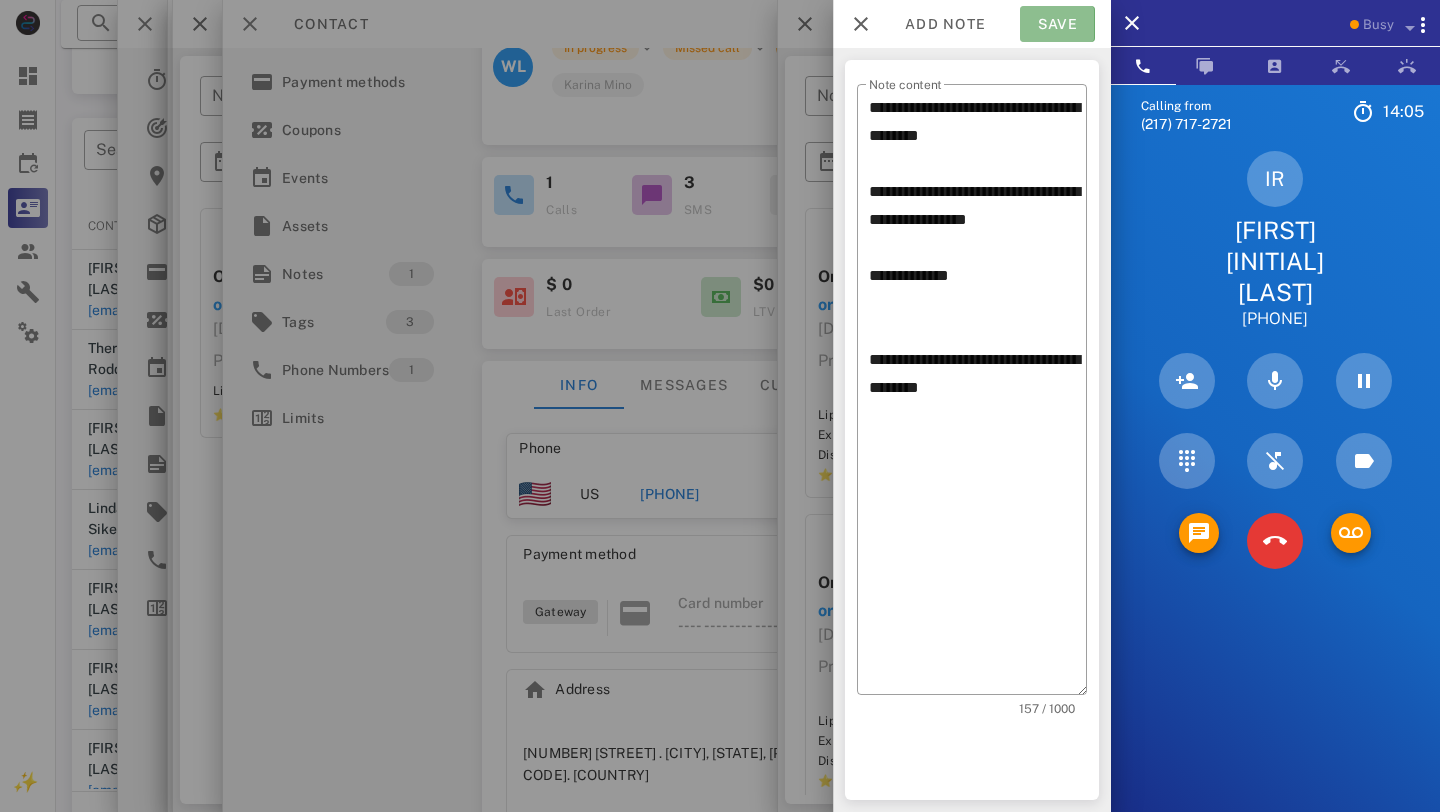 click on "Save" at bounding box center [1057, 24] 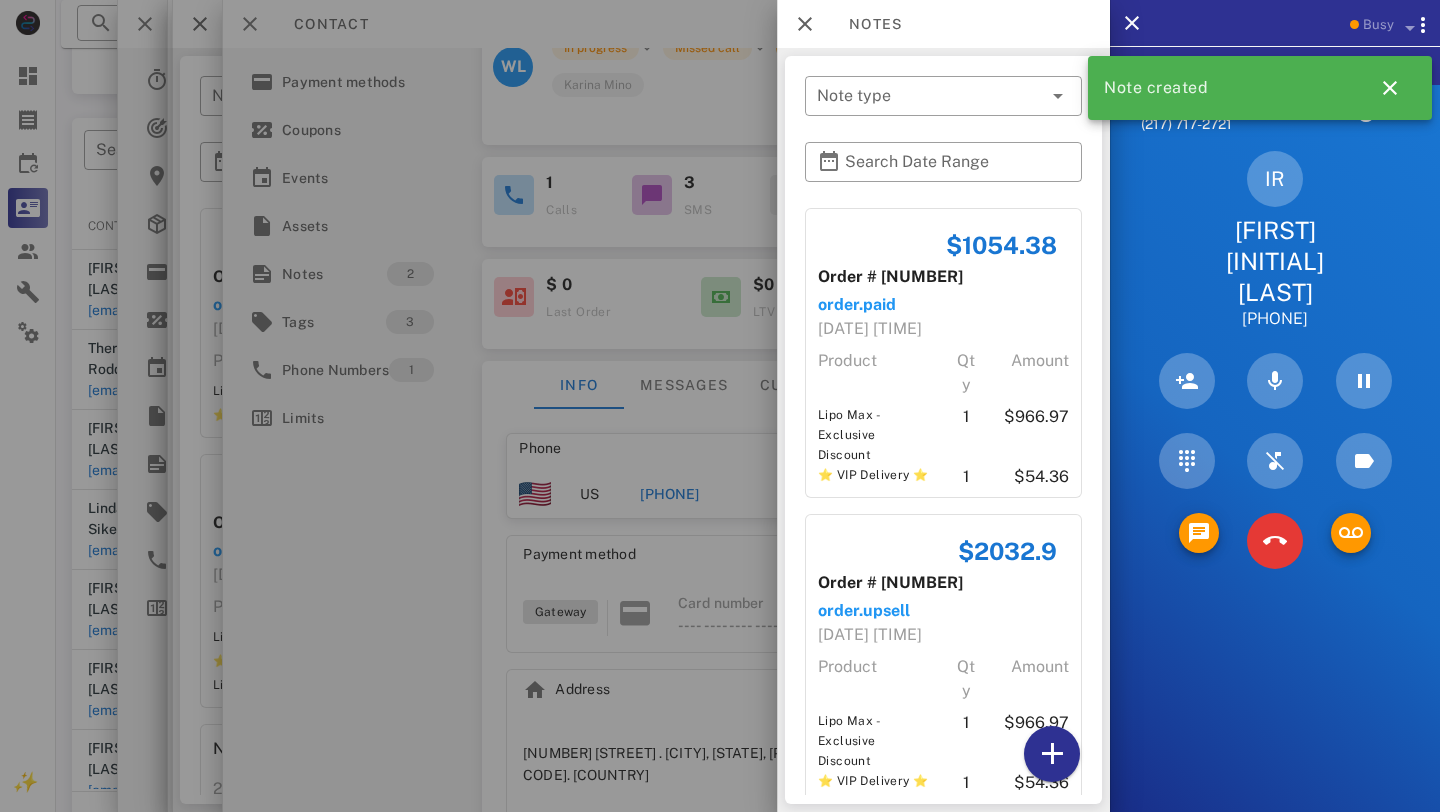 scroll, scrollTop: 319, scrollLeft: 0, axis: vertical 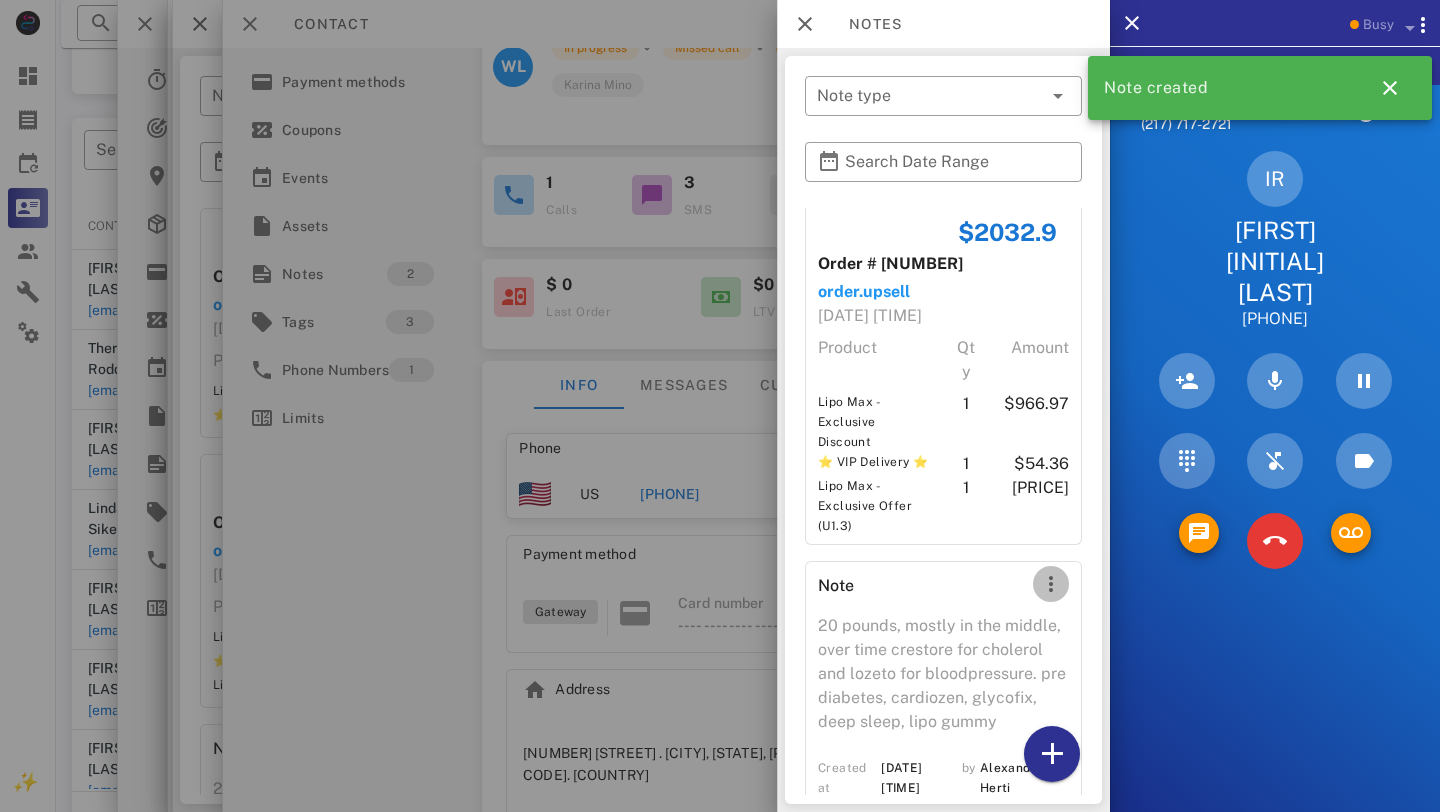 click at bounding box center (1051, 584) 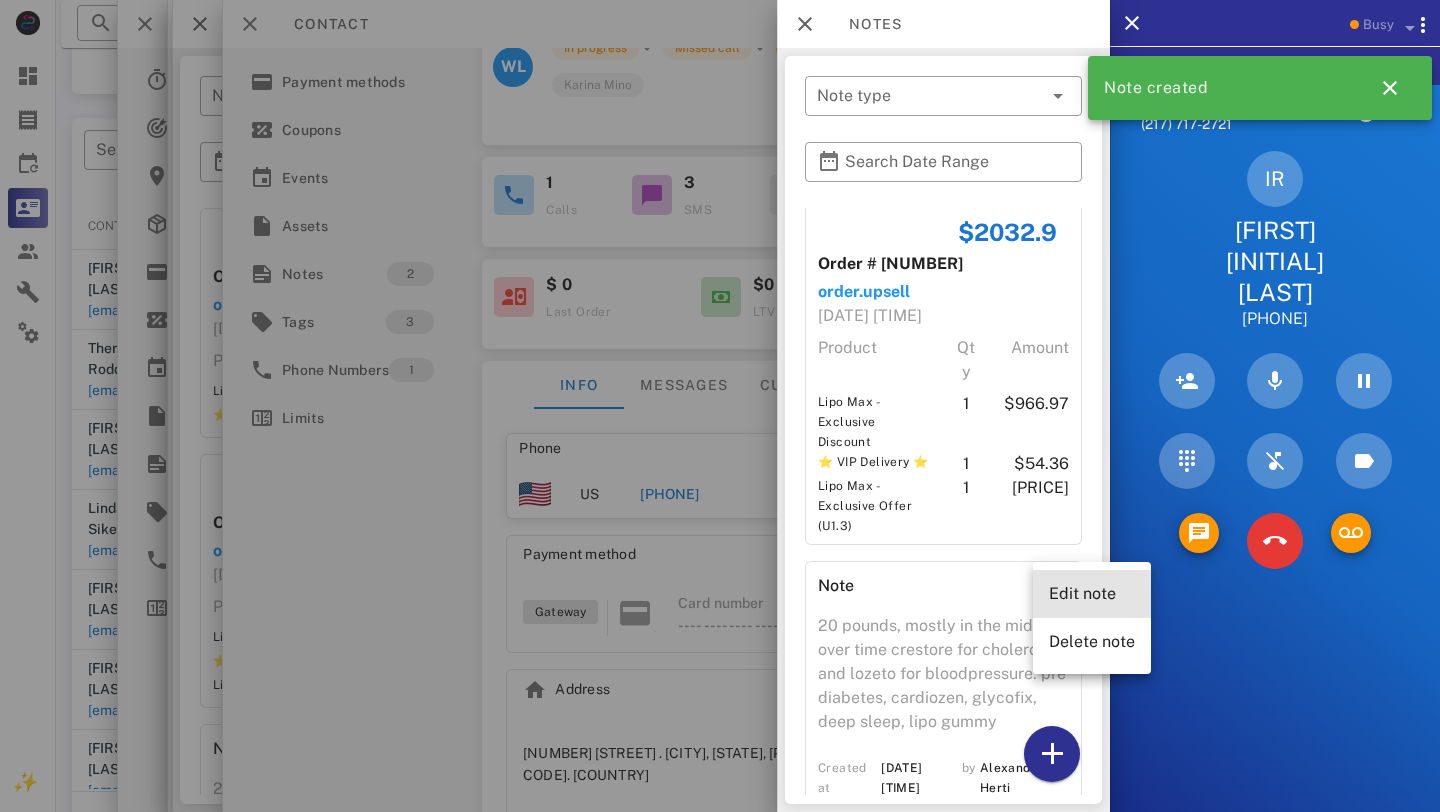click on "Edit note" at bounding box center (1092, 594) 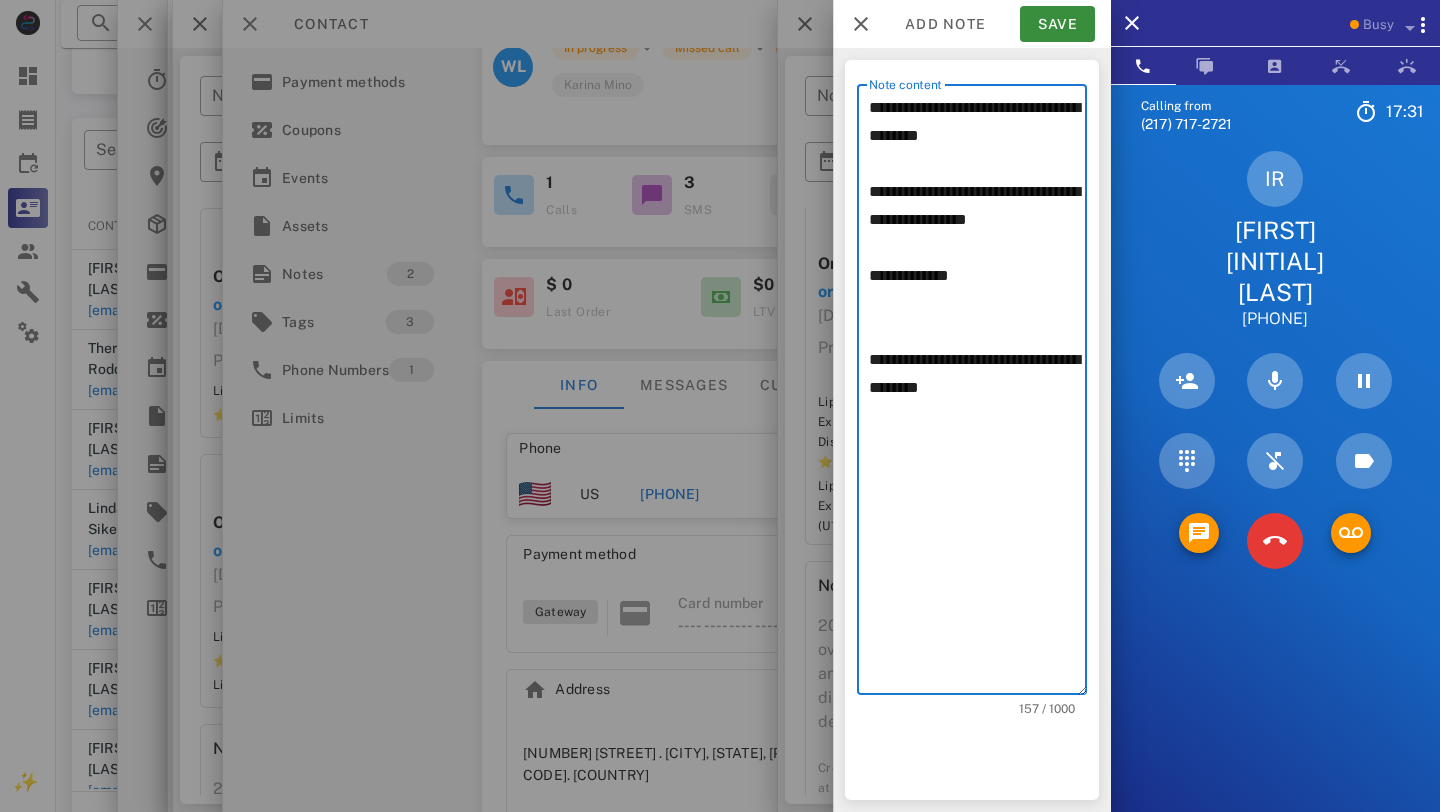 drag, startPoint x: 1031, startPoint y: 391, endPoint x: 837, endPoint y: 348, distance: 198.70833 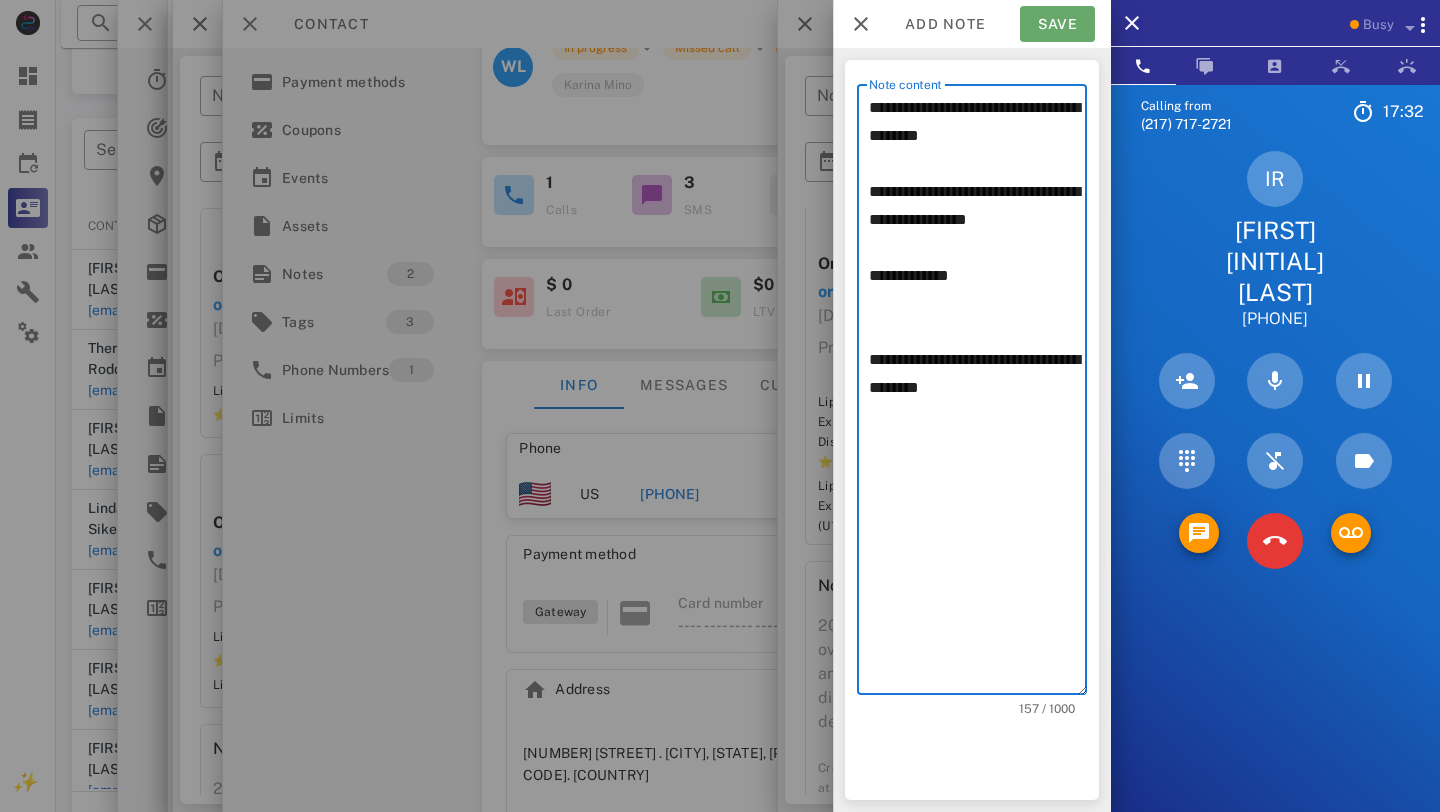 click on "Save" at bounding box center (1057, 24) 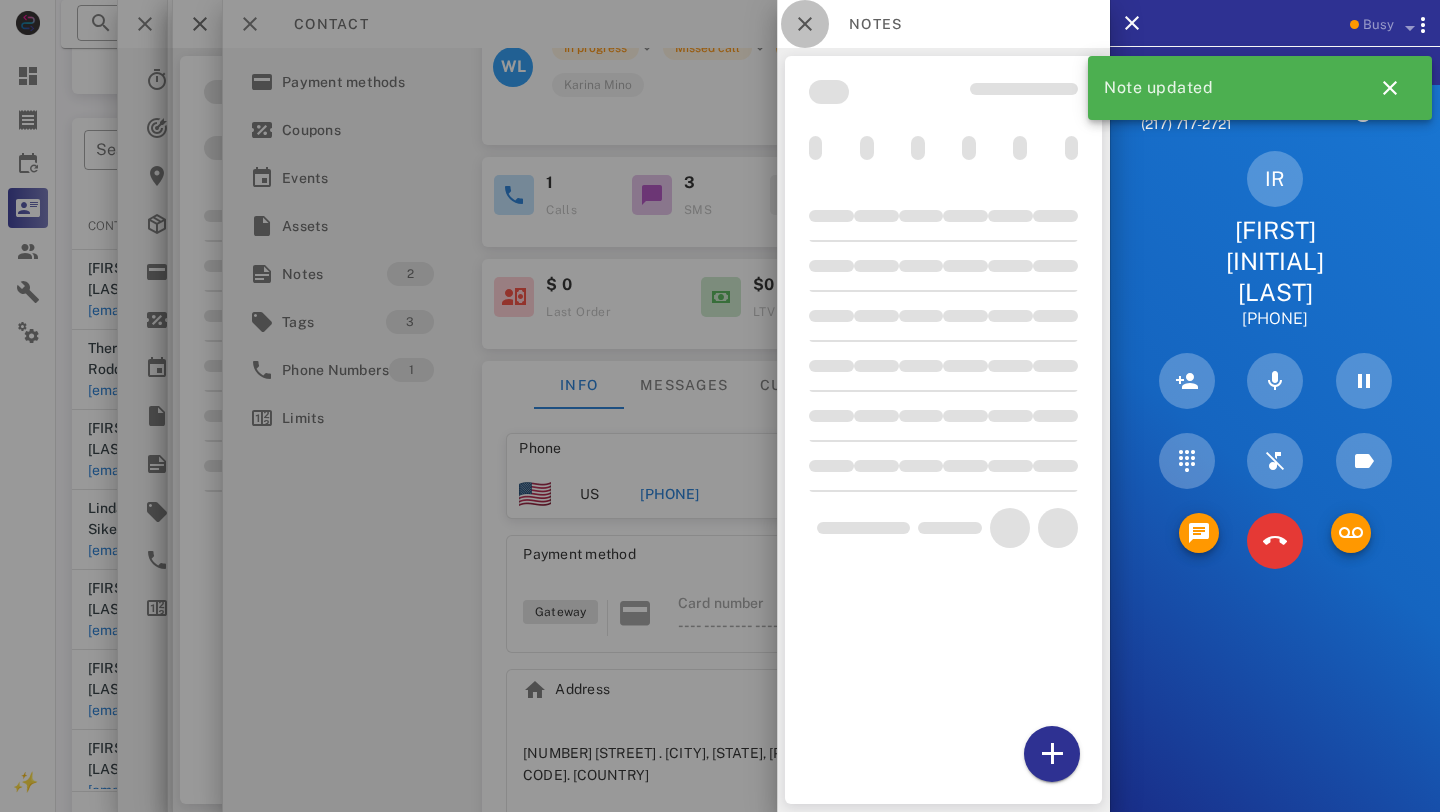 click at bounding box center (805, 24) 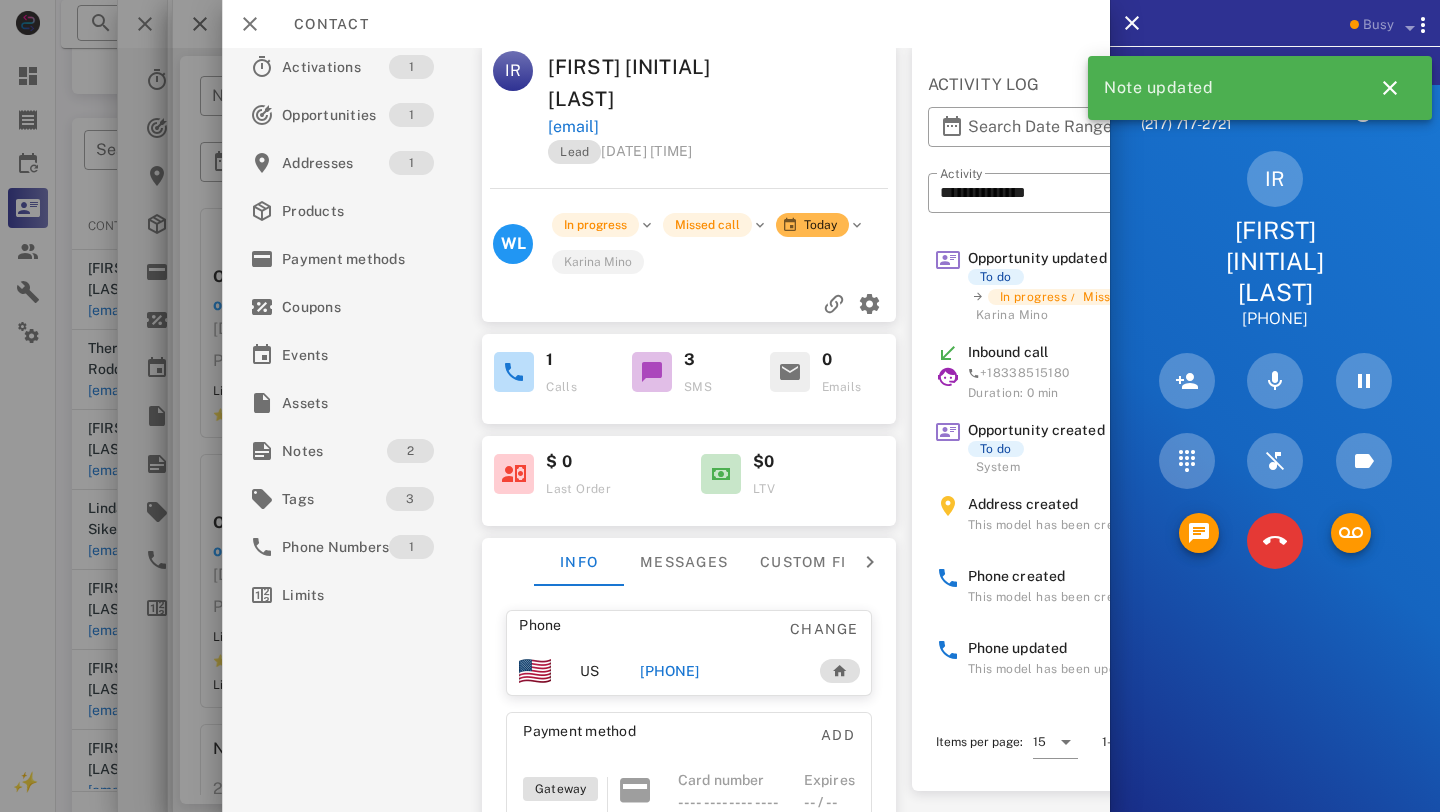 scroll, scrollTop: 12, scrollLeft: 0, axis: vertical 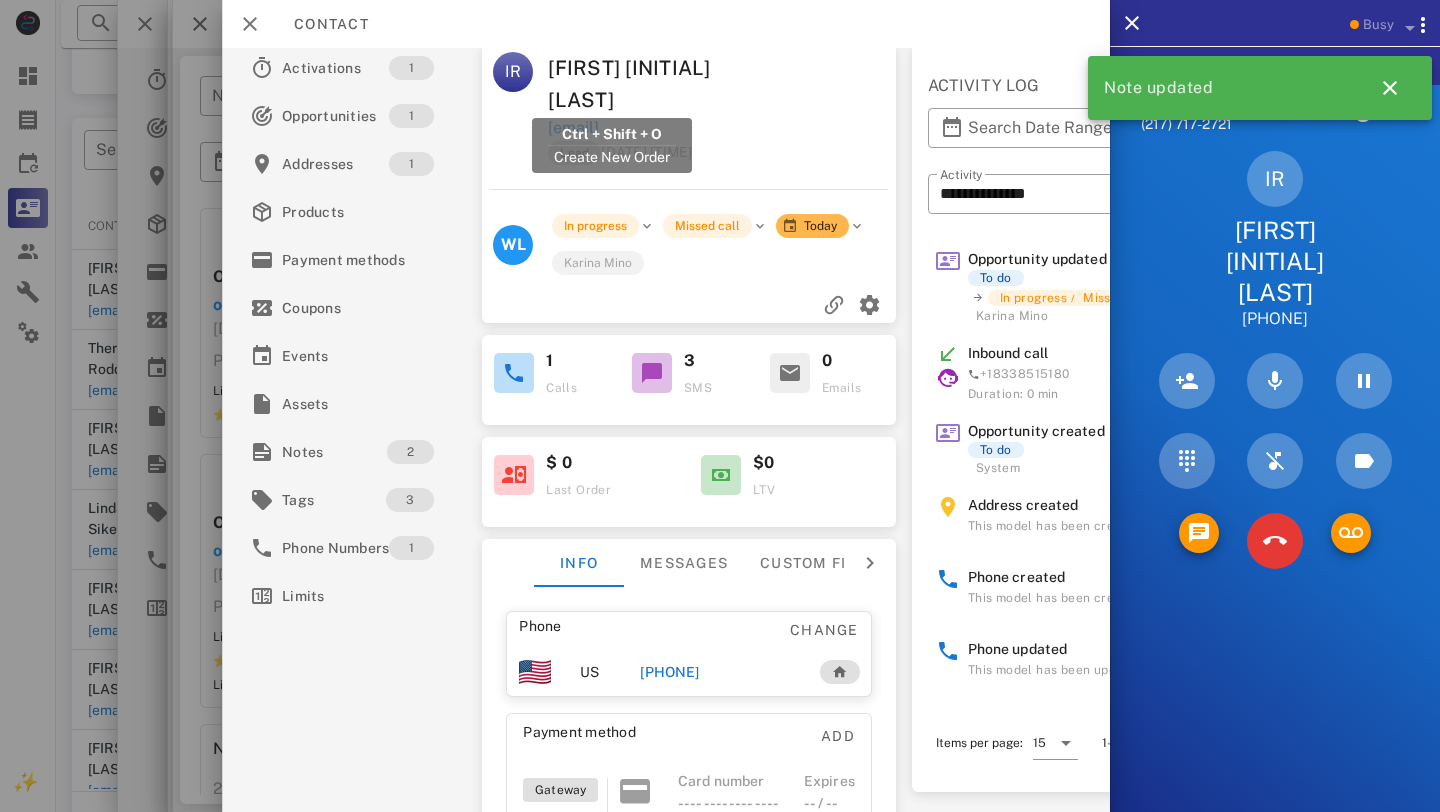 click on "[EMAIL]" at bounding box center (573, 128) 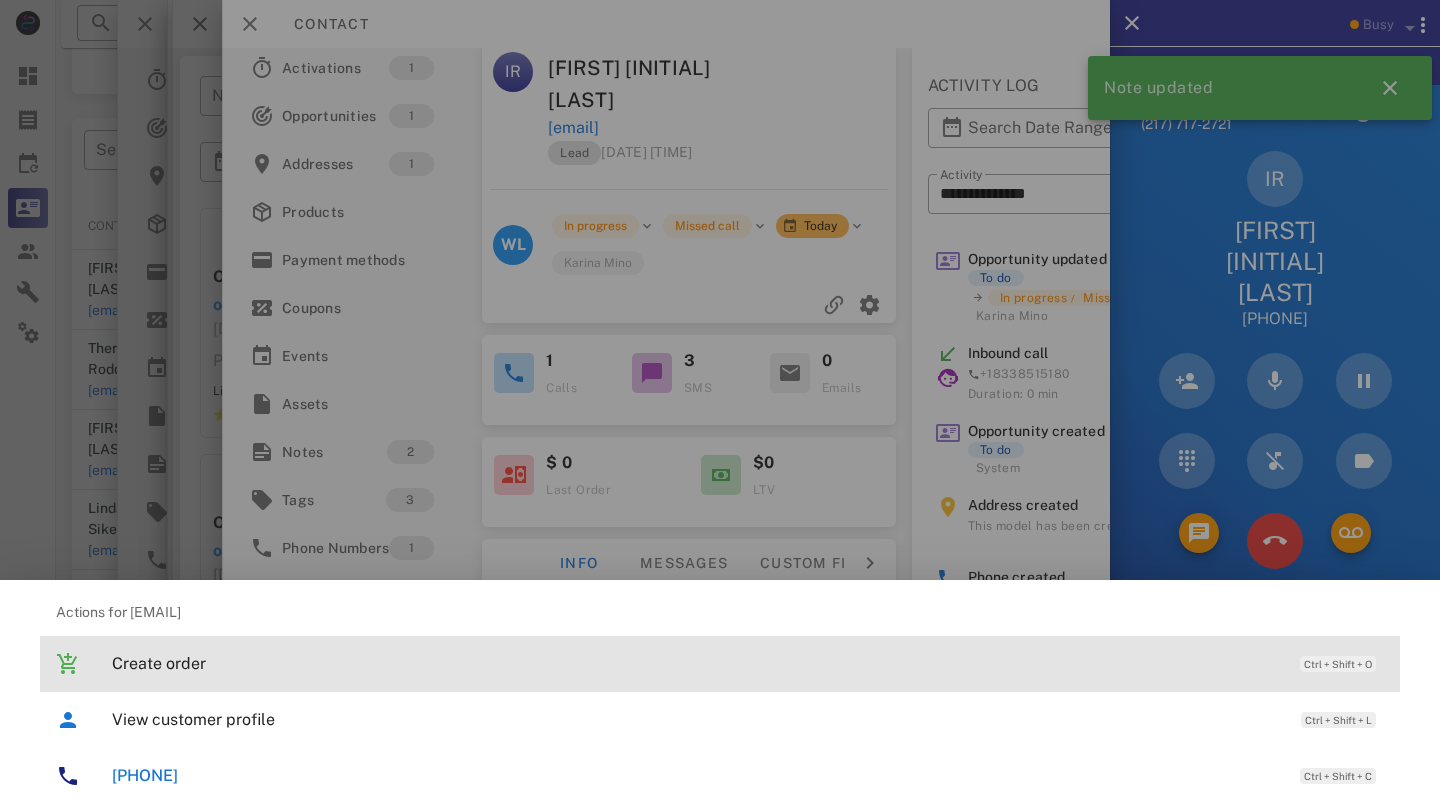 click on "Create order" at bounding box center [696, 663] 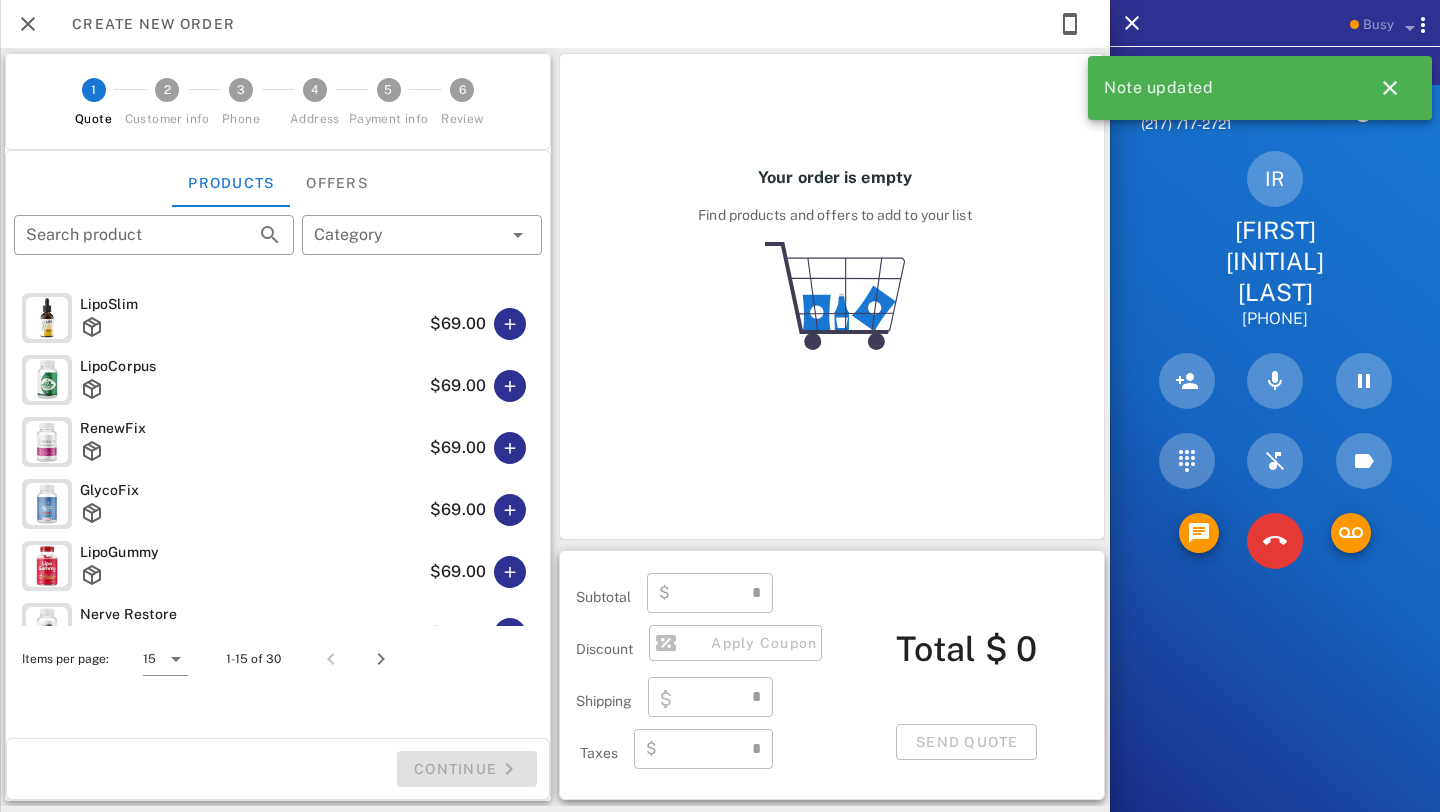 type on "**********" 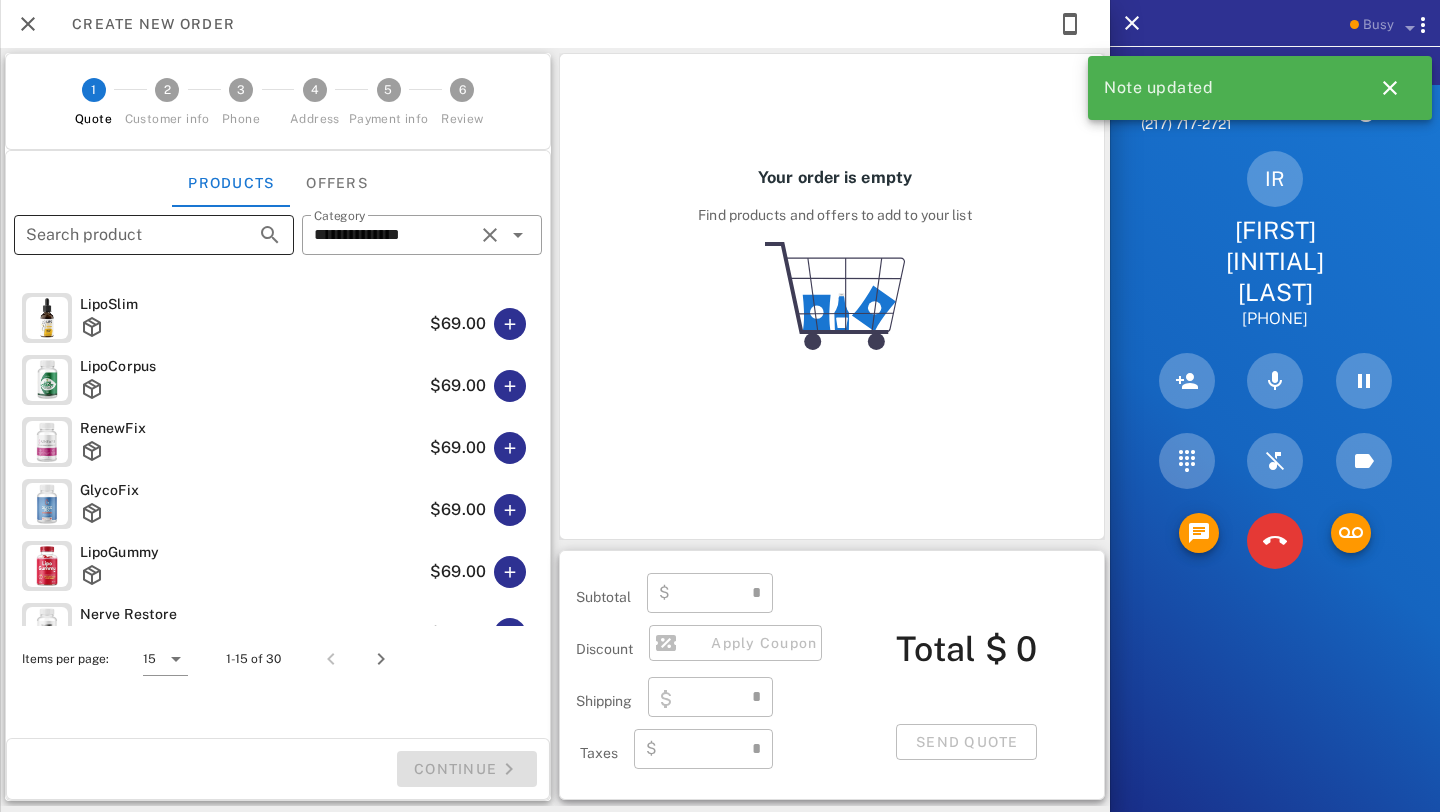 click on "Search product" at bounding box center [126, 235] 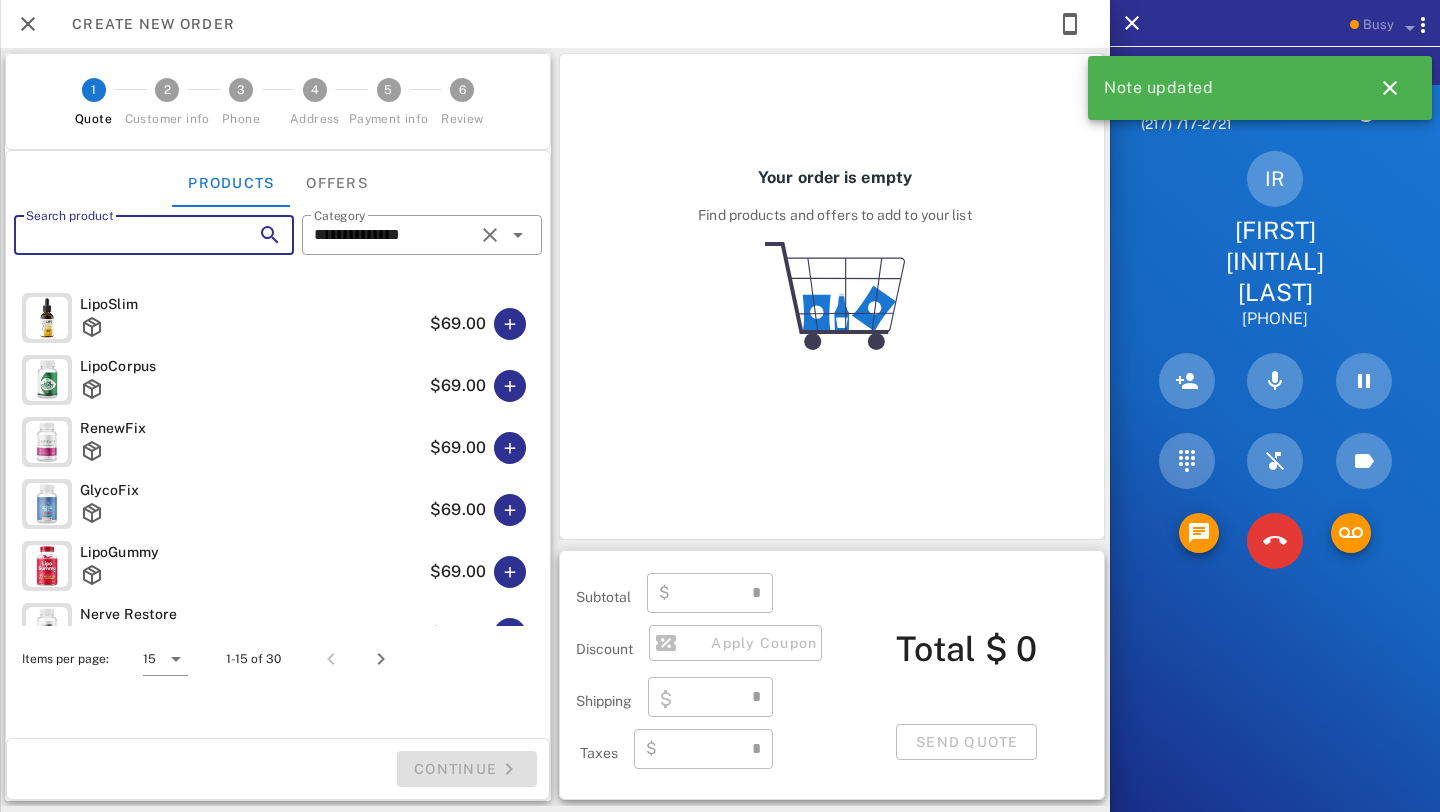 paste on "**********" 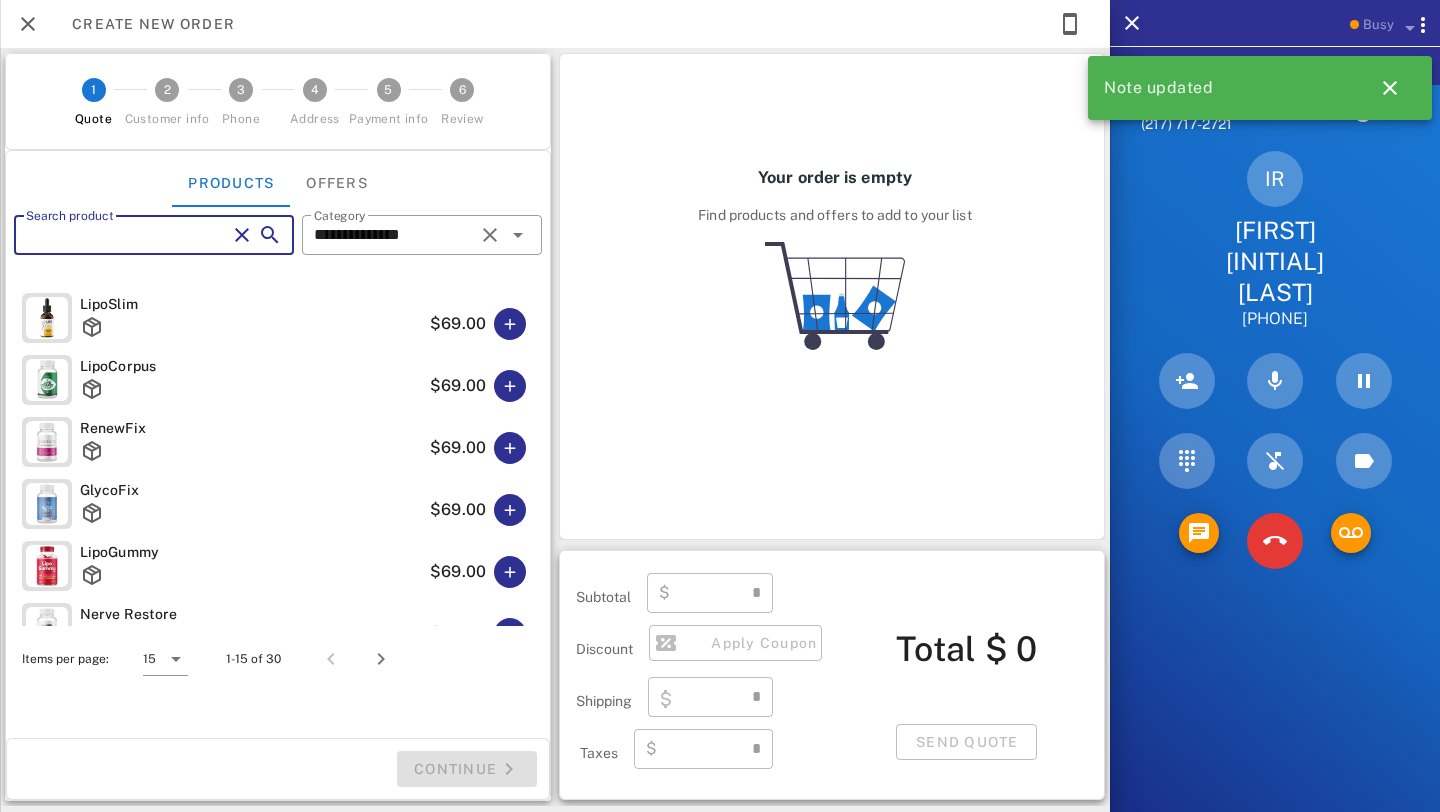 type on "**********" 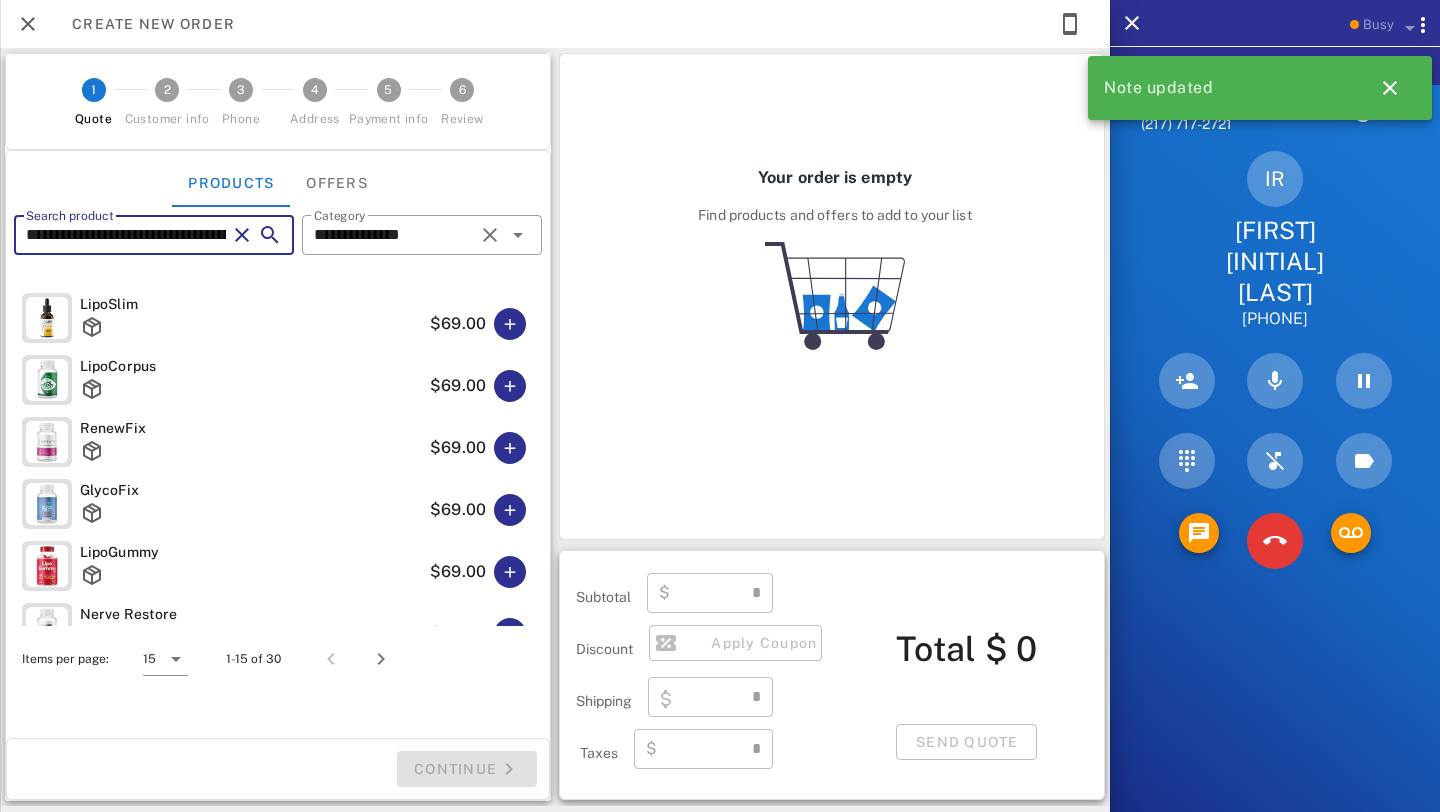 scroll, scrollTop: 0, scrollLeft: 141, axis: horizontal 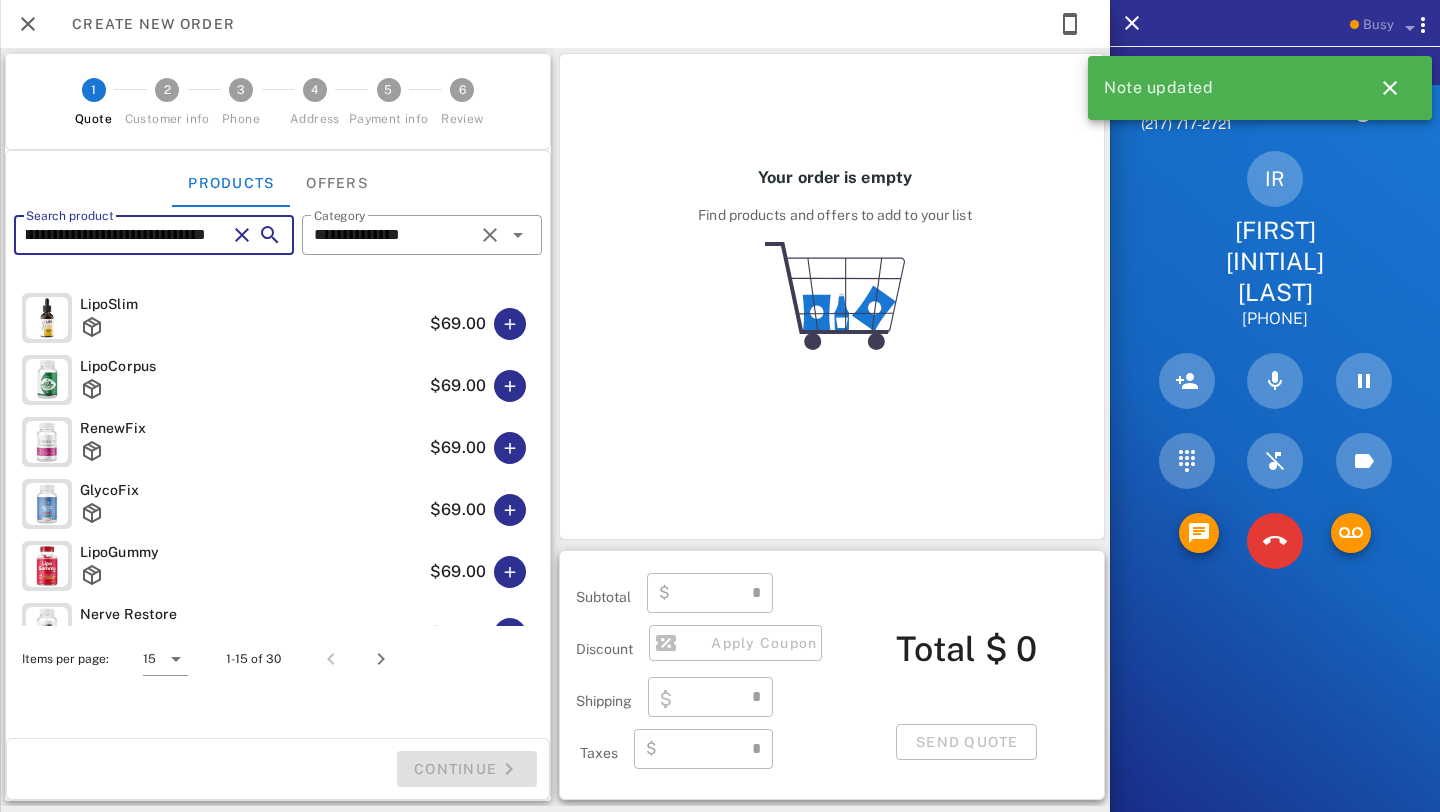 type on "****" 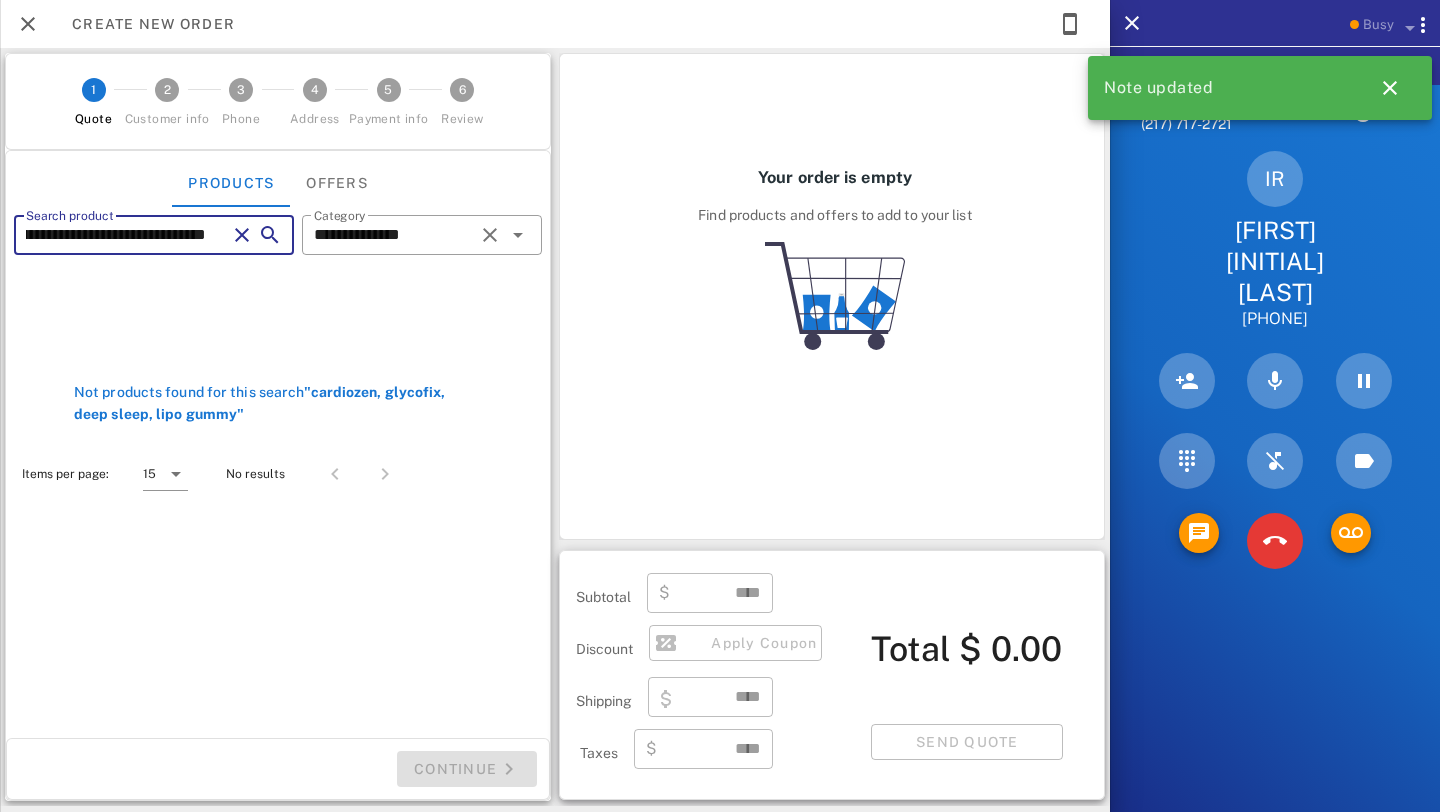 scroll, scrollTop: 0, scrollLeft: 0, axis: both 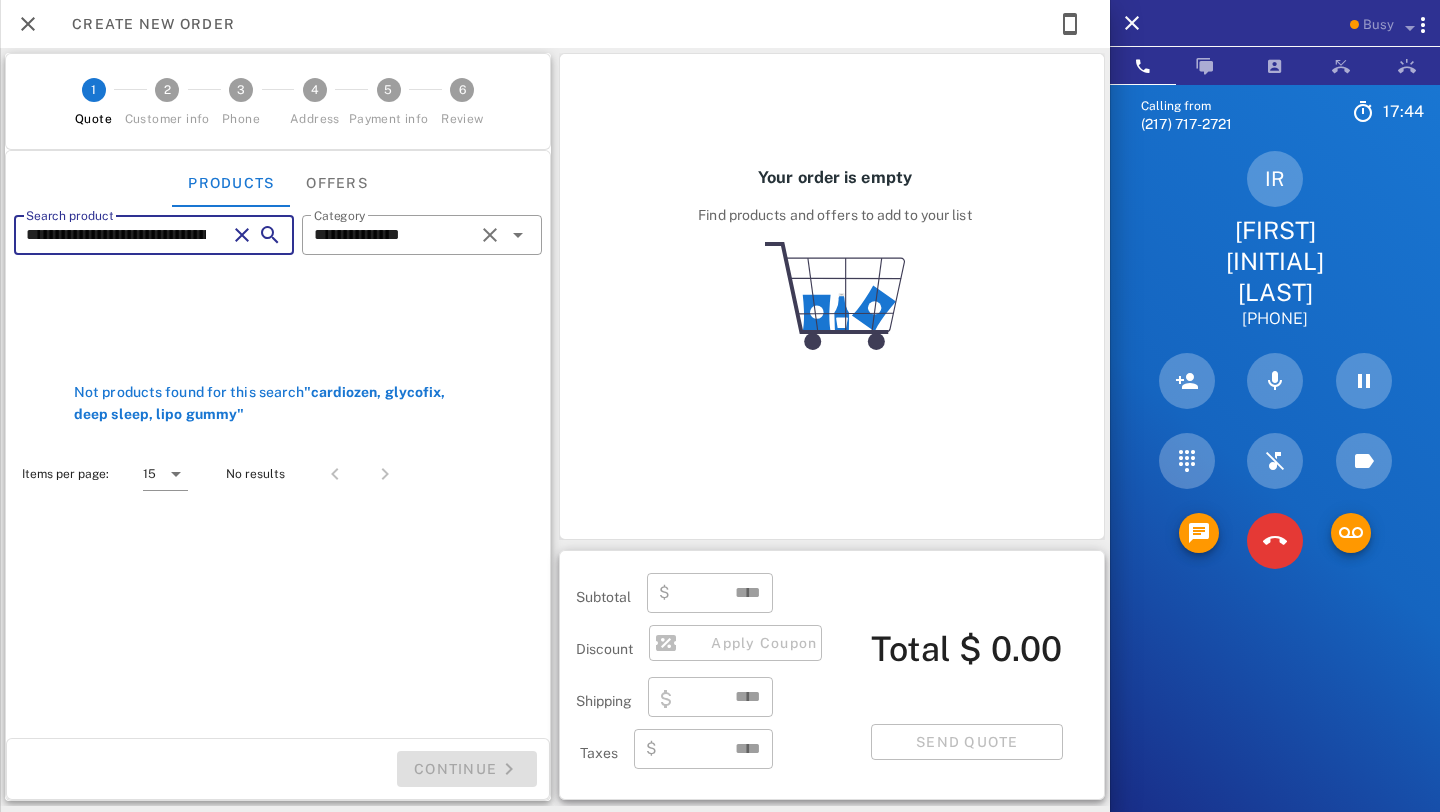 drag, startPoint x: 118, startPoint y: 240, endPoint x: 0, endPoint y: 222, distance: 119.36499 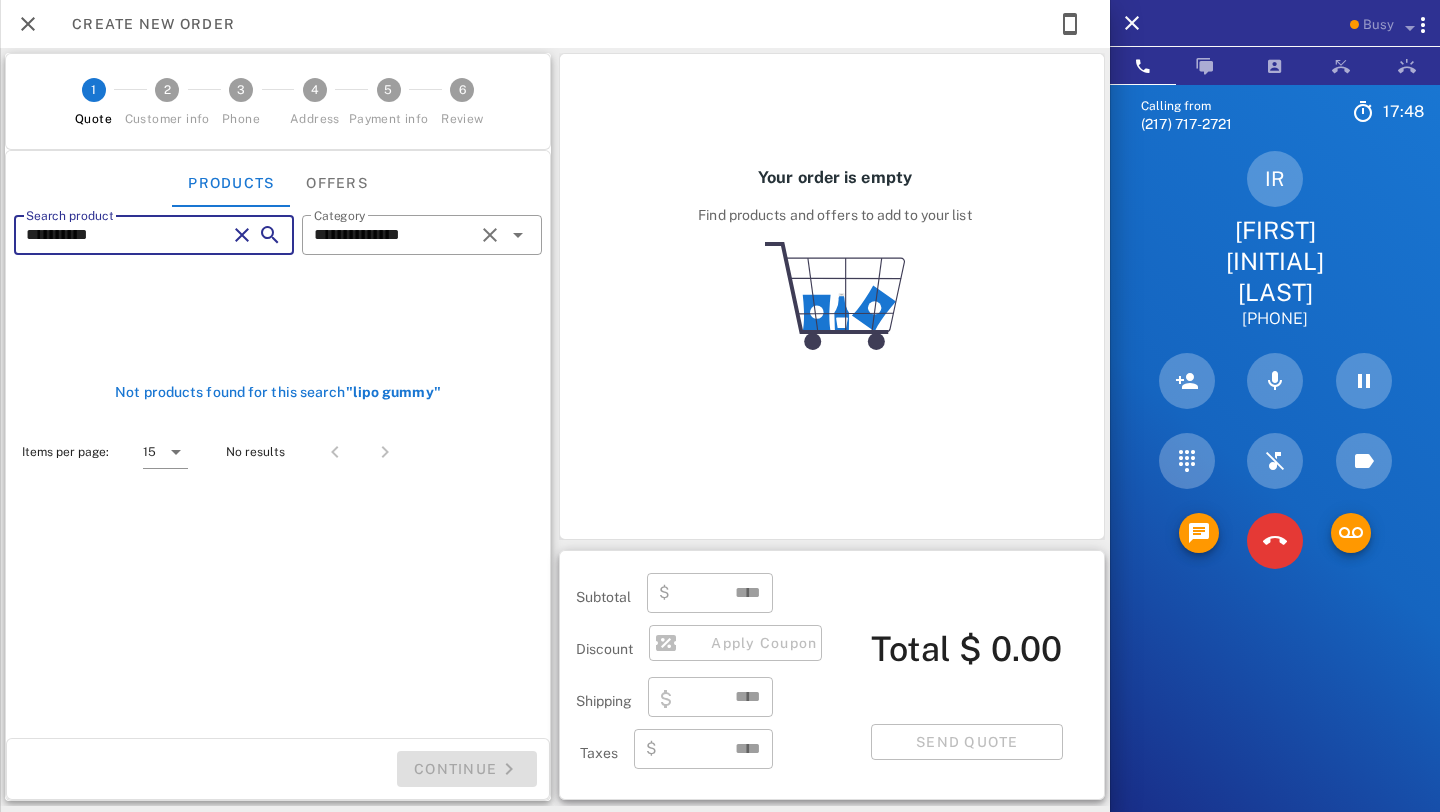 click on "**********" at bounding box center [116, 235] 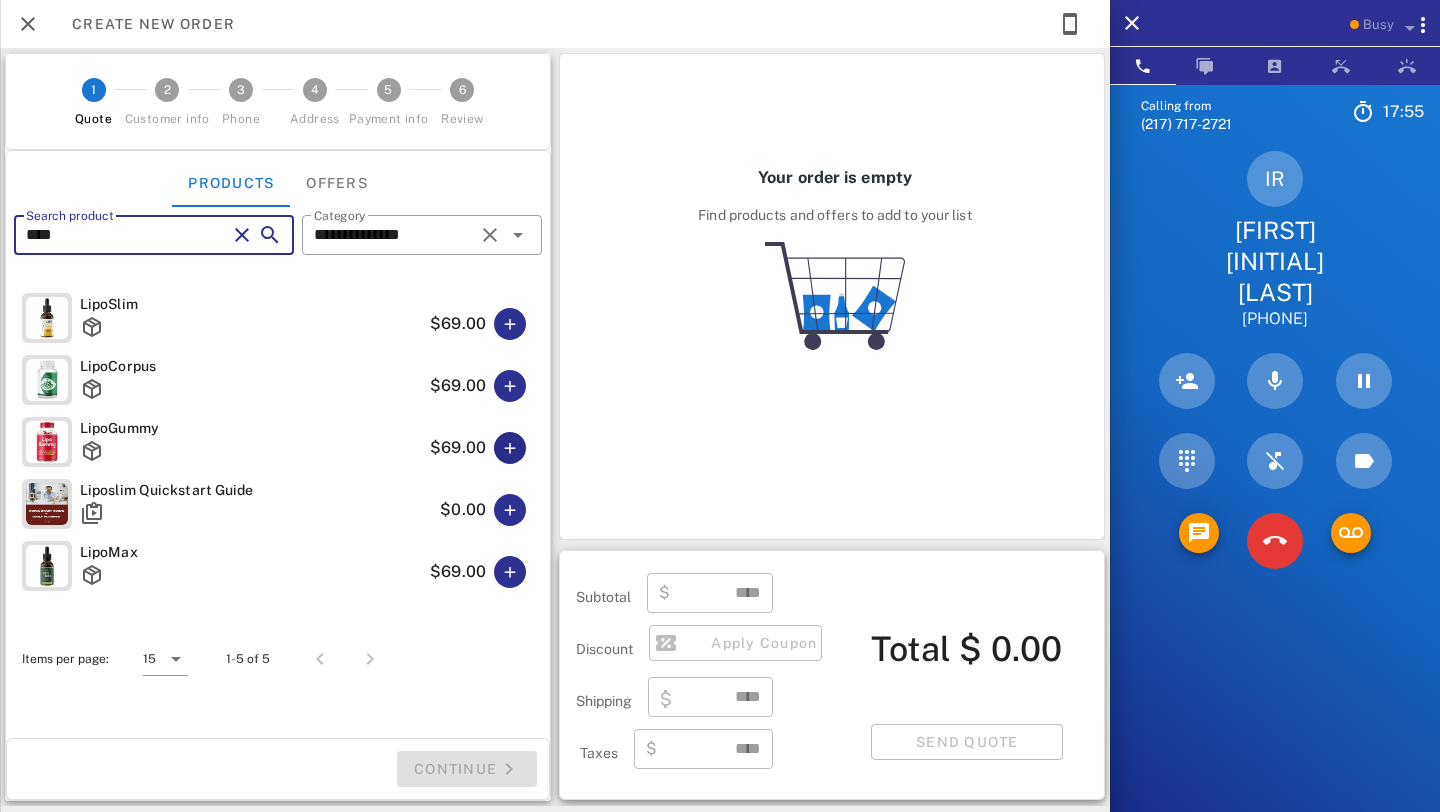 type on "****" 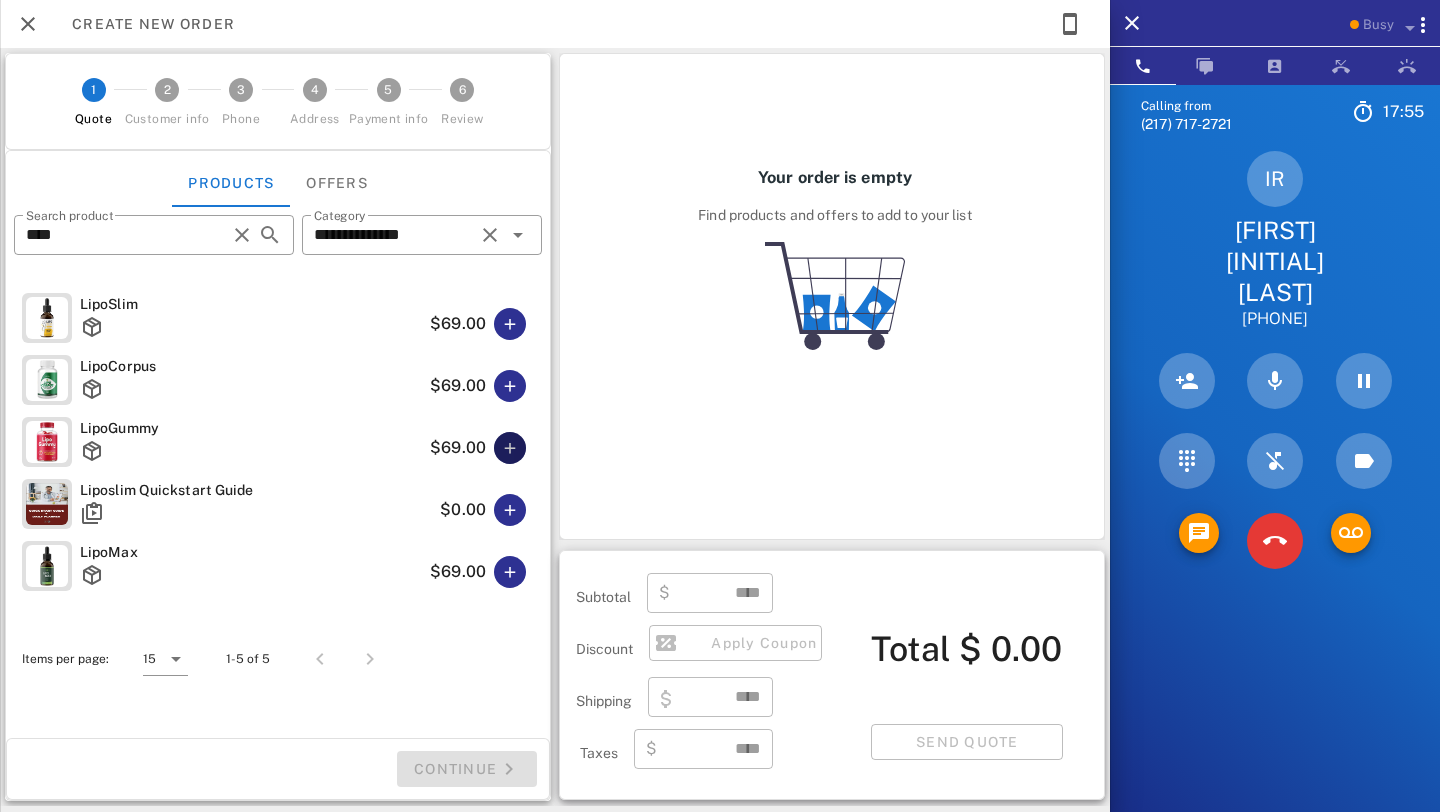 click at bounding box center (510, 448) 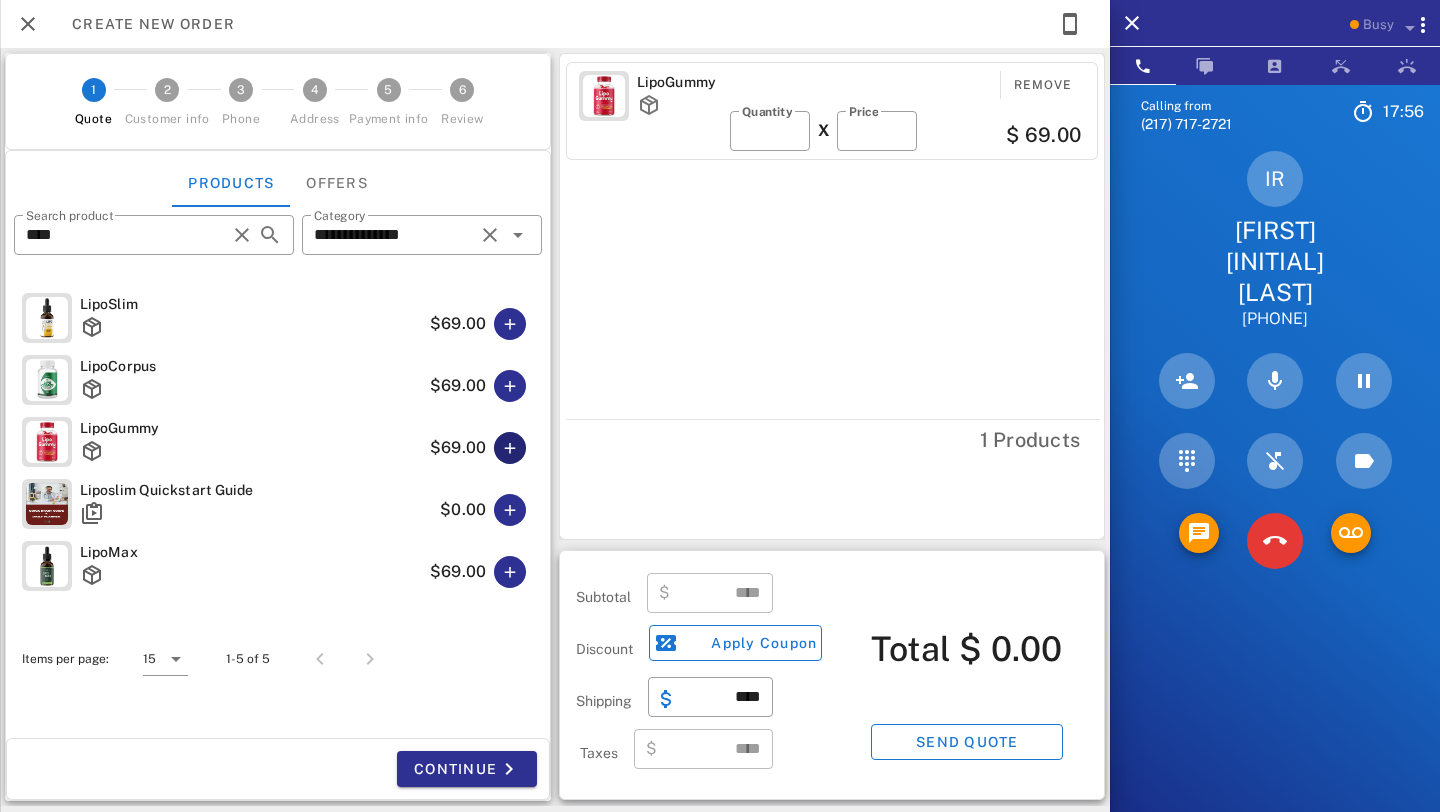 type on "*****" 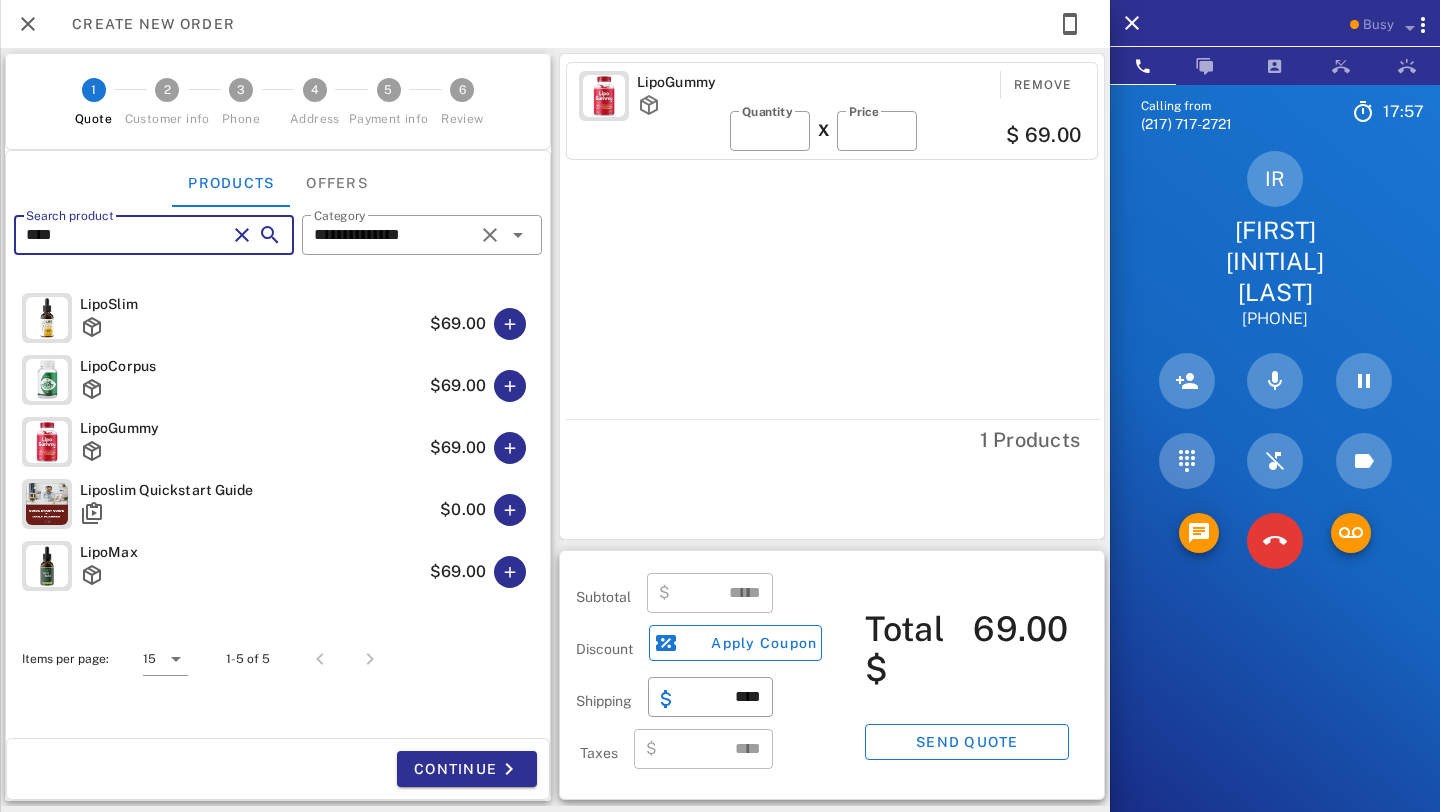 click on "****" at bounding box center [116, 235] 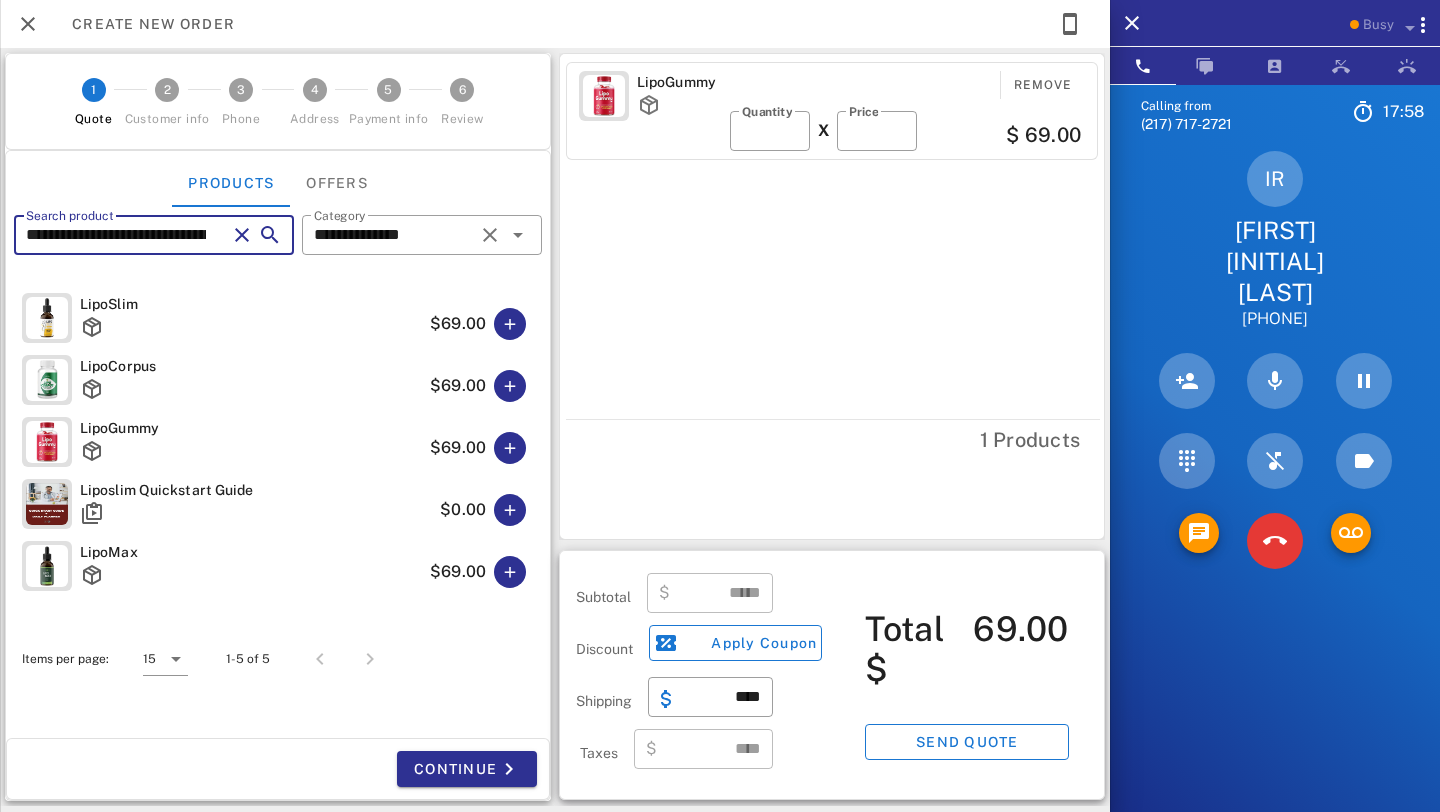 scroll, scrollTop: 0, scrollLeft: 141, axis: horizontal 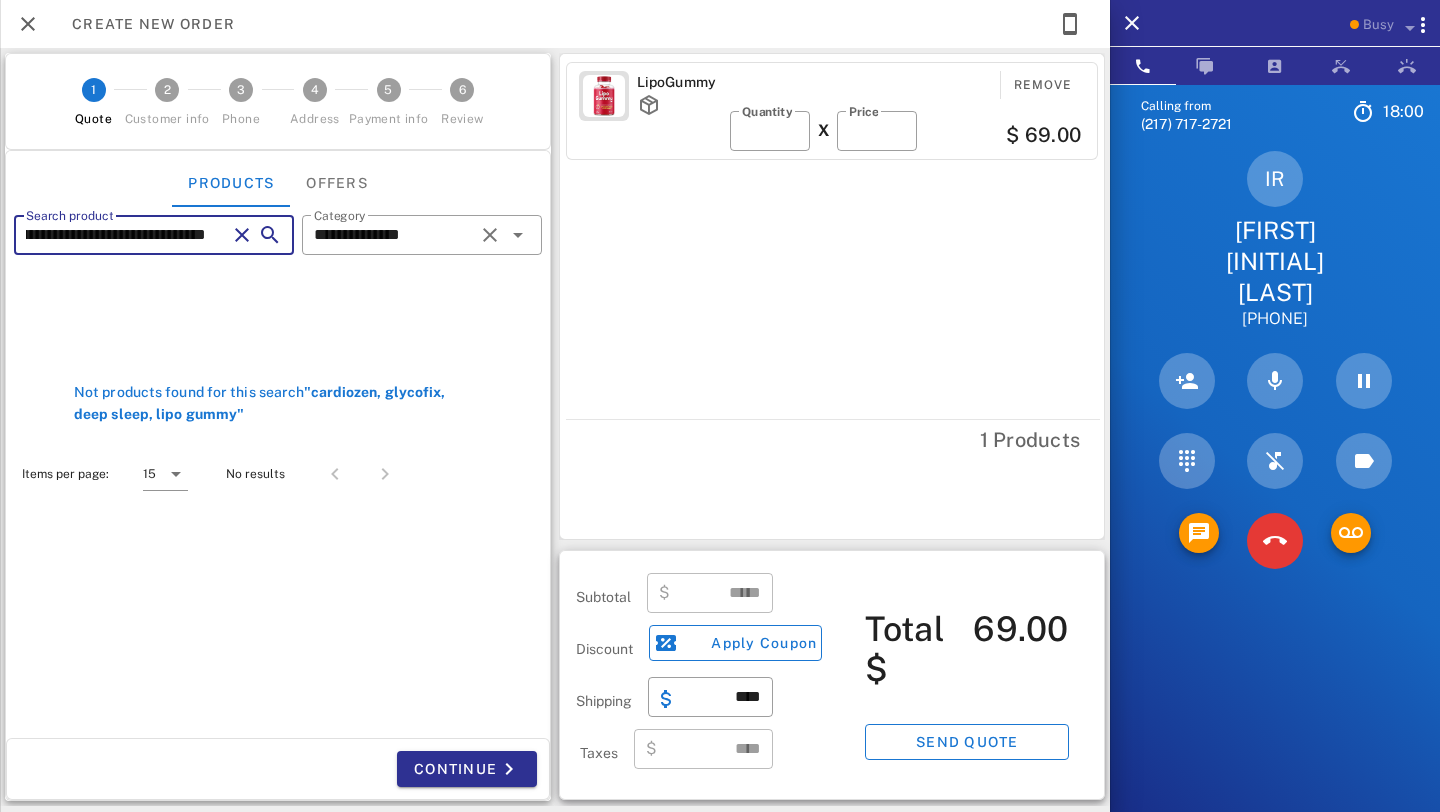 drag, startPoint x: 116, startPoint y: 239, endPoint x: 207, endPoint y: 246, distance: 91.26884 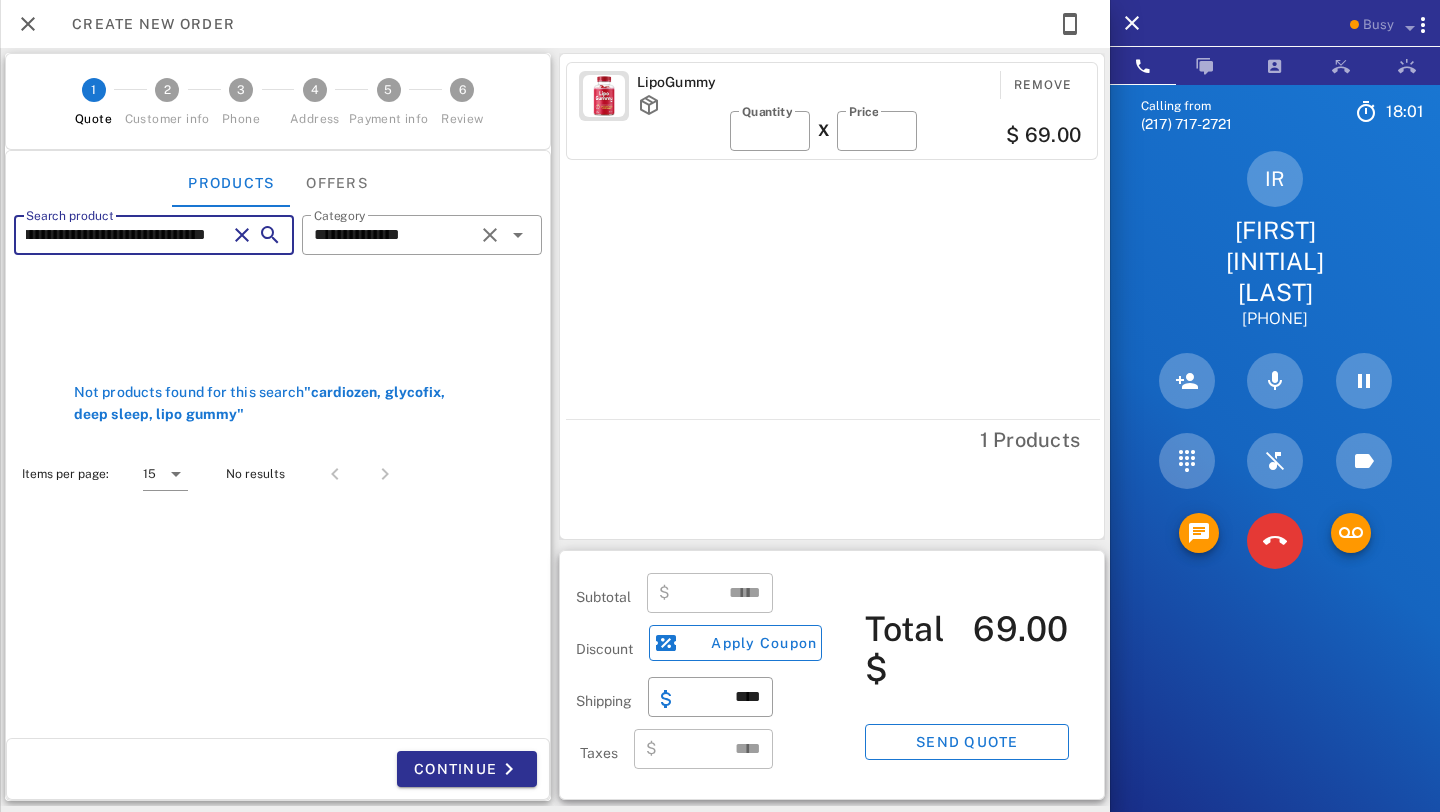 scroll, scrollTop: 0, scrollLeft: 51, axis: horizontal 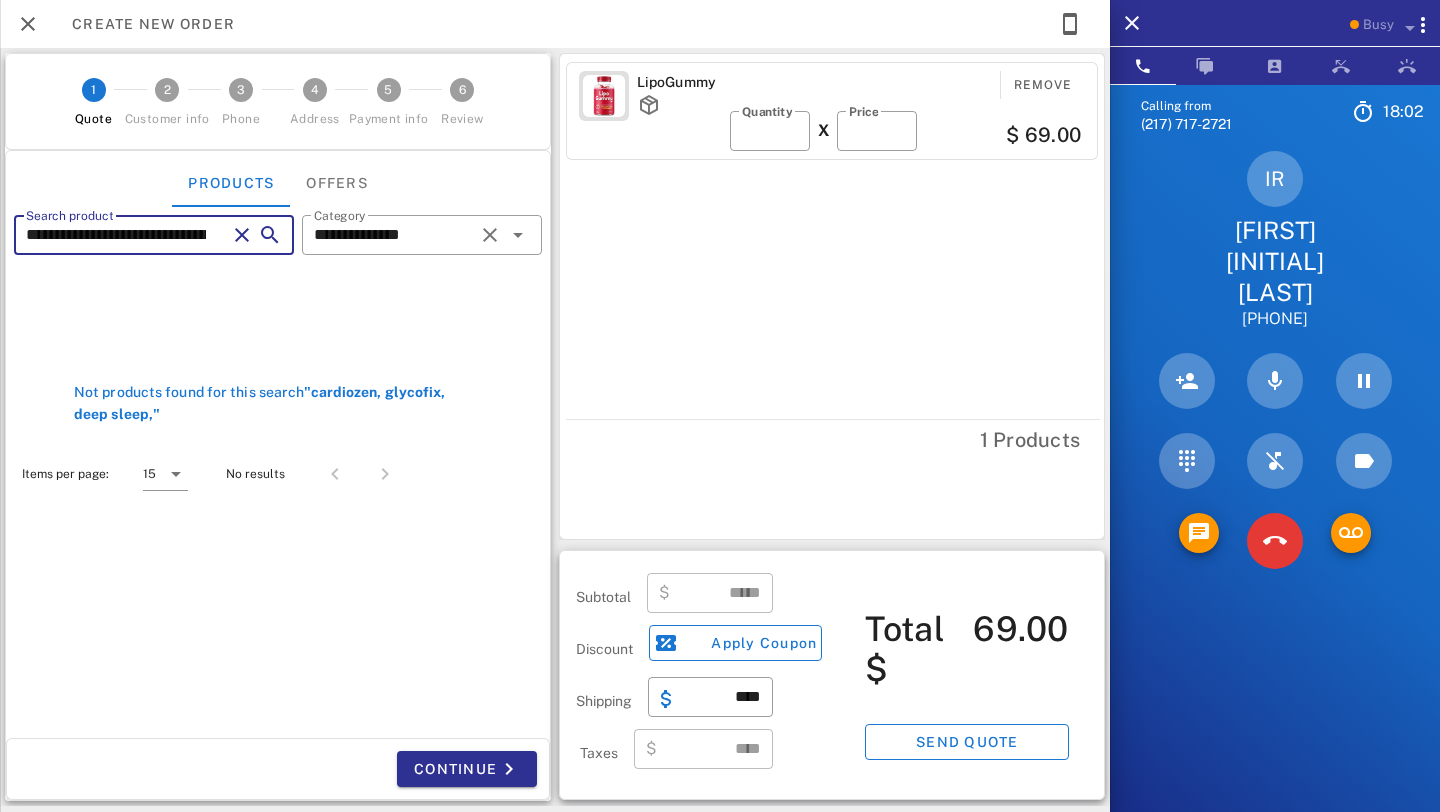 drag, startPoint x: 125, startPoint y: 236, endPoint x: 0, endPoint y: 232, distance: 125.06398 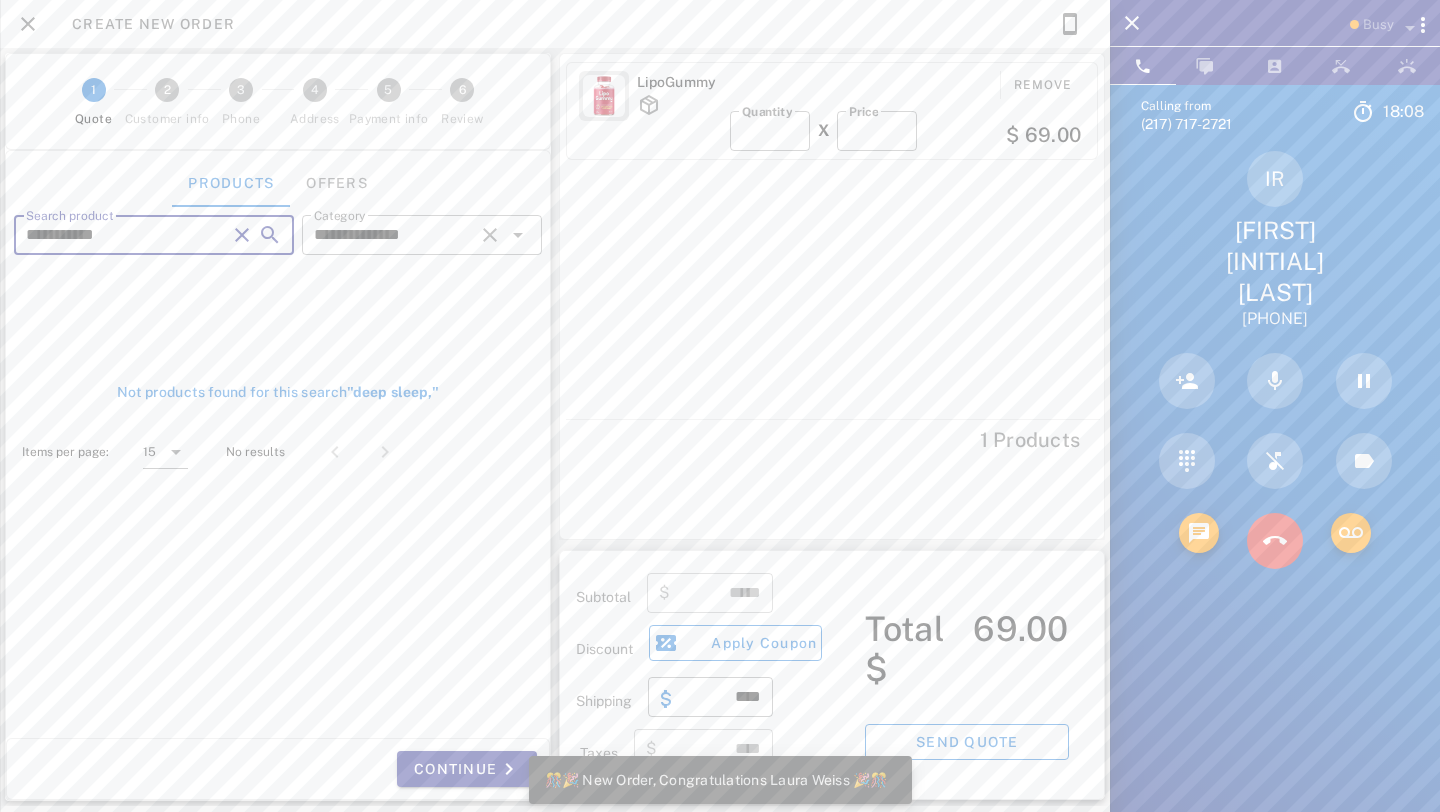 click on "**********" at bounding box center [116, 235] 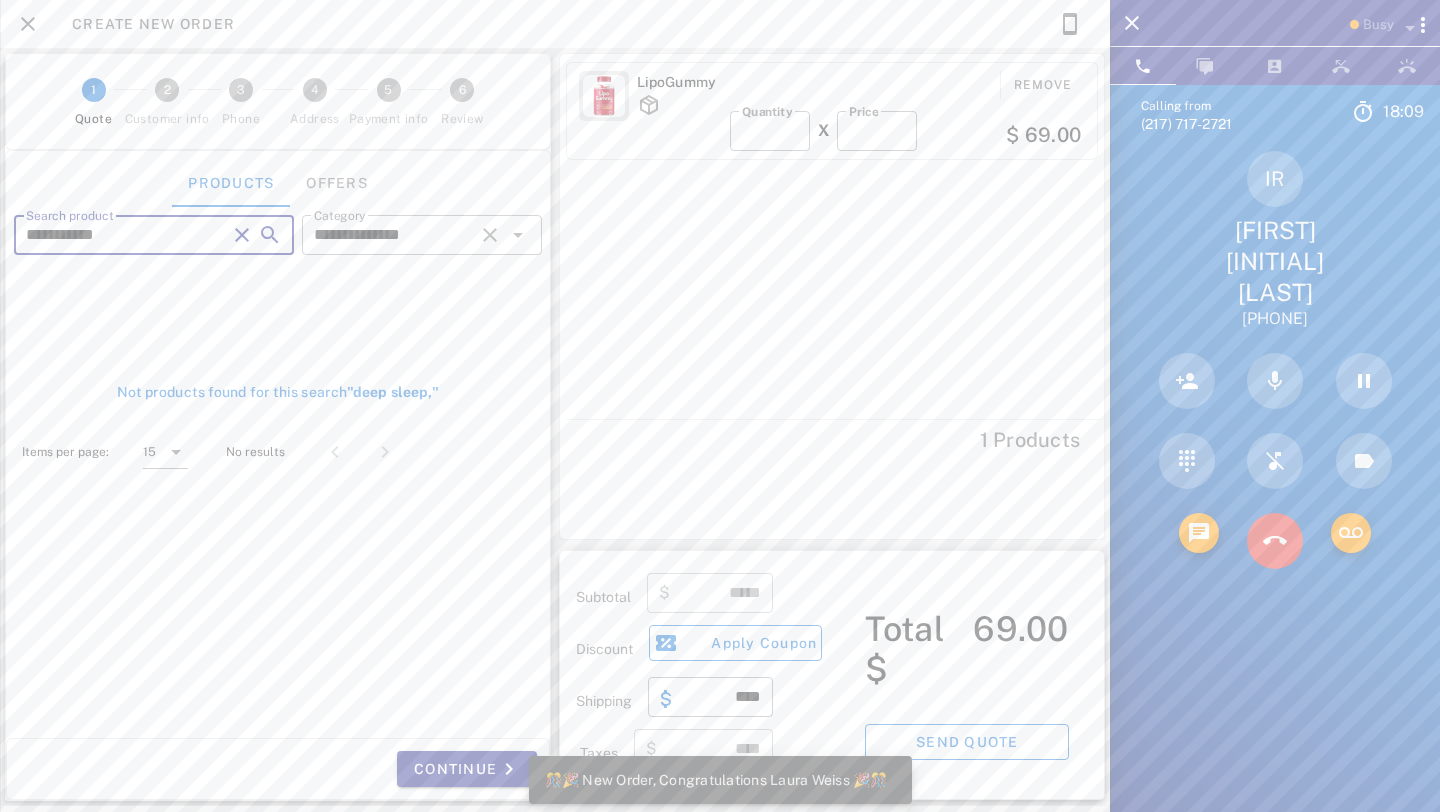 click on "**********" at bounding box center (116, 235) 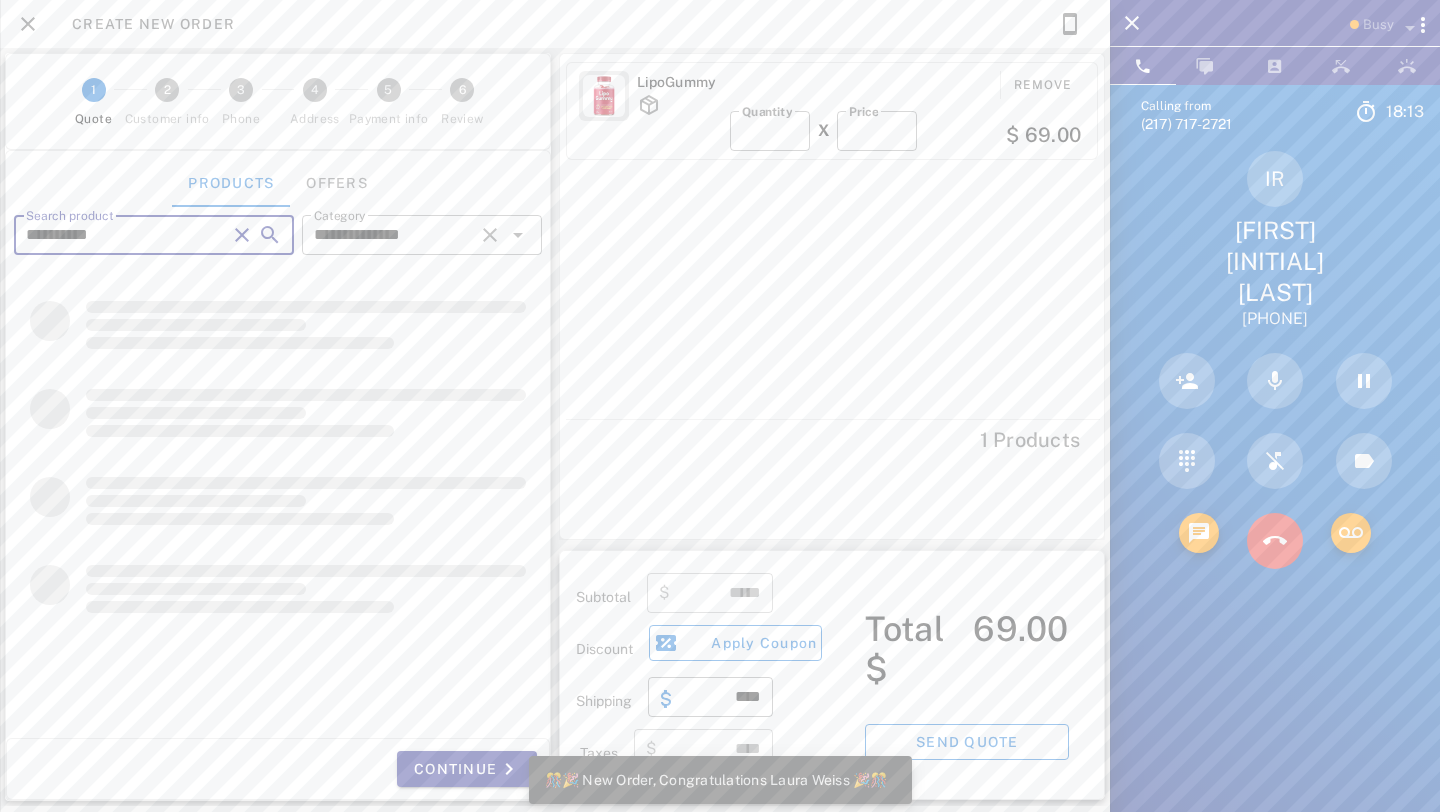 type on "**********" 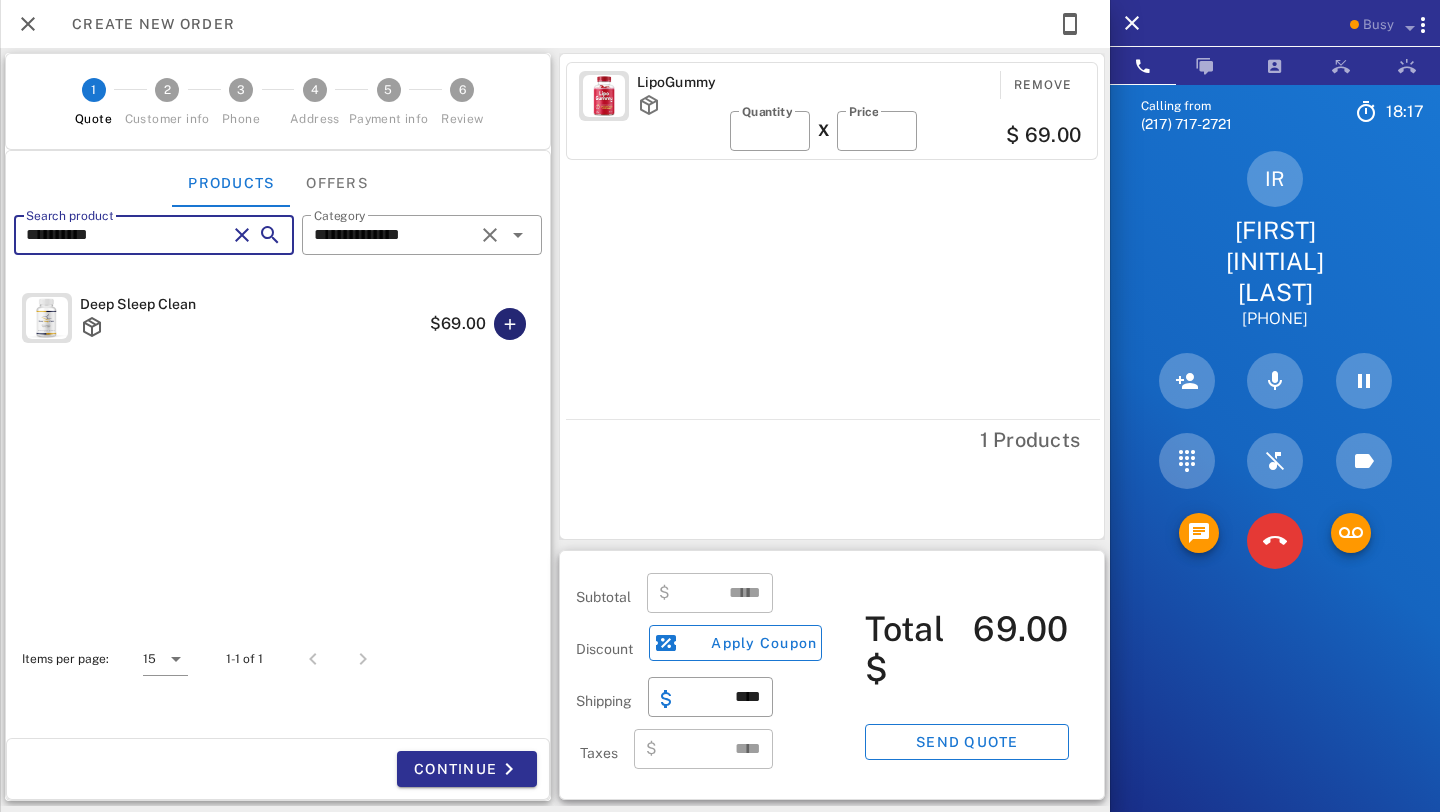 click at bounding box center (510, 324) 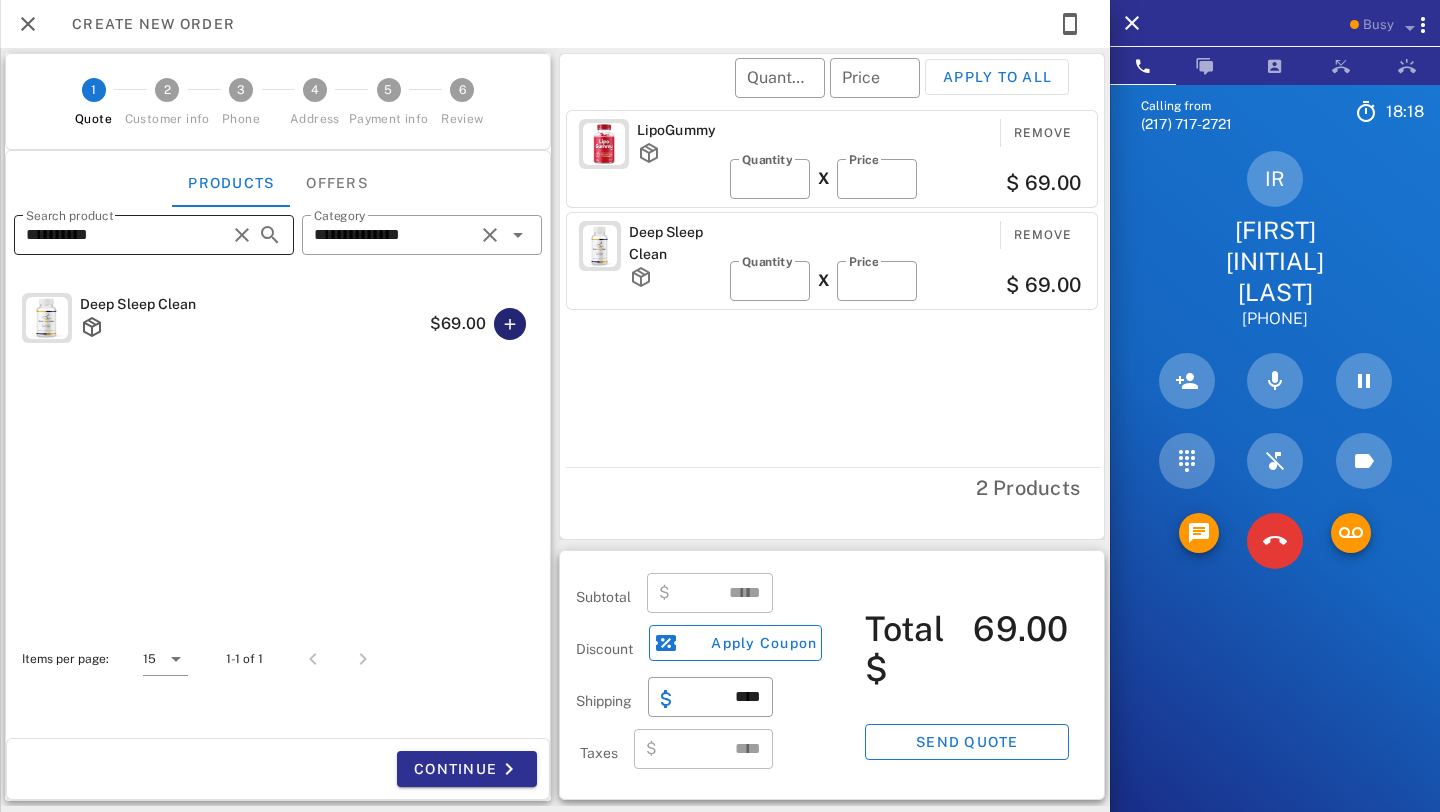 type on "******" 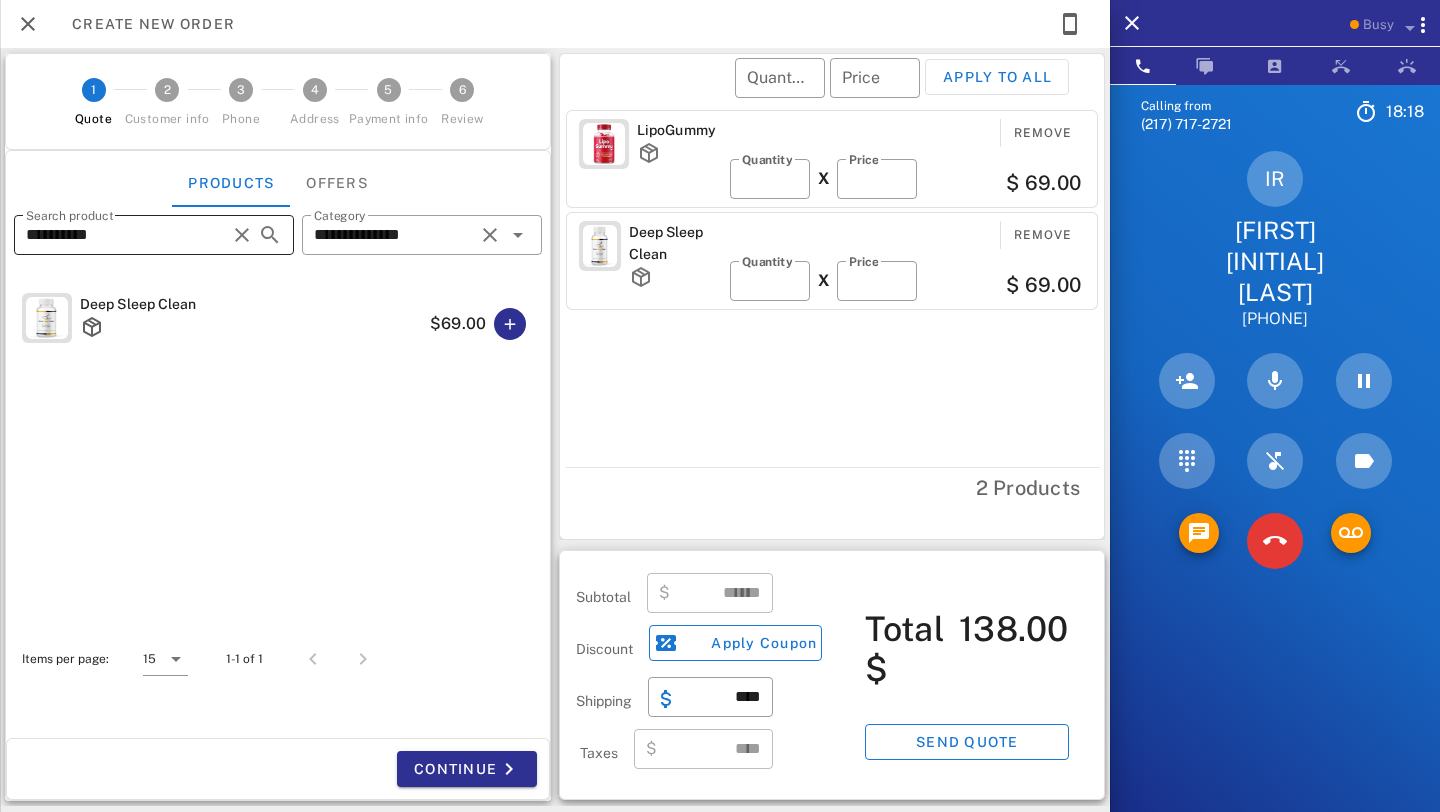 click on "**********" at bounding box center (116, 235) 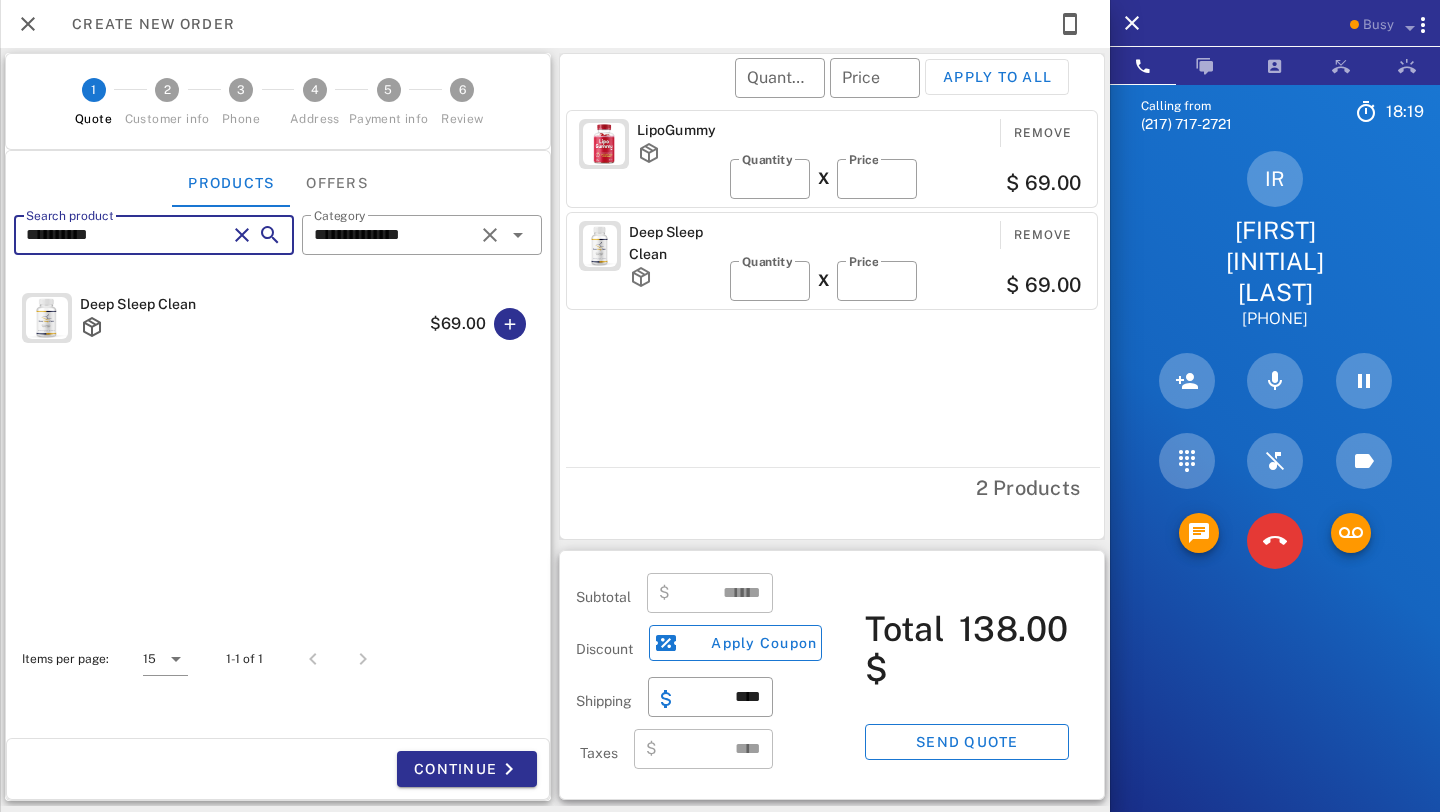 click on "**********" at bounding box center [116, 235] 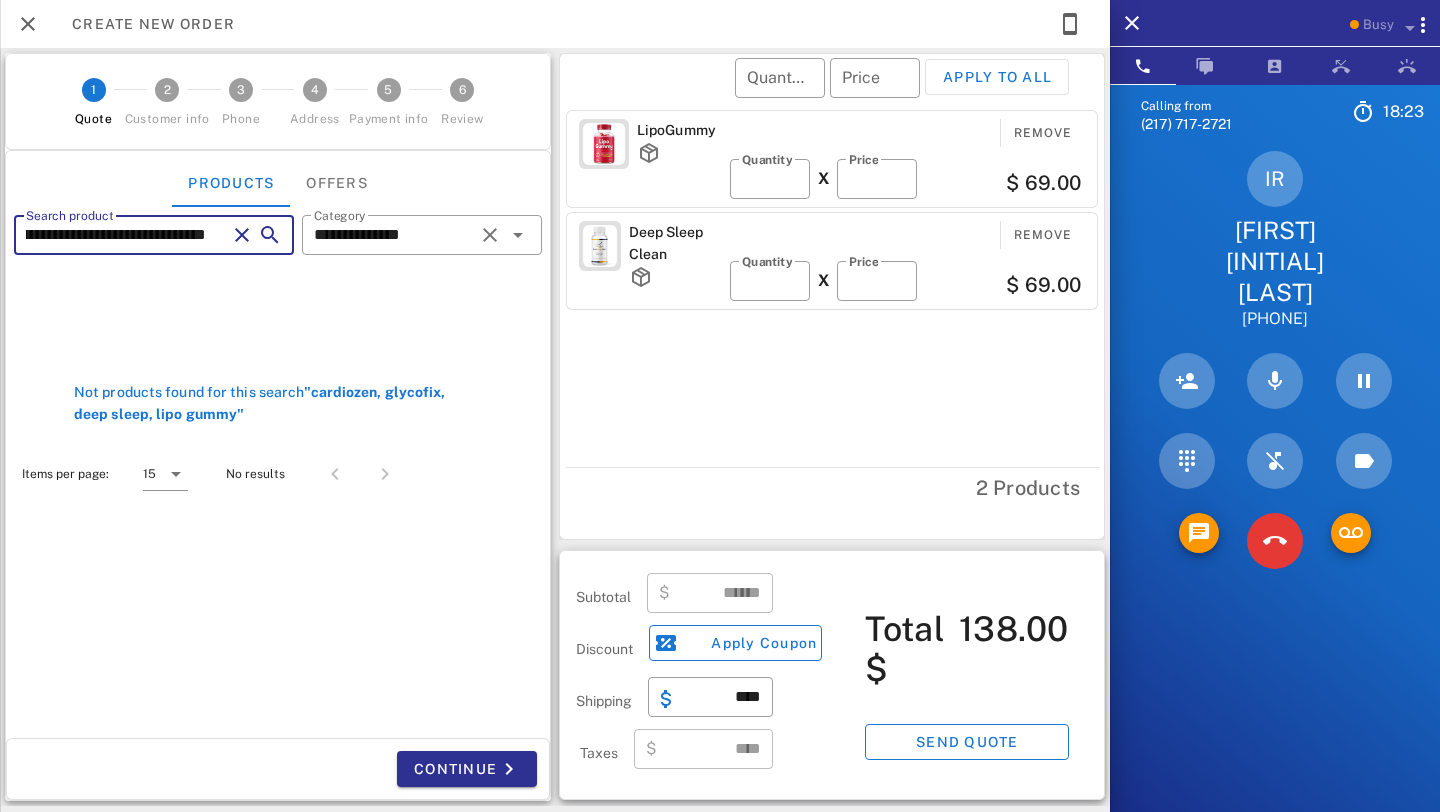 scroll, scrollTop: 0, scrollLeft: 49, axis: horizontal 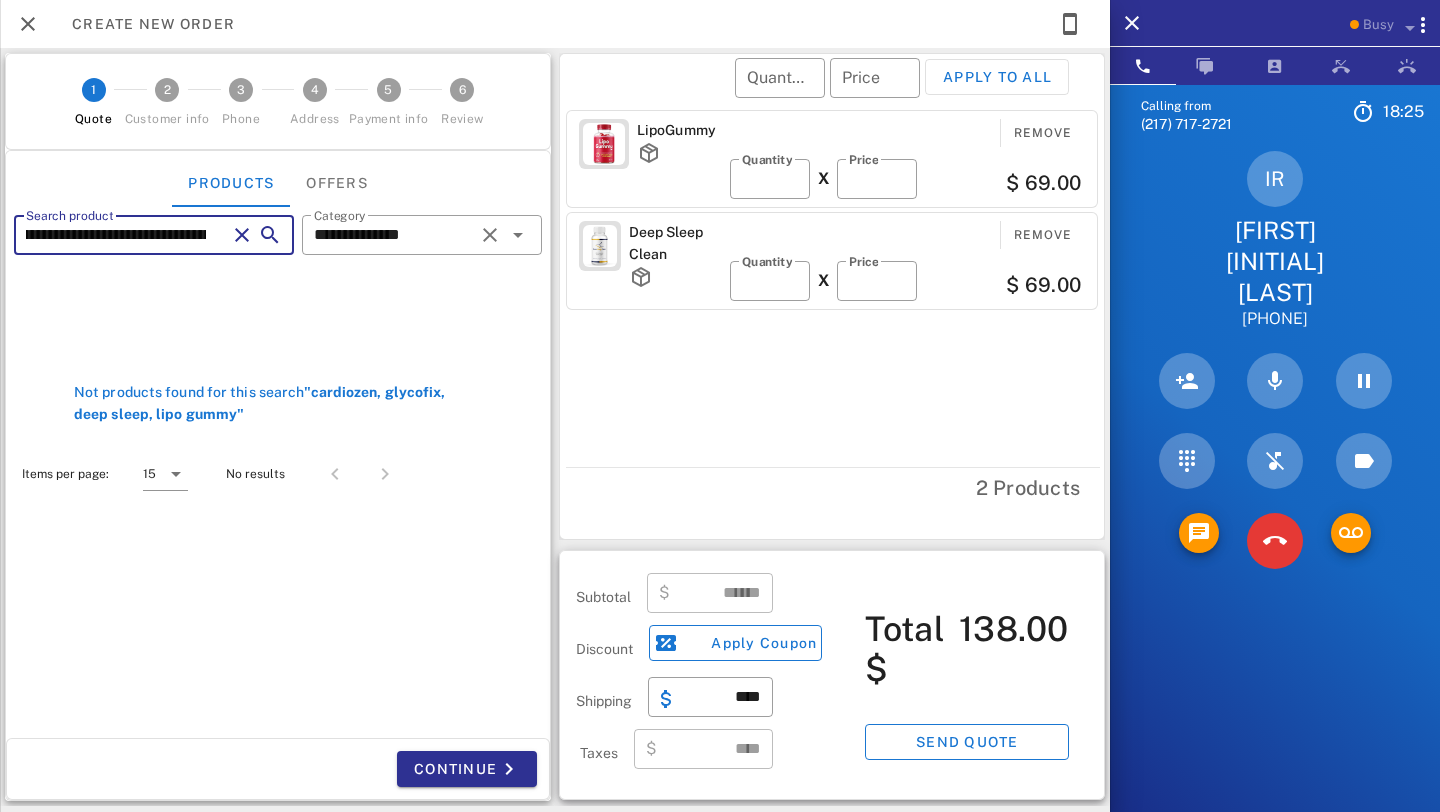 click on "**********" at bounding box center [116, 235] 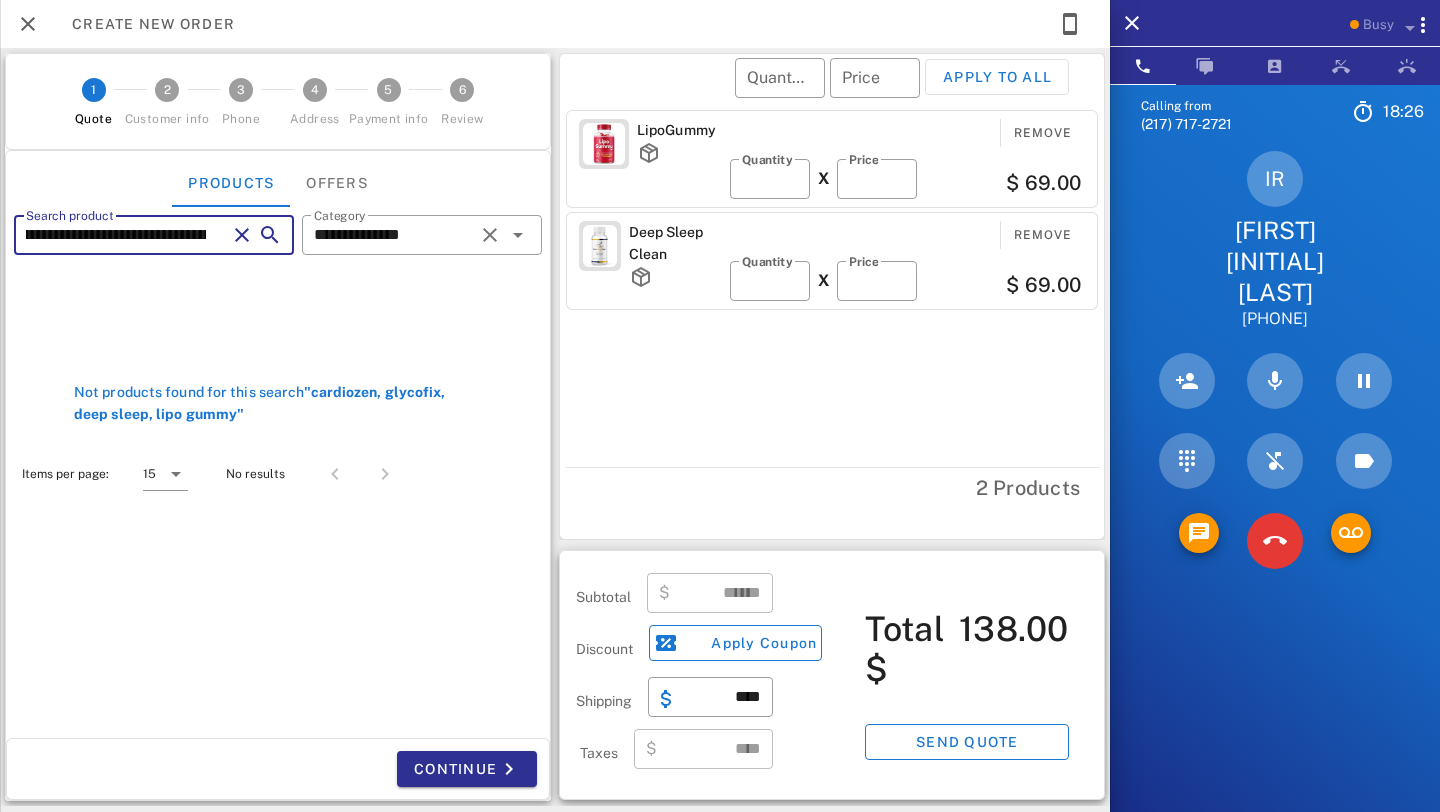 click on "**********" at bounding box center (116, 235) 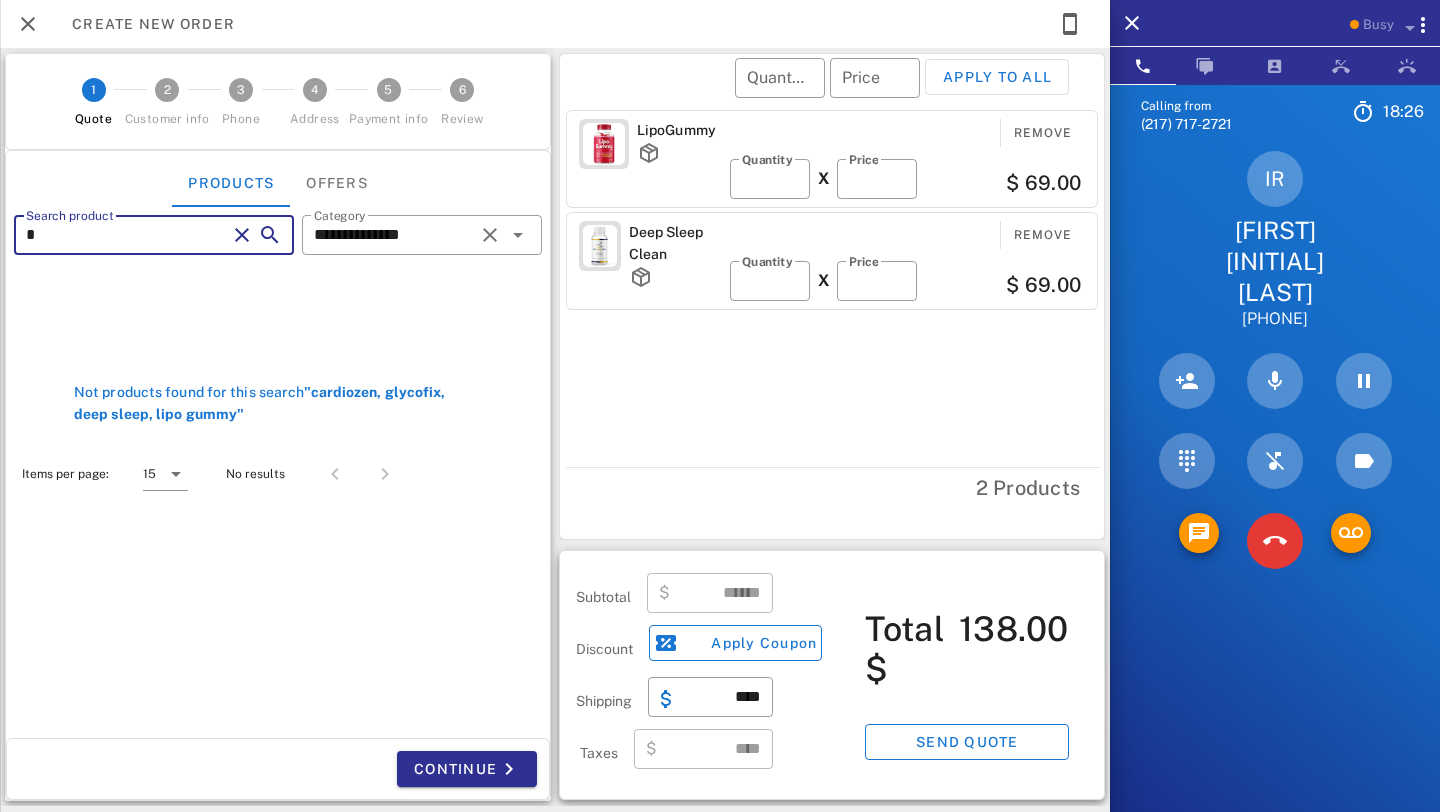 scroll, scrollTop: 0, scrollLeft: 0, axis: both 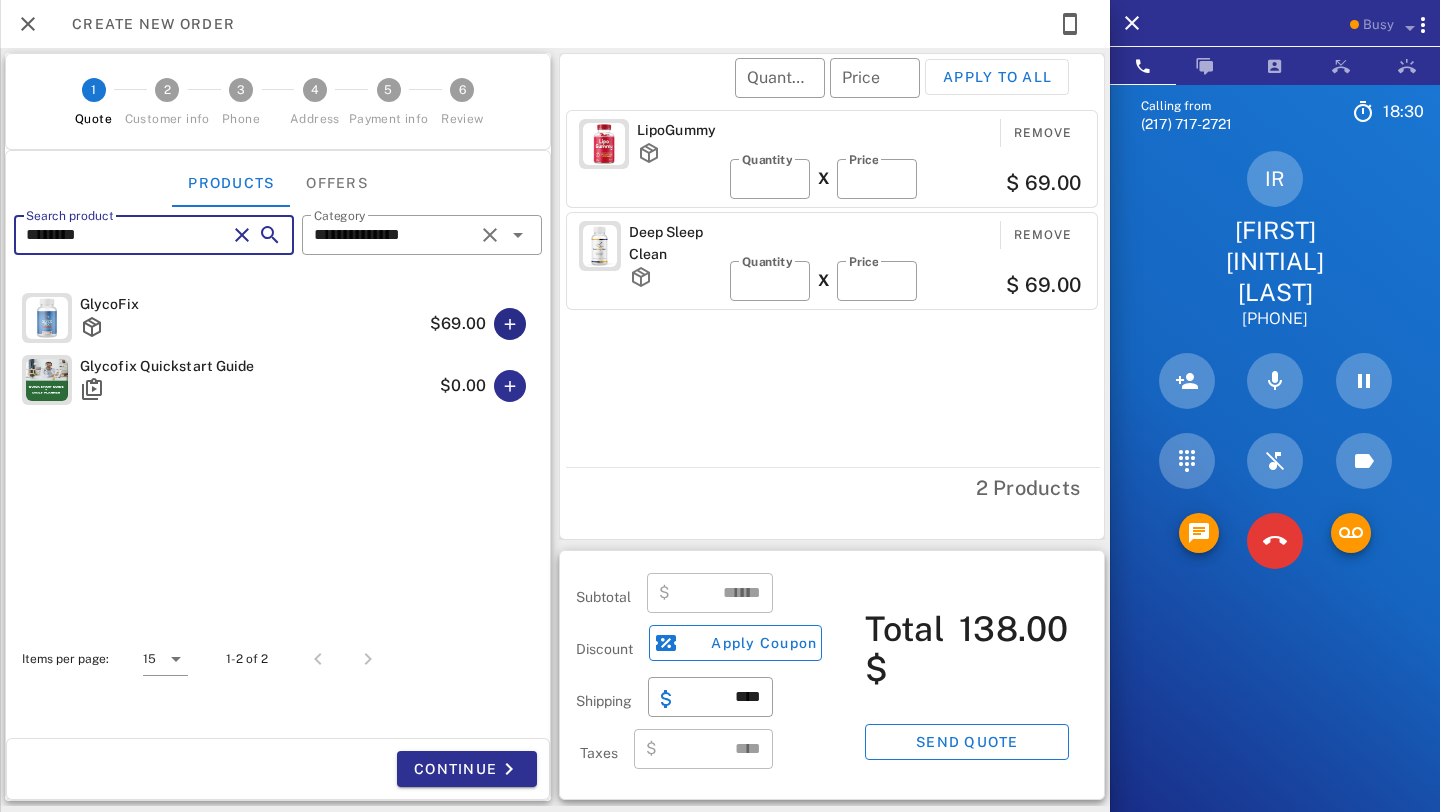 type on "********" 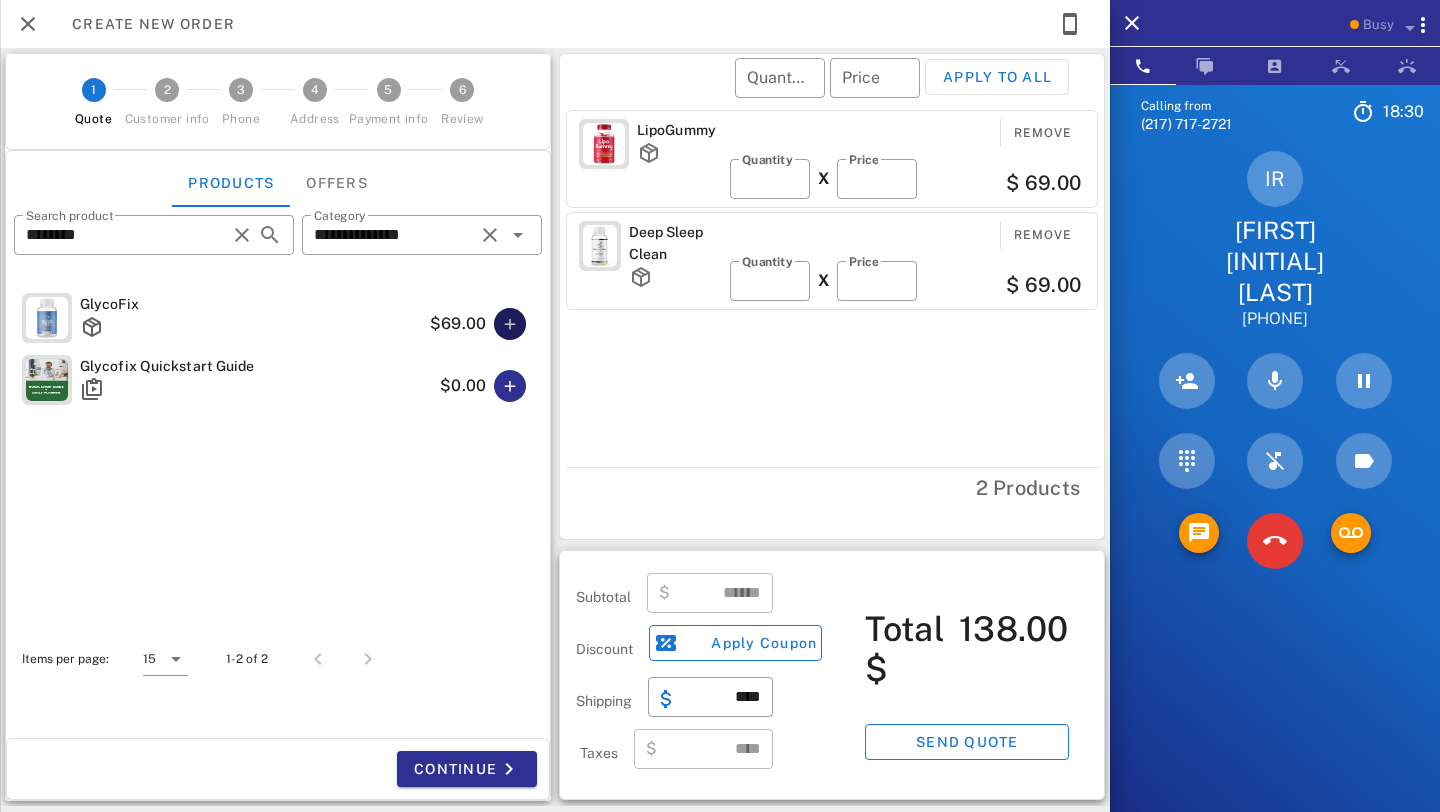 click at bounding box center [510, 324] 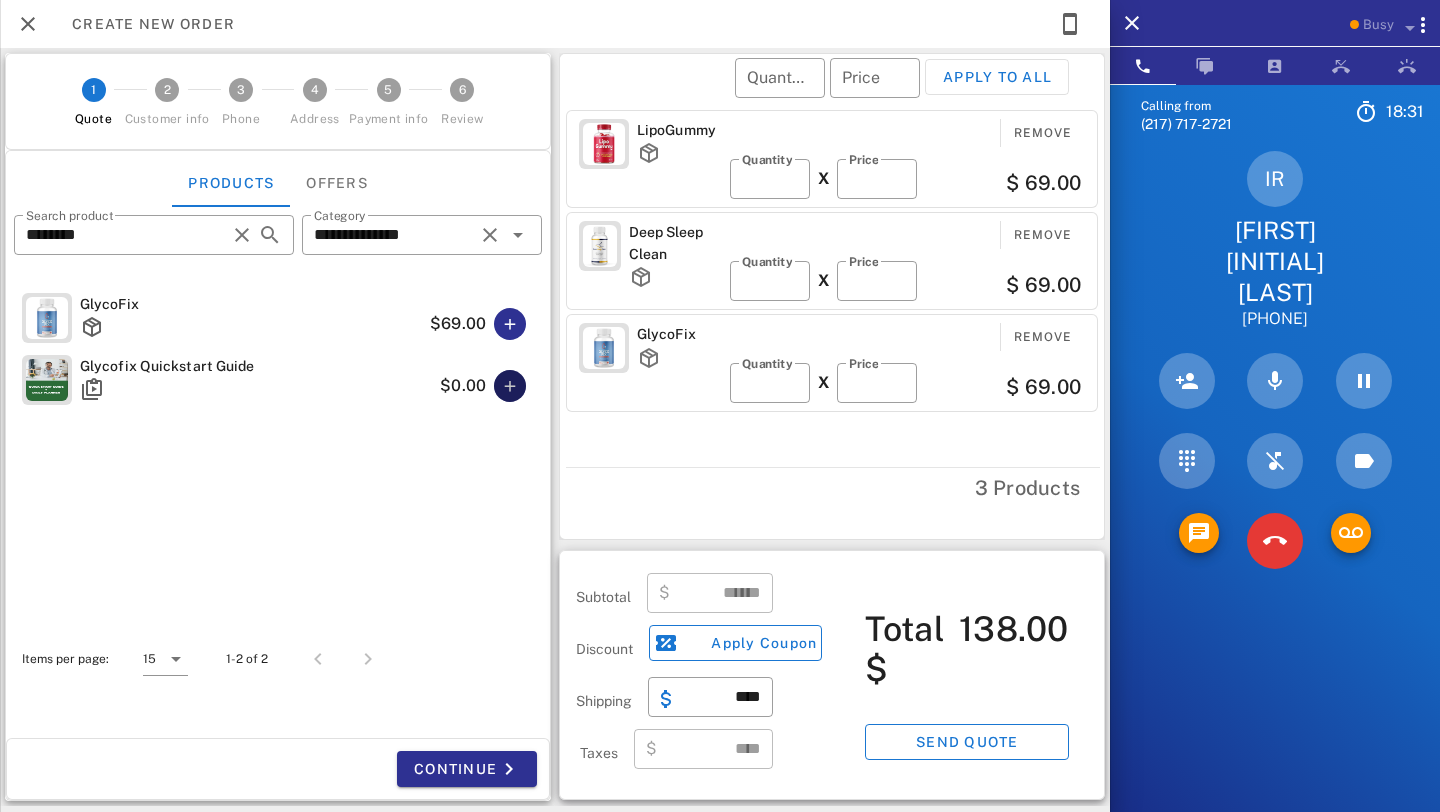 type on "******" 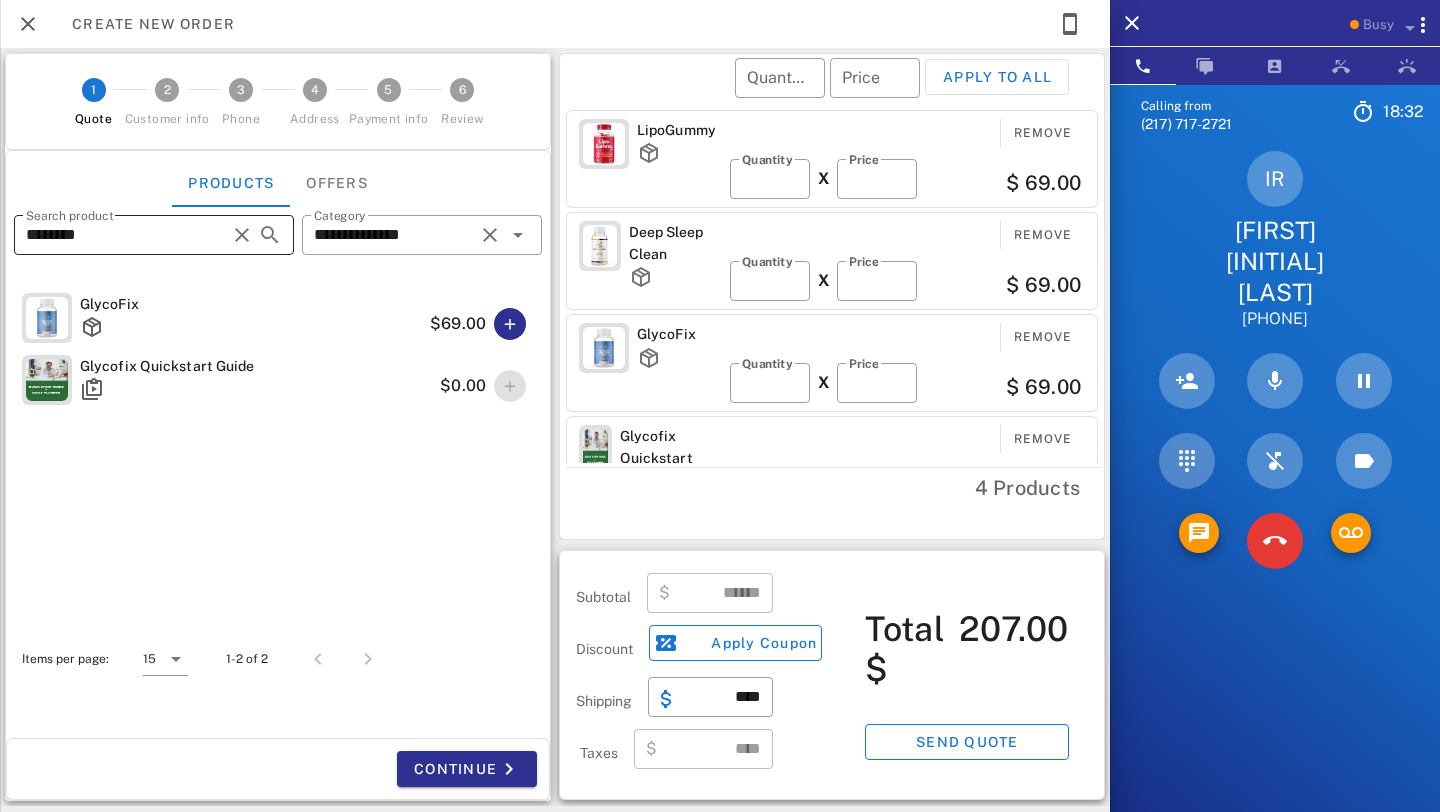 click at bounding box center [242, 235] 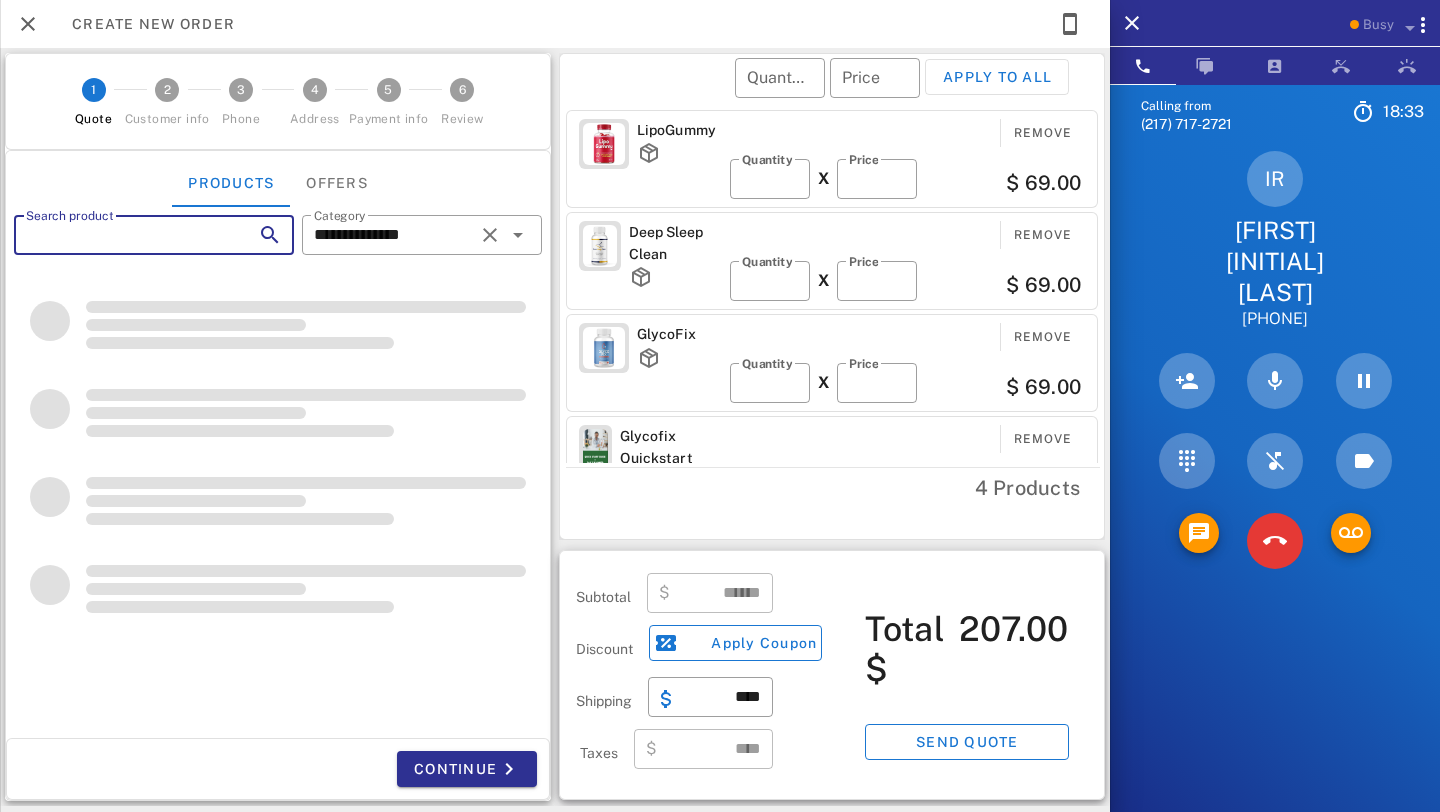 click on "Search product" at bounding box center [116, 235] 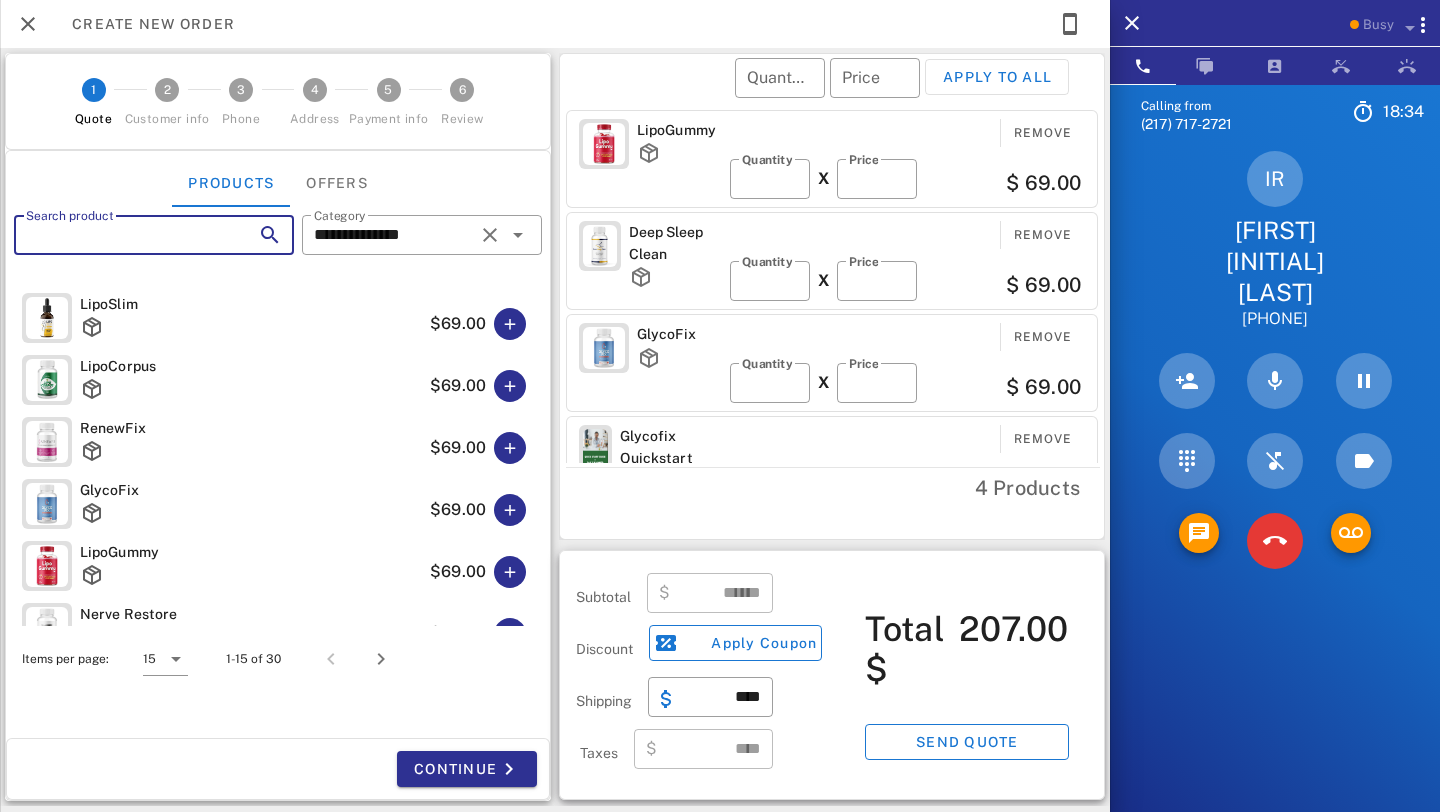 paste on "**********" 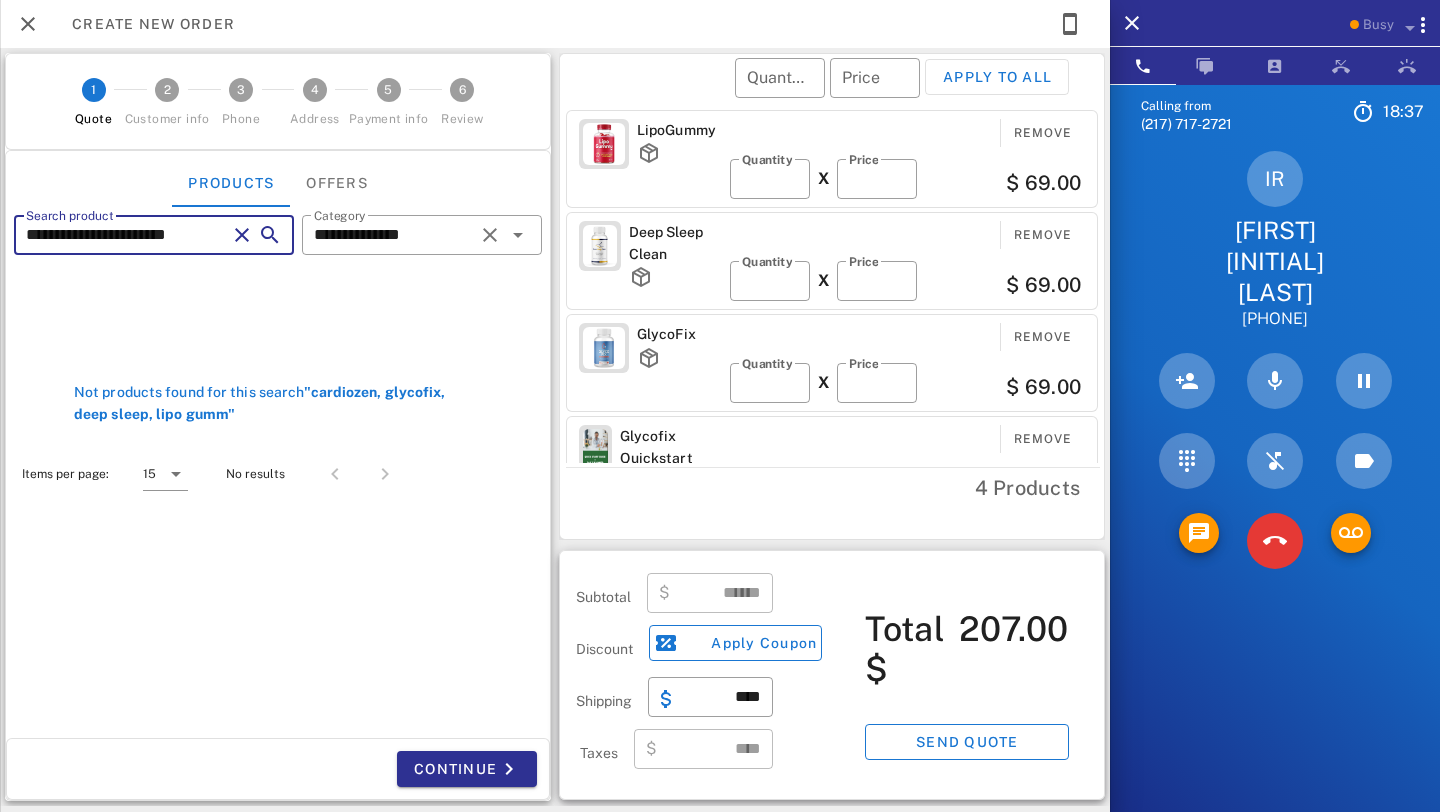 scroll, scrollTop: 0, scrollLeft: 0, axis: both 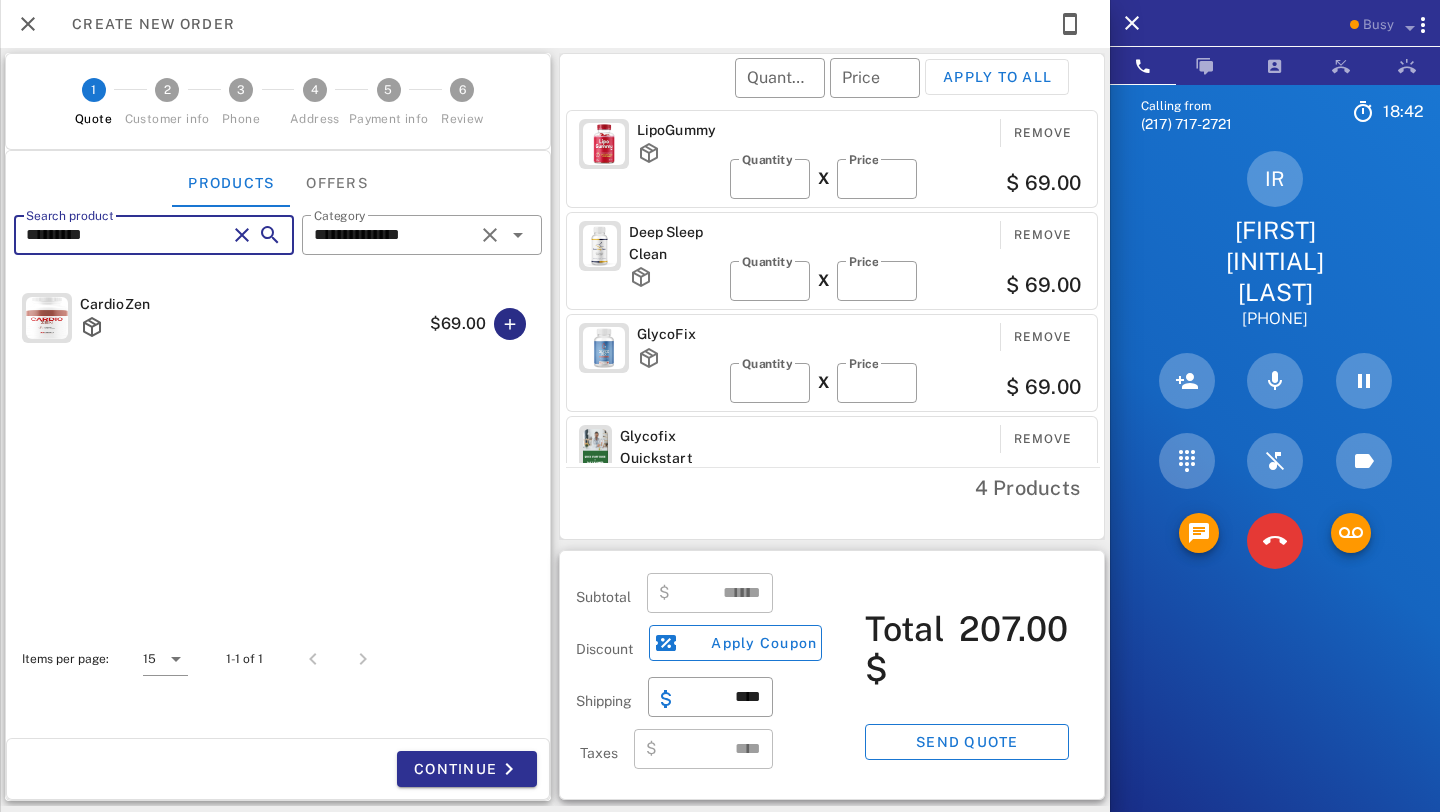 type on "*********" 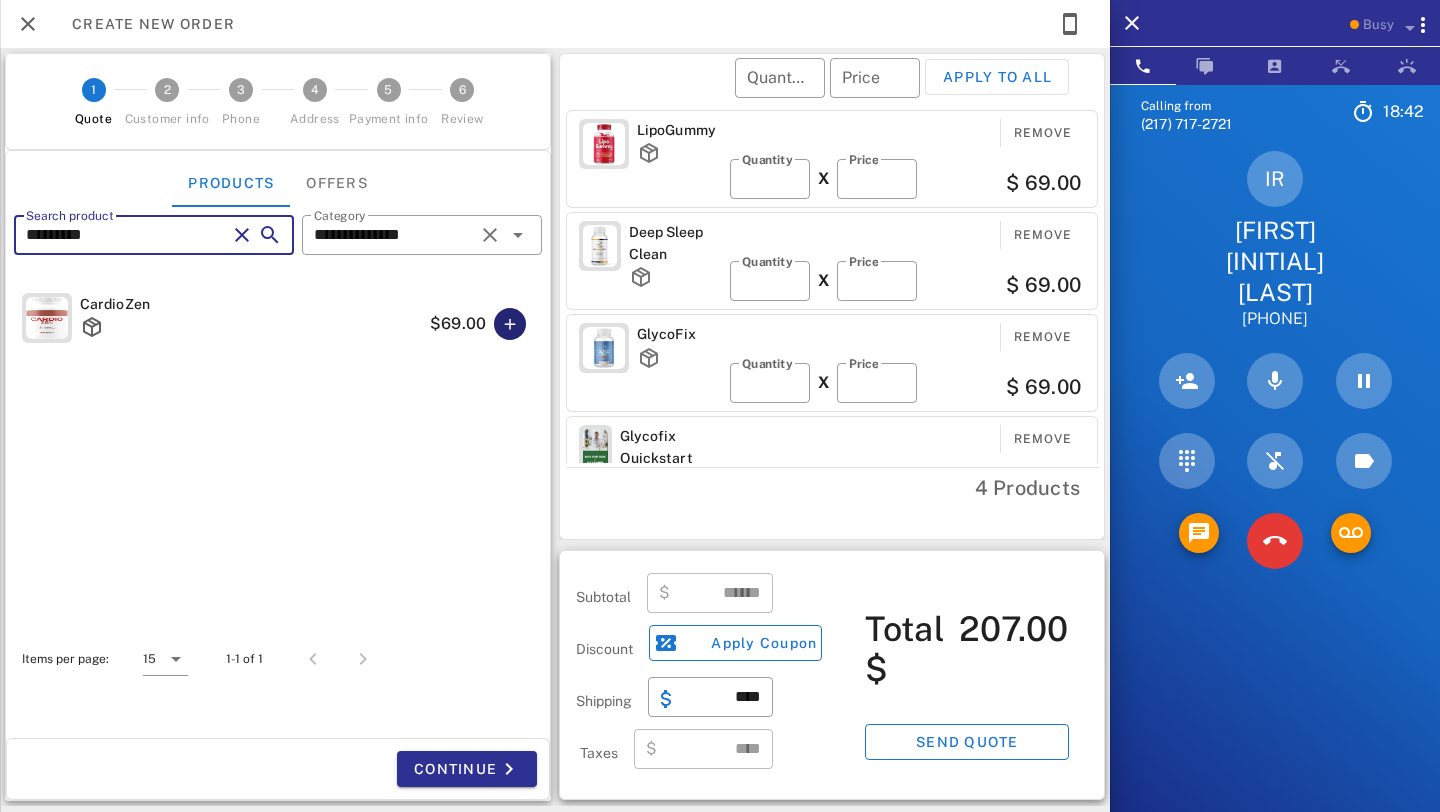 click at bounding box center [510, 324] 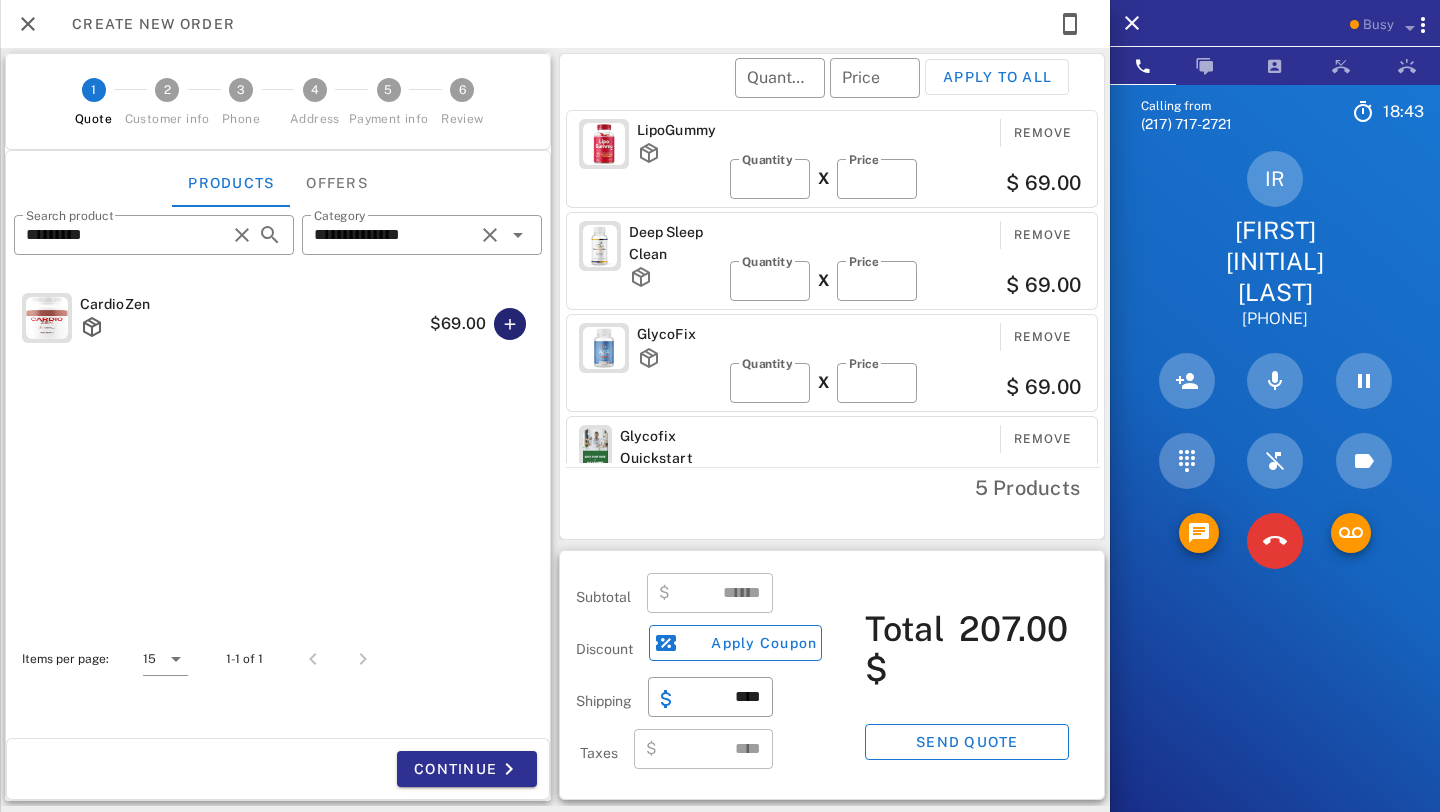 type on "******" 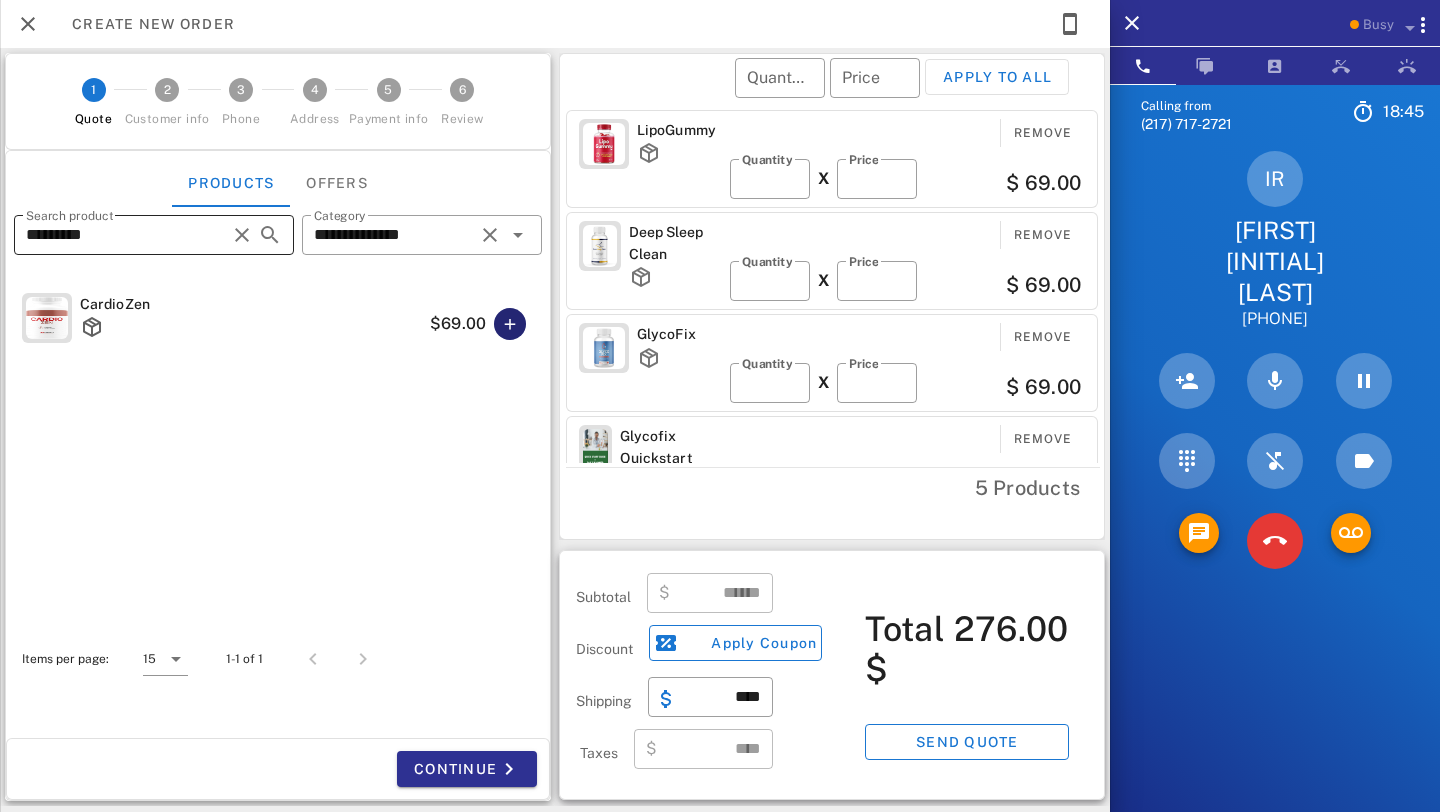 click at bounding box center [242, 235] 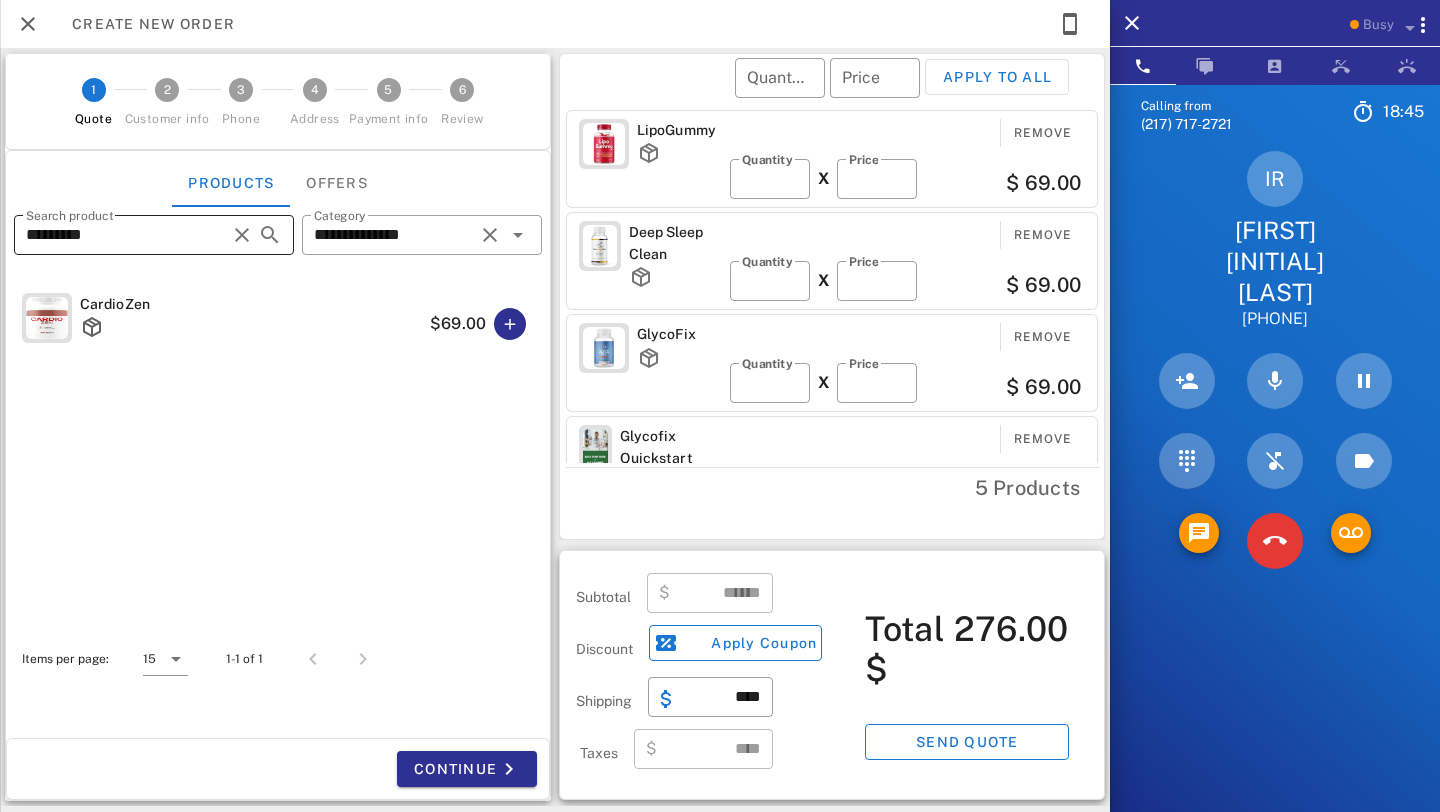 type 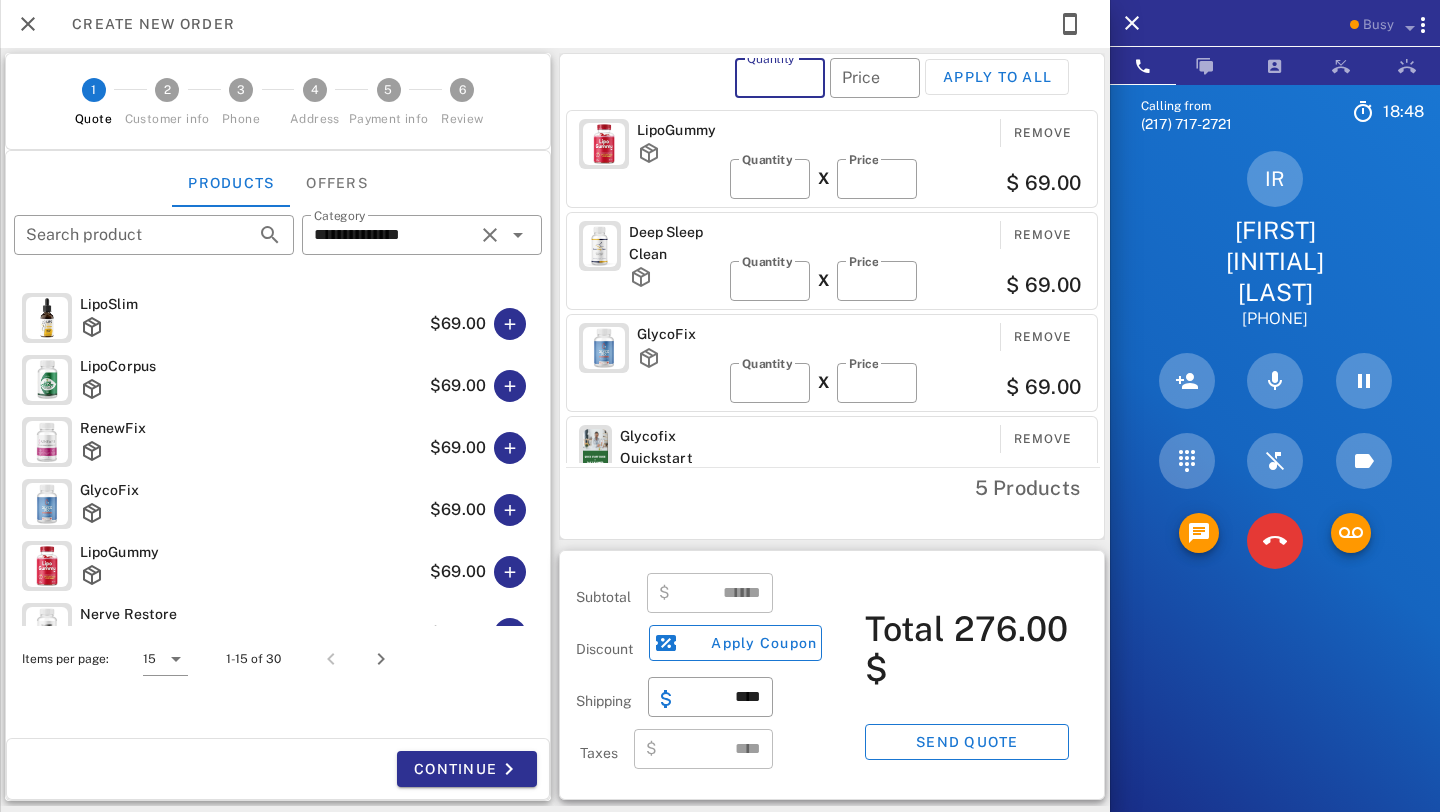 click on "Quantity" at bounding box center (780, 78) 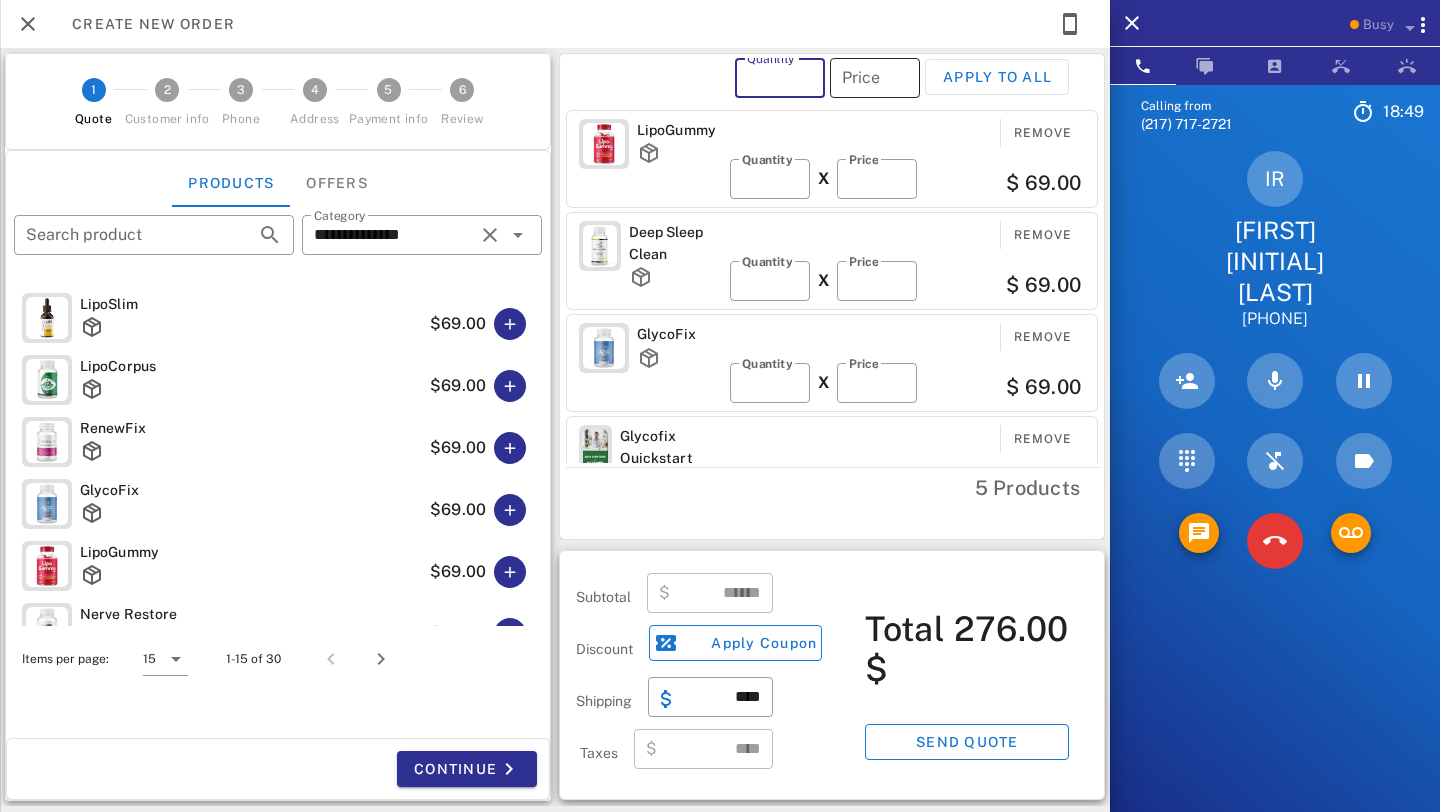 type on "*" 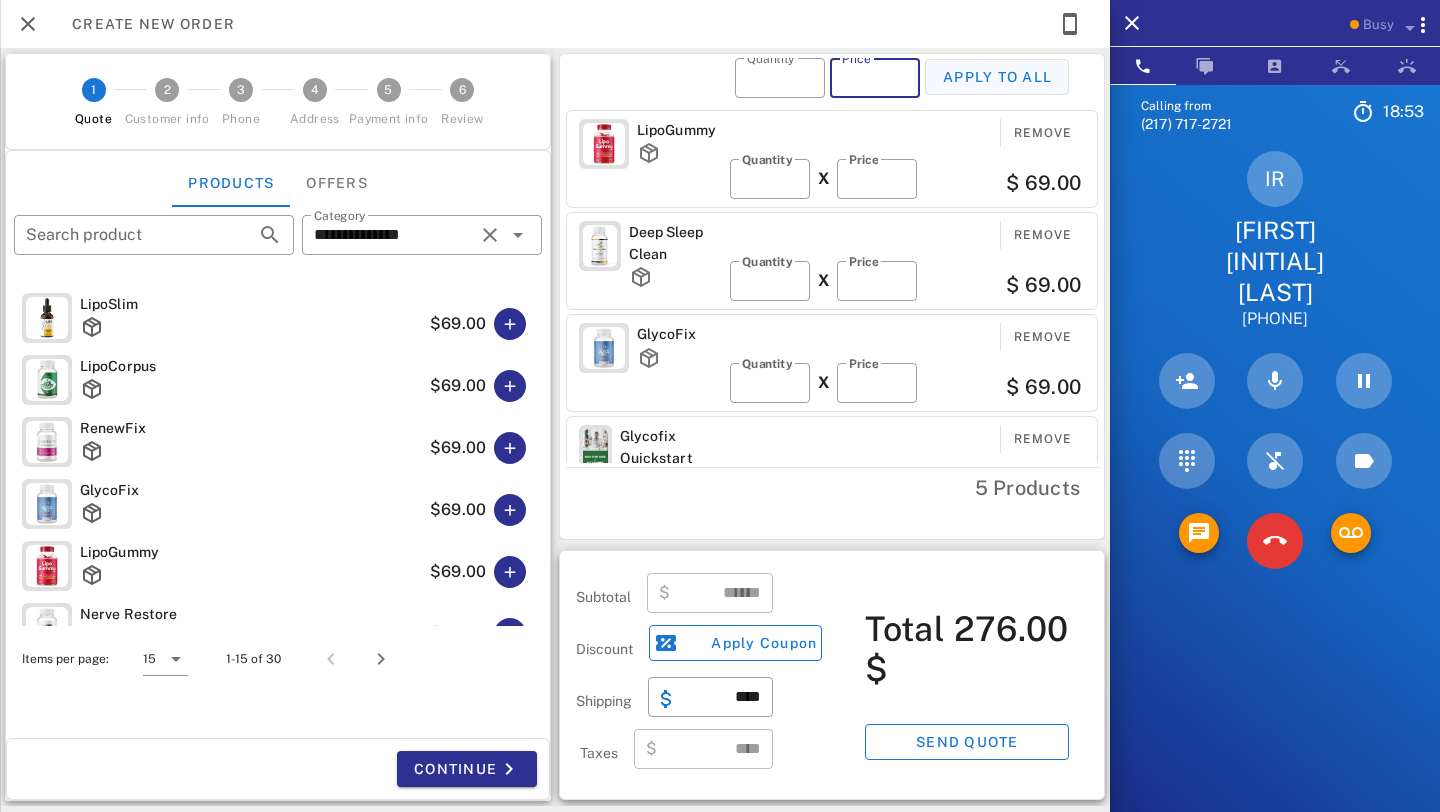 type on "**" 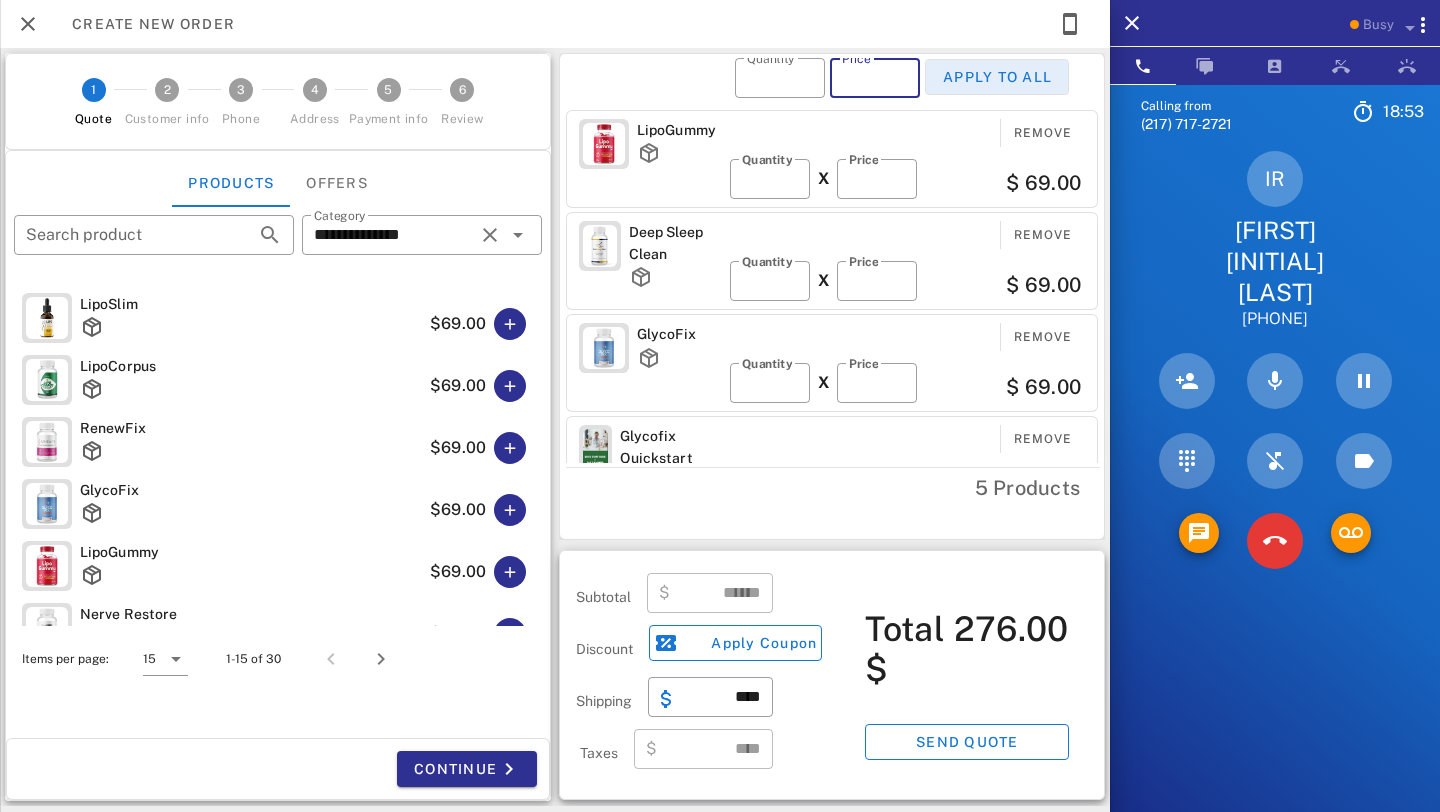 click on "Apply to all" at bounding box center (997, 77) 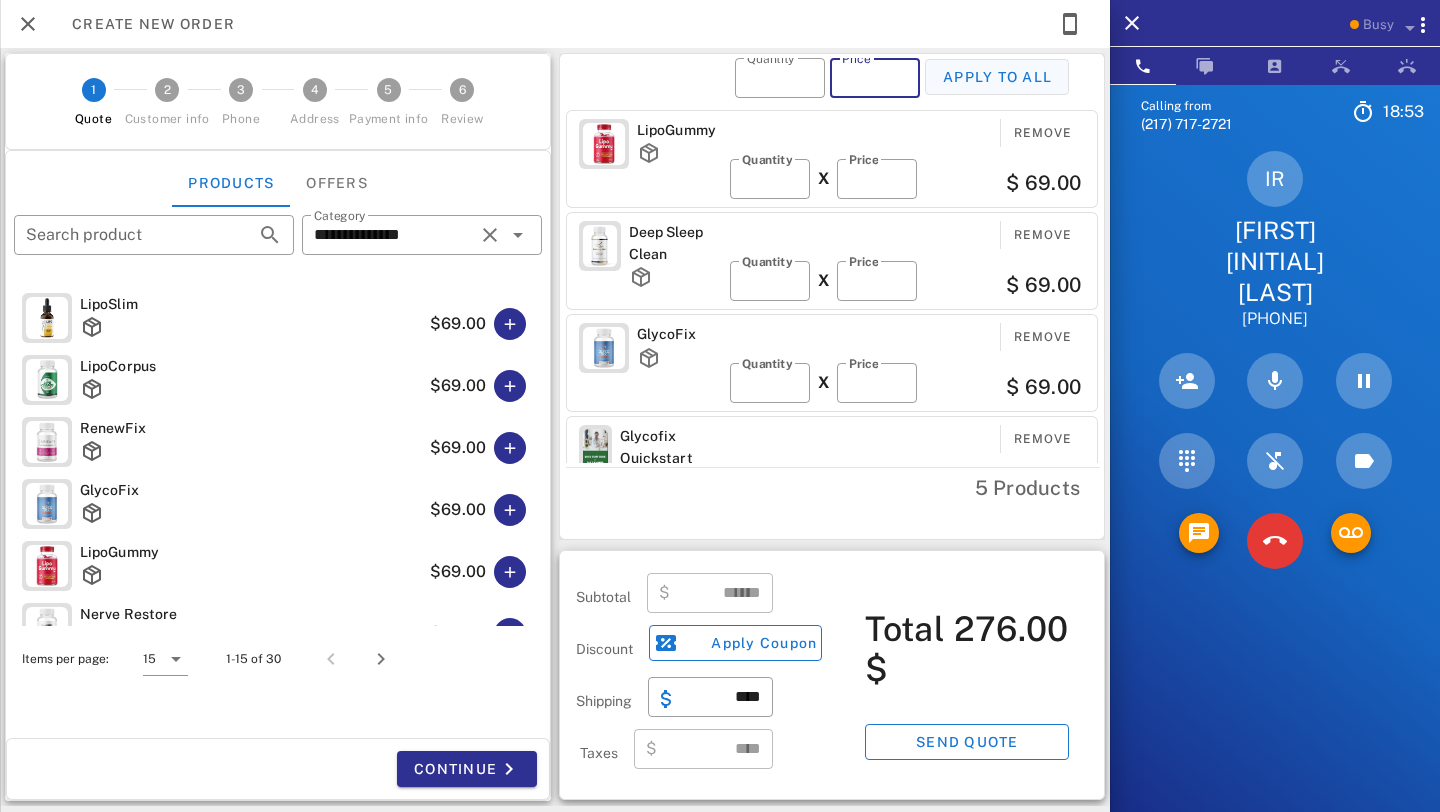 type on "*" 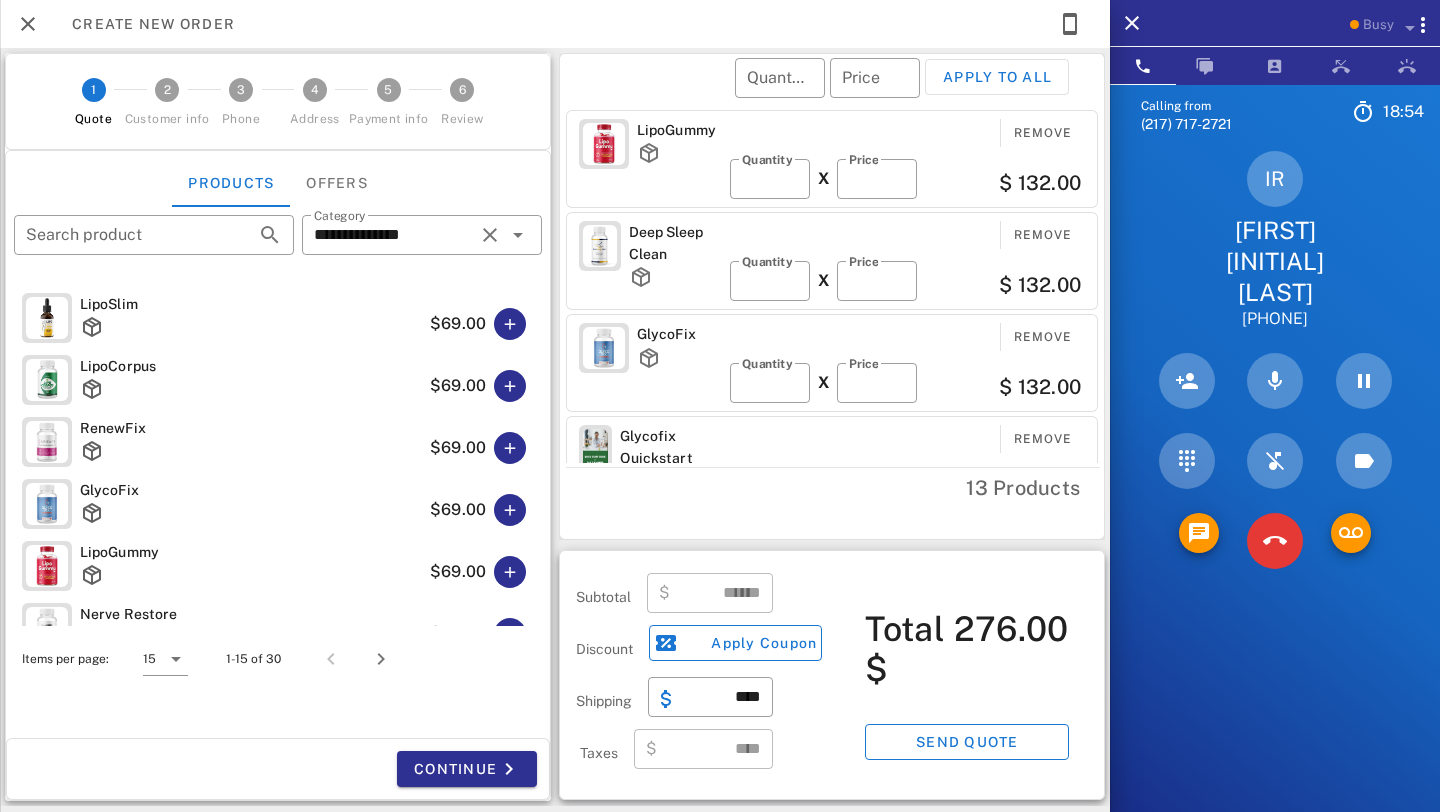 type on "******" 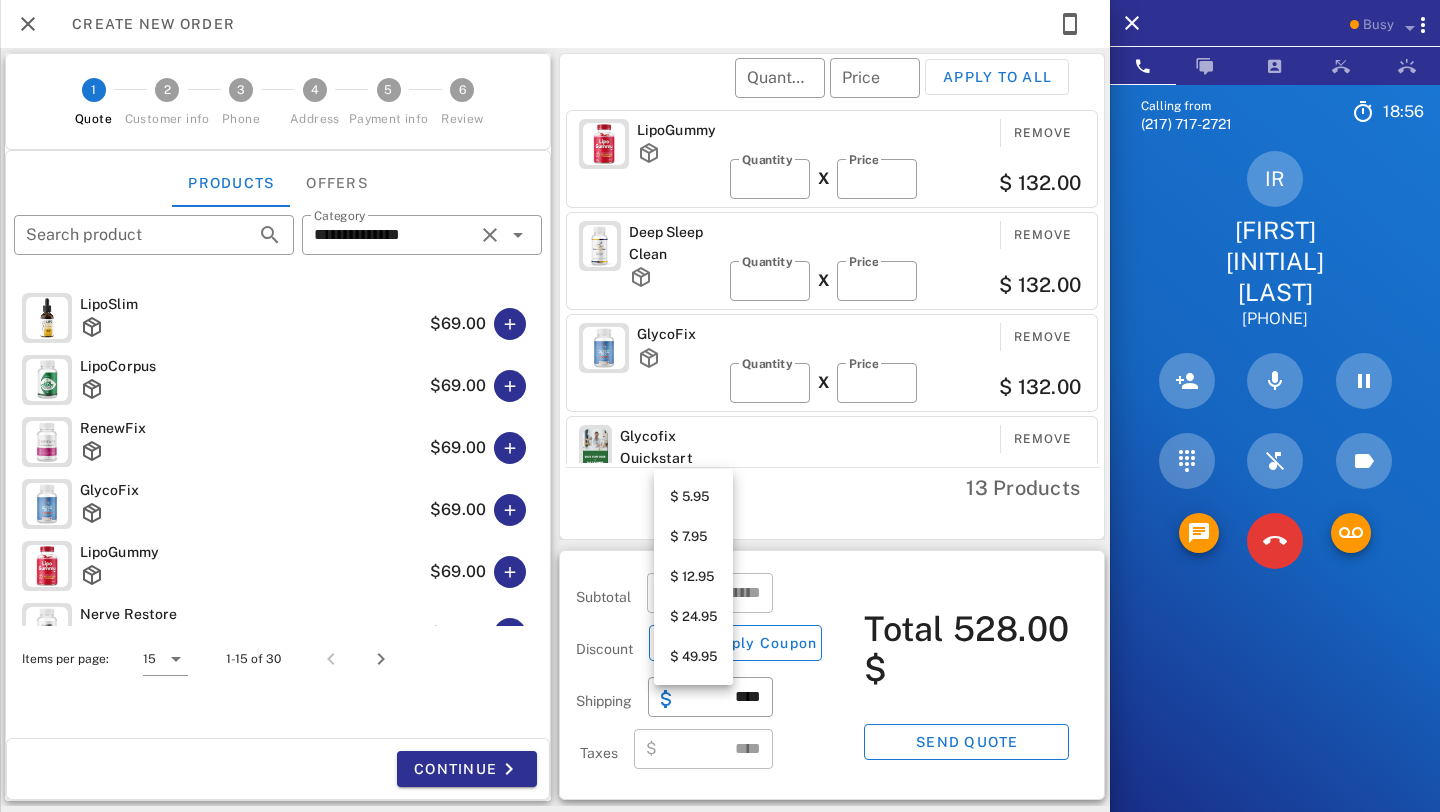 click on "$ 12.95" at bounding box center [693, 577] 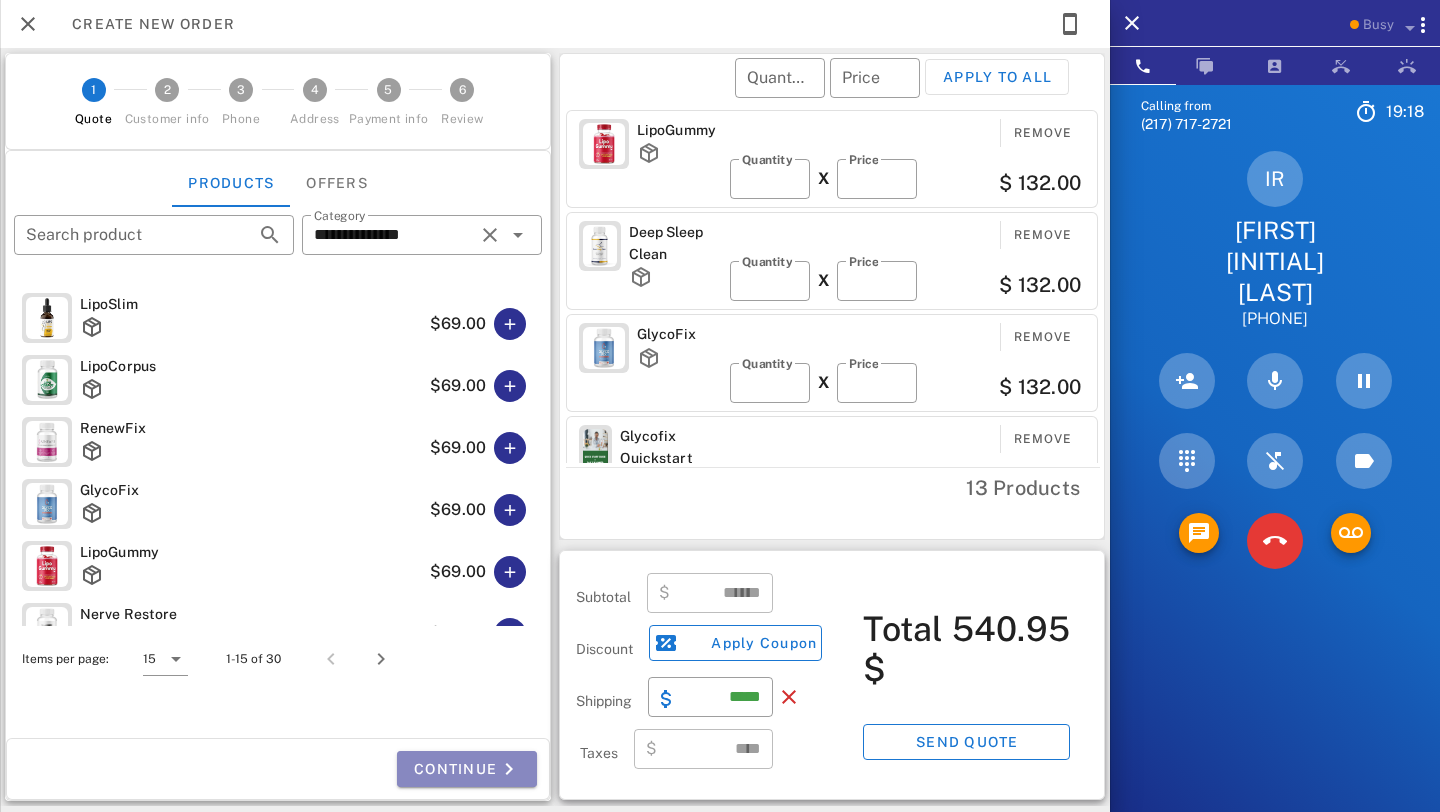 click on "Continue" at bounding box center (467, 769) 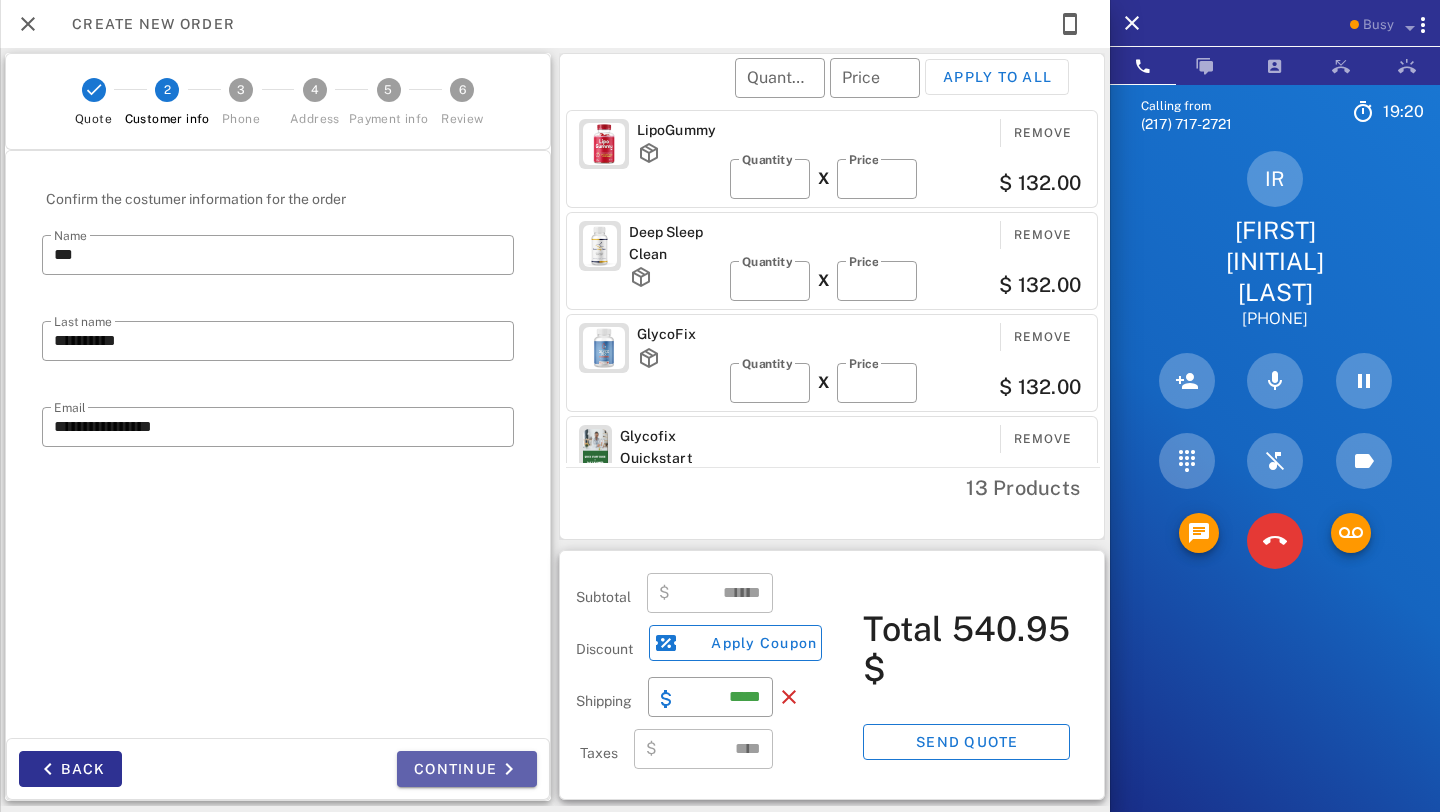 click on "Continue" at bounding box center [467, 769] 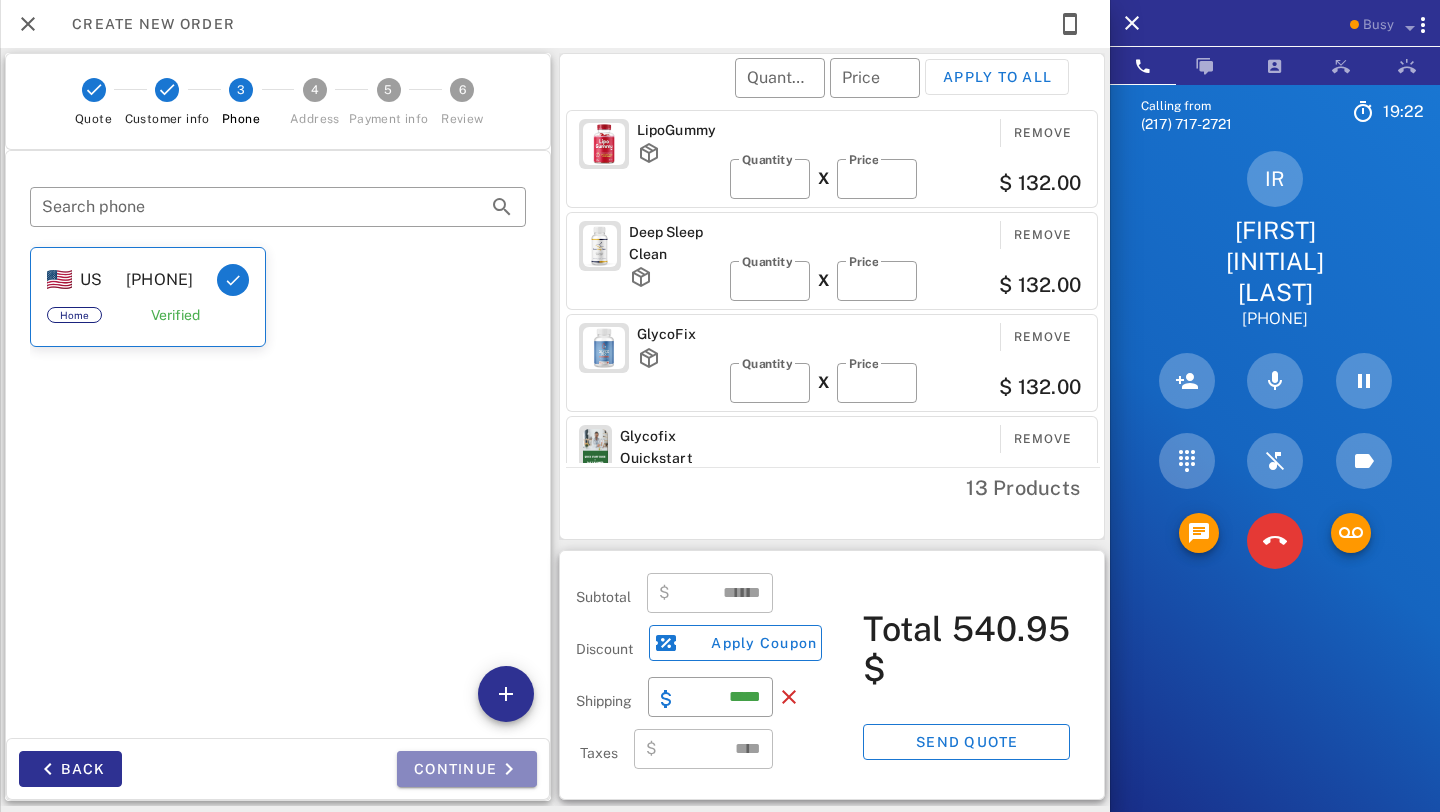 click on "Continue" at bounding box center (467, 769) 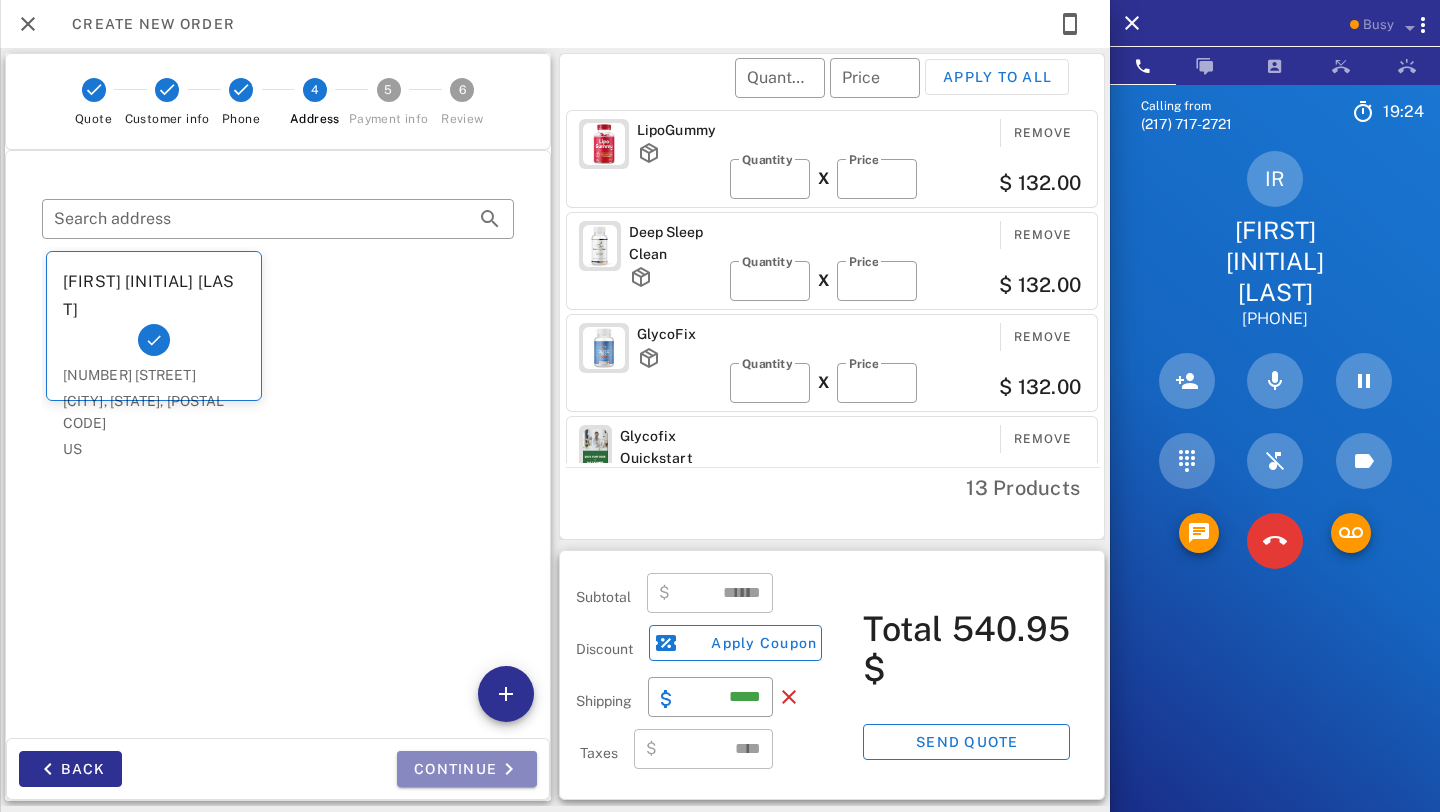 click on "Continue" at bounding box center [467, 769] 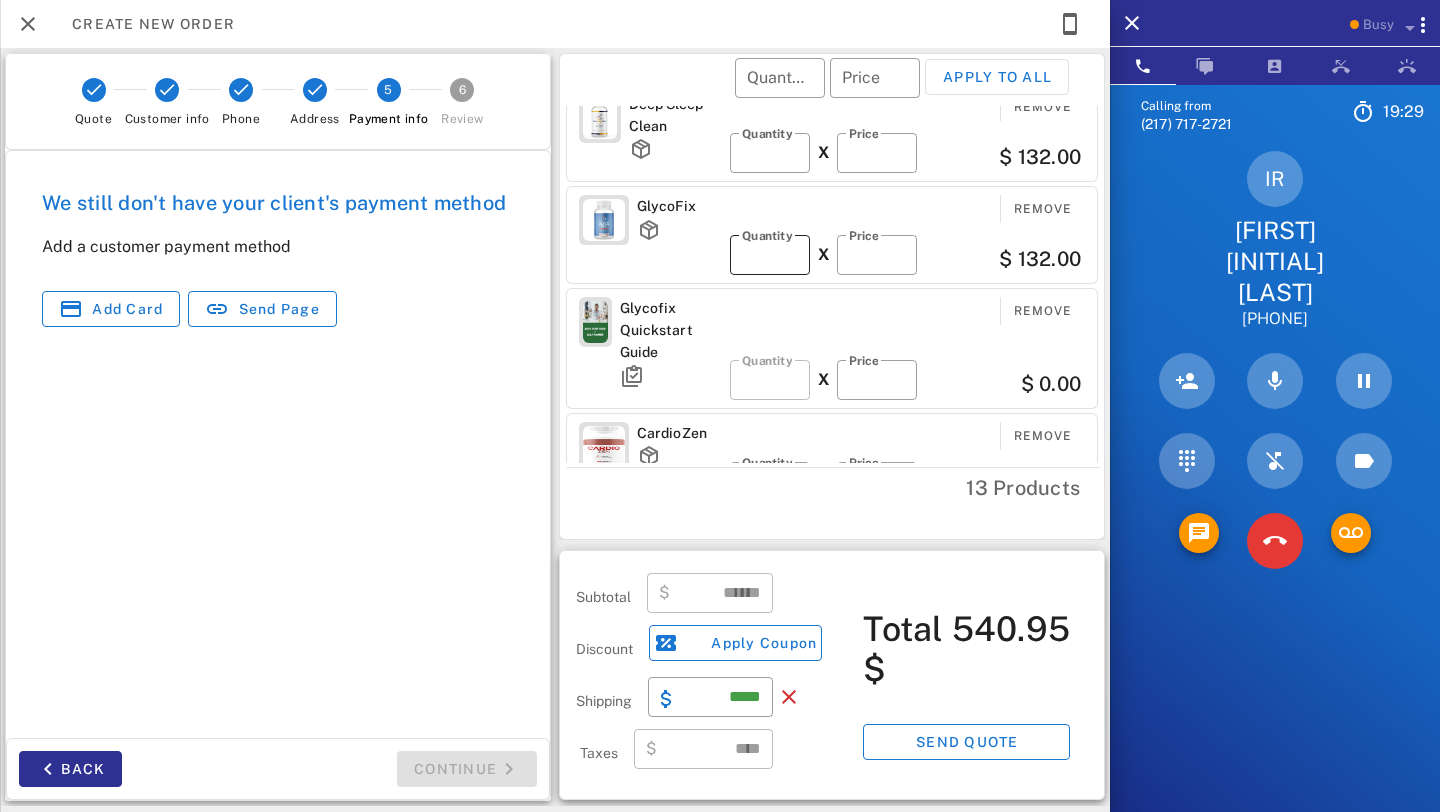 scroll, scrollTop: 179, scrollLeft: 0, axis: vertical 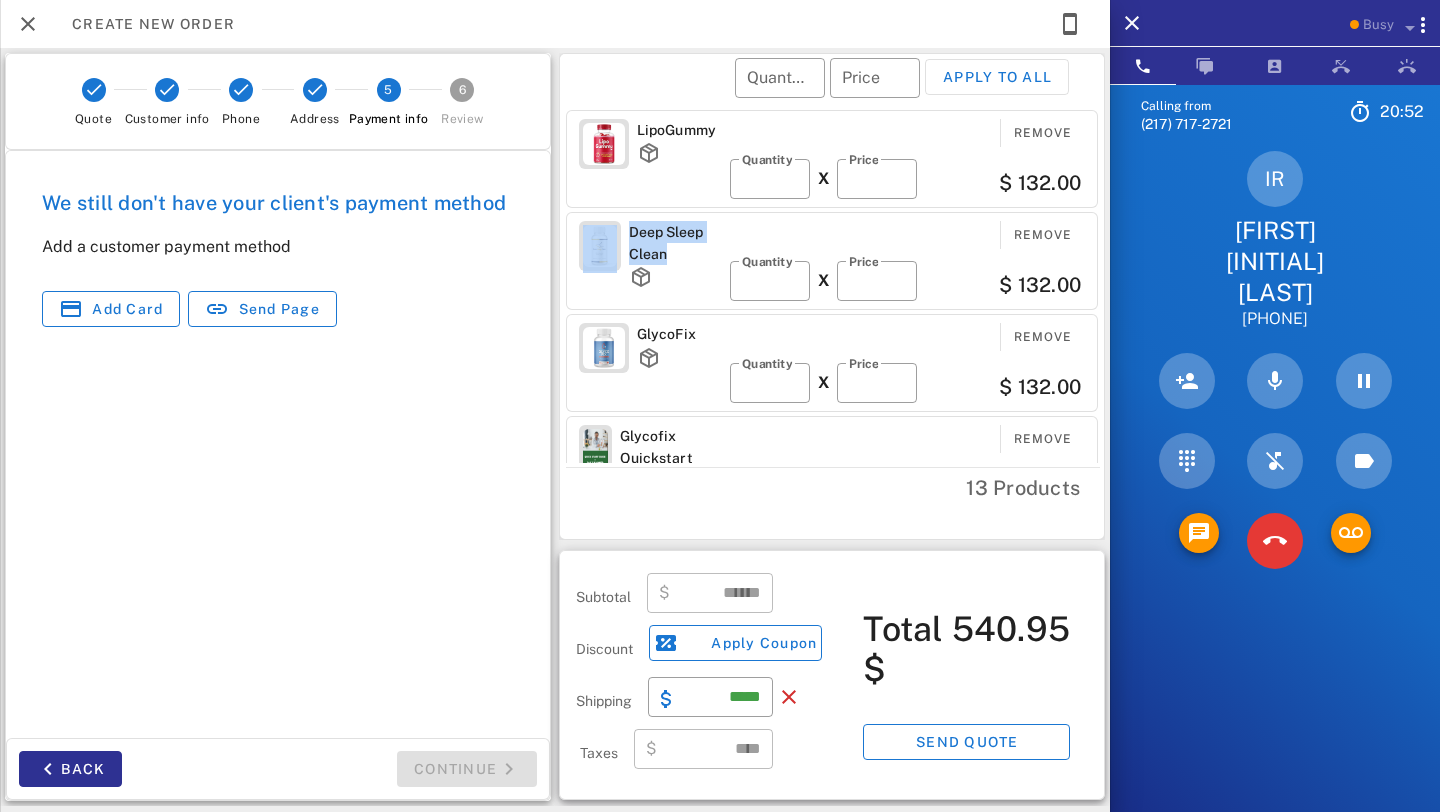 drag, startPoint x: 682, startPoint y: 262, endPoint x: 614, endPoint y: 226, distance: 76.941536 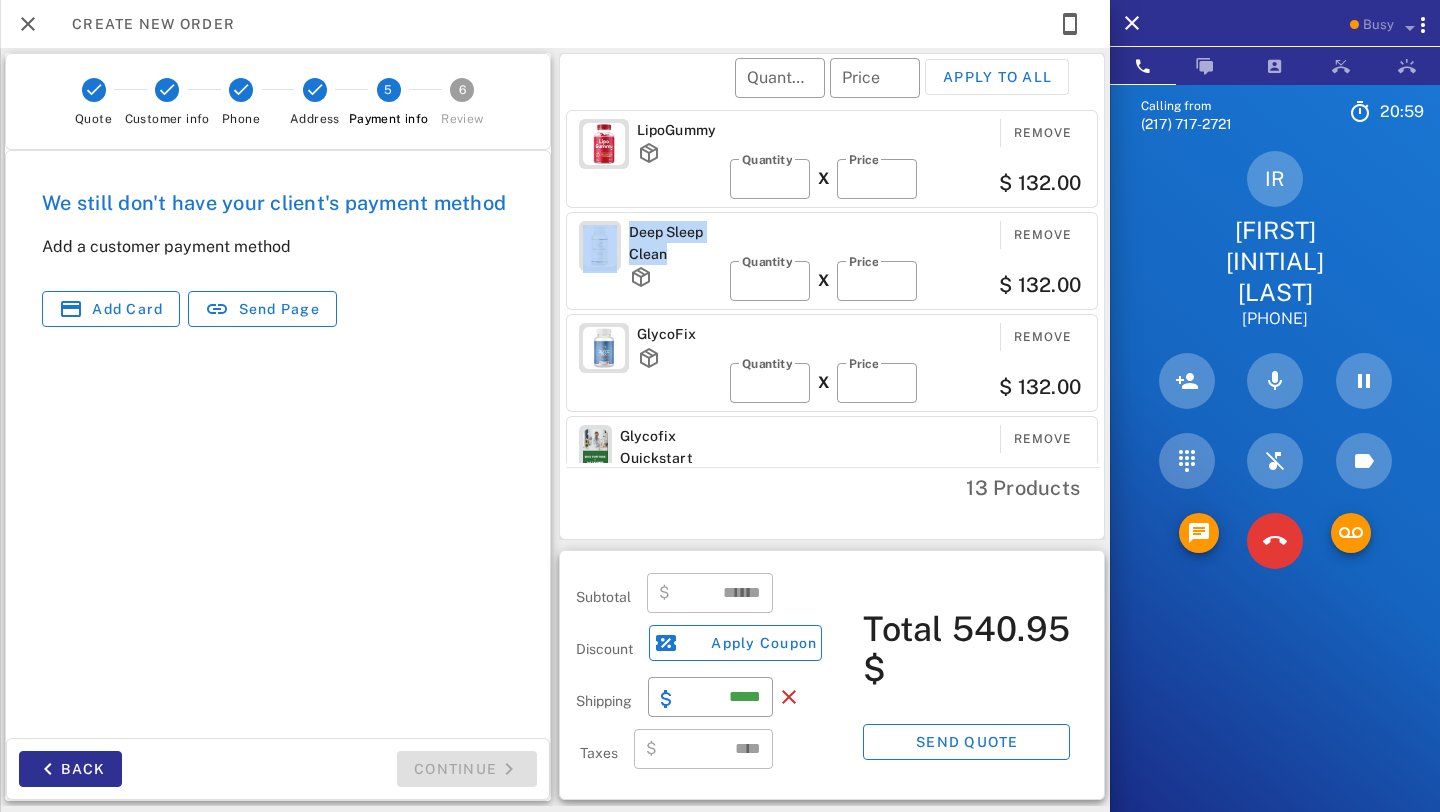 click on "Deep Sleep Clean" at bounding box center [675, 243] 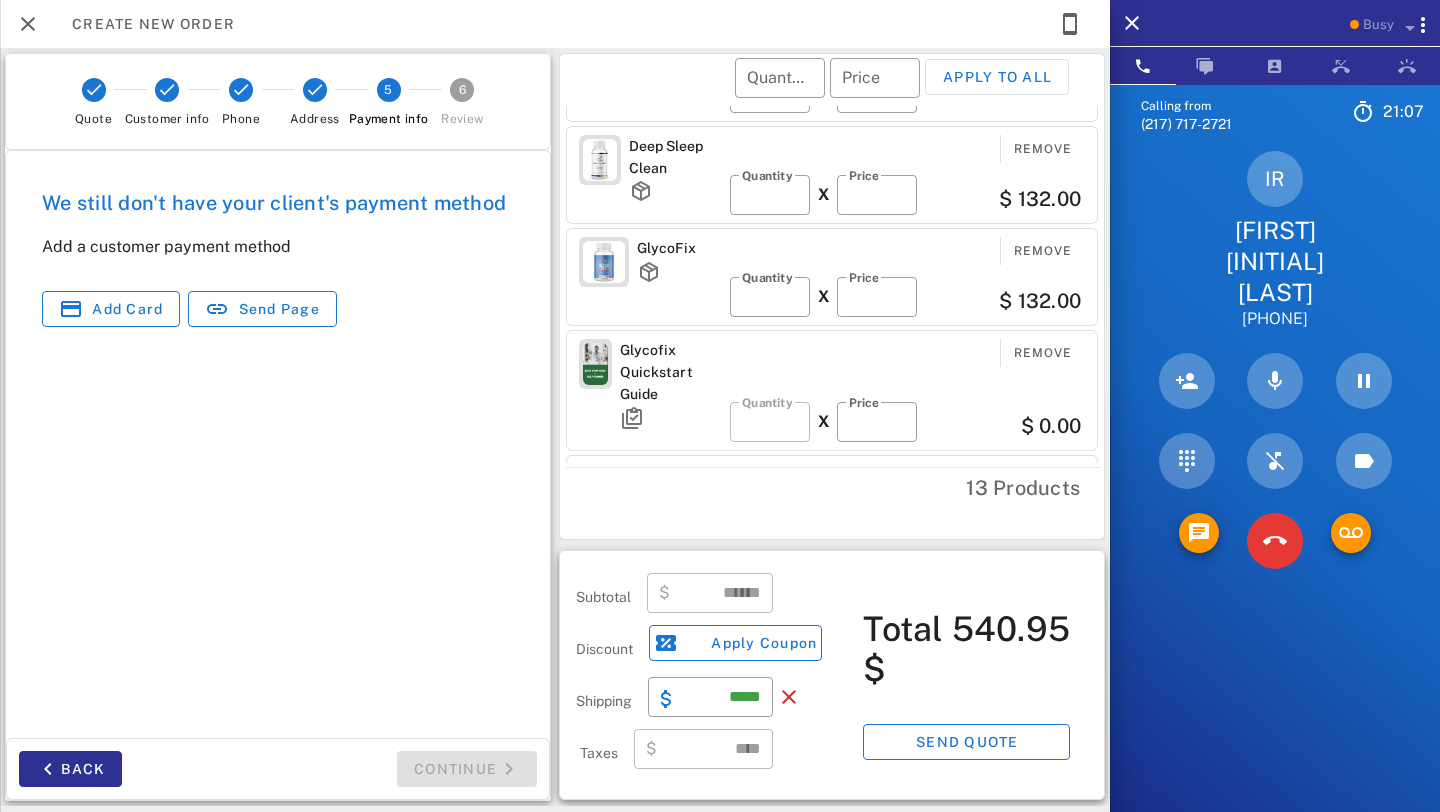 scroll, scrollTop: 87, scrollLeft: 0, axis: vertical 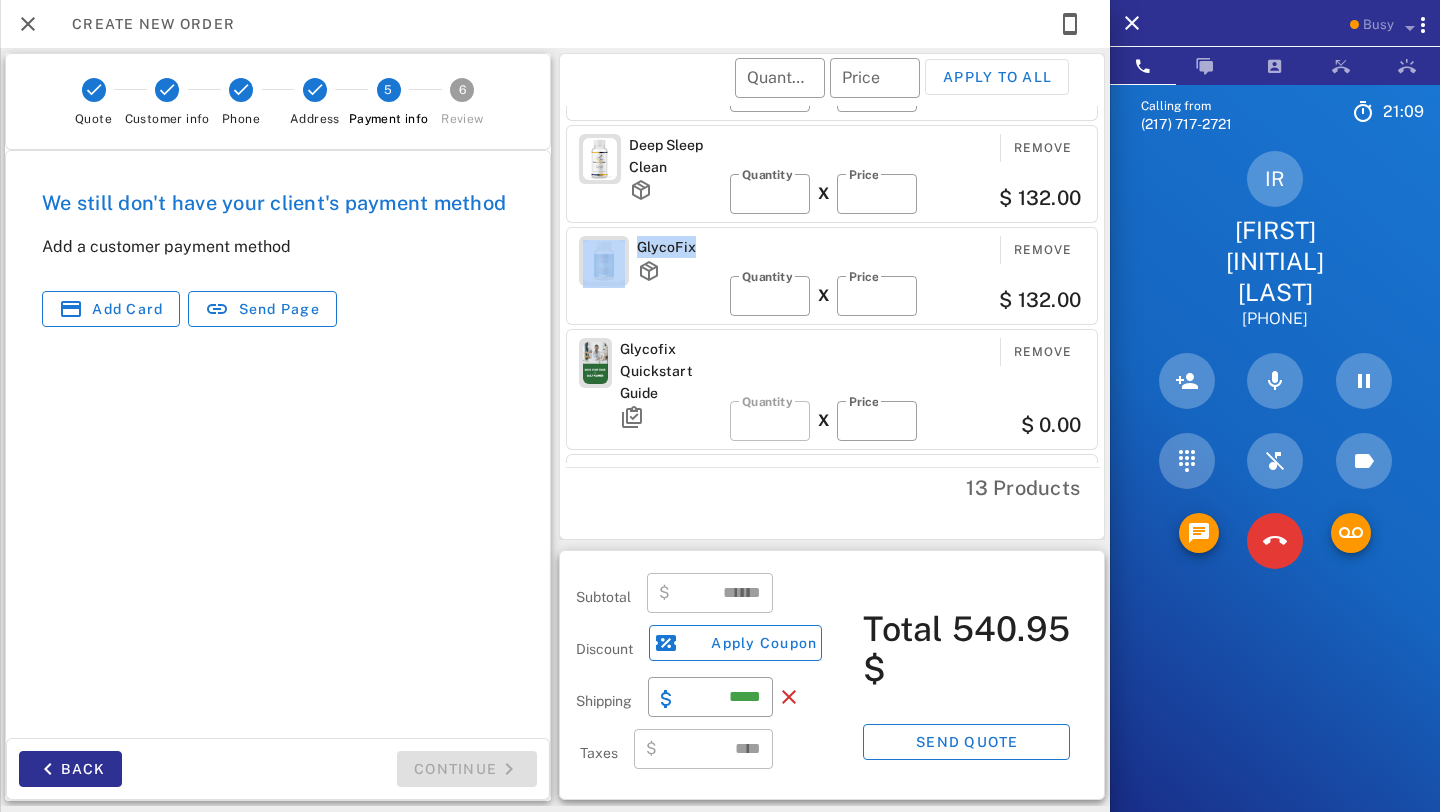drag, startPoint x: 701, startPoint y: 240, endPoint x: 628, endPoint y: 236, distance: 73.109505 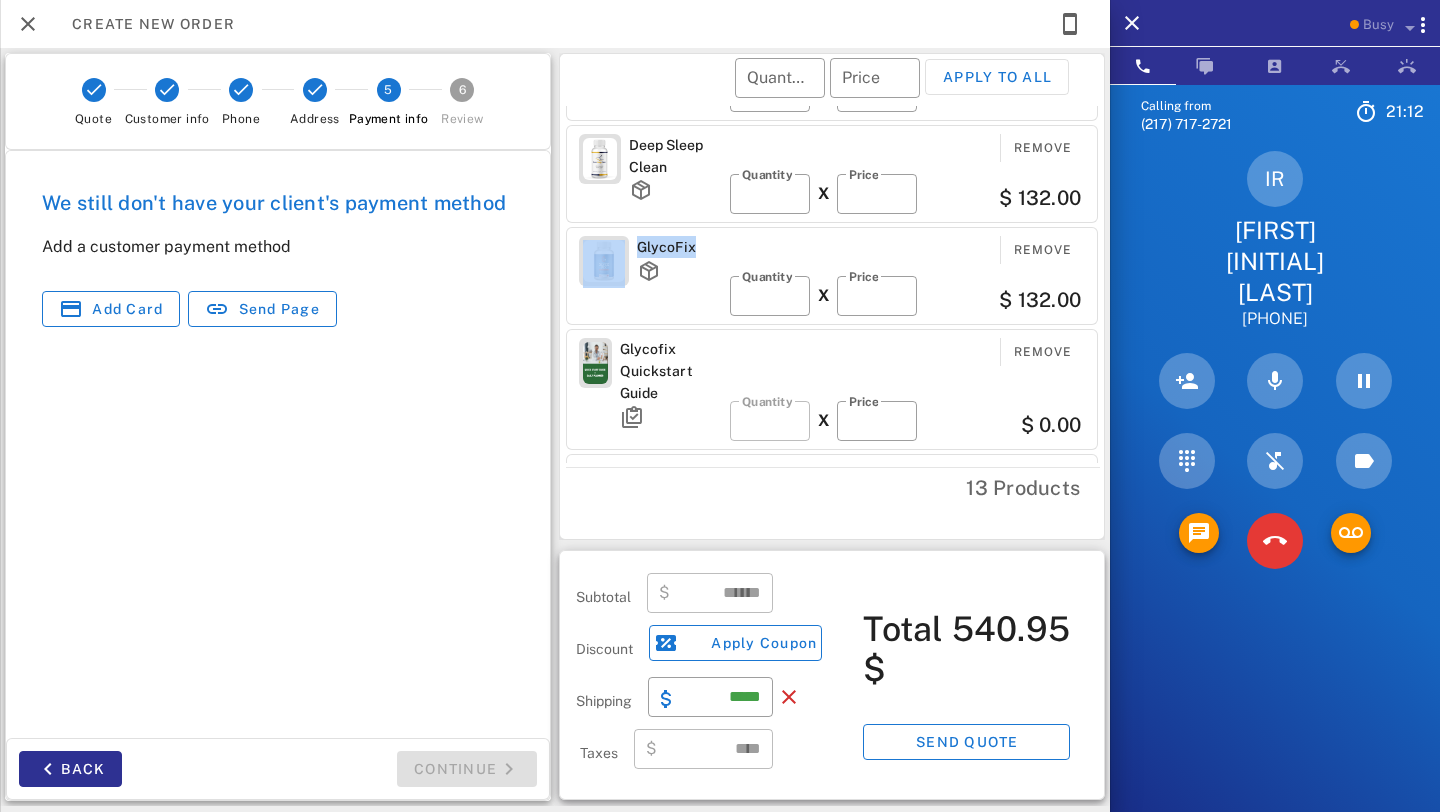 click on "GlycoFix" at bounding box center [679, 247] 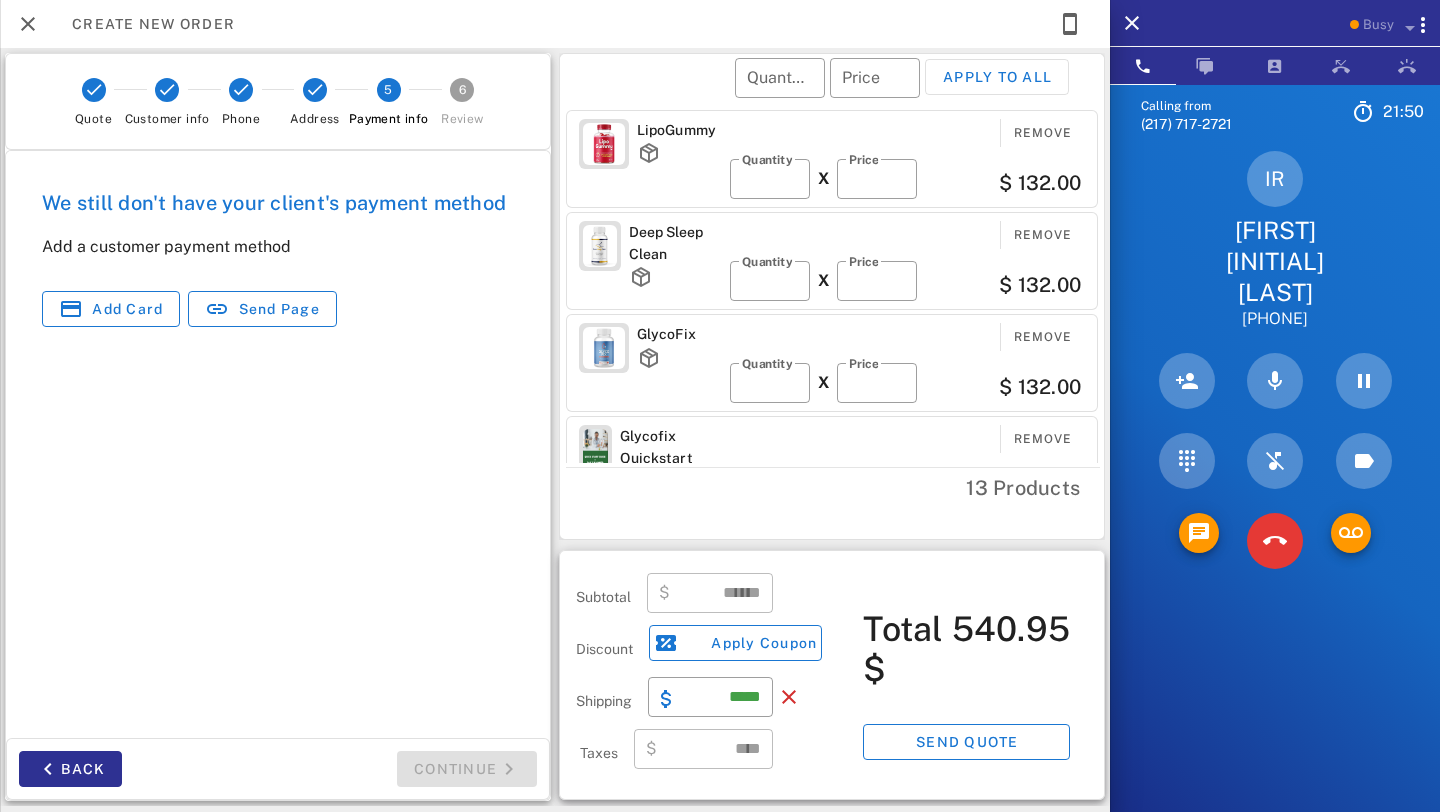 scroll, scrollTop: 1, scrollLeft: 0, axis: vertical 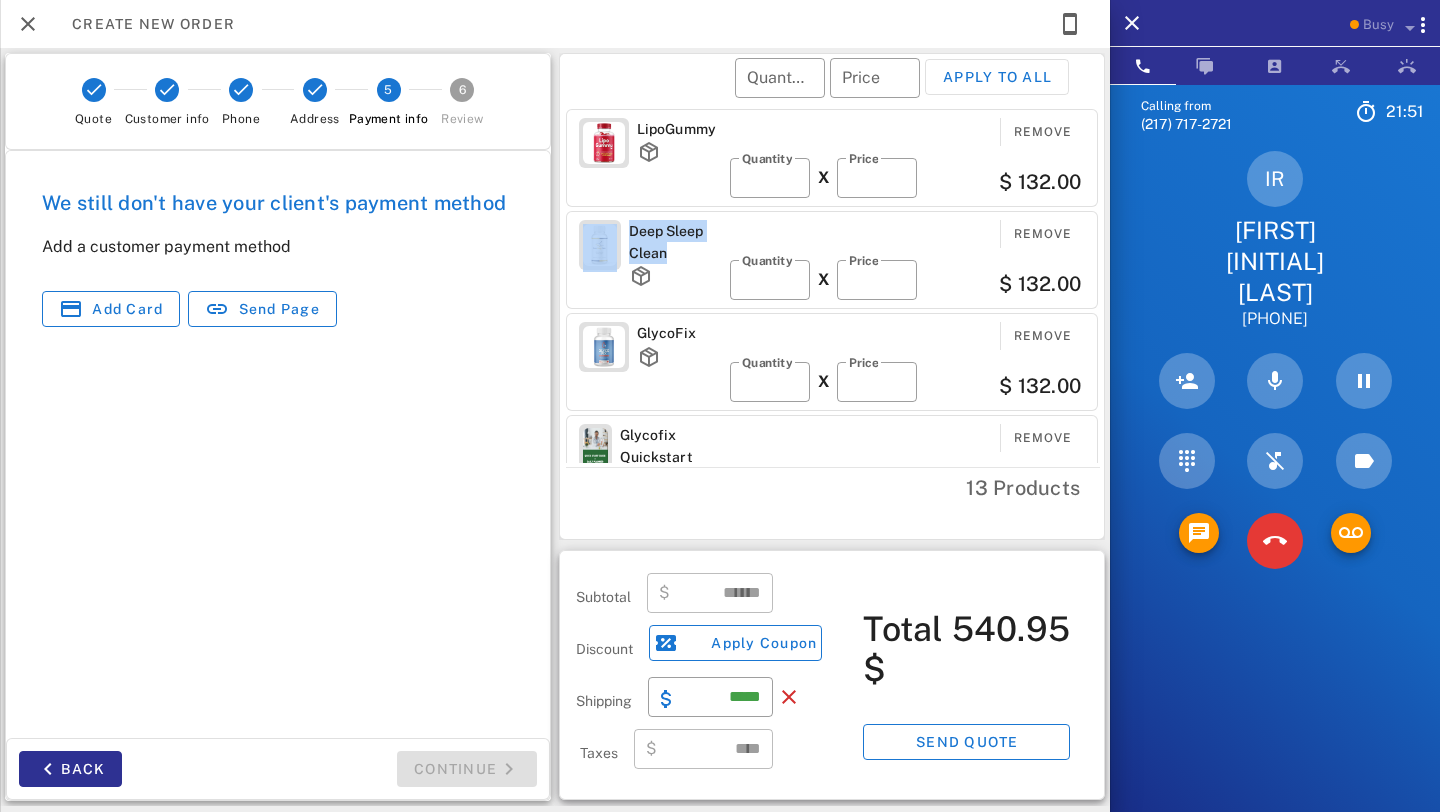 drag, startPoint x: 681, startPoint y: 266, endPoint x: 616, endPoint y: 219, distance: 80.21222 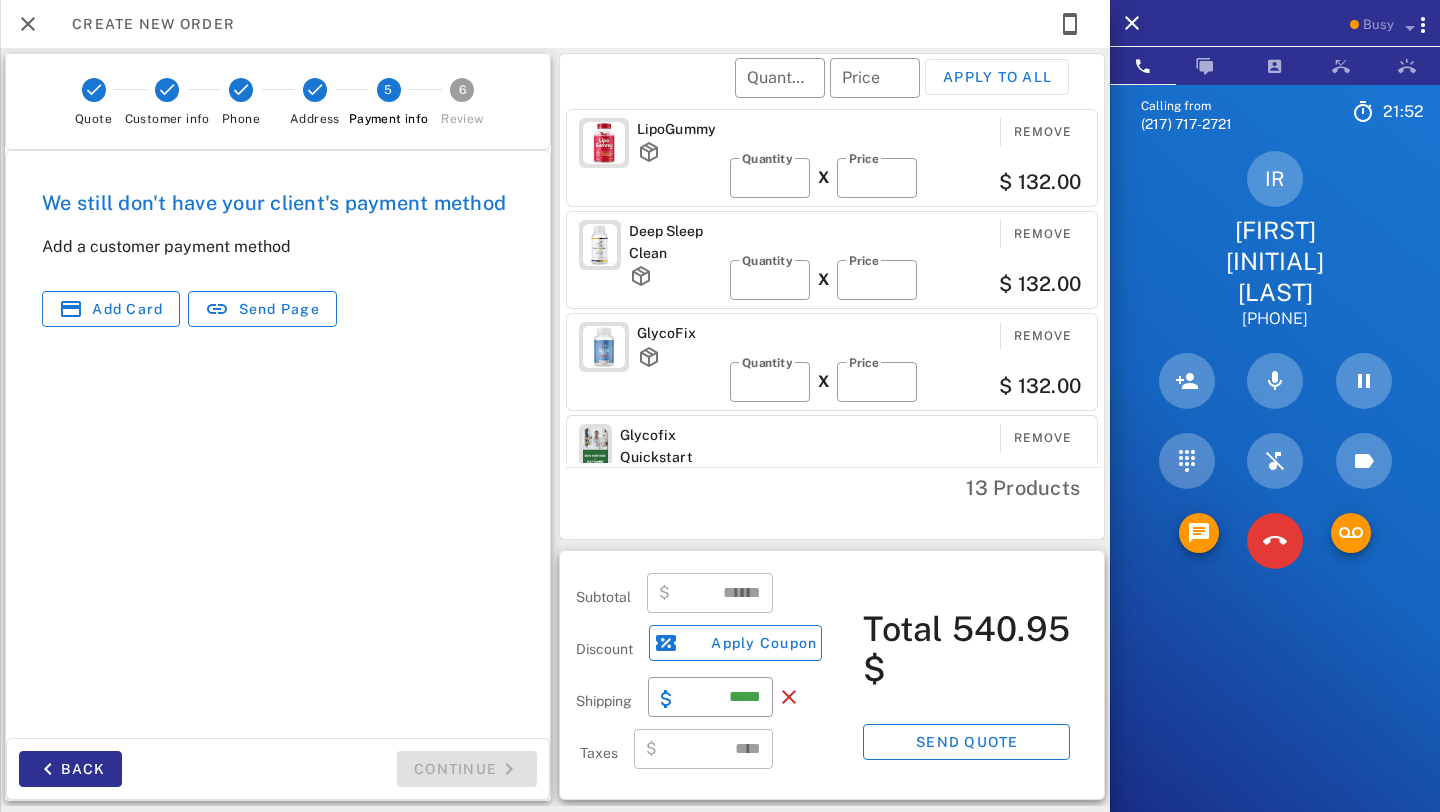 click on "Deep Sleep Clean" at bounding box center (675, 242) 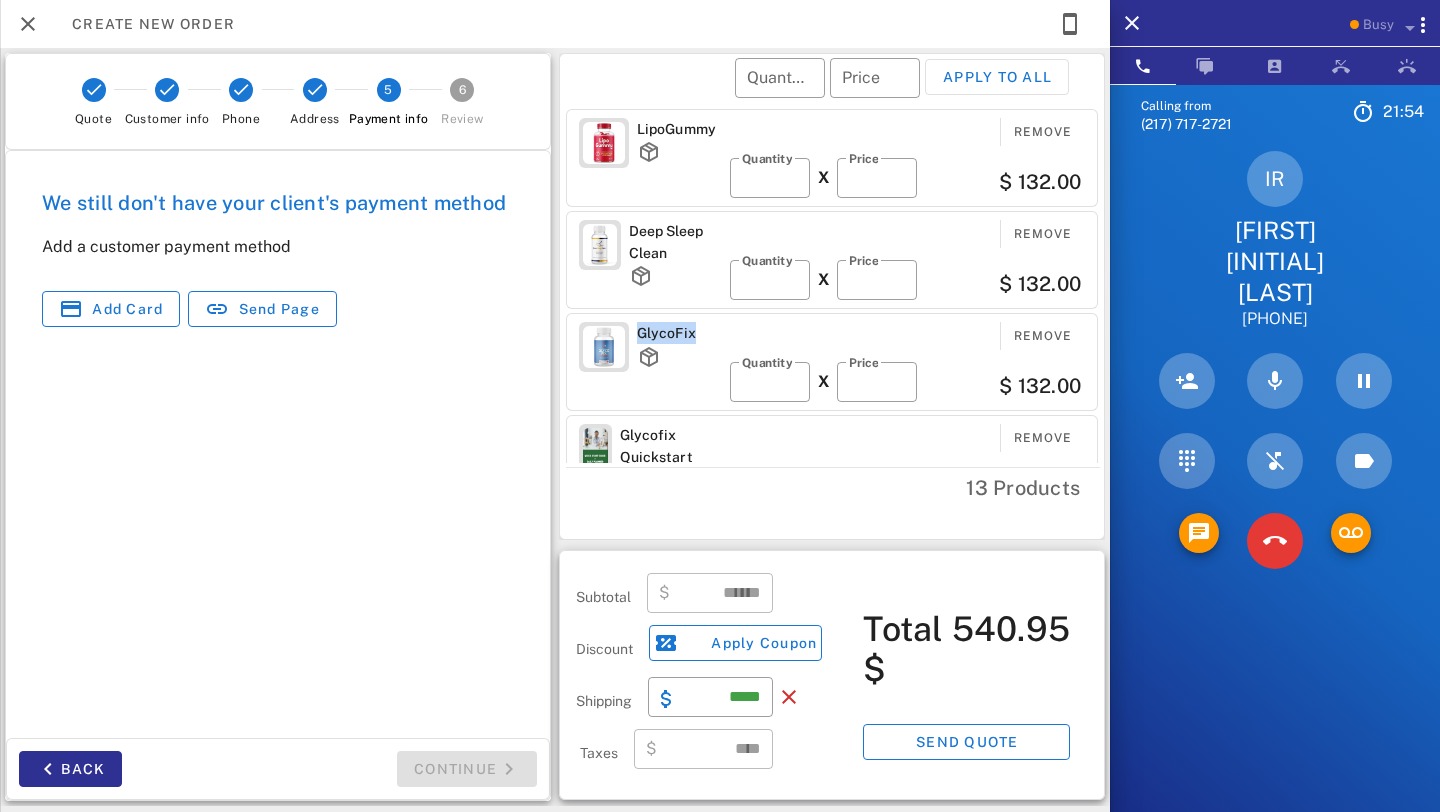 drag, startPoint x: 714, startPoint y: 335, endPoint x: 639, endPoint y: 335, distance: 75 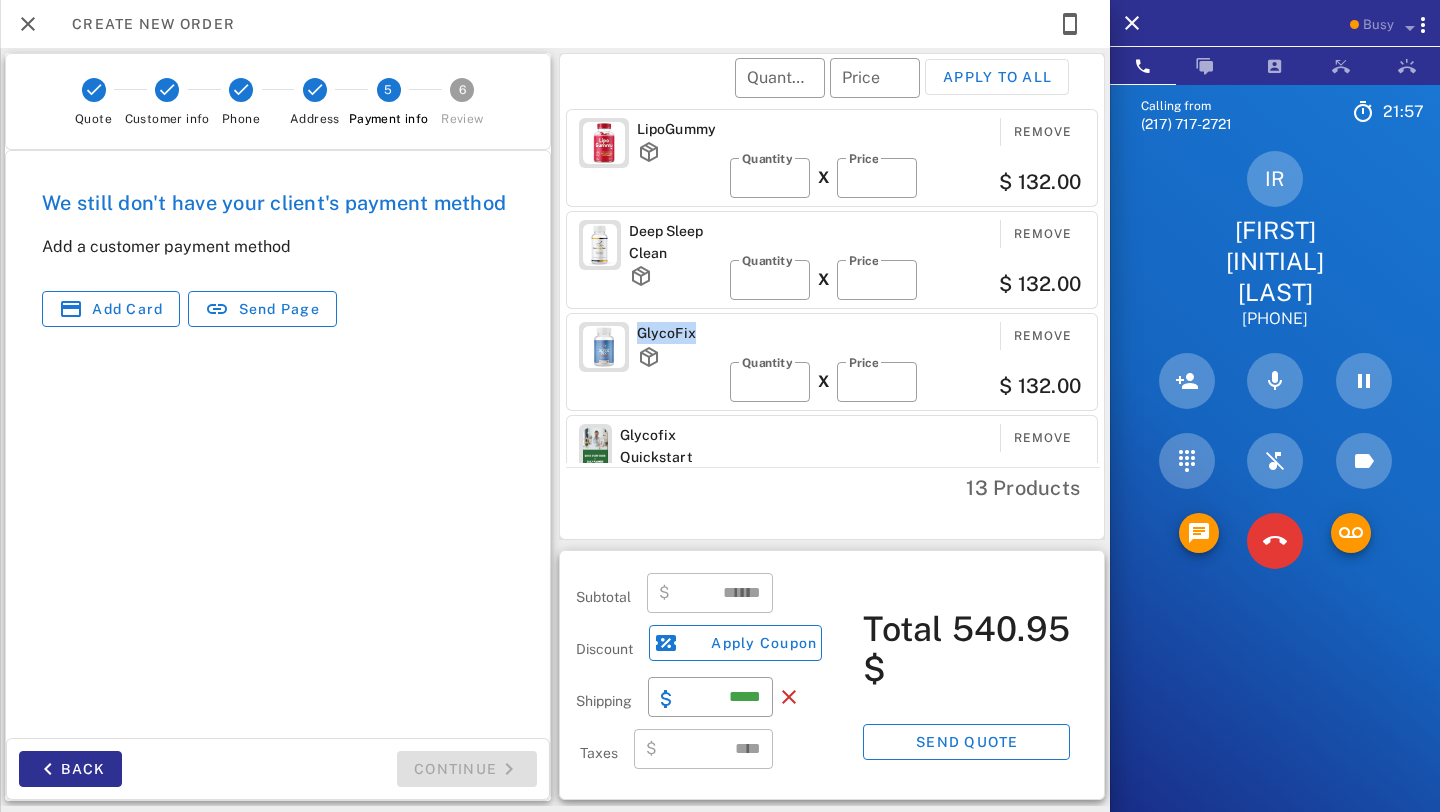 click on "GlycoFix" at bounding box center [679, 333] 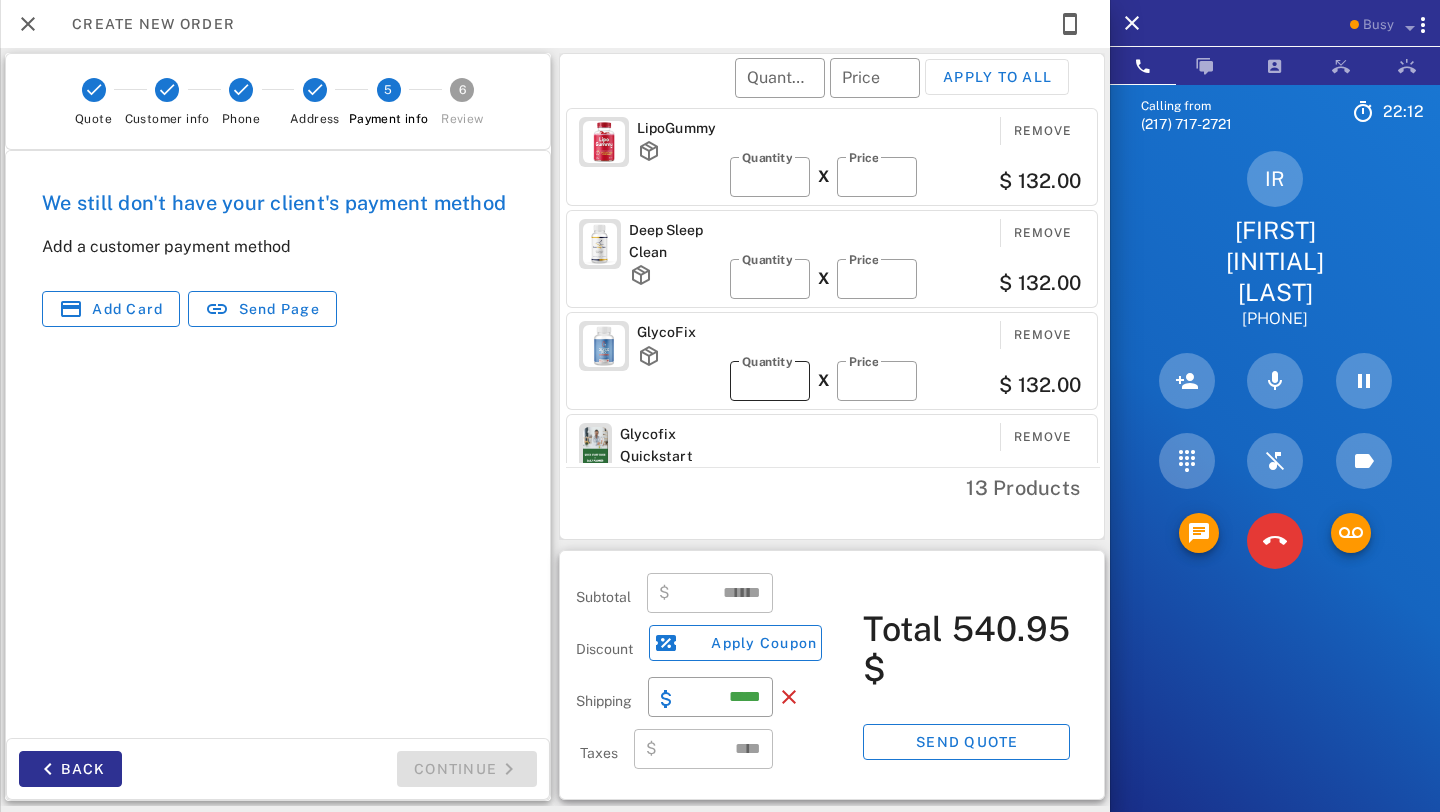 scroll, scrollTop: 0, scrollLeft: 0, axis: both 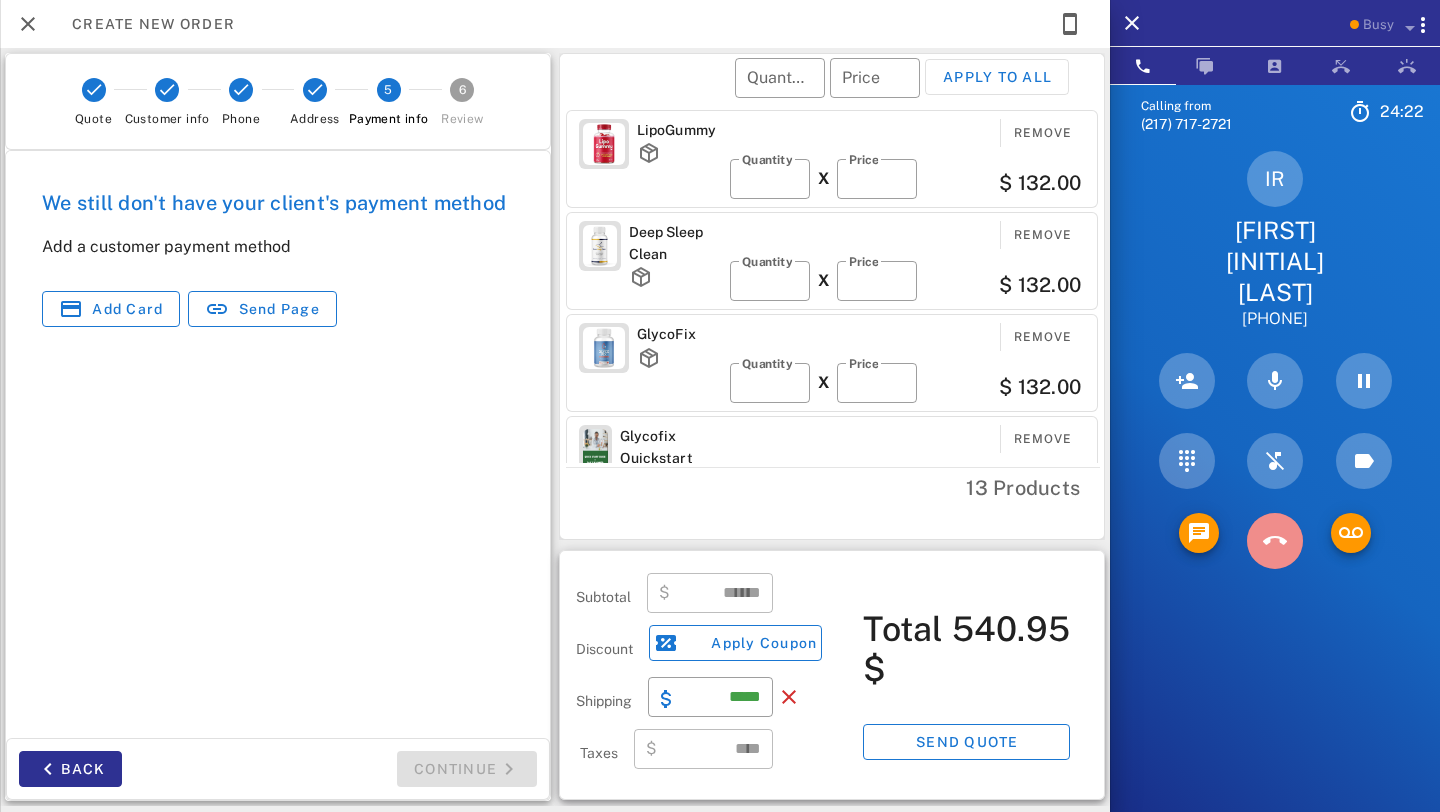 click at bounding box center (1275, 541) 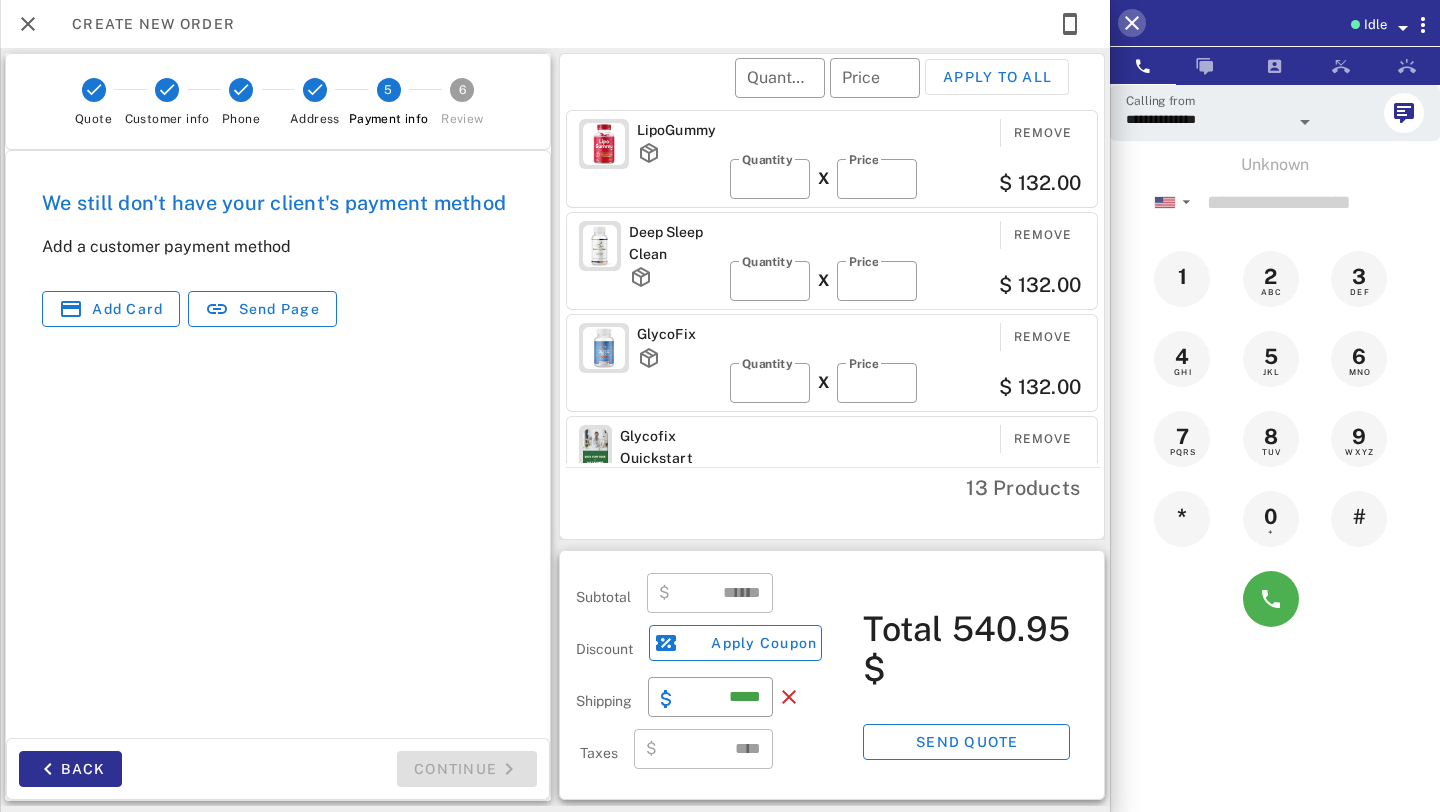 click at bounding box center [1132, 23] 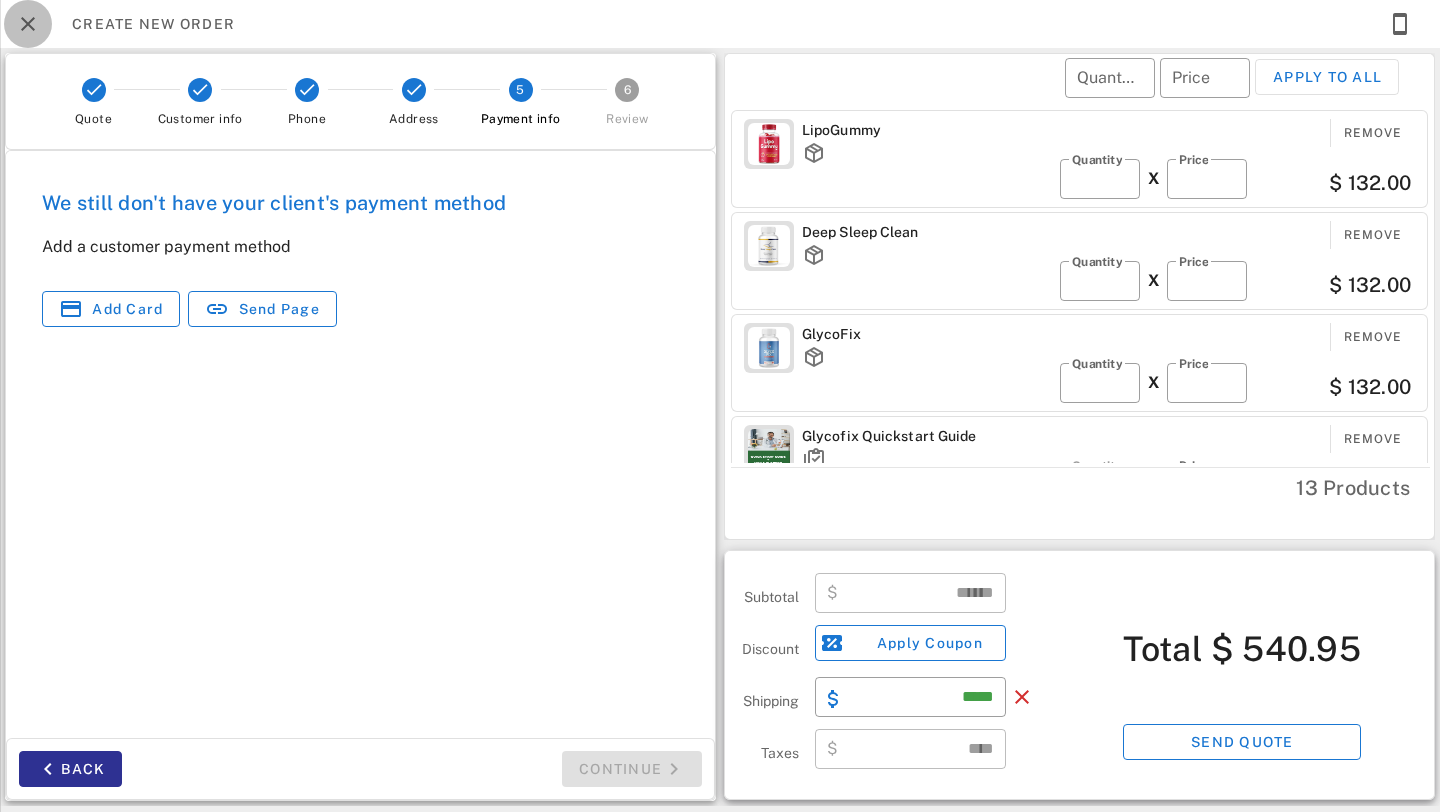 click at bounding box center [28, 24] 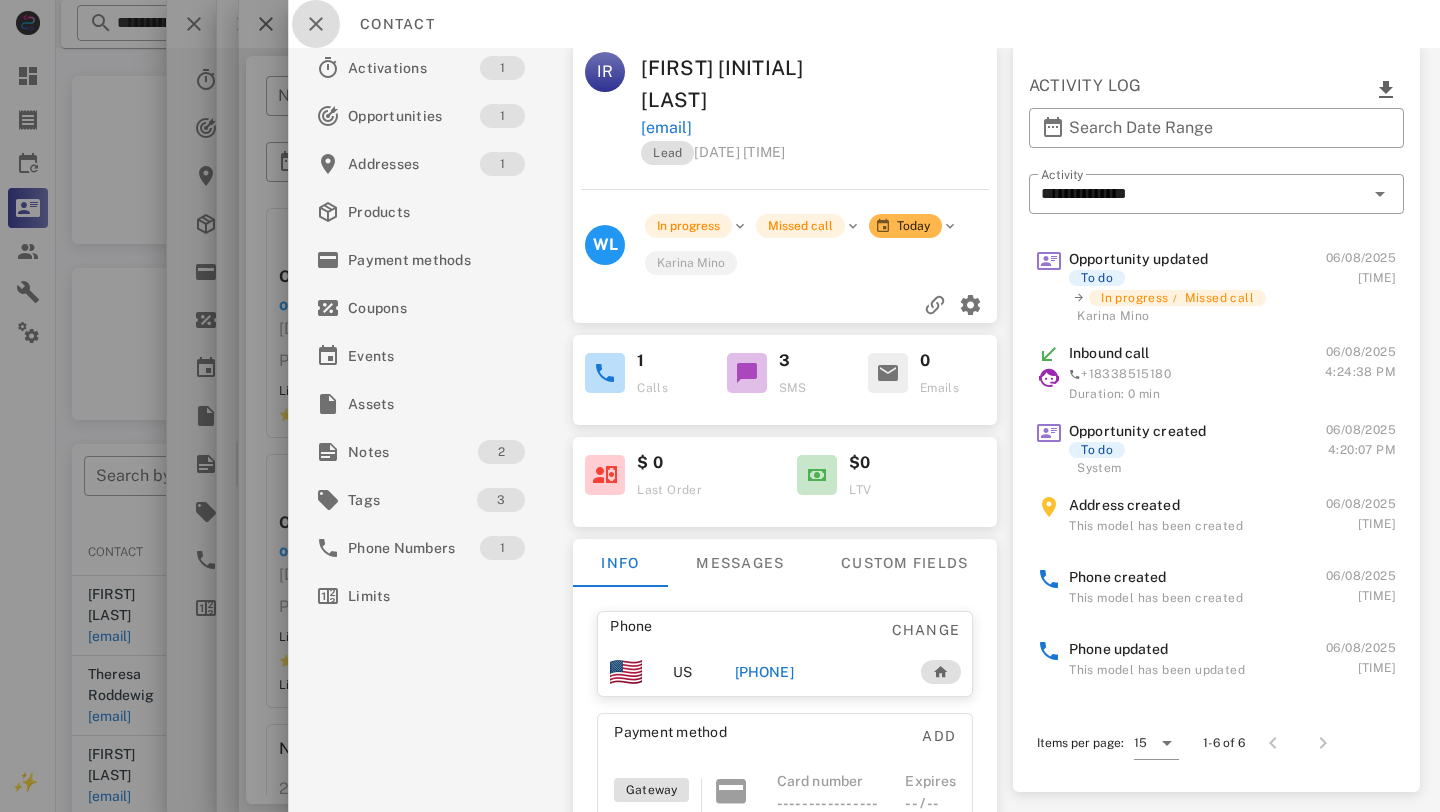 click at bounding box center (316, 24) 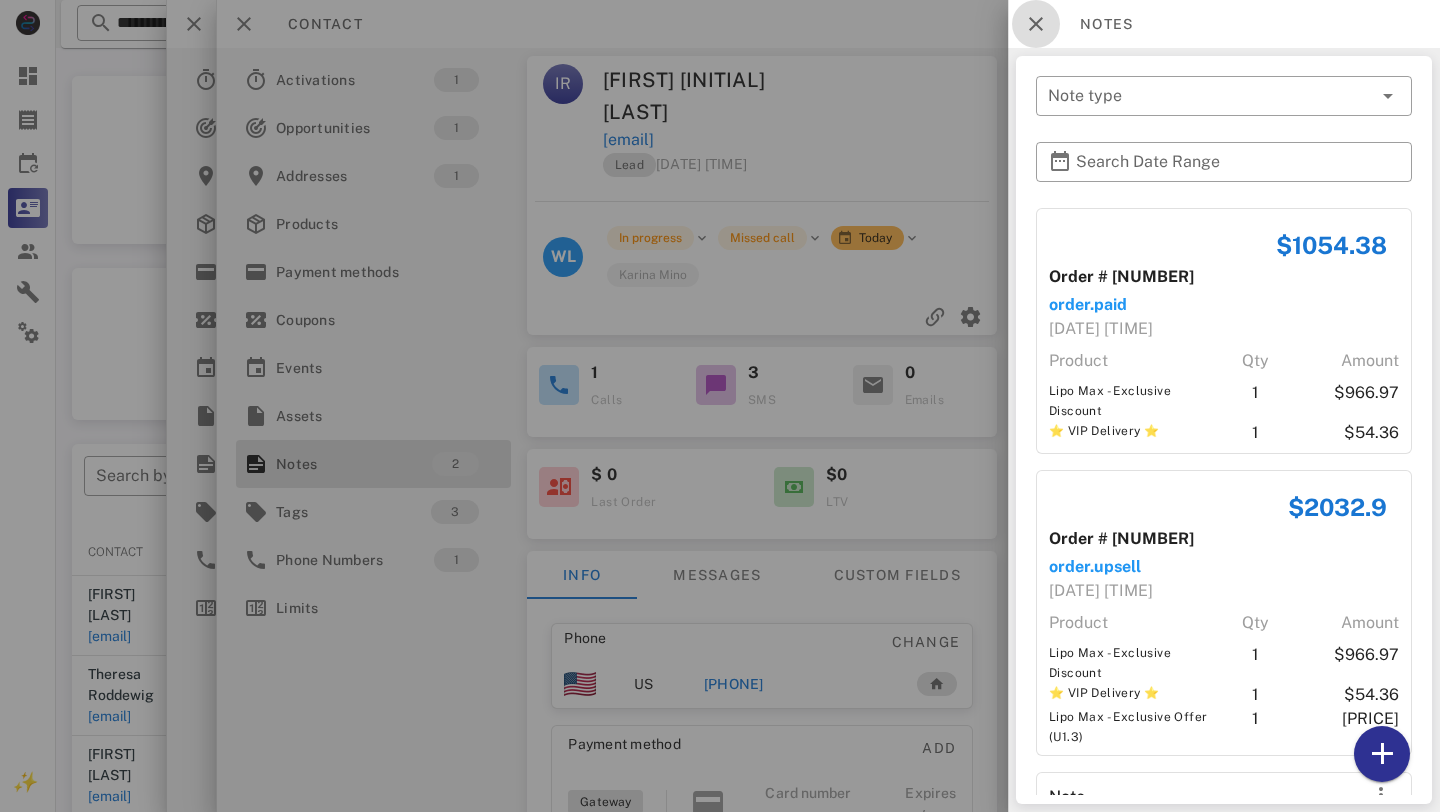click at bounding box center [1036, 24] 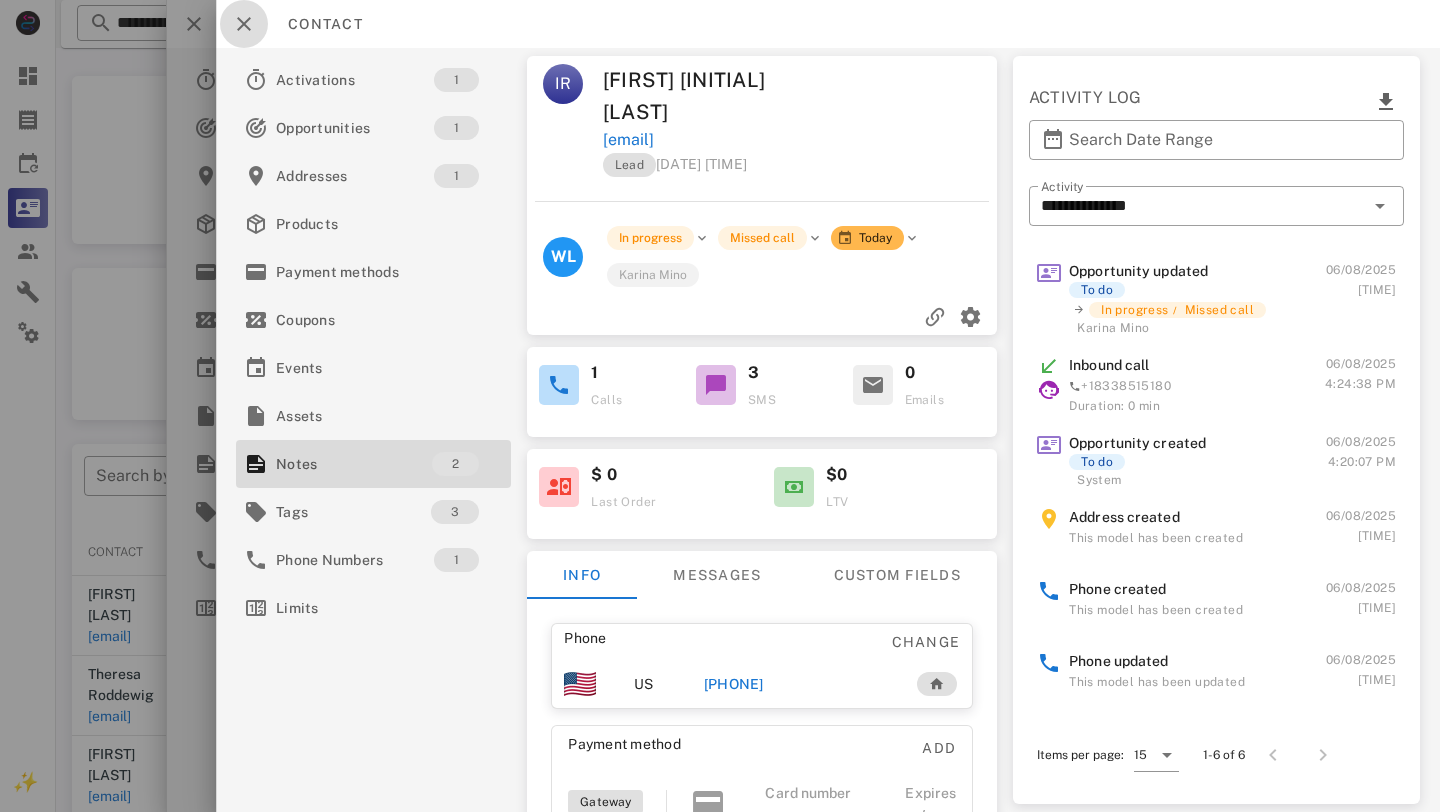 click at bounding box center (244, 24) 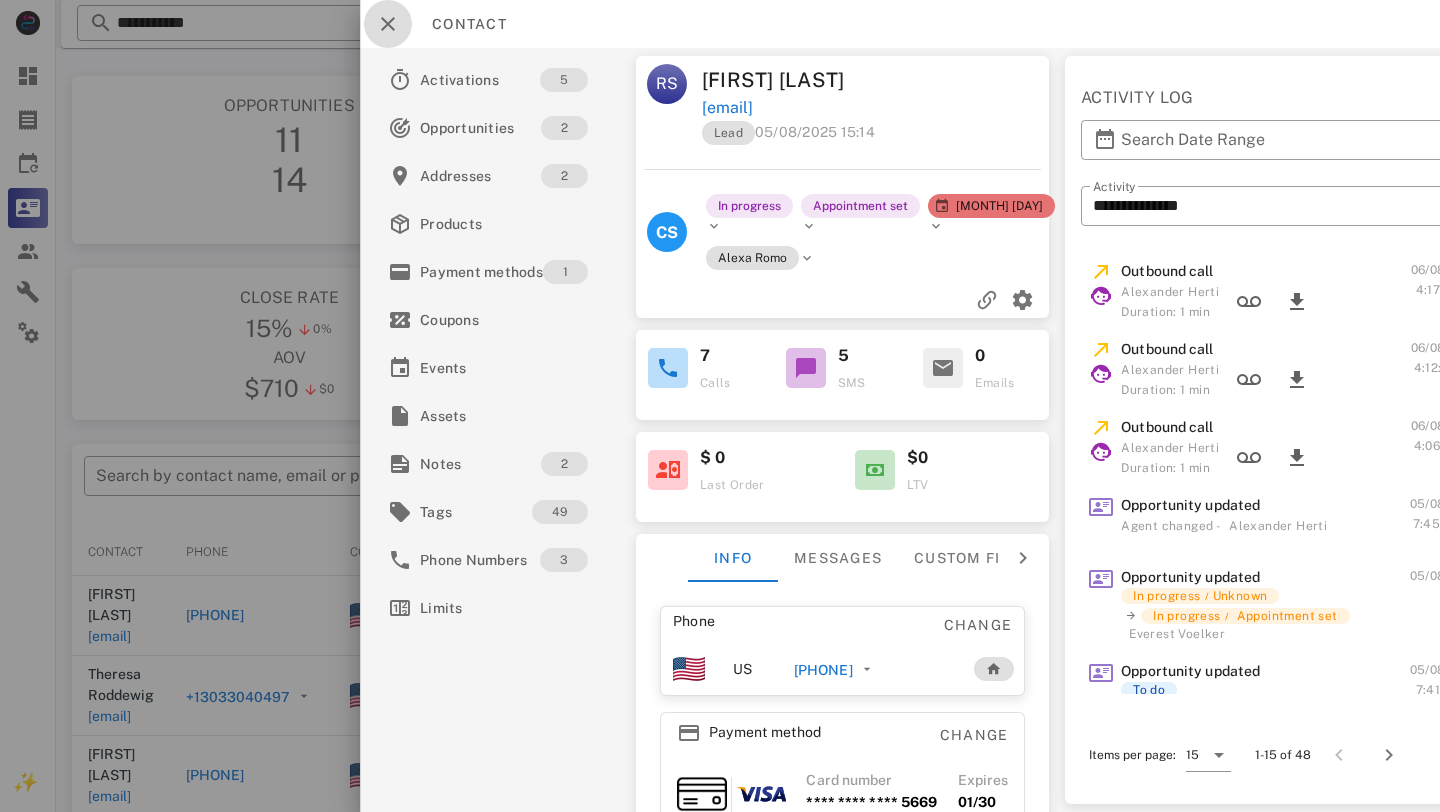 click at bounding box center [388, 24] 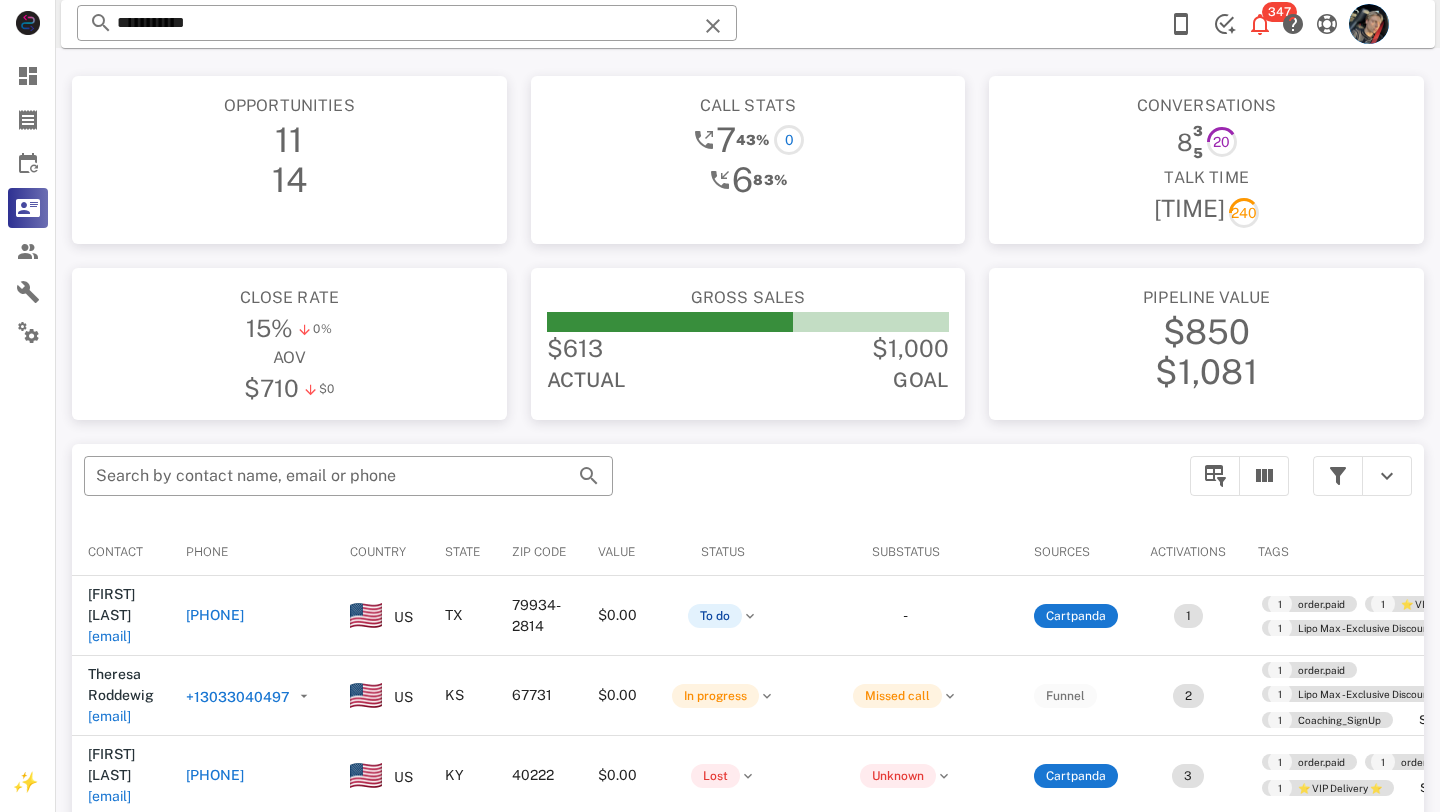 click on "**********" at bounding box center [748, 24] 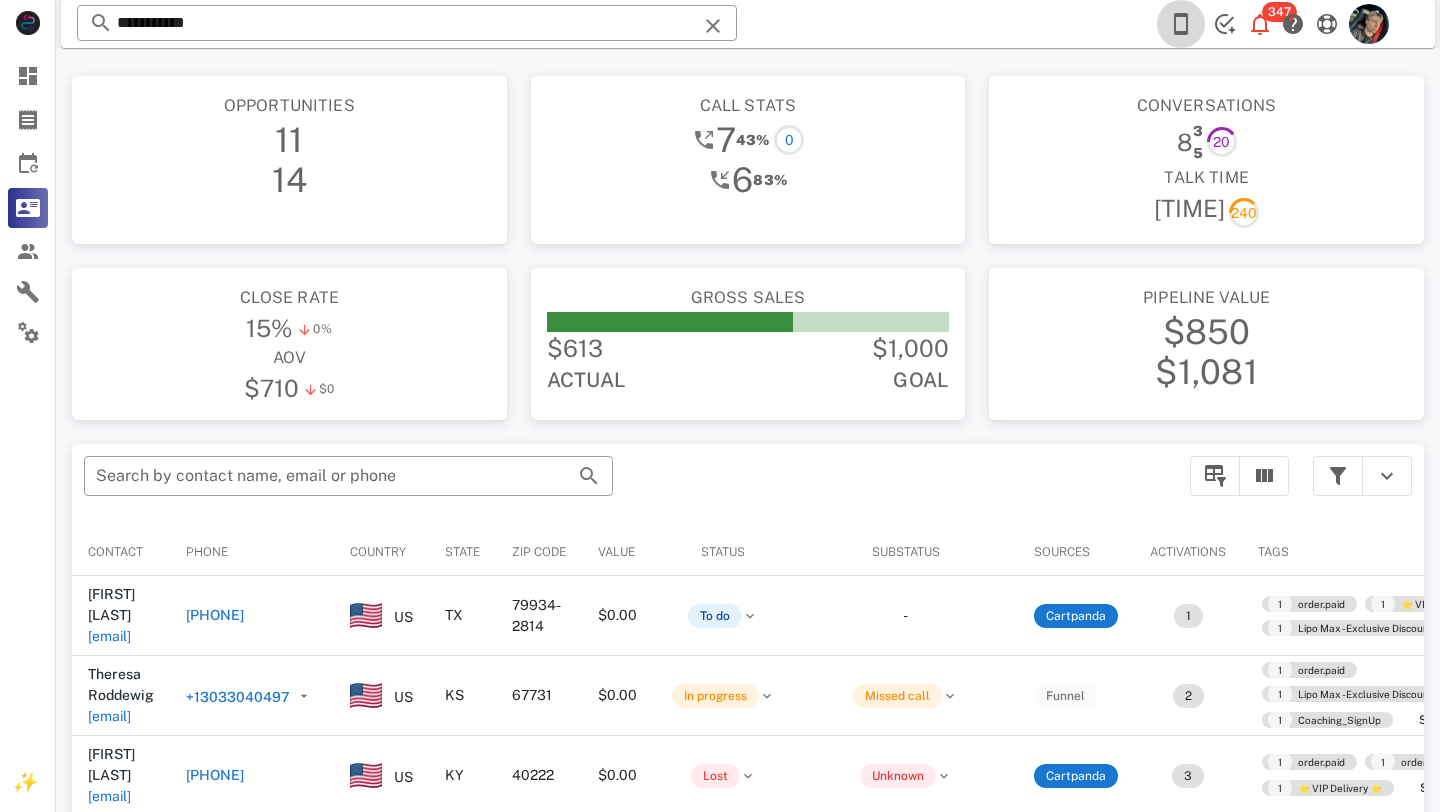 click at bounding box center (1181, 24) 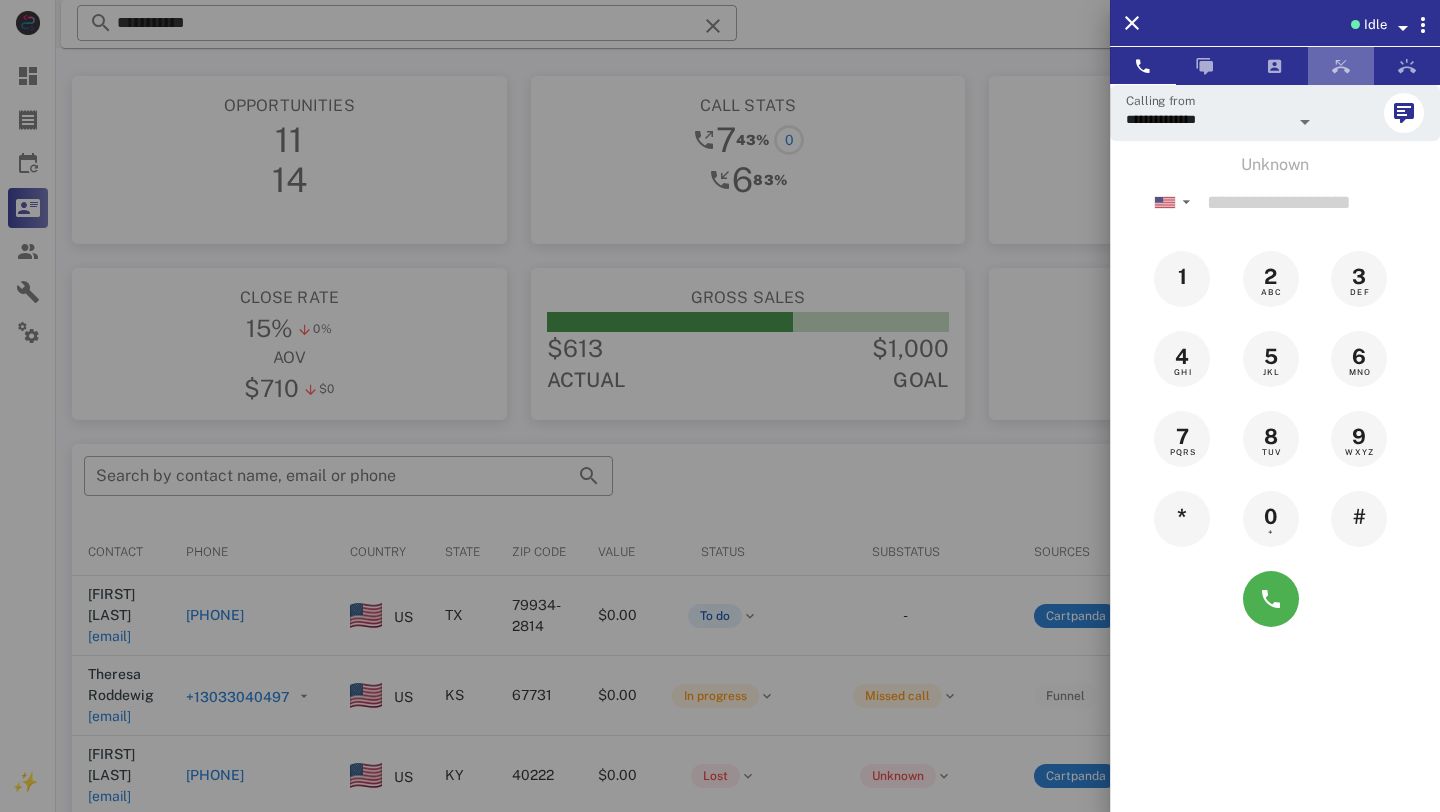 click at bounding box center (1341, 66) 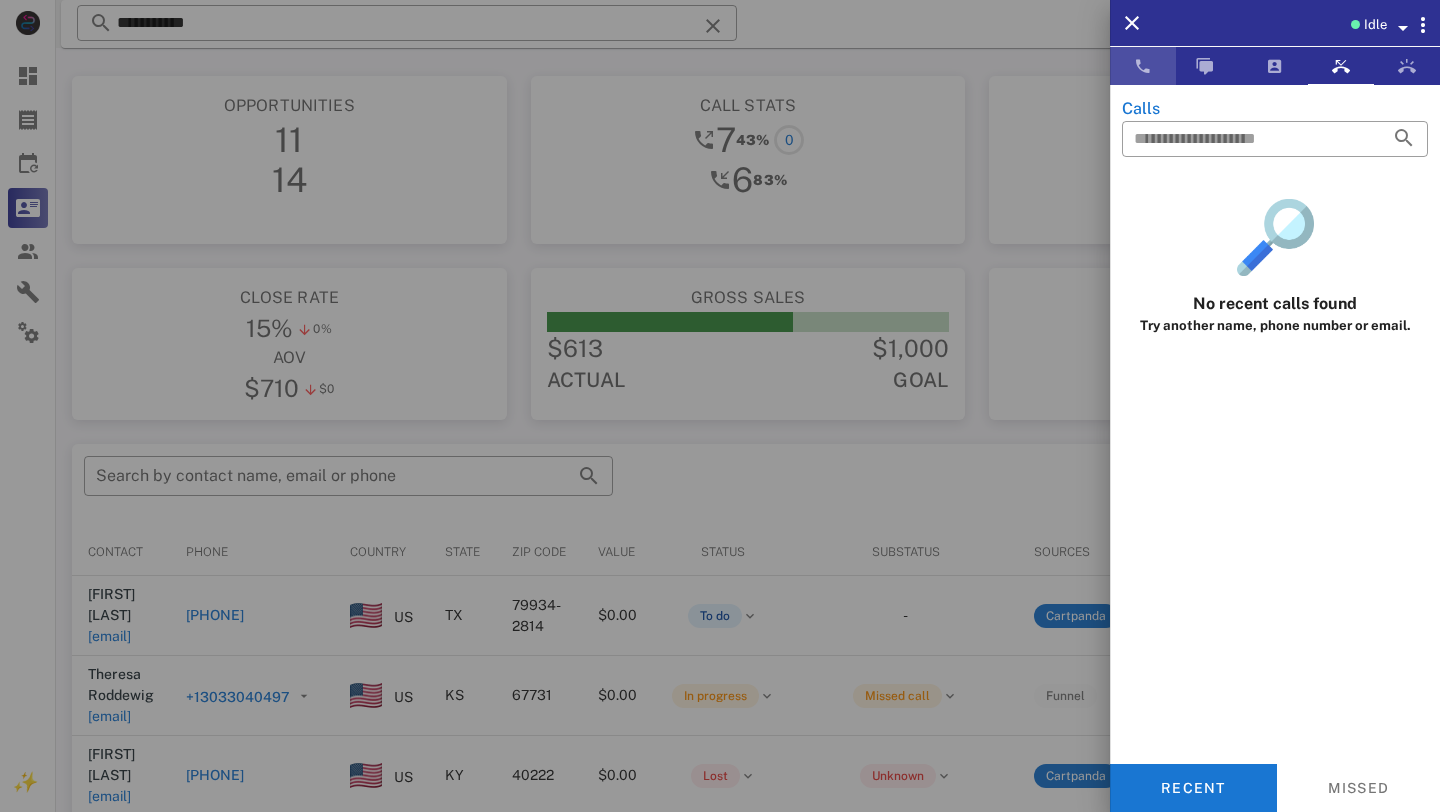 click at bounding box center [1143, 66] 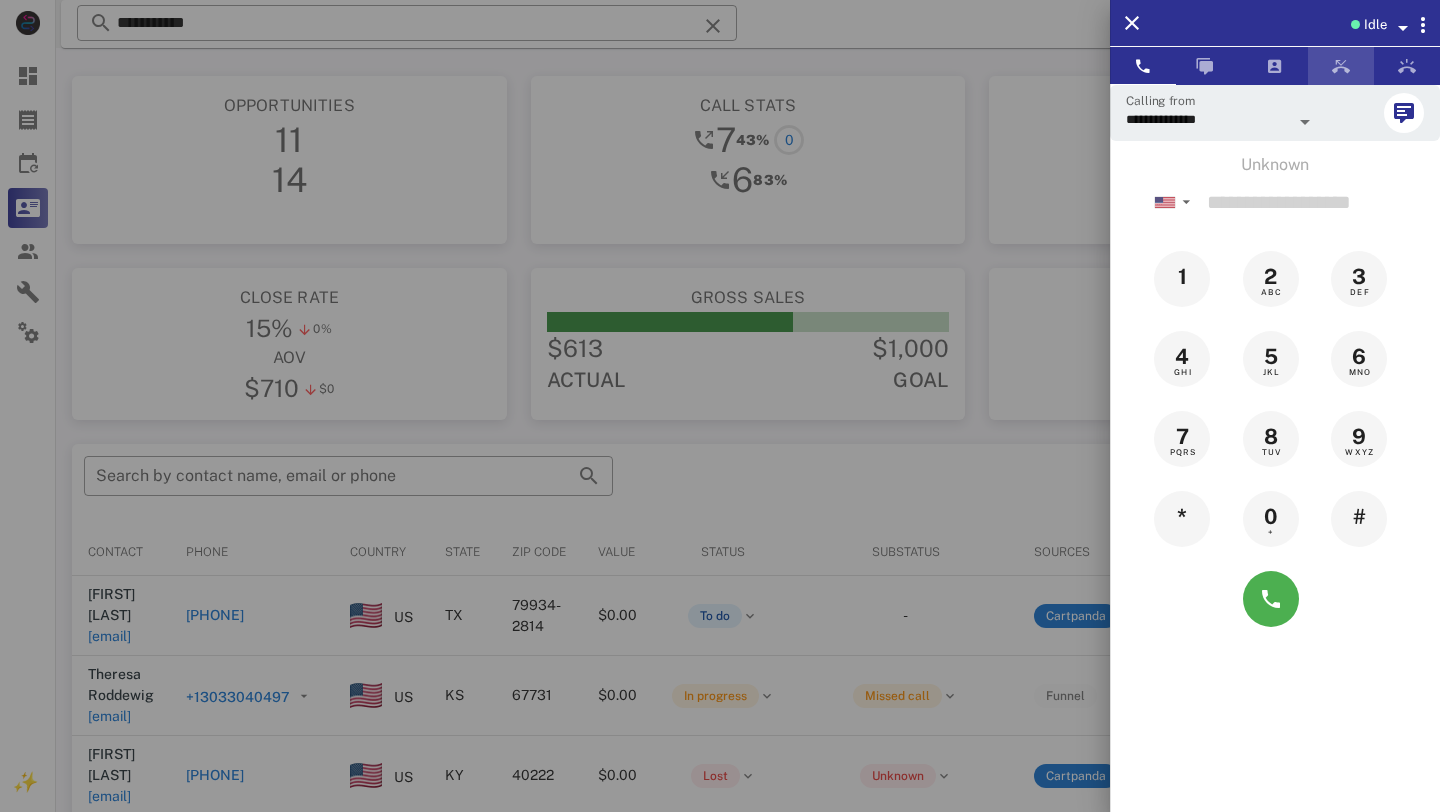 click at bounding box center (1341, 66) 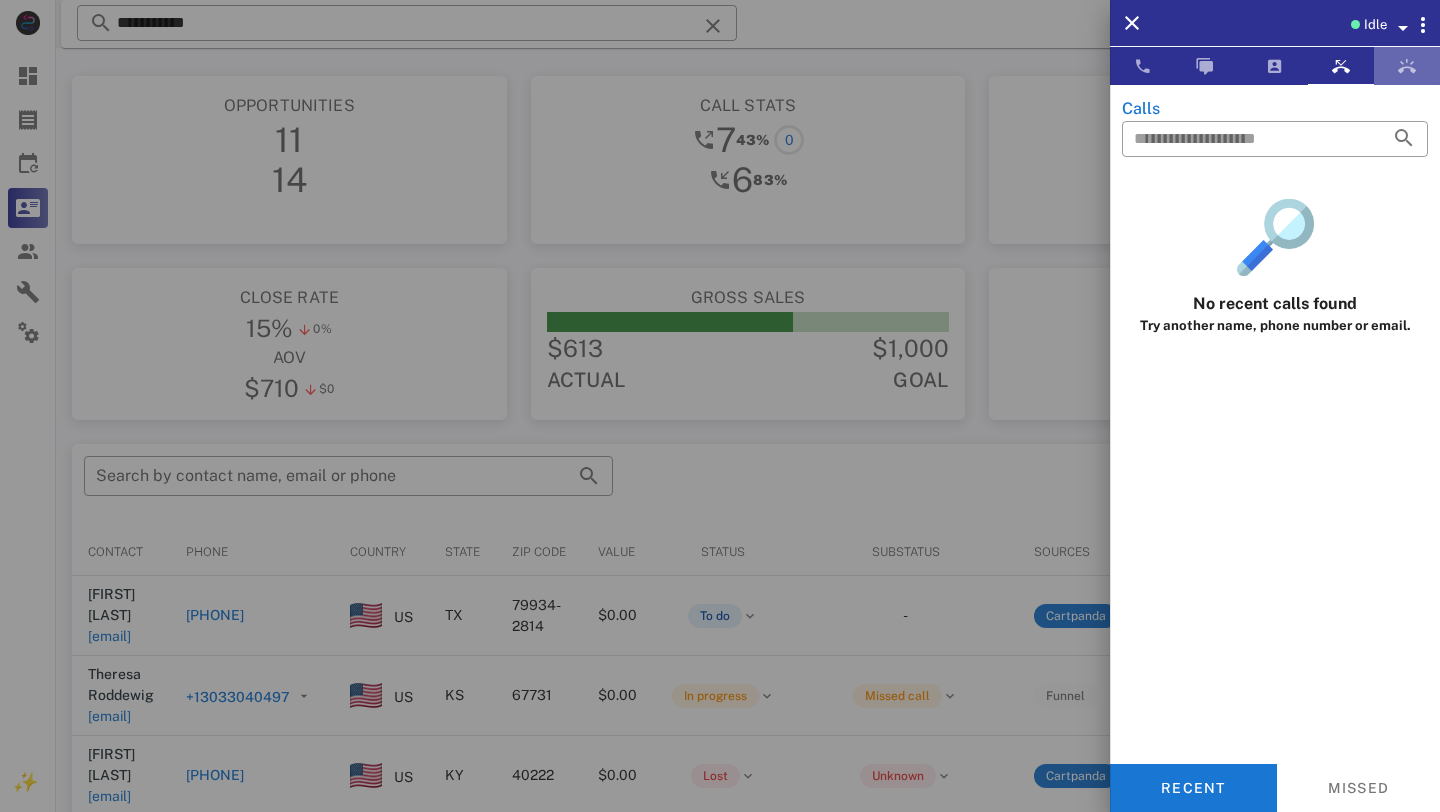 click at bounding box center (1407, 66) 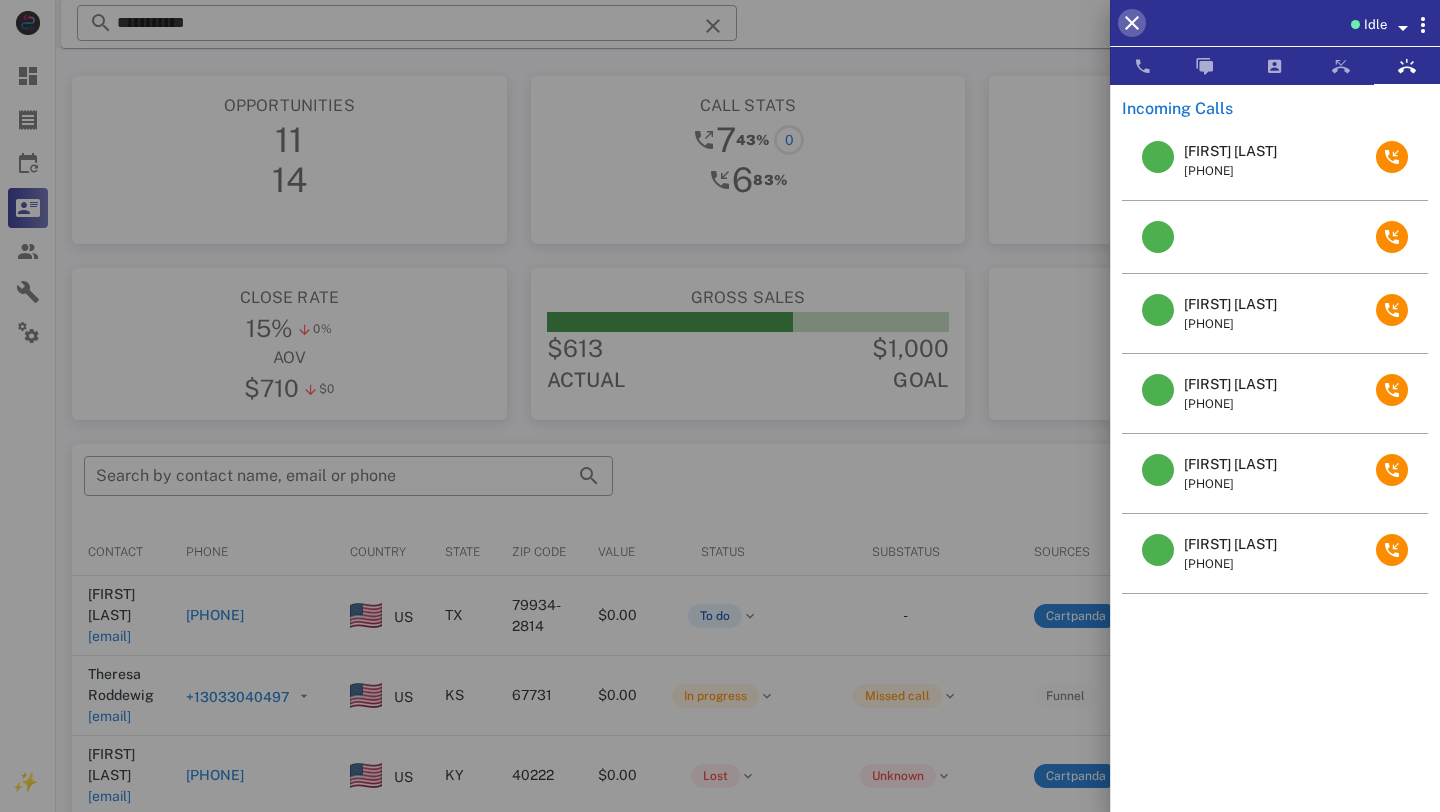 click at bounding box center (1132, 23) 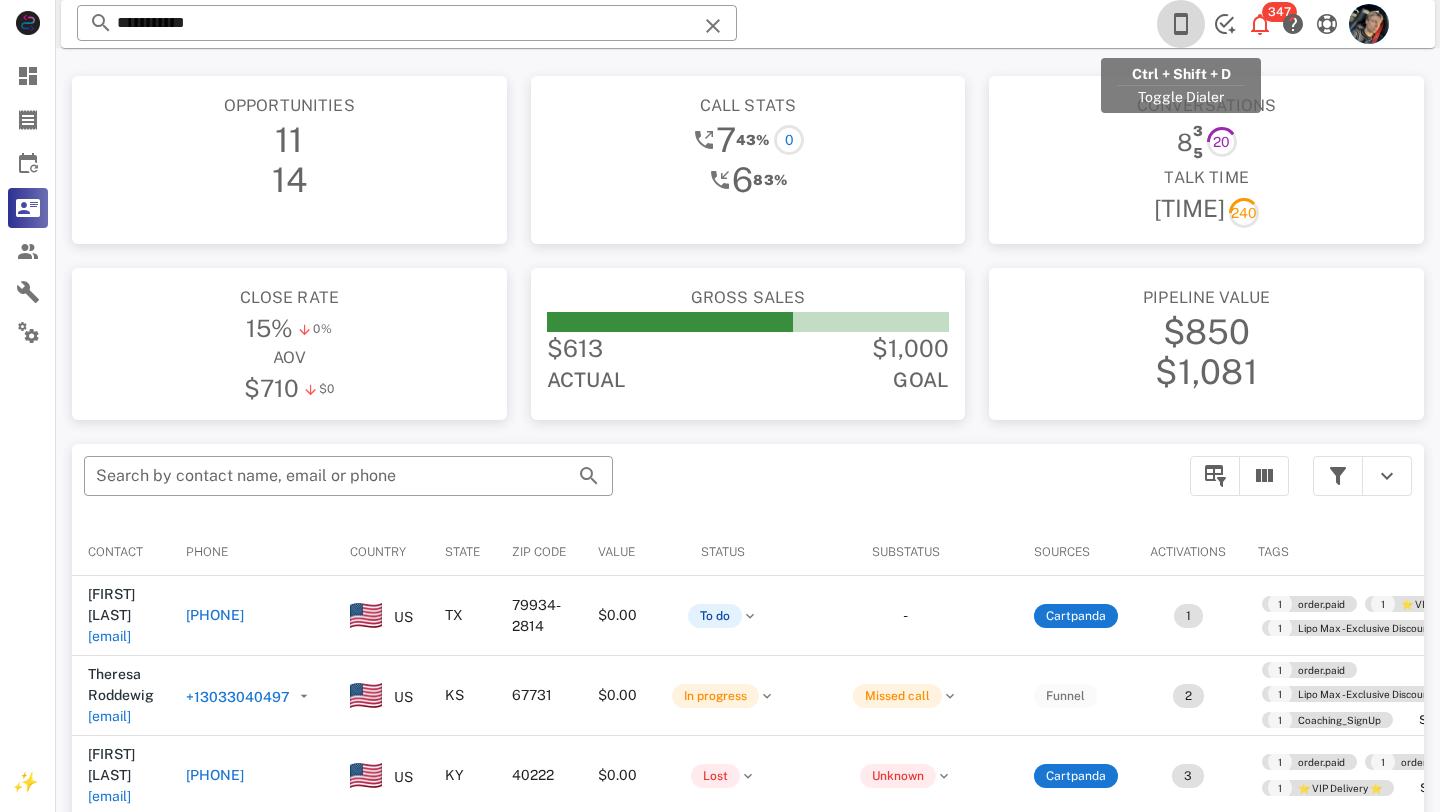 click at bounding box center [1181, 24] 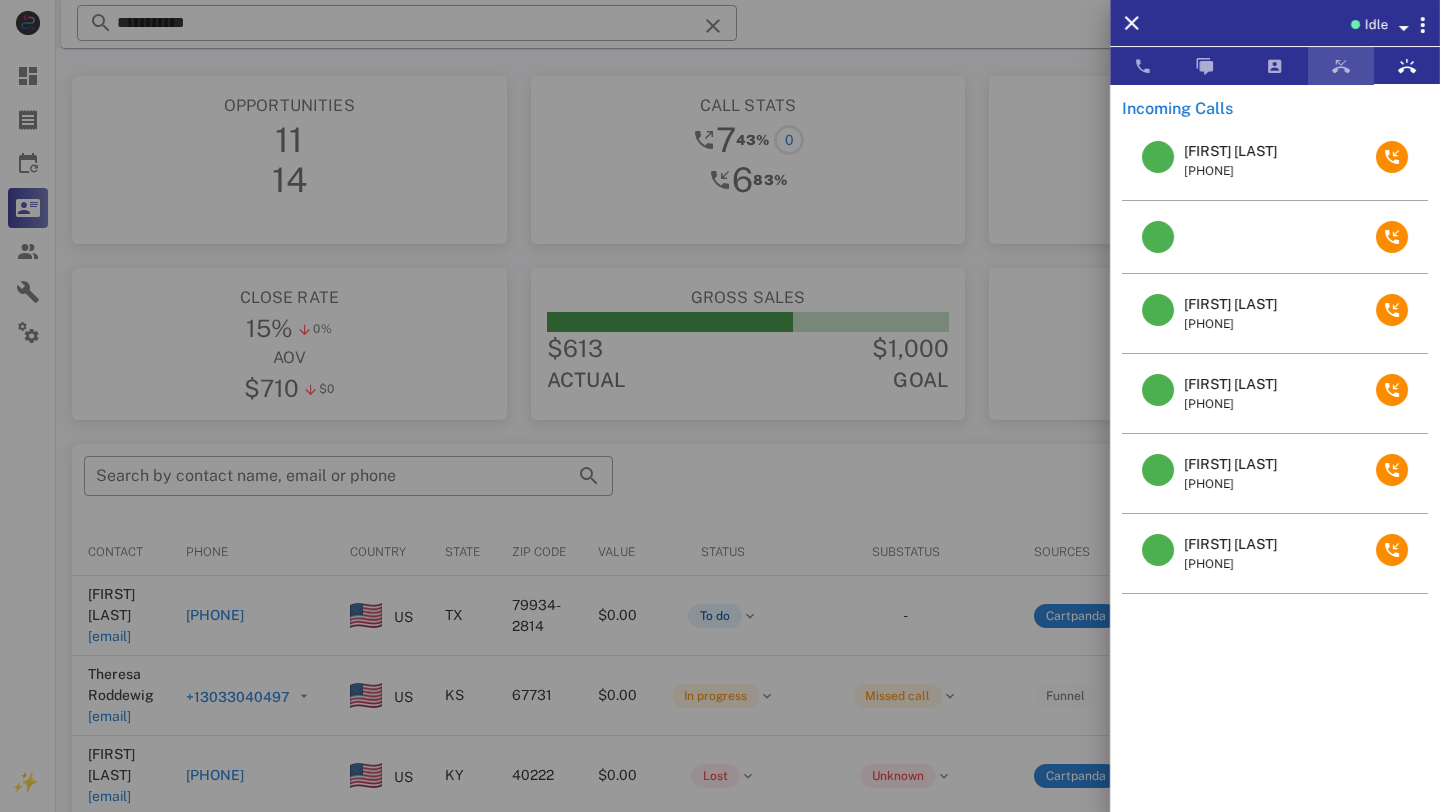 click at bounding box center (1341, 66) 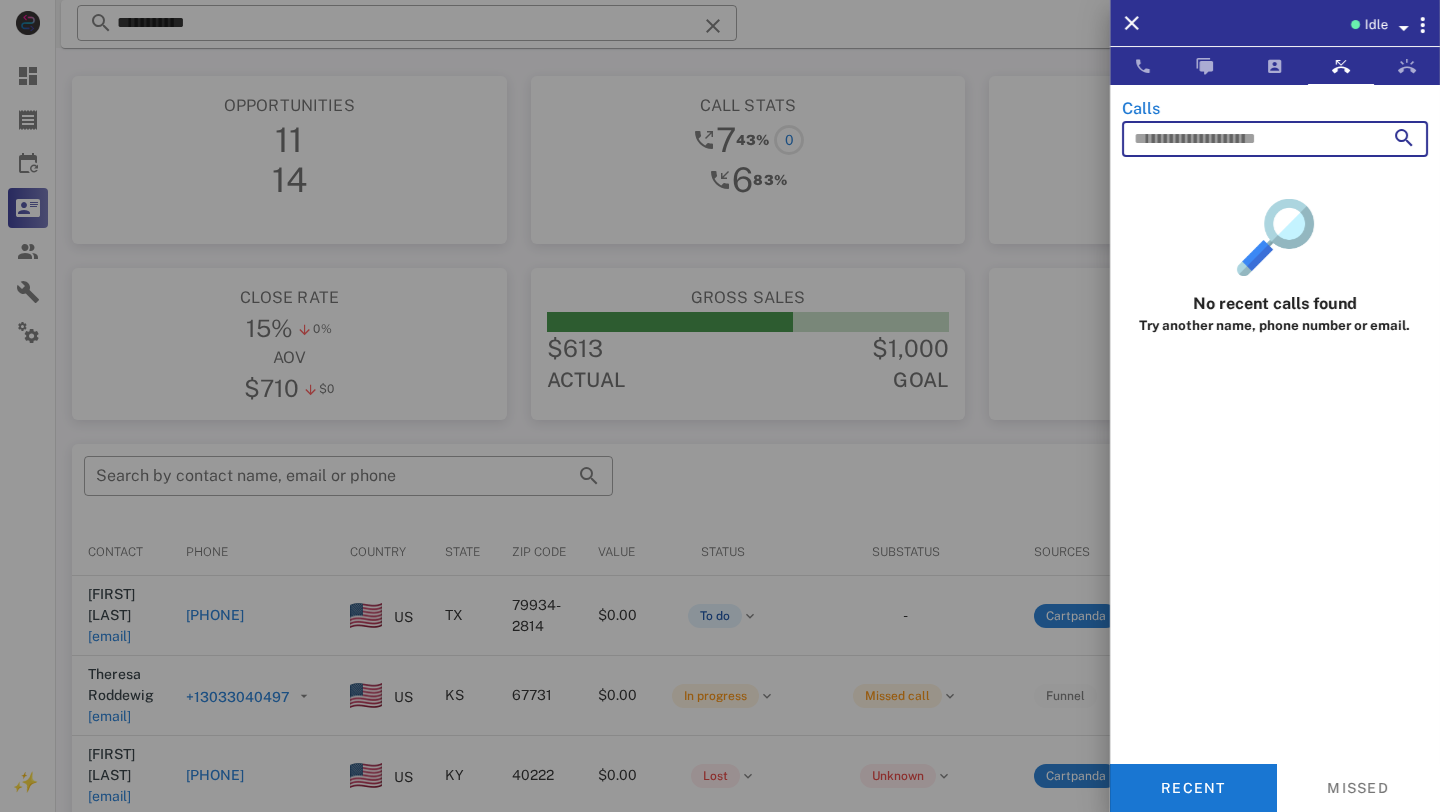 click at bounding box center [1247, 139] 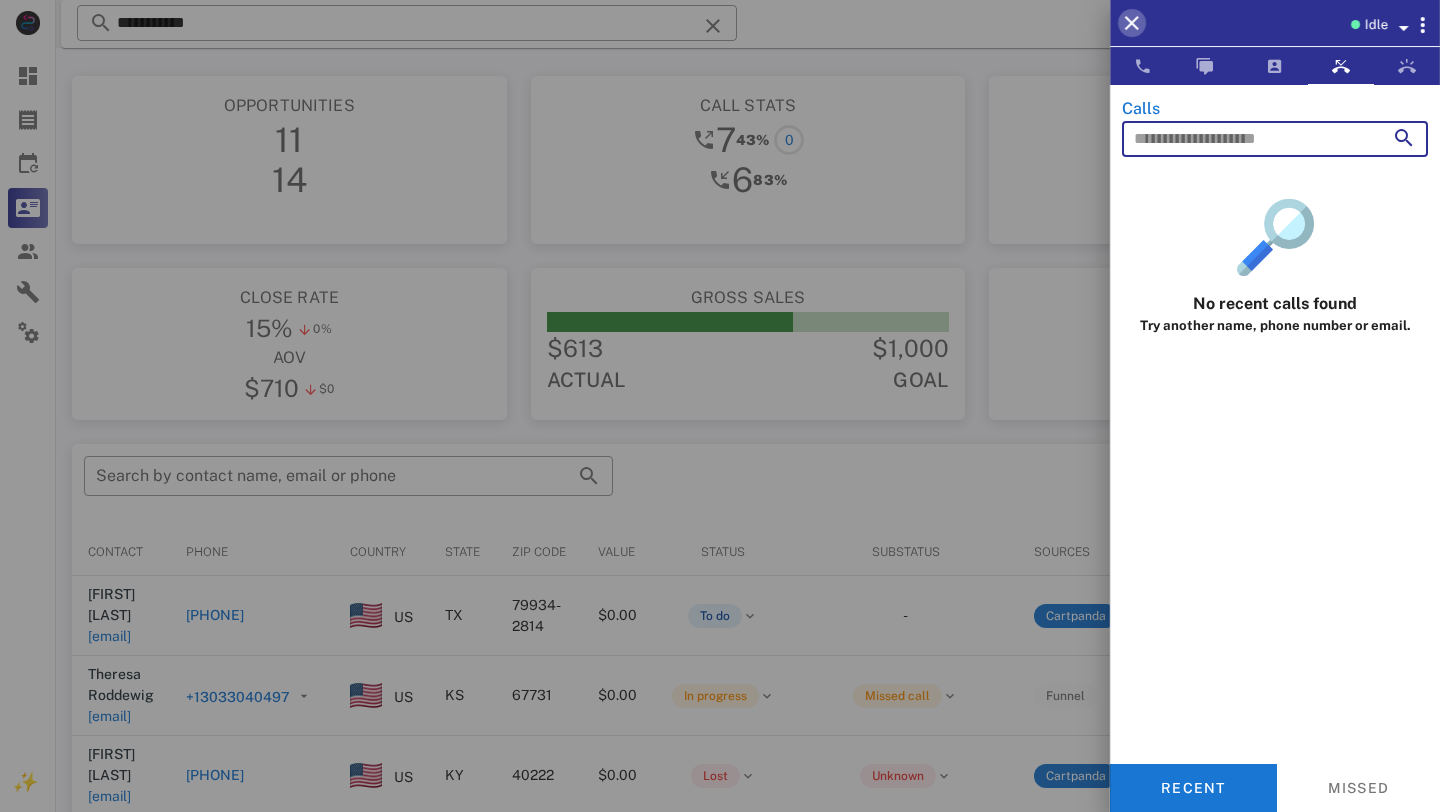 click at bounding box center [1132, 23] 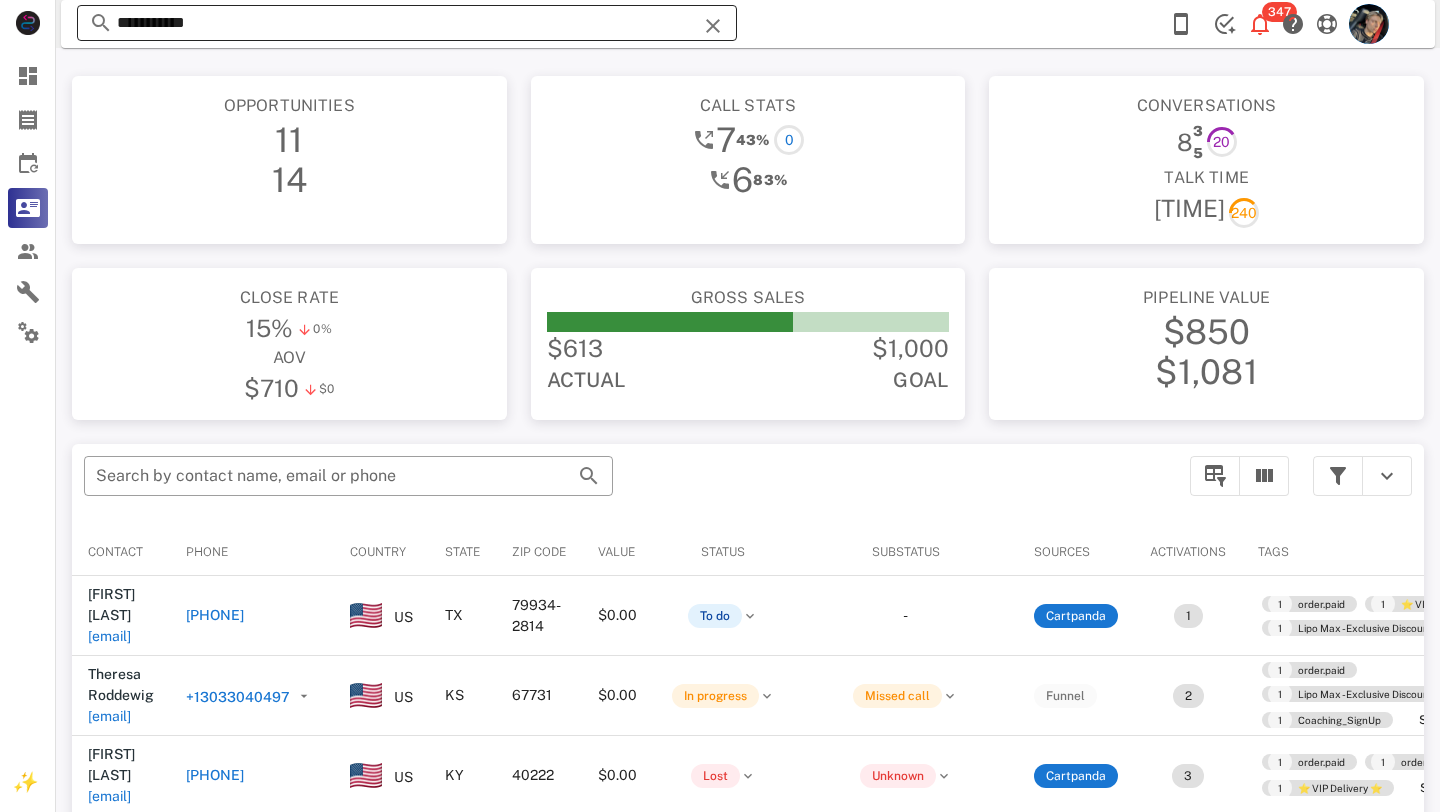 click on "**********" at bounding box center (407, 23) 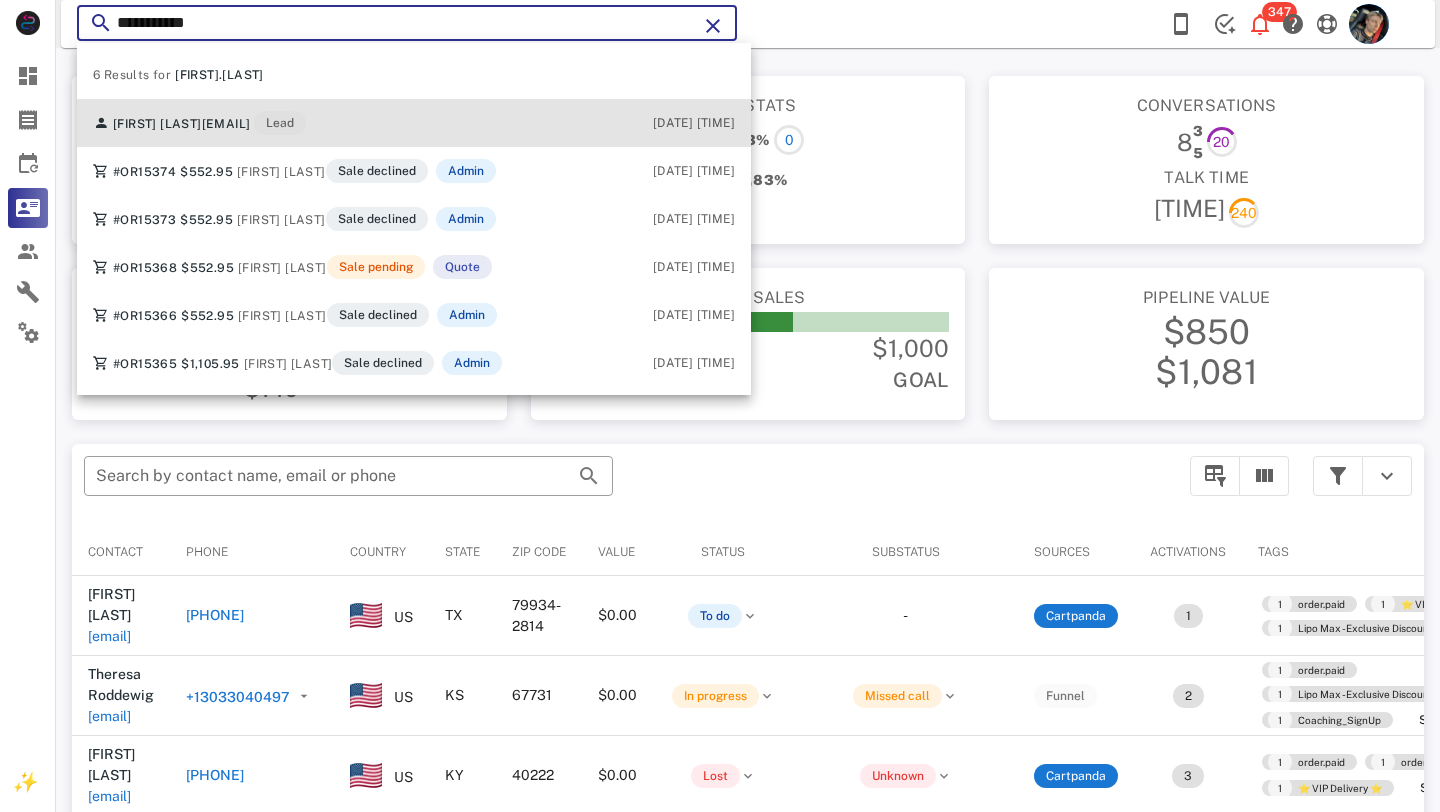 click on "[FIRST] [LAST]   [EMAIL]   Lead" at bounding box center (199, 123) 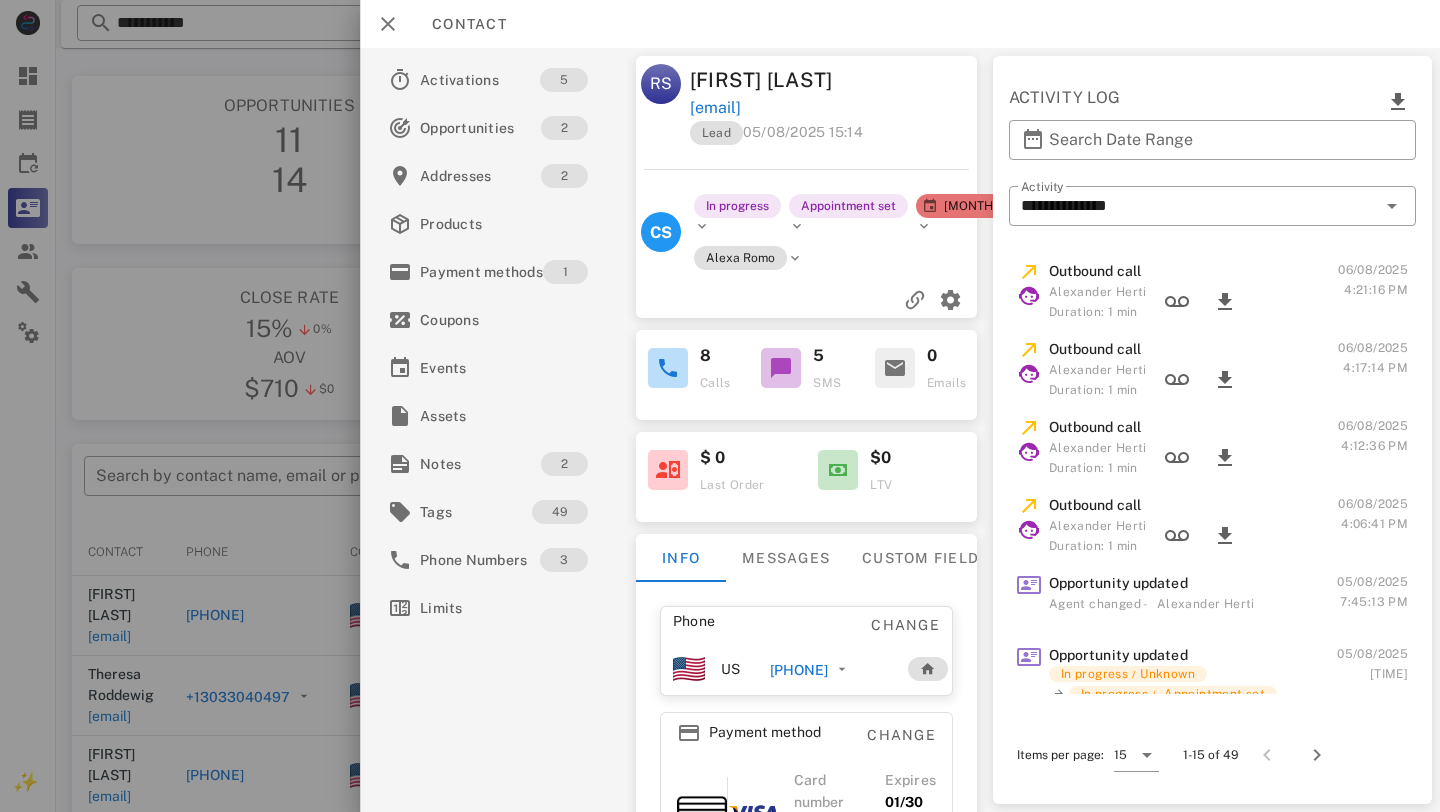 click on "[PHONE]" at bounding box center [799, 670] 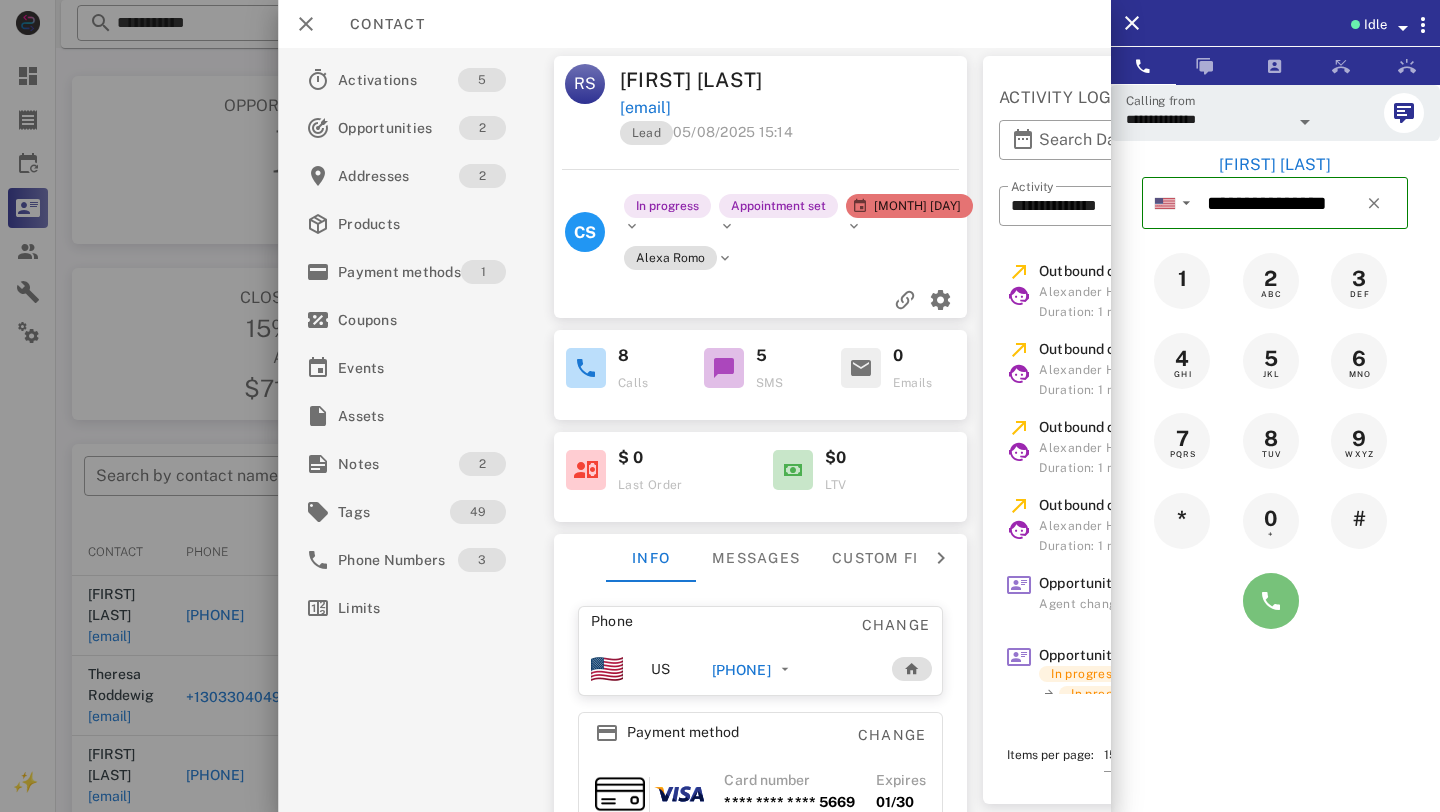 click at bounding box center [1271, 601] 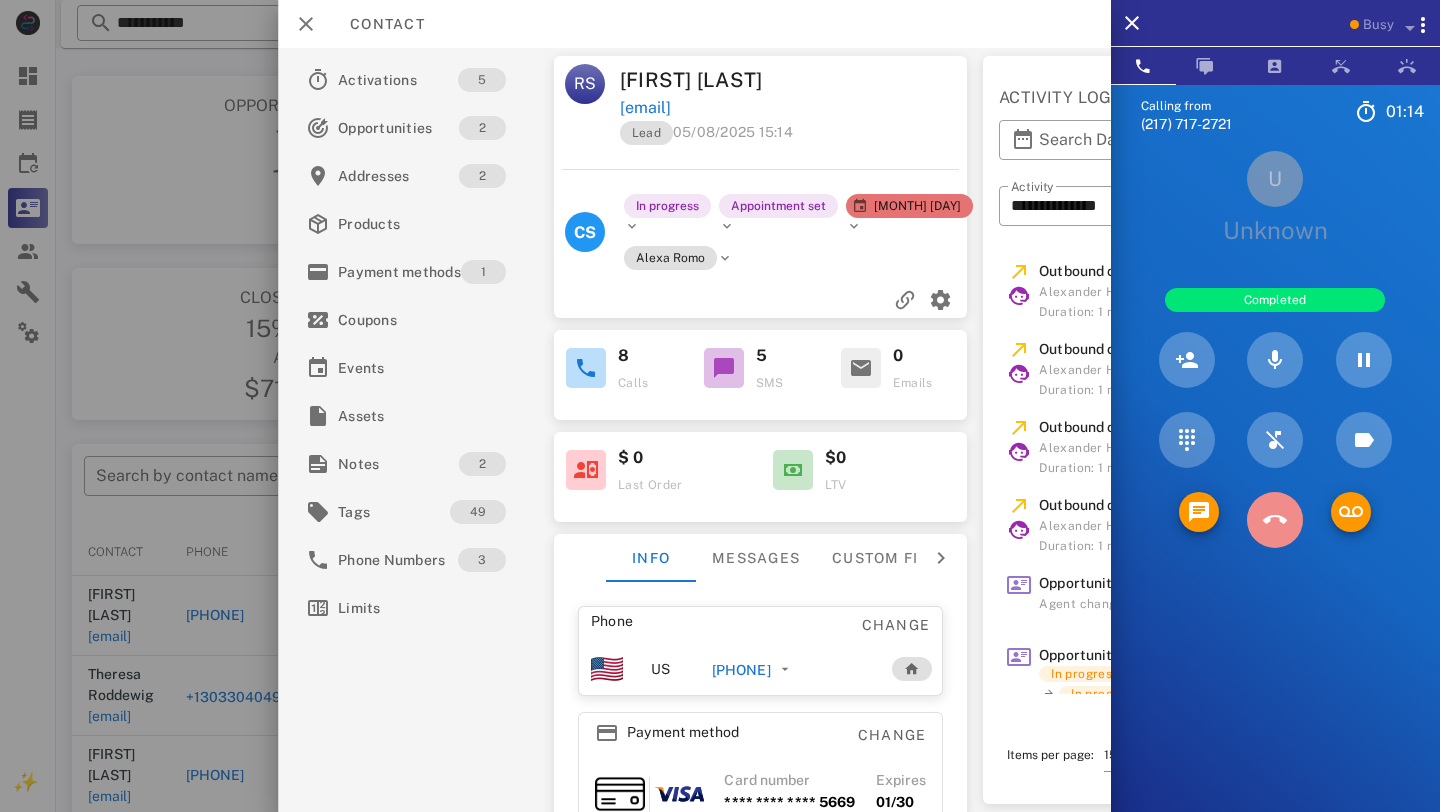 click at bounding box center (1275, 520) 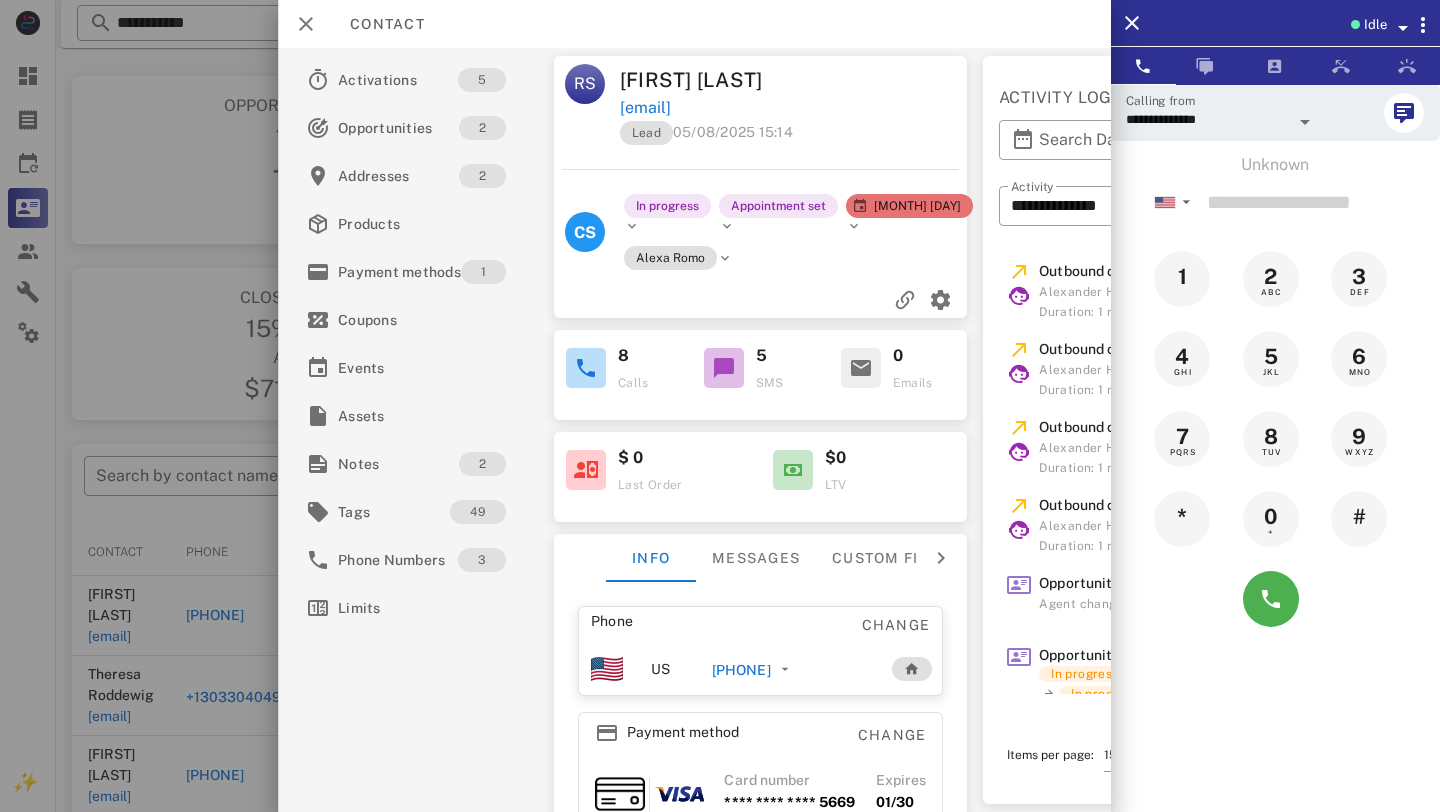 click on "Idle" at bounding box center (1275, 23) 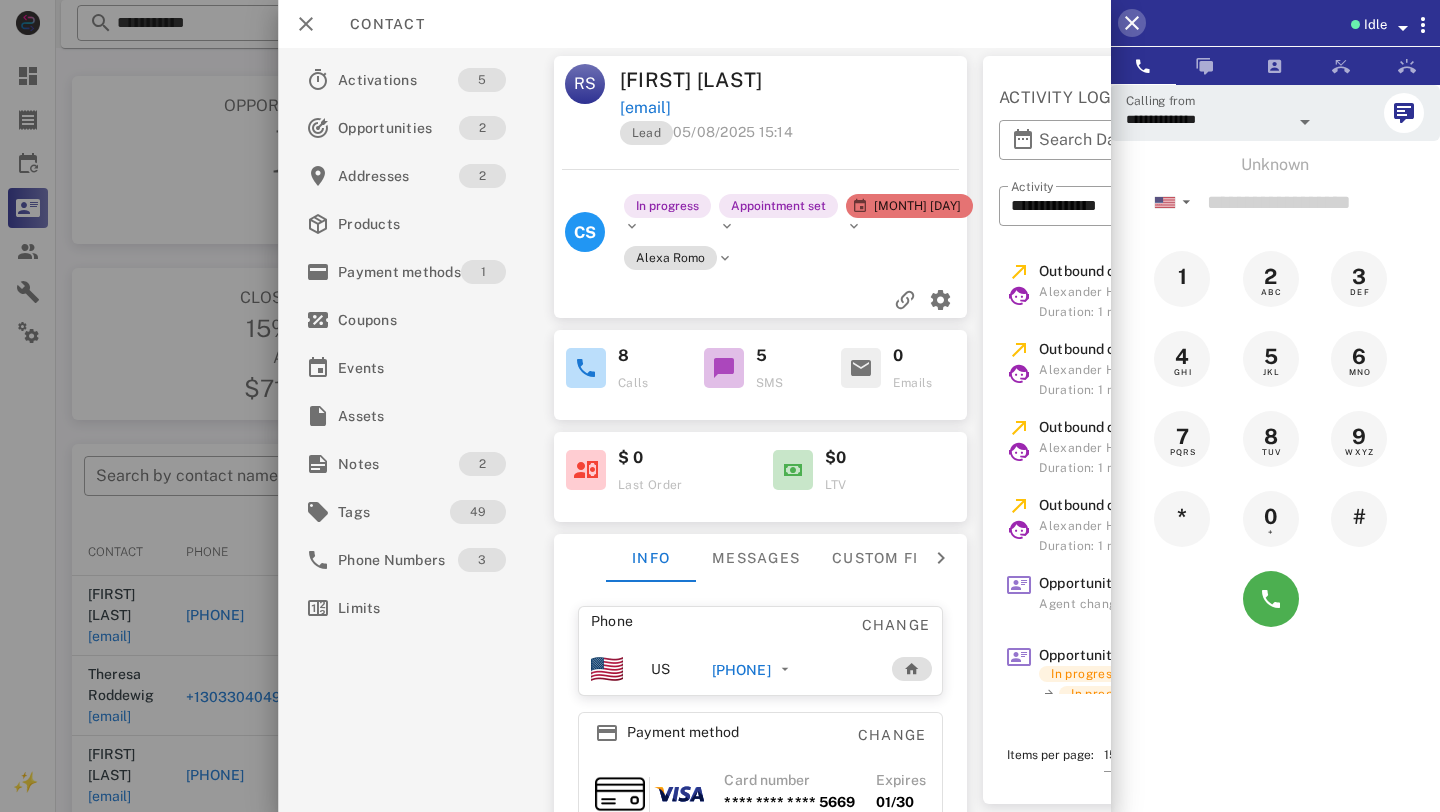 click at bounding box center (1132, 23) 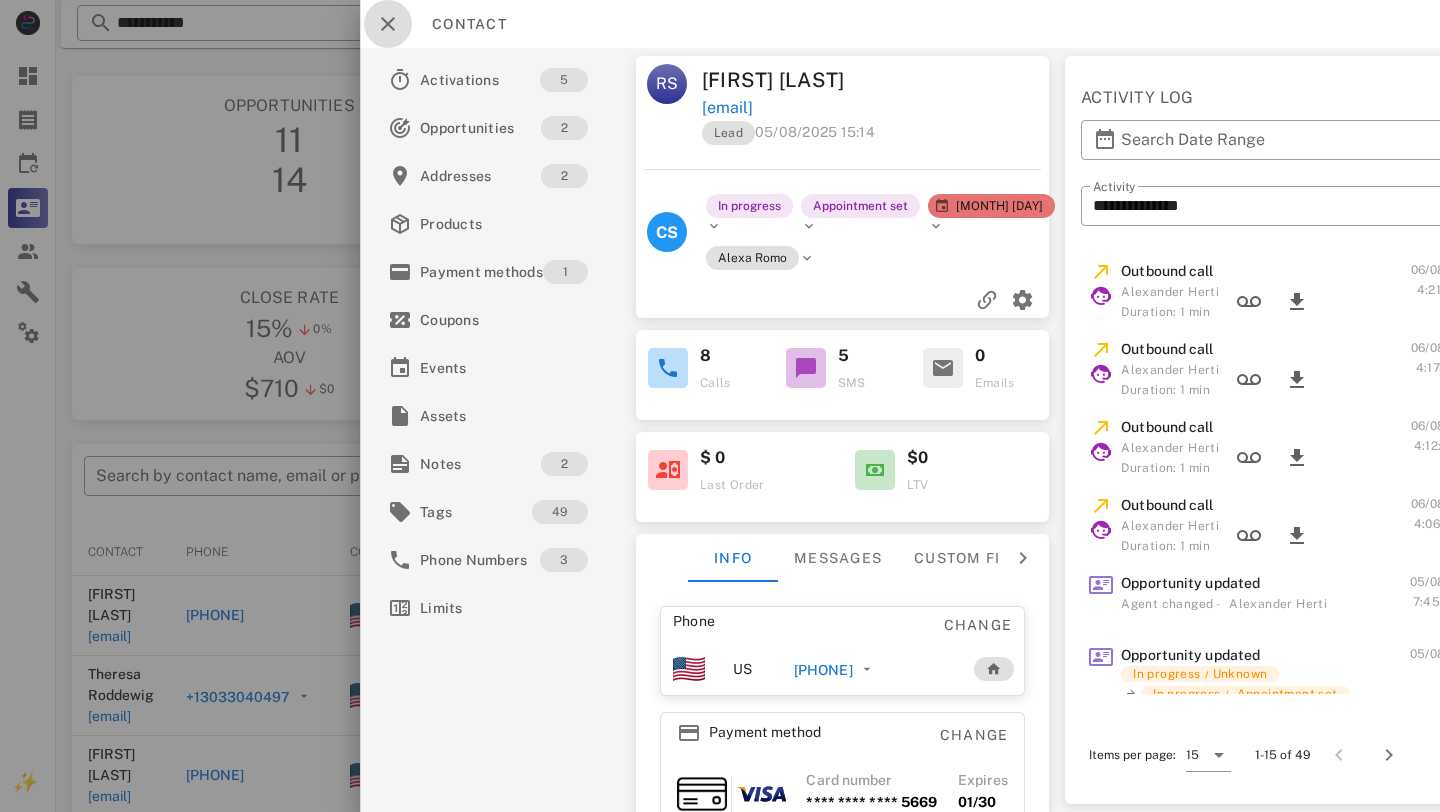 click at bounding box center (388, 24) 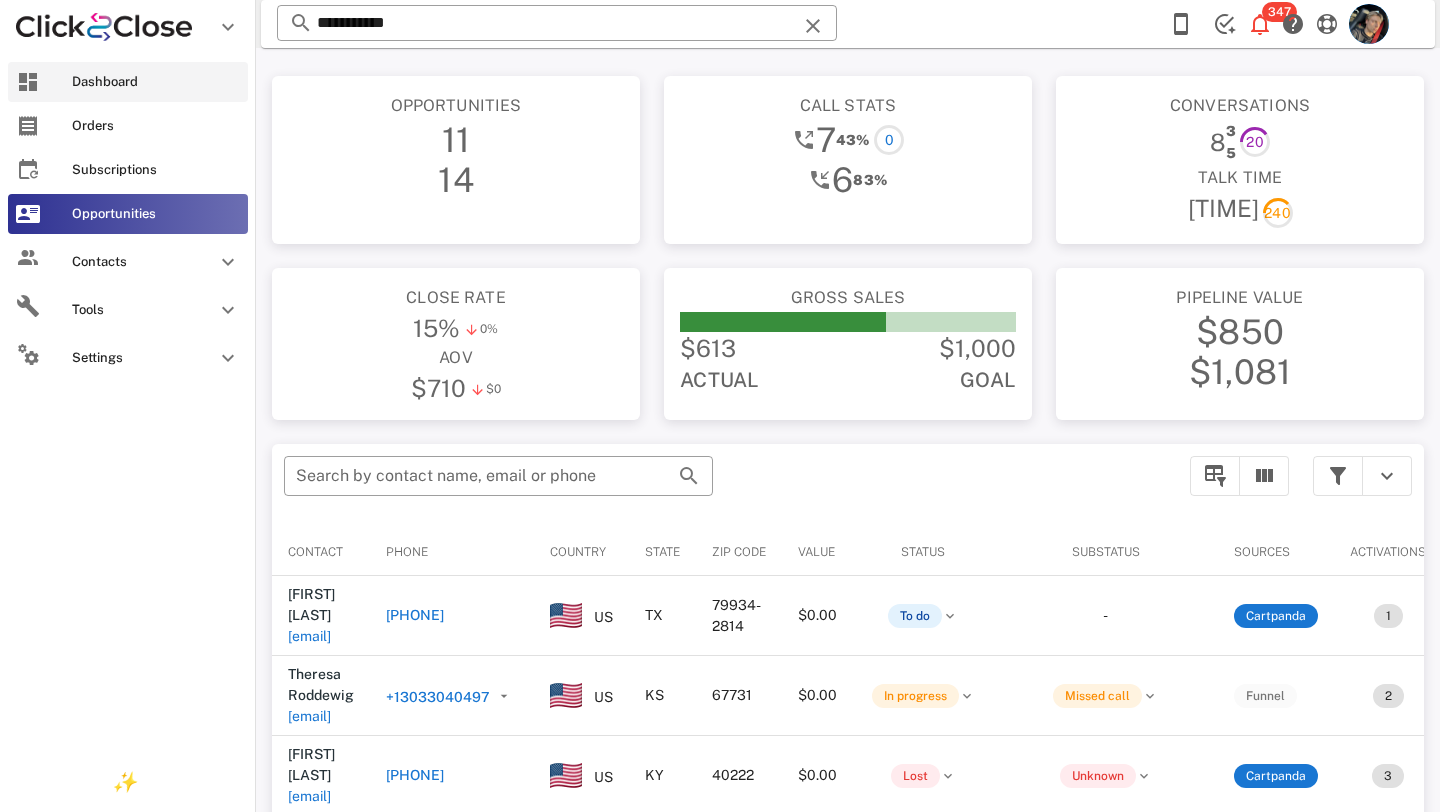 click on "Dashboard" at bounding box center (156, 82) 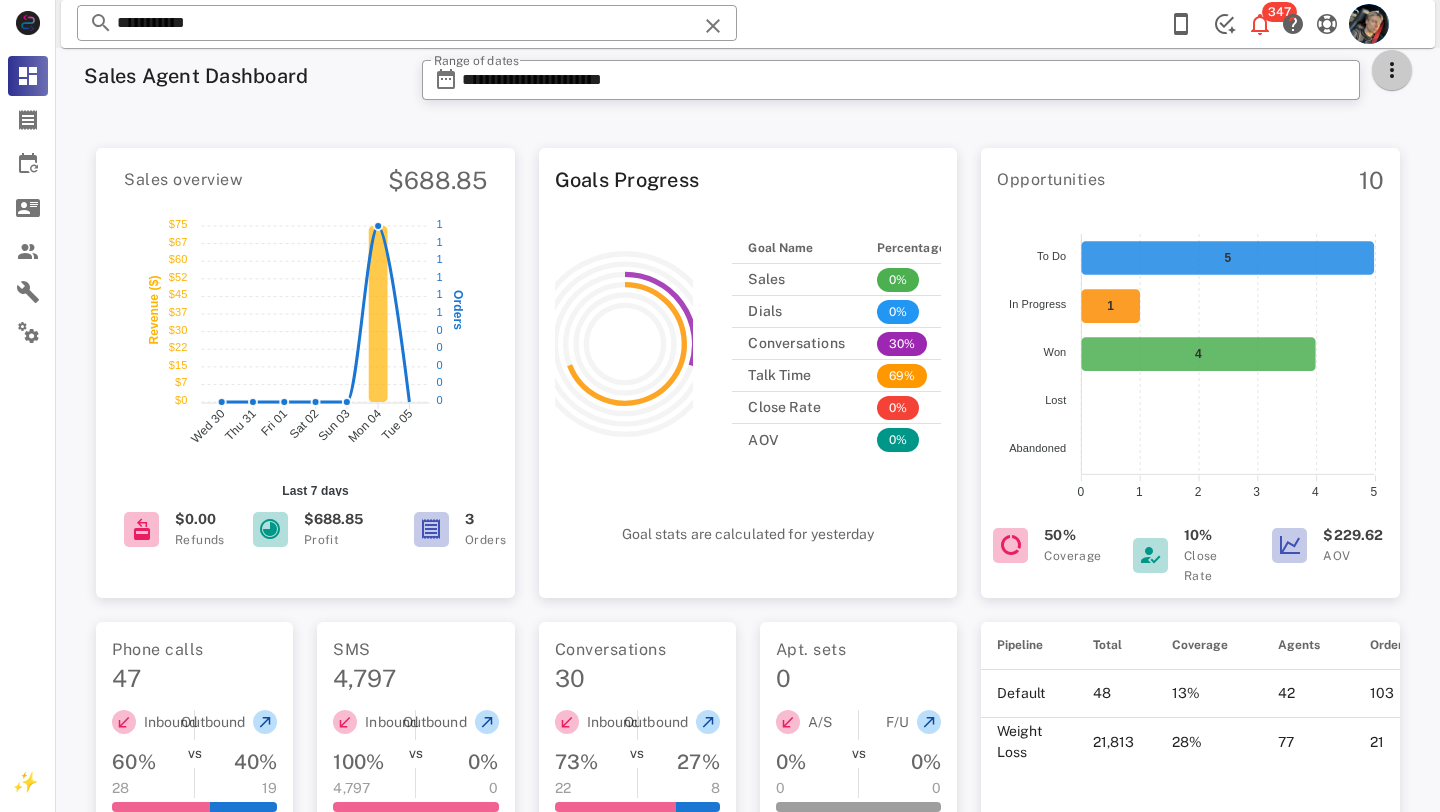 click at bounding box center [1392, 70] 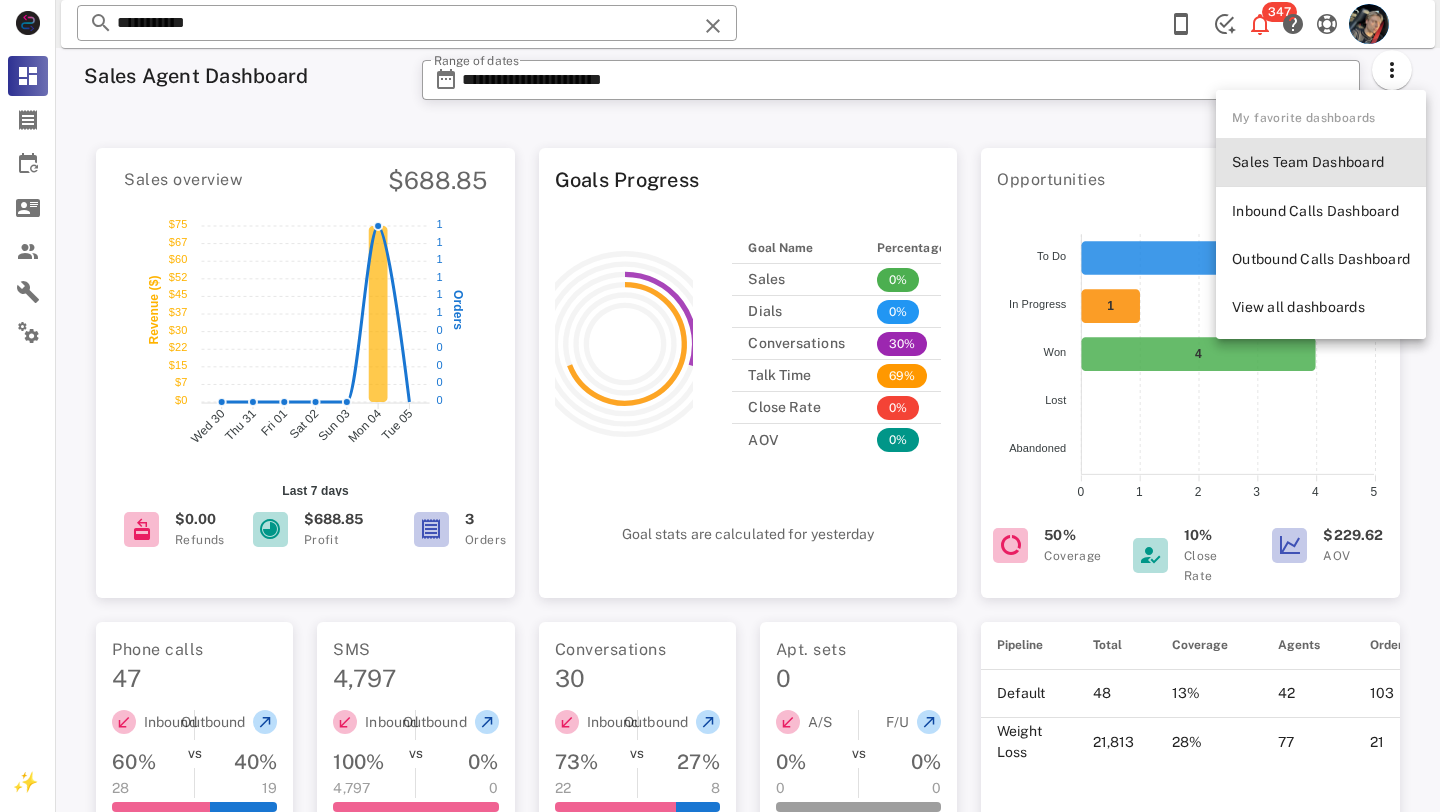 click on "Sales Team Dashboard" at bounding box center [1321, 162] 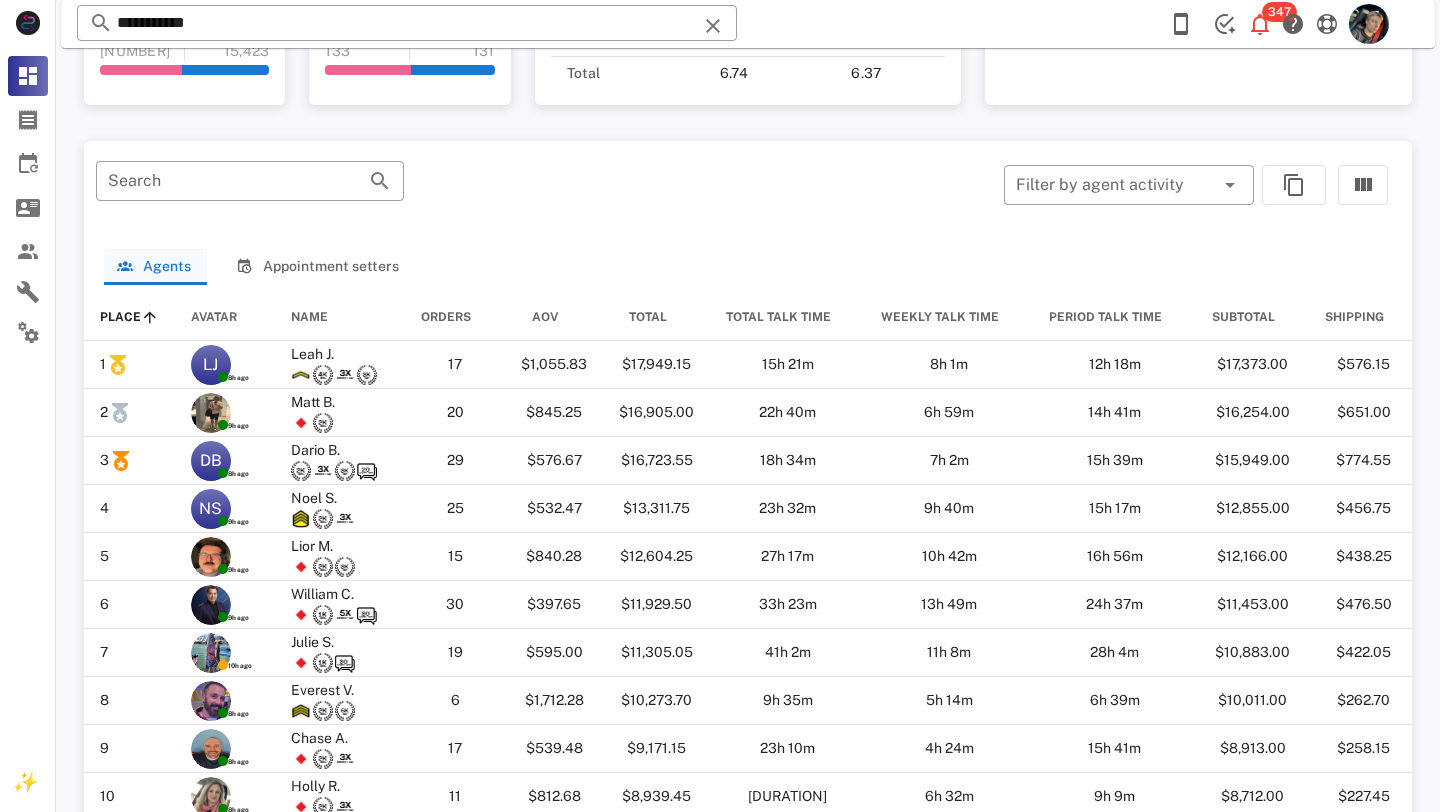 scroll, scrollTop: 980, scrollLeft: 0, axis: vertical 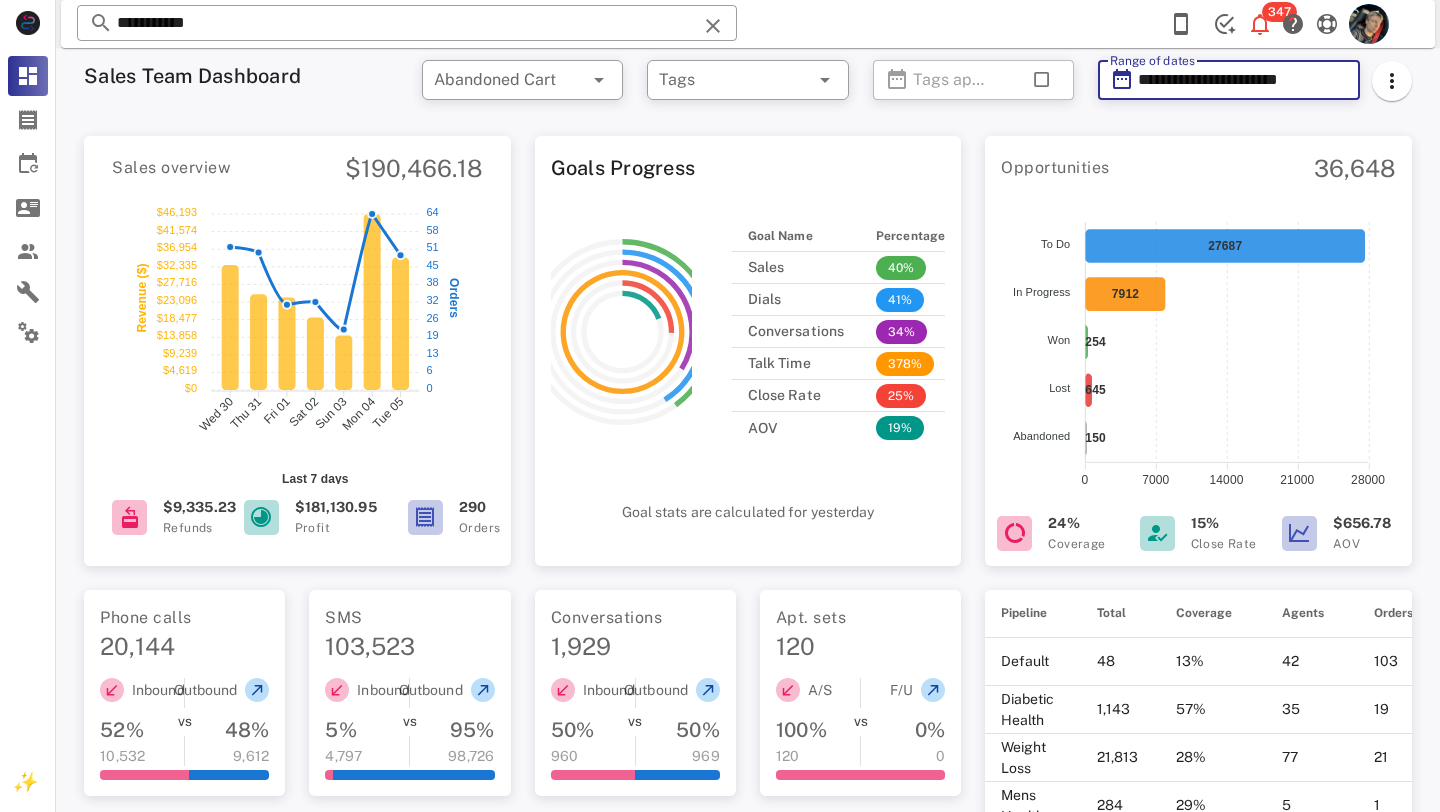 click on "**********" at bounding box center [1243, 80] 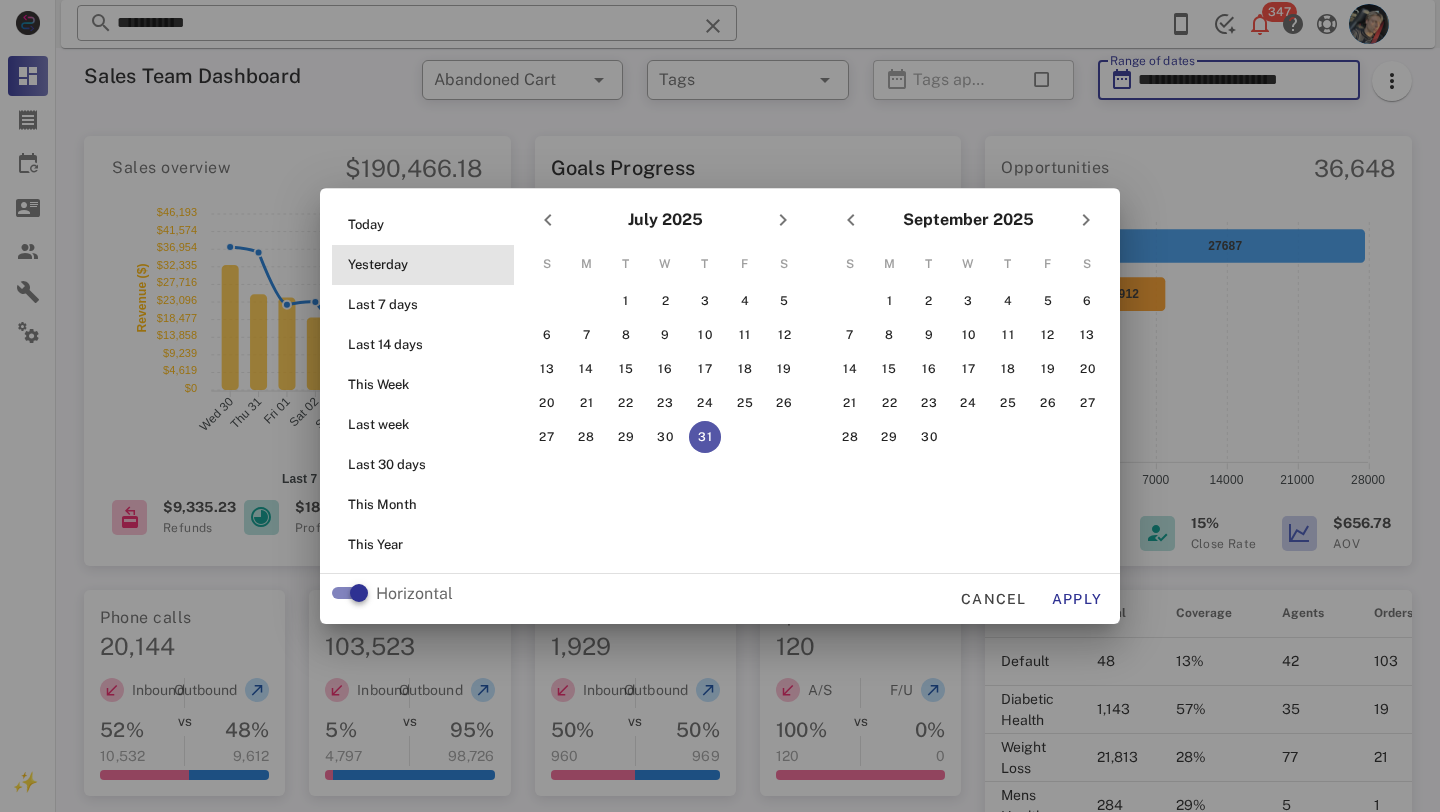 click on "Yesterday" at bounding box center (429, 265) 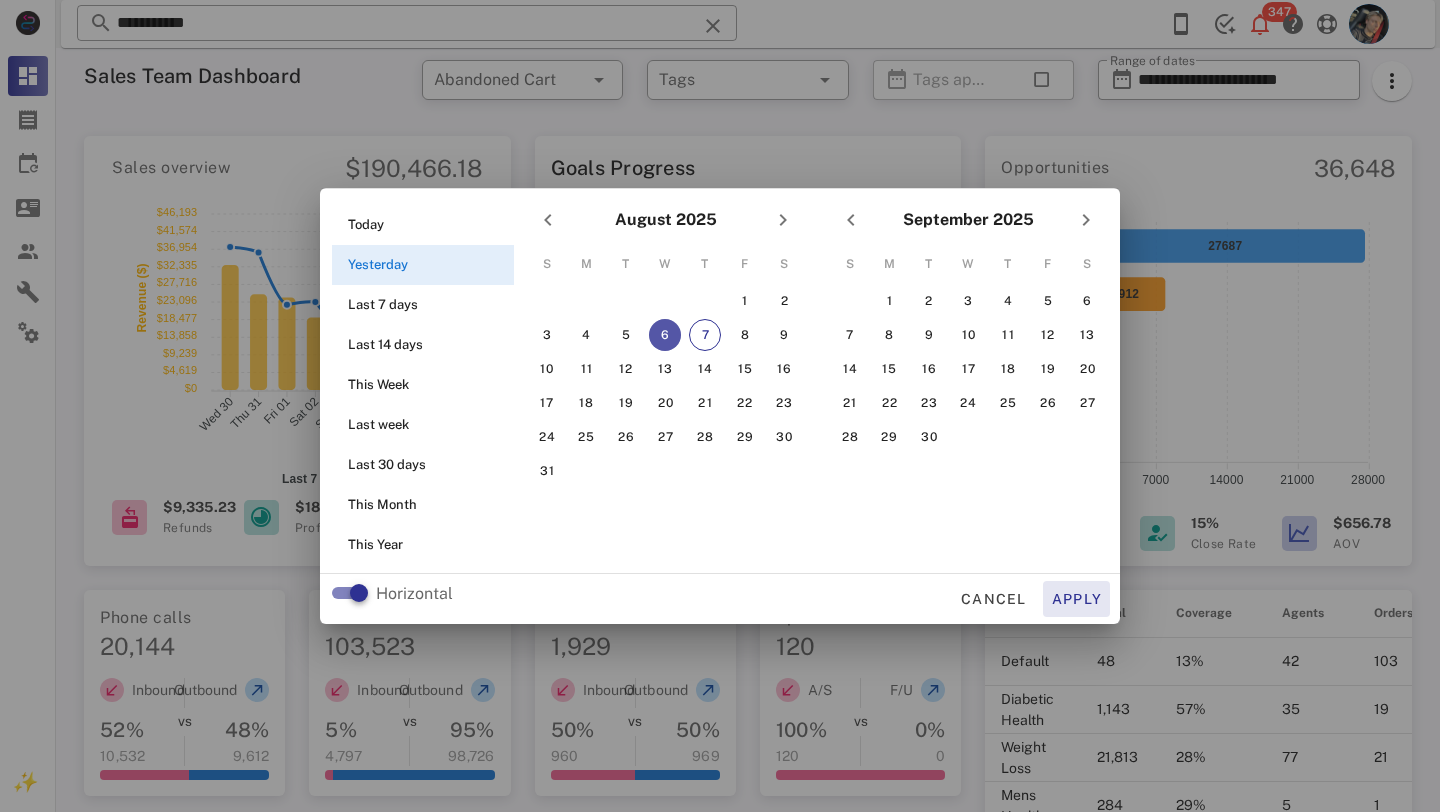 click on "Apply" at bounding box center [1077, 599] 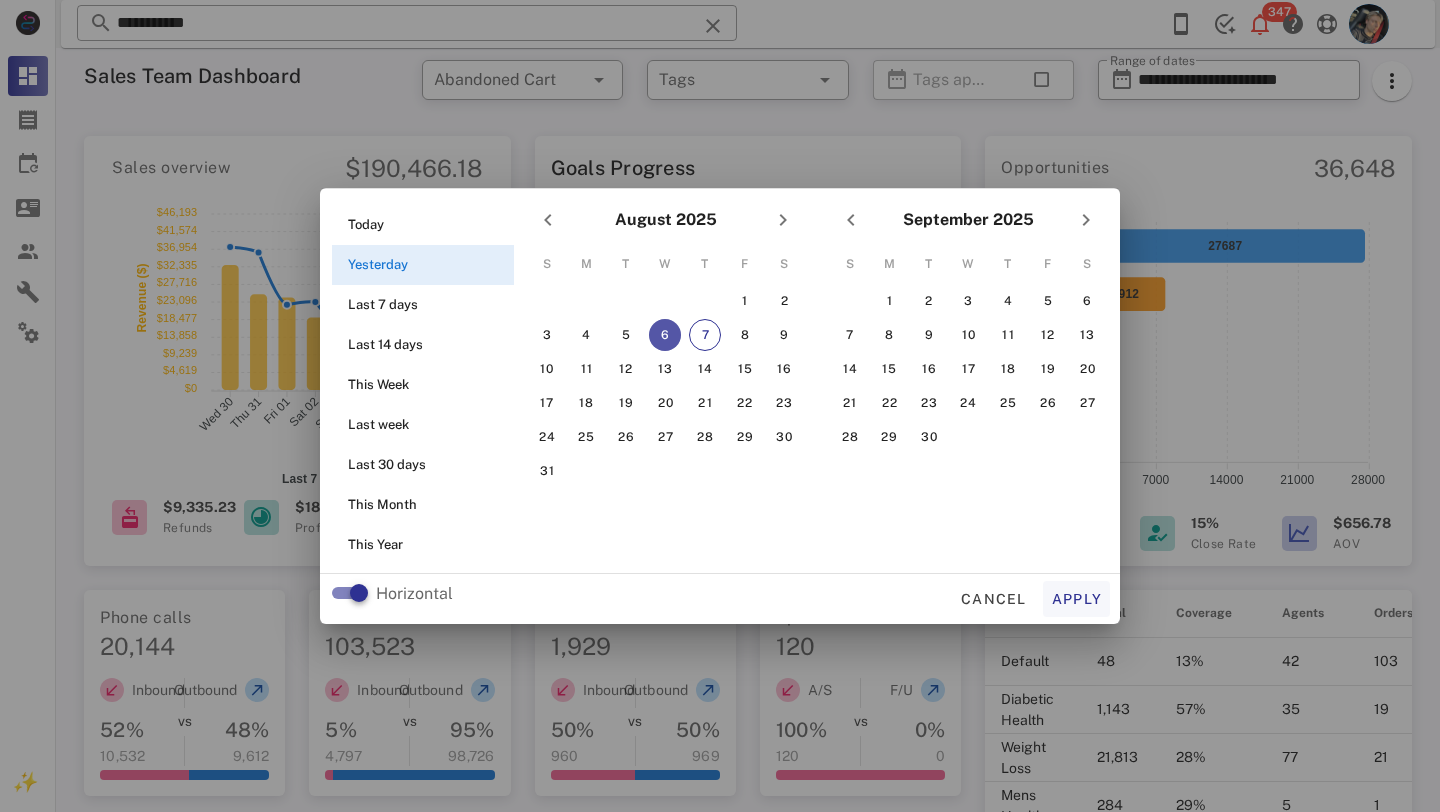 type on "**********" 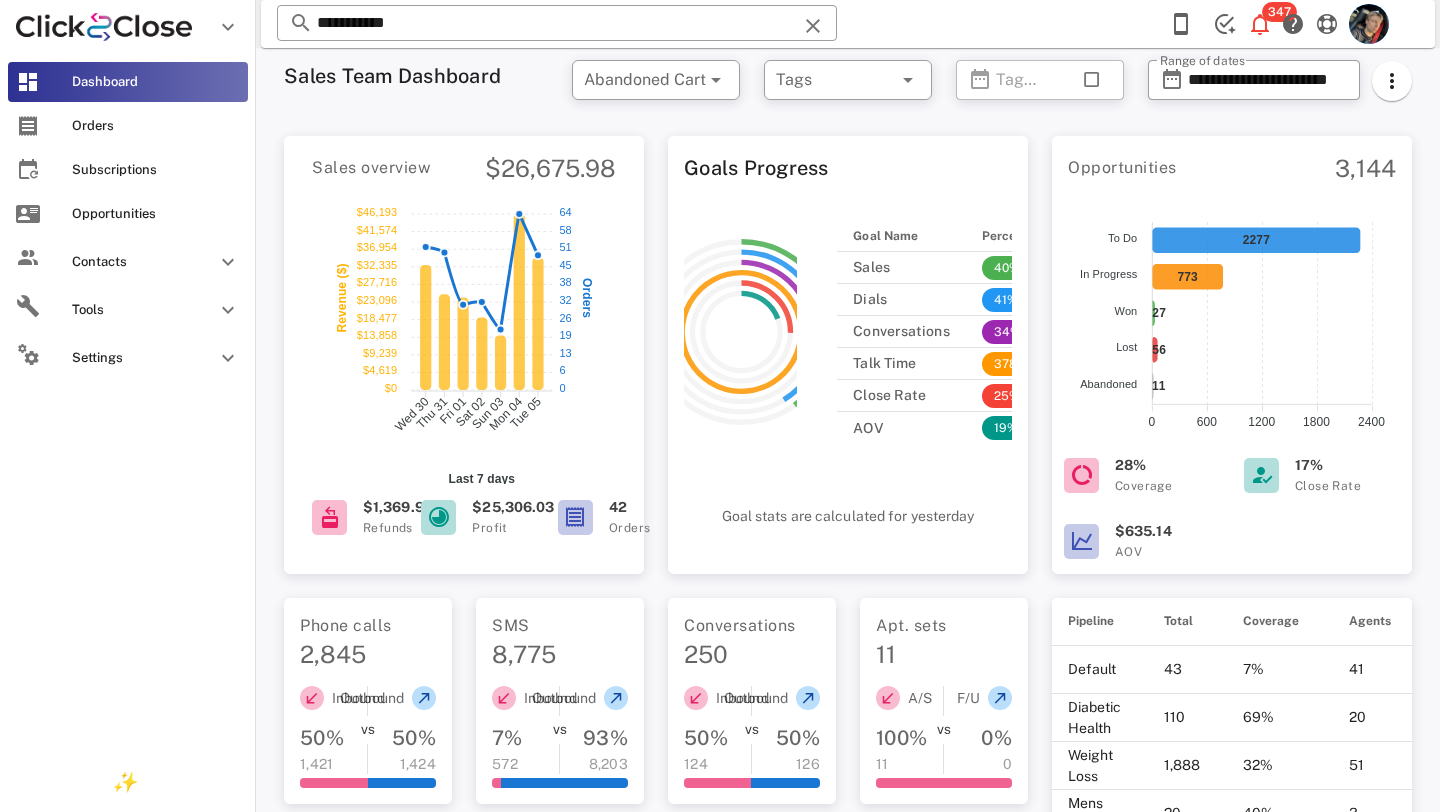 click on "Dashboard" at bounding box center [128, 82] 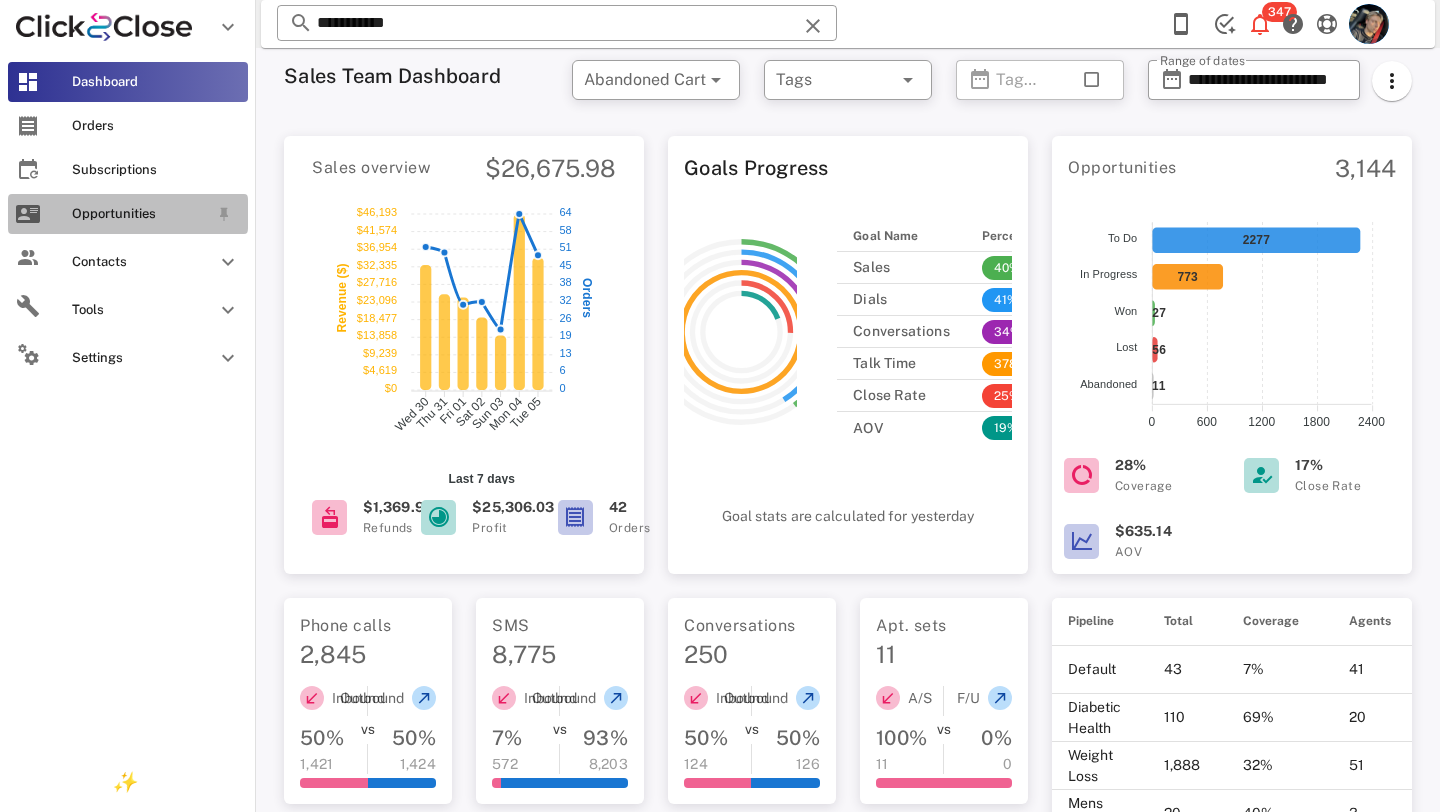 click on "Opportunities" at bounding box center (128, 214) 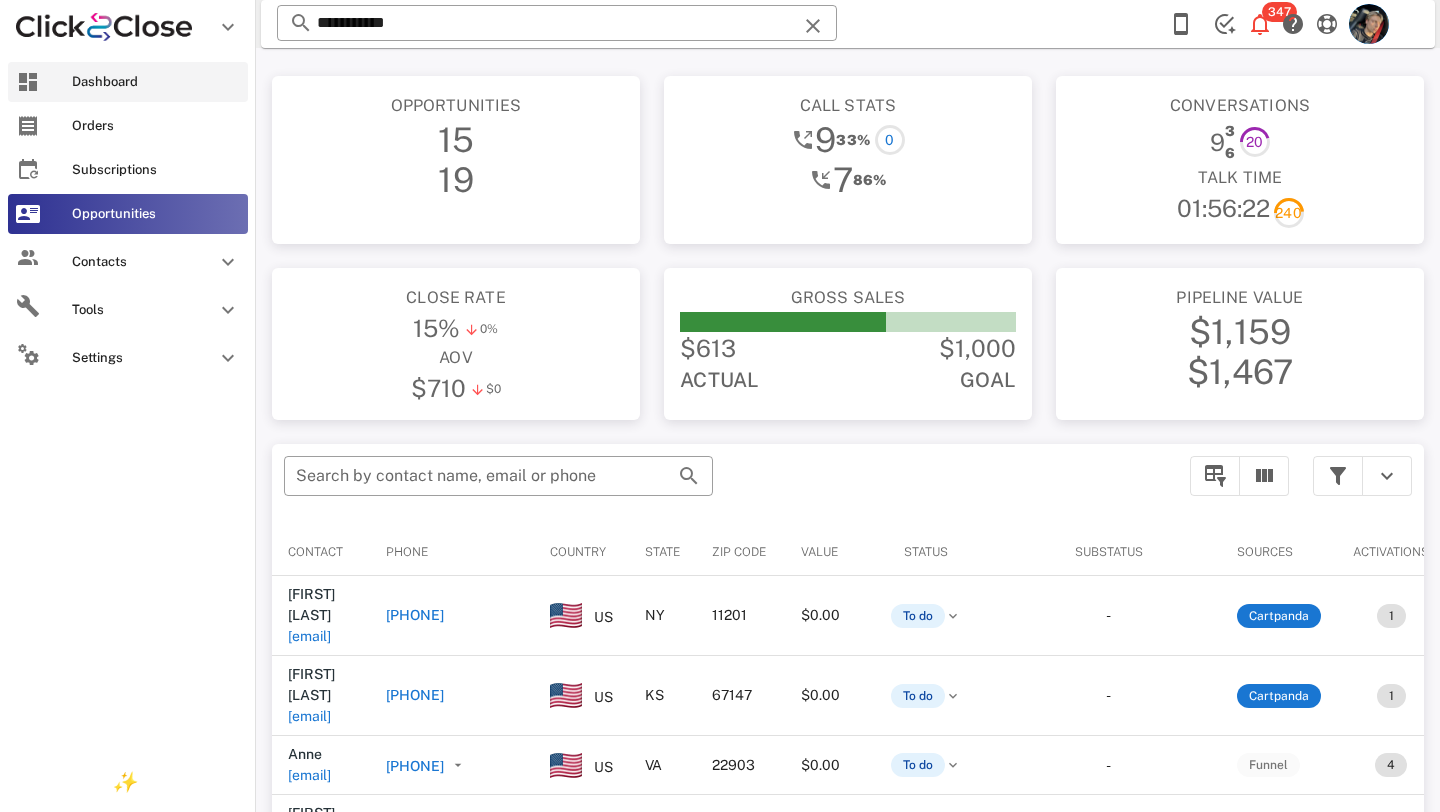 click on "Dashboard" at bounding box center (128, 82) 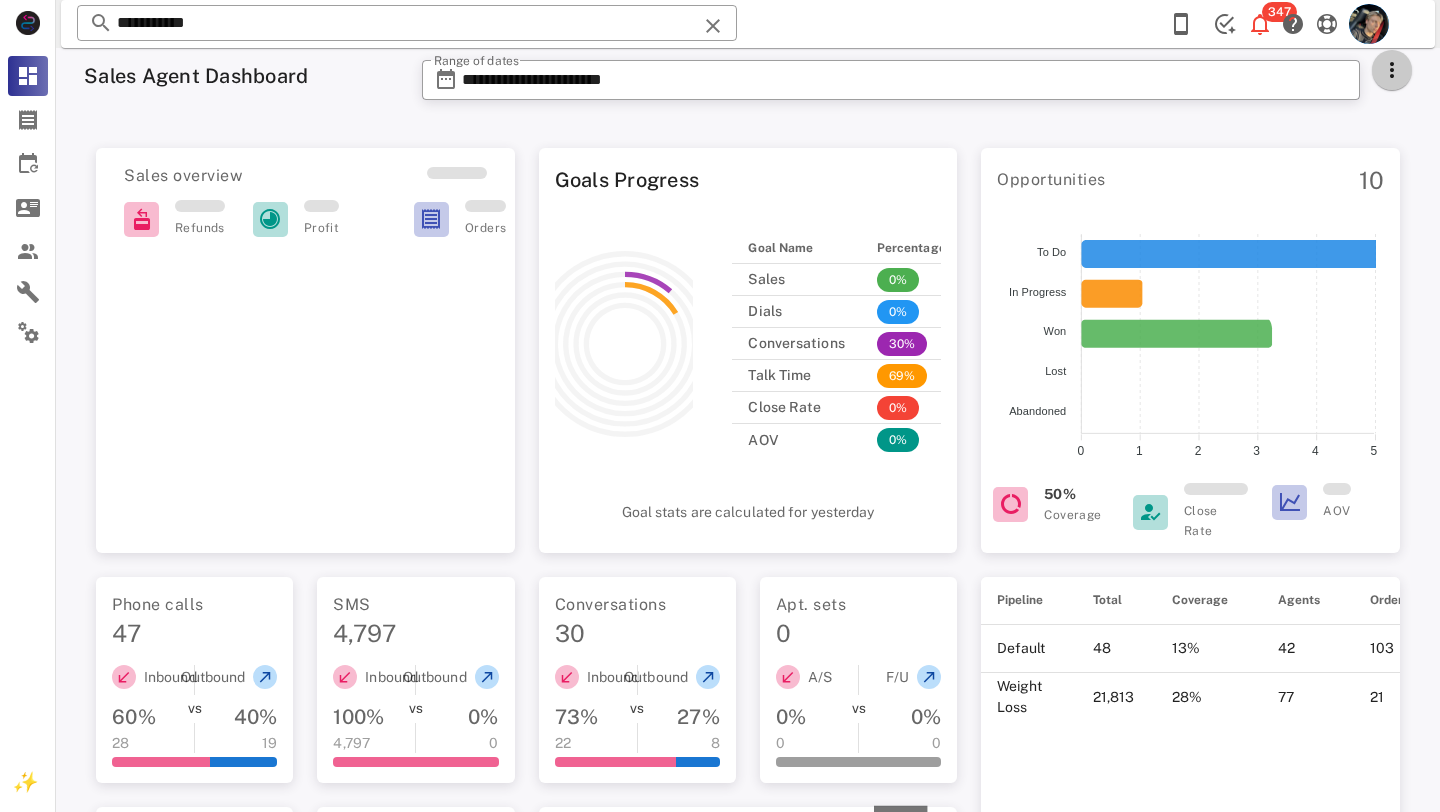 click at bounding box center [1392, 70] 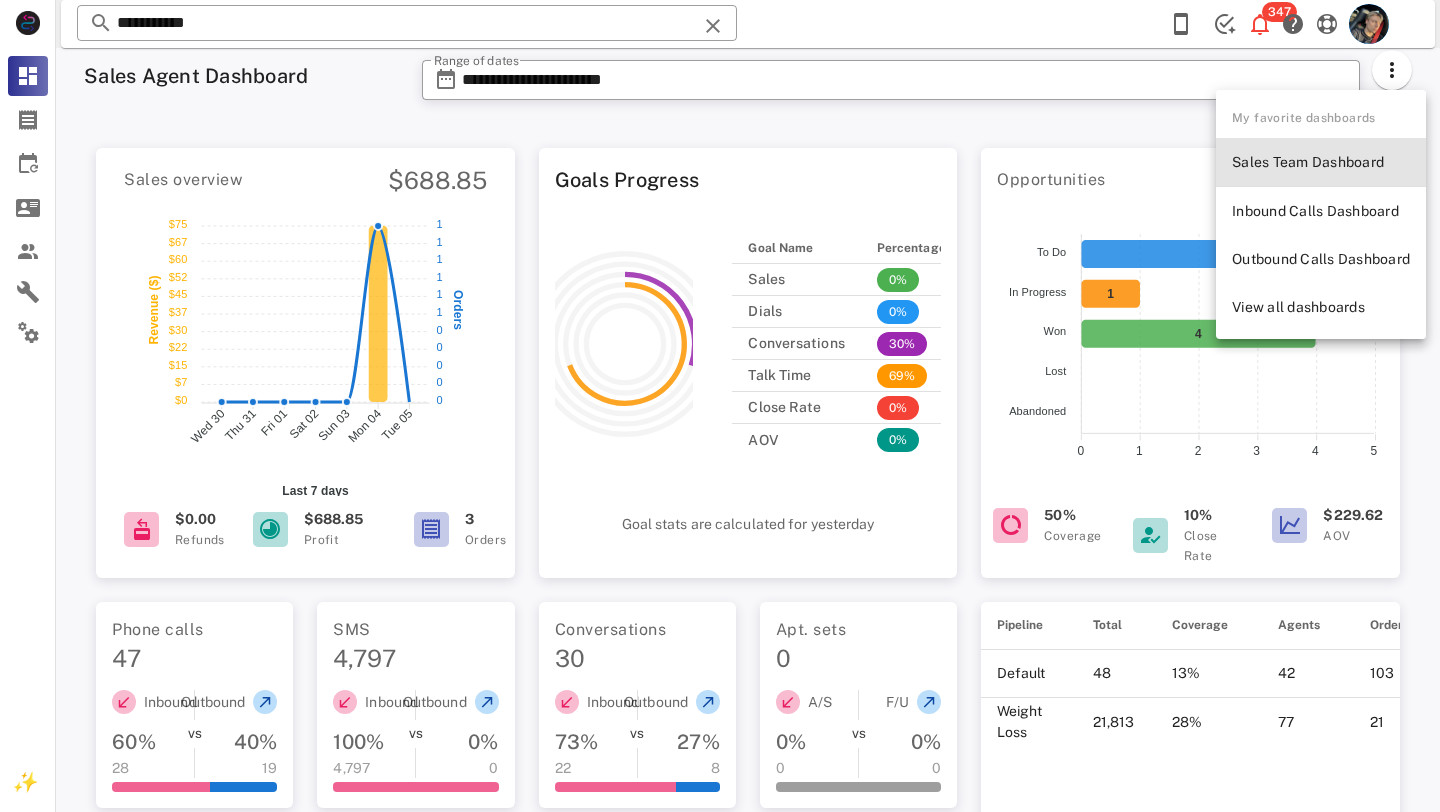 click on "Sales Team Dashboard" at bounding box center (1321, 162) 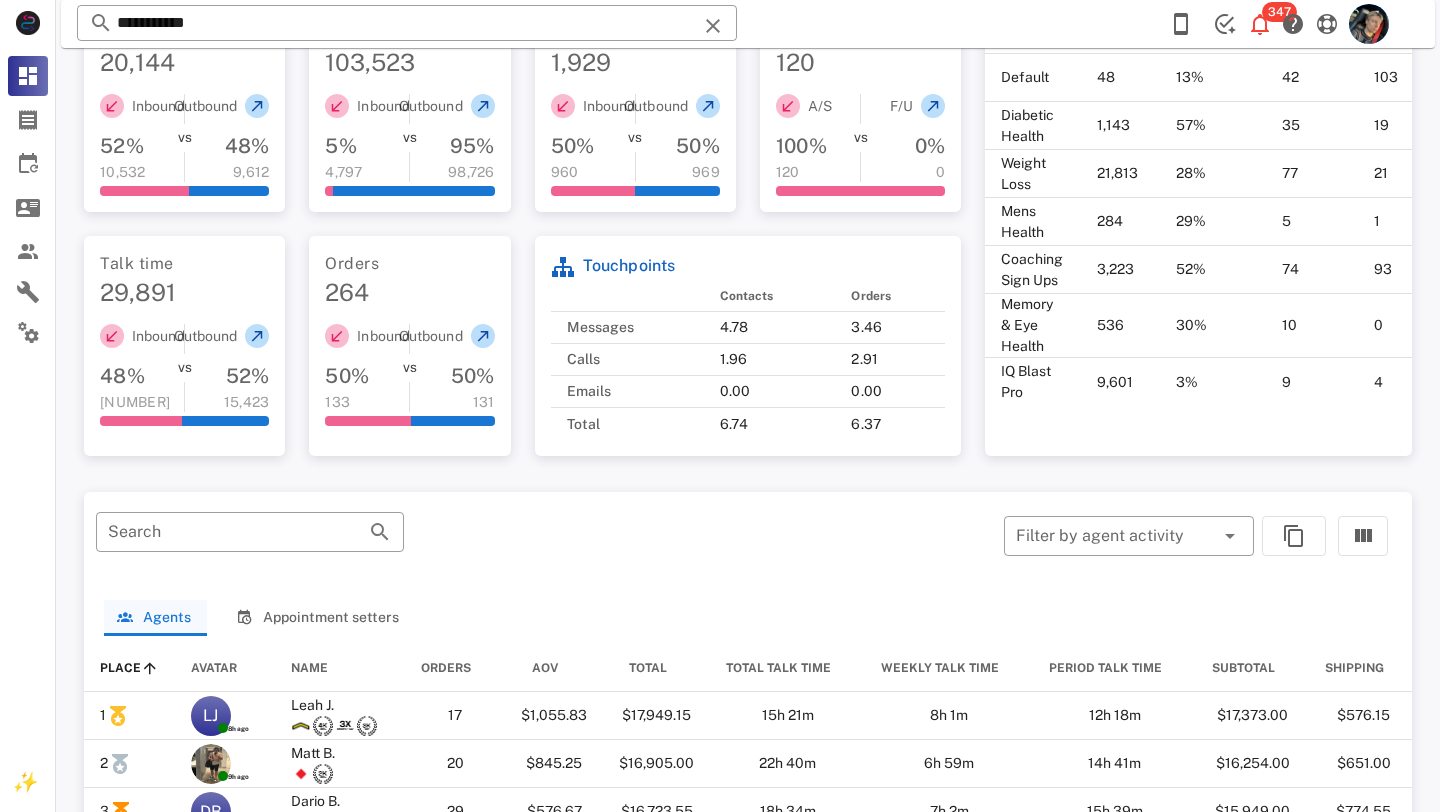 scroll, scrollTop: 0, scrollLeft: 0, axis: both 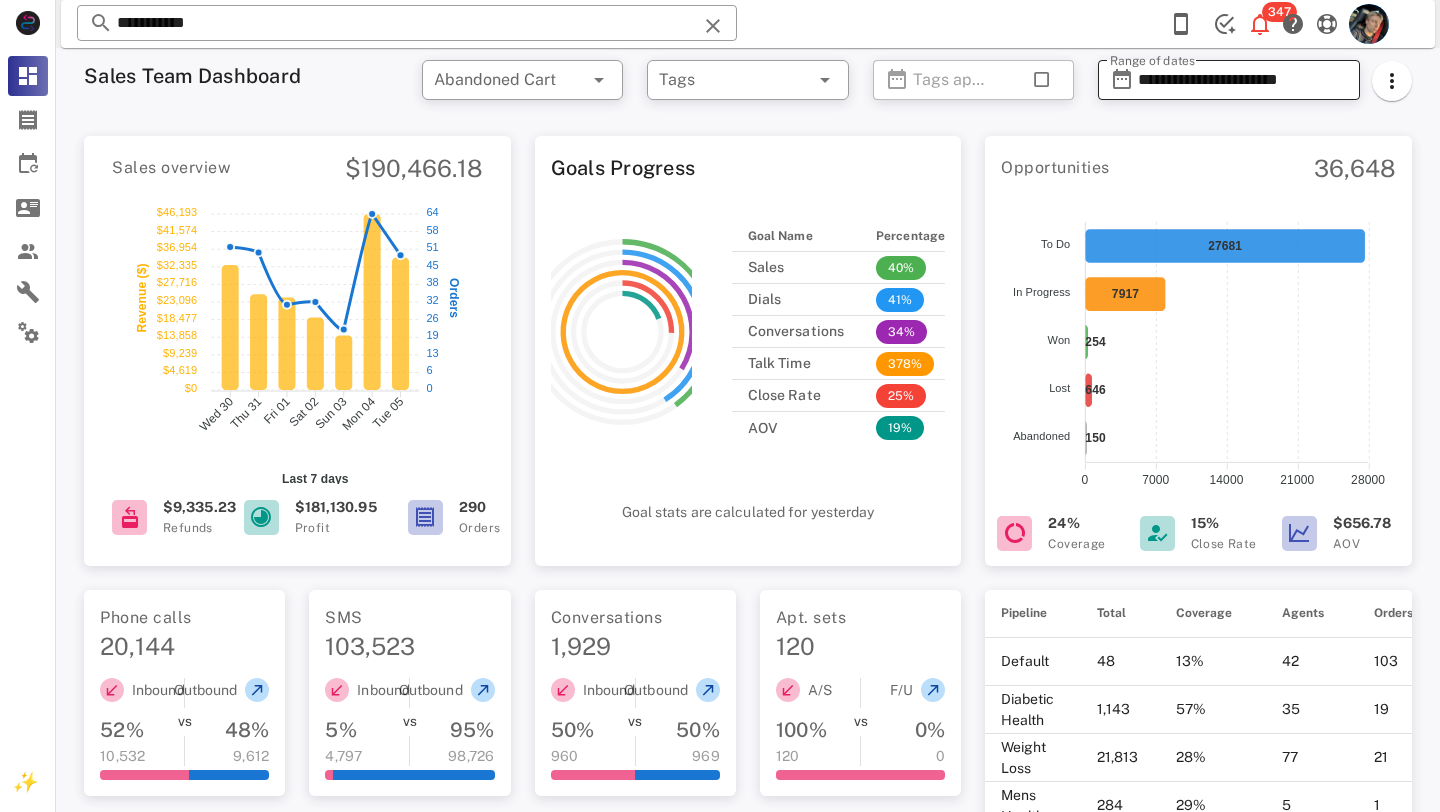 click on "**********" at bounding box center (1243, 80) 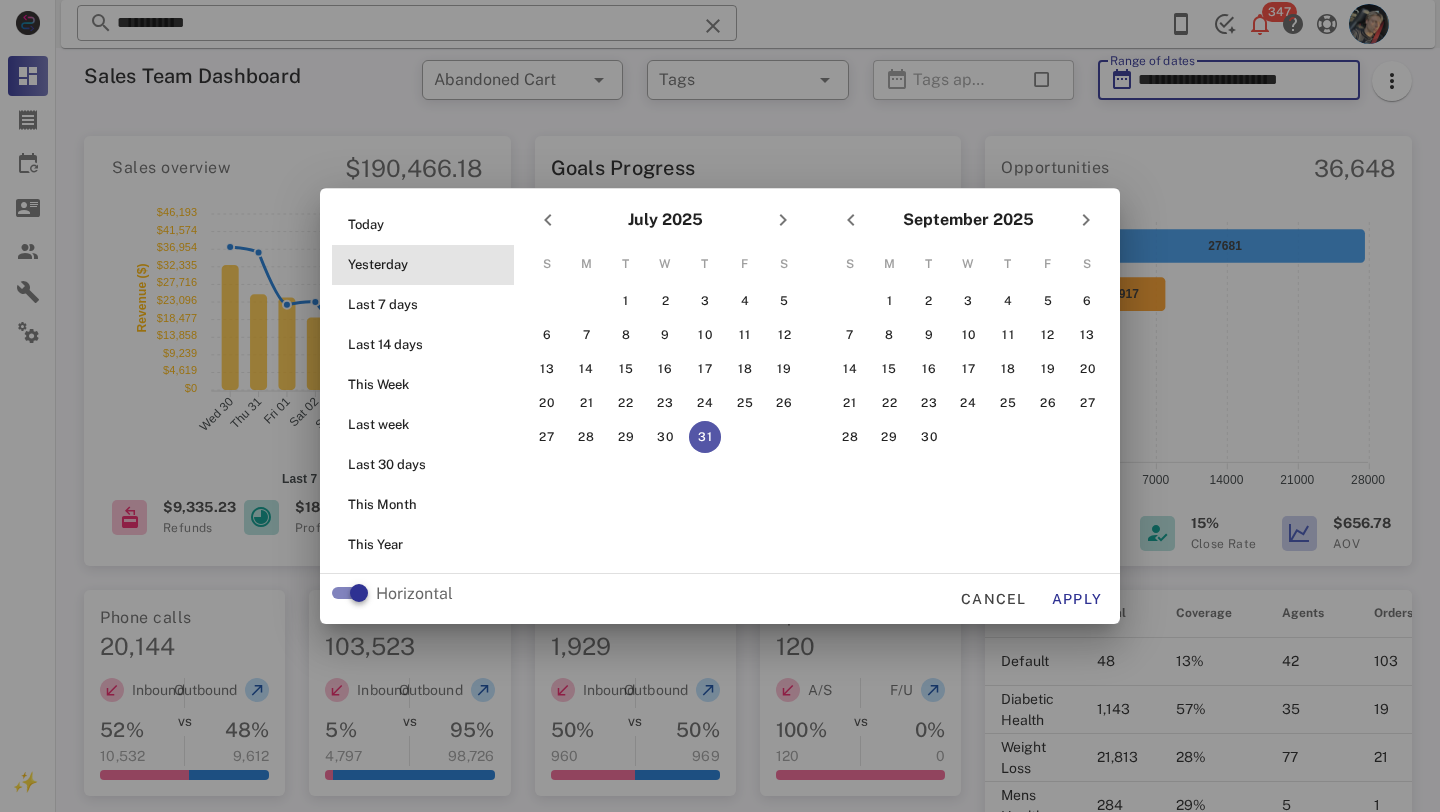click on "Yesterday" at bounding box center [429, 265] 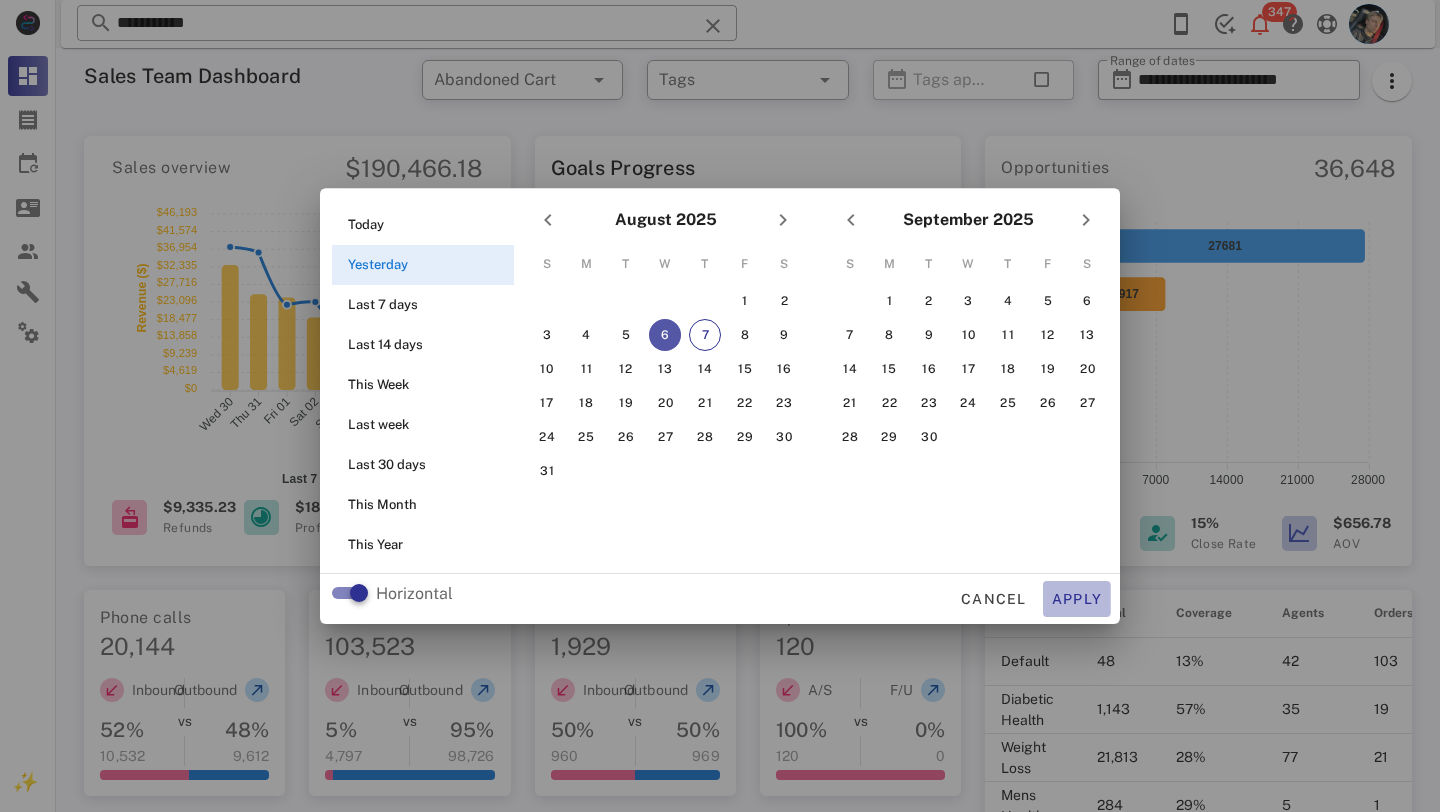 click on "Apply" at bounding box center [1077, 599] 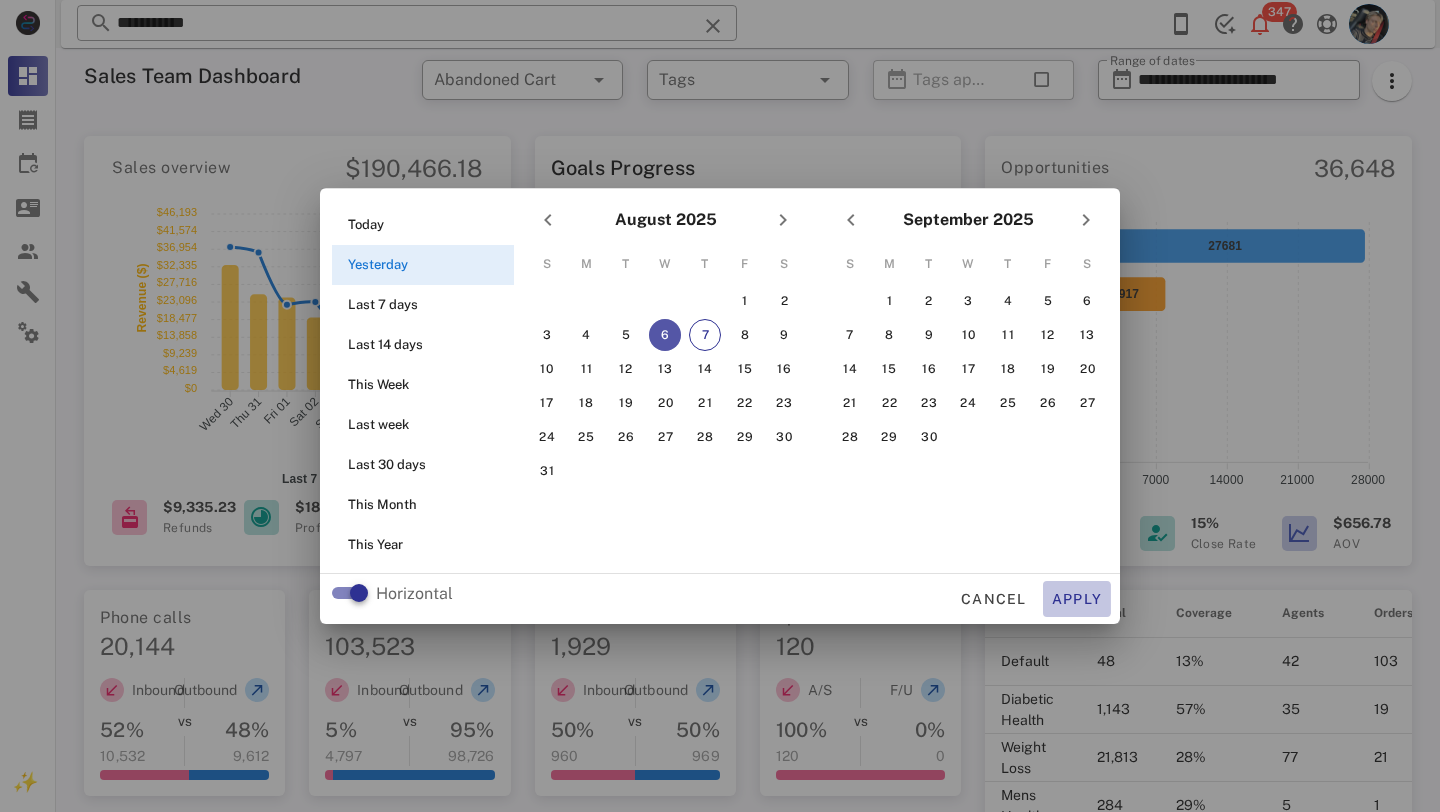 type on "**********" 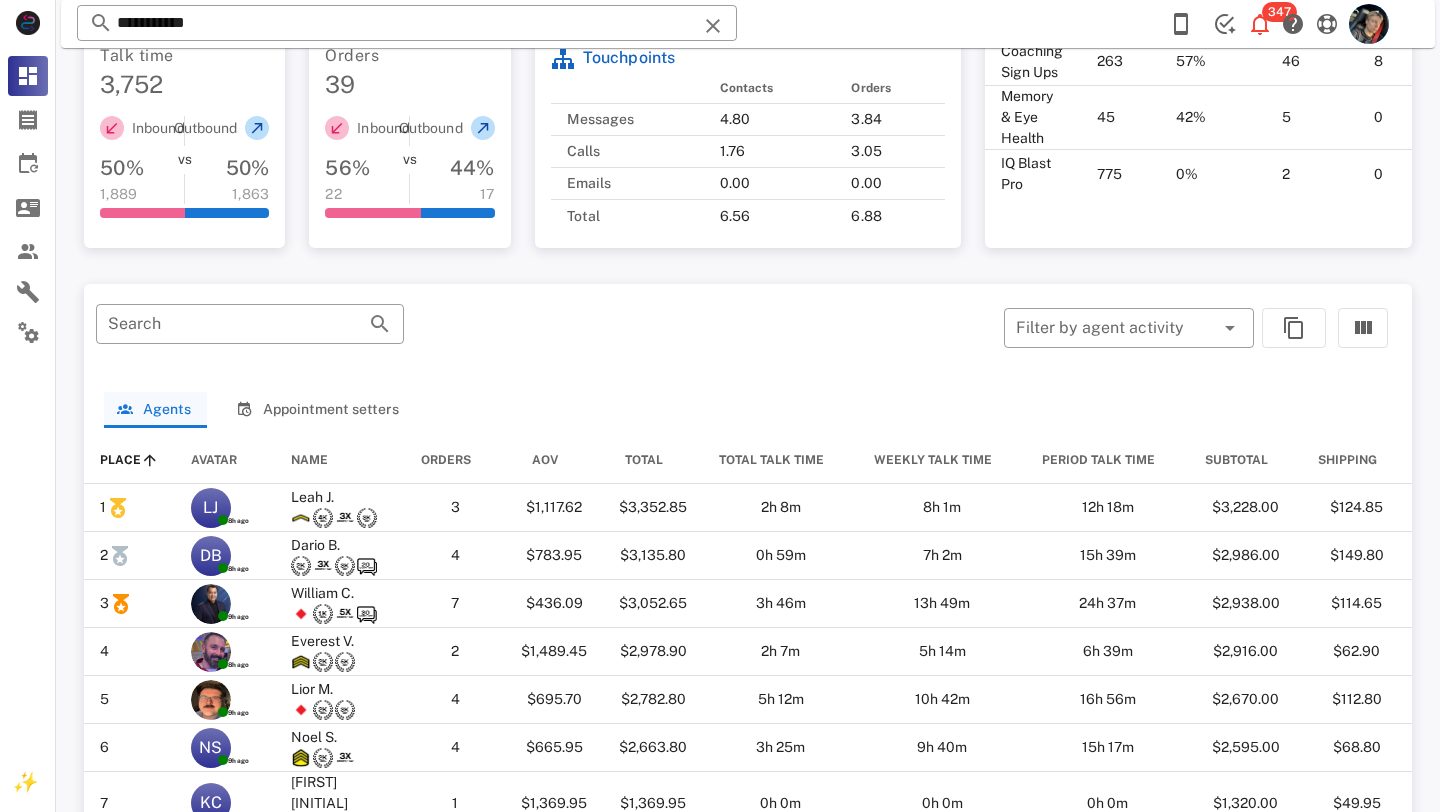 scroll, scrollTop: 798, scrollLeft: 0, axis: vertical 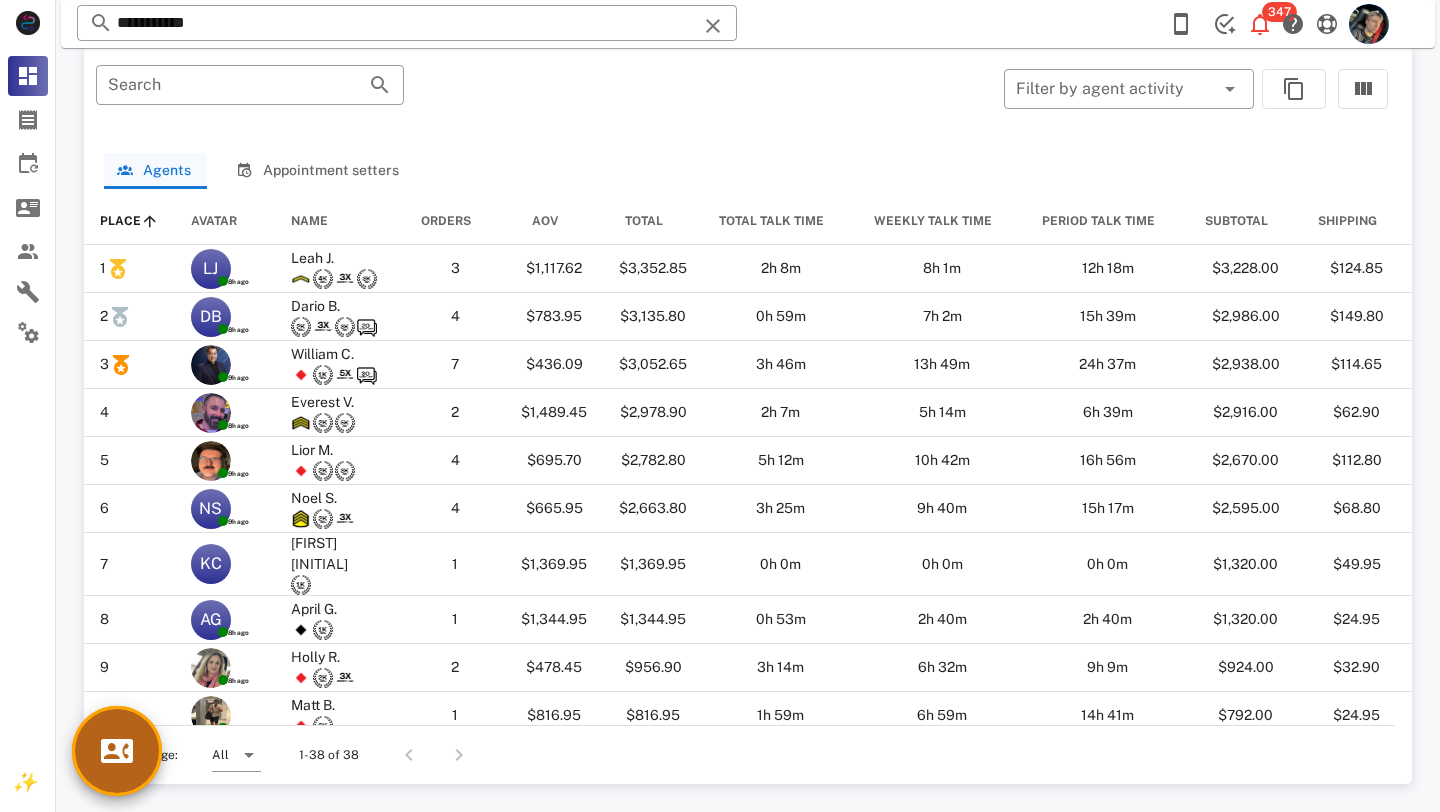 click at bounding box center [117, 751] 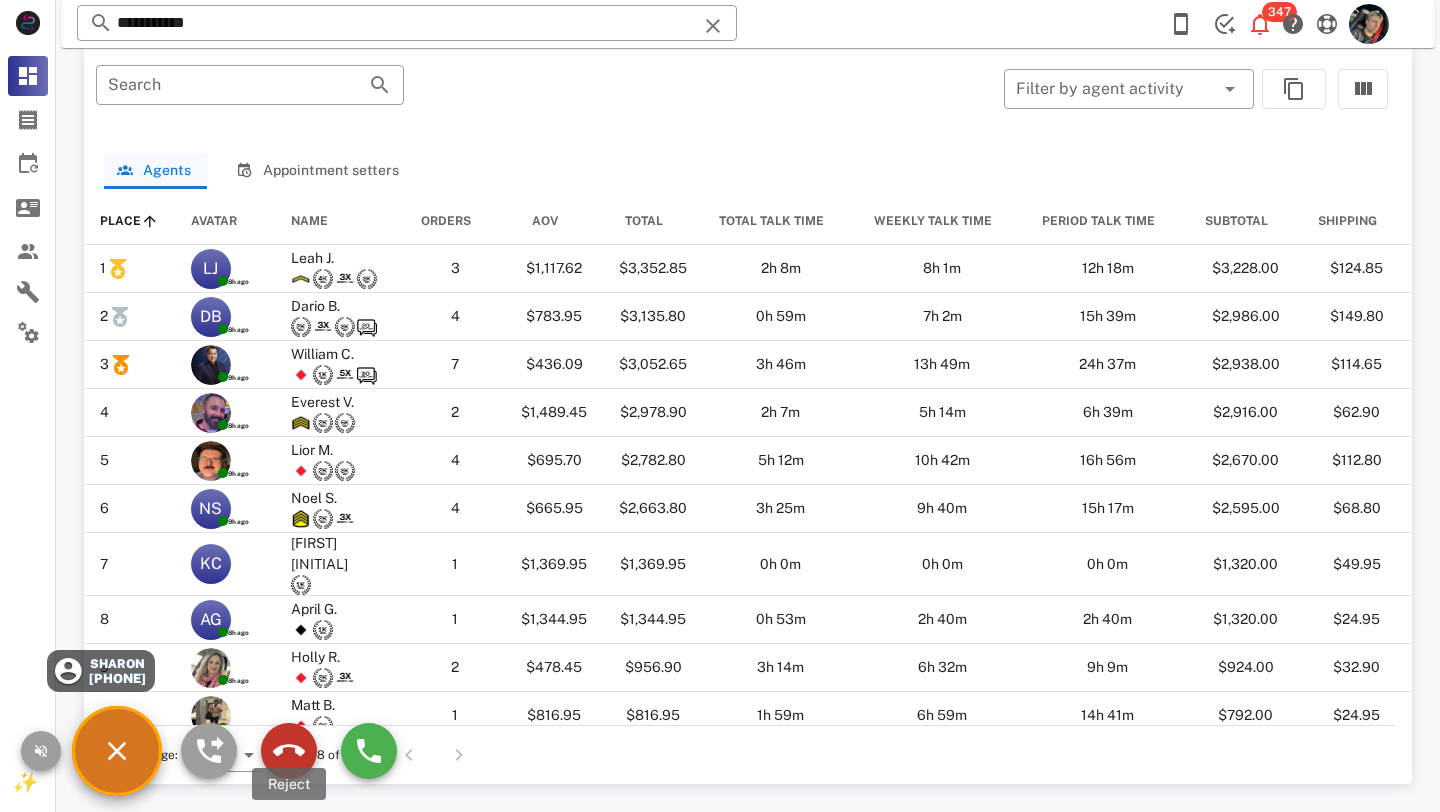 click at bounding box center (289, 751) 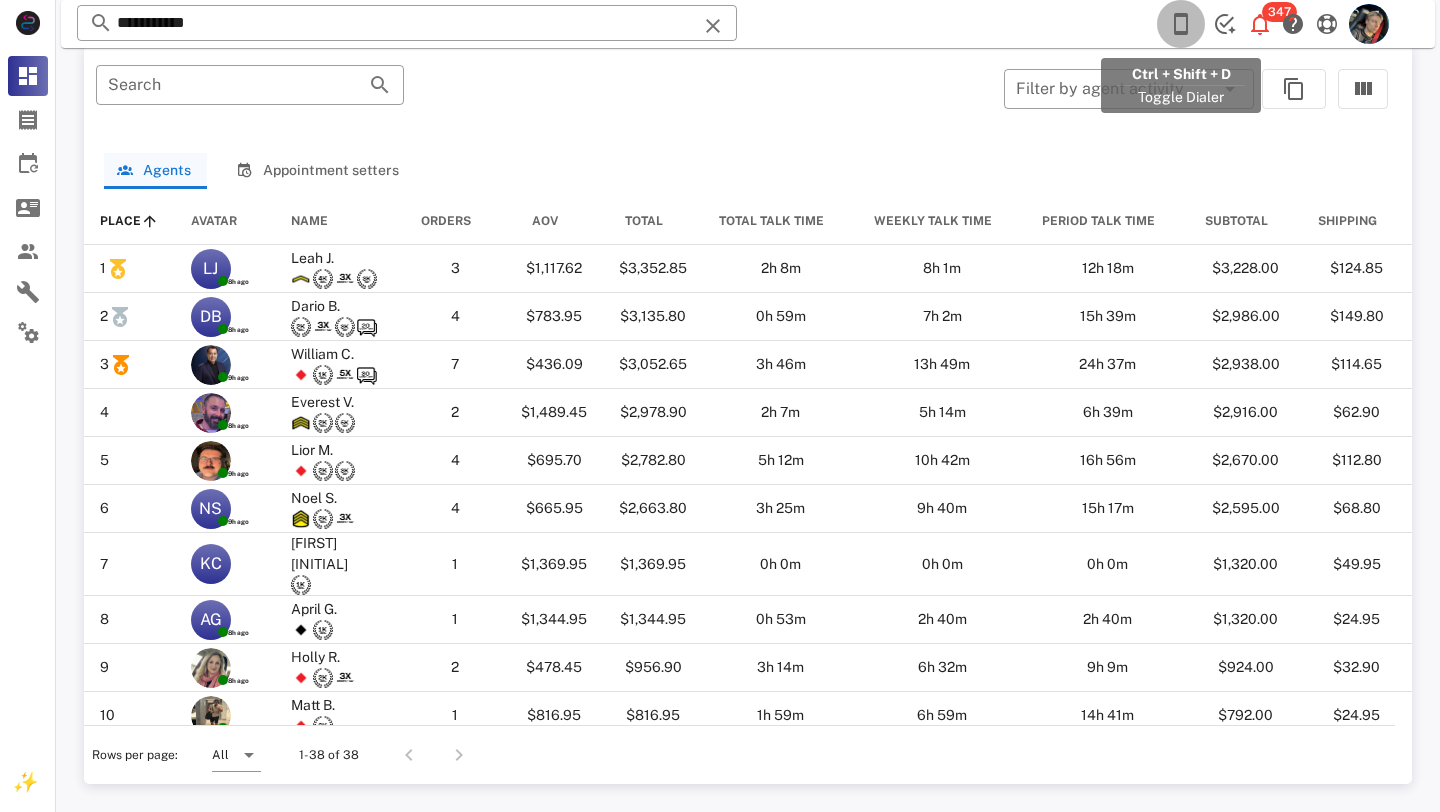 click at bounding box center (1181, 24) 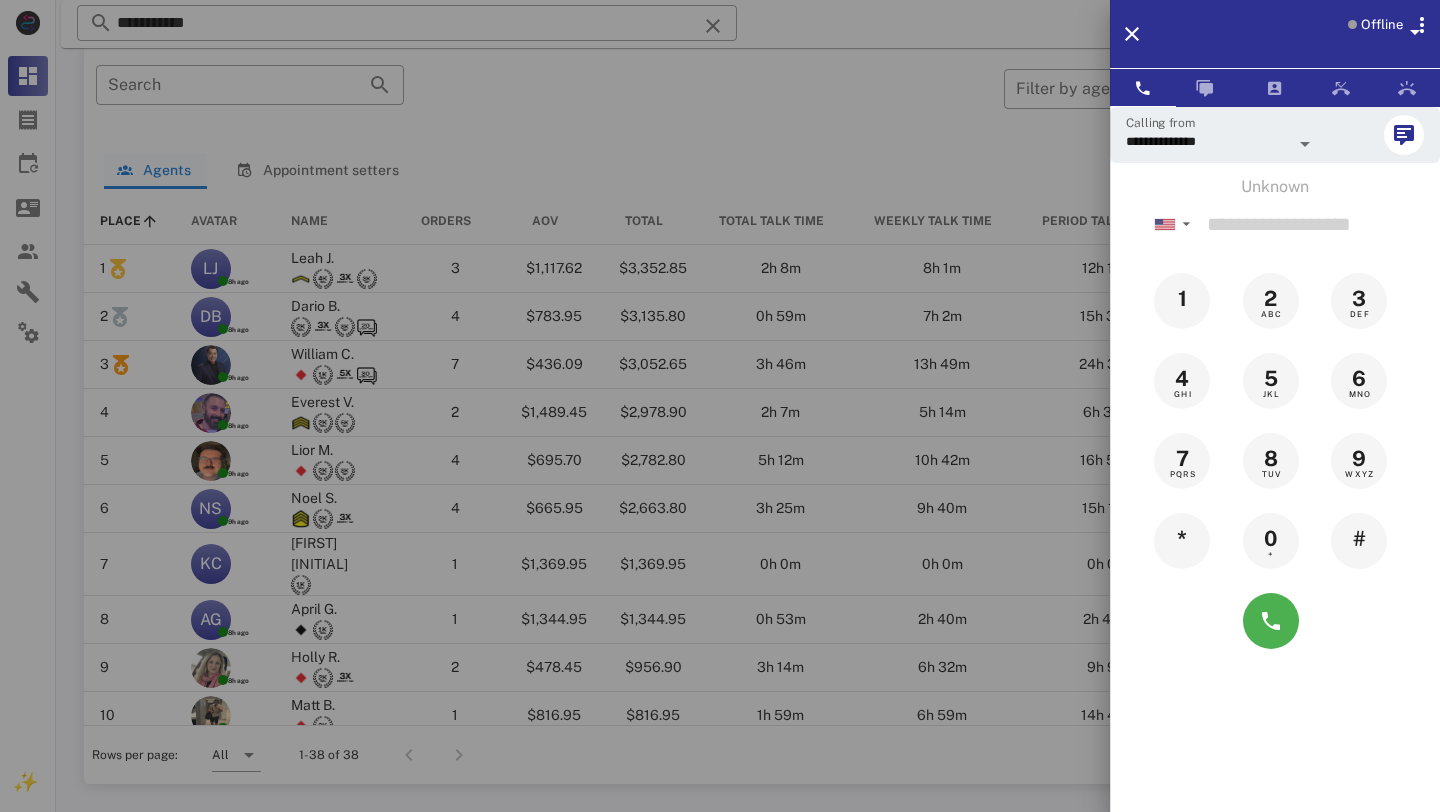 click on "Offline" at bounding box center (1382, 25) 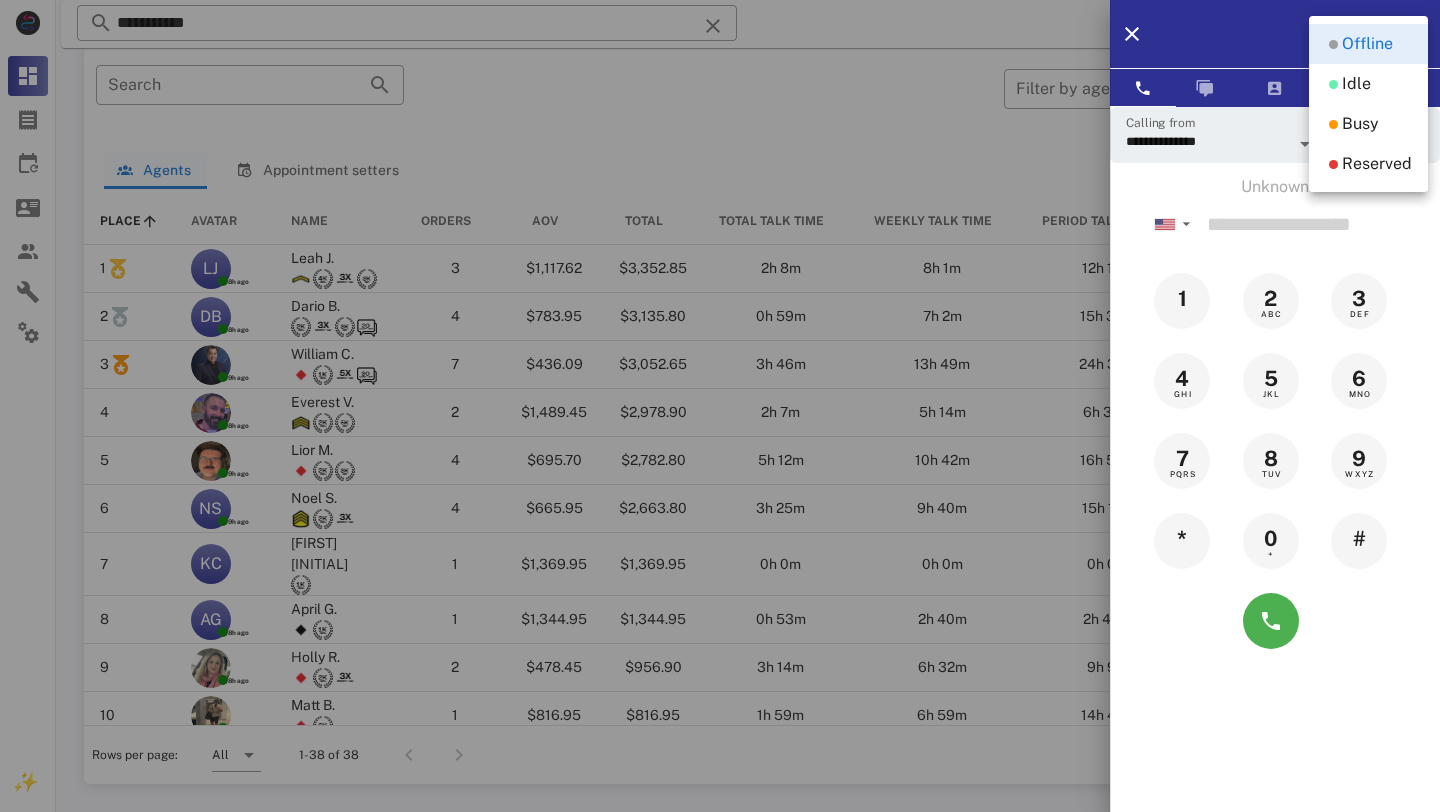 click on "Offline" at bounding box center (1301, 34) 